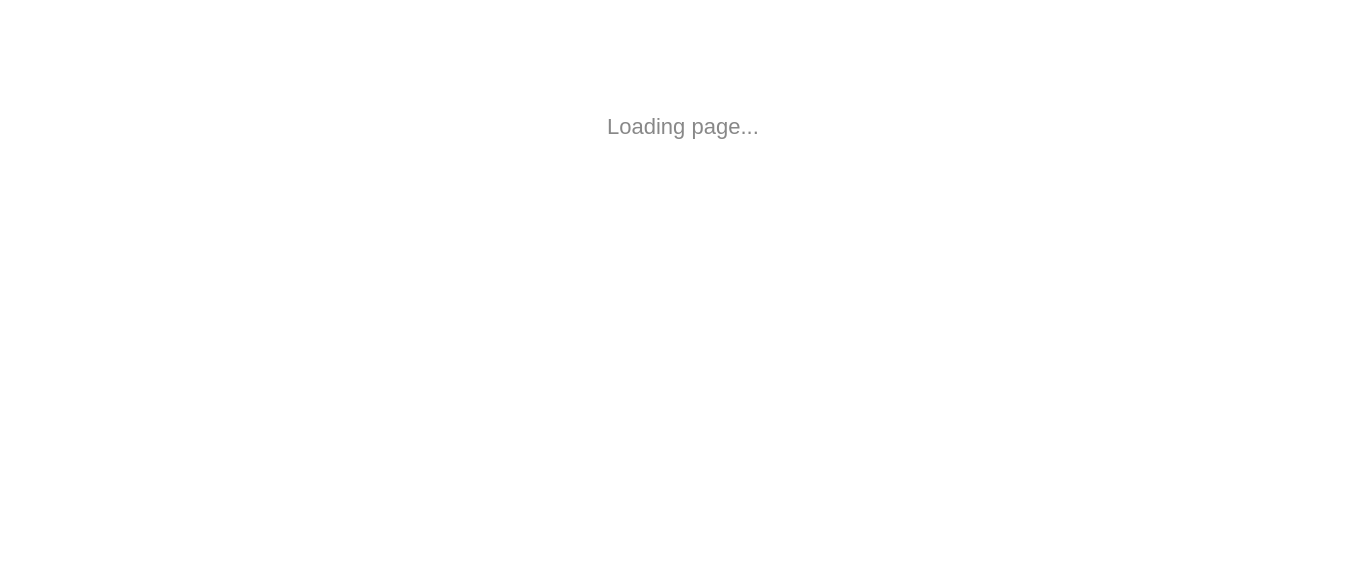 scroll, scrollTop: 0, scrollLeft: 0, axis: both 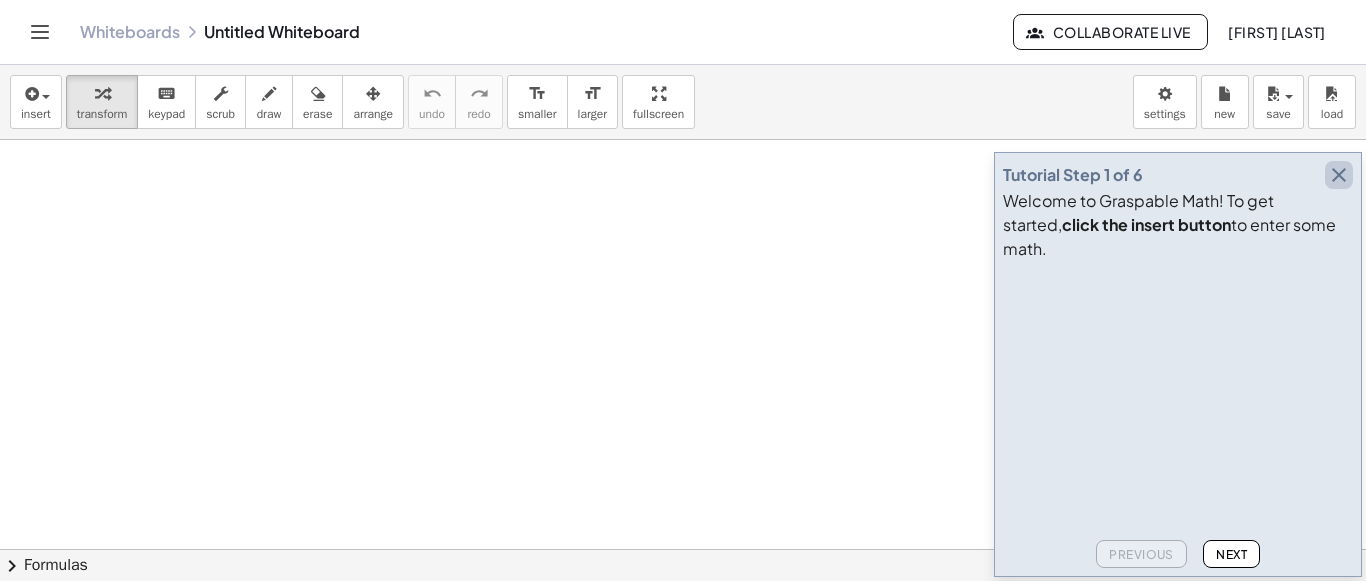 click at bounding box center (1339, 175) 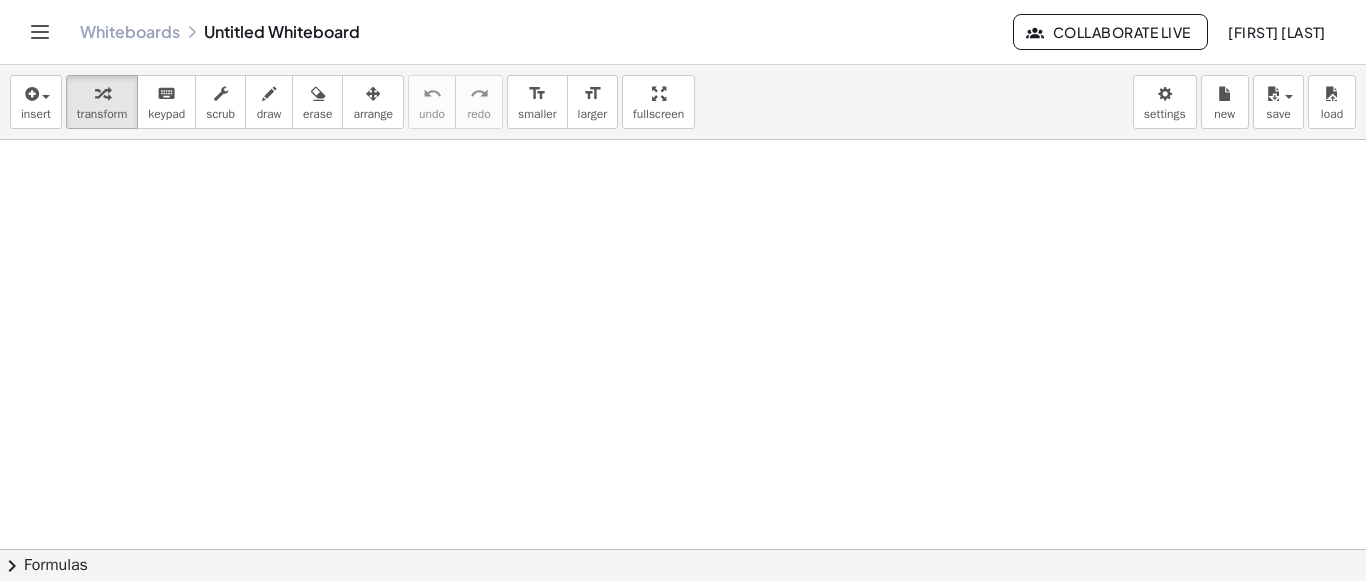 drag, startPoint x: 424, startPoint y: 271, endPoint x: 609, endPoint y: 231, distance: 189.27493 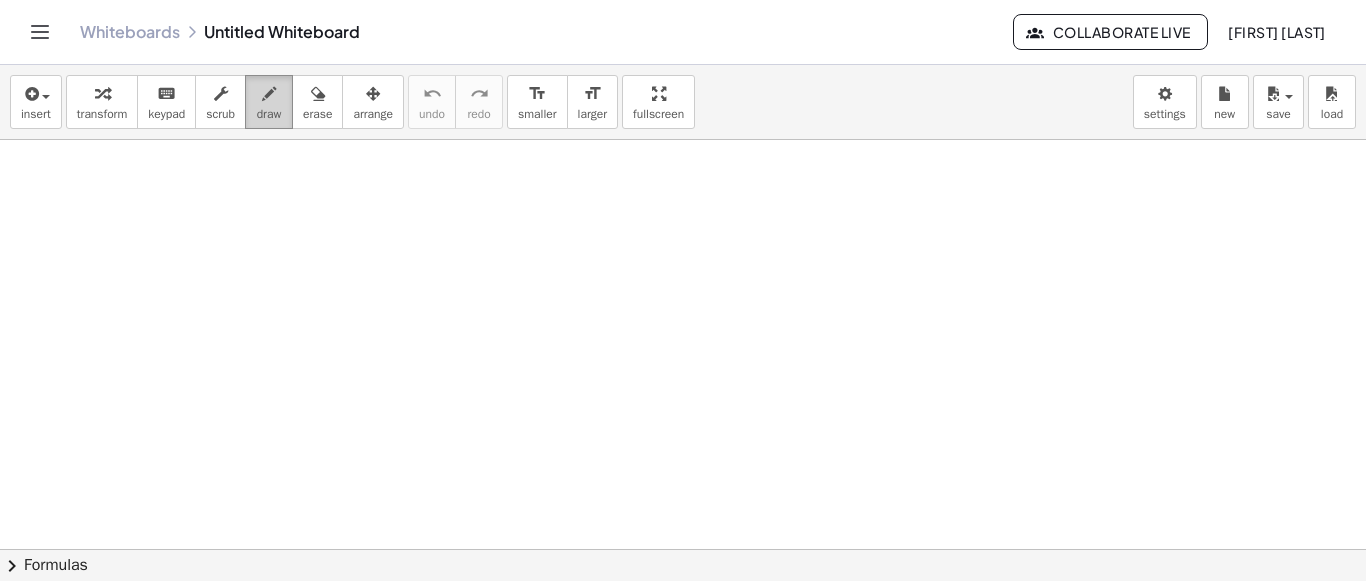 click on "draw" at bounding box center [269, 102] 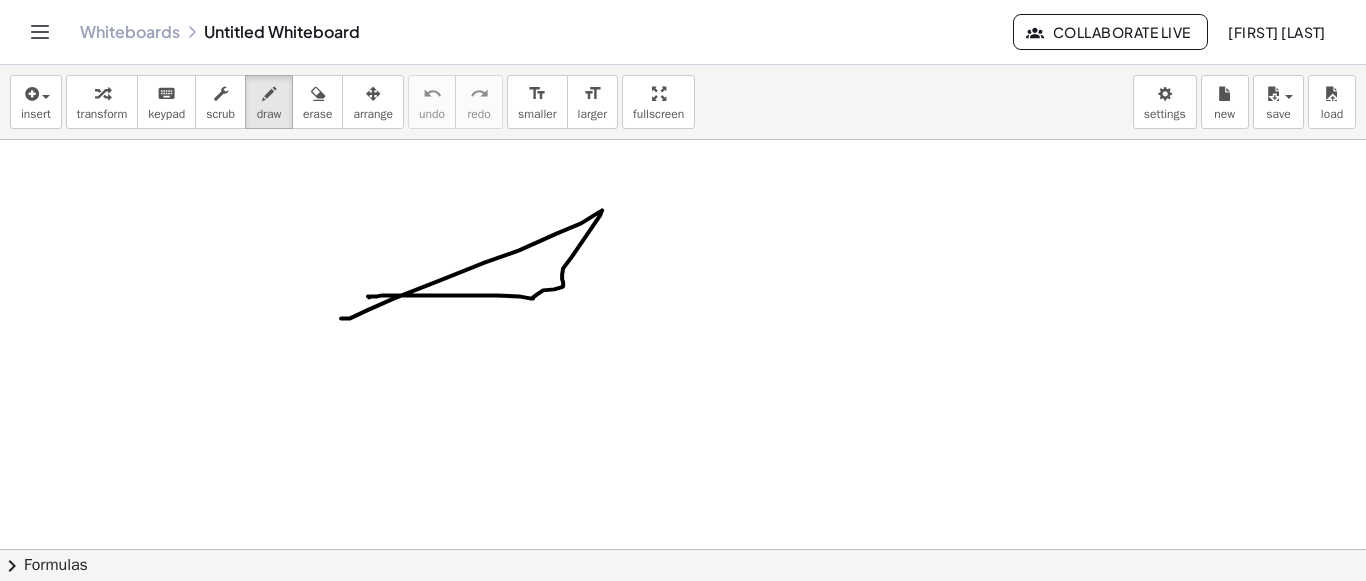 drag, startPoint x: 341, startPoint y: 317, endPoint x: 365, endPoint y: 272, distance: 51 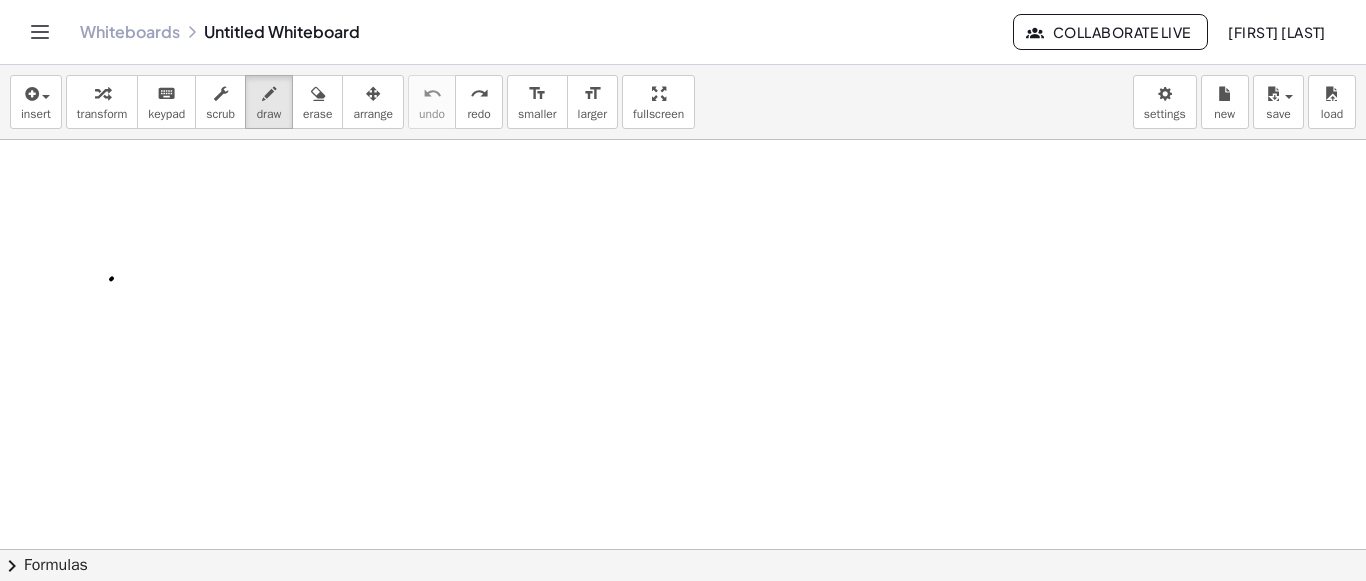 drag, startPoint x: 249, startPoint y: 254, endPoint x: 112, endPoint y: 277, distance: 138.91724 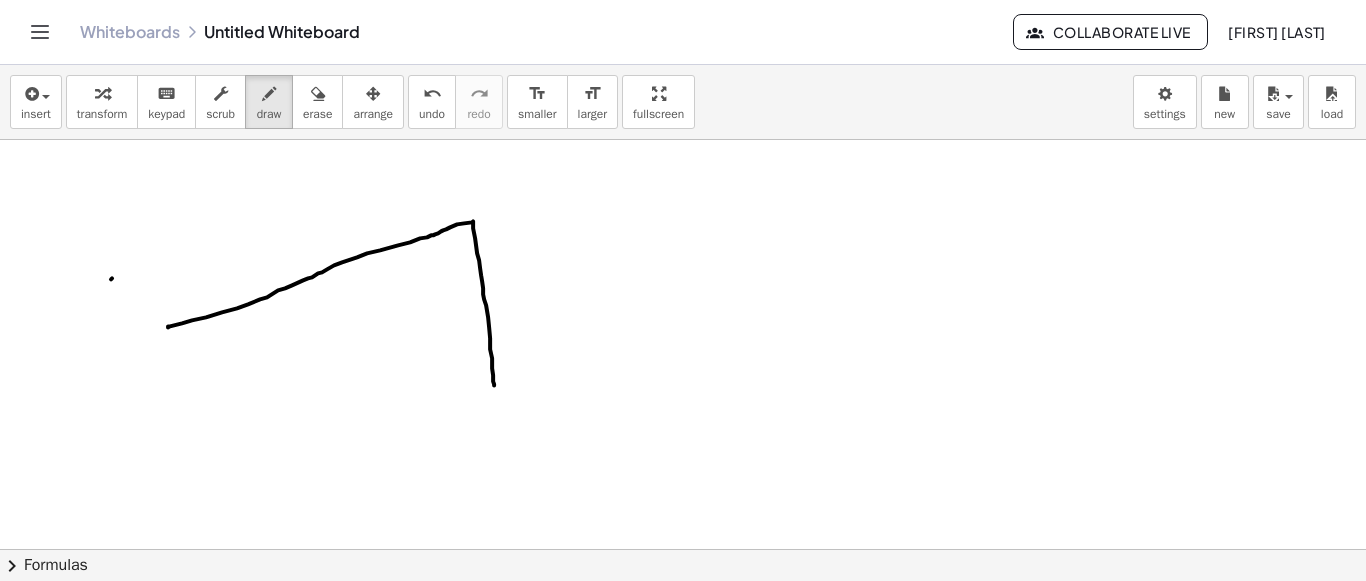 drag, startPoint x: 168, startPoint y: 326, endPoint x: 444, endPoint y: 361, distance: 278.21036 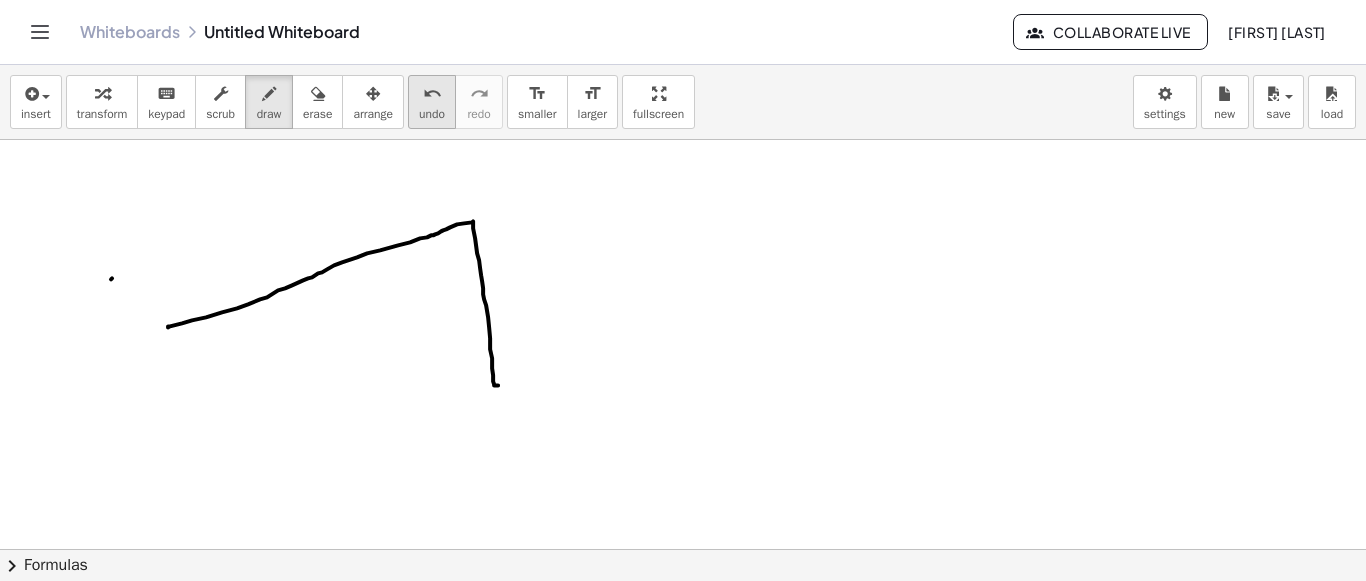 click on "undo" at bounding box center [432, 94] 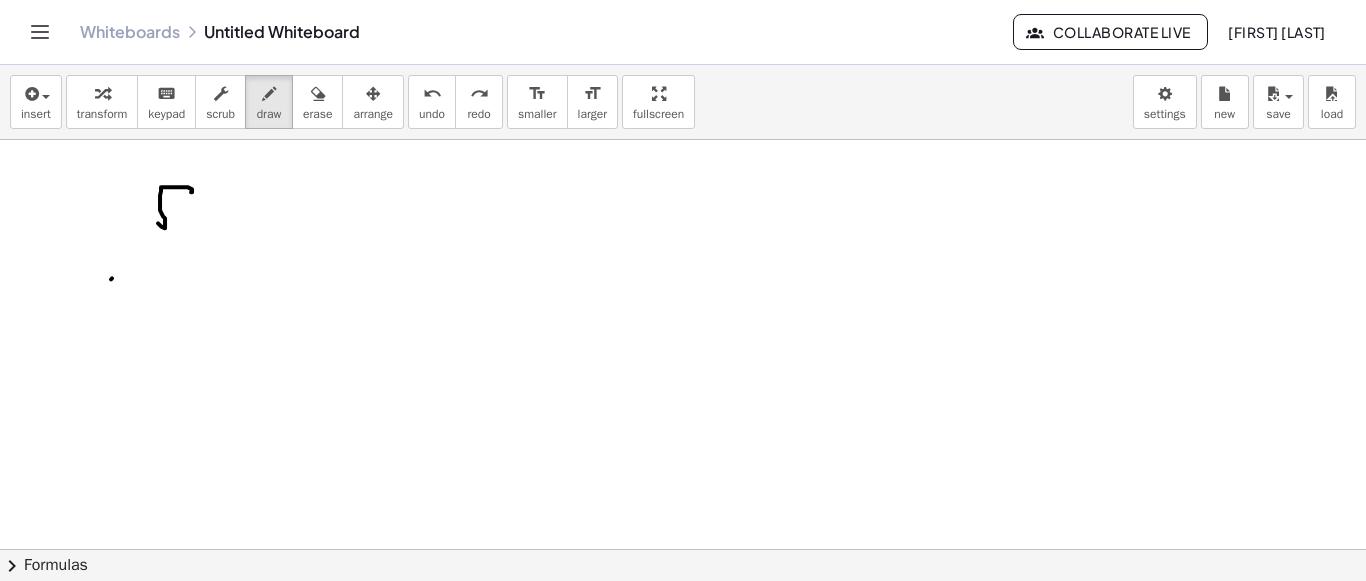 drag, startPoint x: 191, startPoint y: 191, endPoint x: 158, endPoint y: 222, distance: 45.276924 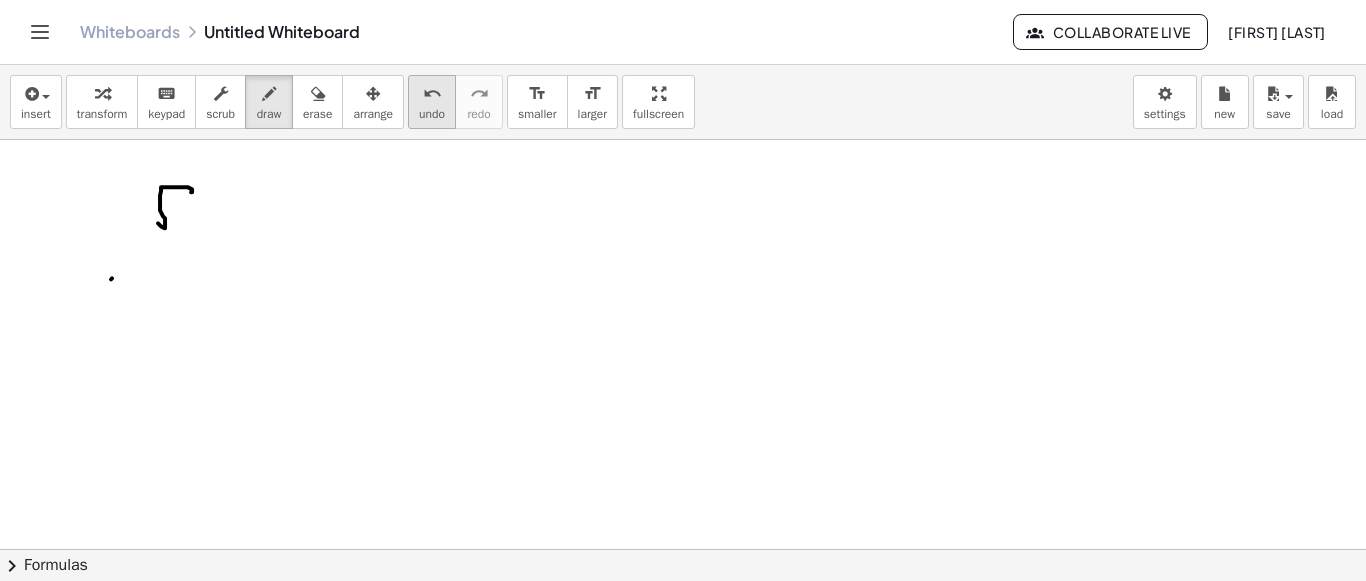 click on "undo" at bounding box center (432, 114) 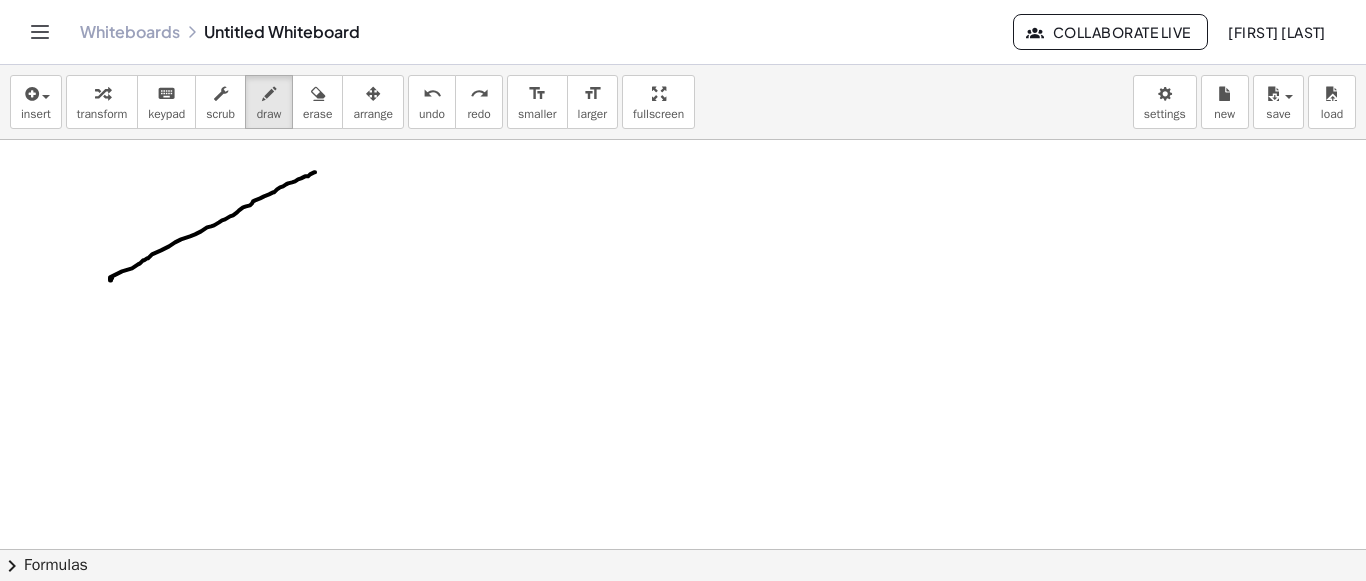 drag, startPoint x: 111, startPoint y: 279, endPoint x: 315, endPoint y: 171, distance: 230.82462 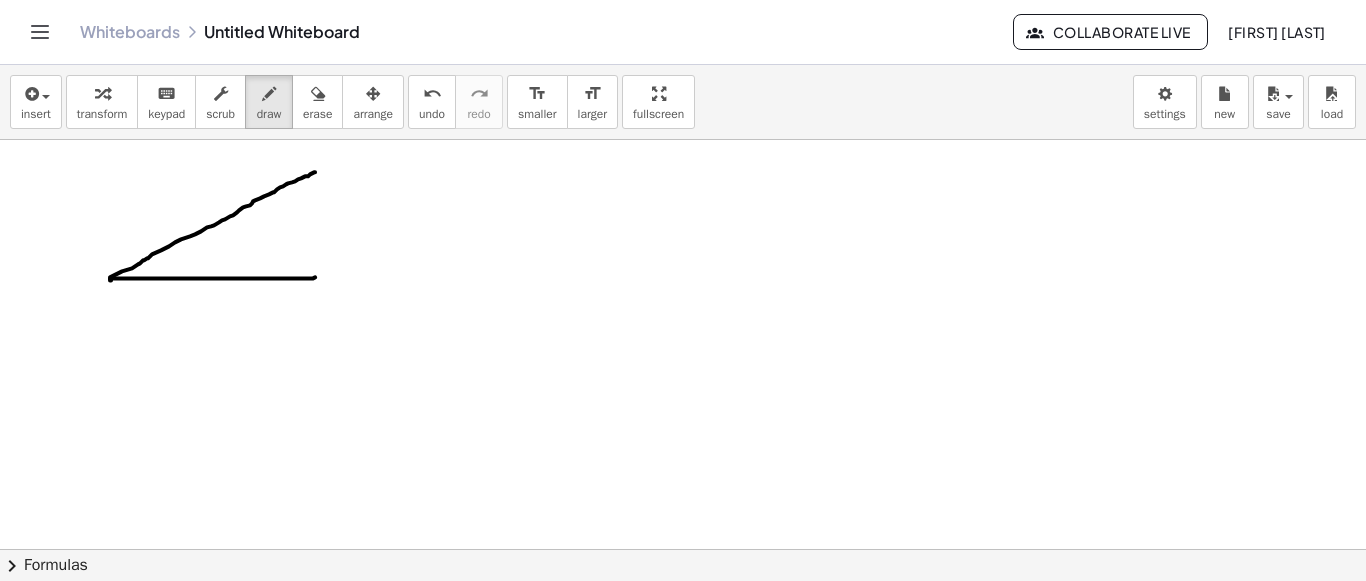 drag, startPoint x: 111, startPoint y: 277, endPoint x: 316, endPoint y: 276, distance: 205.00244 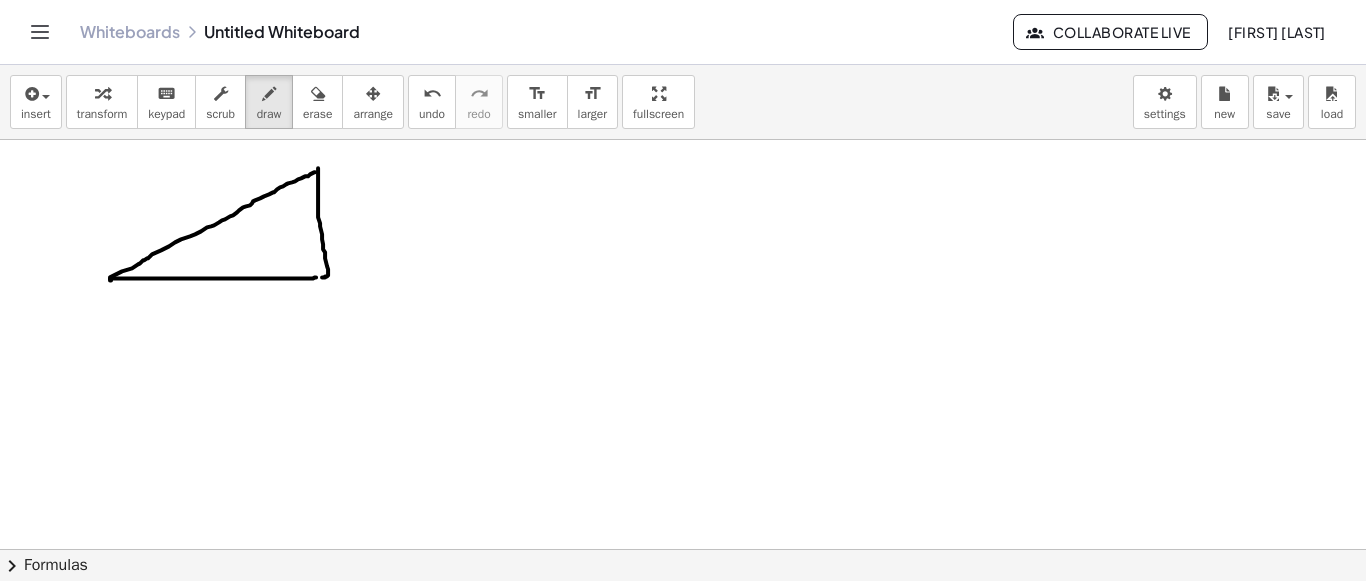 drag, startPoint x: 318, startPoint y: 167, endPoint x: 307, endPoint y: 280, distance: 113.534134 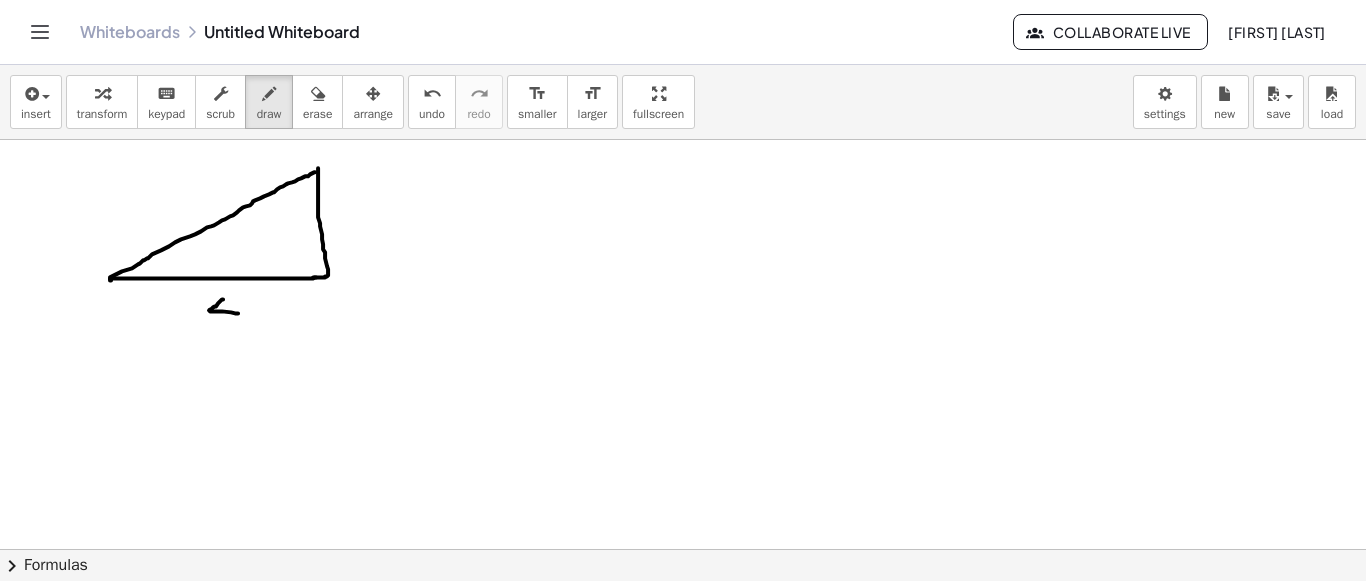 drag, startPoint x: 223, startPoint y: 298, endPoint x: 238, endPoint y: 312, distance: 20.518284 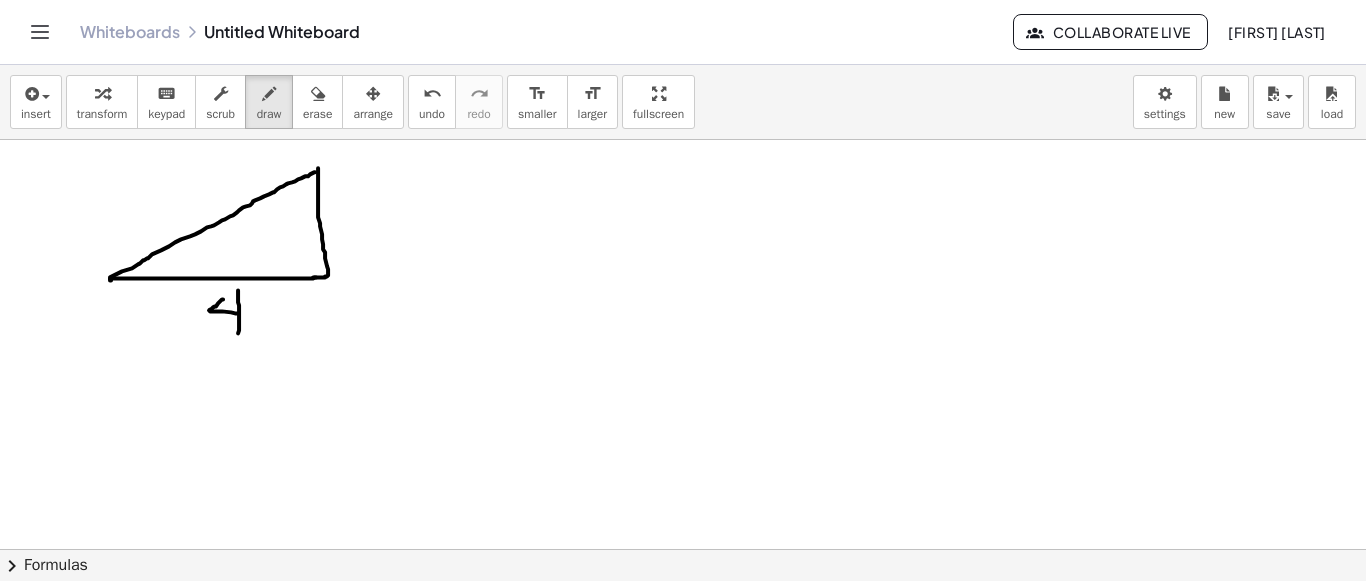 drag, startPoint x: 238, startPoint y: 289, endPoint x: 238, endPoint y: 336, distance: 47 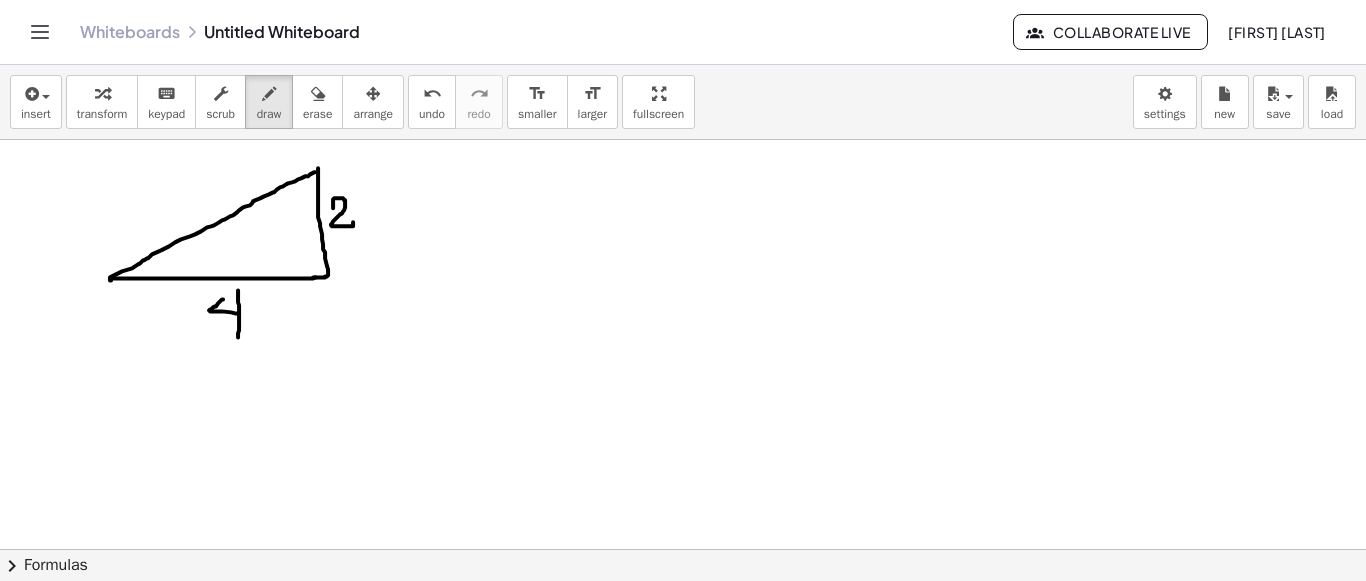 drag, startPoint x: 333, startPoint y: 202, endPoint x: 353, endPoint y: 221, distance: 27.58623 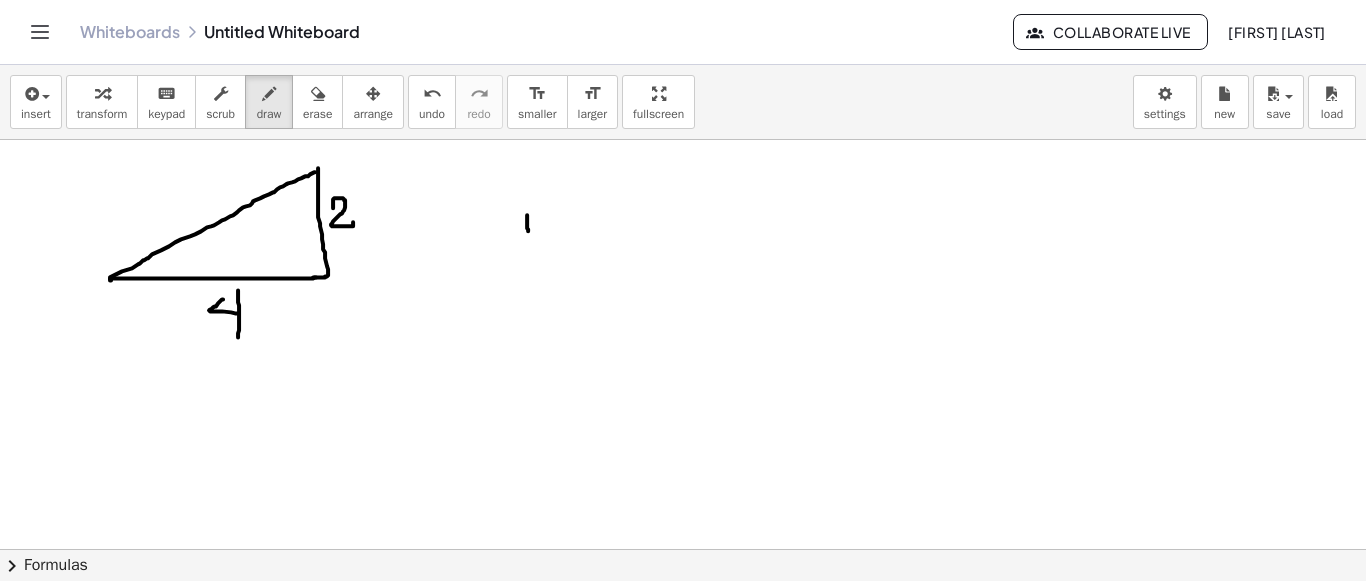 drag, startPoint x: 527, startPoint y: 214, endPoint x: 528, endPoint y: 231, distance: 17.029387 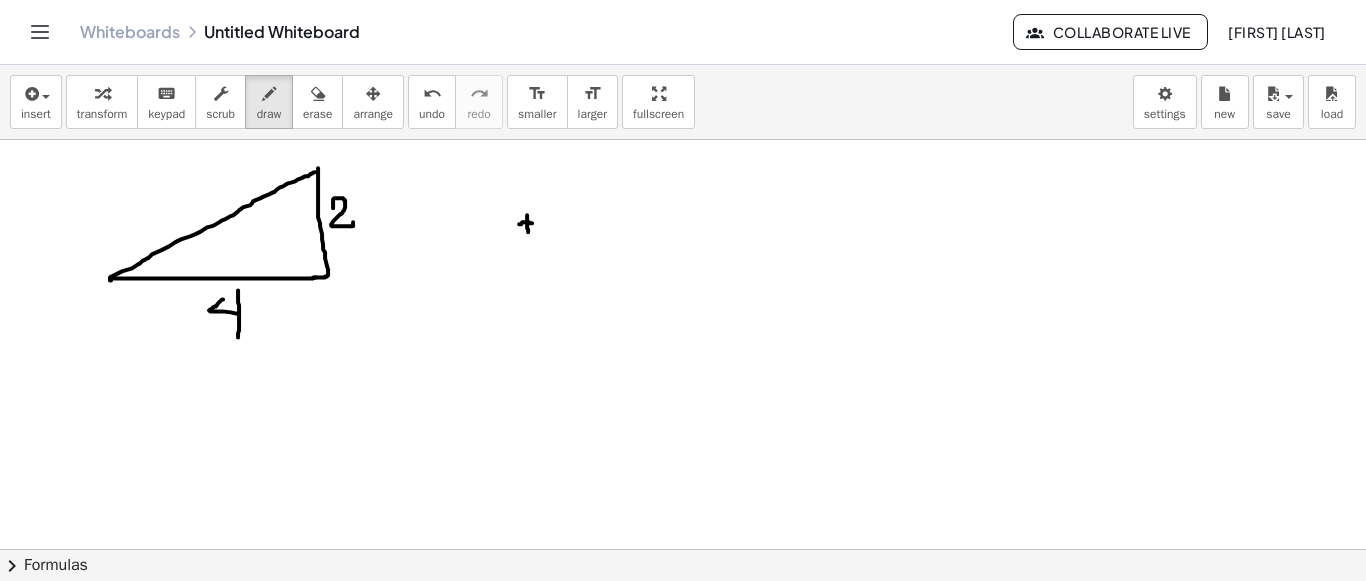 drag, startPoint x: 519, startPoint y: 223, endPoint x: 532, endPoint y: 222, distance: 13.038404 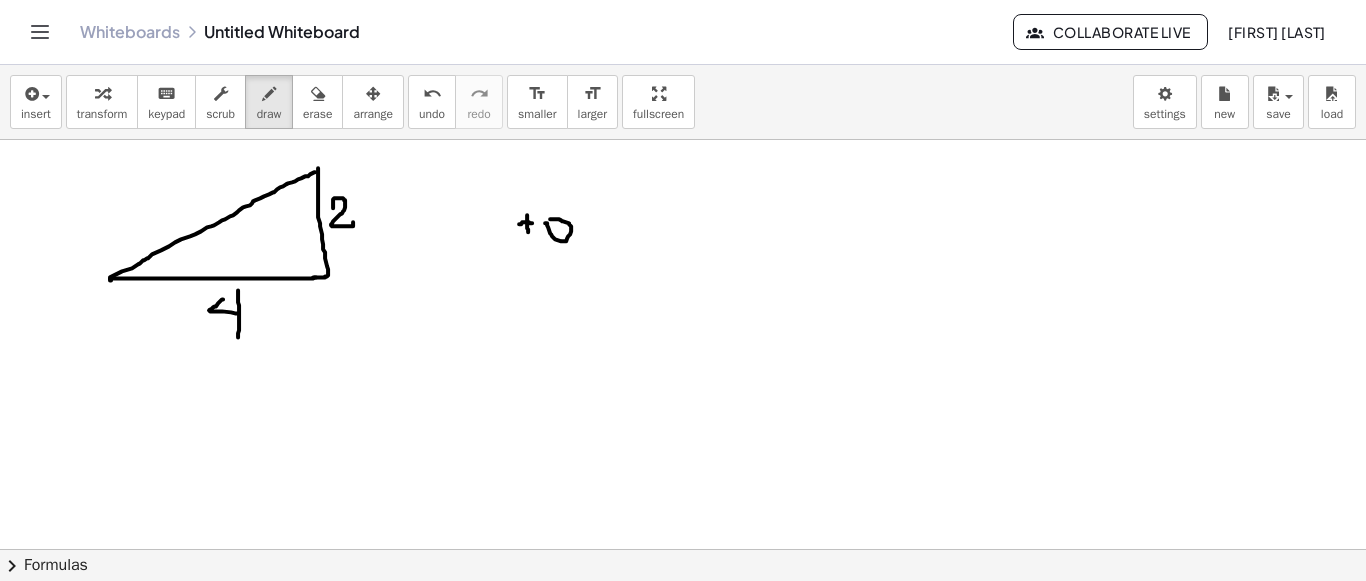 click at bounding box center [683, 666] 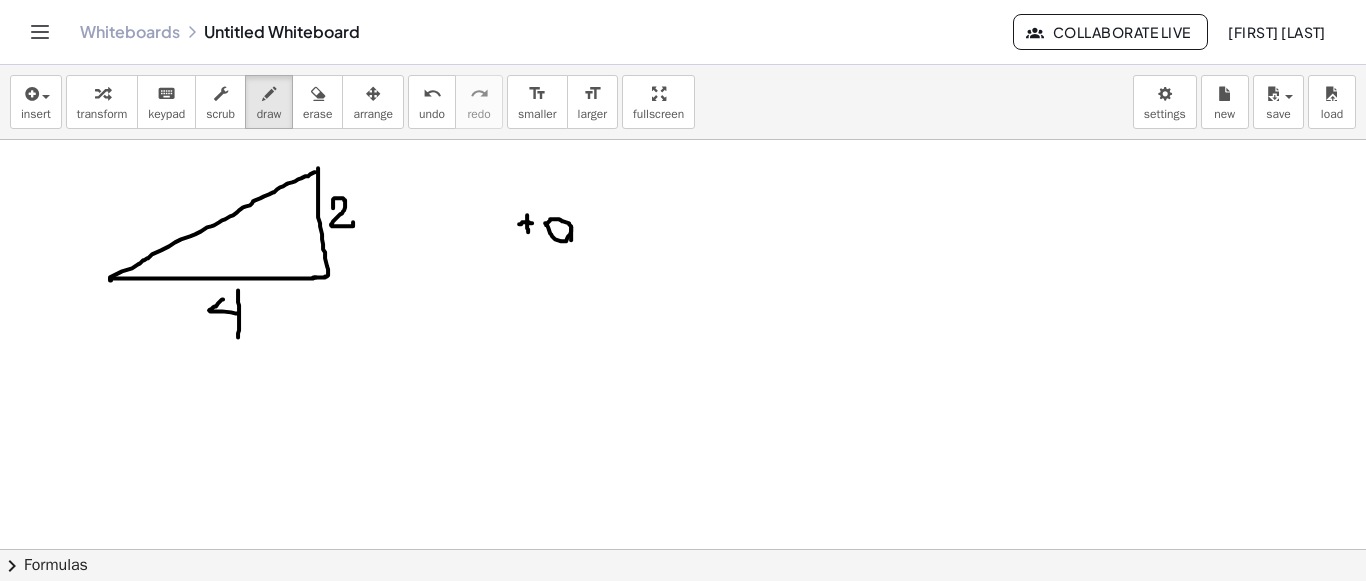 drag, startPoint x: 571, startPoint y: 226, endPoint x: 571, endPoint y: 239, distance: 13 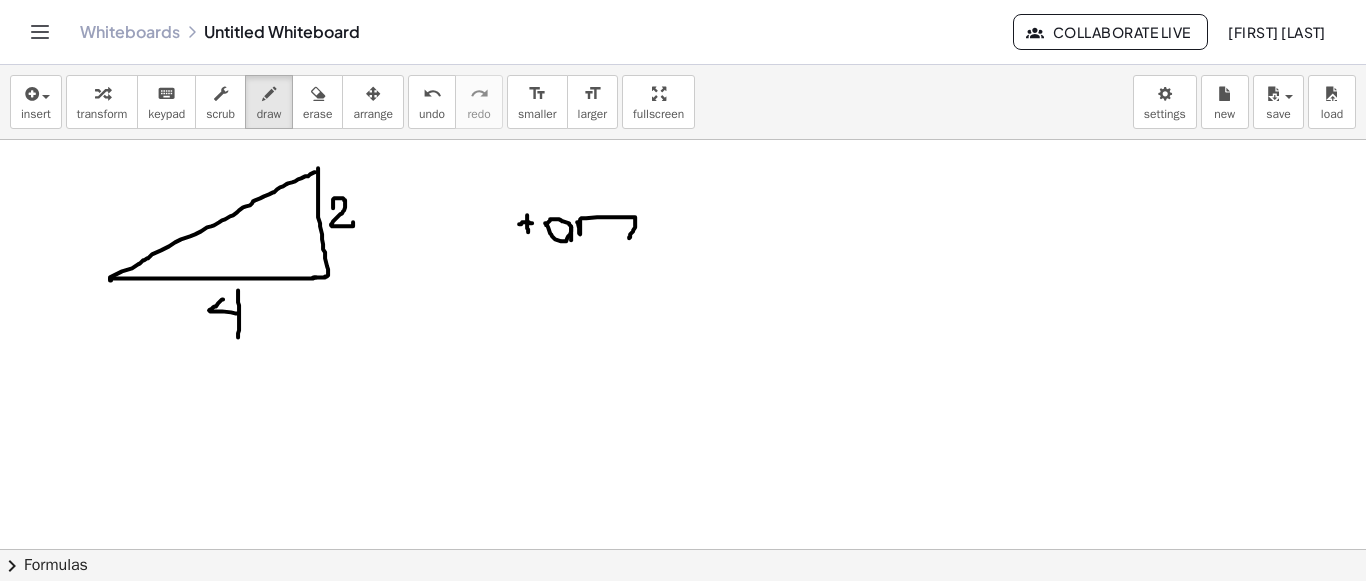 drag, startPoint x: 577, startPoint y: 221, endPoint x: 627, endPoint y: 237, distance: 52.49762 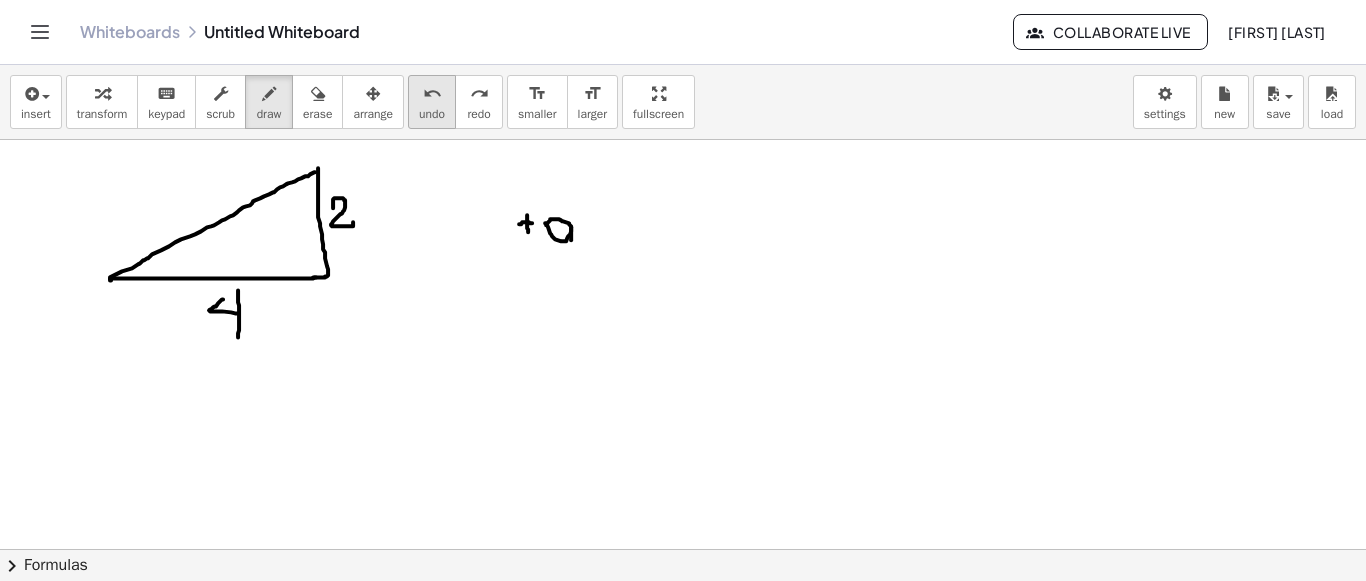 click on "undo" at bounding box center [432, 114] 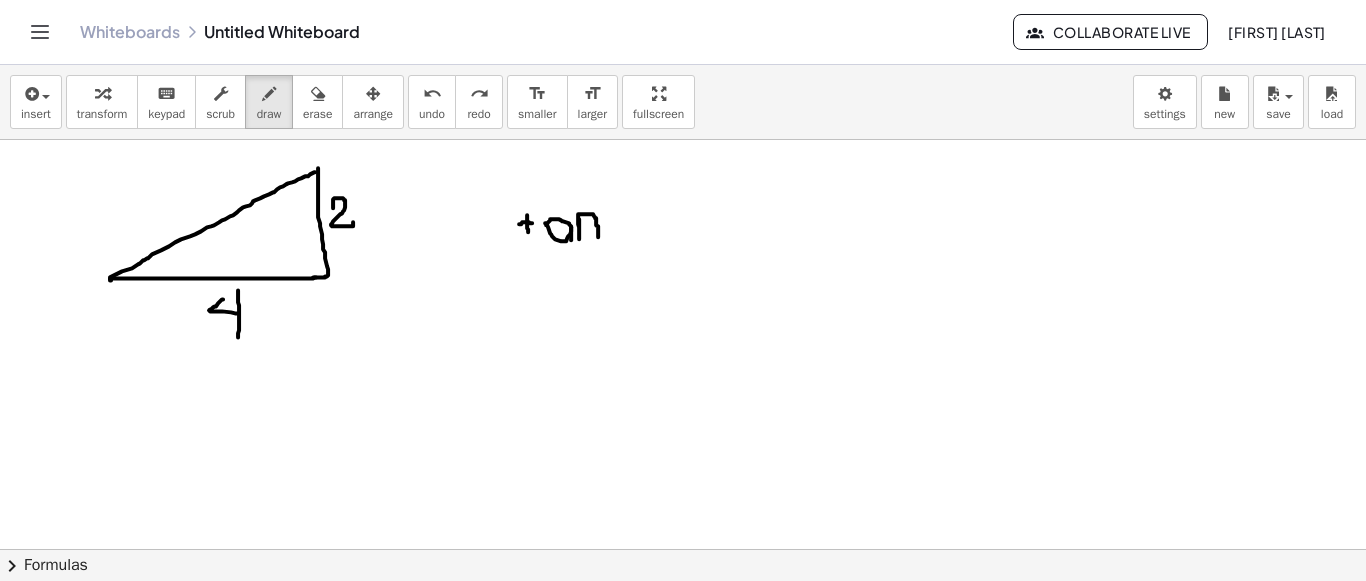 drag, startPoint x: 579, startPoint y: 218, endPoint x: 598, endPoint y: 236, distance: 26.172504 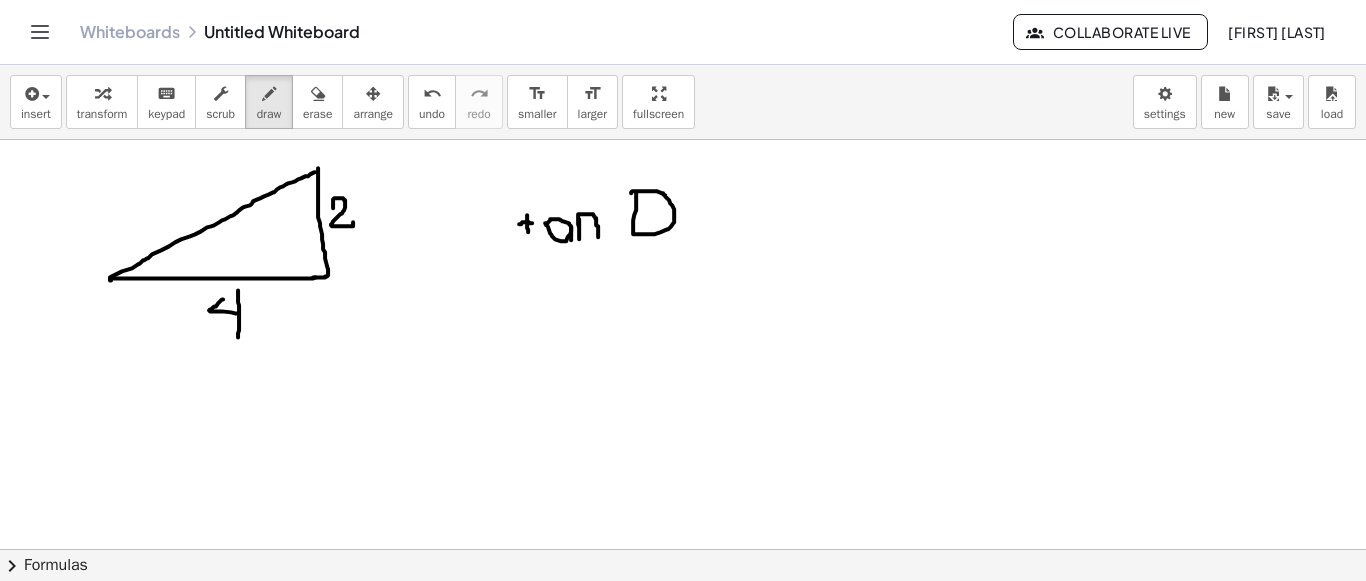 click at bounding box center [683, 666] 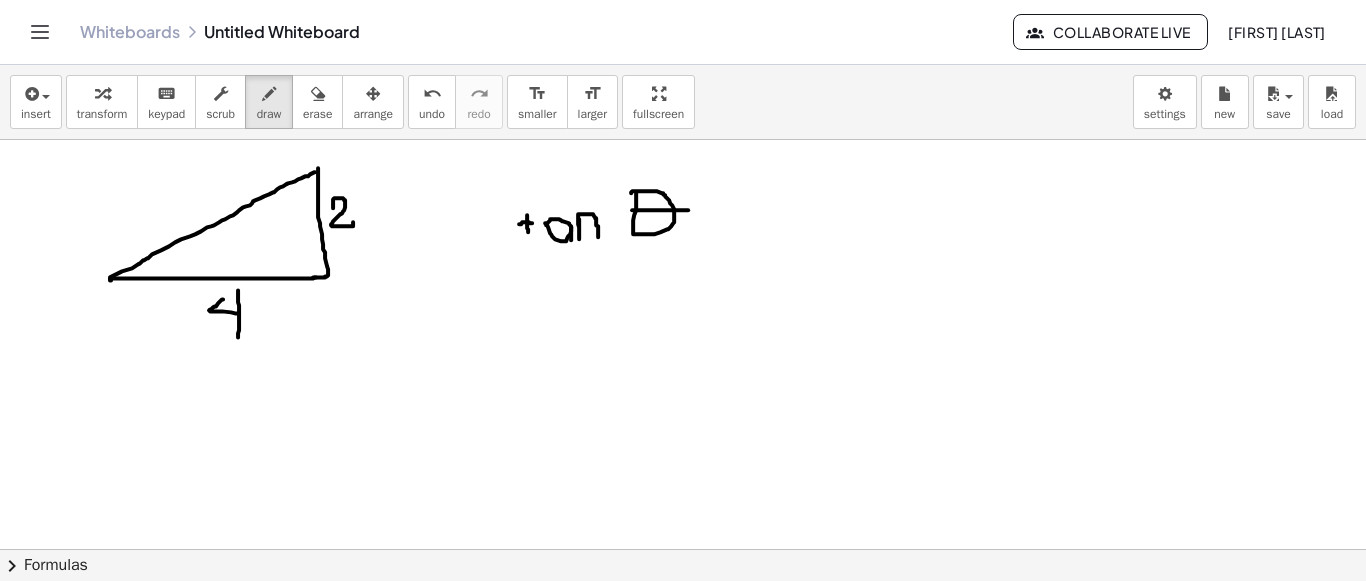 drag, startPoint x: 632, startPoint y: 209, endPoint x: 688, endPoint y: 209, distance: 56 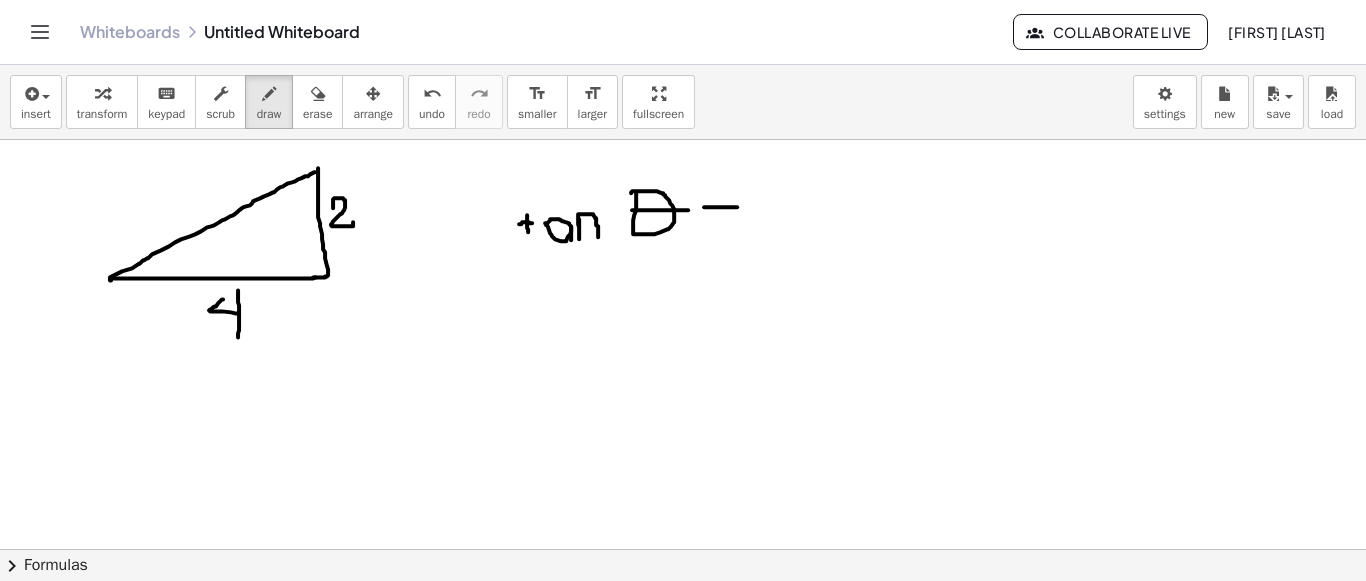 drag, startPoint x: 704, startPoint y: 206, endPoint x: 737, endPoint y: 206, distance: 33 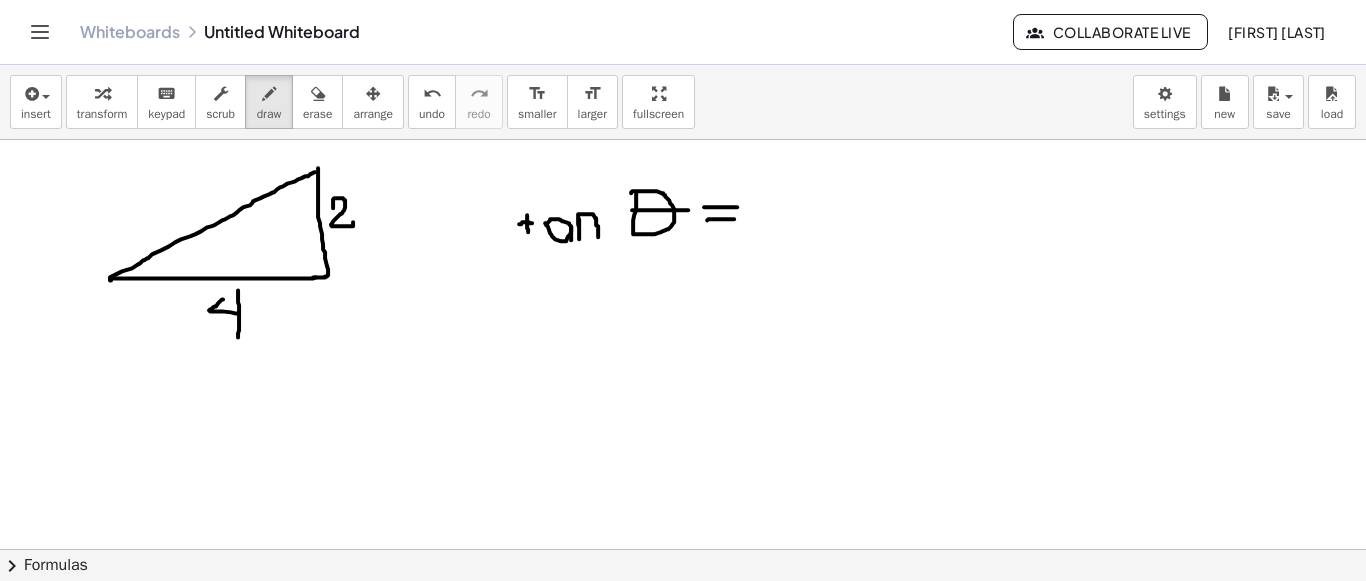 drag, startPoint x: 707, startPoint y: 219, endPoint x: 734, endPoint y: 218, distance: 27.018513 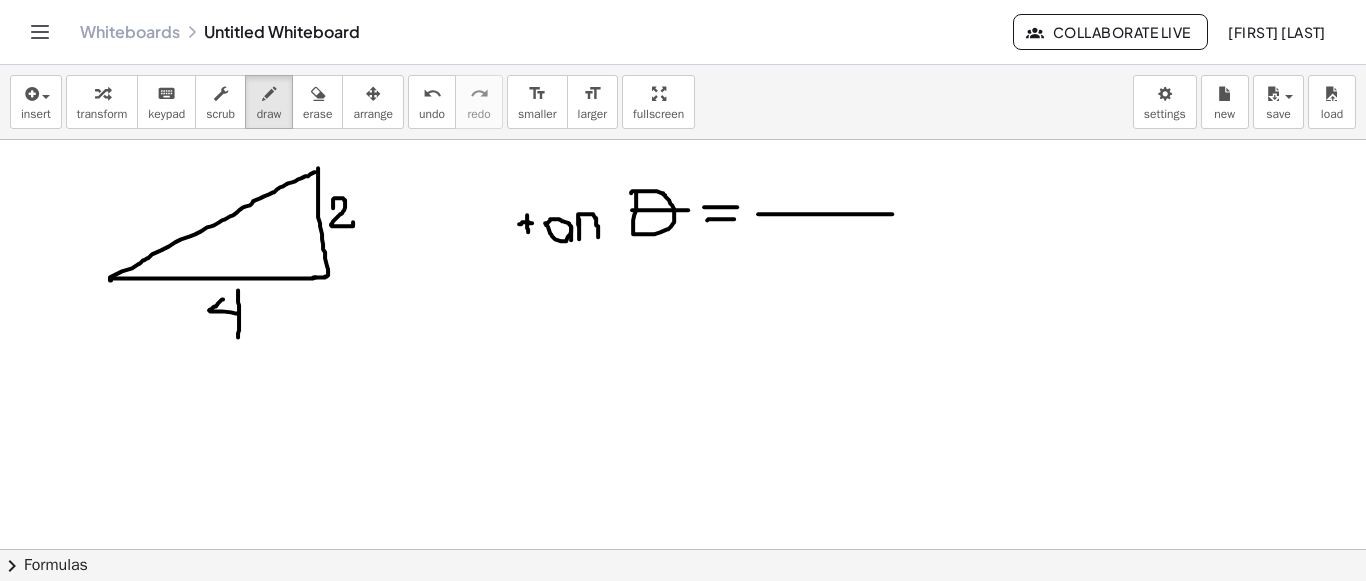 drag, startPoint x: 758, startPoint y: 213, endPoint x: 905, endPoint y: 213, distance: 147 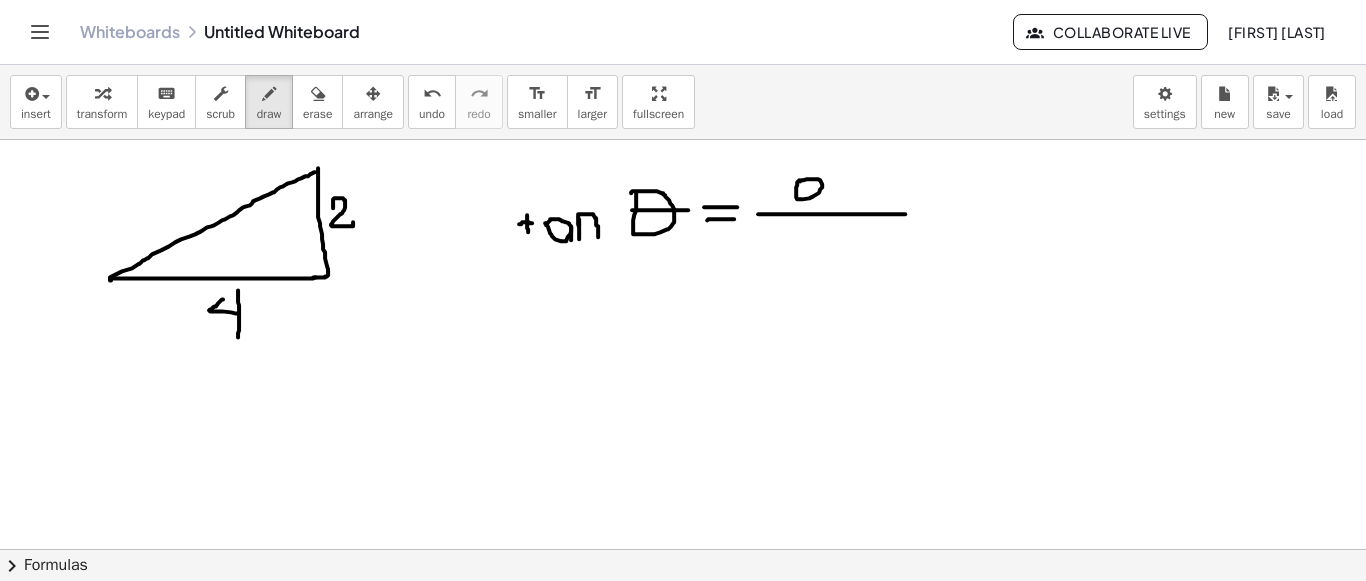 click at bounding box center [683, 666] 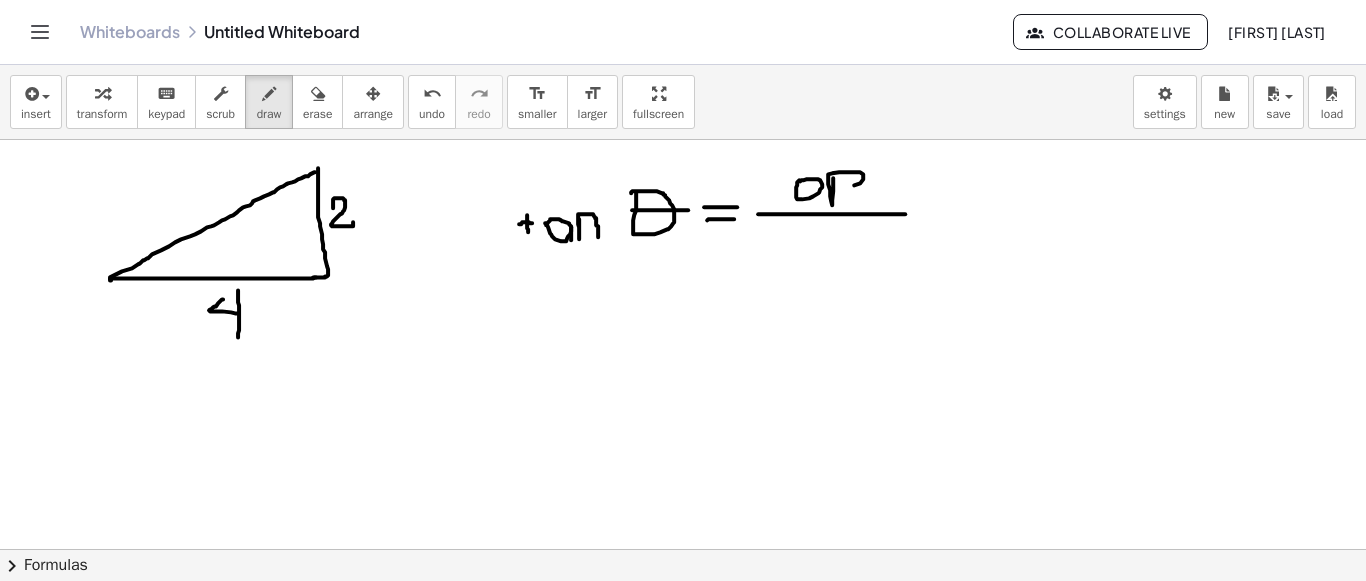 drag, startPoint x: 833, startPoint y: 177, endPoint x: 820, endPoint y: 186, distance: 15.811388 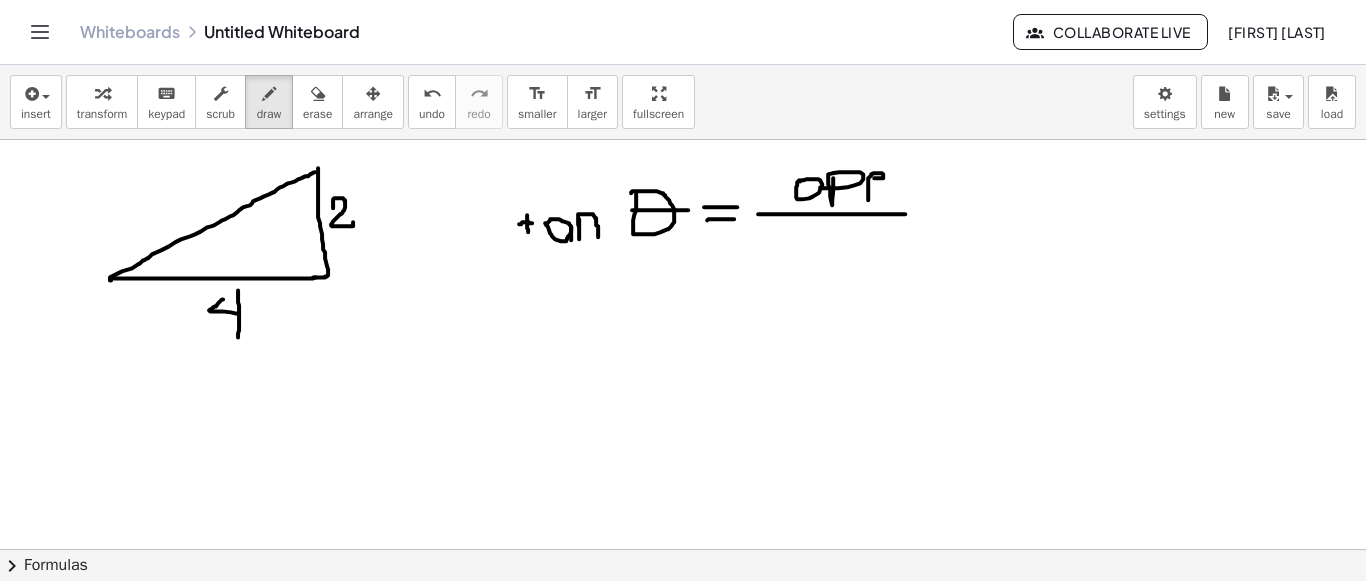 drag, startPoint x: 868, startPoint y: 191, endPoint x: 869, endPoint y: 178, distance: 13.038404 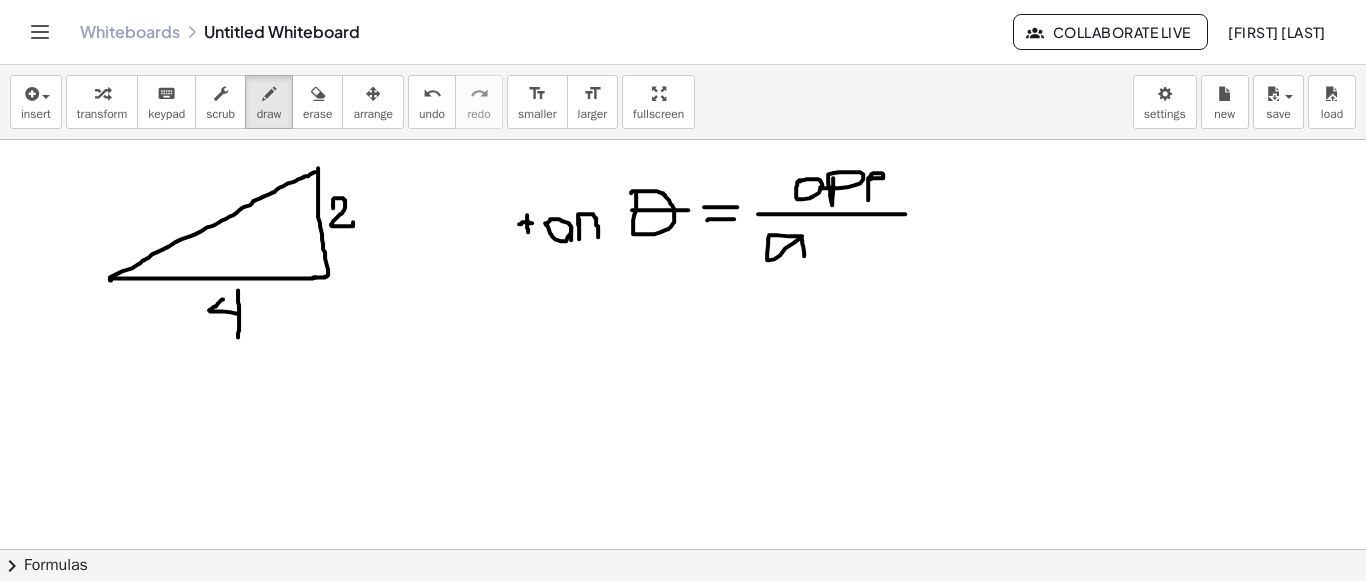 drag, startPoint x: 802, startPoint y: 235, endPoint x: 812, endPoint y: 255, distance: 22.36068 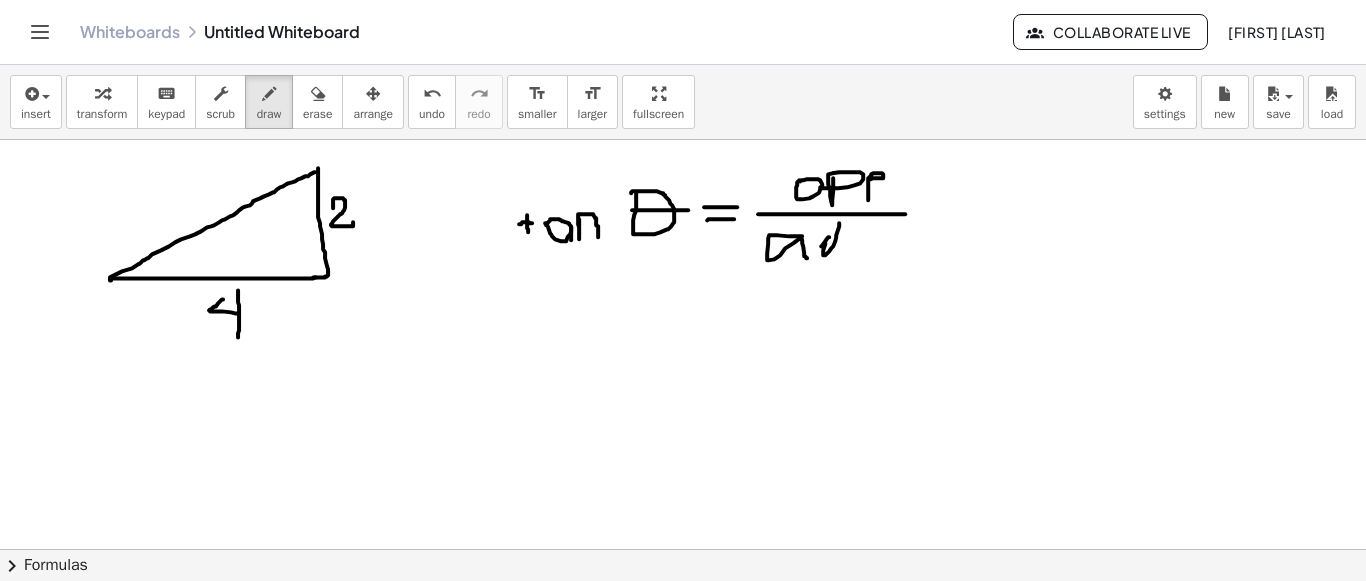 drag, startPoint x: 829, startPoint y: 236, endPoint x: 840, endPoint y: 254, distance: 21.095022 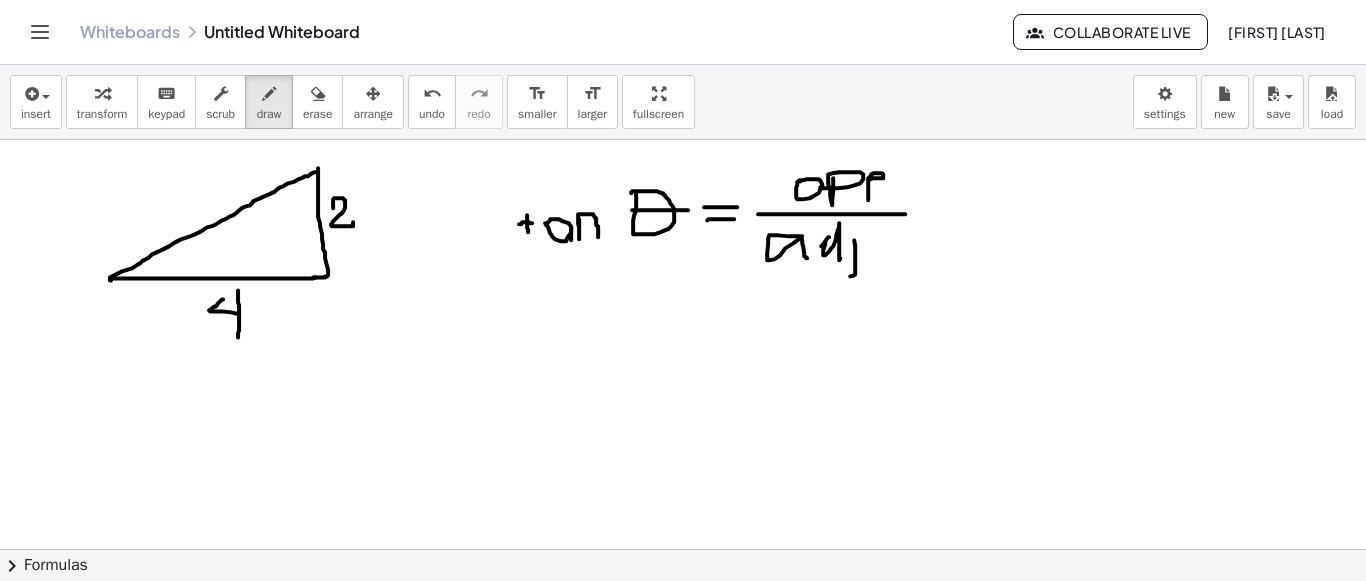 drag, startPoint x: 854, startPoint y: 239, endPoint x: 833, endPoint y: 272, distance: 39.115215 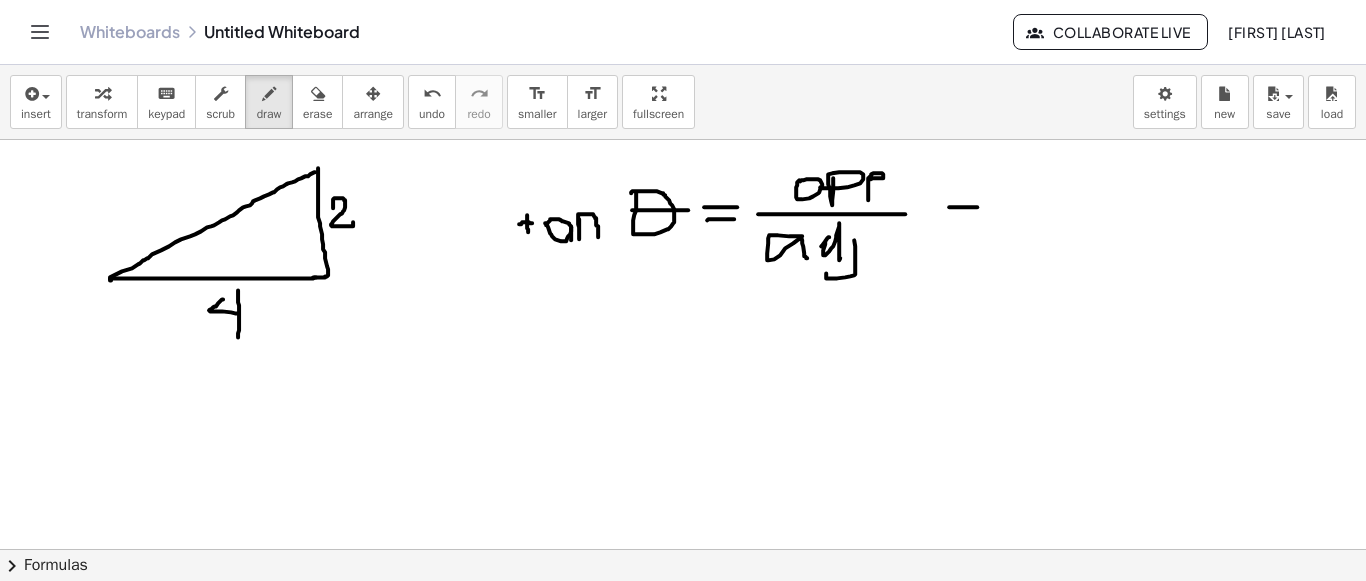drag, startPoint x: 949, startPoint y: 206, endPoint x: 967, endPoint y: 215, distance: 20.12461 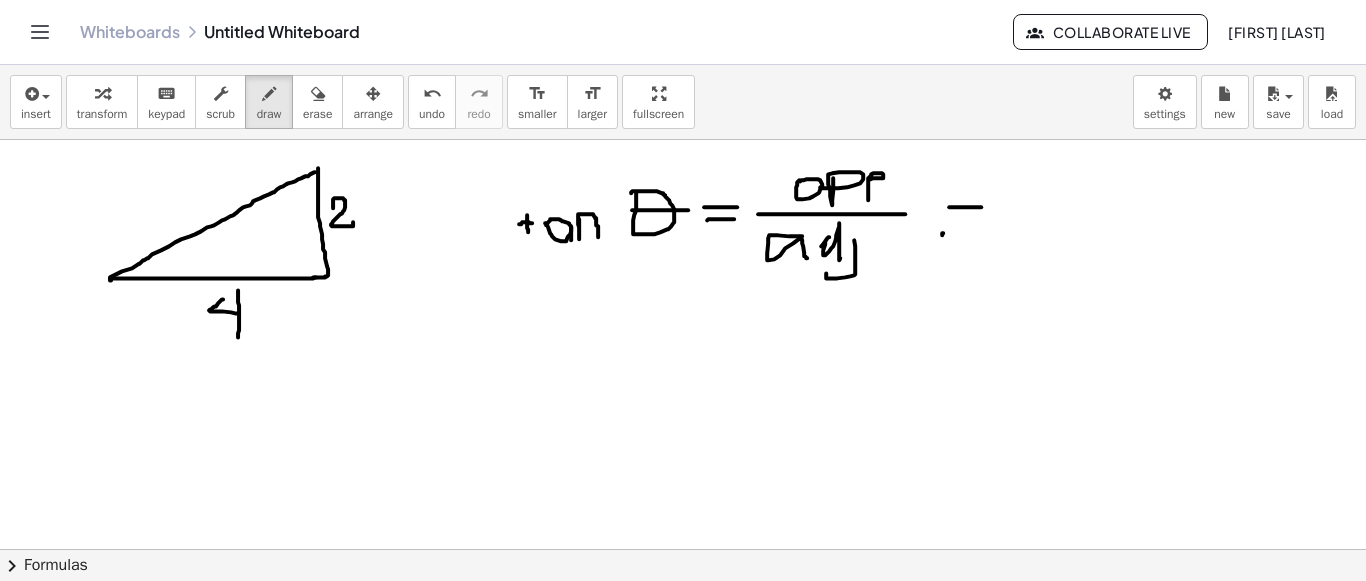 click at bounding box center (683, 666) 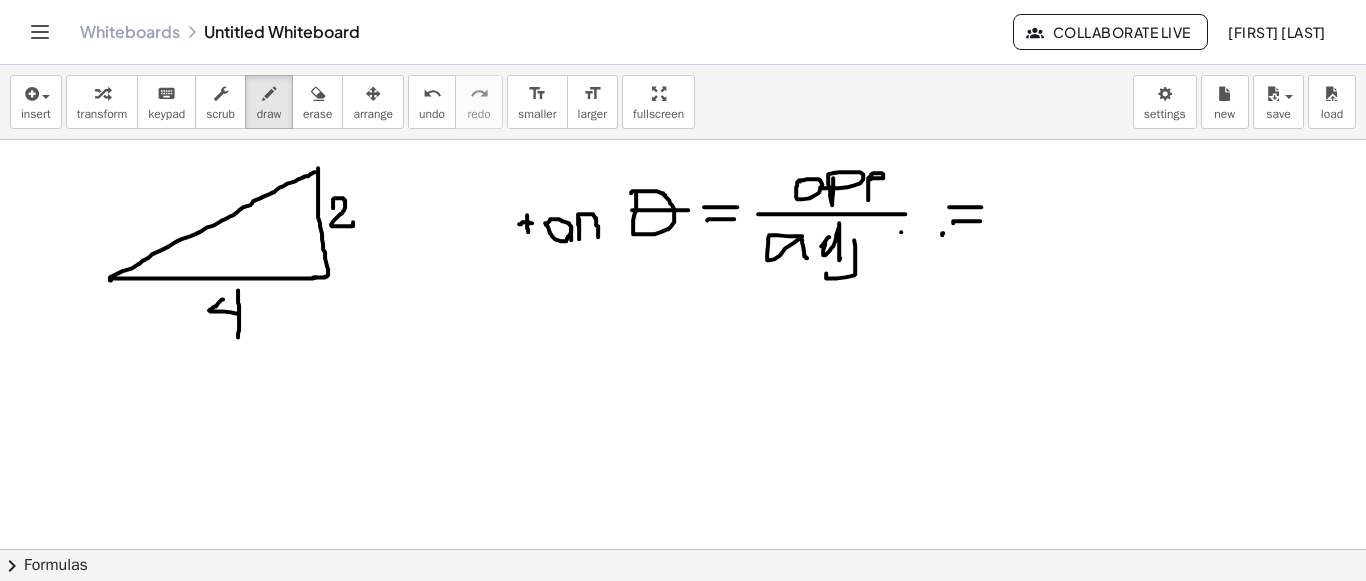 drag, startPoint x: 980, startPoint y: 220, endPoint x: 901, endPoint y: 231, distance: 79.762146 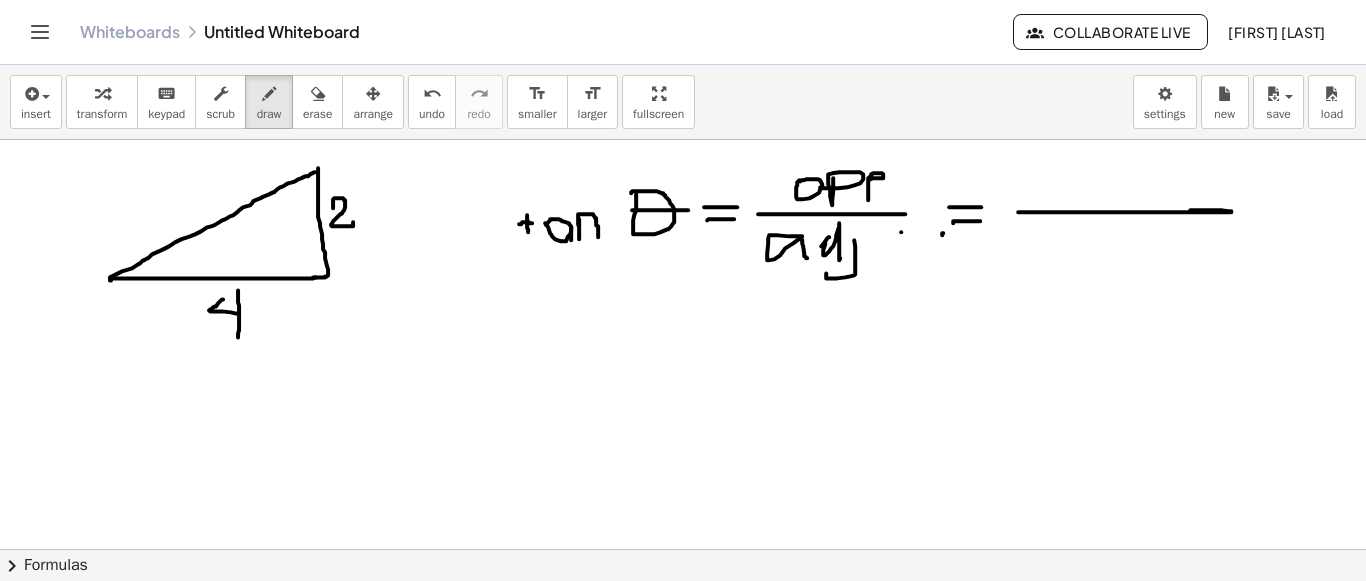 drag, startPoint x: 1018, startPoint y: 211, endPoint x: 1190, endPoint y: 209, distance: 172.01163 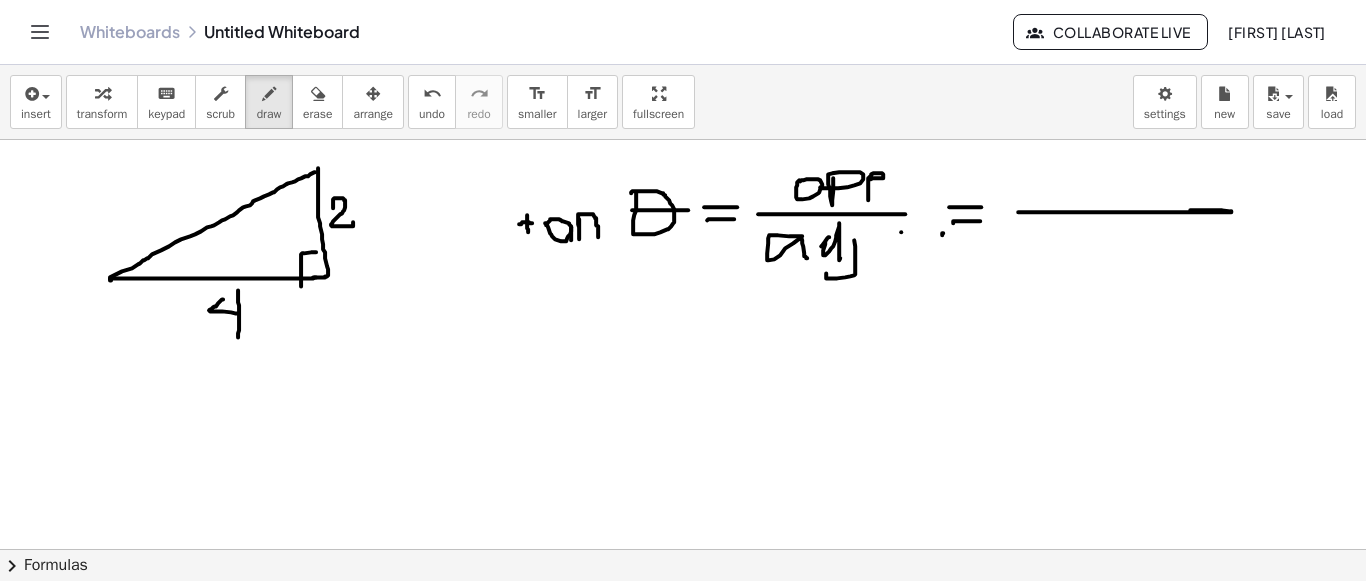 drag, startPoint x: 316, startPoint y: 251, endPoint x: 301, endPoint y: 285, distance: 37.161808 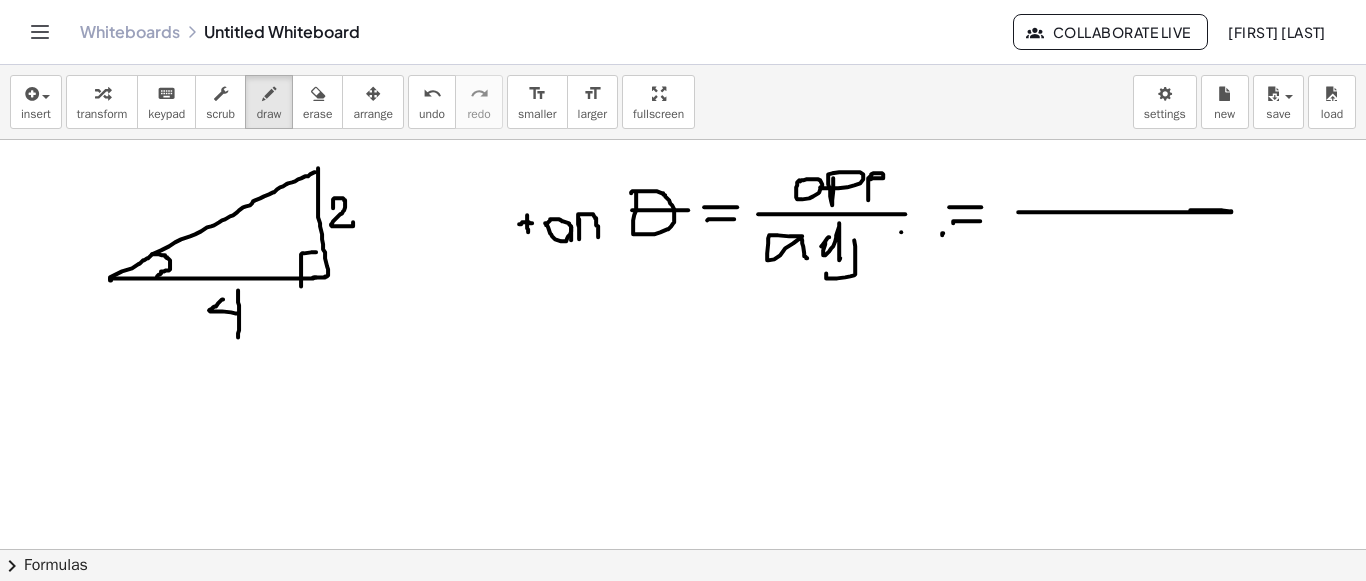 drag, startPoint x: 152, startPoint y: 253, endPoint x: 157, endPoint y: 275, distance: 22.561028 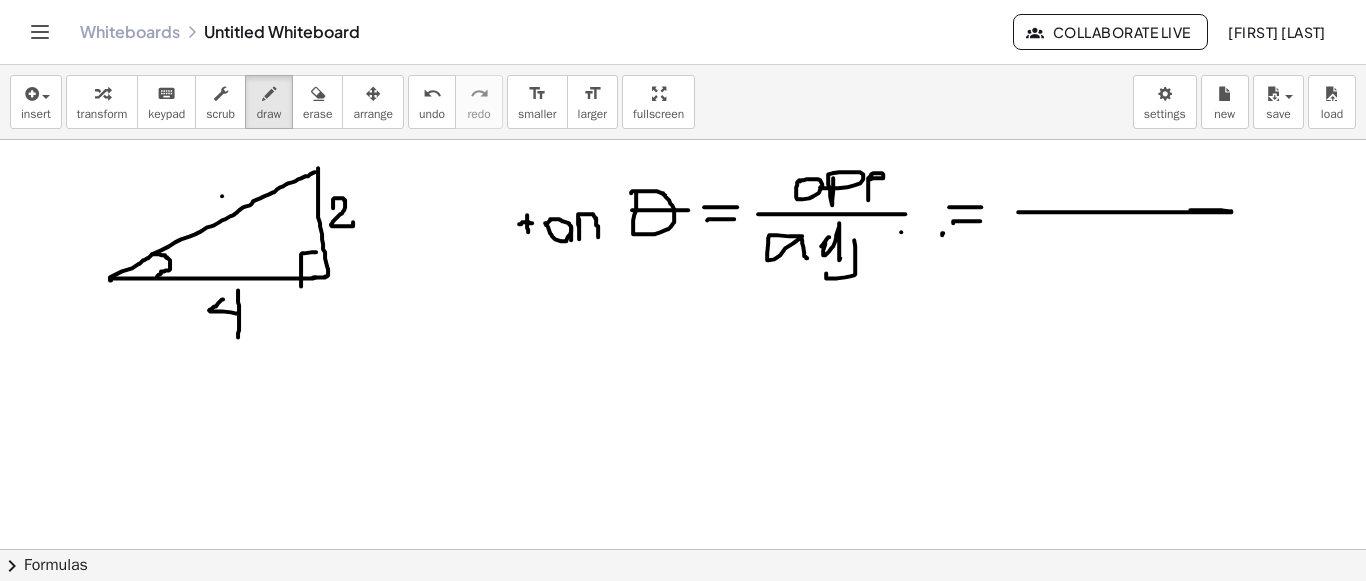 click at bounding box center (683, 666) 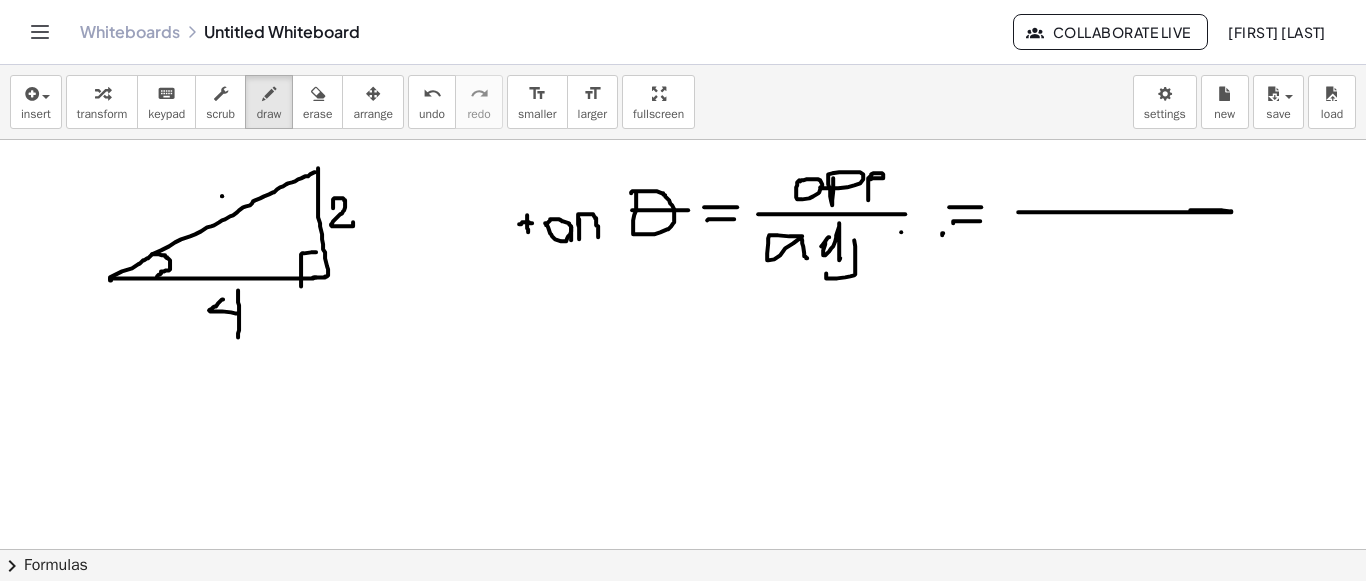 click at bounding box center [683, 666] 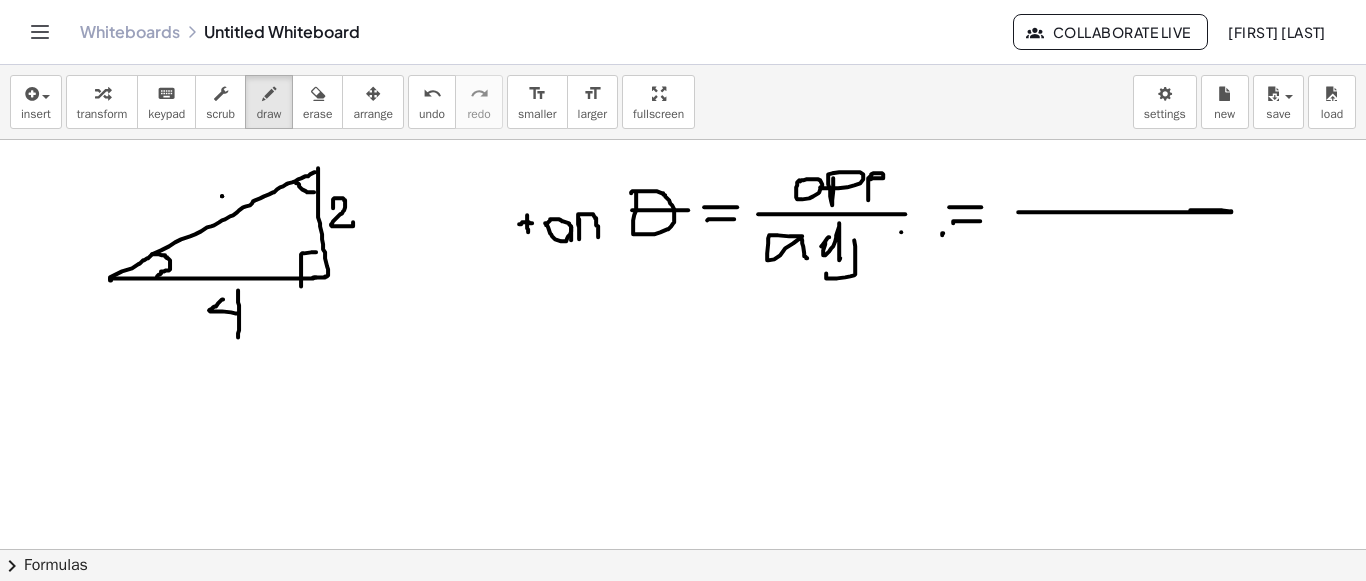 drag, startPoint x: 296, startPoint y: 182, endPoint x: 315, endPoint y: 191, distance: 21.023796 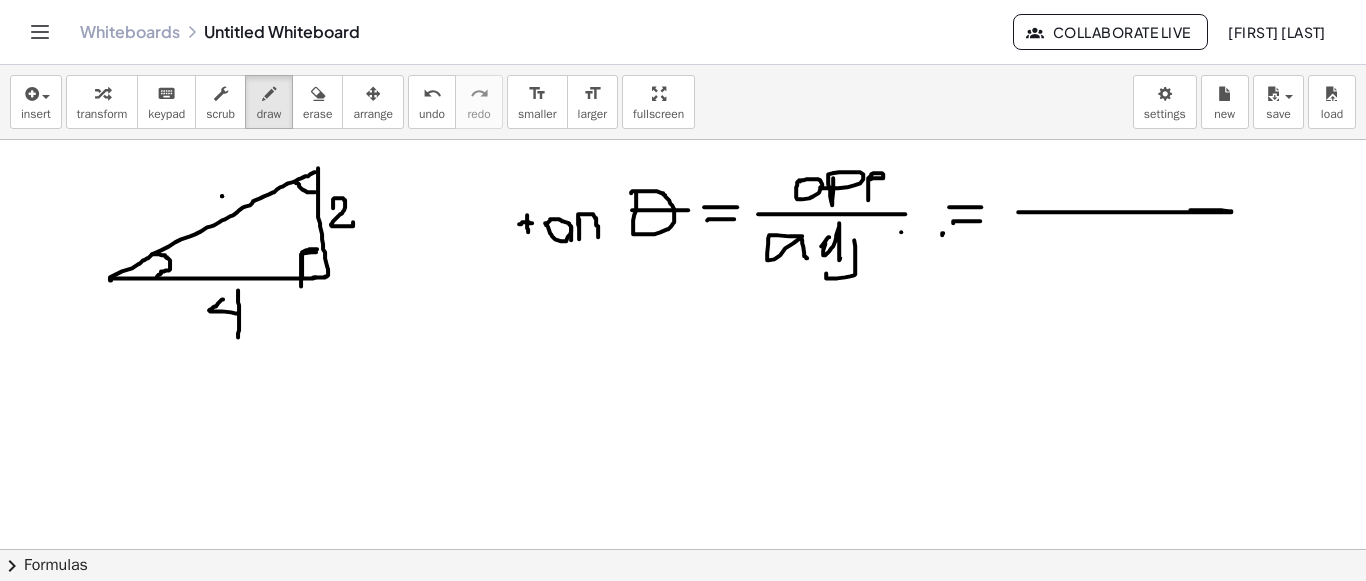 drag, startPoint x: 317, startPoint y: 248, endPoint x: 287, endPoint y: 269, distance: 36.619667 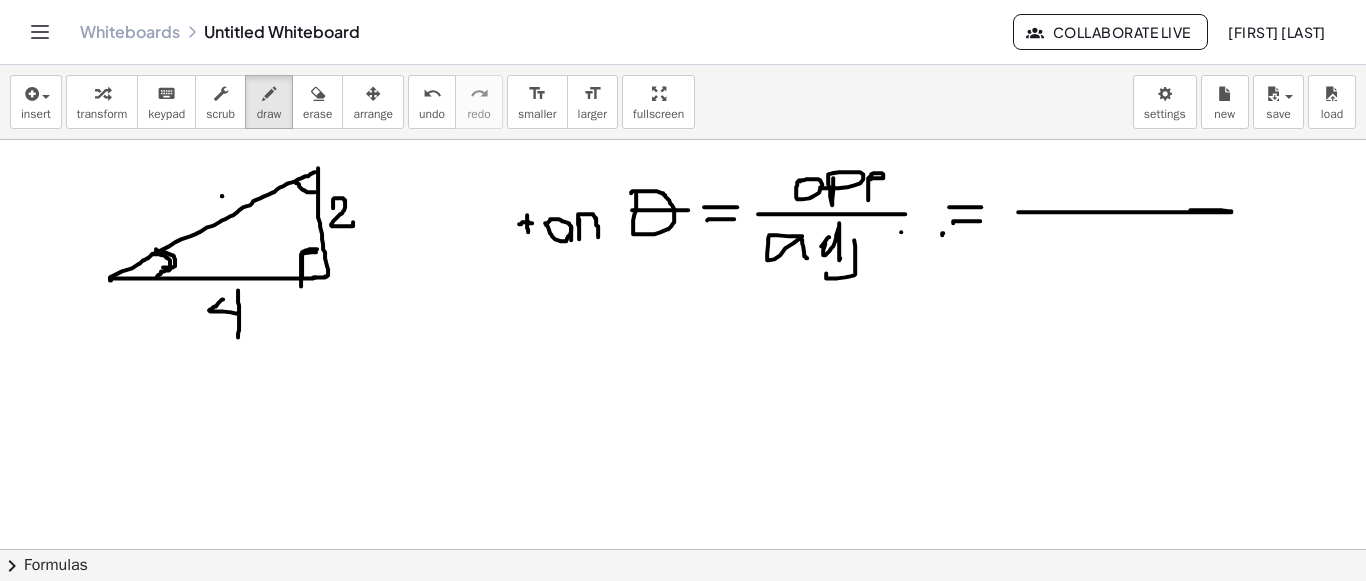 drag, startPoint x: 156, startPoint y: 248, endPoint x: 167, endPoint y: 260, distance: 16.27882 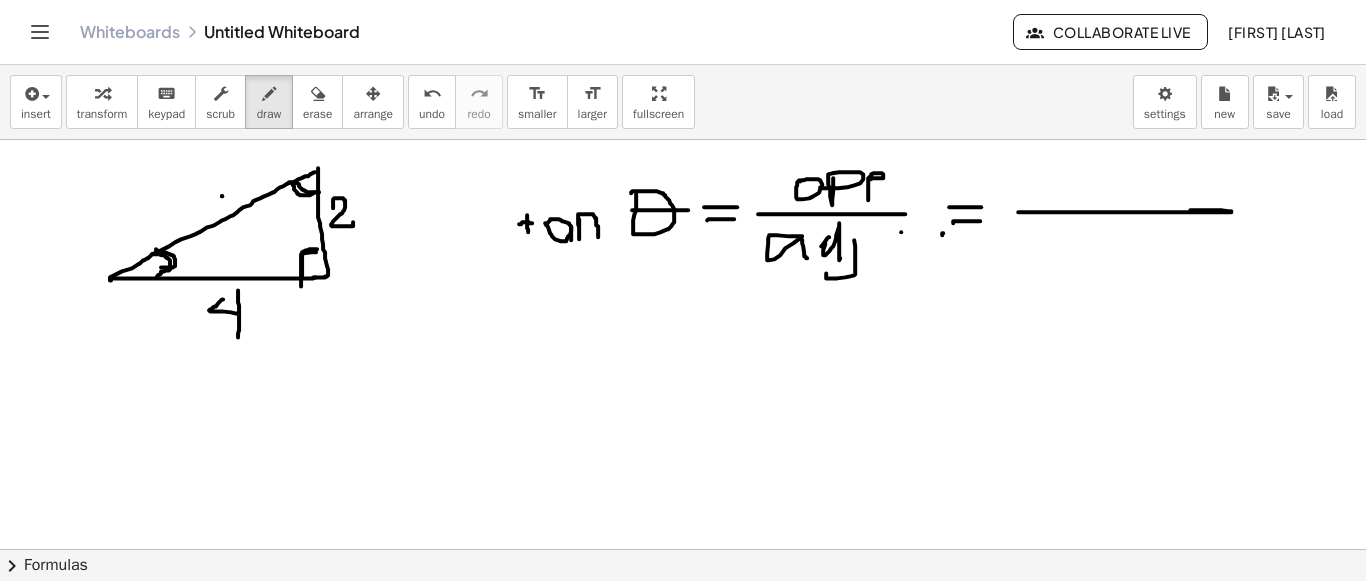 drag, startPoint x: 289, startPoint y: 181, endPoint x: 319, endPoint y: 191, distance: 31.622776 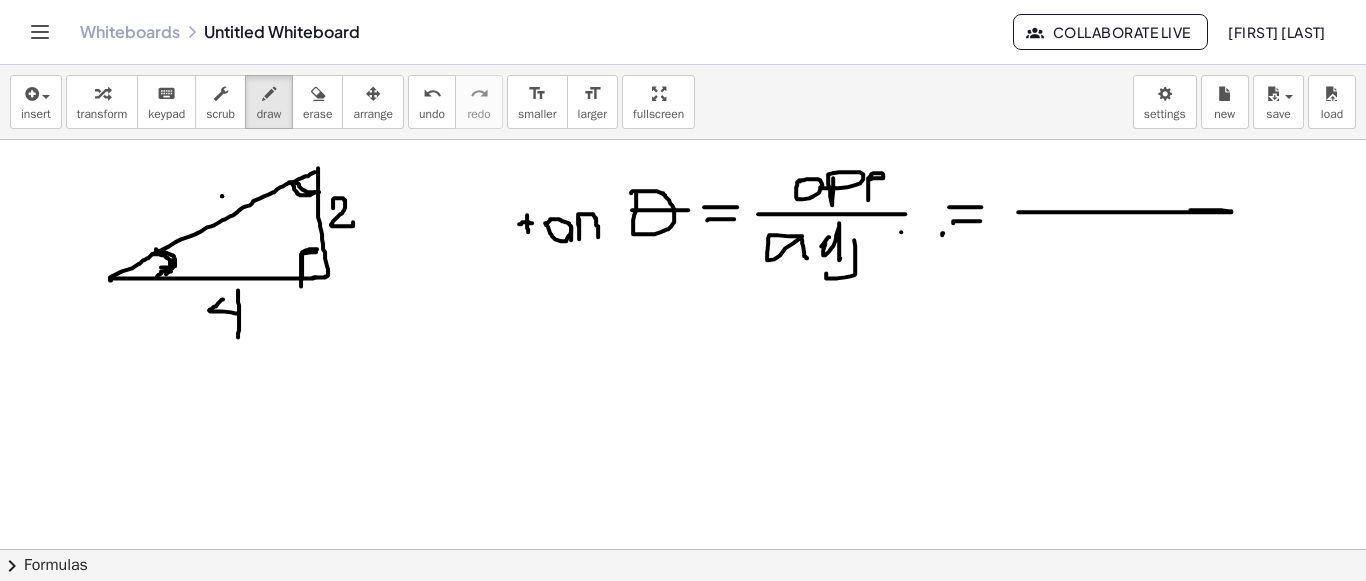 drag, startPoint x: 172, startPoint y: 259, endPoint x: 166, endPoint y: 273, distance: 15.231546 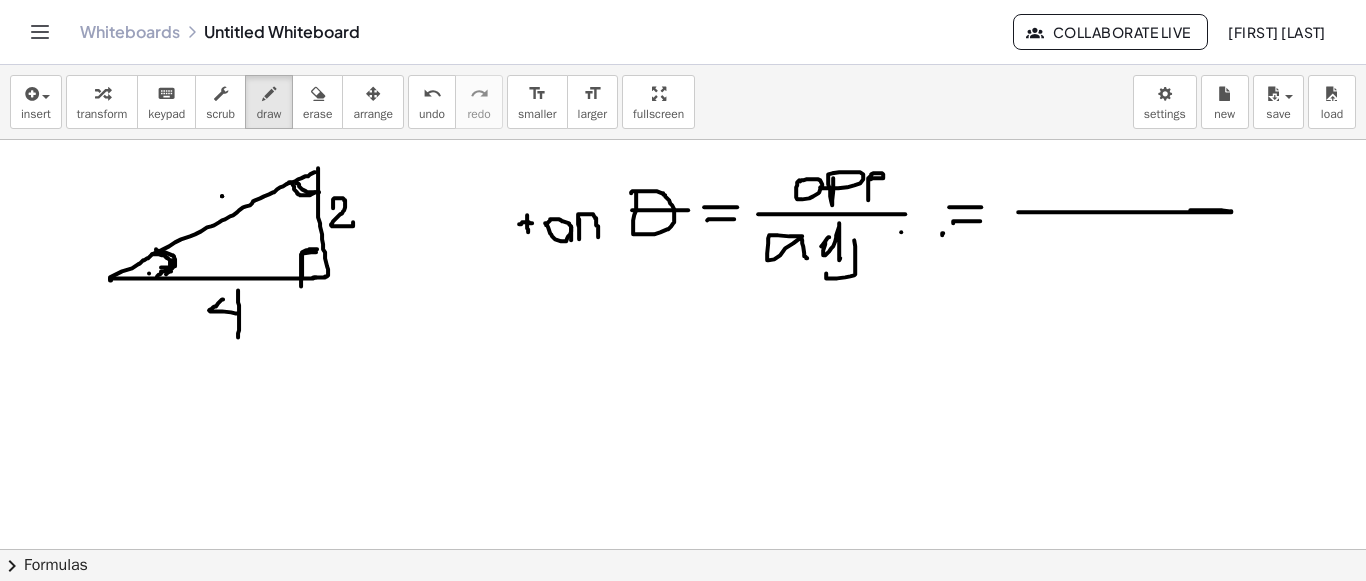 click at bounding box center (683, 666) 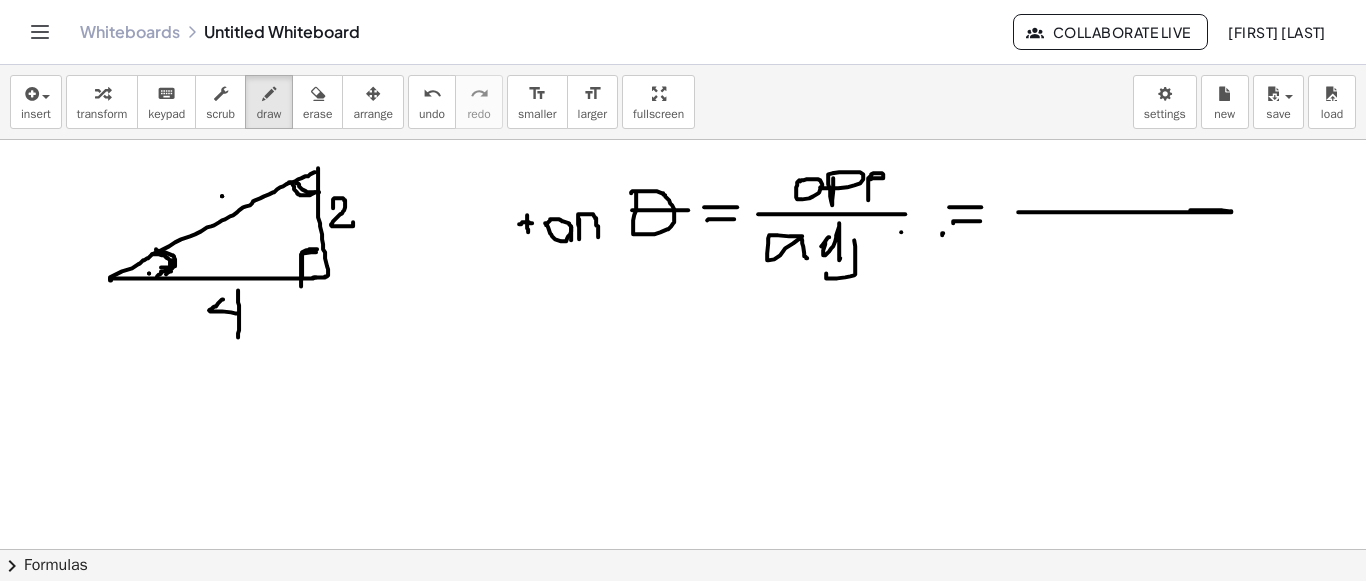 click at bounding box center (683, 666) 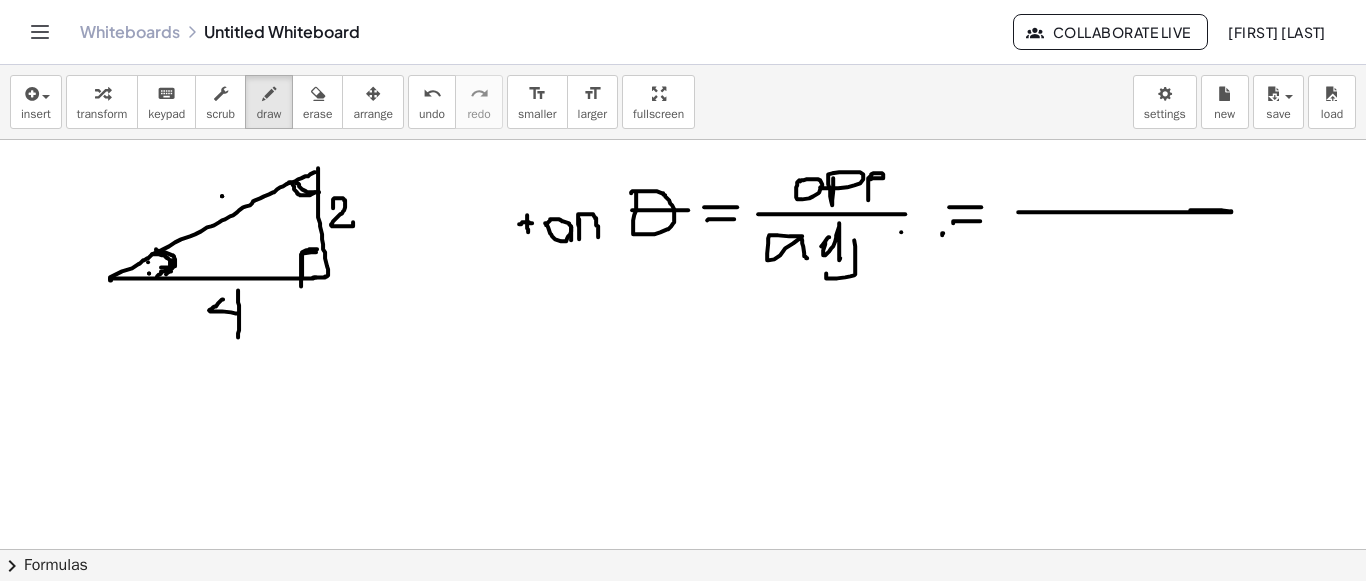 click at bounding box center [683, 666] 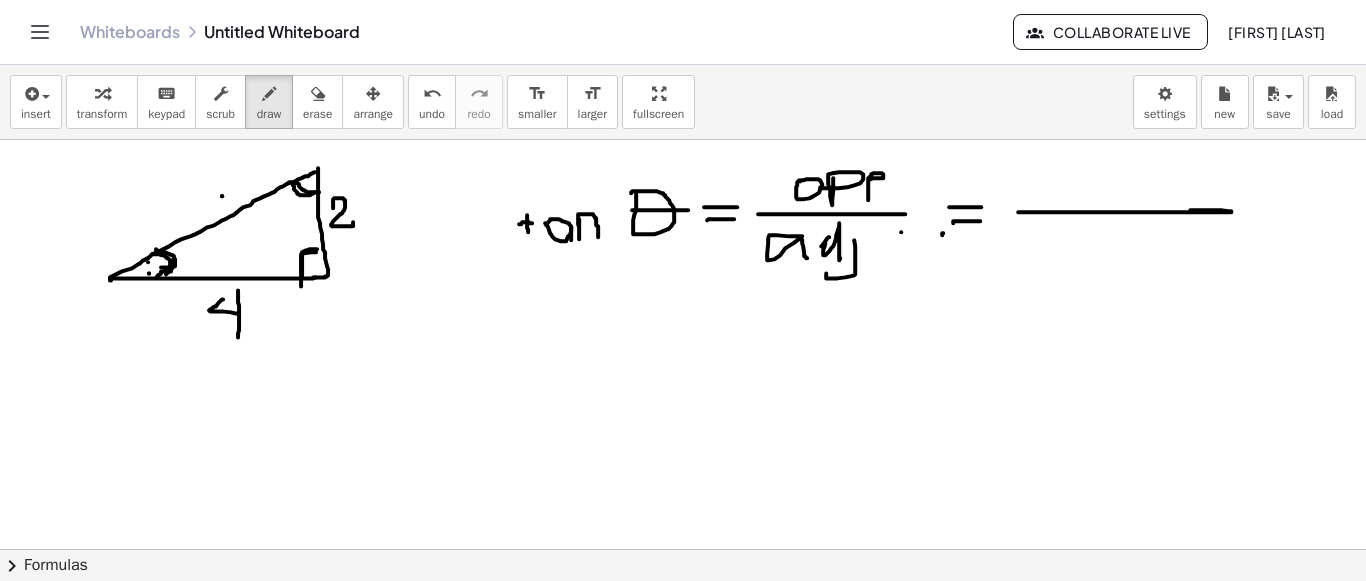 click at bounding box center [683, 666] 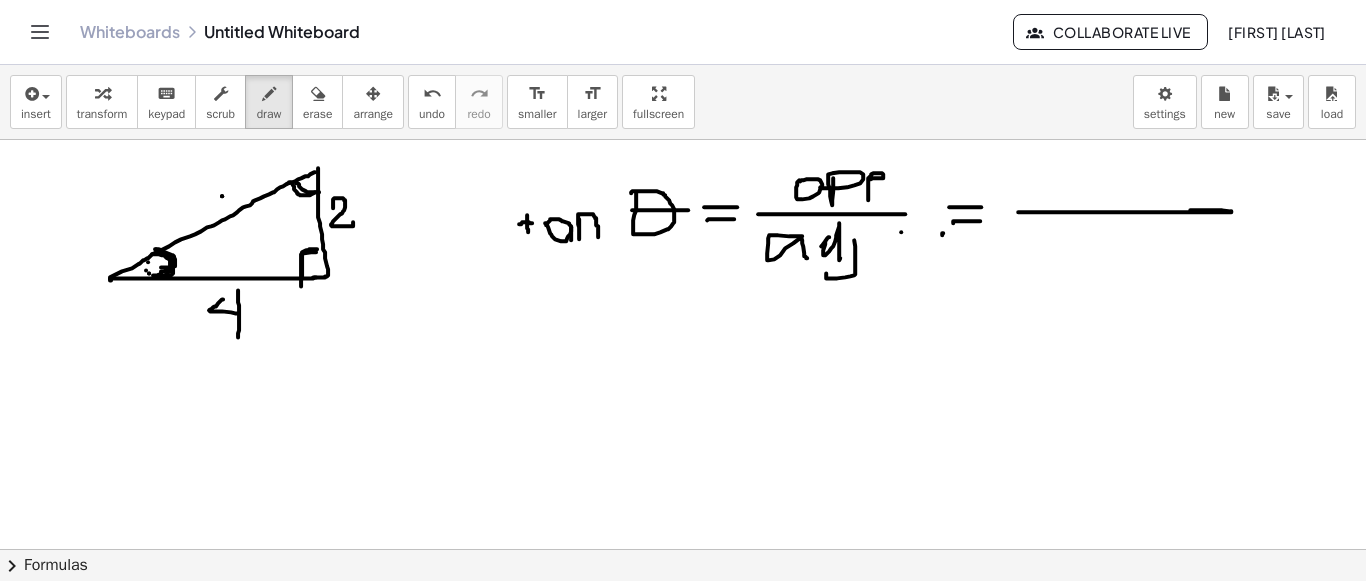 drag, startPoint x: 166, startPoint y: 253, endPoint x: 153, endPoint y: 274, distance: 24.698177 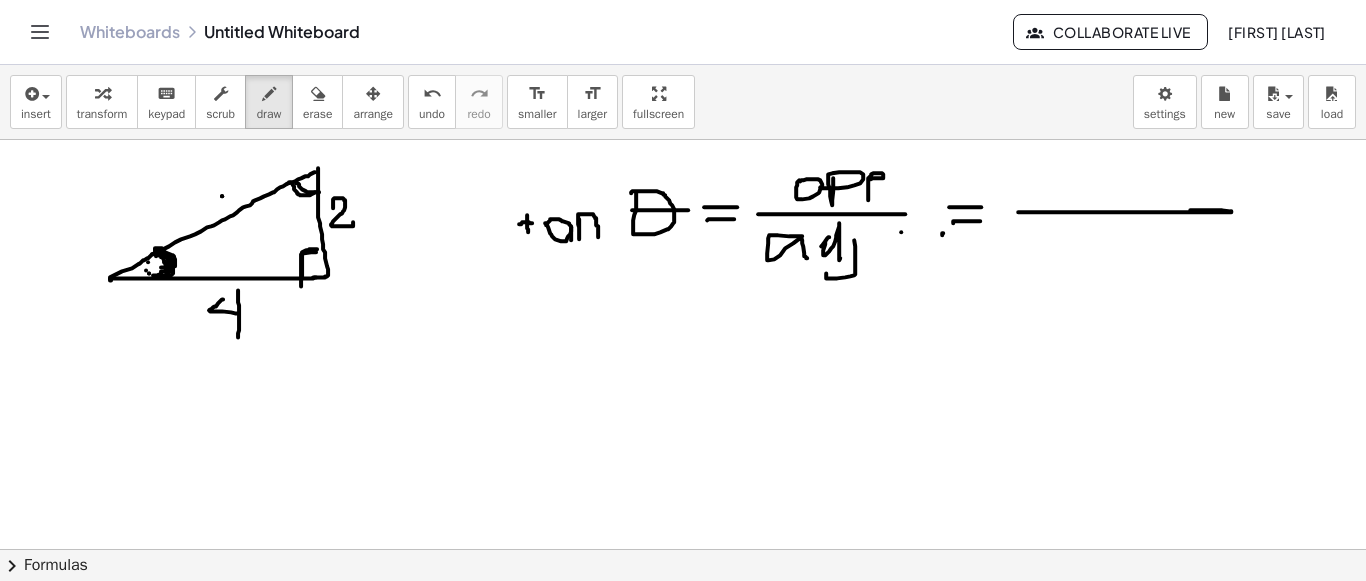 click at bounding box center [683, 666] 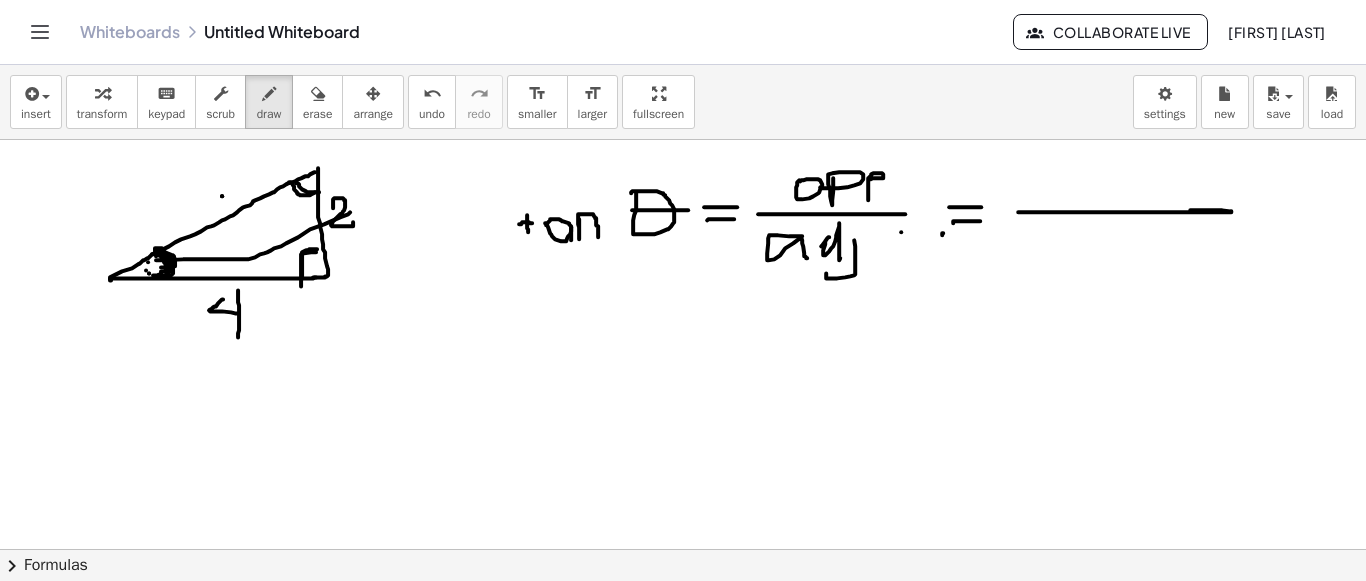 drag, startPoint x: 156, startPoint y: 259, endPoint x: 350, endPoint y: 211, distance: 199.84995 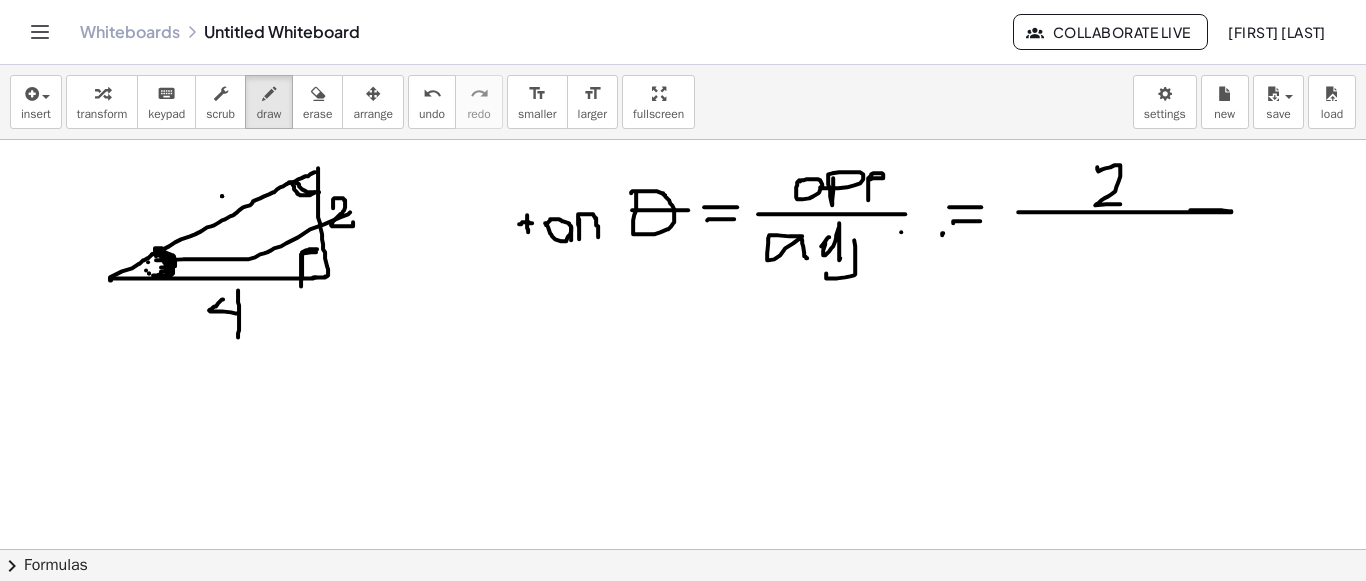 drag, startPoint x: 1097, startPoint y: 166, endPoint x: 1120, endPoint y: 203, distance: 43.56604 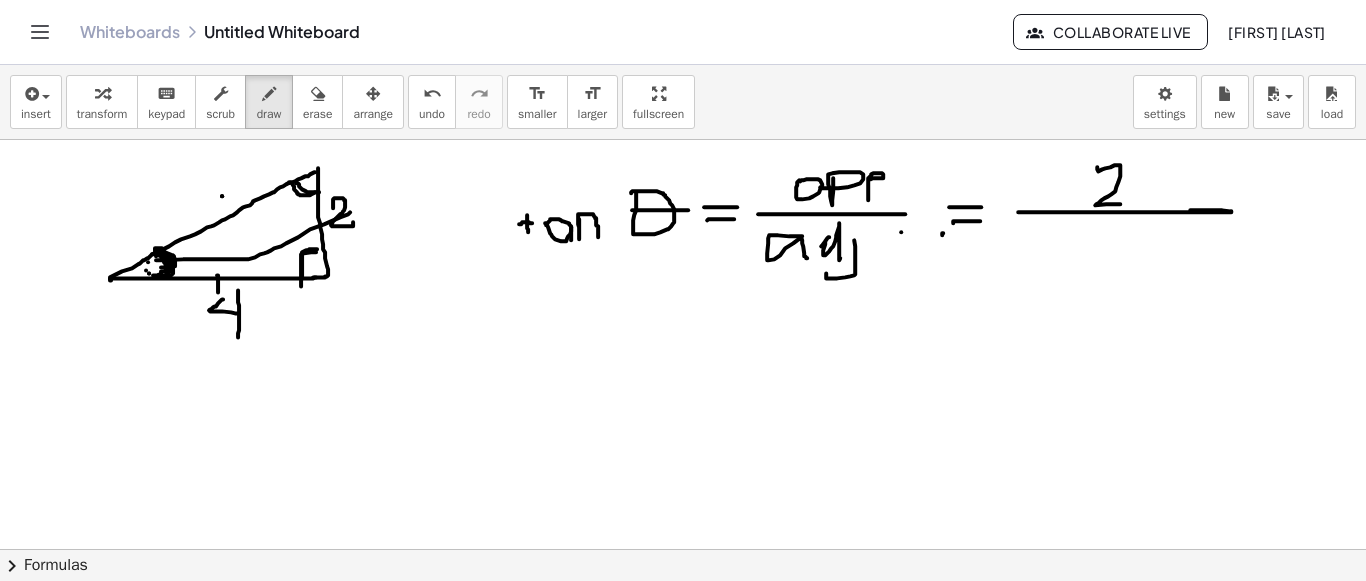 drag, startPoint x: 217, startPoint y: 274, endPoint x: 219, endPoint y: 298, distance: 24.083189 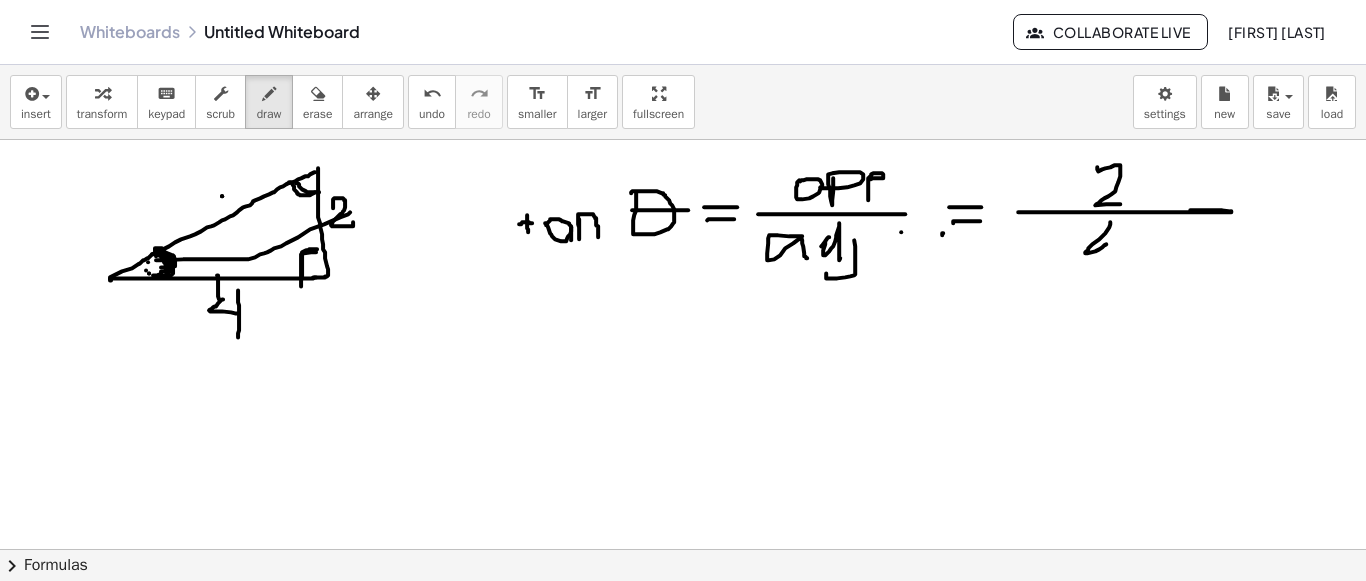 drag, startPoint x: 1110, startPoint y: 221, endPoint x: 1106, endPoint y: 243, distance: 22.36068 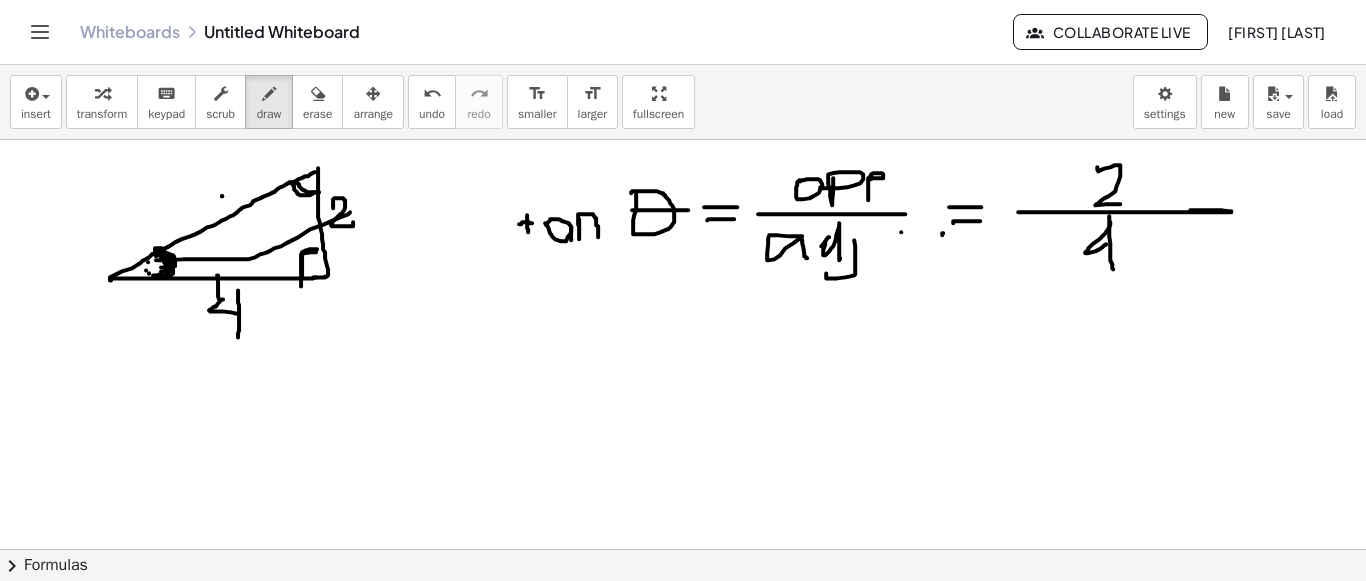 drag, startPoint x: 1109, startPoint y: 215, endPoint x: 1113, endPoint y: 273, distance: 58.137768 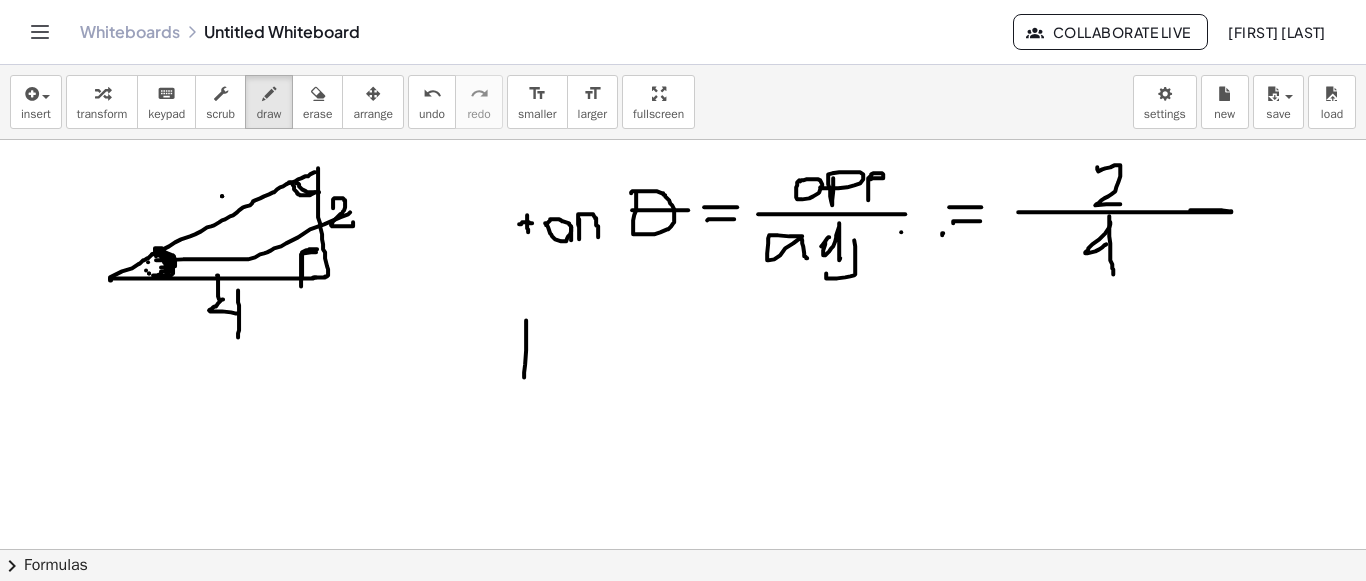 drag, startPoint x: 526, startPoint y: 319, endPoint x: 521, endPoint y: 347, distance: 28.442924 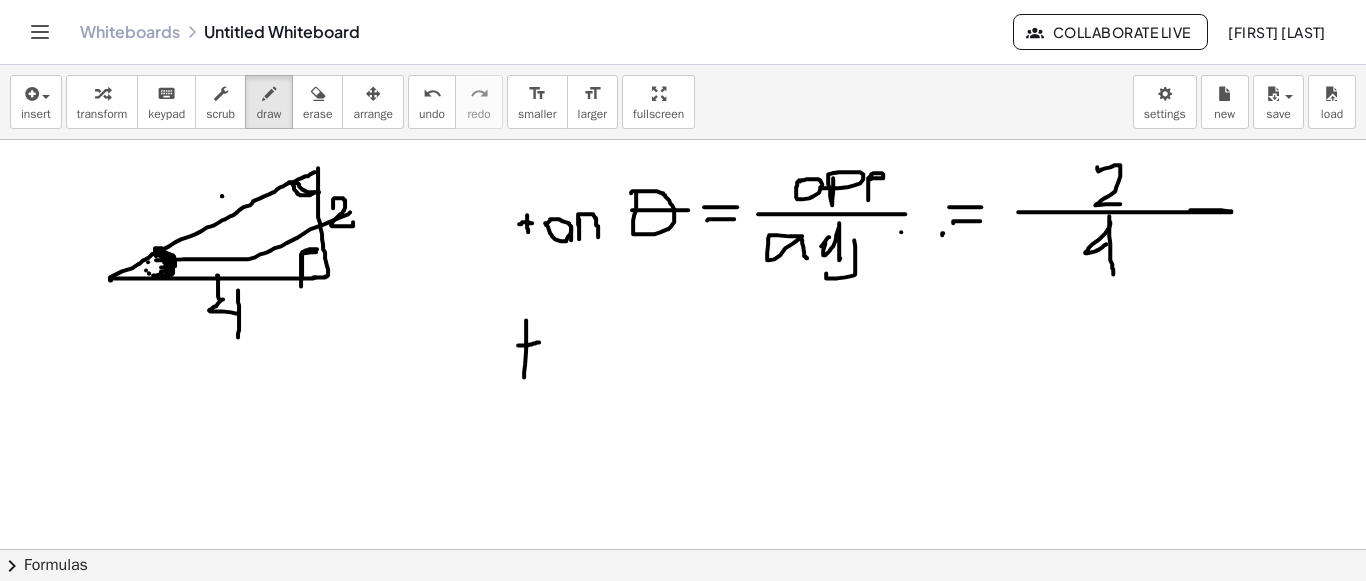 drag, startPoint x: 518, startPoint y: 344, endPoint x: 542, endPoint y: 341, distance: 24.186773 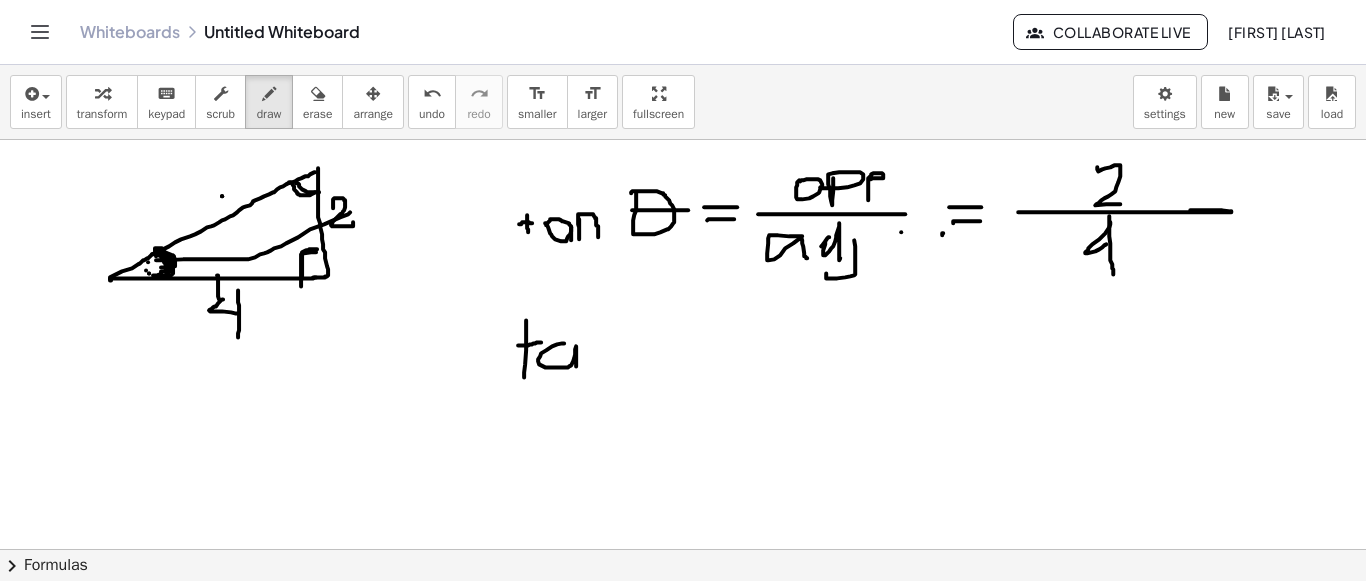 drag, startPoint x: 564, startPoint y: 342, endPoint x: 576, endPoint y: 365, distance: 25.942244 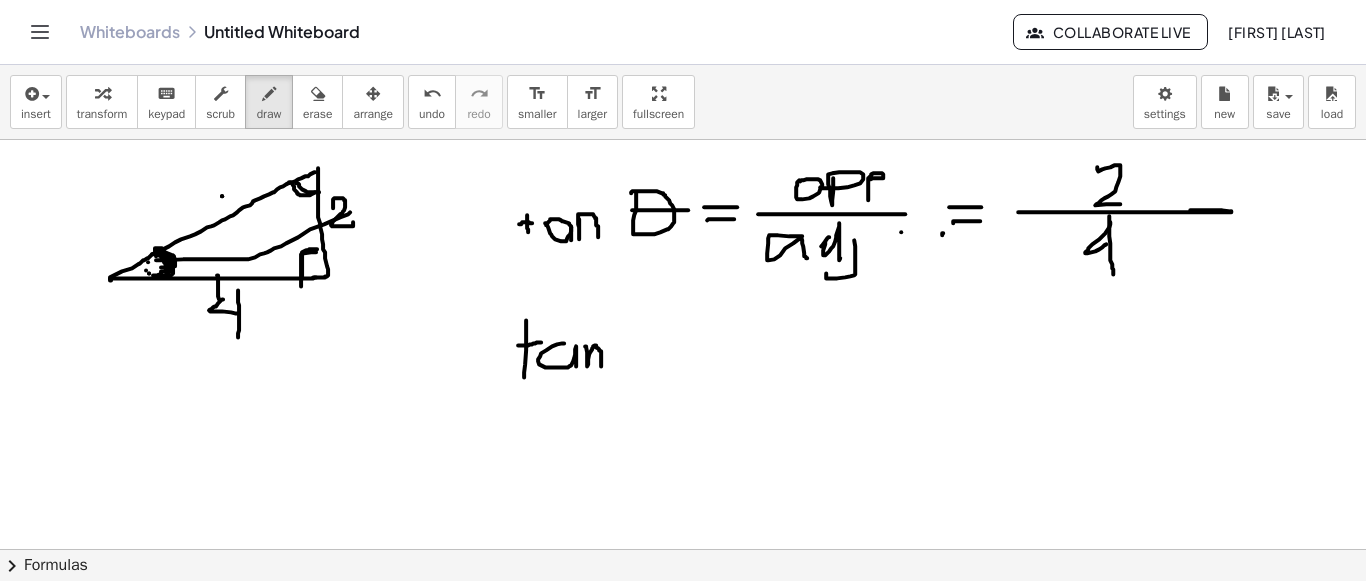 drag, startPoint x: 587, startPoint y: 351, endPoint x: 601, endPoint y: 362, distance: 17.804493 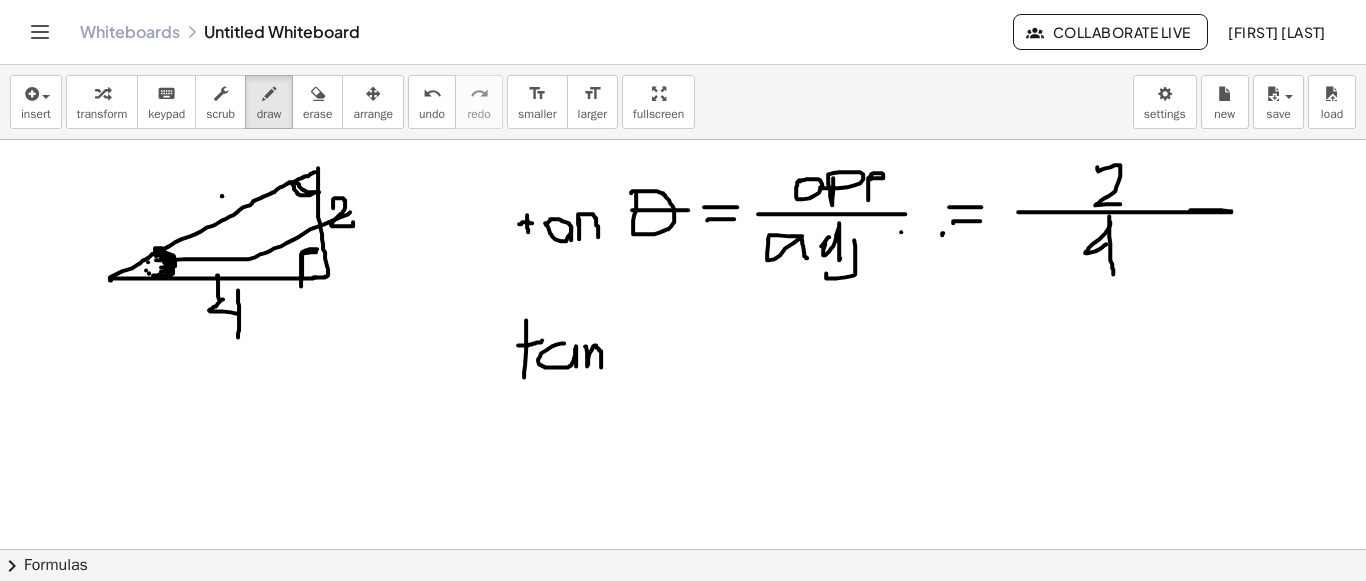 click at bounding box center (683, 666) 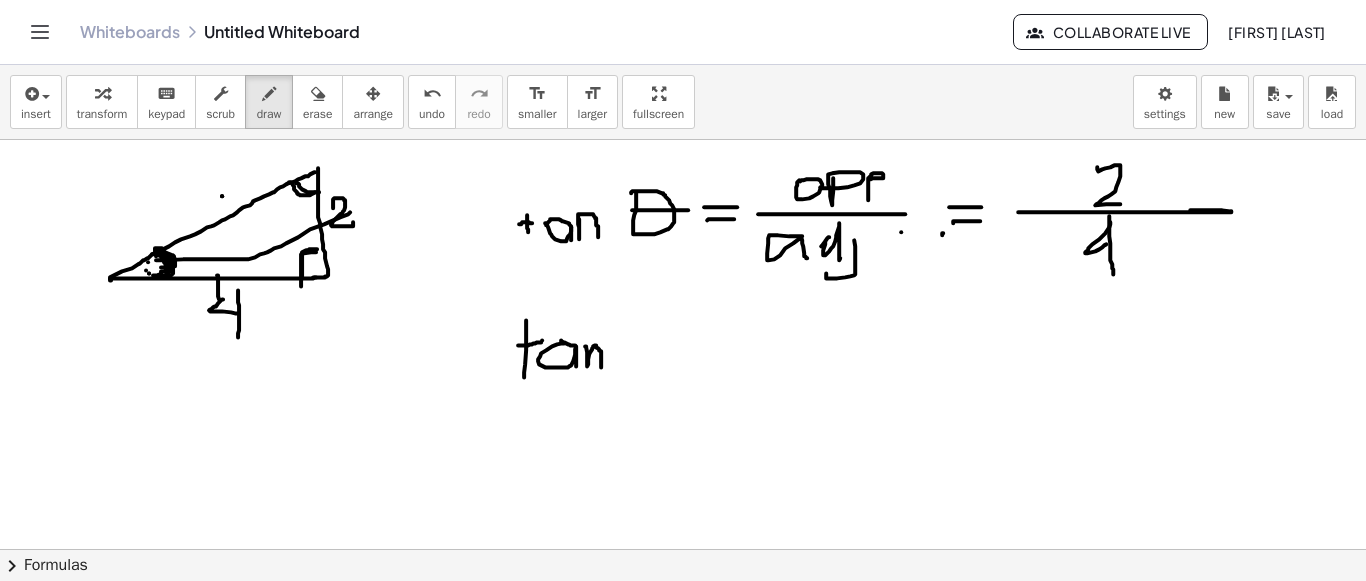 drag, startPoint x: 561, startPoint y: 339, endPoint x: 575, endPoint y: 344, distance: 14.866069 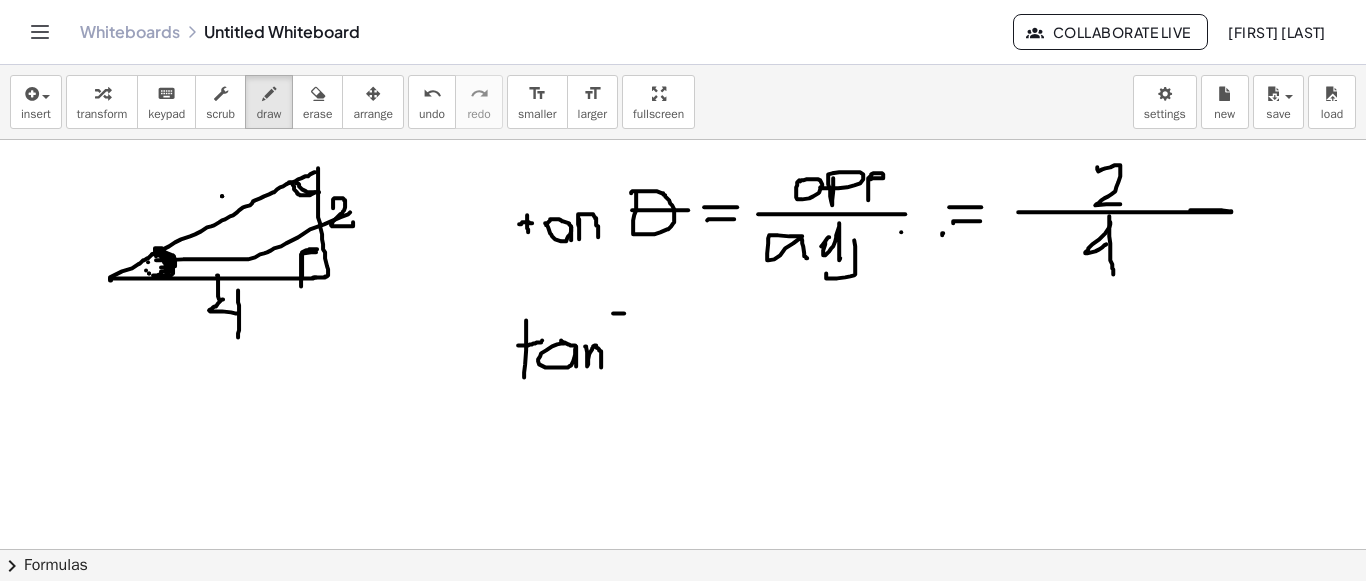 drag, startPoint x: 613, startPoint y: 312, endPoint x: 626, endPoint y: 312, distance: 13 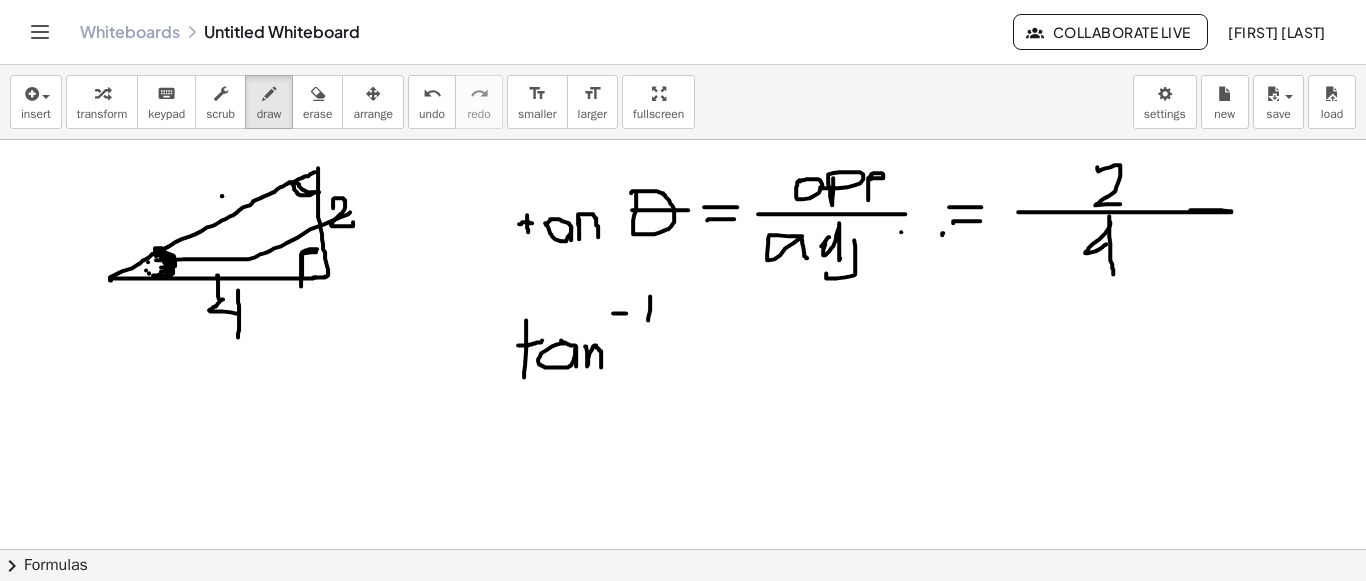 drag, startPoint x: 650, startPoint y: 295, endPoint x: 648, endPoint y: 319, distance: 24.083189 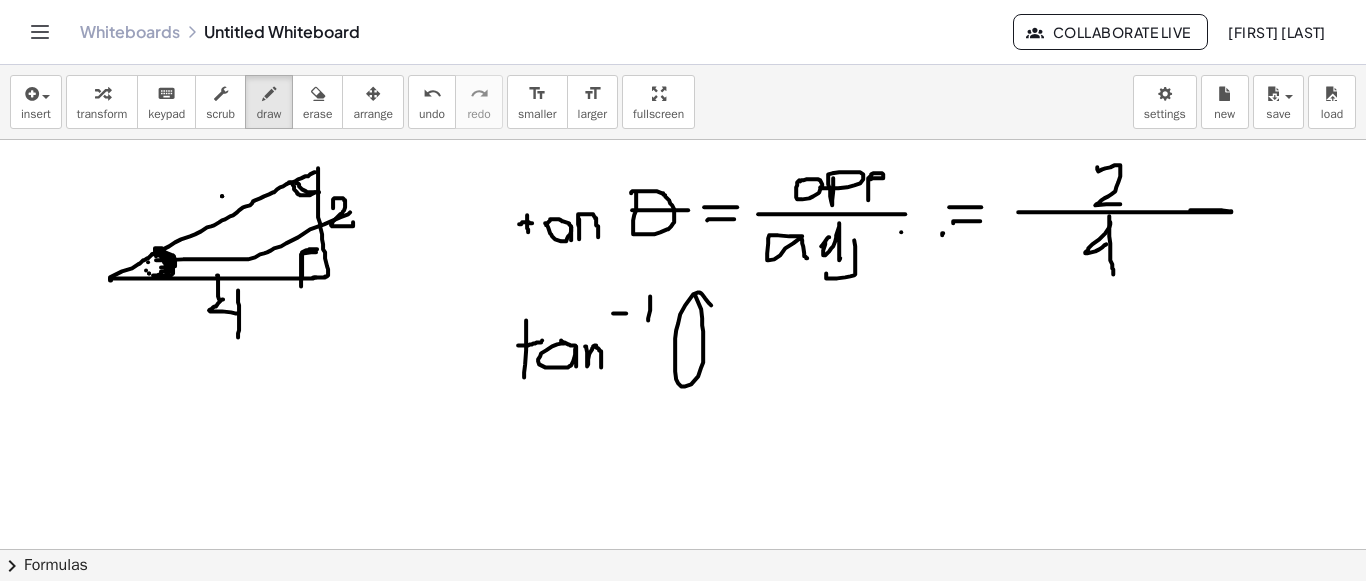 drag, startPoint x: 698, startPoint y: 291, endPoint x: 675, endPoint y: 348, distance: 61.46544 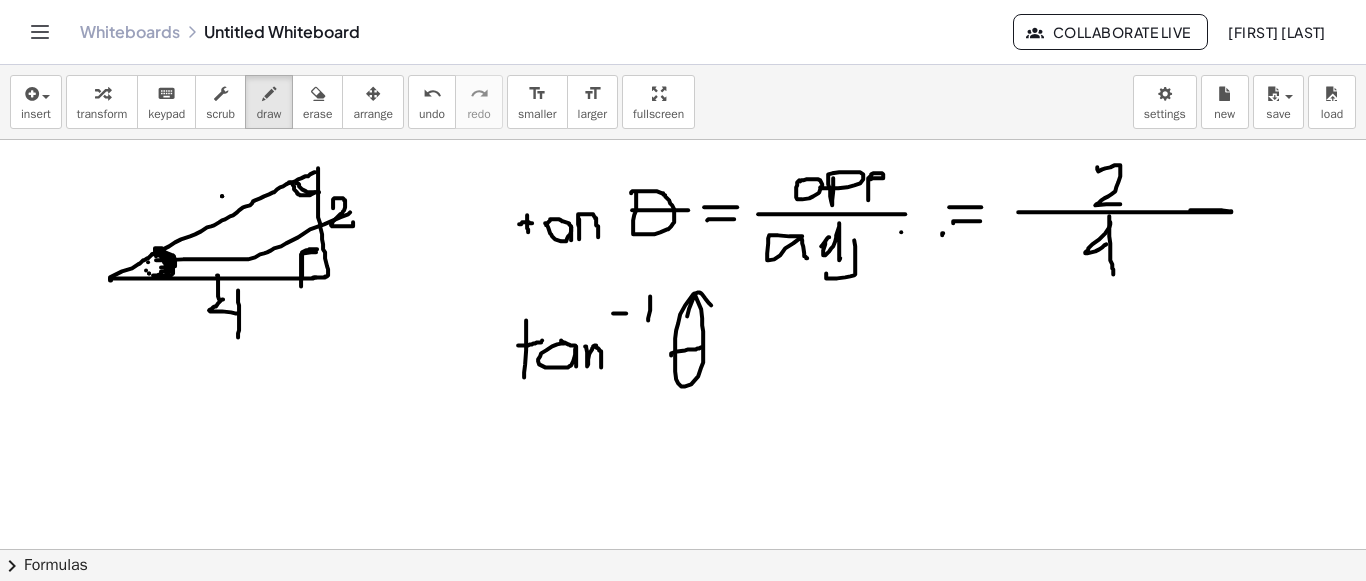 drag, startPoint x: 671, startPoint y: 354, endPoint x: 701, endPoint y: 346, distance: 31.04835 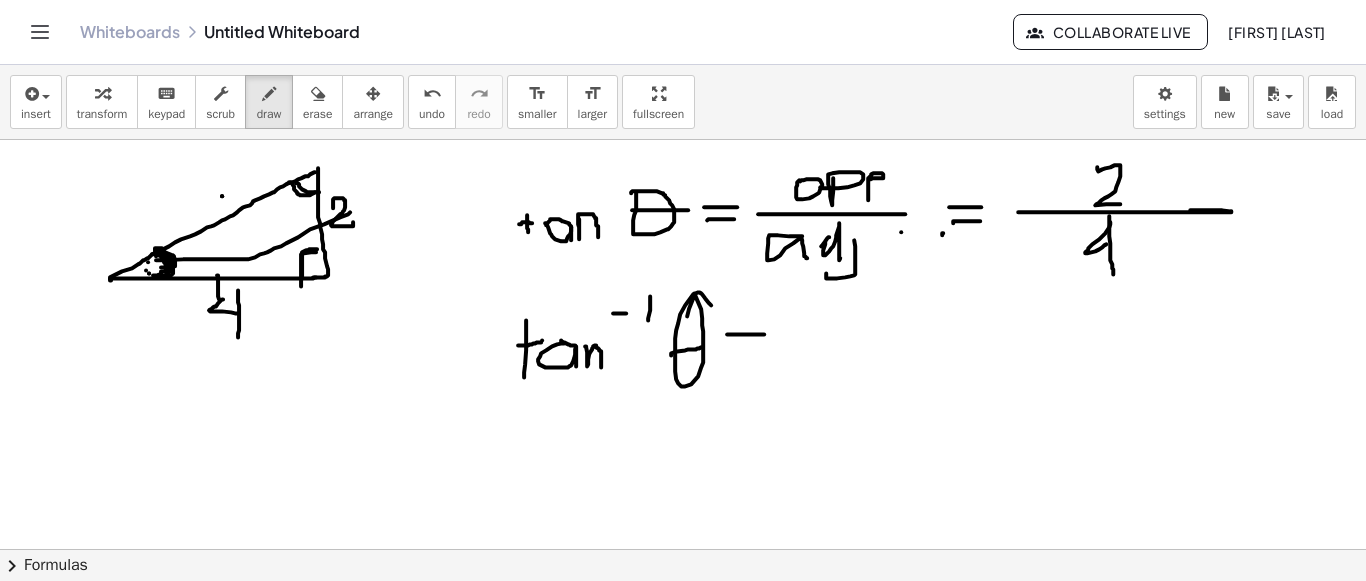 drag, startPoint x: 727, startPoint y: 333, endPoint x: 776, endPoint y: 333, distance: 49 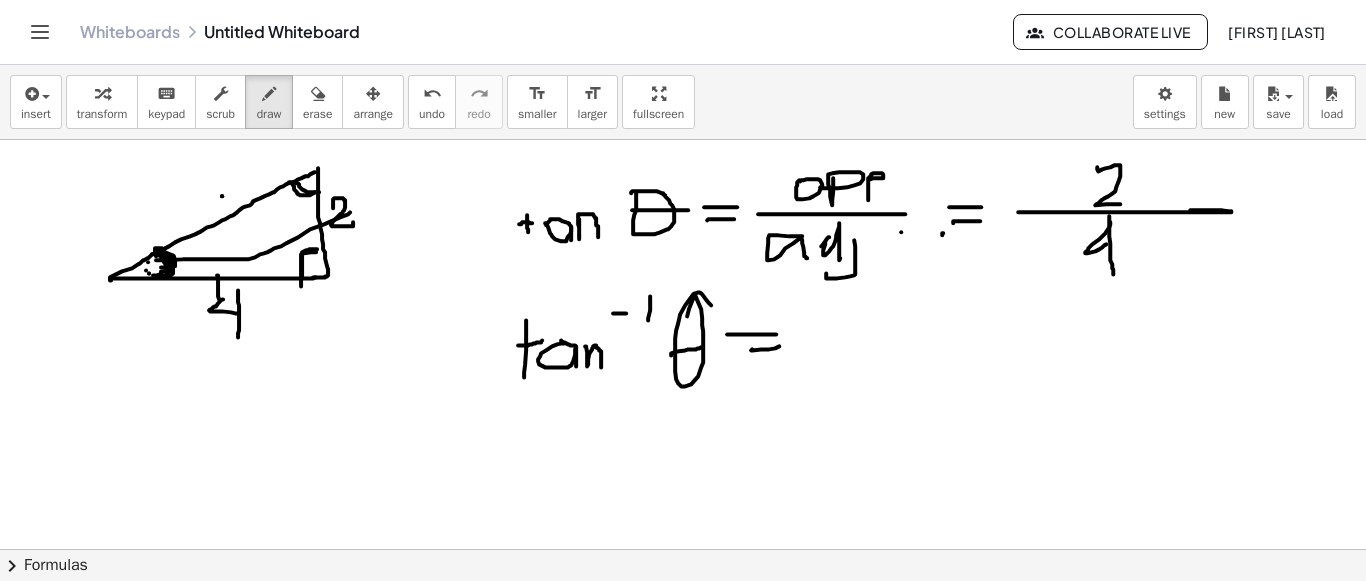 drag, startPoint x: 752, startPoint y: 348, endPoint x: 779, endPoint y: 345, distance: 27.166155 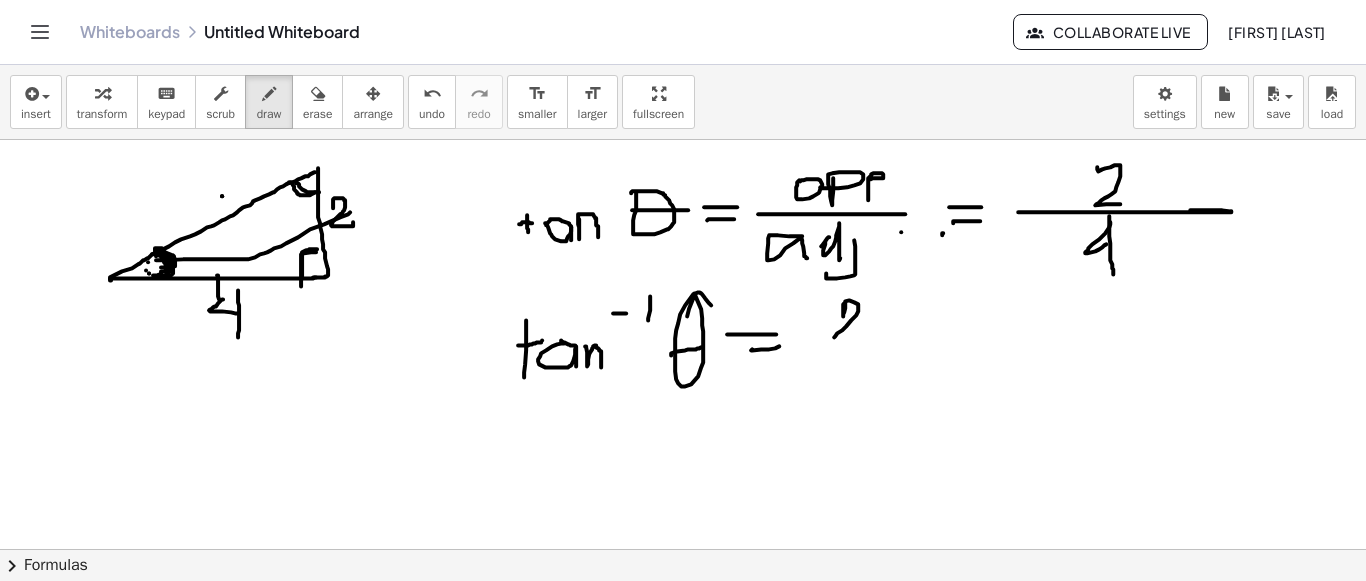 drag, startPoint x: 845, startPoint y: 301, endPoint x: 852, endPoint y: 342, distance: 41.59327 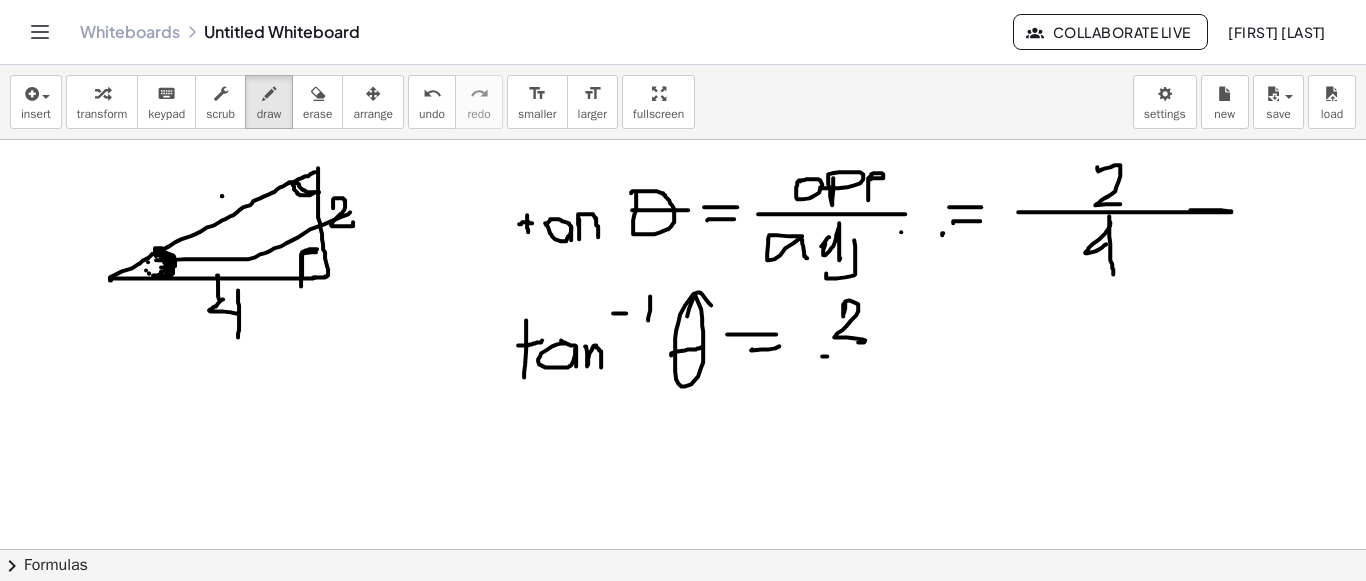 drag, startPoint x: 827, startPoint y: 355, endPoint x: 888, endPoint y: 366, distance: 61.983868 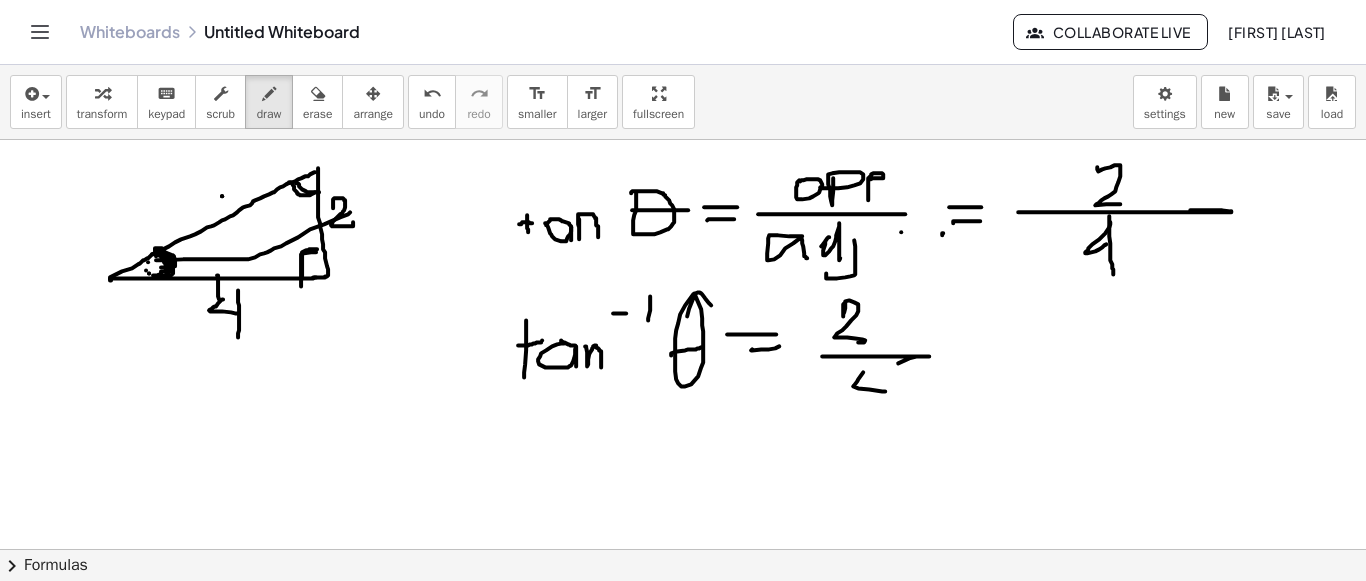 drag, startPoint x: 863, startPoint y: 371, endPoint x: 878, endPoint y: 372, distance: 15.033297 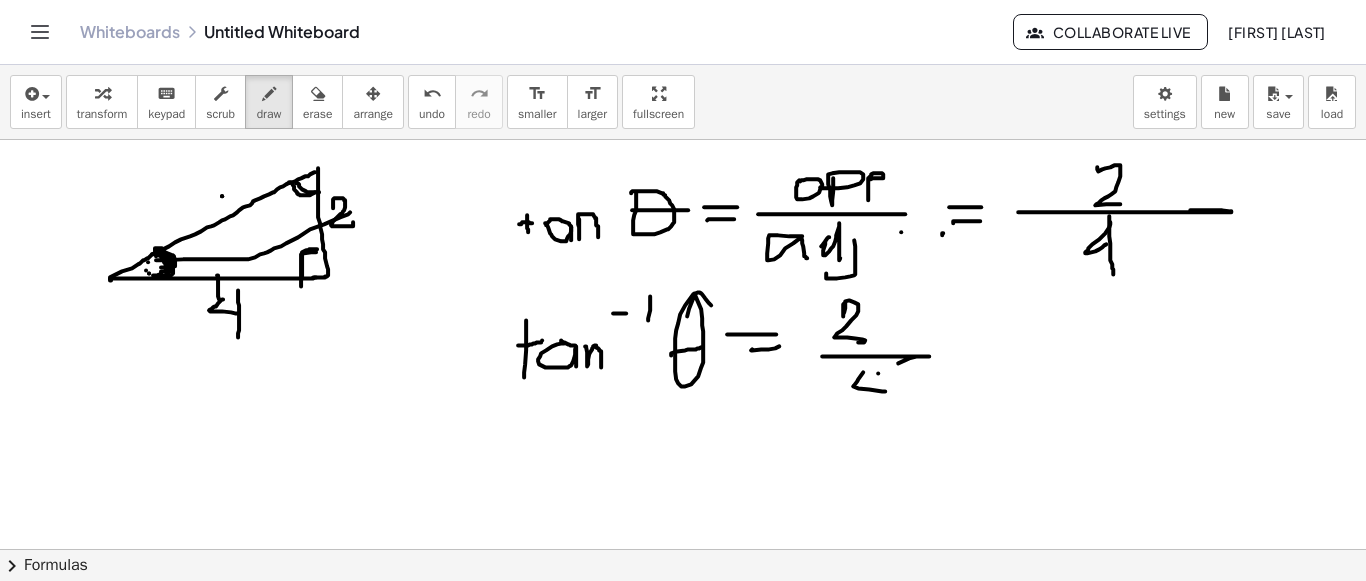 drag, startPoint x: 878, startPoint y: 372, endPoint x: 838, endPoint y: 414, distance: 58 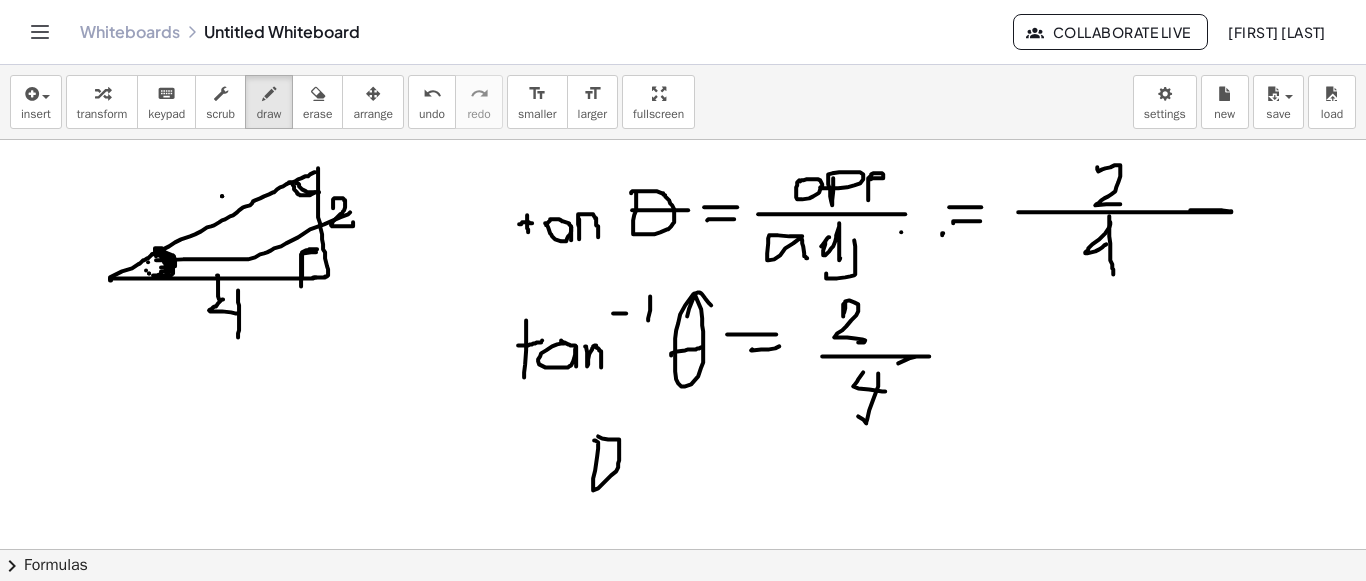 drag, startPoint x: 594, startPoint y: 439, endPoint x: 576, endPoint y: 447, distance: 19.697716 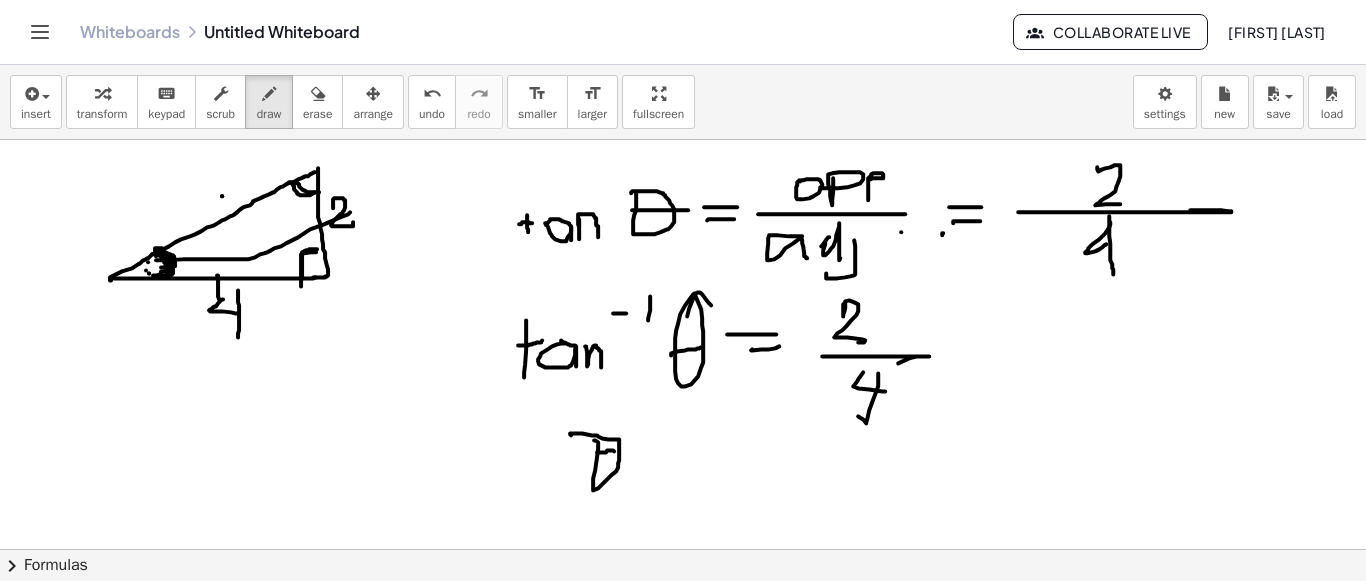 drag, startPoint x: 597, startPoint y: 451, endPoint x: 614, endPoint y: 450, distance: 17.029387 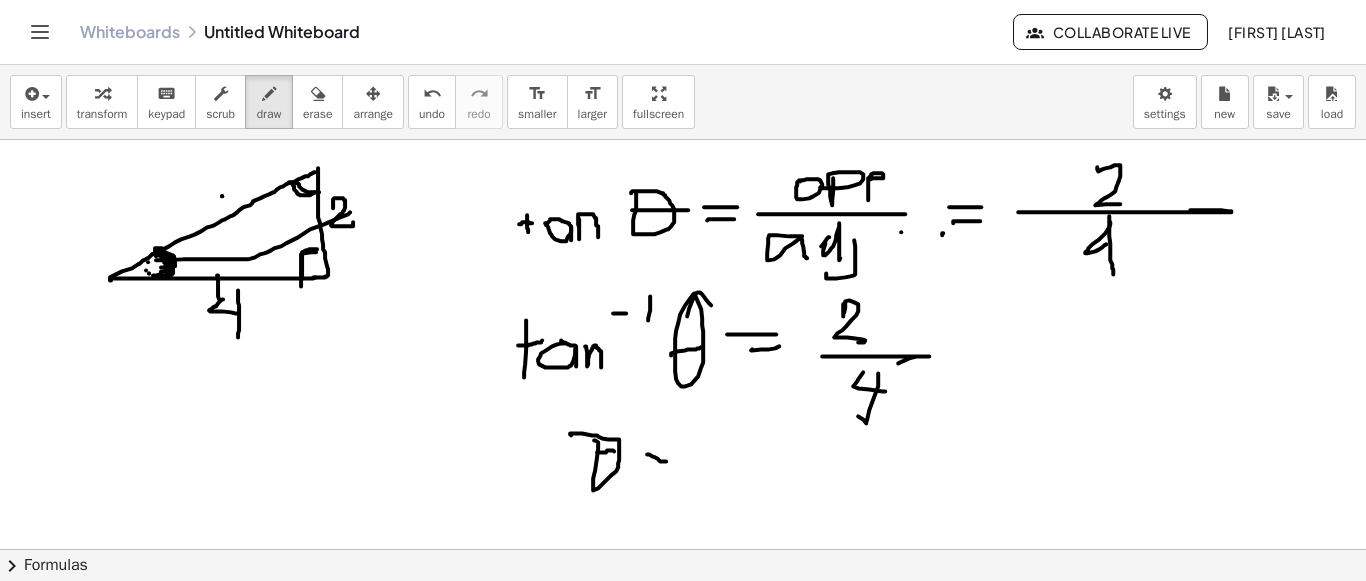 drag, startPoint x: 647, startPoint y: 453, endPoint x: 664, endPoint y: 468, distance: 22.671568 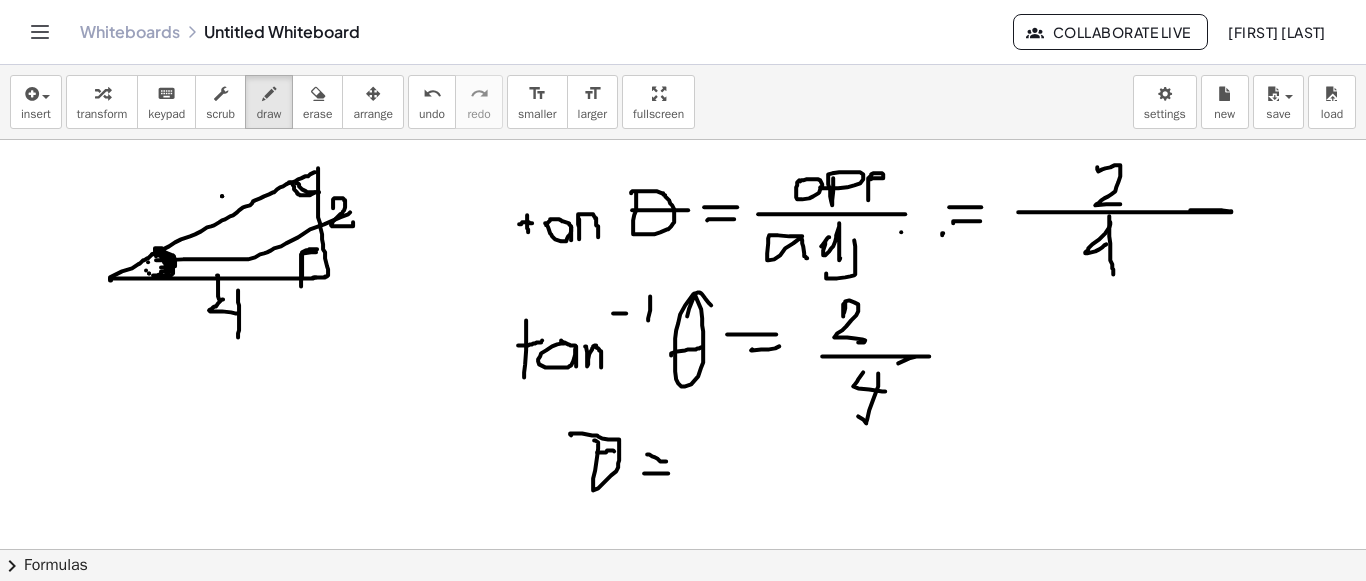 drag, startPoint x: 644, startPoint y: 472, endPoint x: 668, endPoint y: 472, distance: 24 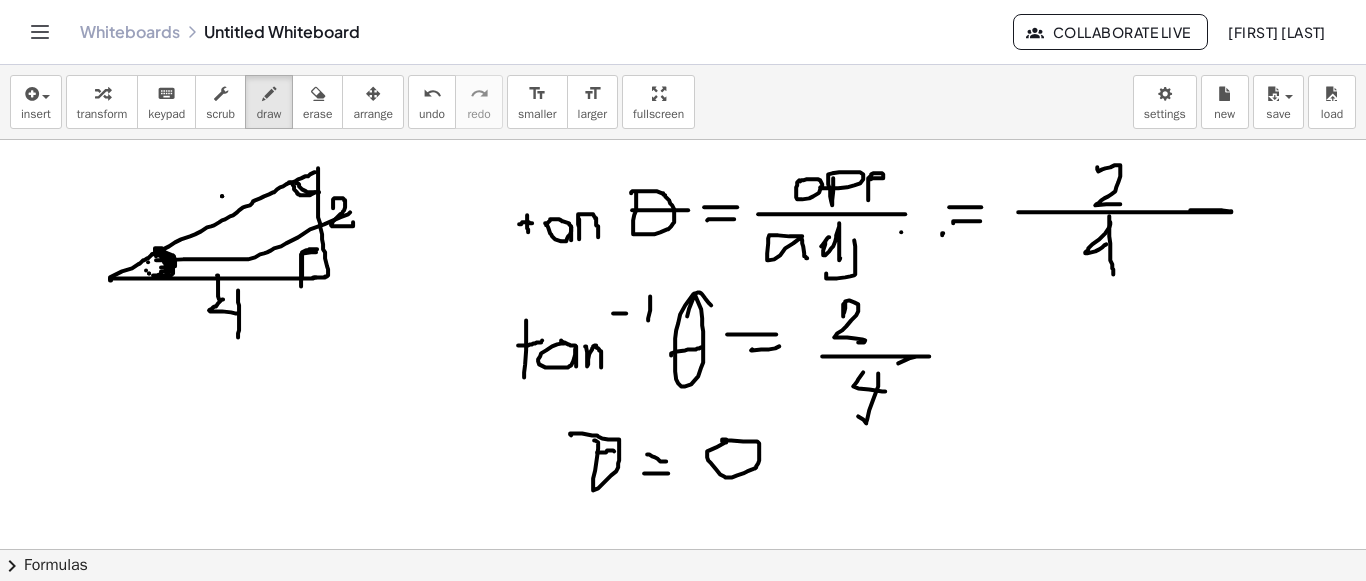 drag, startPoint x: 726, startPoint y: 441, endPoint x: 790, endPoint y: 459, distance: 66.48308 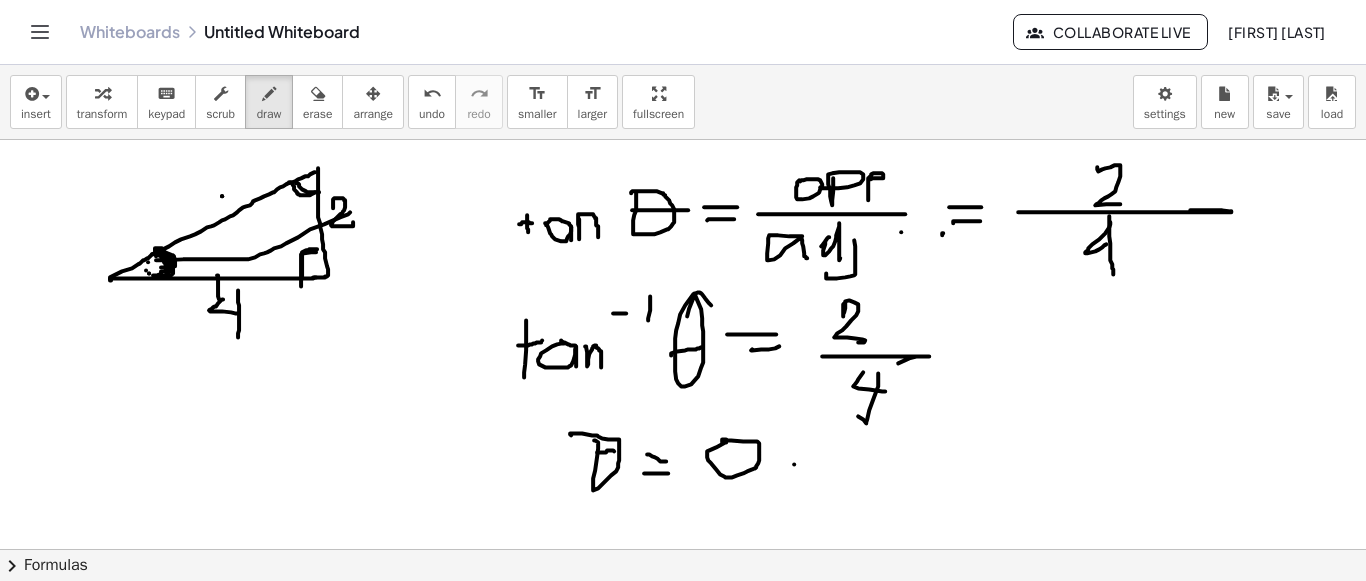click at bounding box center [683, 666] 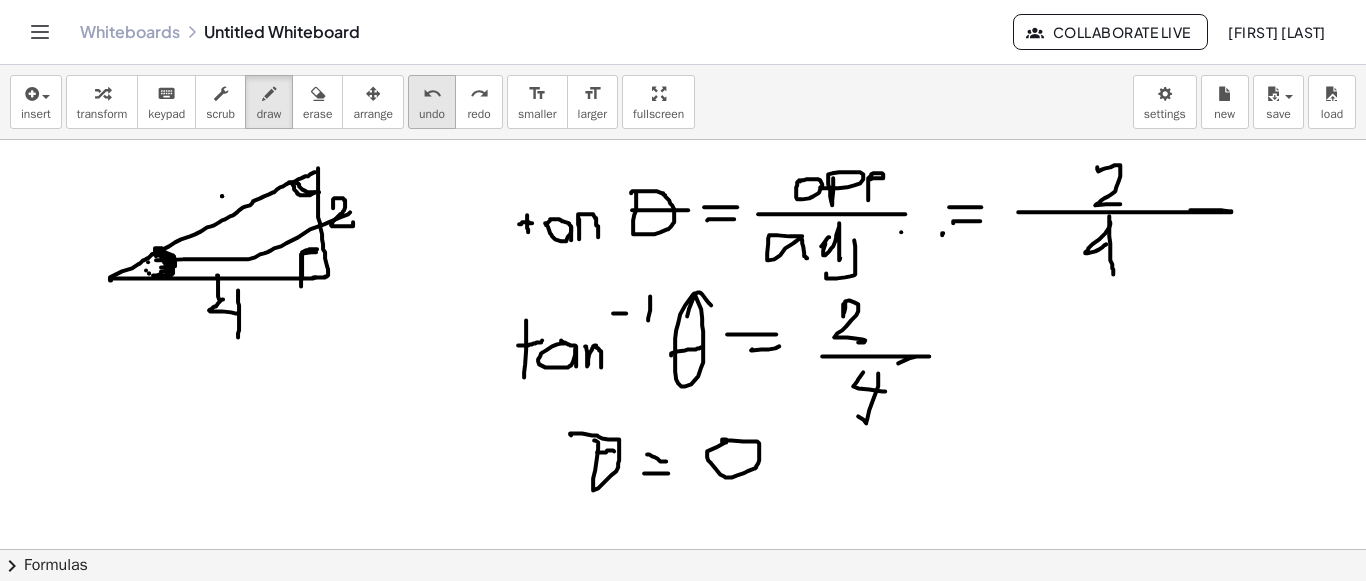 click on "undo" at bounding box center [432, 94] 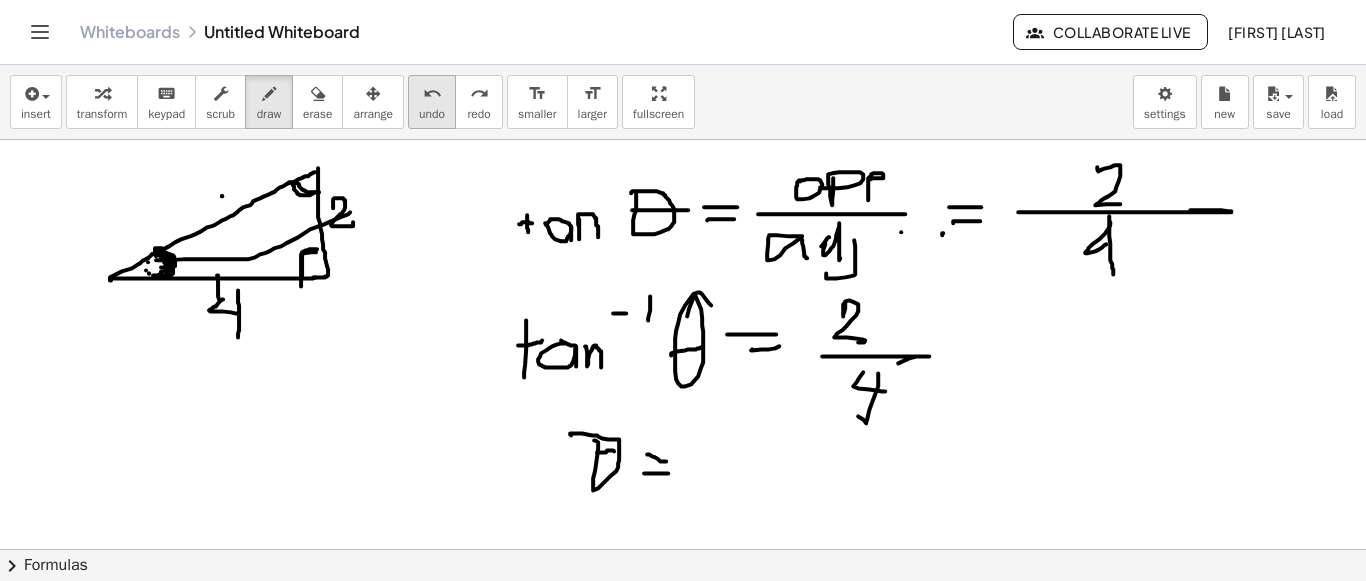 click on "undo" at bounding box center (432, 94) 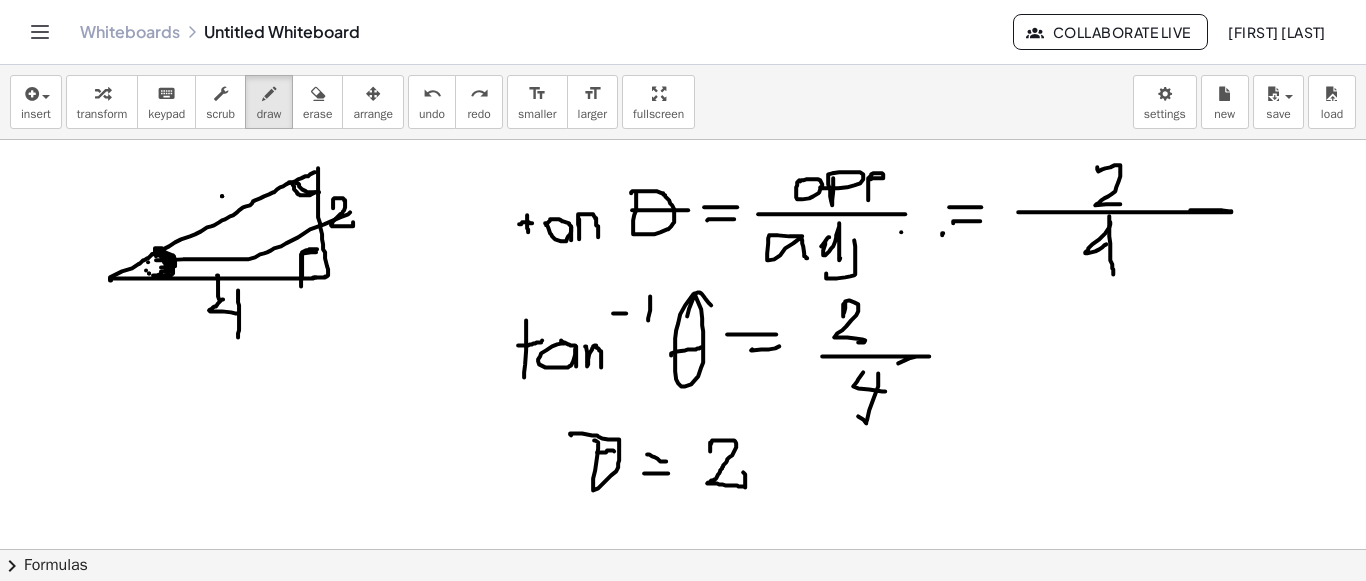 drag, startPoint x: 711, startPoint y: 441, endPoint x: 743, endPoint y: 471, distance: 43.863426 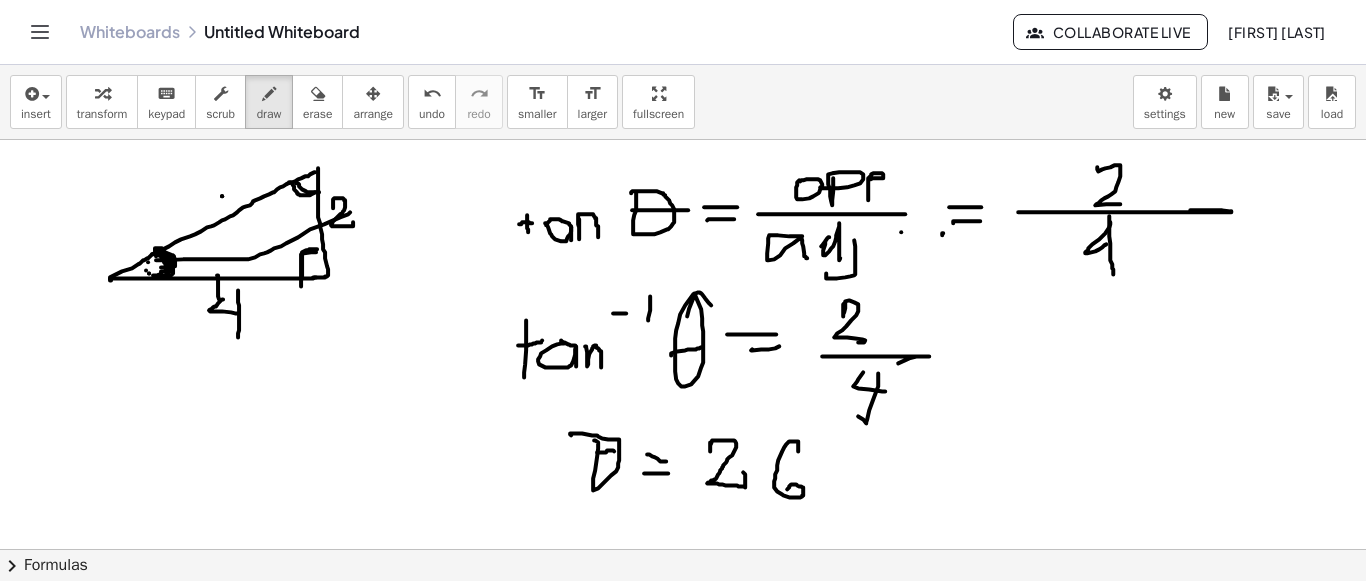drag, startPoint x: 798, startPoint y: 450, endPoint x: 780, endPoint y: 494, distance: 47.539455 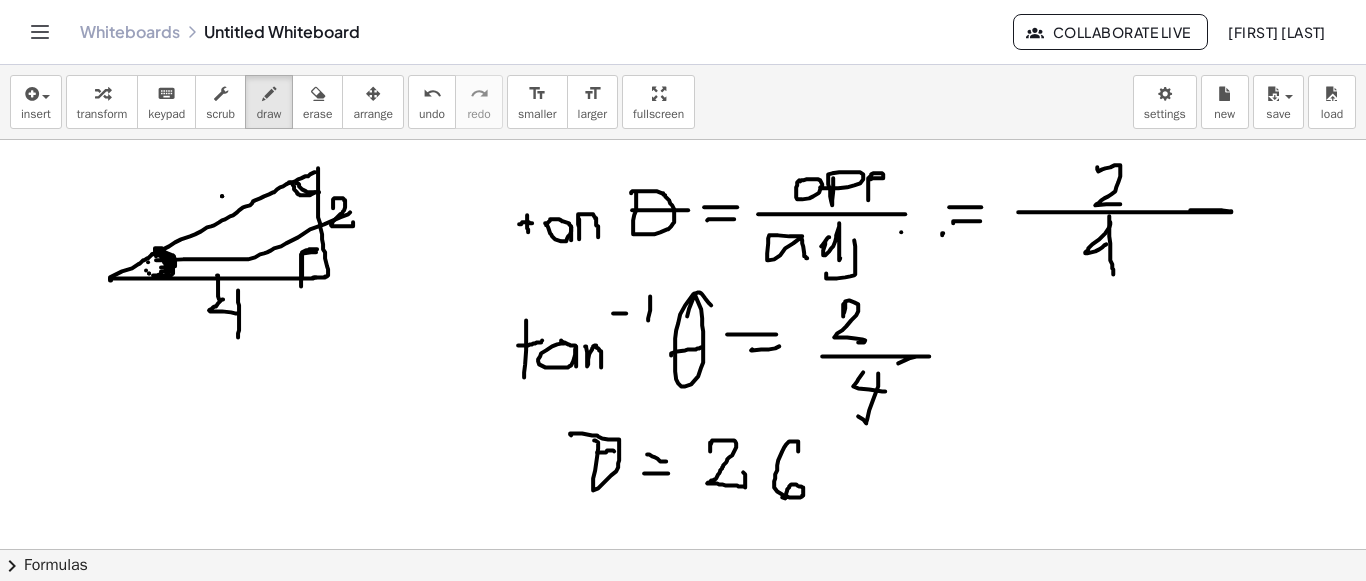 click at bounding box center (683, 666) 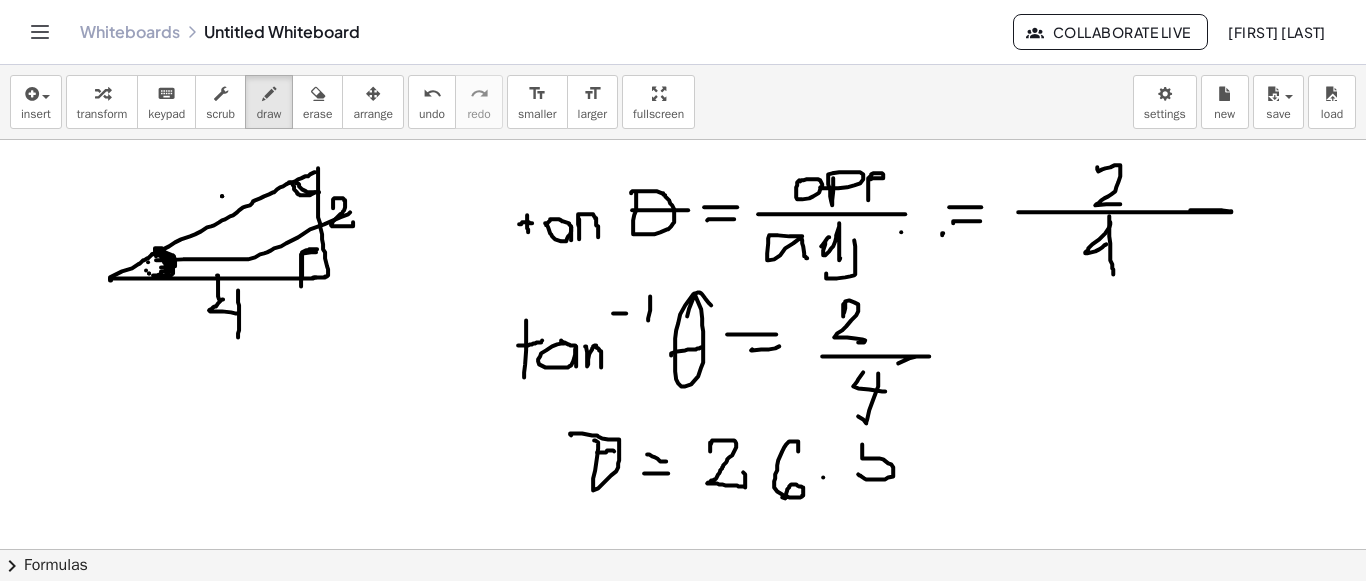 drag, startPoint x: 862, startPoint y: 443, endPoint x: 854, endPoint y: 466, distance: 24.351591 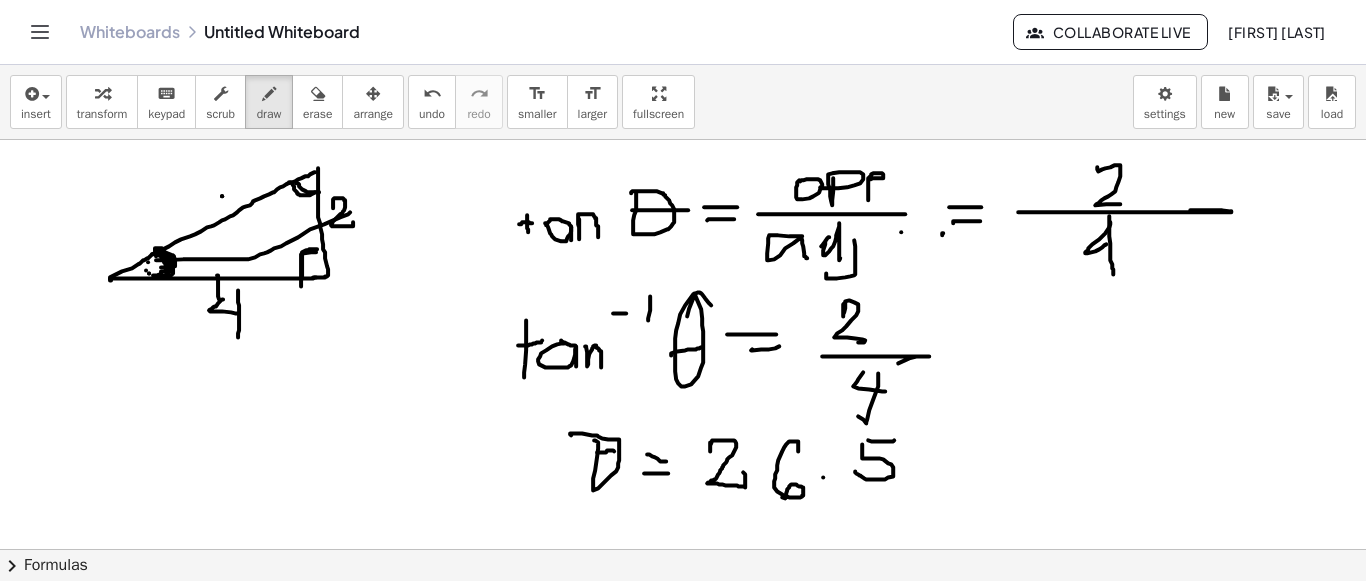 drag, startPoint x: 868, startPoint y: 439, endPoint x: 883, endPoint y: 442, distance: 15.297058 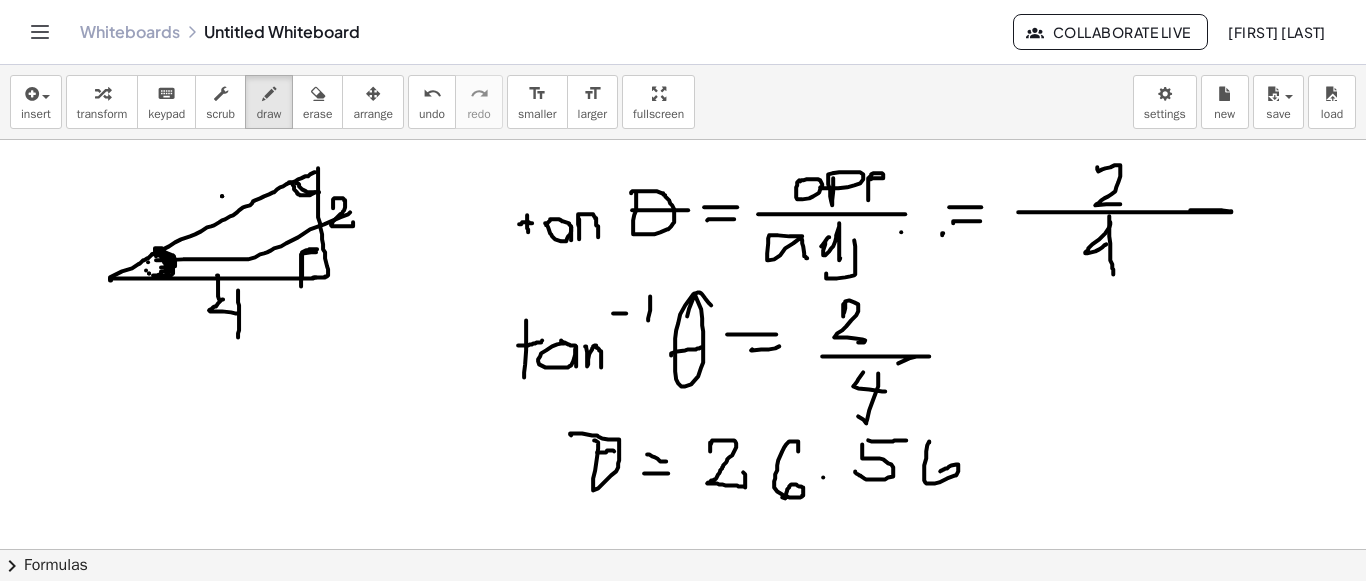 drag, startPoint x: 929, startPoint y: 441, endPoint x: 938, endPoint y: 477, distance: 37.107952 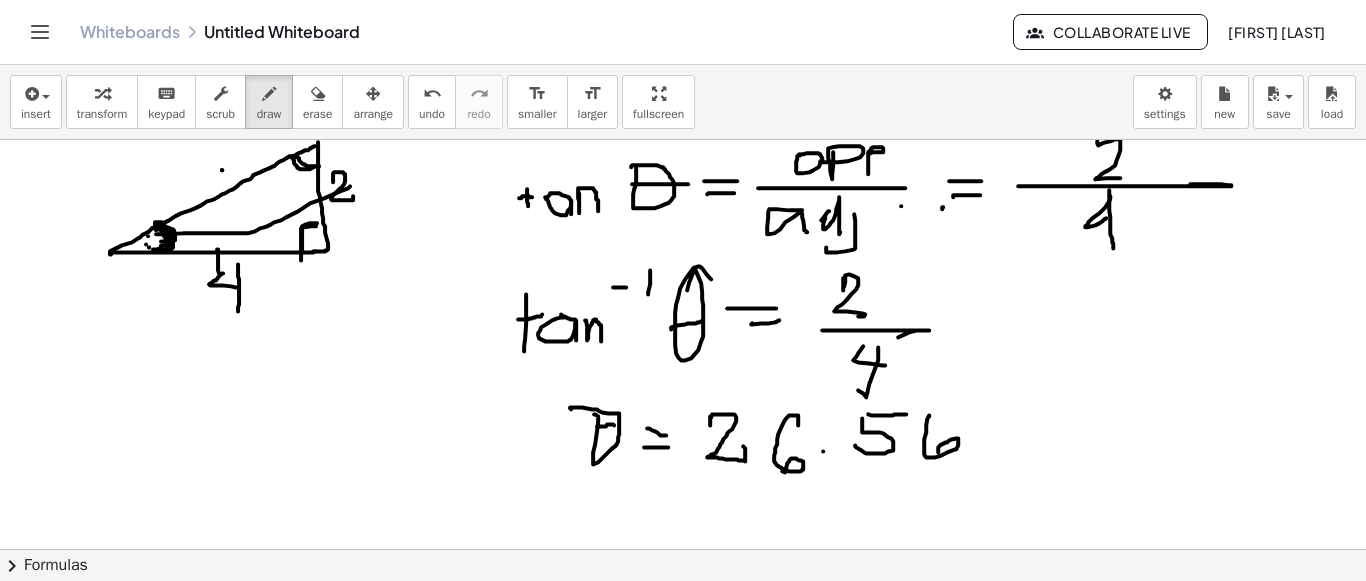 scroll, scrollTop: 0, scrollLeft: 0, axis: both 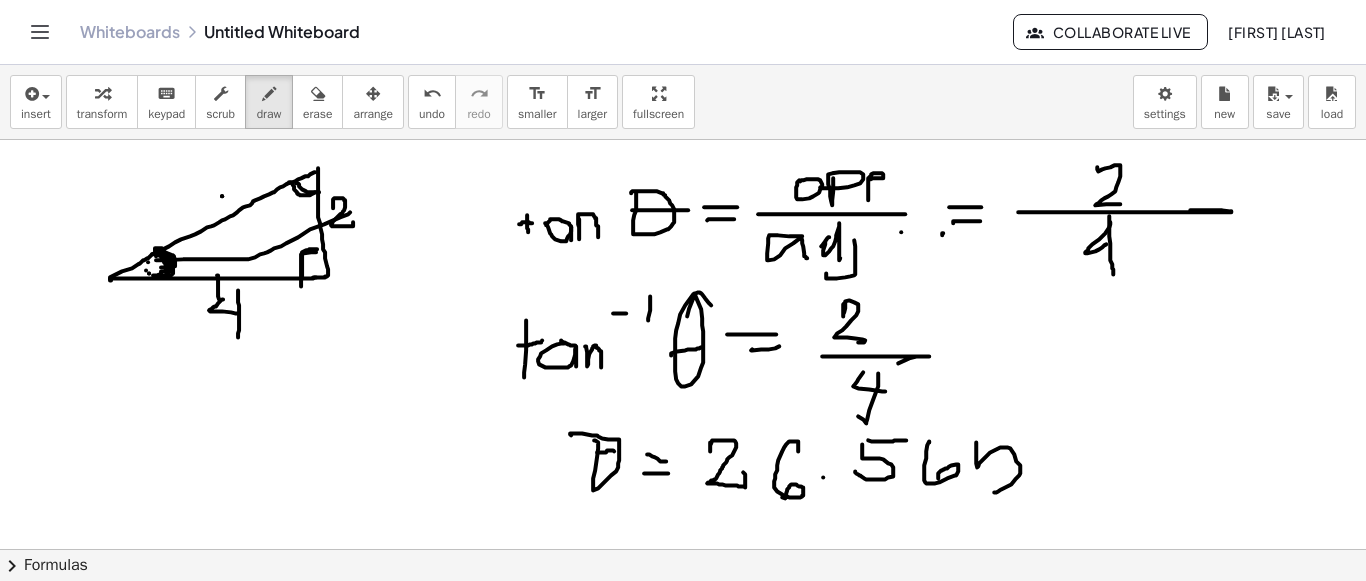 drag, startPoint x: 976, startPoint y: 441, endPoint x: 994, endPoint y: 473, distance: 36.71512 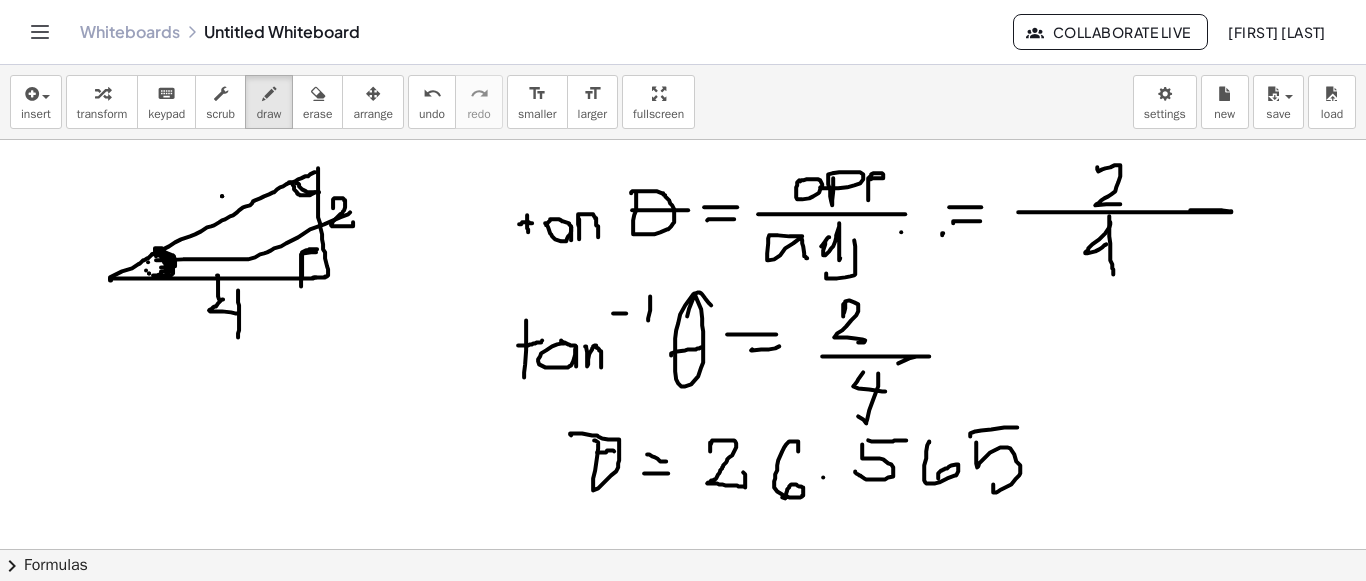 drag, startPoint x: 970, startPoint y: 435, endPoint x: 1020, endPoint y: 426, distance: 50.803543 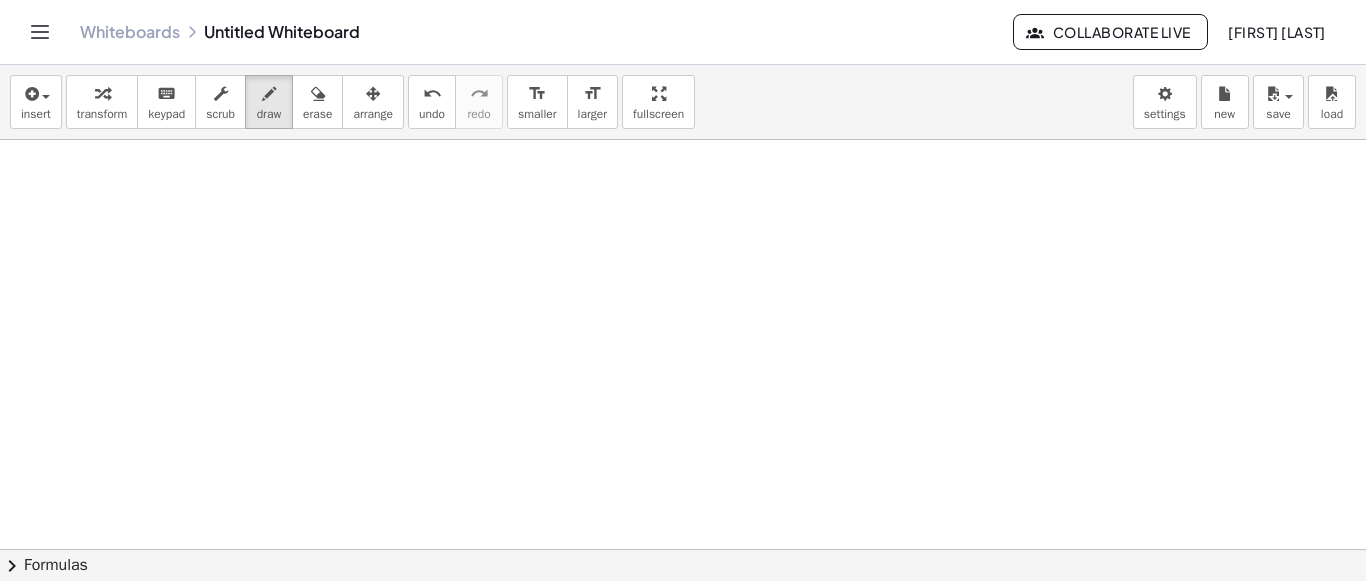 scroll, scrollTop: 400, scrollLeft: 0, axis: vertical 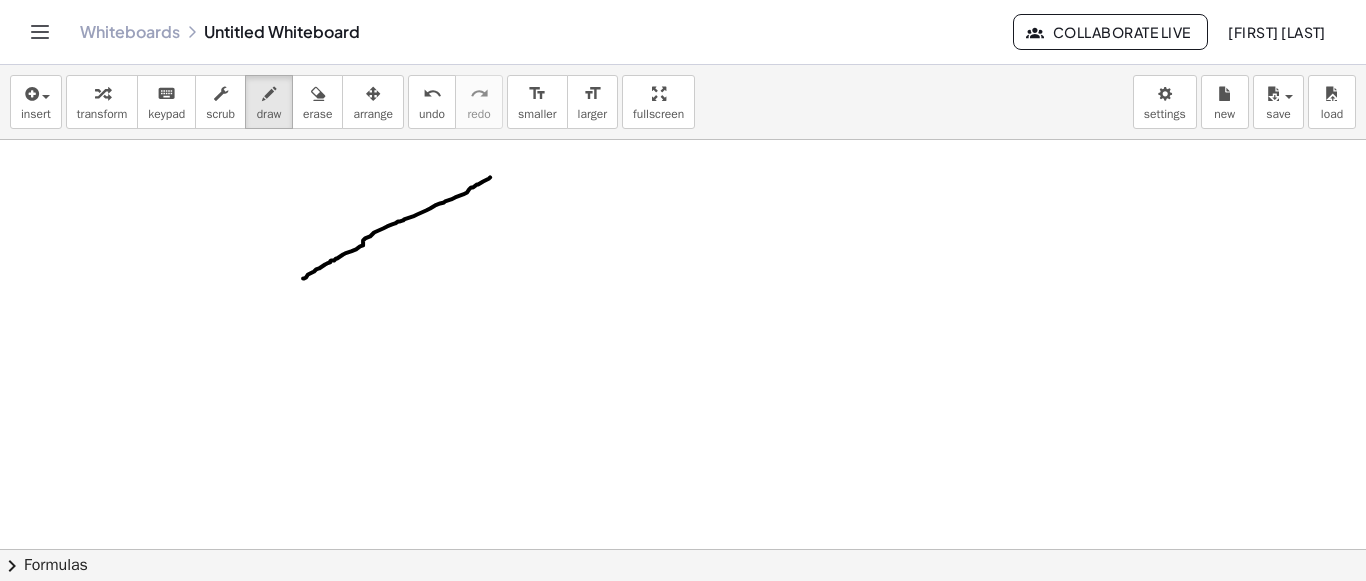 drag, startPoint x: 303, startPoint y: 277, endPoint x: 490, endPoint y: 176, distance: 212.53235 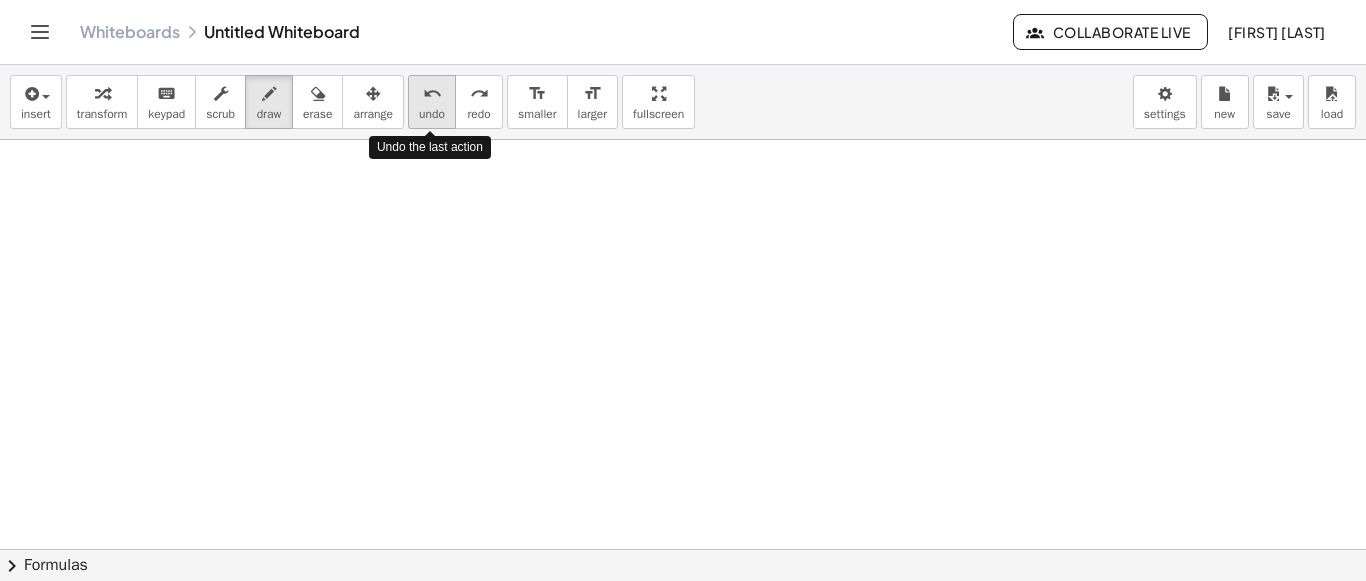 click on "undo undo" at bounding box center [432, 102] 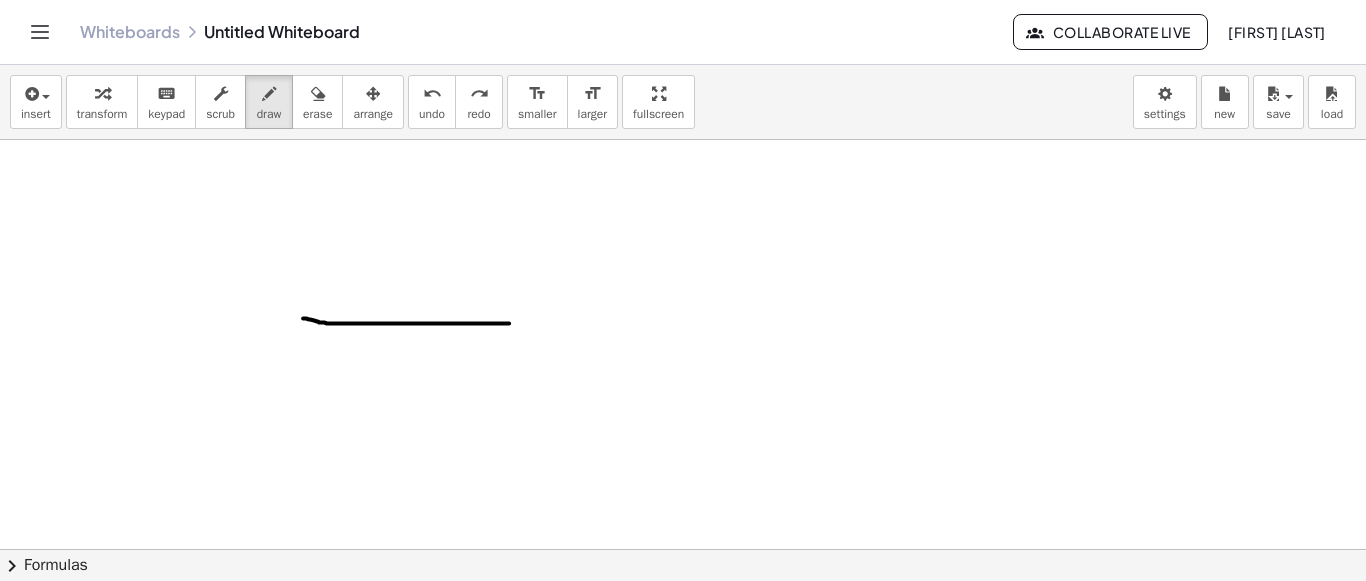 drag, startPoint x: 303, startPoint y: 317, endPoint x: 509, endPoint y: 322, distance: 206.06067 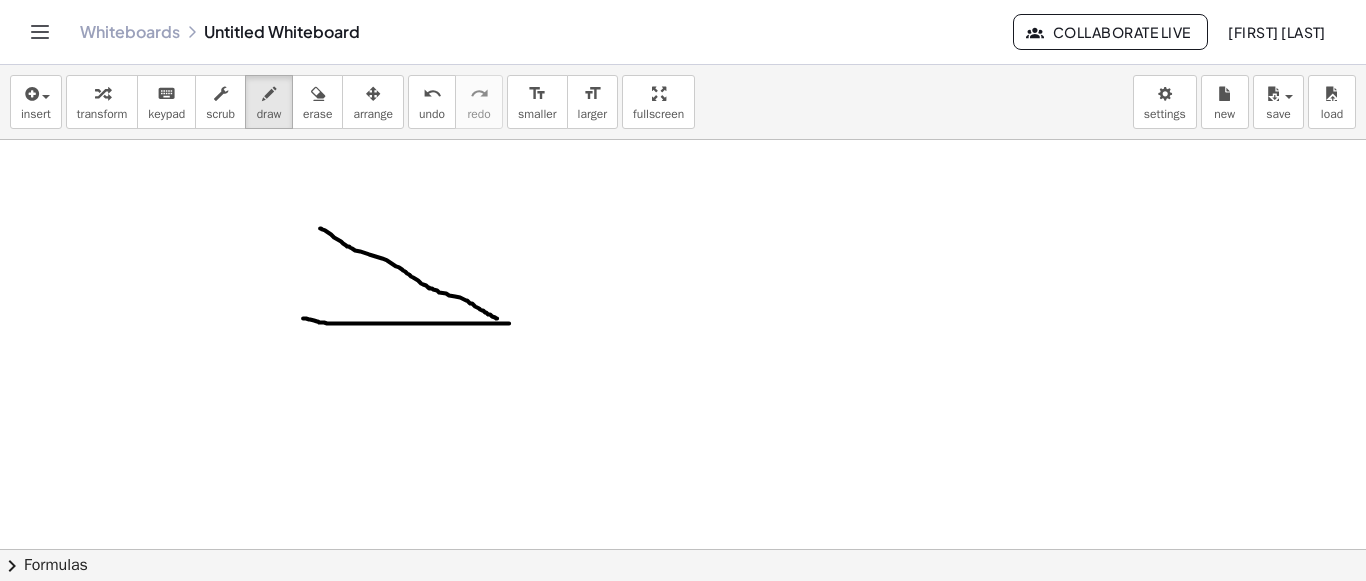 drag, startPoint x: 320, startPoint y: 227, endPoint x: 497, endPoint y: 317, distance: 198.56737 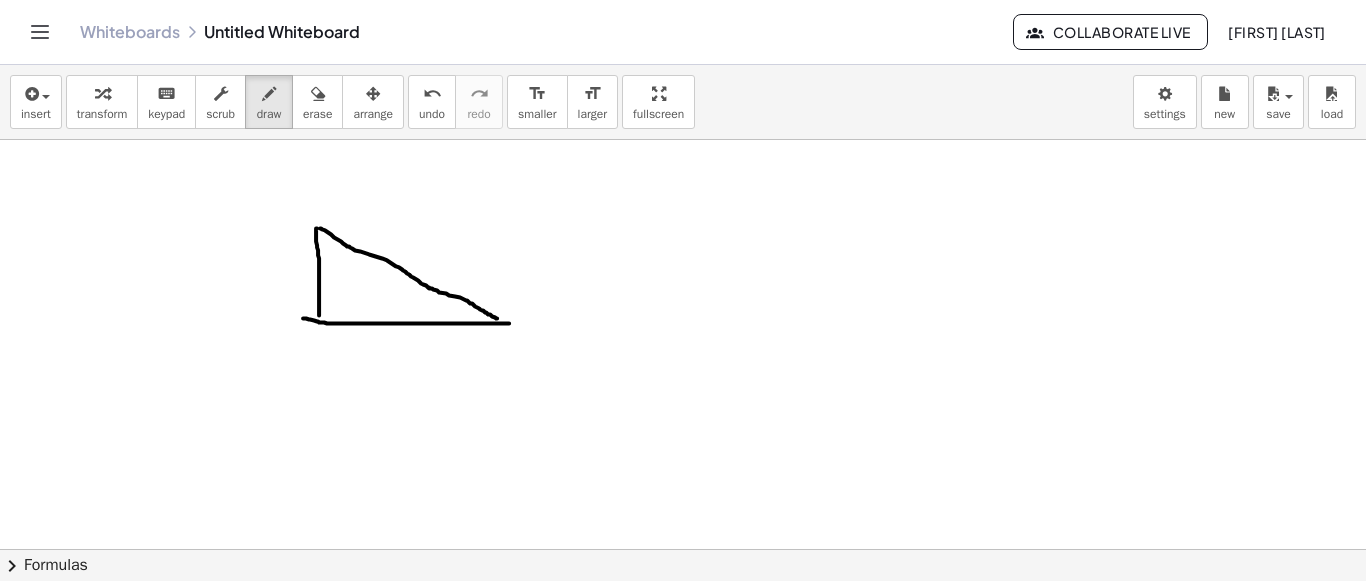 drag, startPoint x: 317, startPoint y: 227, endPoint x: 319, endPoint y: 314, distance: 87.02299 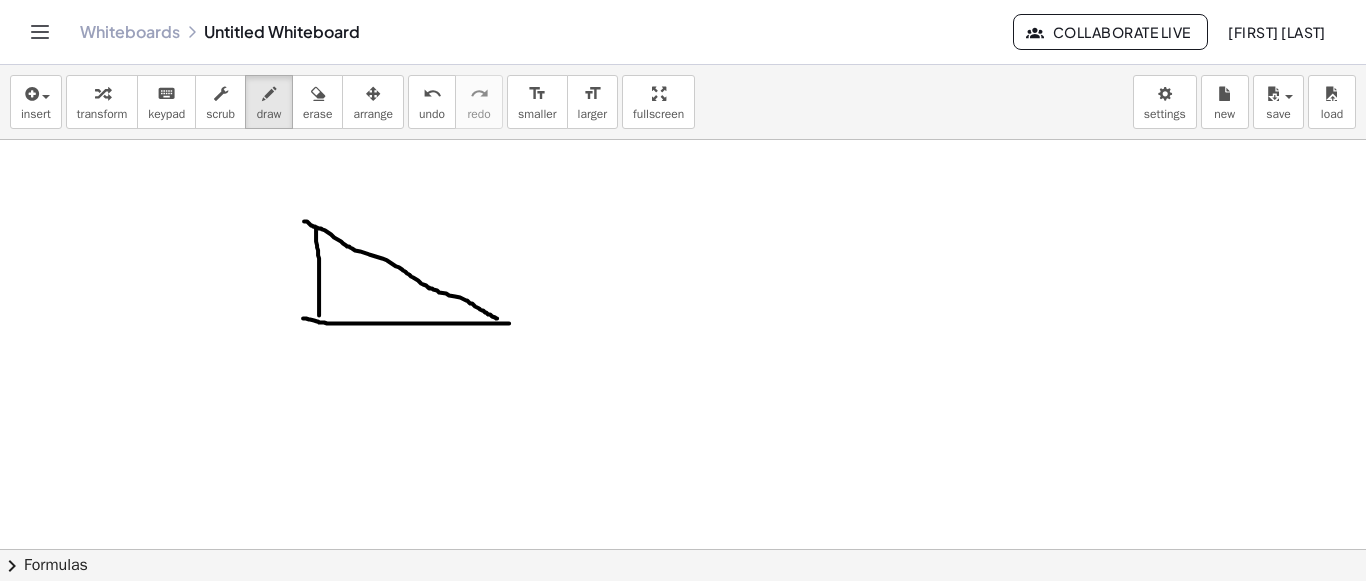 drag, startPoint x: 304, startPoint y: 220, endPoint x: 319, endPoint y: 227, distance: 16.552946 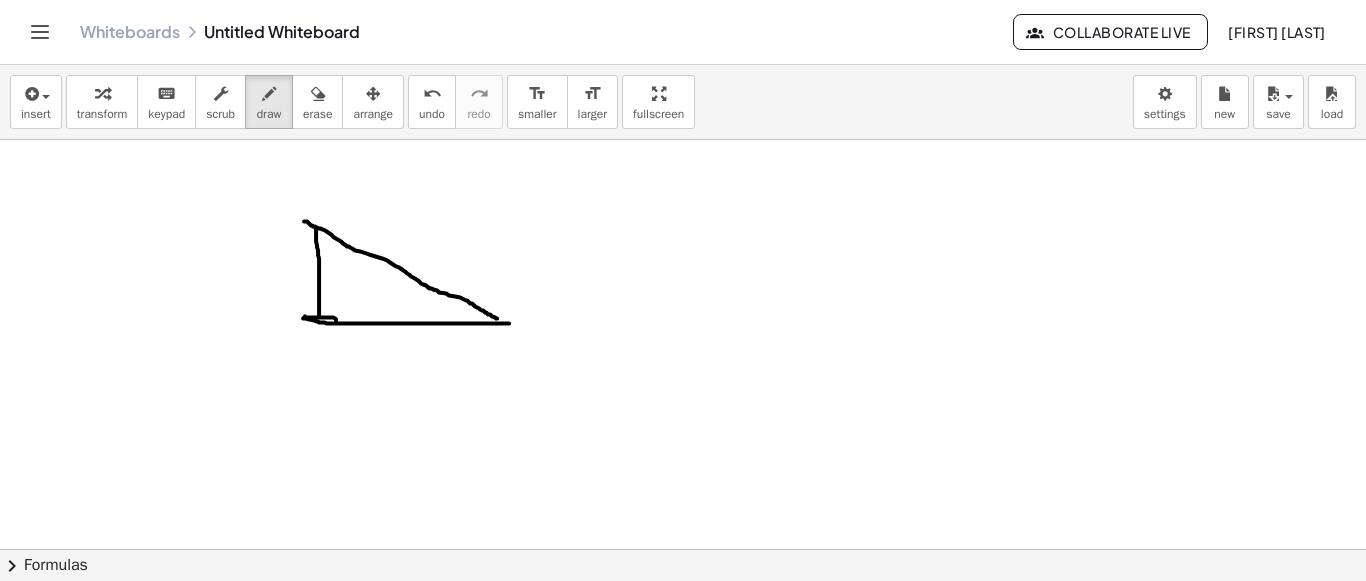 drag, startPoint x: 305, startPoint y: 315, endPoint x: 336, endPoint y: 319, distance: 31.257 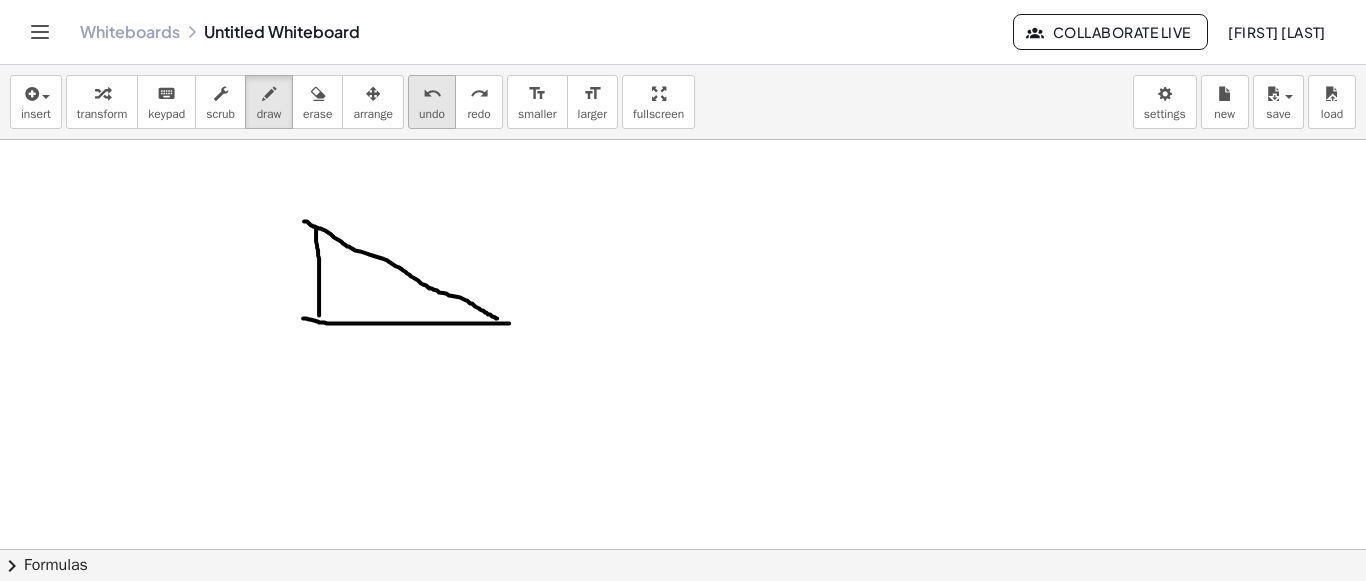 click on "undo" at bounding box center [432, 114] 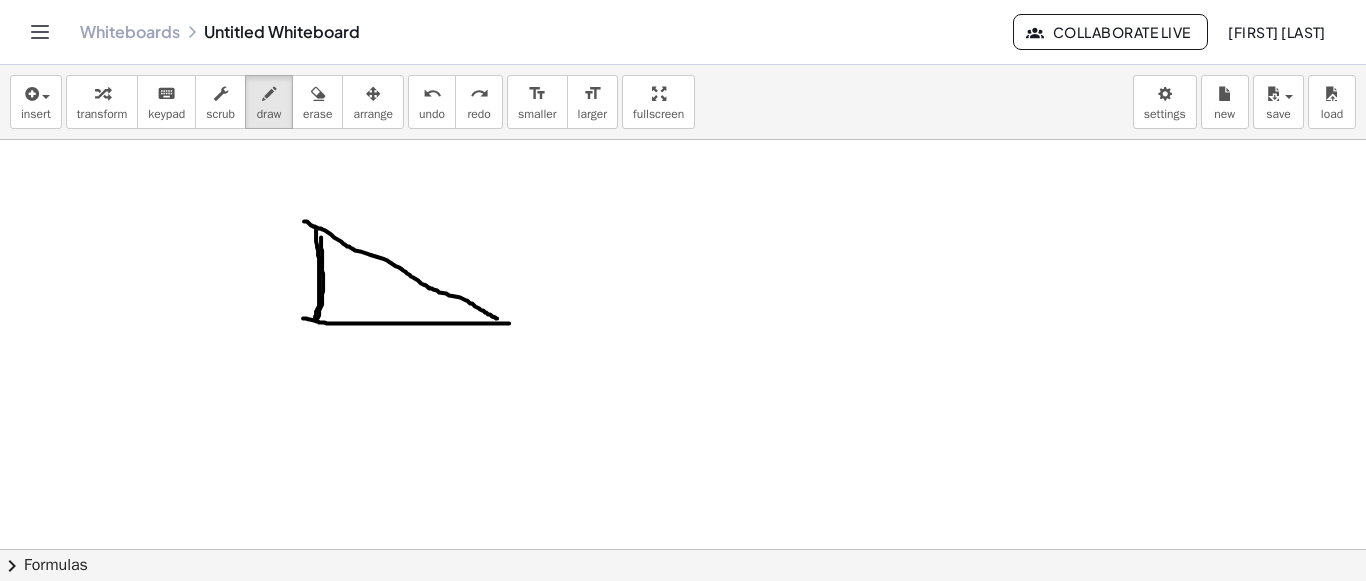 drag, startPoint x: 318, startPoint y: 306, endPoint x: 320, endPoint y: 233, distance: 73.02739 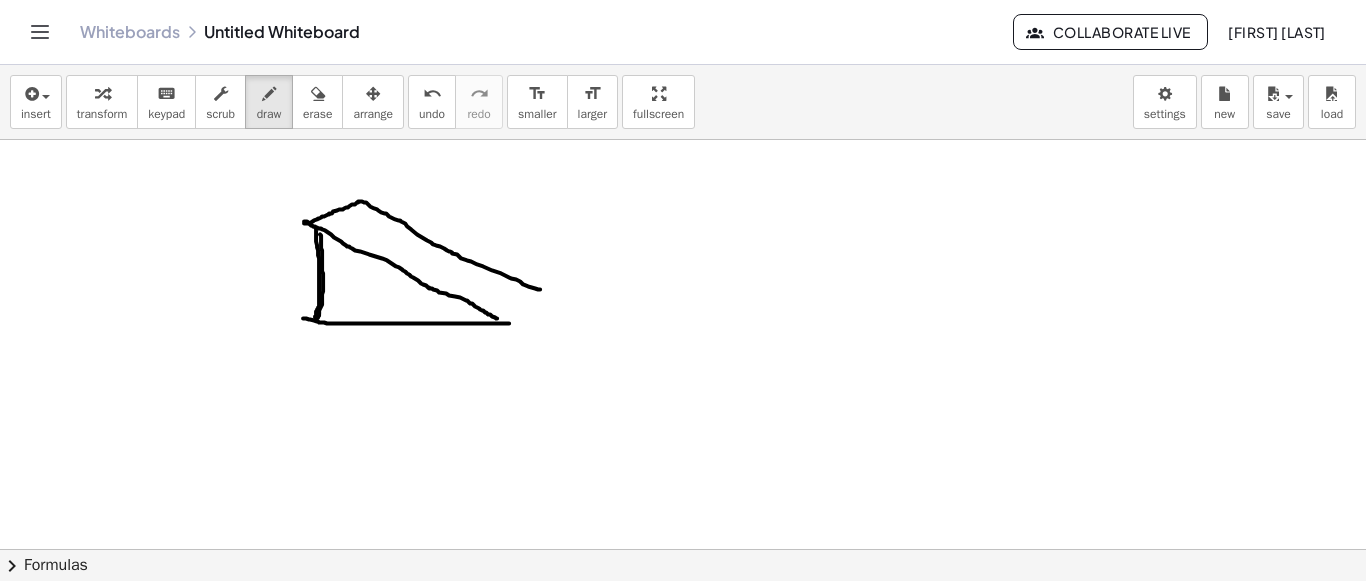 drag, startPoint x: 304, startPoint y: 222, endPoint x: 540, endPoint y: 288, distance: 245.0551 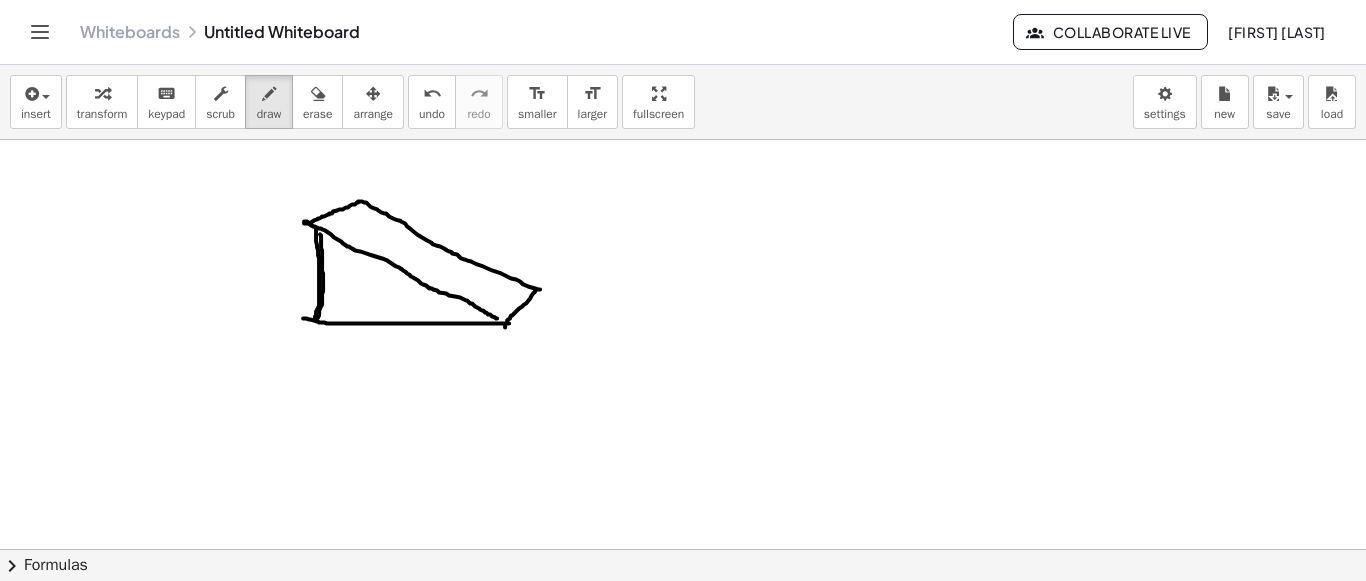 drag, startPoint x: 505, startPoint y: 326, endPoint x: 536, endPoint y: 288, distance: 49.0408 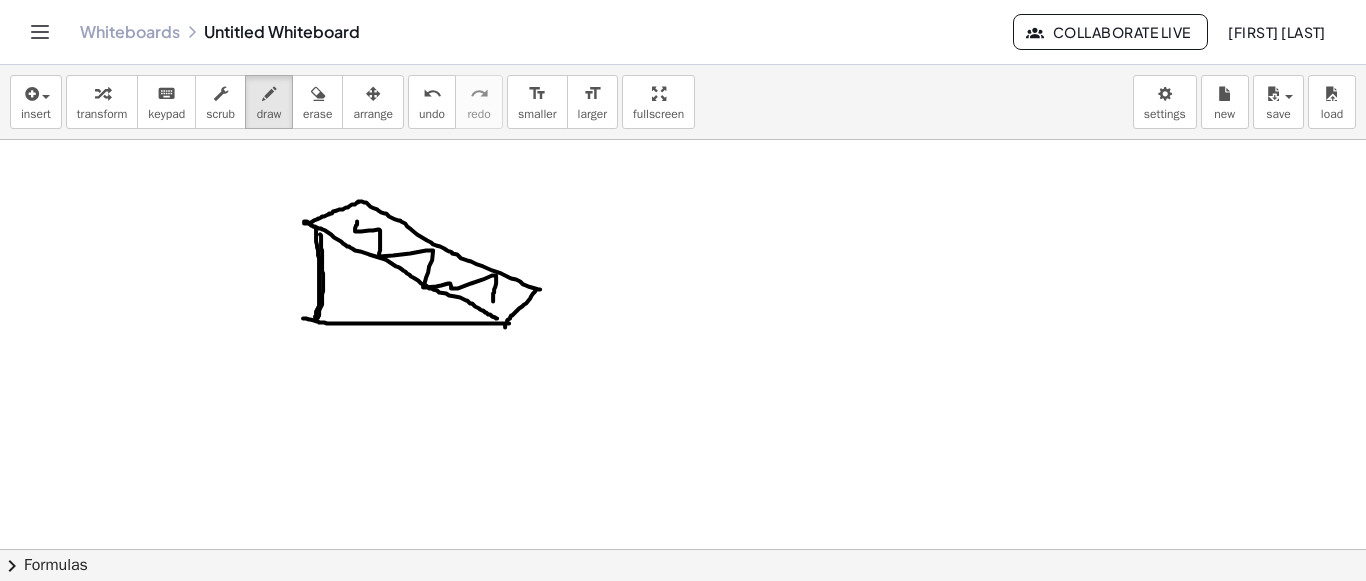 drag, startPoint x: 357, startPoint y: 220, endPoint x: 493, endPoint y: 300, distance: 157.78467 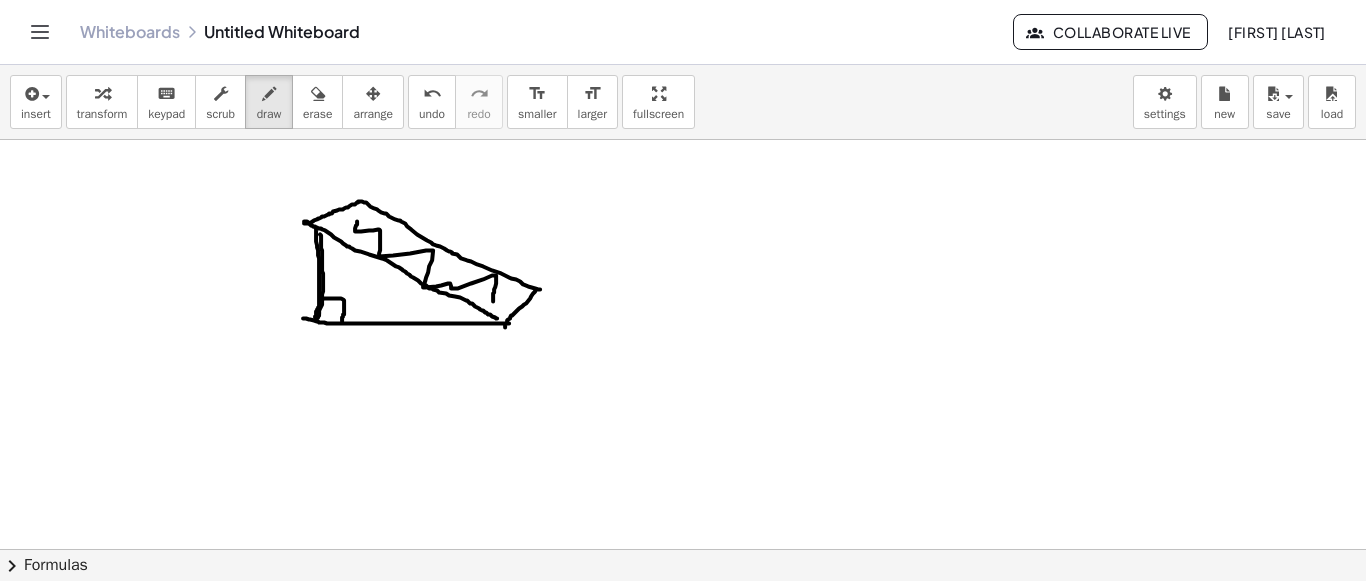drag, startPoint x: 322, startPoint y: 298, endPoint x: 342, endPoint y: 320, distance: 29.732138 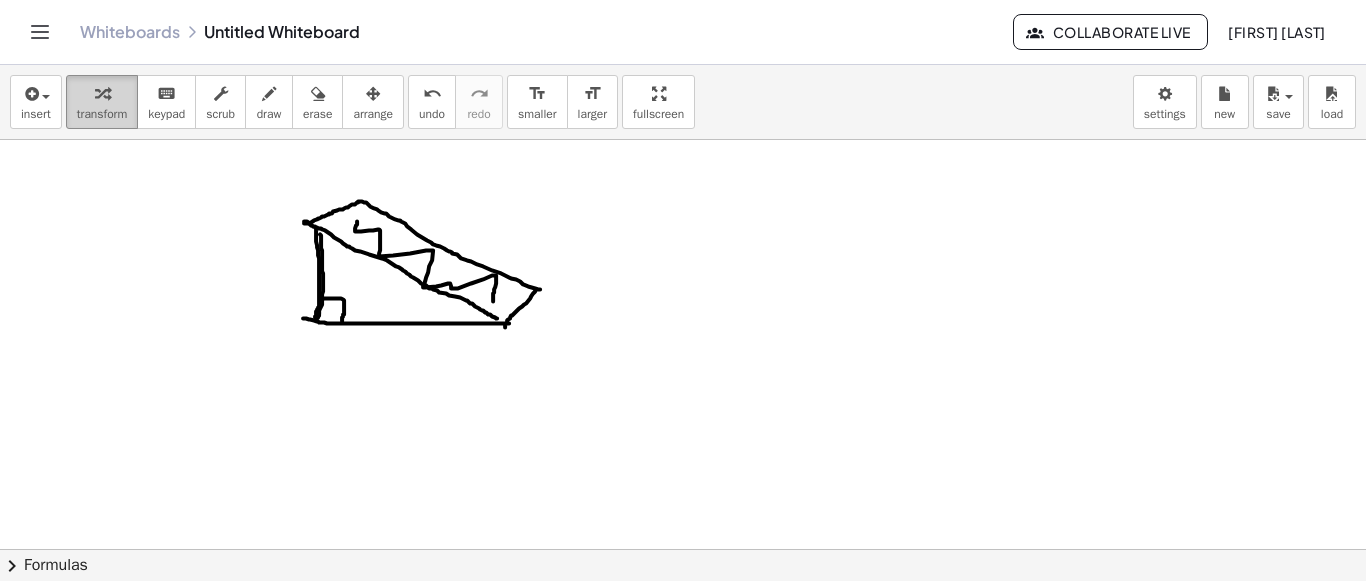 click on "transform" at bounding box center (102, 102) 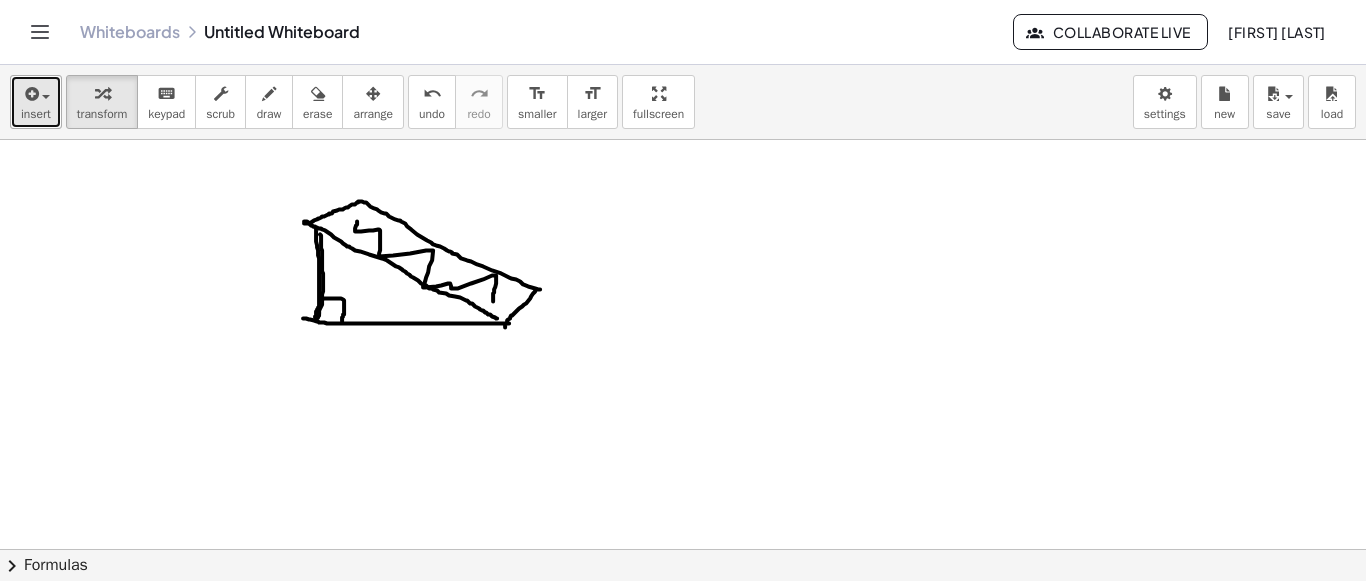 click on "insert" at bounding box center (36, 114) 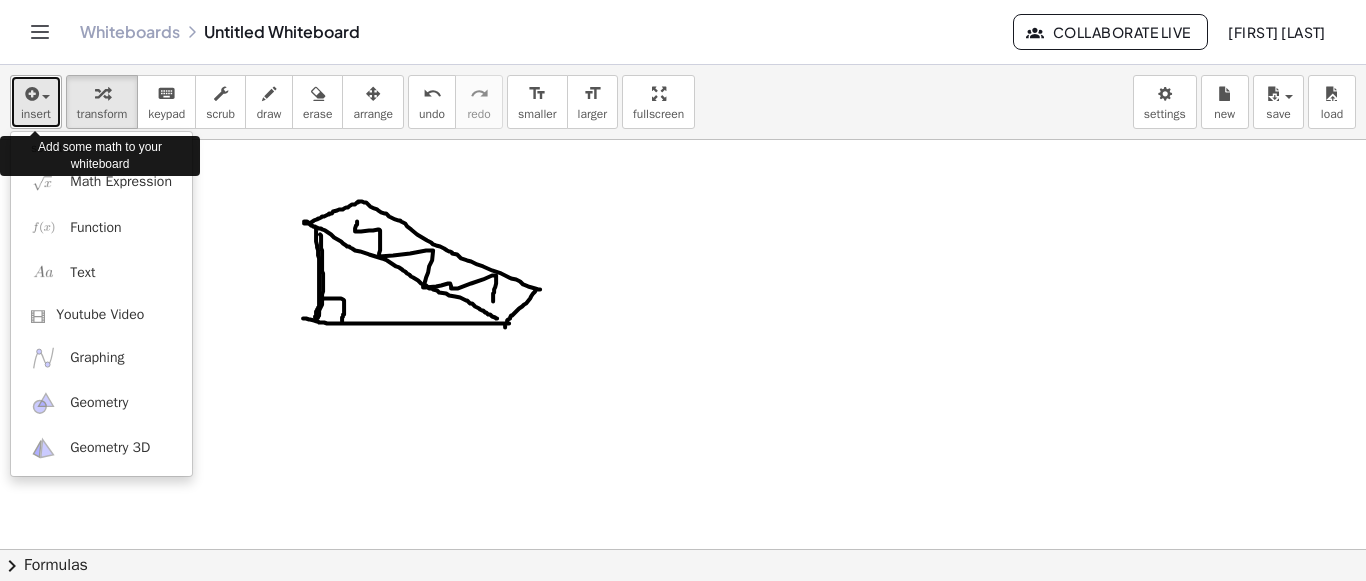 click on "insert" at bounding box center [36, 114] 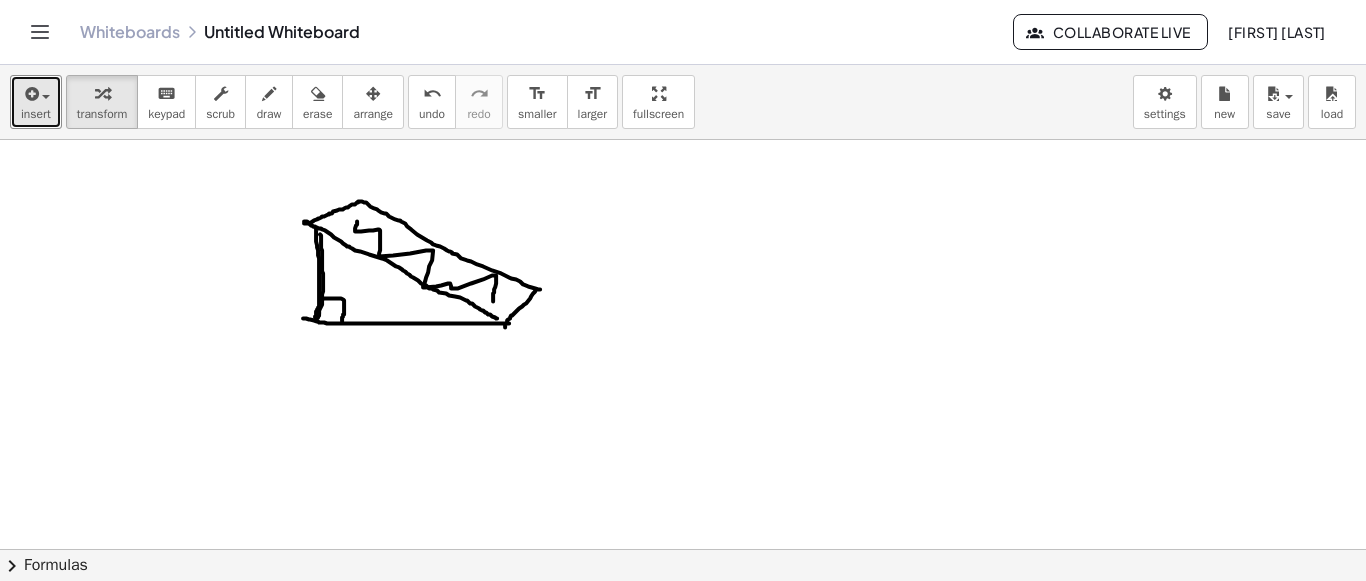 click at bounding box center [683, 266] 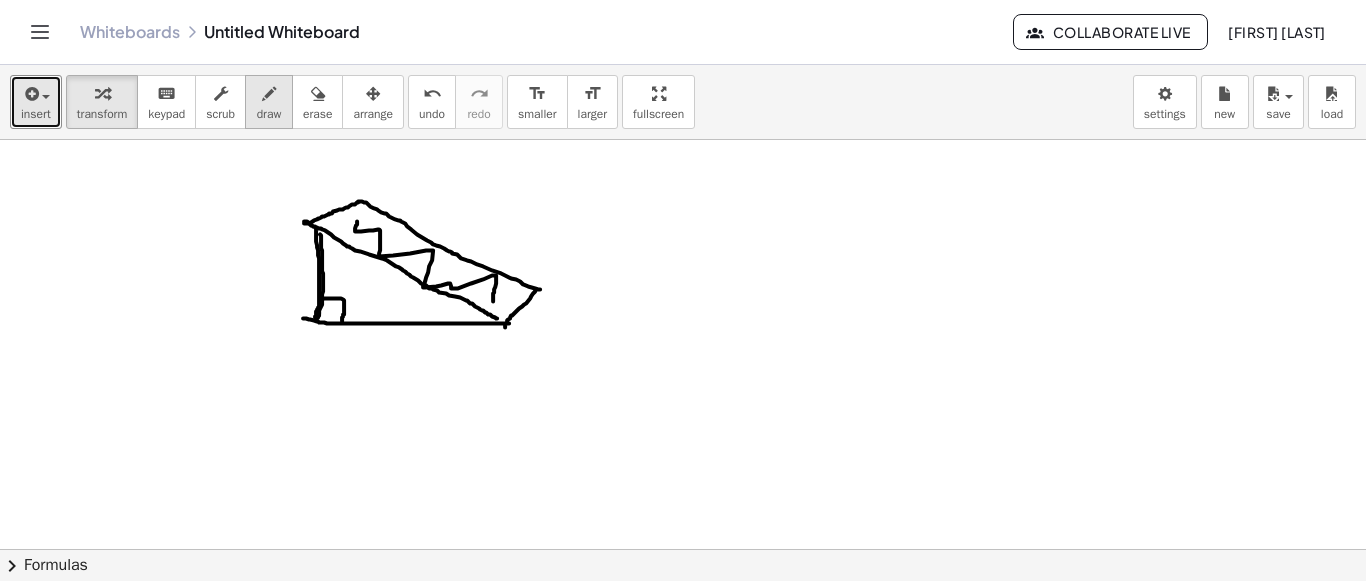 click on "draw" at bounding box center [269, 102] 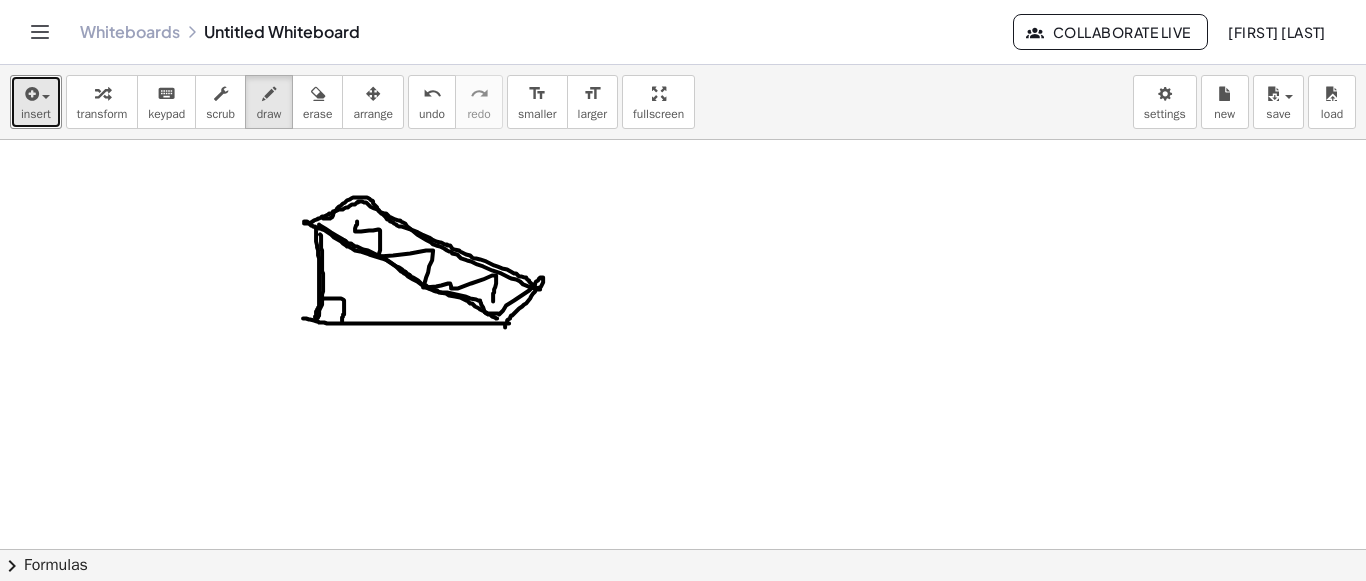 click at bounding box center (683, 266) 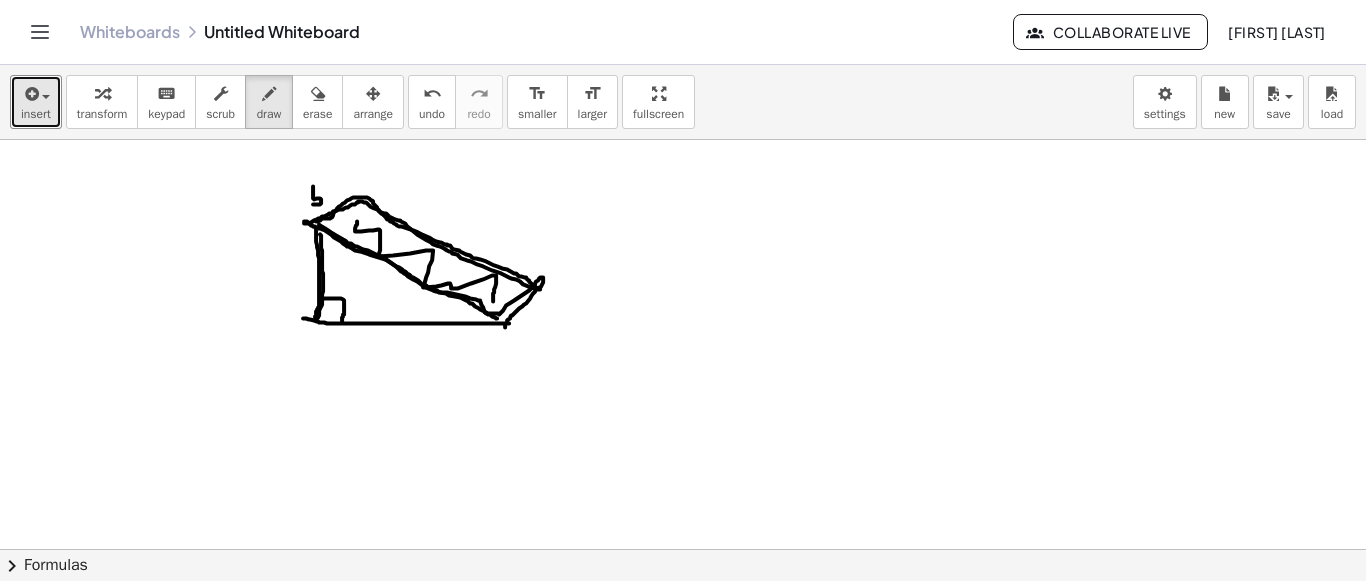 drag, startPoint x: 313, startPoint y: 186, endPoint x: 304, endPoint y: 196, distance: 13.453624 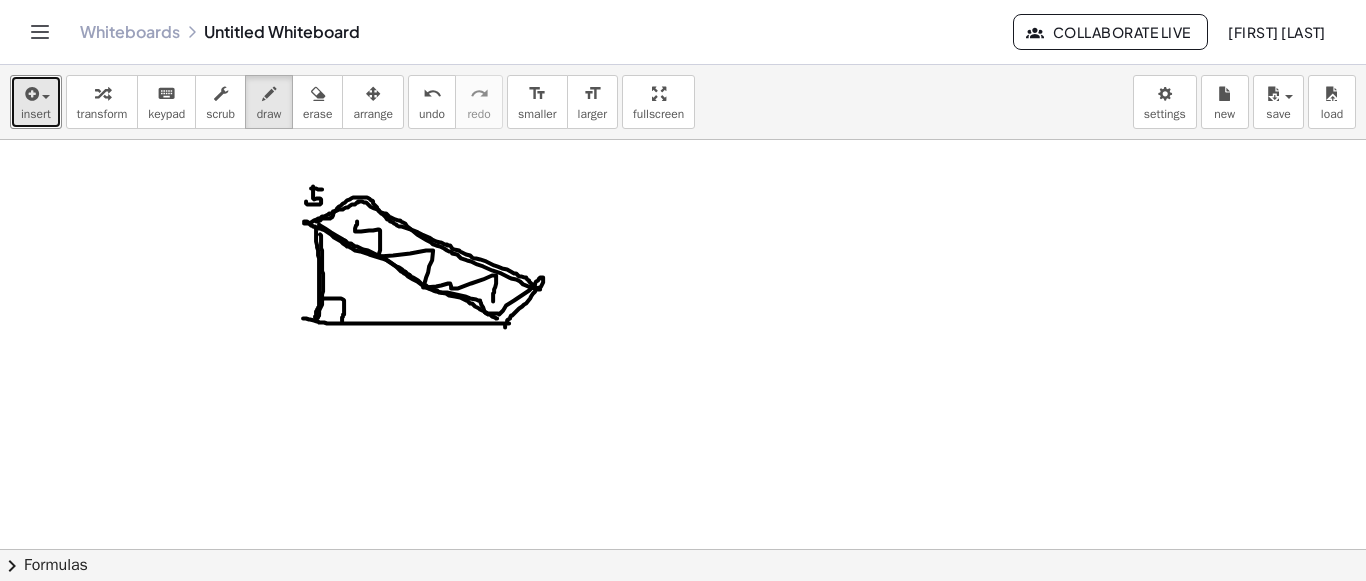 click at bounding box center [683, 266] 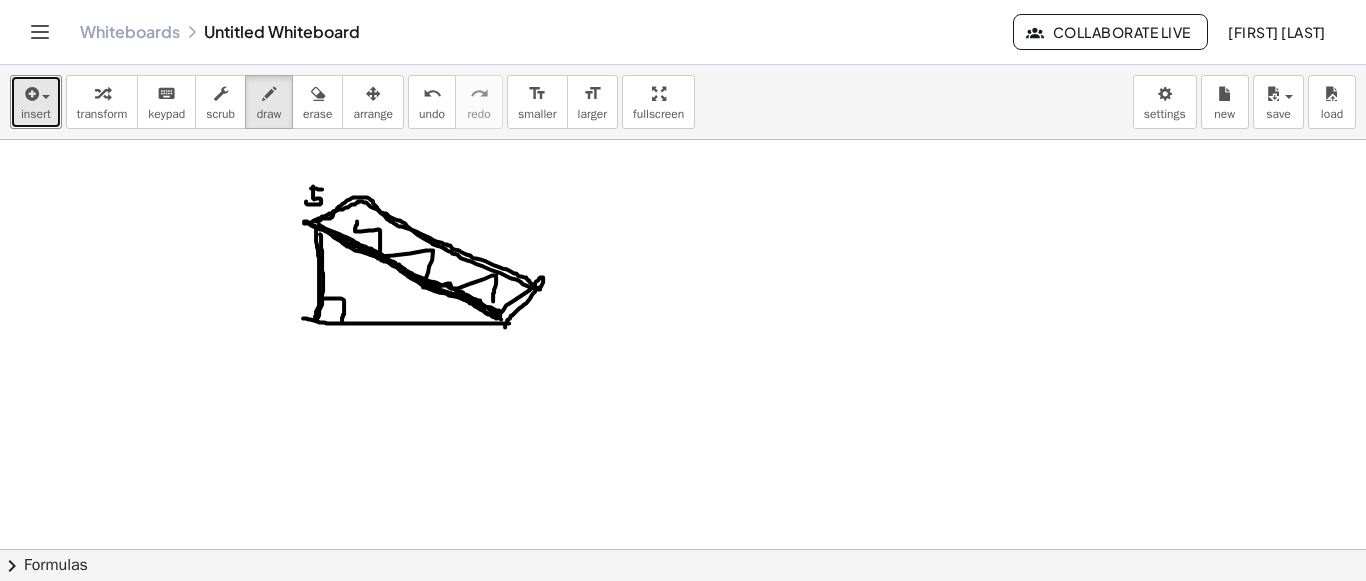 drag, startPoint x: 349, startPoint y: 237, endPoint x: 311, endPoint y: 223, distance: 40.496914 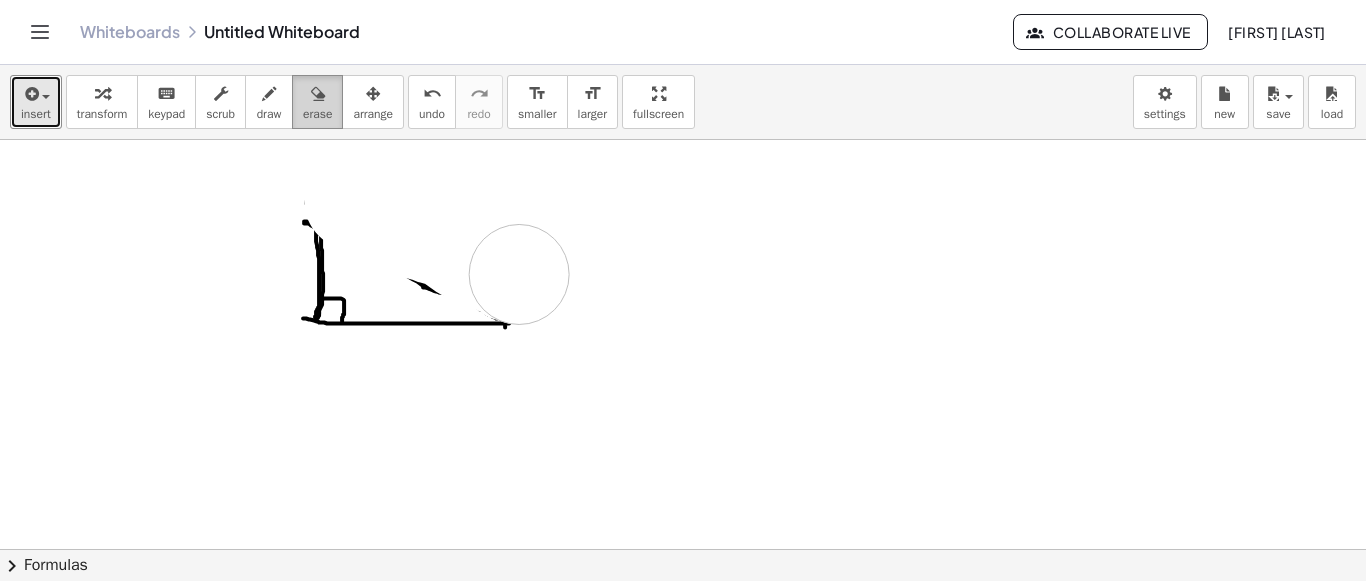 drag, startPoint x: 354, startPoint y: 199, endPoint x: 324, endPoint y: 121, distance: 83.57033 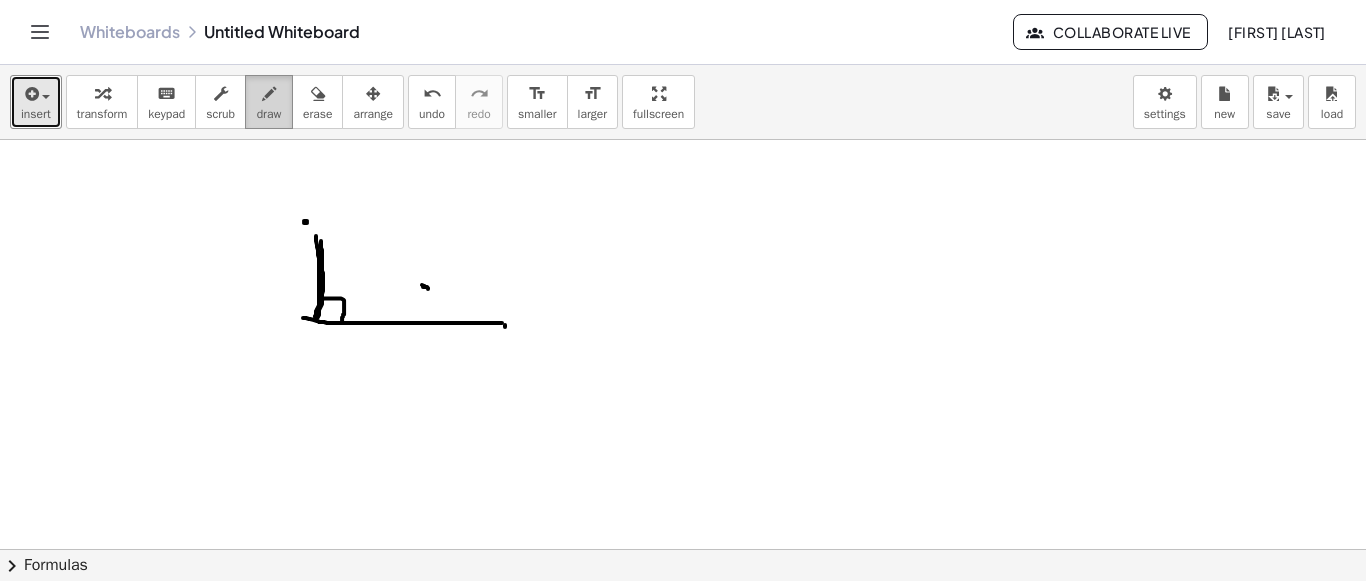 click on "draw" at bounding box center (269, 102) 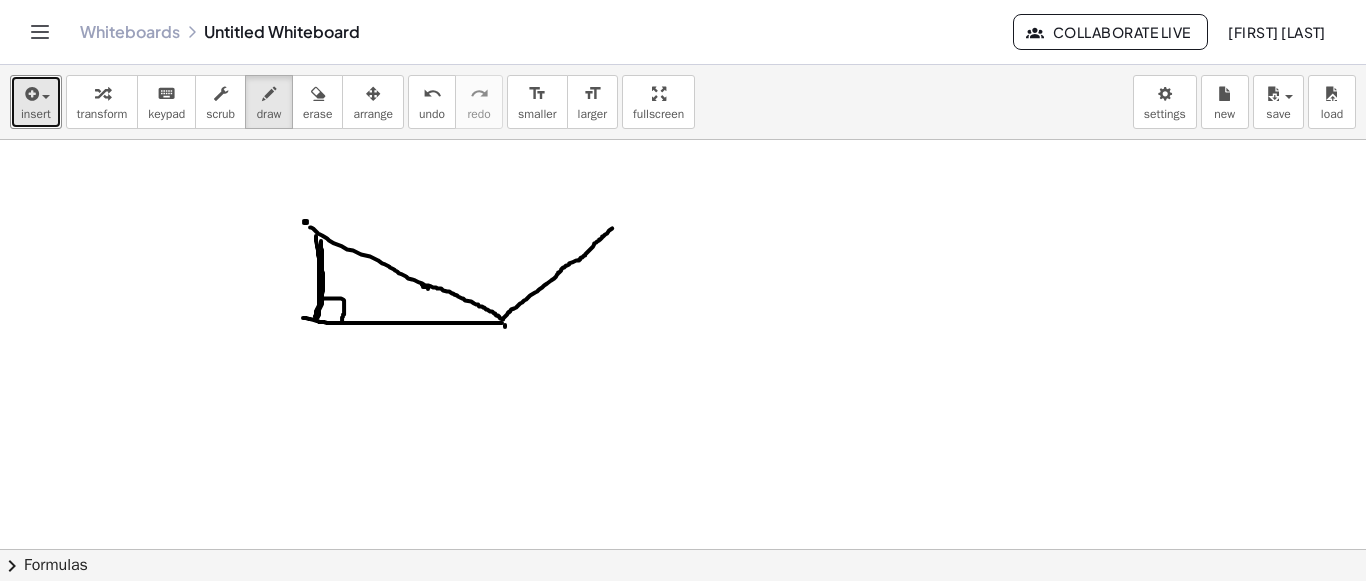 drag, startPoint x: 327, startPoint y: 237, endPoint x: 612, endPoint y: 227, distance: 285.17538 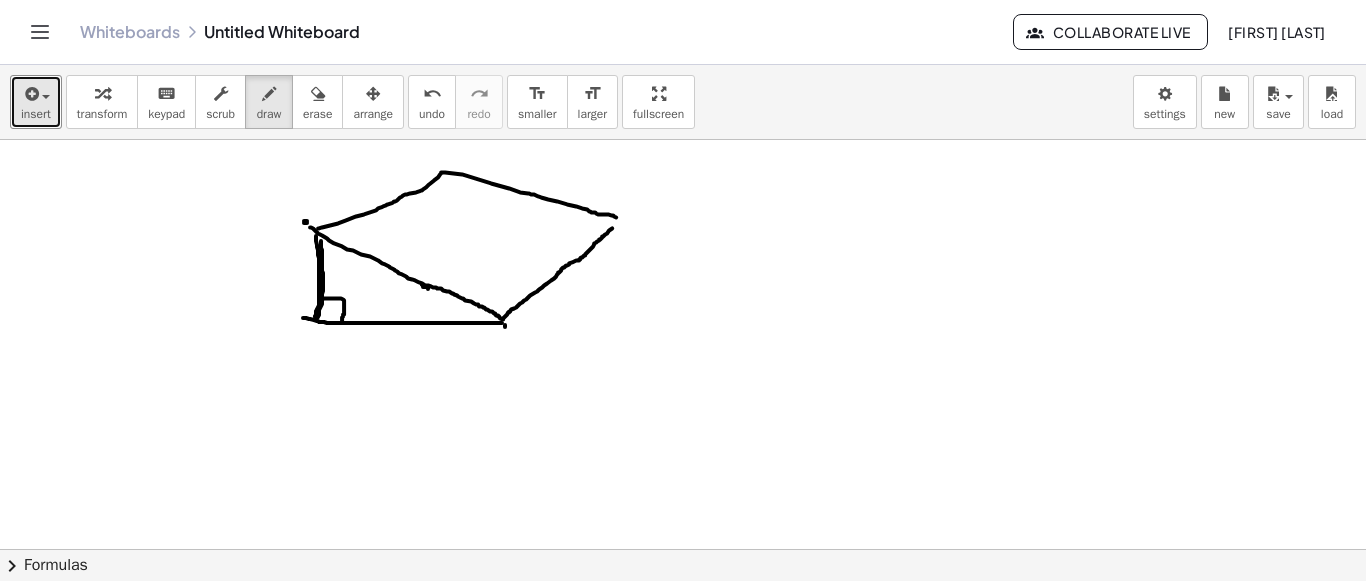 drag, startPoint x: 318, startPoint y: 227, endPoint x: 526, endPoint y: 268, distance: 212.00237 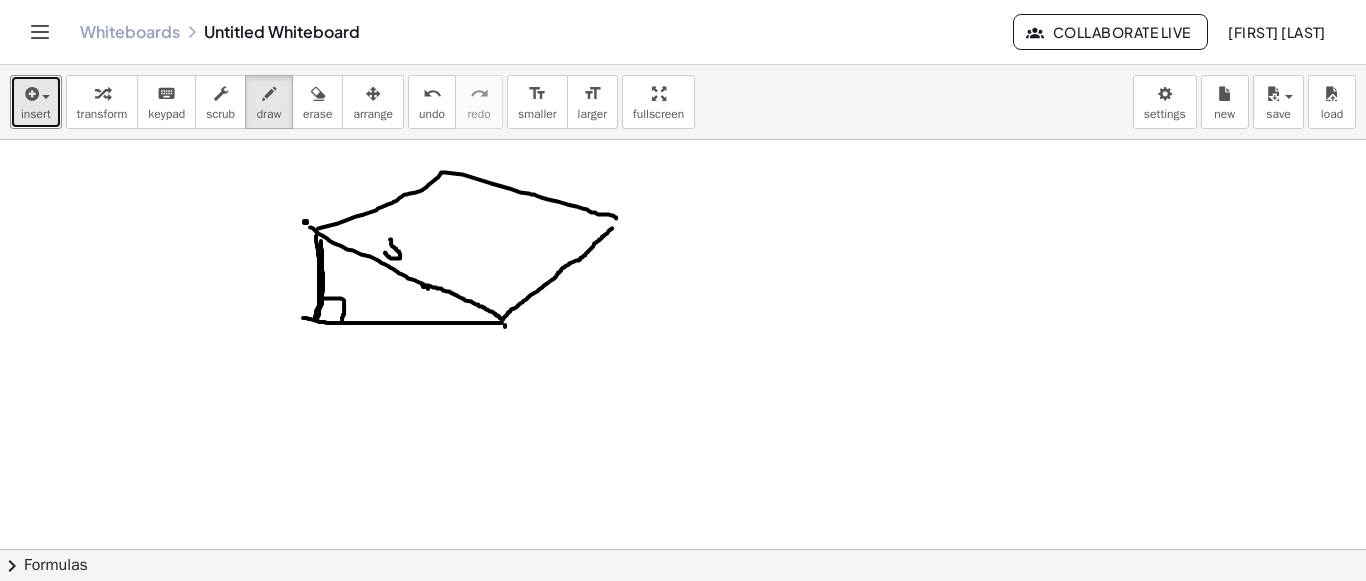 click at bounding box center (683, 266) 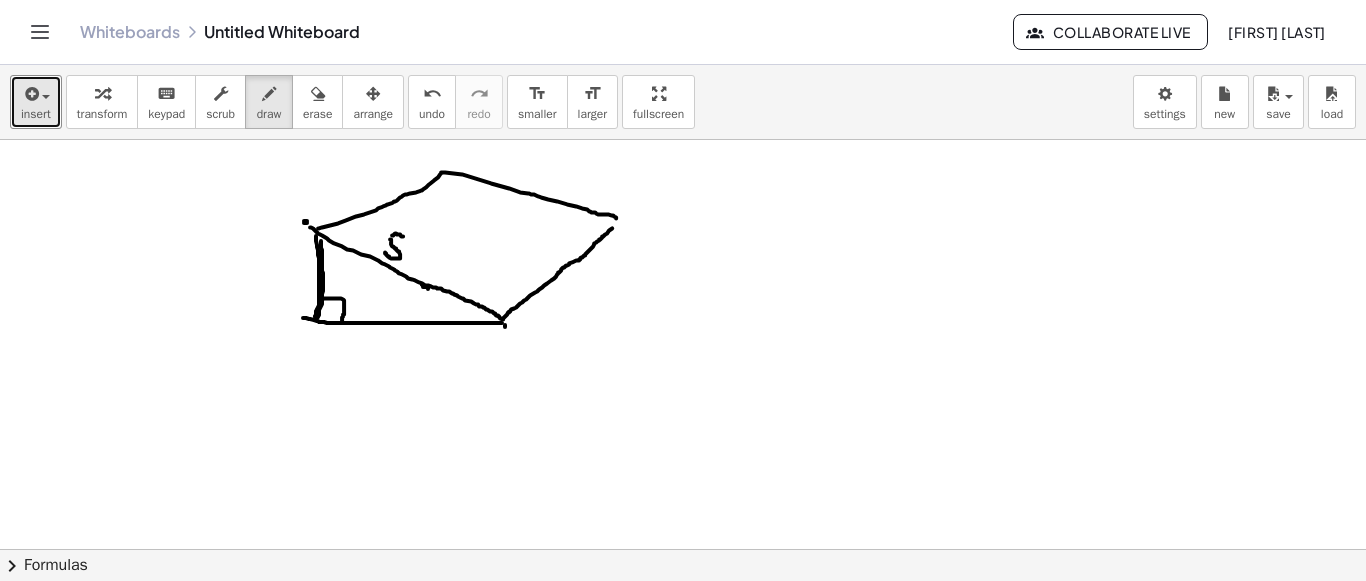 drag, startPoint x: 392, startPoint y: 234, endPoint x: 404, endPoint y: 235, distance: 12.0415945 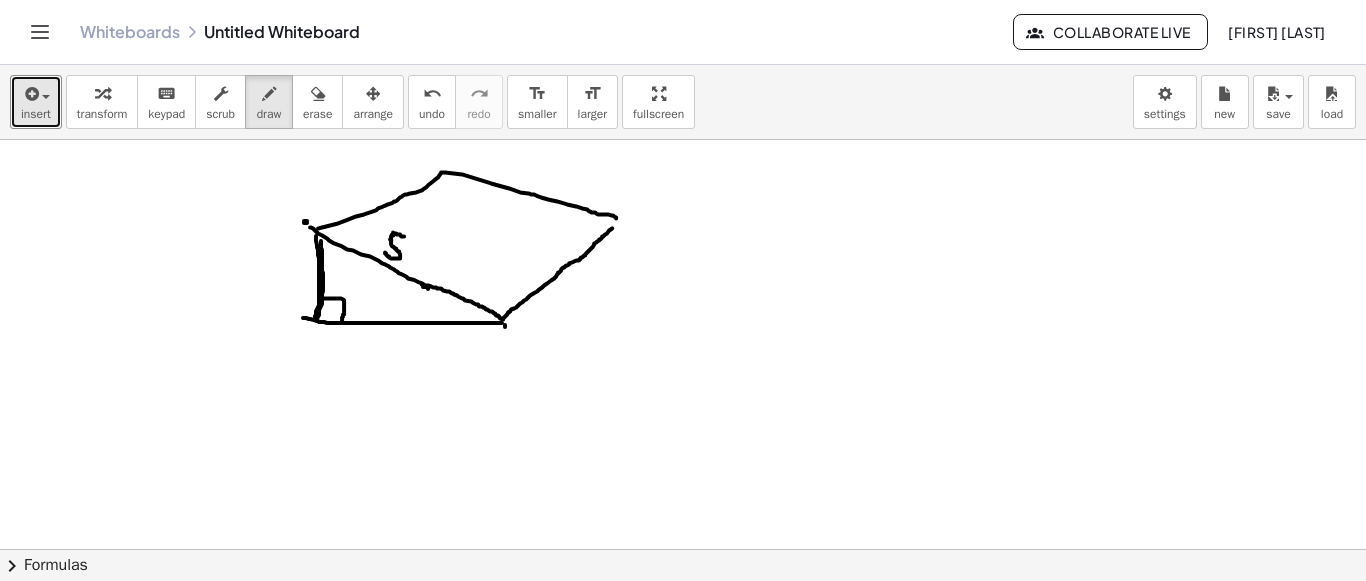 click at bounding box center [683, 266] 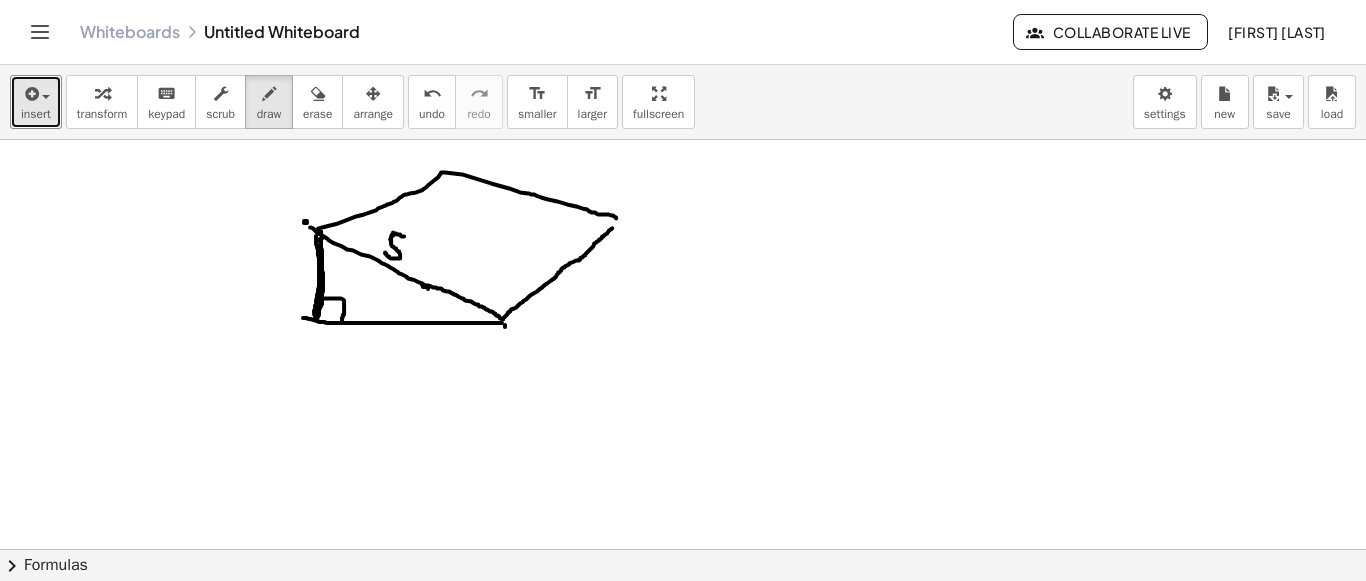 drag, startPoint x: 319, startPoint y: 228, endPoint x: 313, endPoint y: 316, distance: 88.20431 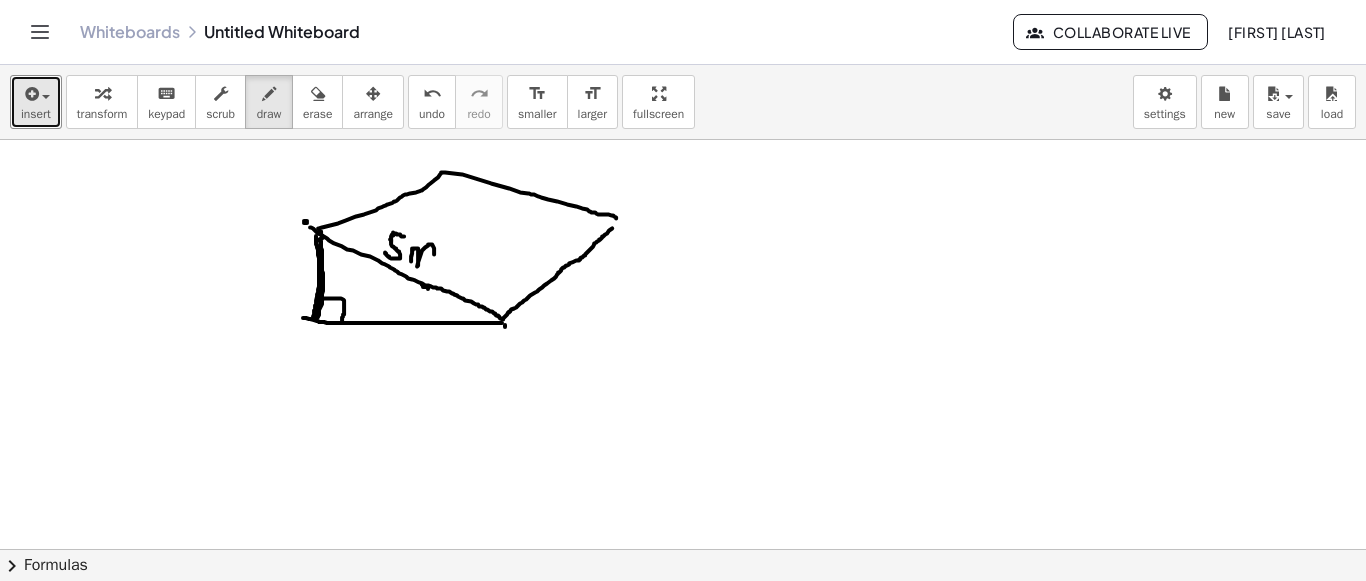 drag, startPoint x: 412, startPoint y: 247, endPoint x: 434, endPoint y: 259, distance: 25.059929 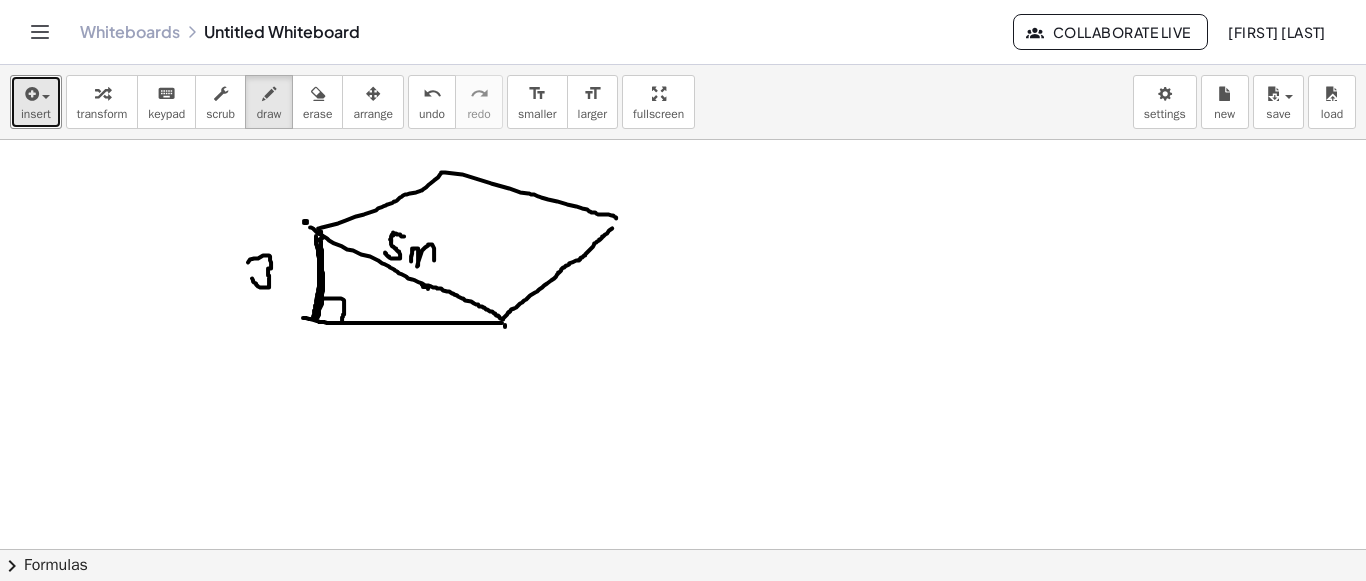 drag, startPoint x: 248, startPoint y: 261, endPoint x: 251, endPoint y: 277, distance: 16.27882 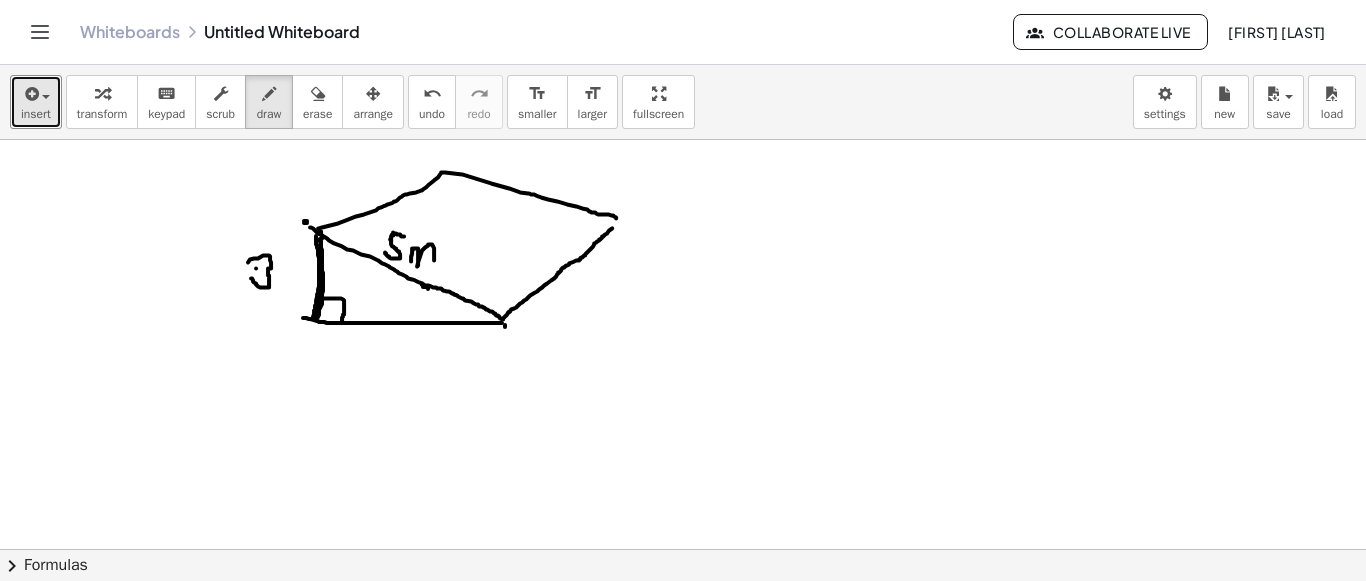 drag, startPoint x: 256, startPoint y: 267, endPoint x: 278, endPoint y: 268, distance: 22.022715 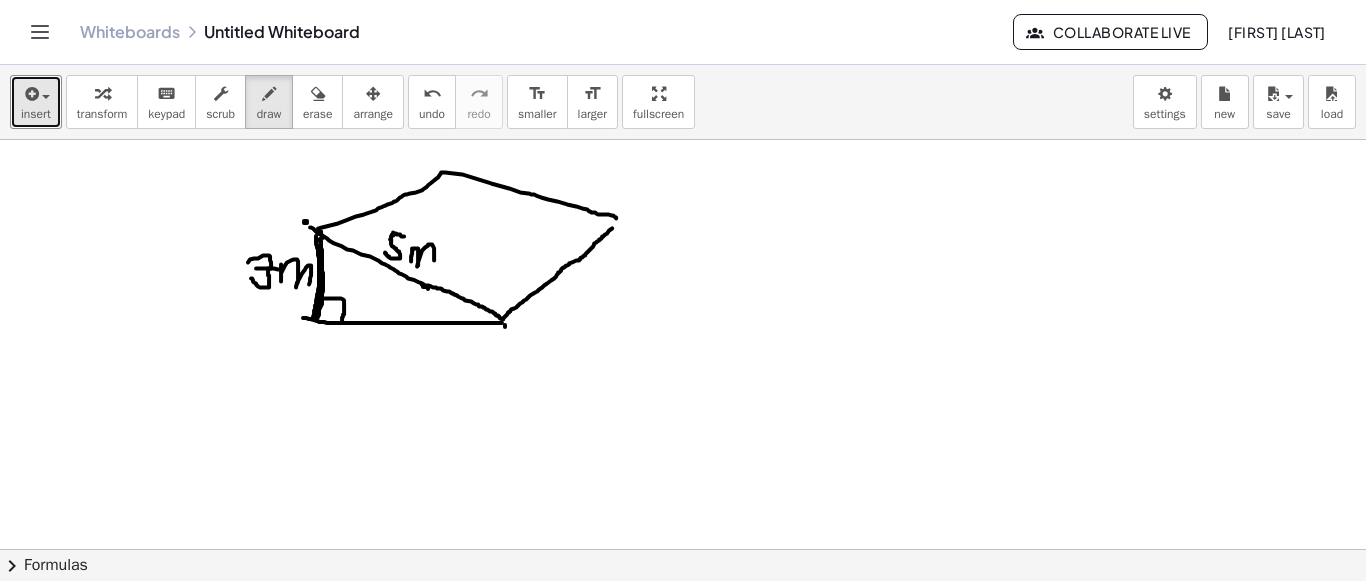 drag, startPoint x: 281, startPoint y: 263, endPoint x: 296, endPoint y: 278, distance: 21.213203 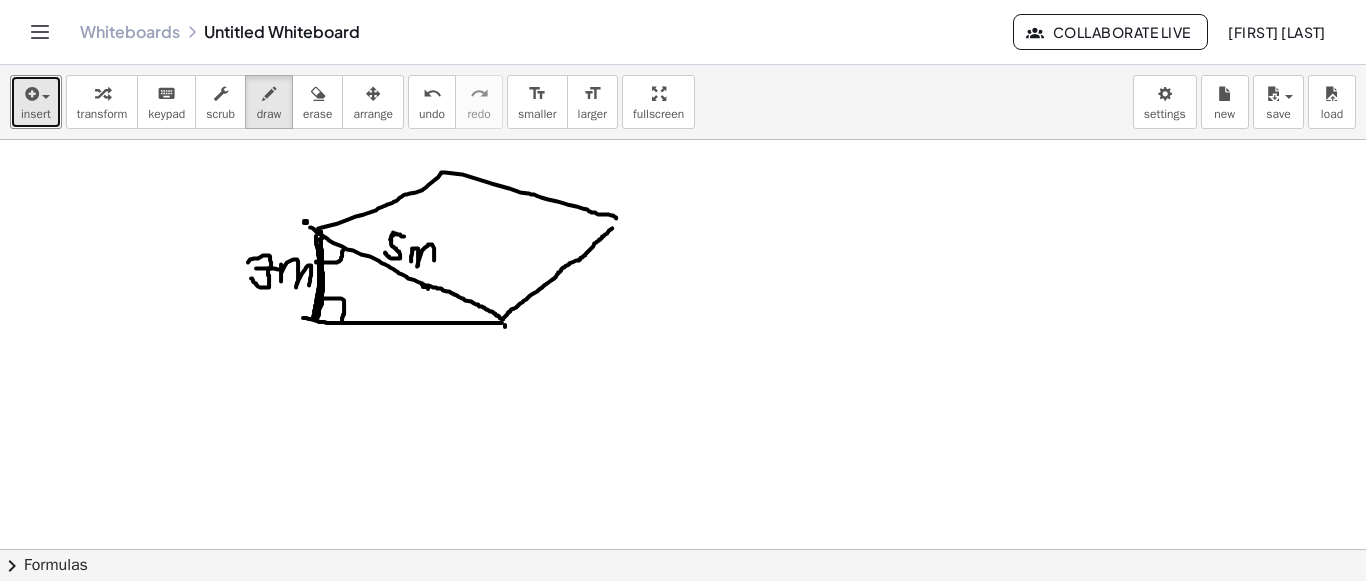 drag, startPoint x: 316, startPoint y: 260, endPoint x: 343, endPoint y: 249, distance: 29.15476 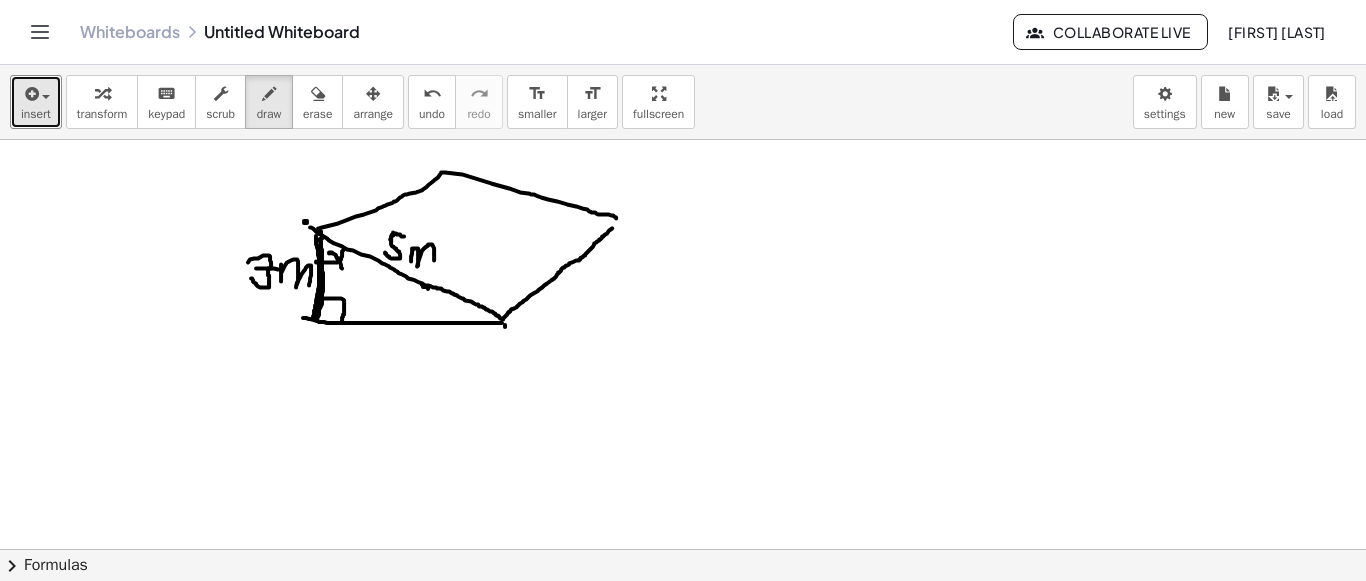 drag, startPoint x: 329, startPoint y: 252, endPoint x: 342, endPoint y: 267, distance: 19.849434 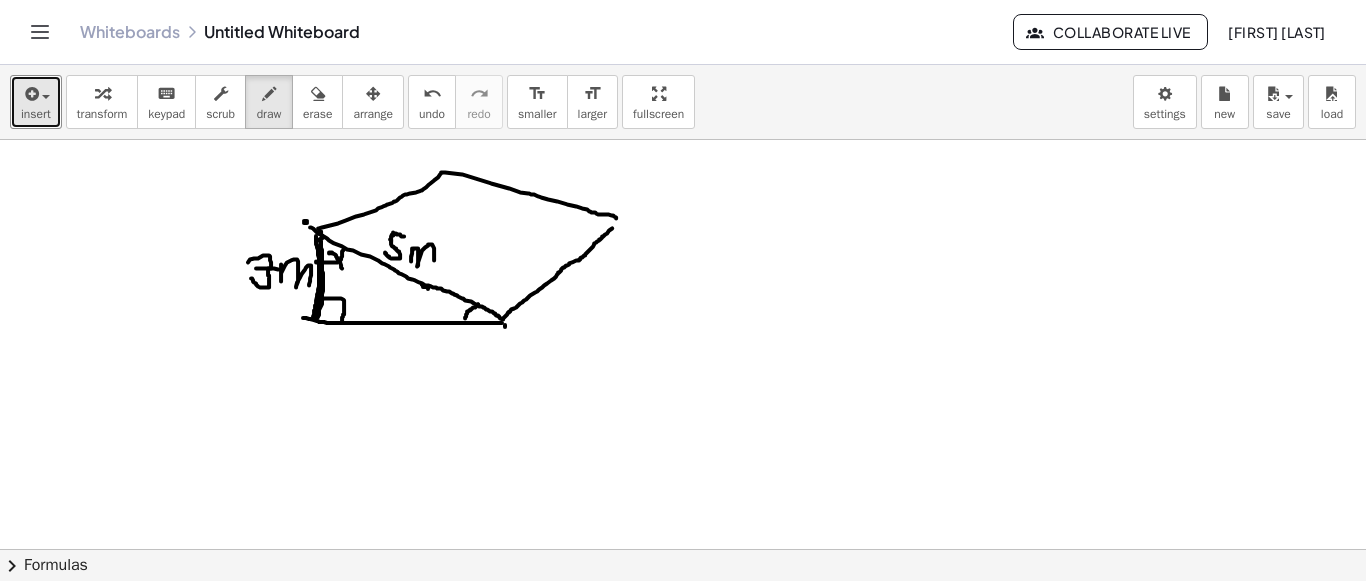 drag, startPoint x: 478, startPoint y: 303, endPoint x: 465, endPoint y: 318, distance: 19.849434 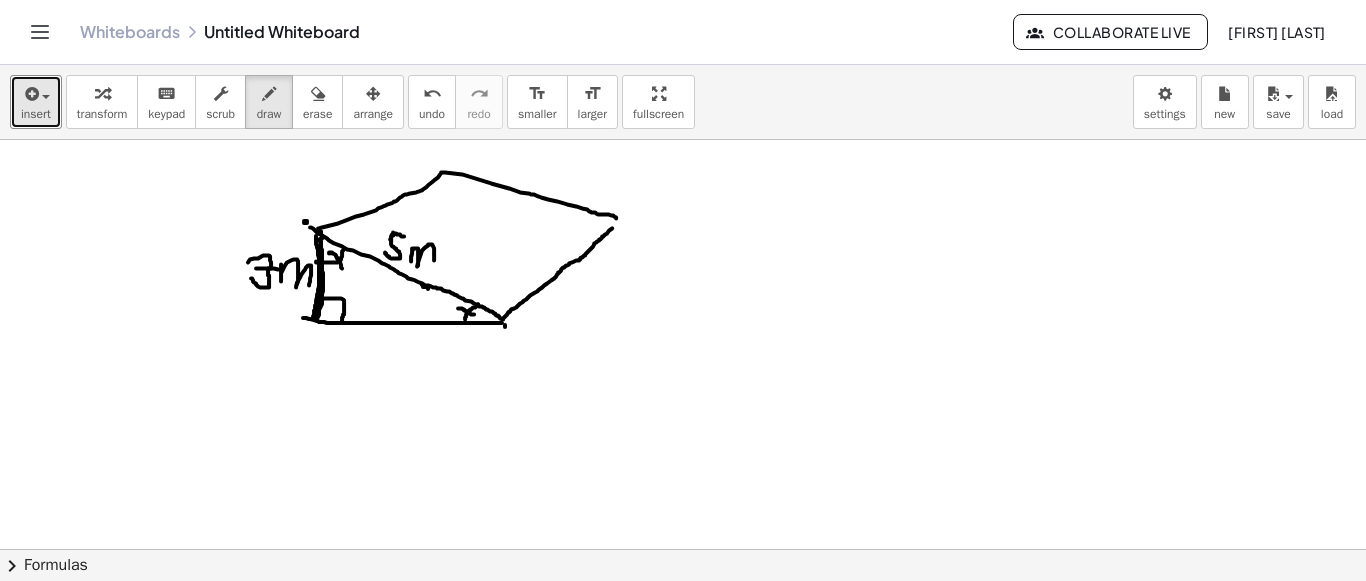 drag, startPoint x: 458, startPoint y: 307, endPoint x: 474, endPoint y: 313, distance: 17.088007 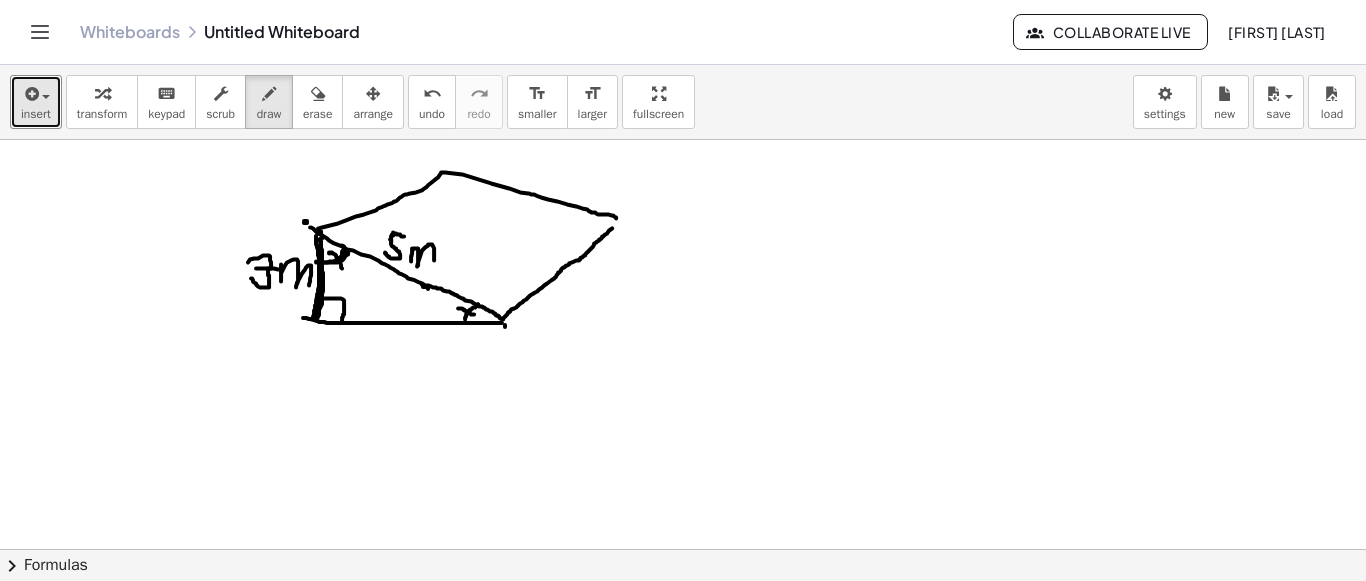 click at bounding box center [683, 266] 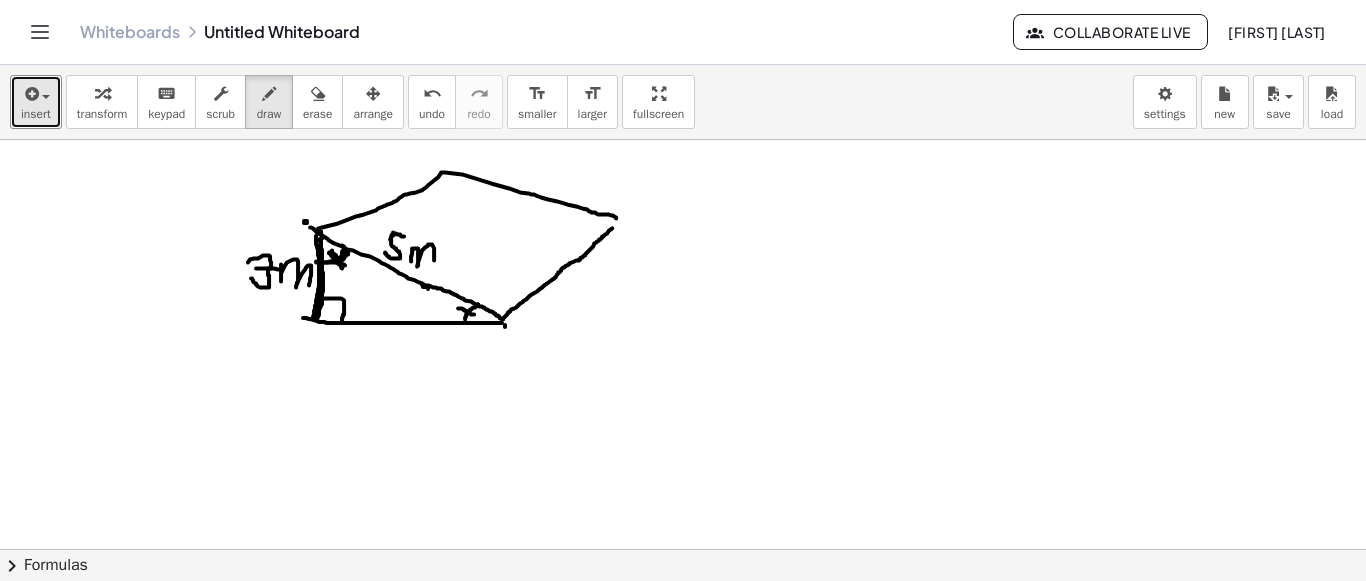 drag, startPoint x: 332, startPoint y: 249, endPoint x: 342, endPoint y: 264, distance: 18.027756 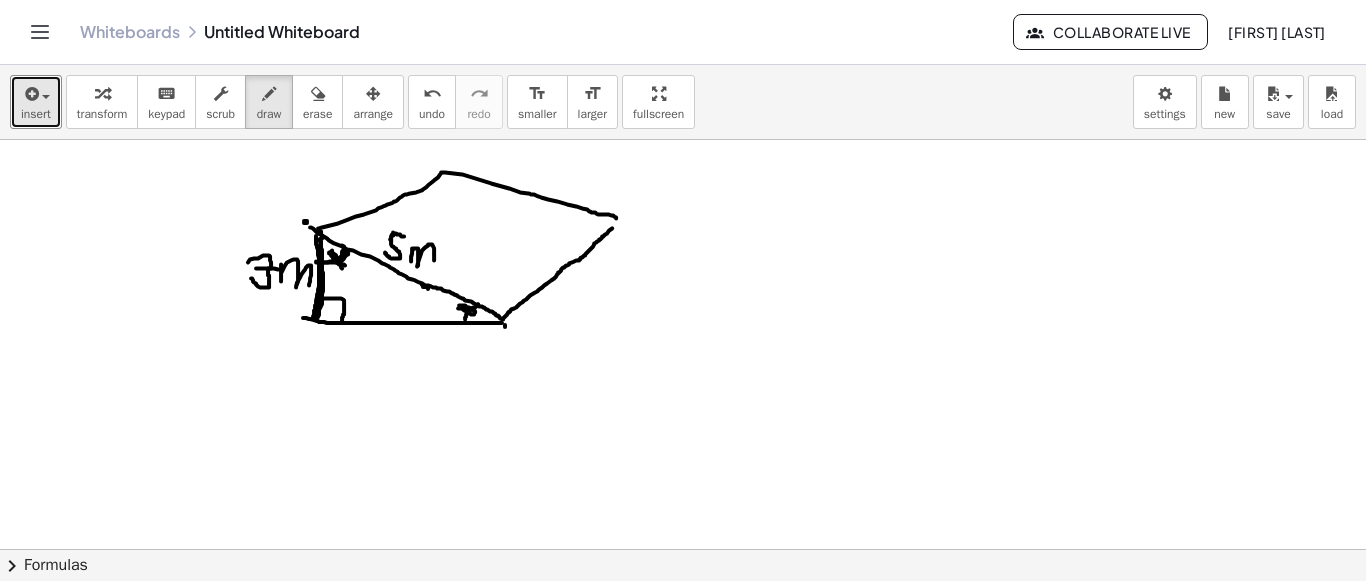 click at bounding box center (683, 266) 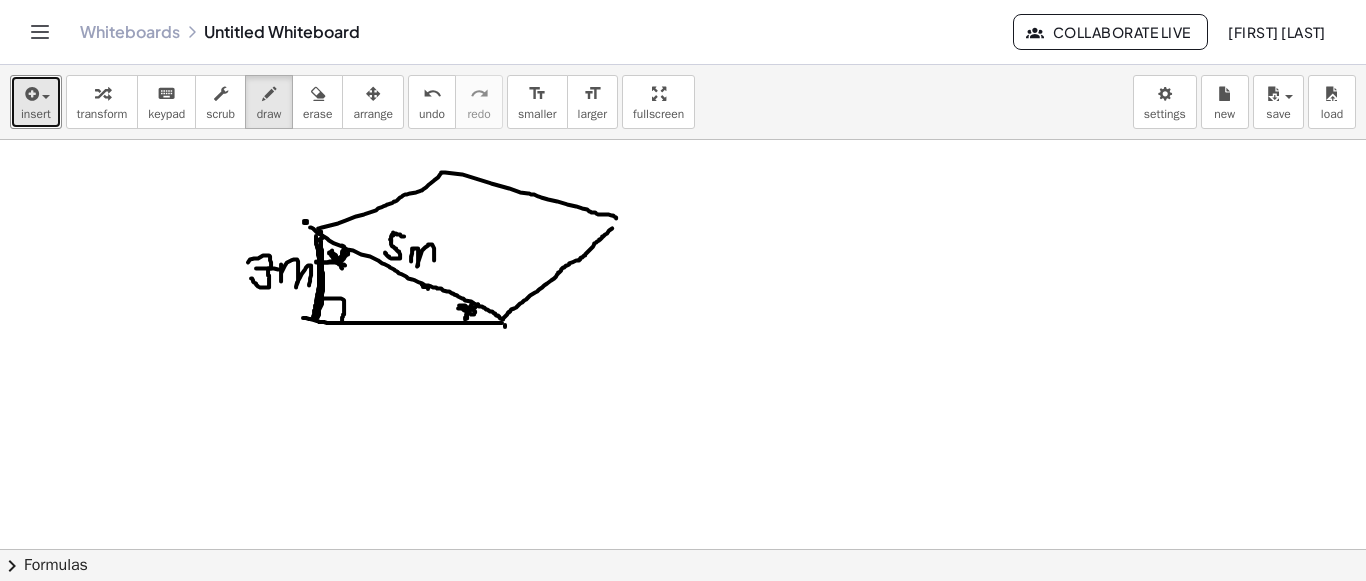 drag, startPoint x: 472, startPoint y: 302, endPoint x: 467, endPoint y: 317, distance: 15.811388 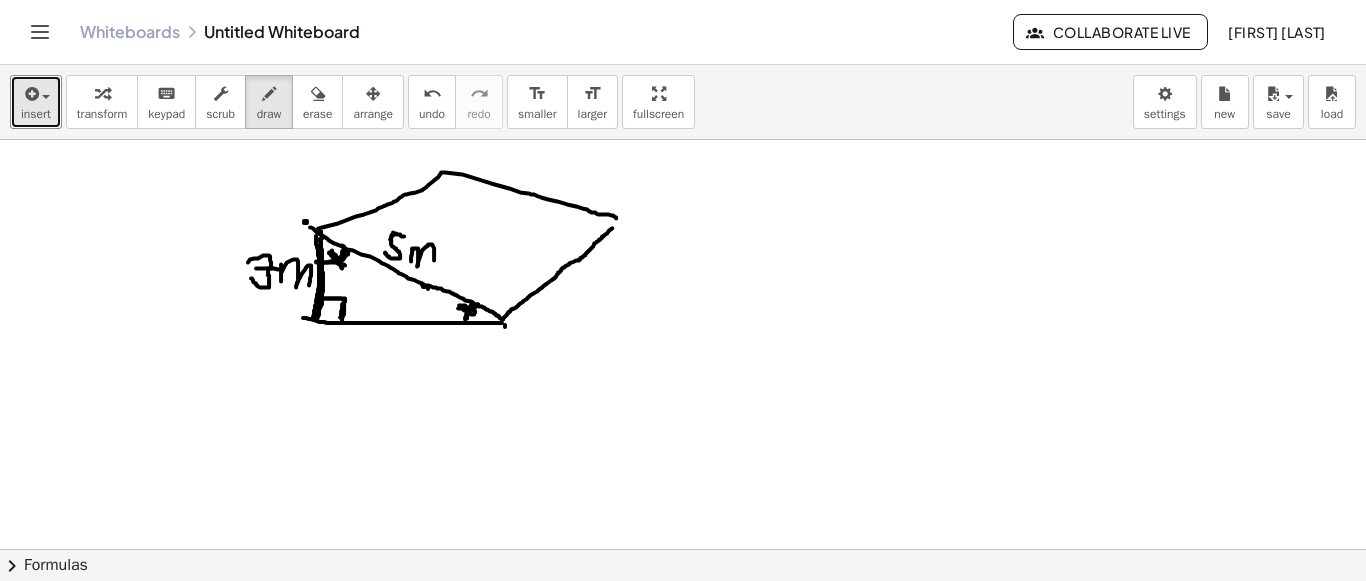 drag, startPoint x: 325, startPoint y: 297, endPoint x: 339, endPoint y: 237, distance: 61.611687 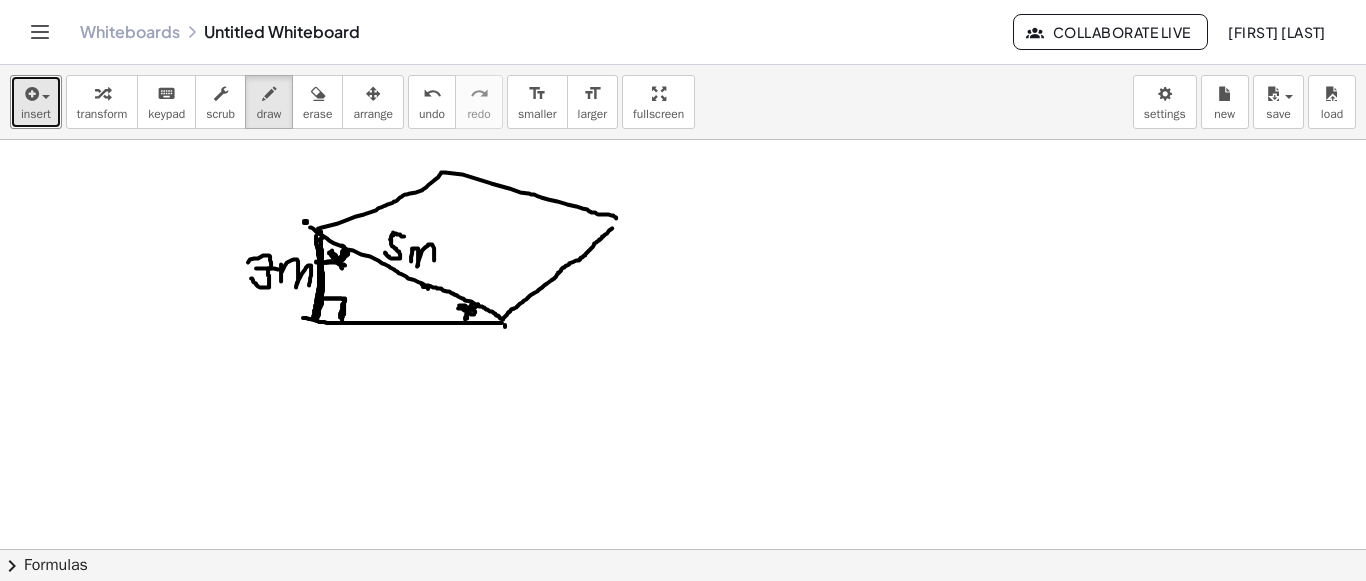 drag, startPoint x: 348, startPoint y: 249, endPoint x: 322, endPoint y: 261, distance: 28.635643 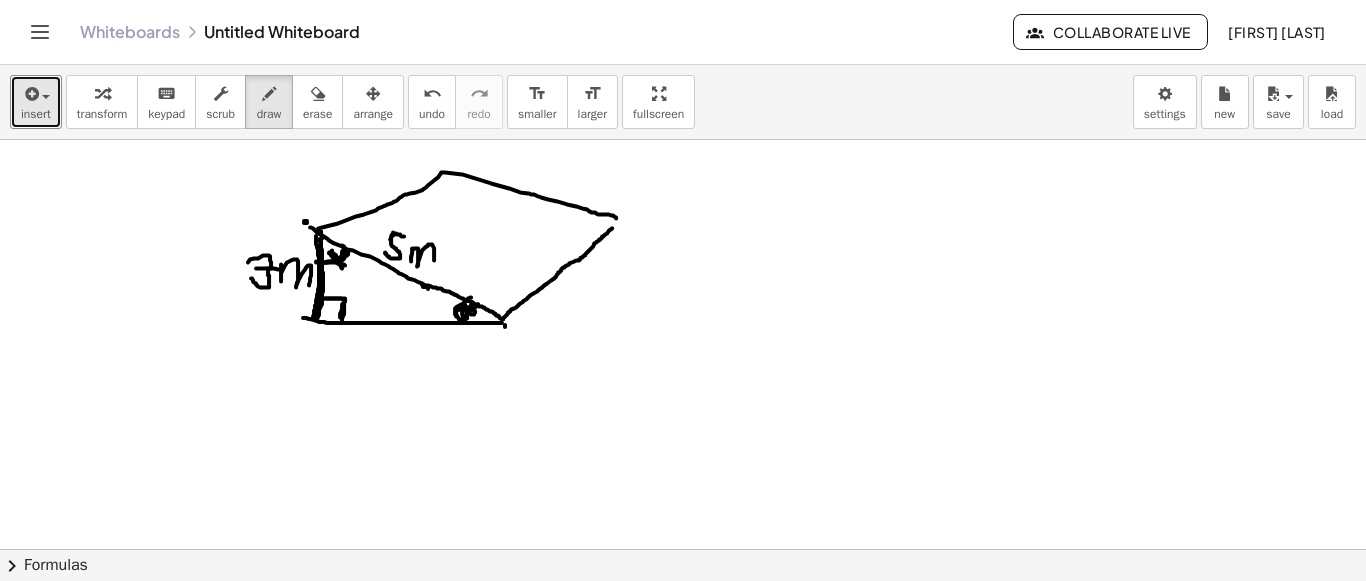 drag, startPoint x: 471, startPoint y: 296, endPoint x: 457, endPoint y: 314, distance: 22.803509 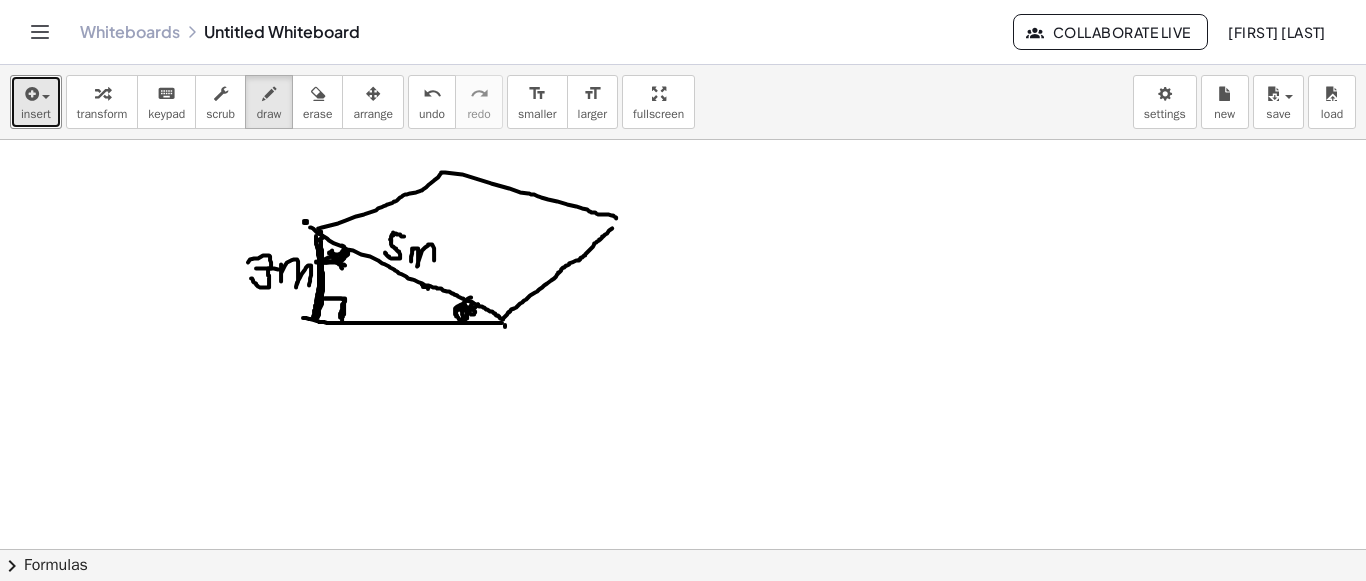 drag, startPoint x: 347, startPoint y: 250, endPoint x: 323, endPoint y: 258, distance: 25.298222 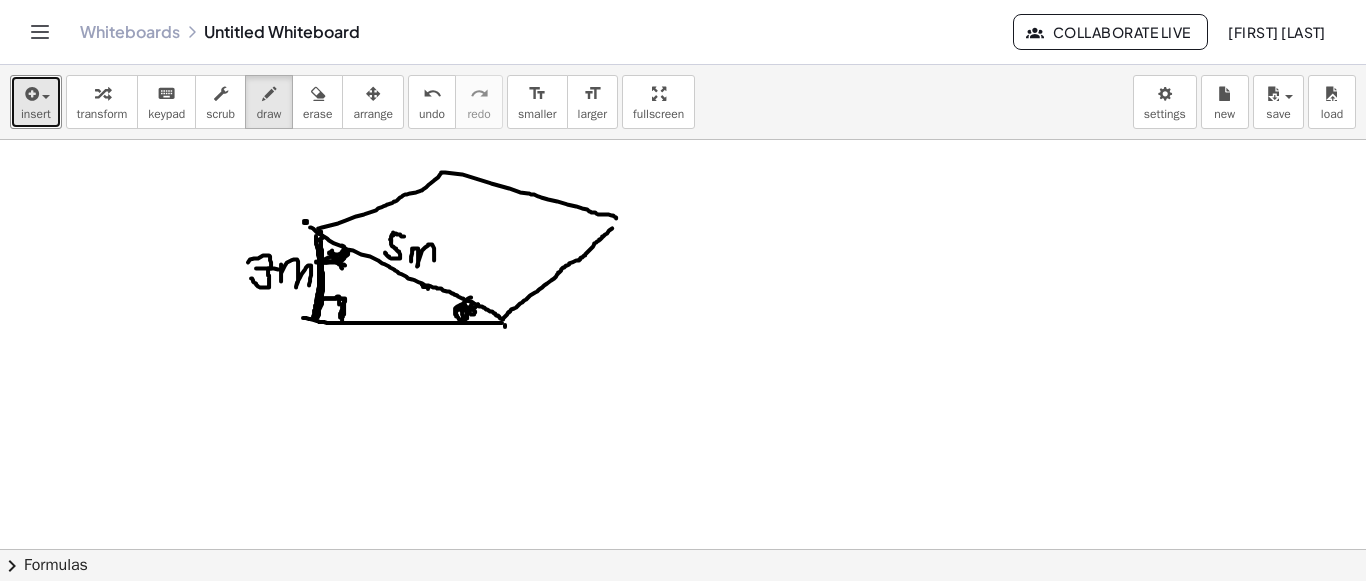 drag, startPoint x: 323, startPoint y: 298, endPoint x: 338, endPoint y: 310, distance: 19.209373 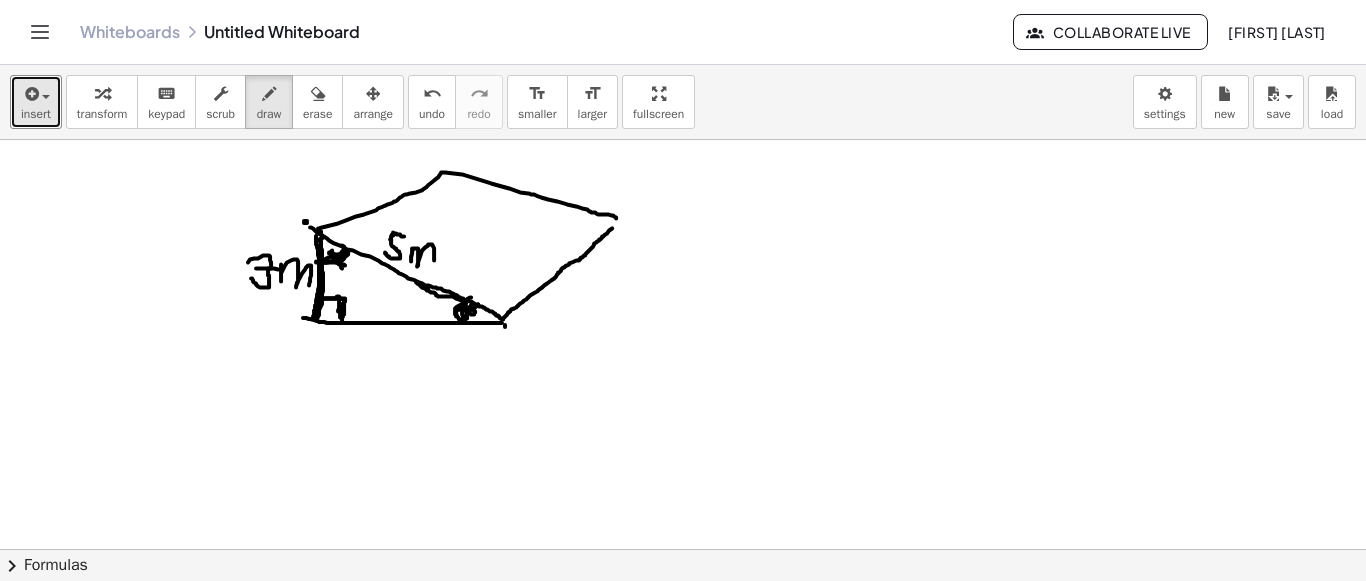 drag, startPoint x: 416, startPoint y: 281, endPoint x: 486, endPoint y: 308, distance: 75.026665 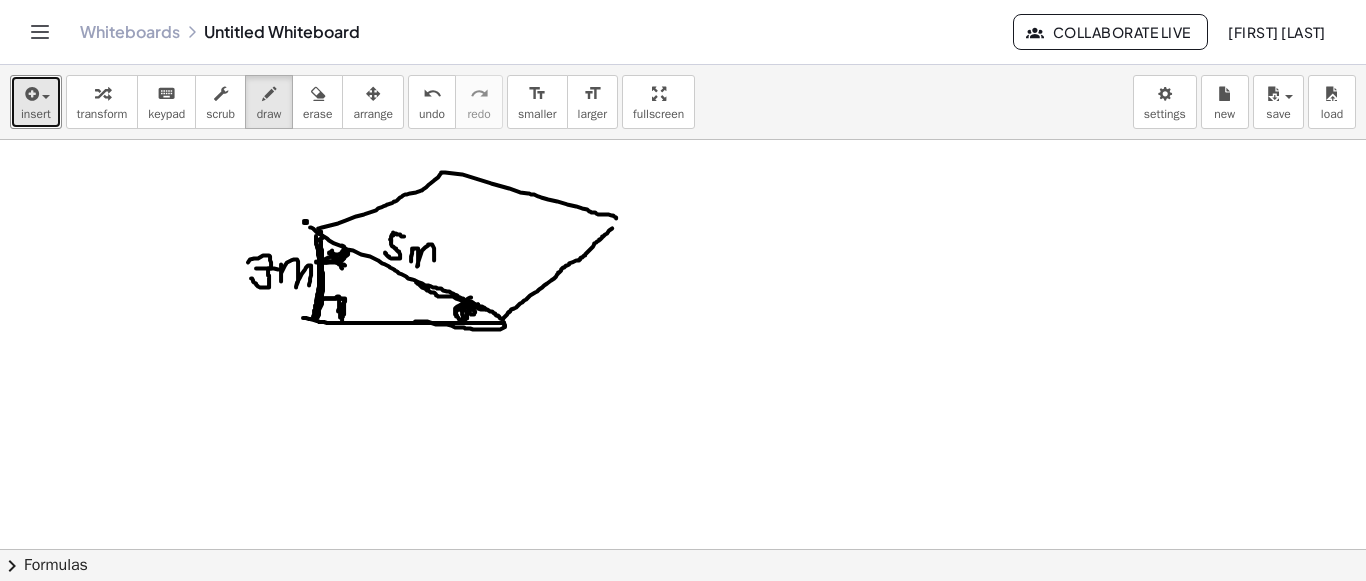 drag, startPoint x: 415, startPoint y: 320, endPoint x: 502, endPoint y: 321, distance: 87.005745 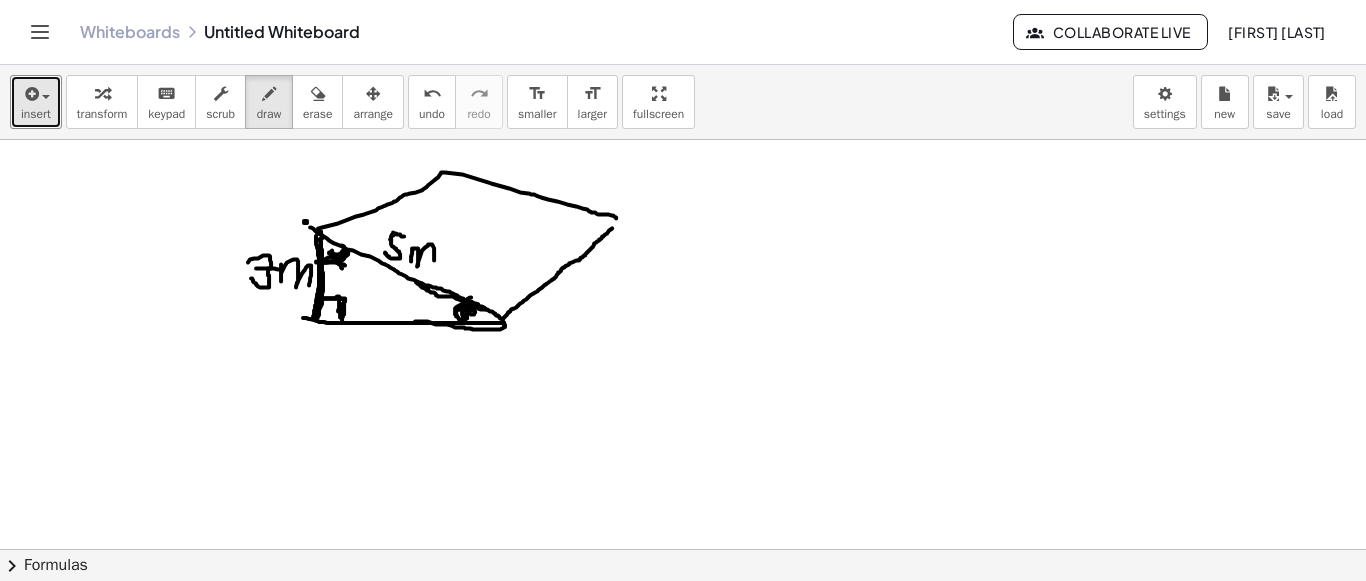 drag, startPoint x: 476, startPoint y: 302, endPoint x: 358, endPoint y: 272, distance: 121.75385 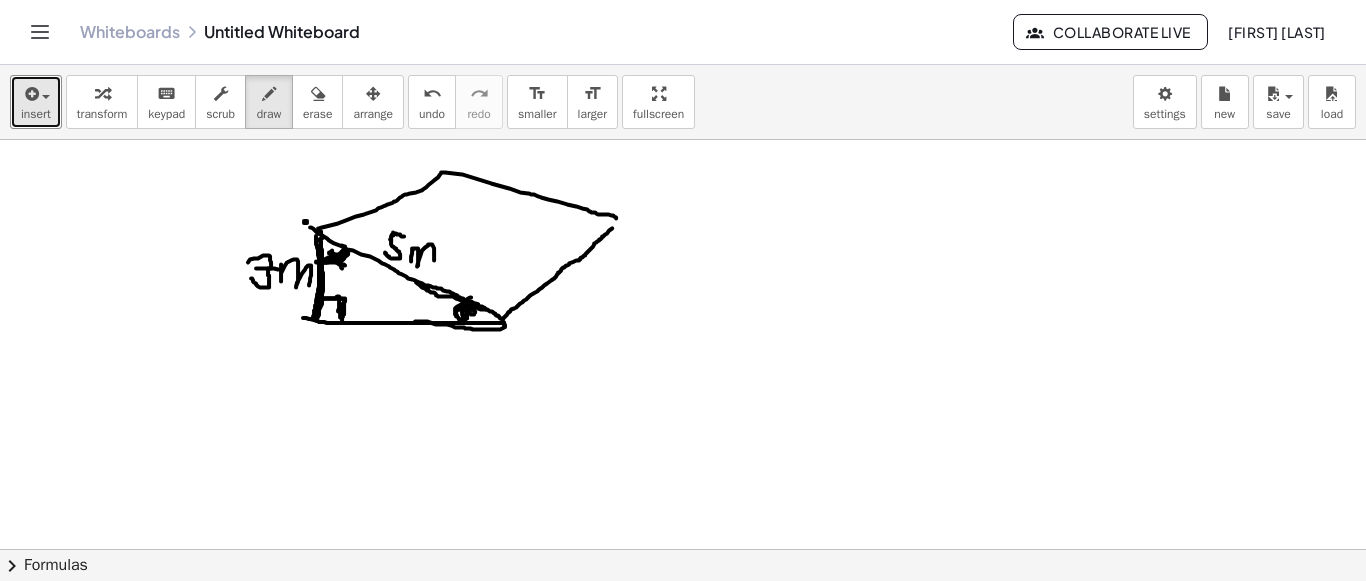 drag, startPoint x: 342, startPoint y: 250, endPoint x: 326, endPoint y: 257, distance: 17.464249 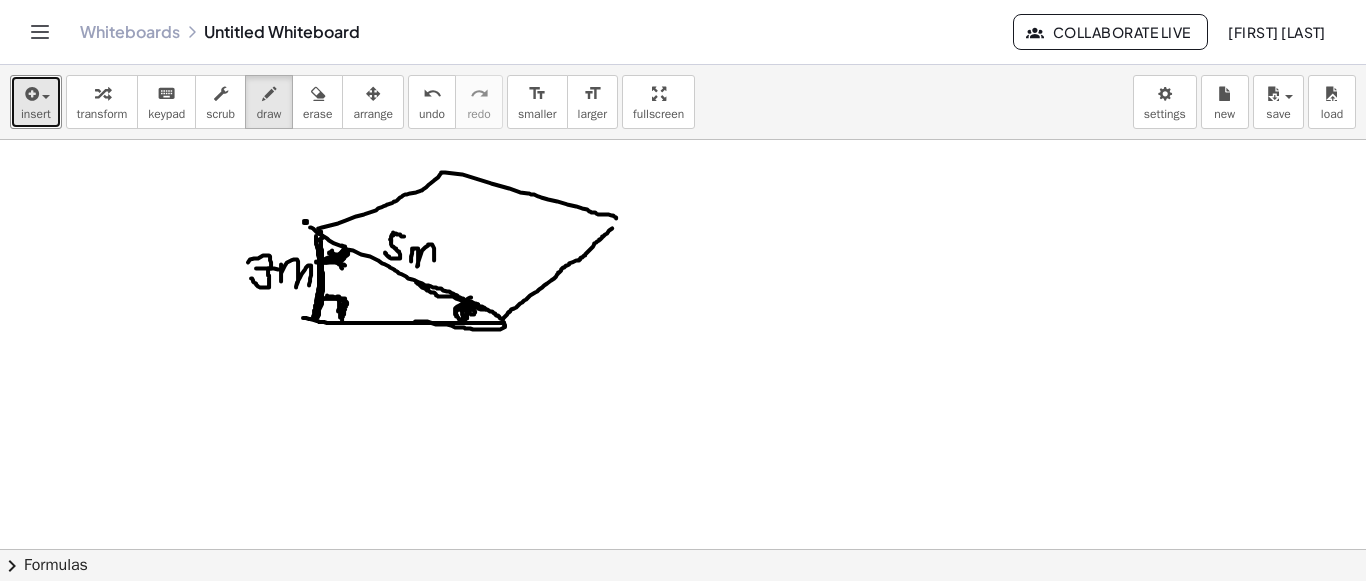 drag, startPoint x: 327, startPoint y: 294, endPoint x: 343, endPoint y: 311, distance: 23.345236 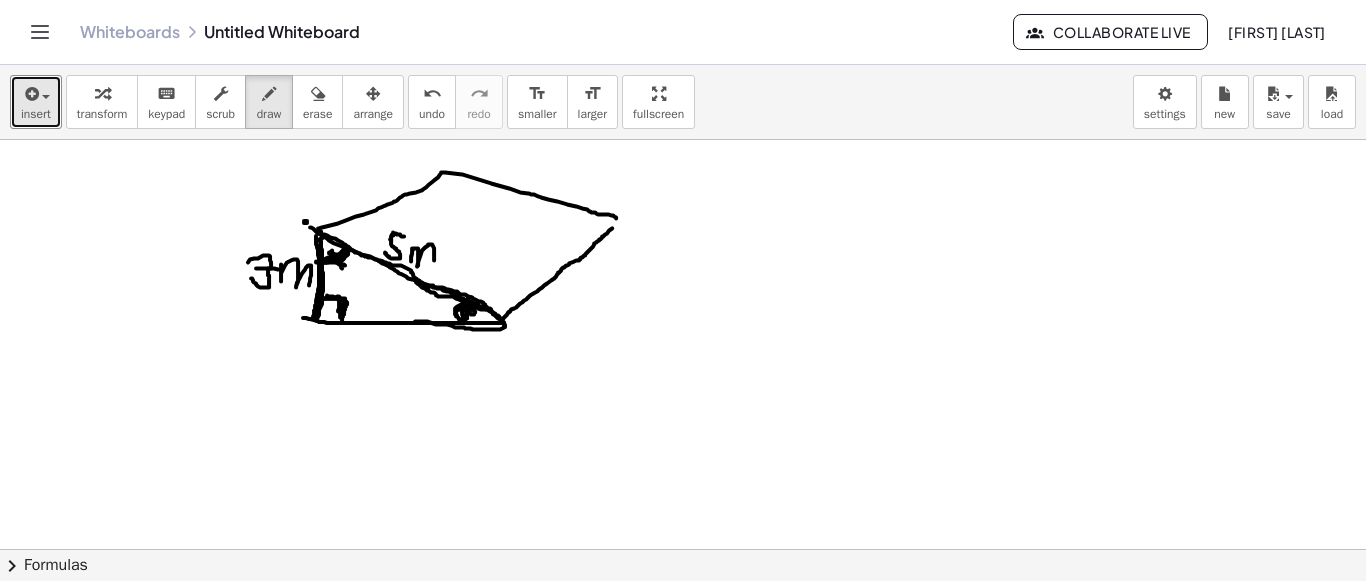drag, startPoint x: 321, startPoint y: 233, endPoint x: 503, endPoint y: 319, distance: 201.2958 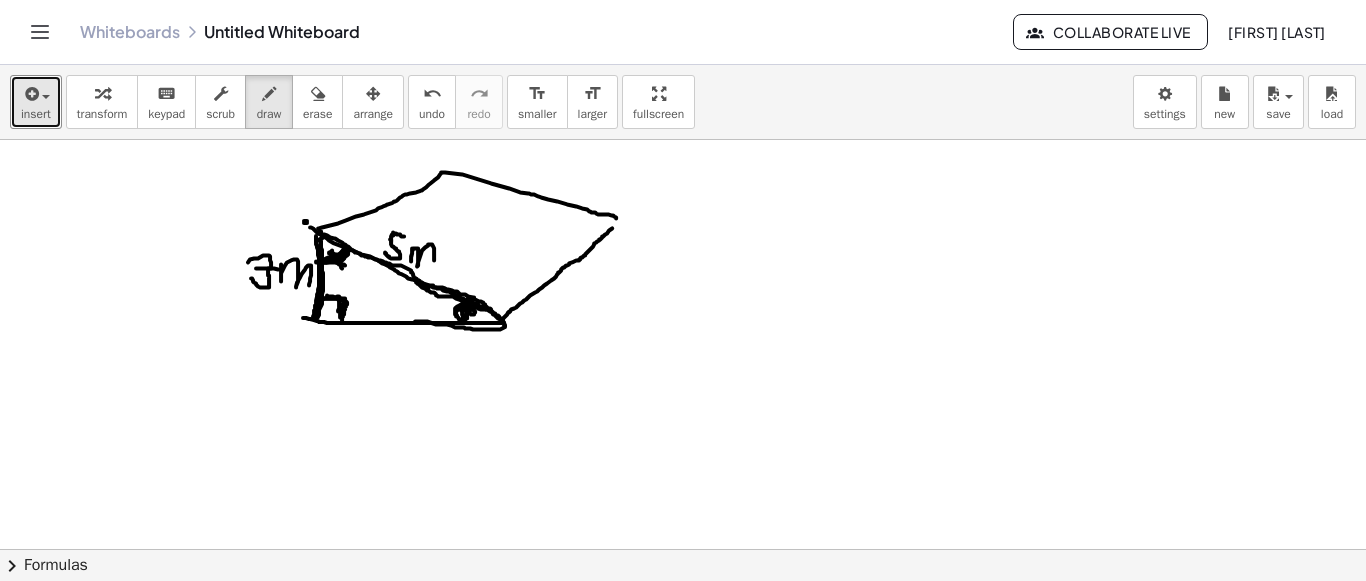 drag, startPoint x: 474, startPoint y: 296, endPoint x: 452, endPoint y: 311, distance: 26.627054 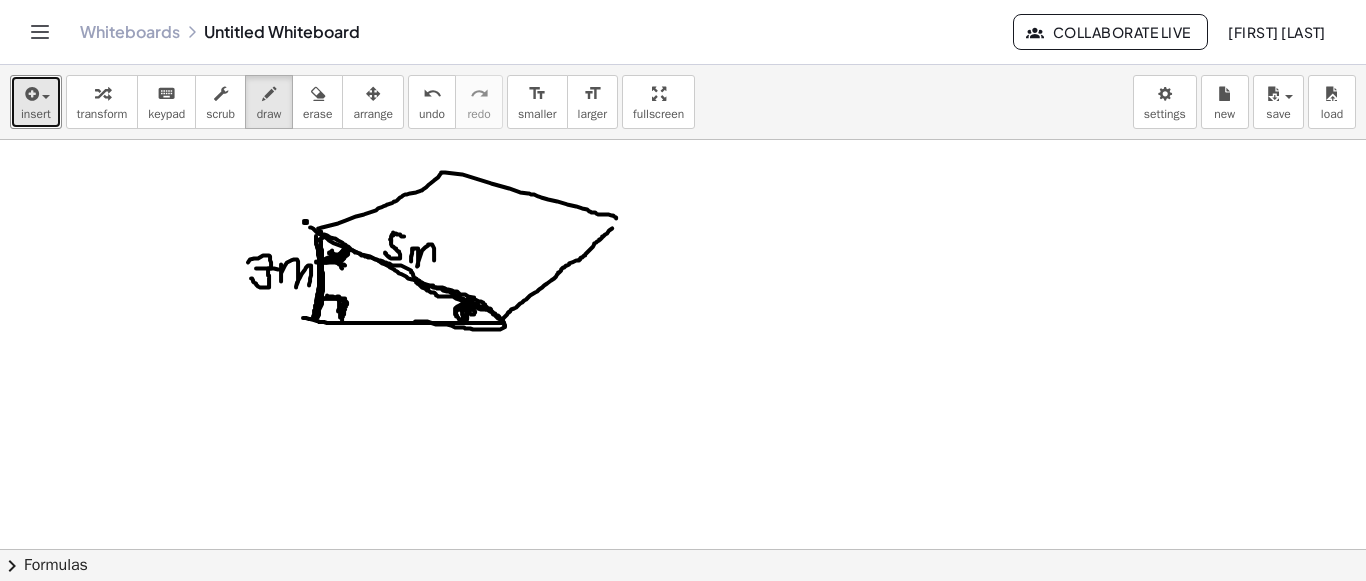 drag, startPoint x: 347, startPoint y: 247, endPoint x: 320, endPoint y: 259, distance: 29.546574 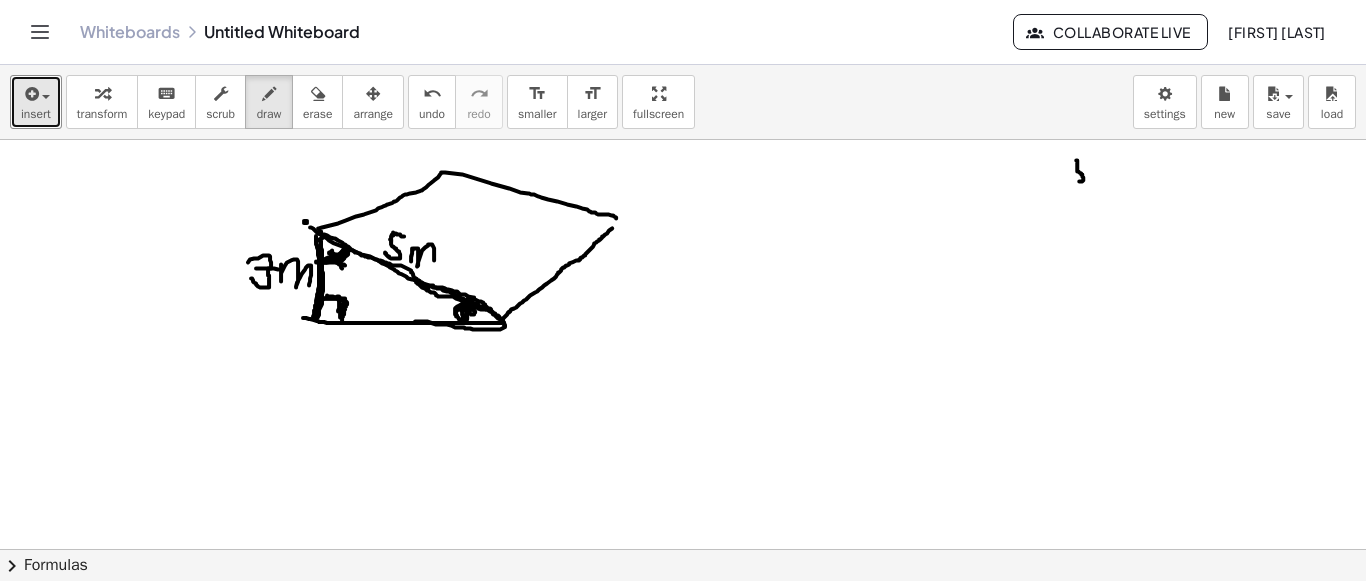 drag, startPoint x: 1076, startPoint y: 159, endPoint x: 1060, endPoint y: 178, distance: 24.839485 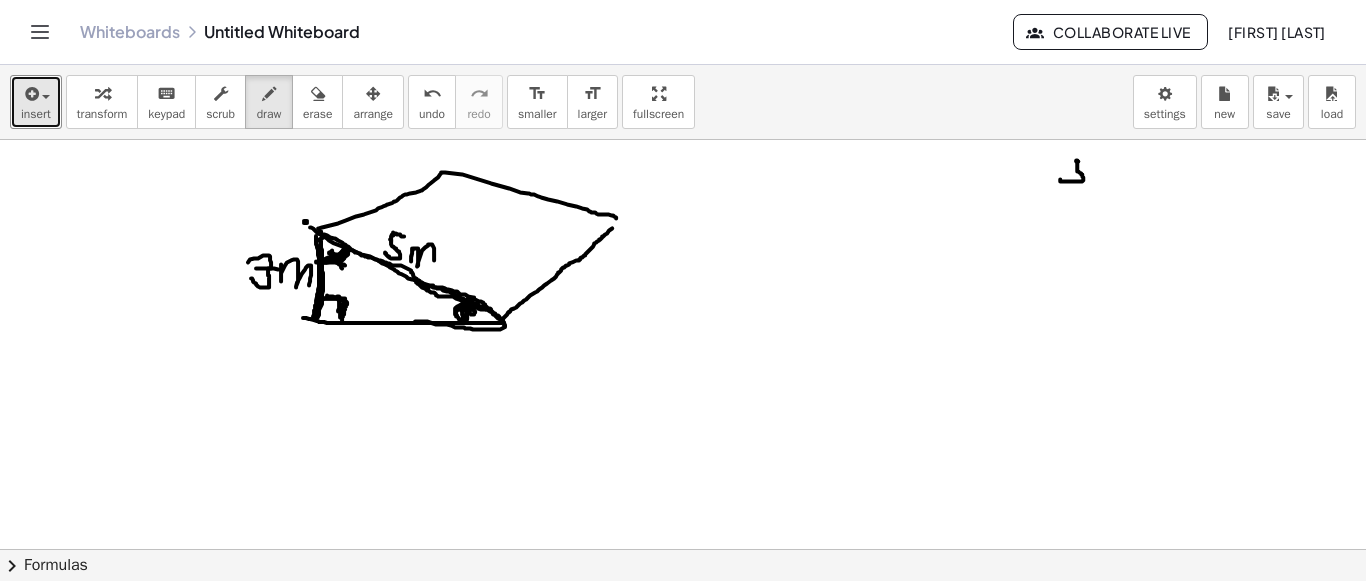 drag, startPoint x: 1076, startPoint y: 160, endPoint x: 1087, endPoint y: 163, distance: 11.401754 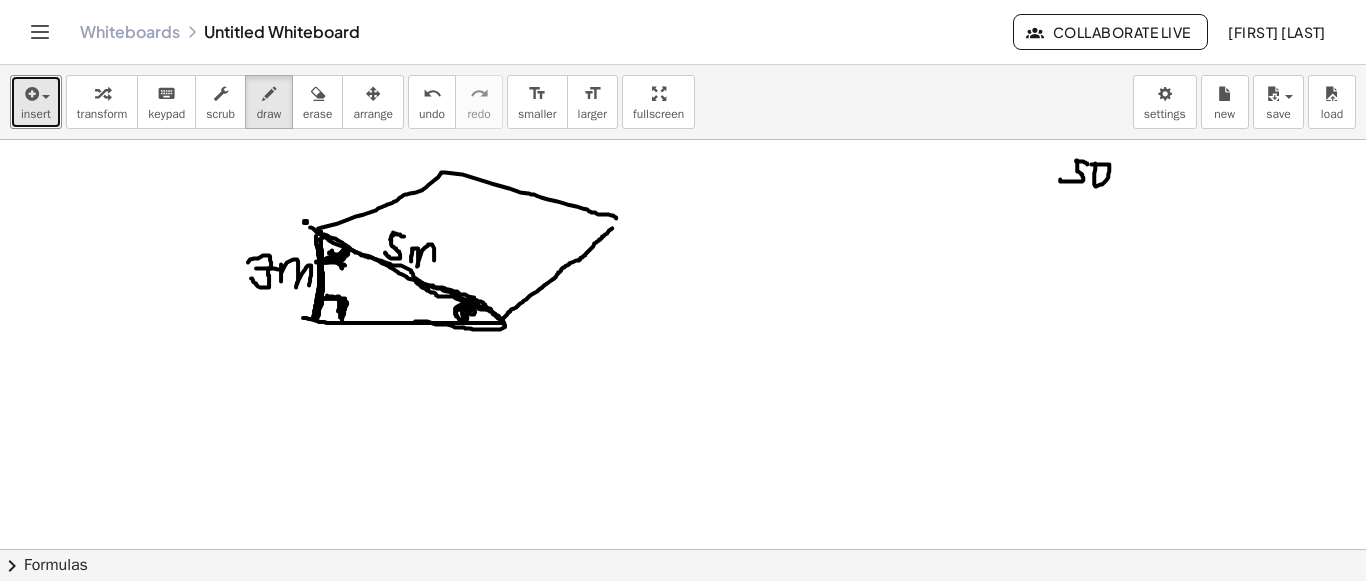 click at bounding box center [683, 266] 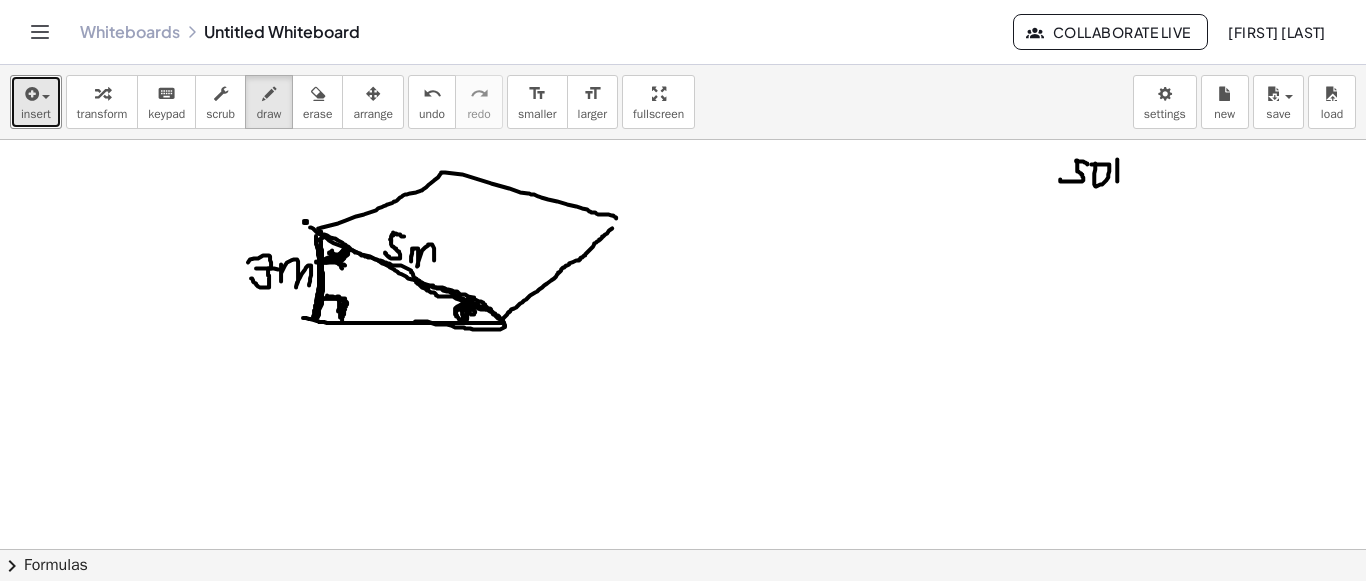 drag, startPoint x: 1117, startPoint y: 158, endPoint x: 1117, endPoint y: 180, distance: 22 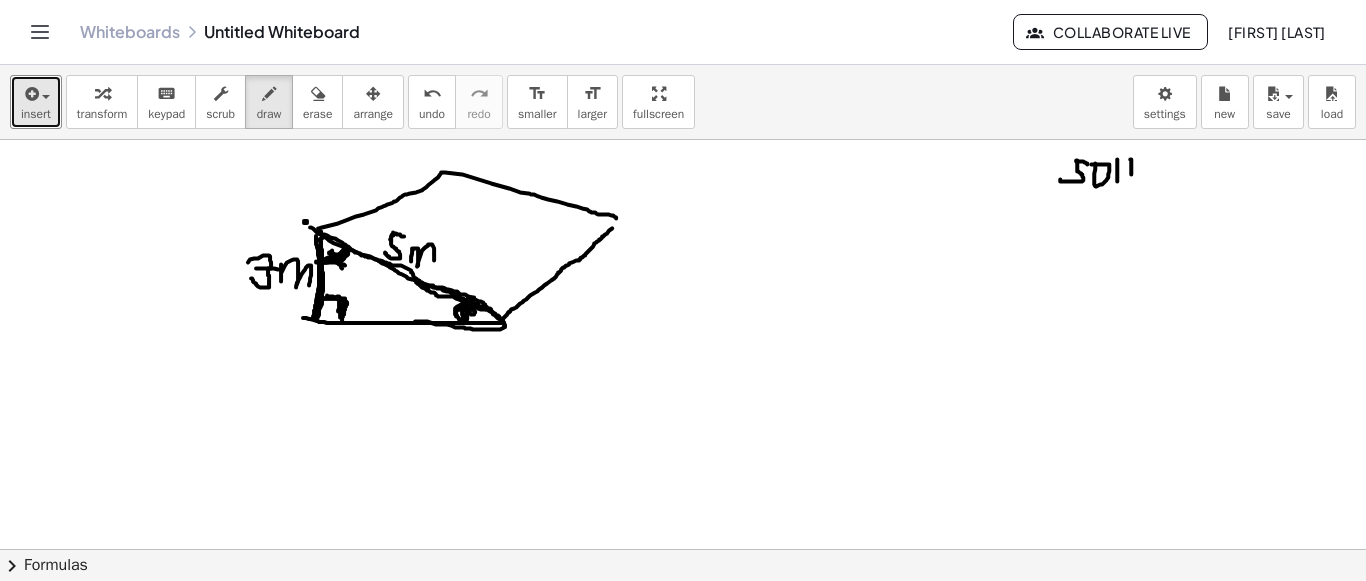 drag, startPoint x: 1130, startPoint y: 158, endPoint x: 1131, endPoint y: 180, distance: 22.022715 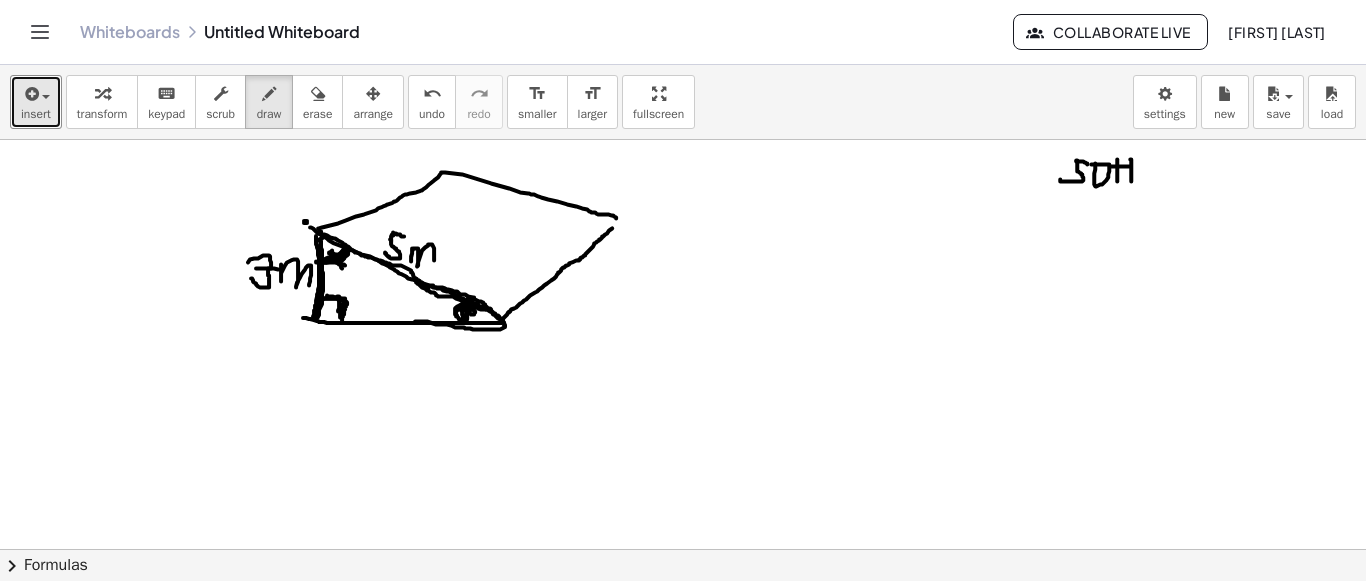 drag, startPoint x: 1111, startPoint y: 165, endPoint x: 1040, endPoint y: 169, distance: 71.11259 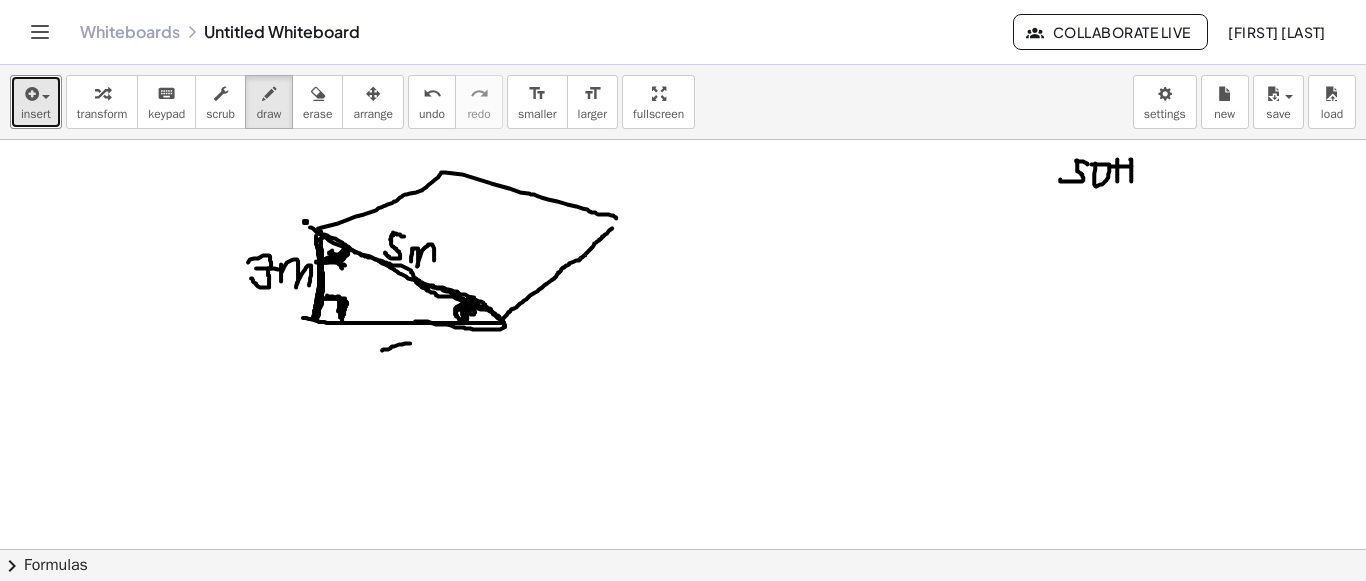 drag, startPoint x: 410, startPoint y: 342, endPoint x: 377, endPoint y: 351, distance: 34.20526 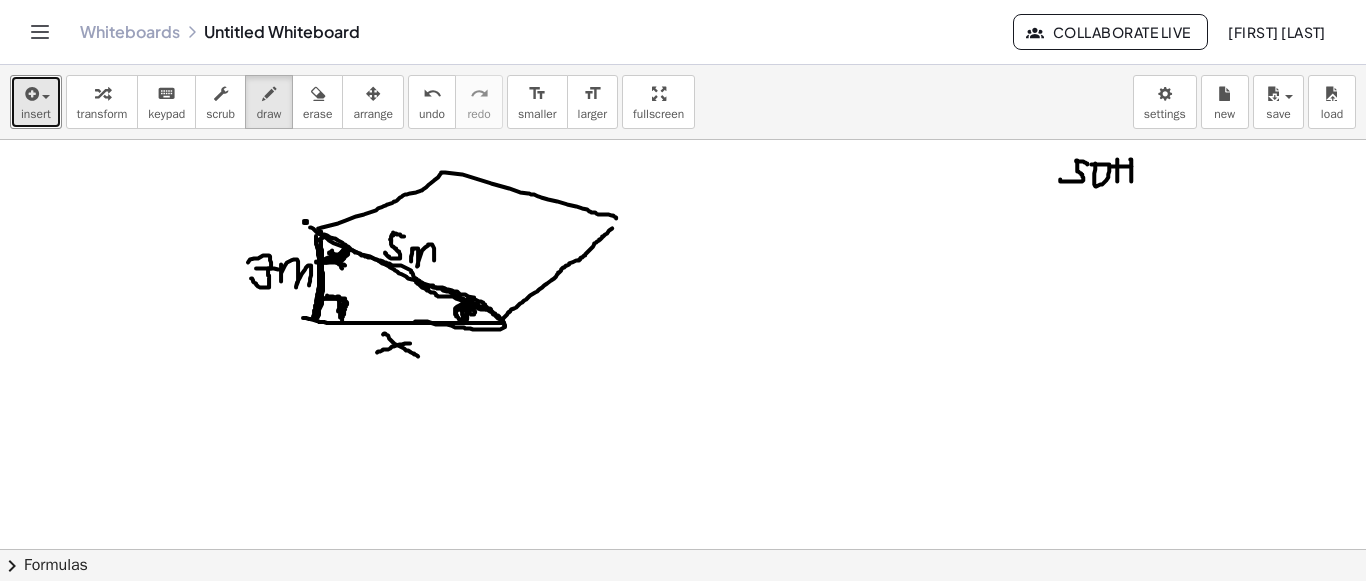 drag, startPoint x: 383, startPoint y: 333, endPoint x: 418, endPoint y: 355, distance: 41.340054 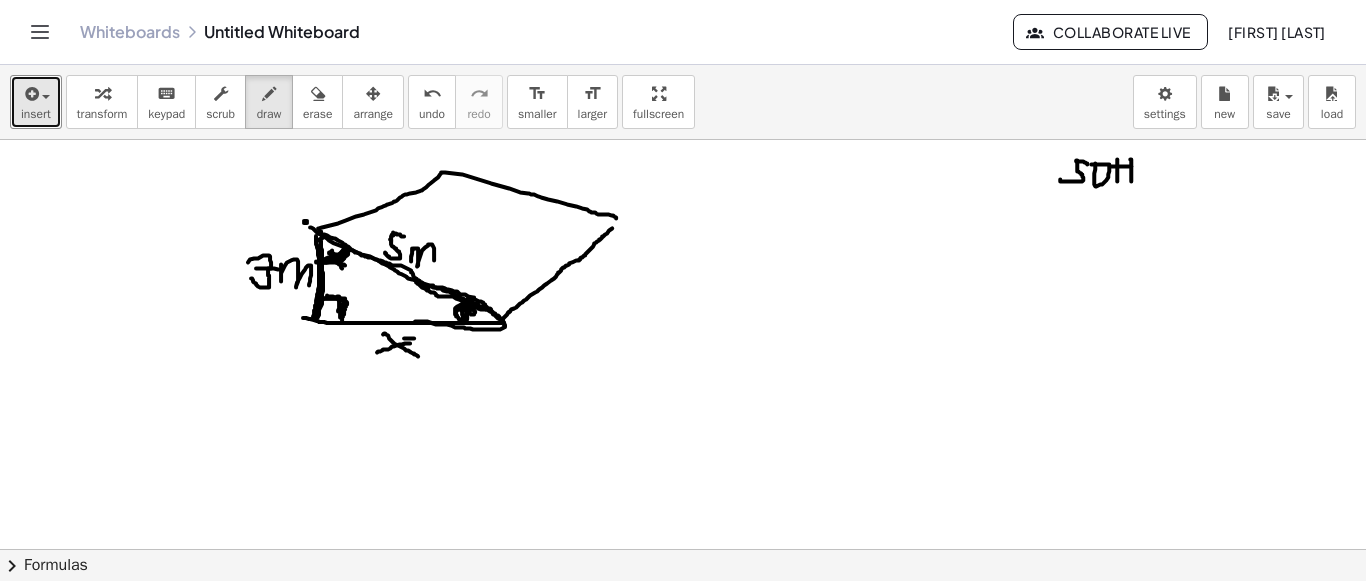 drag, startPoint x: 414, startPoint y: 337, endPoint x: 384, endPoint y: 341, distance: 30.265491 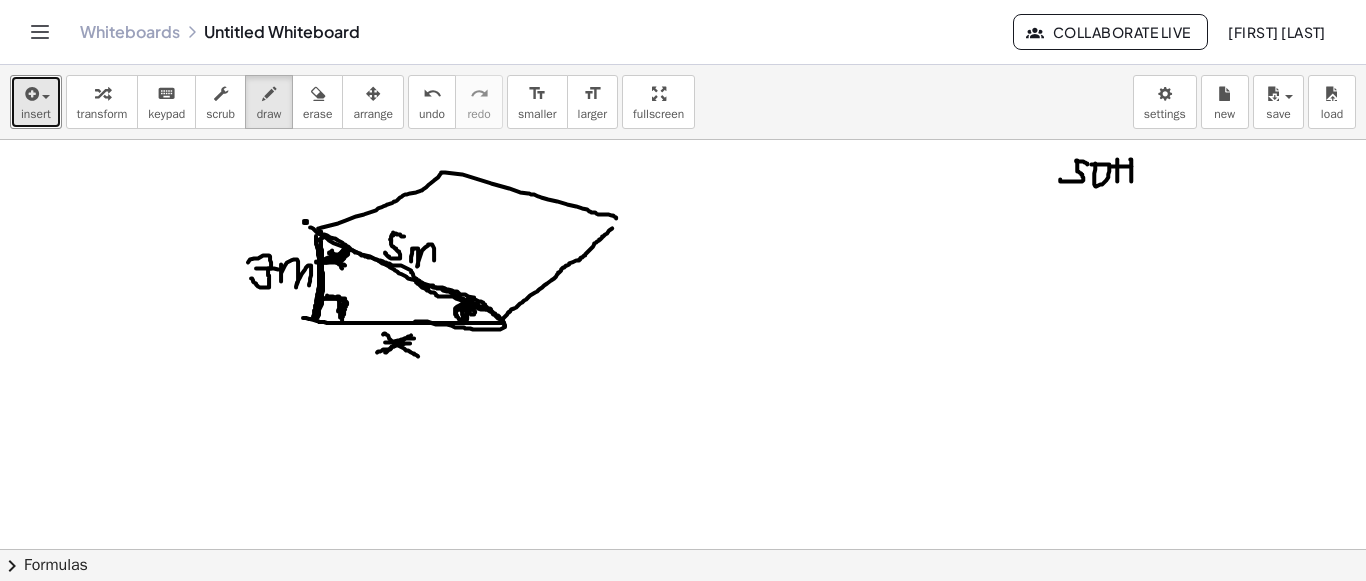 drag, startPoint x: 411, startPoint y: 334, endPoint x: 385, endPoint y: 351, distance: 31.06445 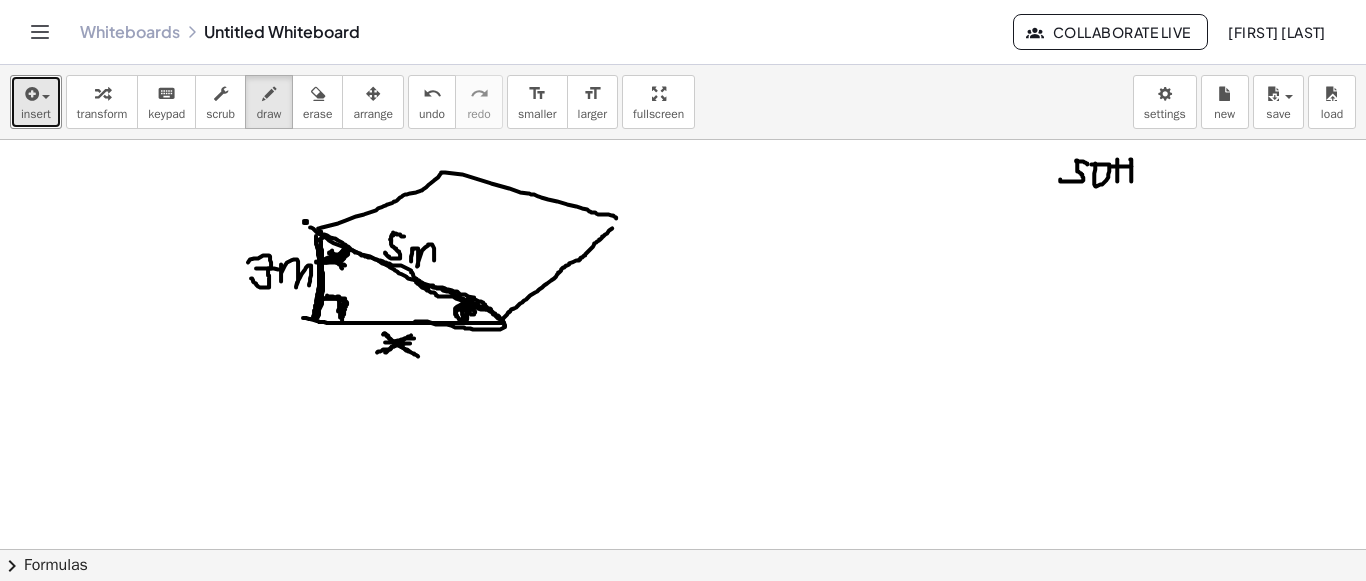 drag, startPoint x: 384, startPoint y: 332, endPoint x: 408, endPoint y: 350, distance: 30 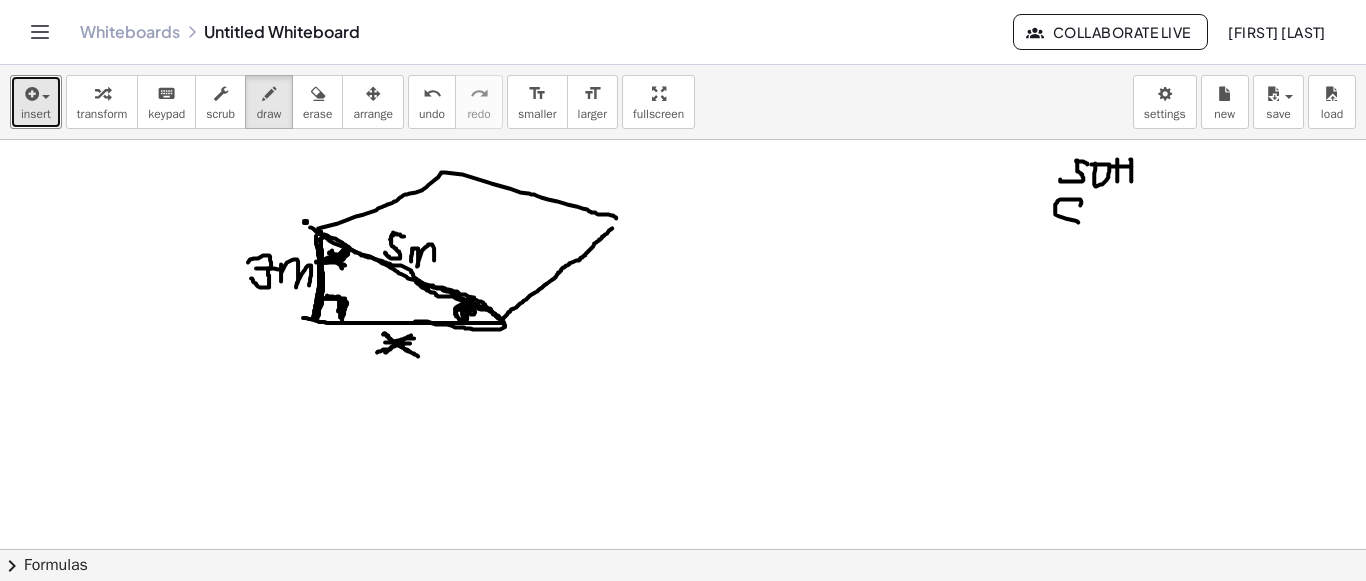 drag, startPoint x: 1080, startPoint y: 204, endPoint x: 1078, endPoint y: 221, distance: 17.117243 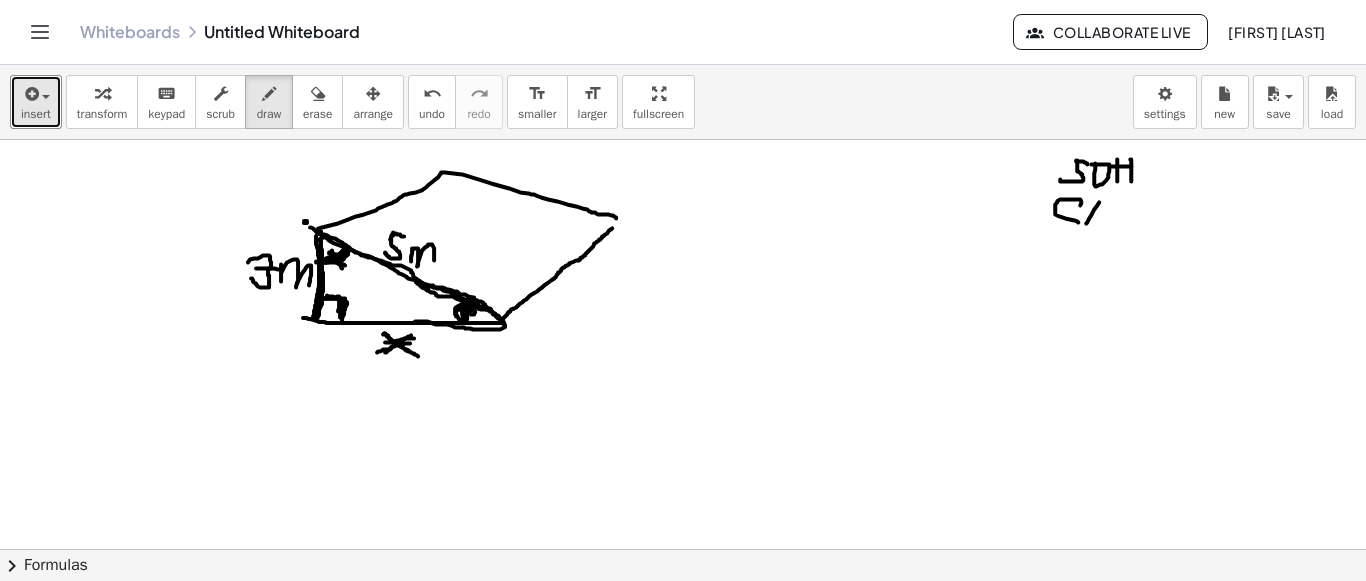 drag, startPoint x: 1099, startPoint y: 201, endPoint x: 1085, endPoint y: 208, distance: 15.652476 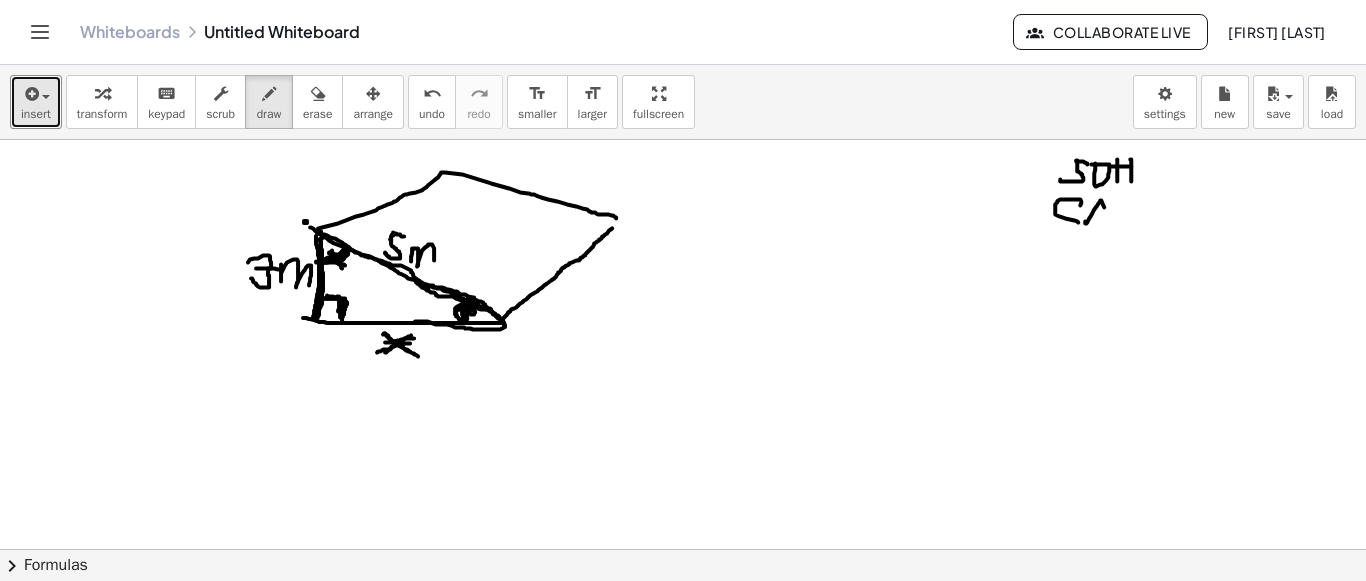 drag, startPoint x: 1103, startPoint y: 204, endPoint x: 1112, endPoint y: 222, distance: 20.12461 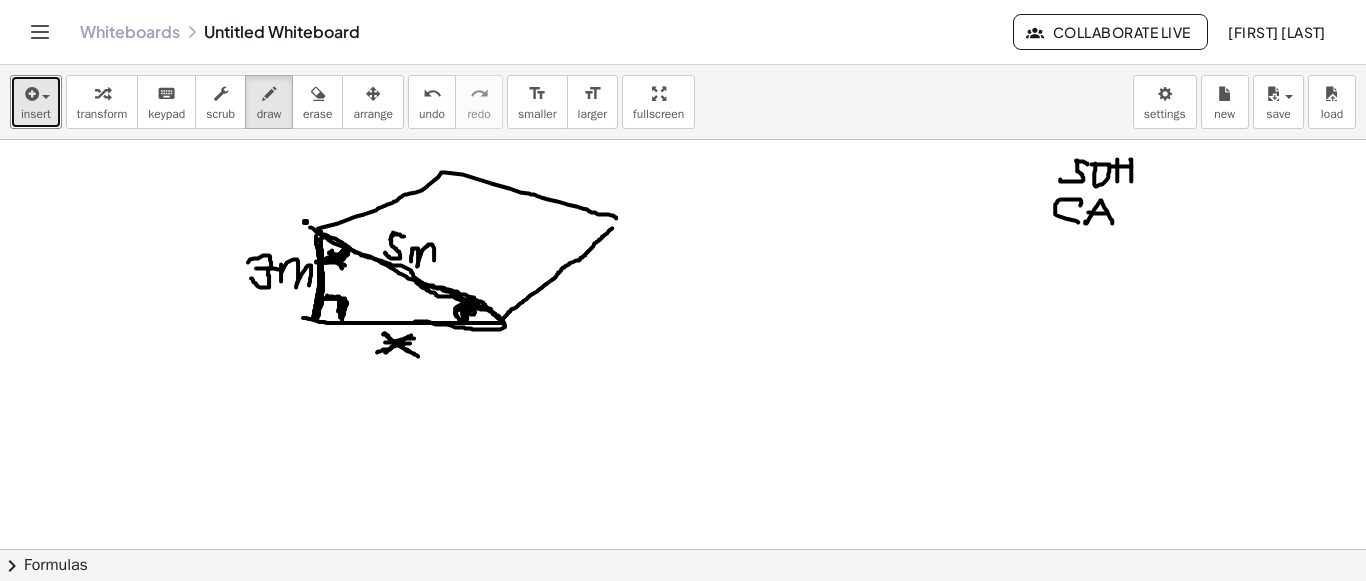 drag, startPoint x: 1088, startPoint y: 211, endPoint x: 1107, endPoint y: 212, distance: 19.026299 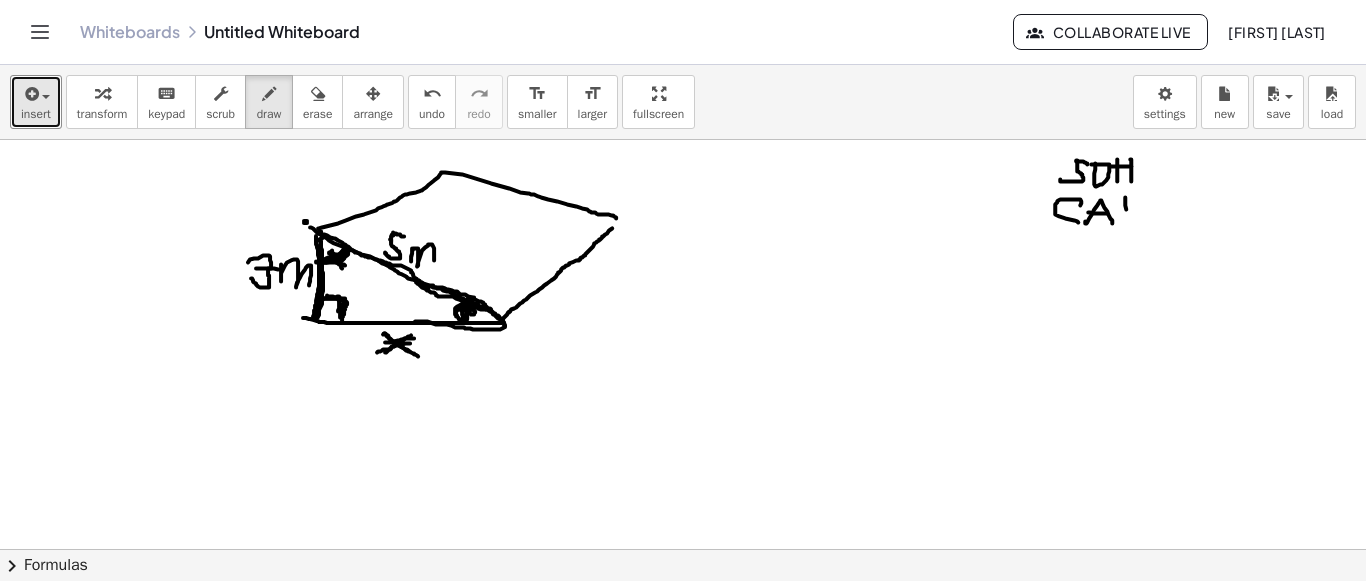 drag, startPoint x: 1125, startPoint y: 196, endPoint x: 1128, endPoint y: 215, distance: 19.235384 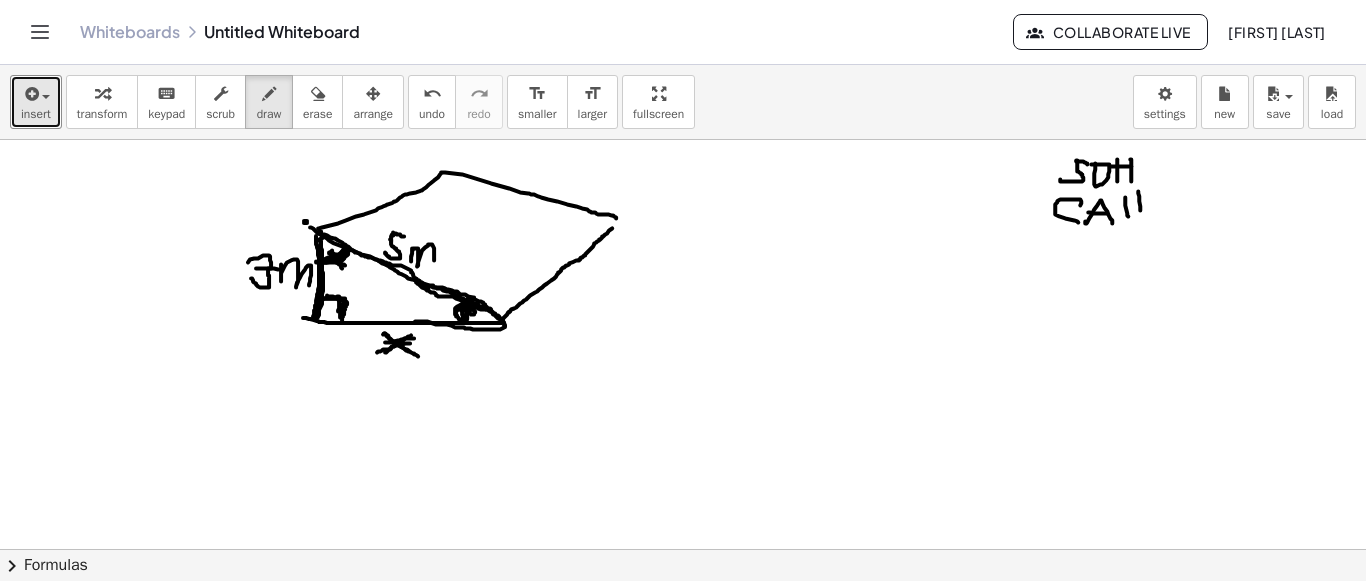 drag, startPoint x: 1138, startPoint y: 190, endPoint x: 1140, endPoint y: 209, distance: 19.104973 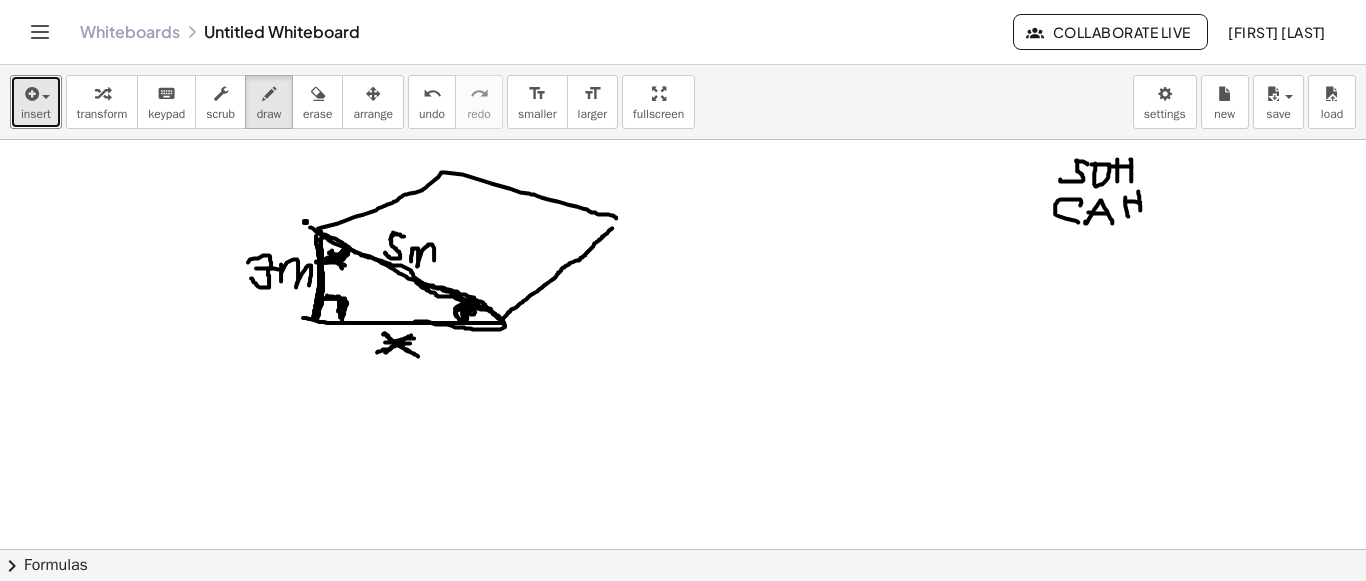 drag, startPoint x: 1125, startPoint y: 200, endPoint x: 1082, endPoint y: 222, distance: 48.30114 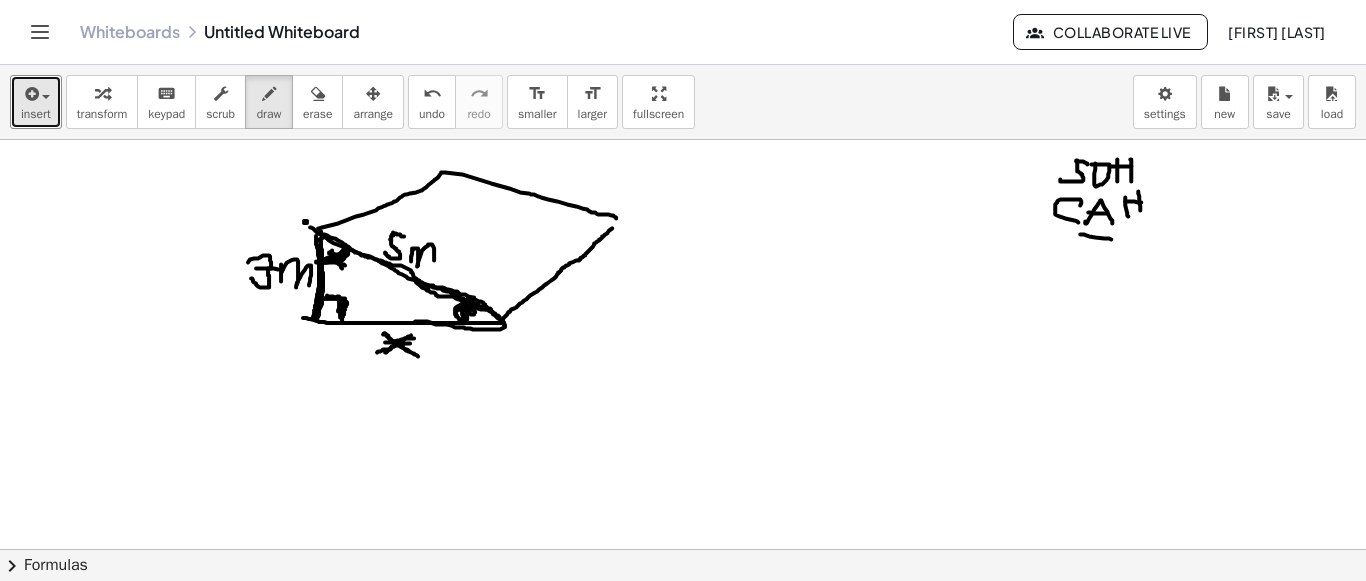 click at bounding box center (683, 266) 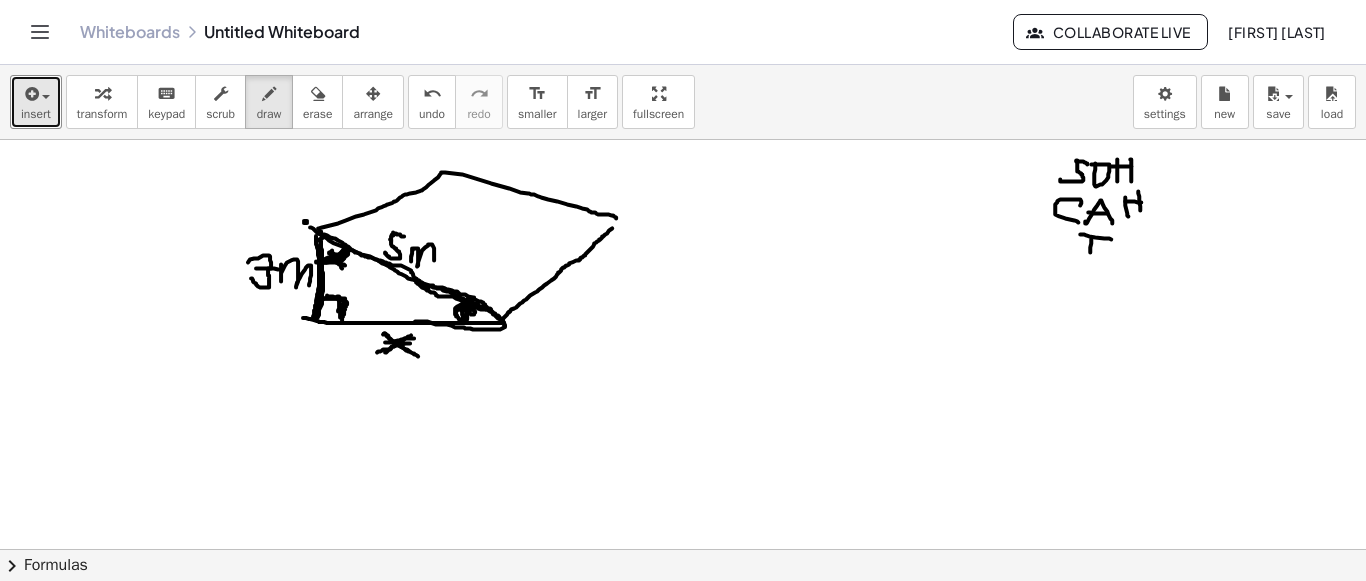 drag, startPoint x: 1091, startPoint y: 239, endPoint x: 1090, endPoint y: 255, distance: 16.03122 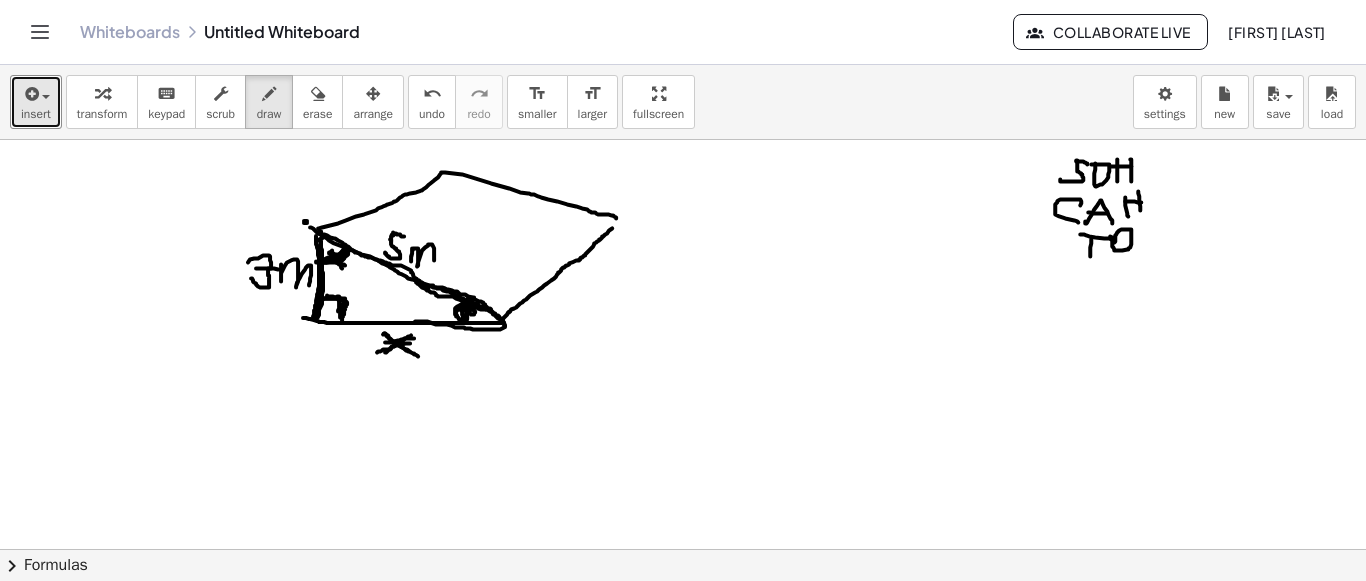 drag, startPoint x: 1110, startPoint y: 235, endPoint x: 1132, endPoint y: 235, distance: 22 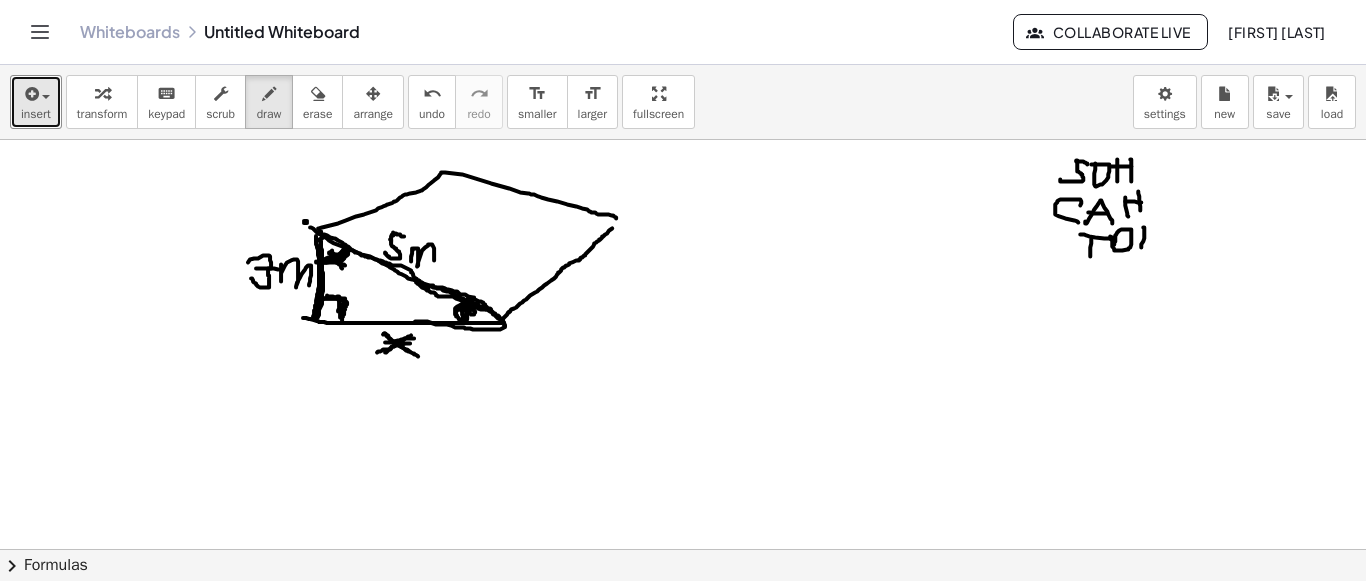 click at bounding box center [683, 266] 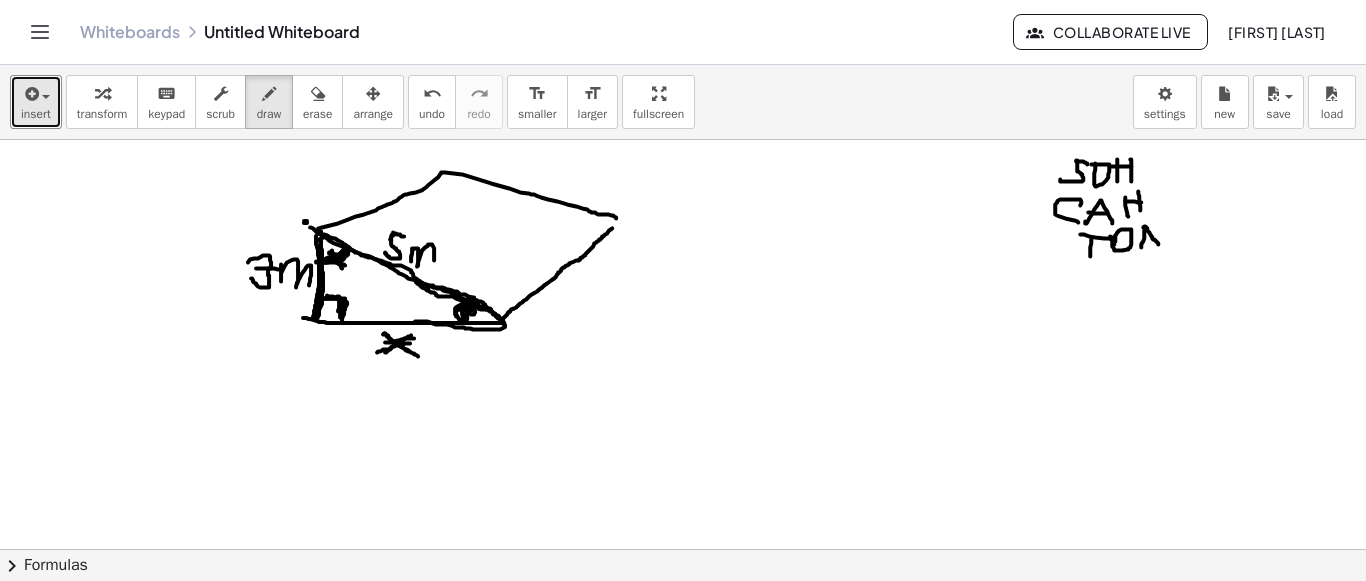 drag, startPoint x: 1144, startPoint y: 225, endPoint x: 1158, endPoint y: 243, distance: 22.803509 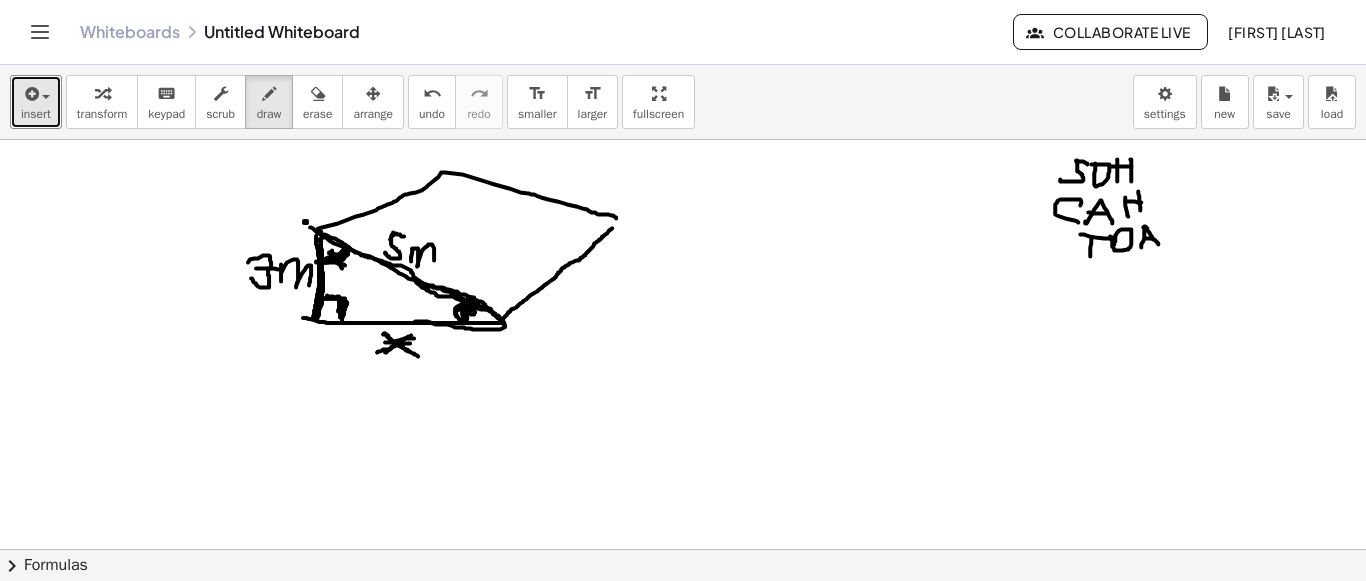 click at bounding box center [683, 266] 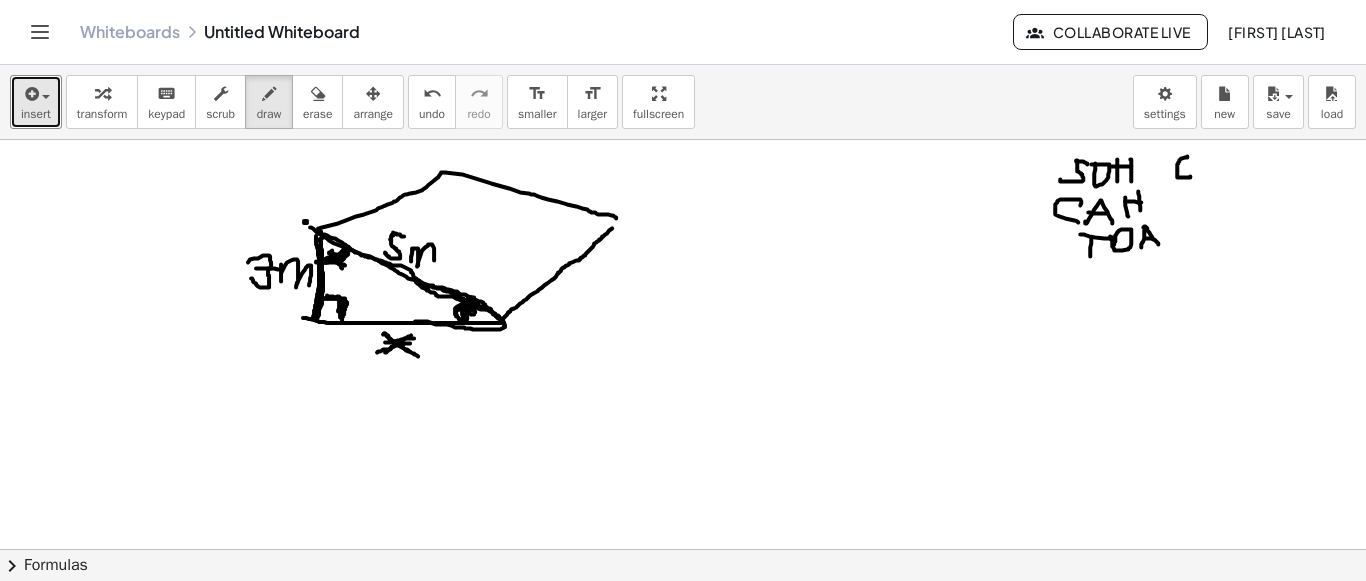 drag, startPoint x: 1187, startPoint y: 155, endPoint x: 1190, endPoint y: 175, distance: 20.22375 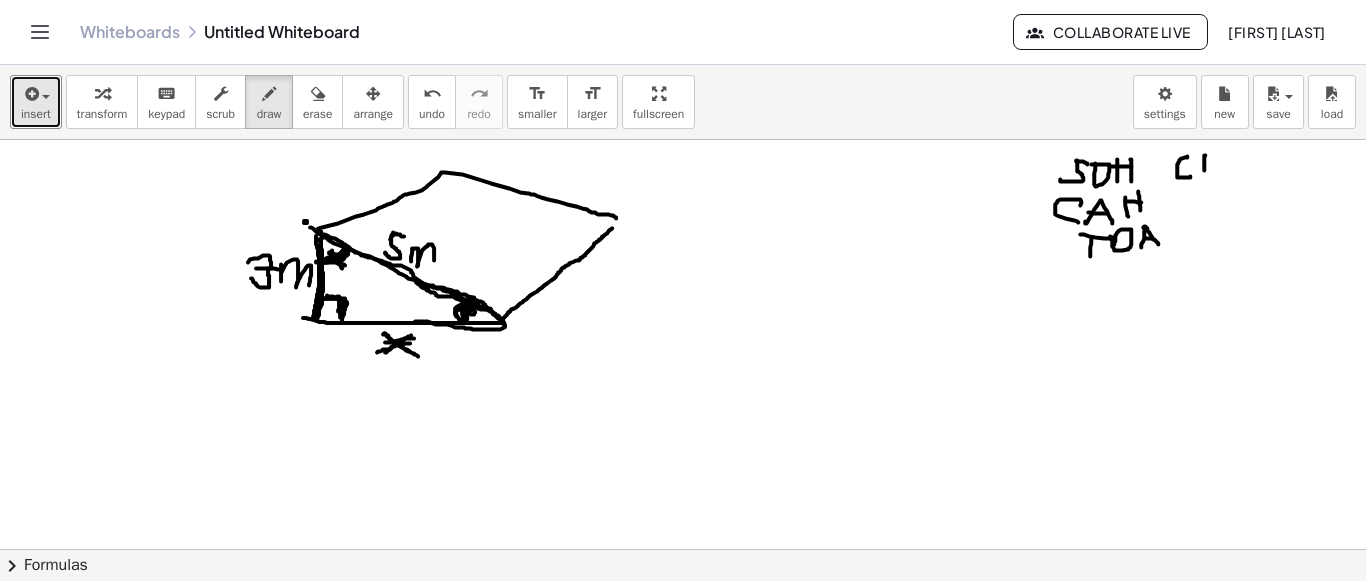 drag, startPoint x: 1205, startPoint y: 154, endPoint x: 1204, endPoint y: 169, distance: 15.033297 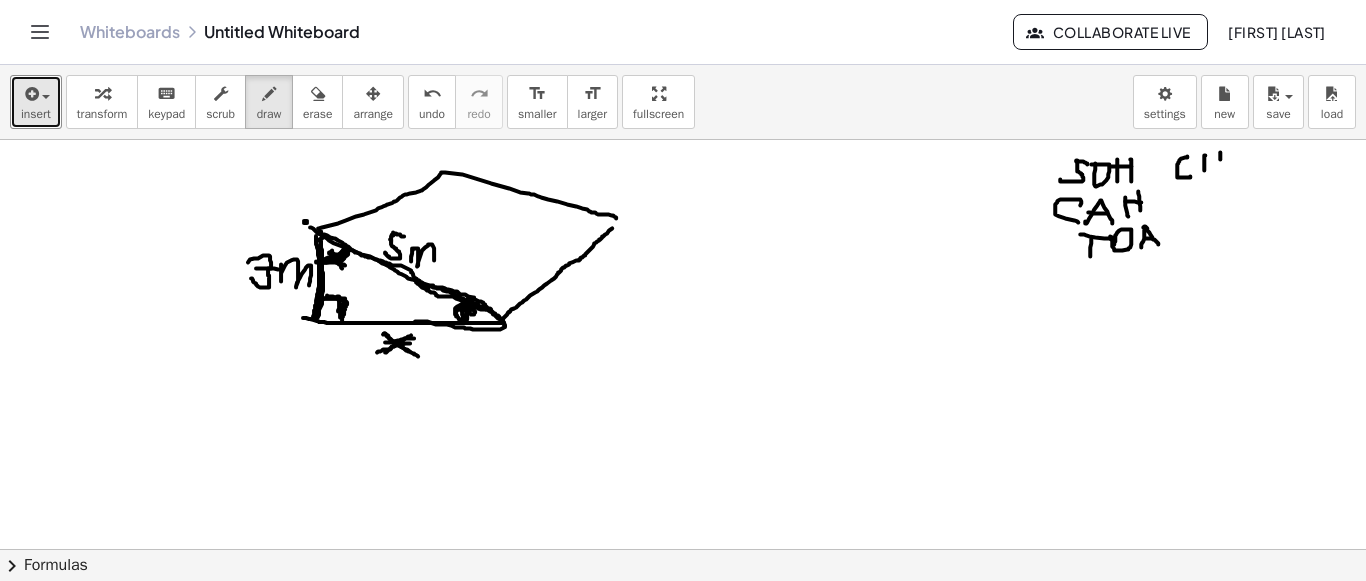 drag, startPoint x: 1220, startPoint y: 151, endPoint x: 1217, endPoint y: 170, distance: 19.235384 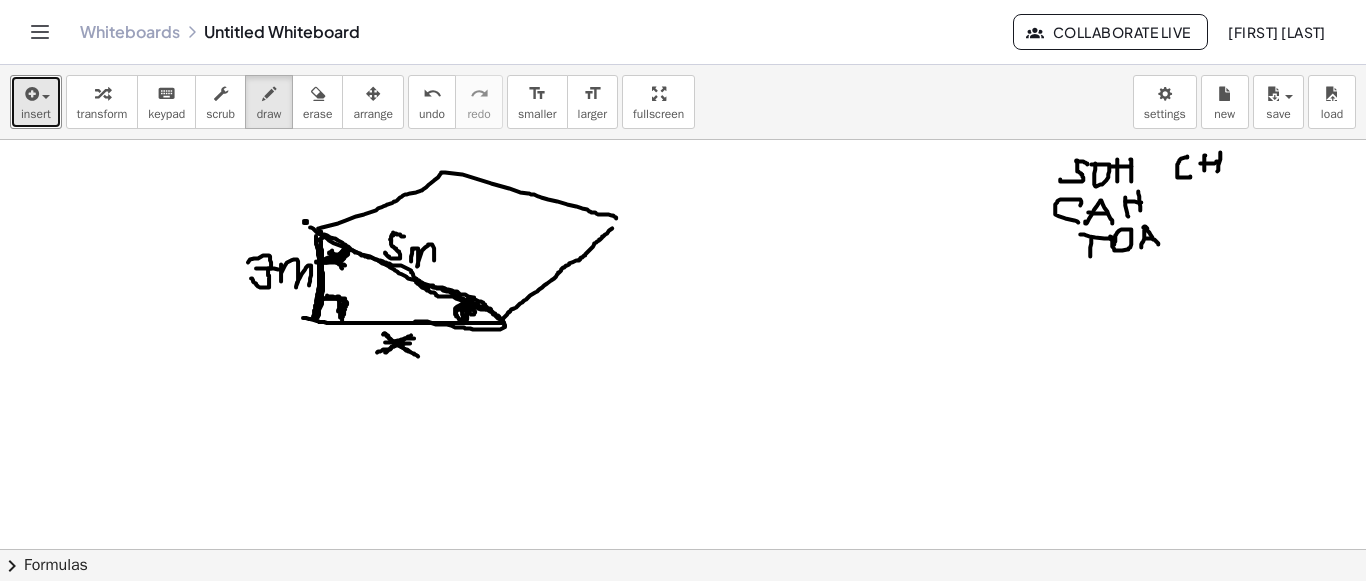 drag, startPoint x: 1200, startPoint y: 162, endPoint x: 1217, endPoint y: 160, distance: 17.117243 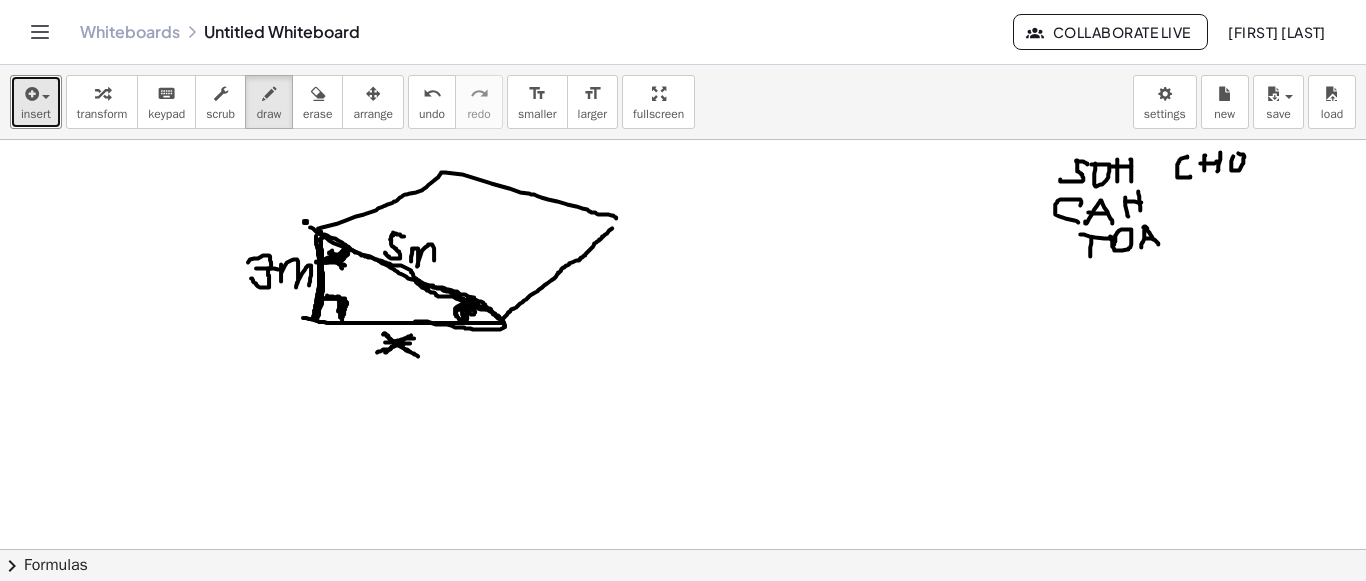 drag, startPoint x: 1233, startPoint y: 155, endPoint x: 1193, endPoint y: 187, distance: 51.224995 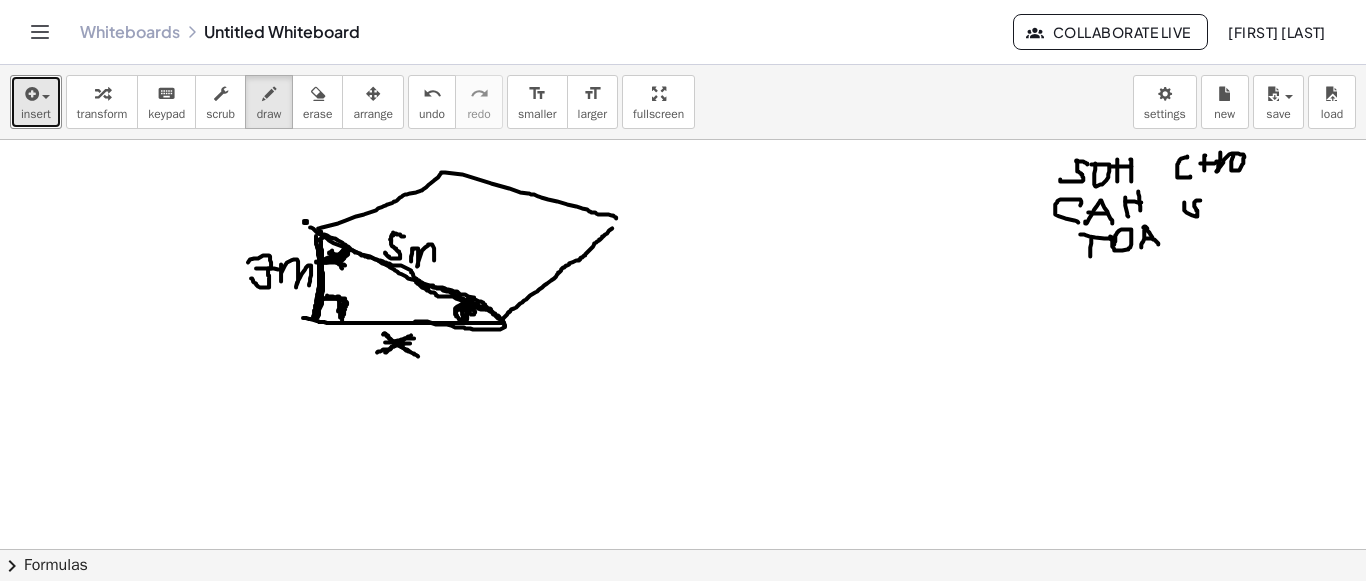 click at bounding box center [683, 266] 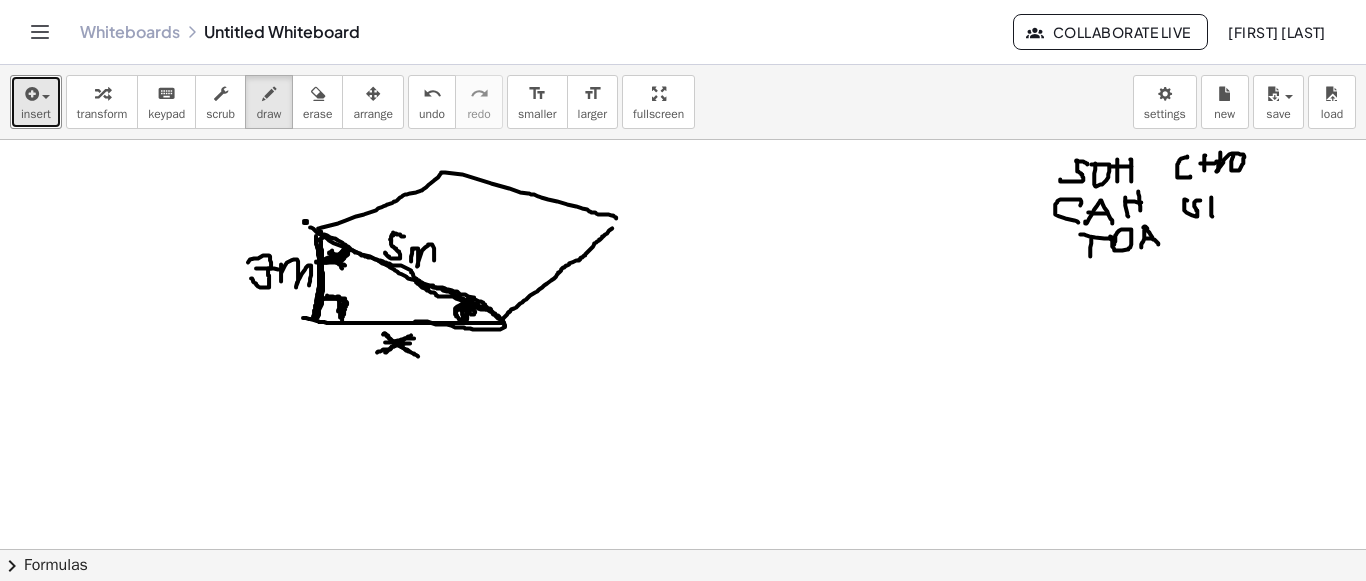 drag, startPoint x: 1211, startPoint y: 197, endPoint x: 1231, endPoint y: 200, distance: 20.22375 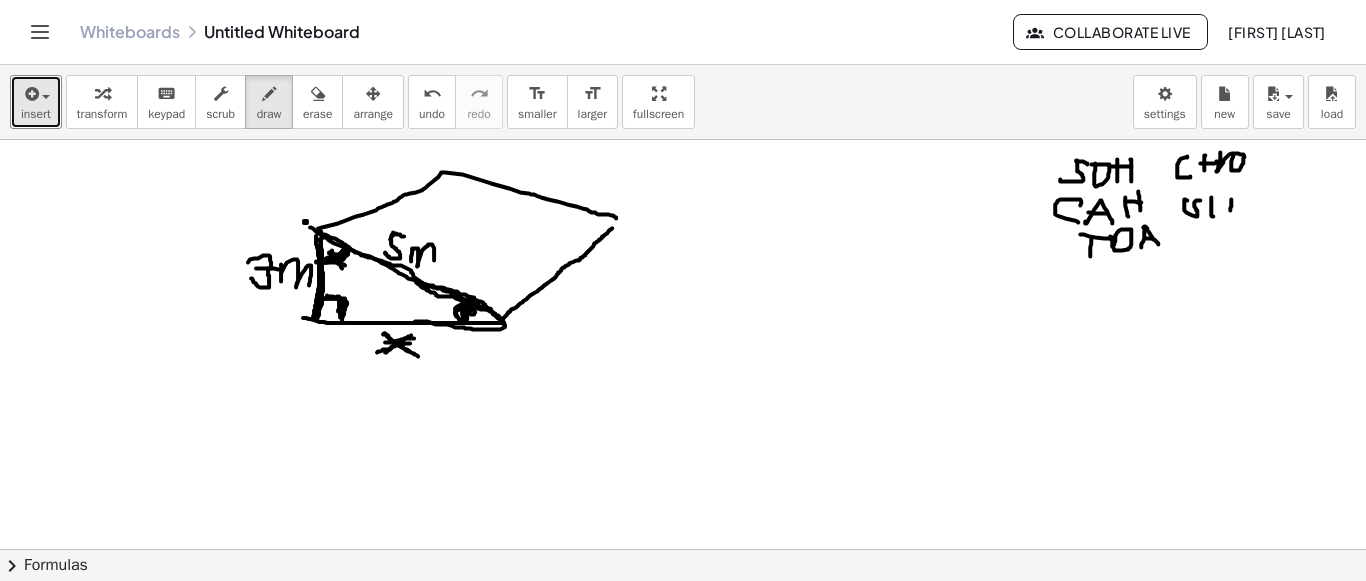 drag, startPoint x: 1231, startPoint y: 198, endPoint x: 1214, endPoint y: 210, distance: 20.808653 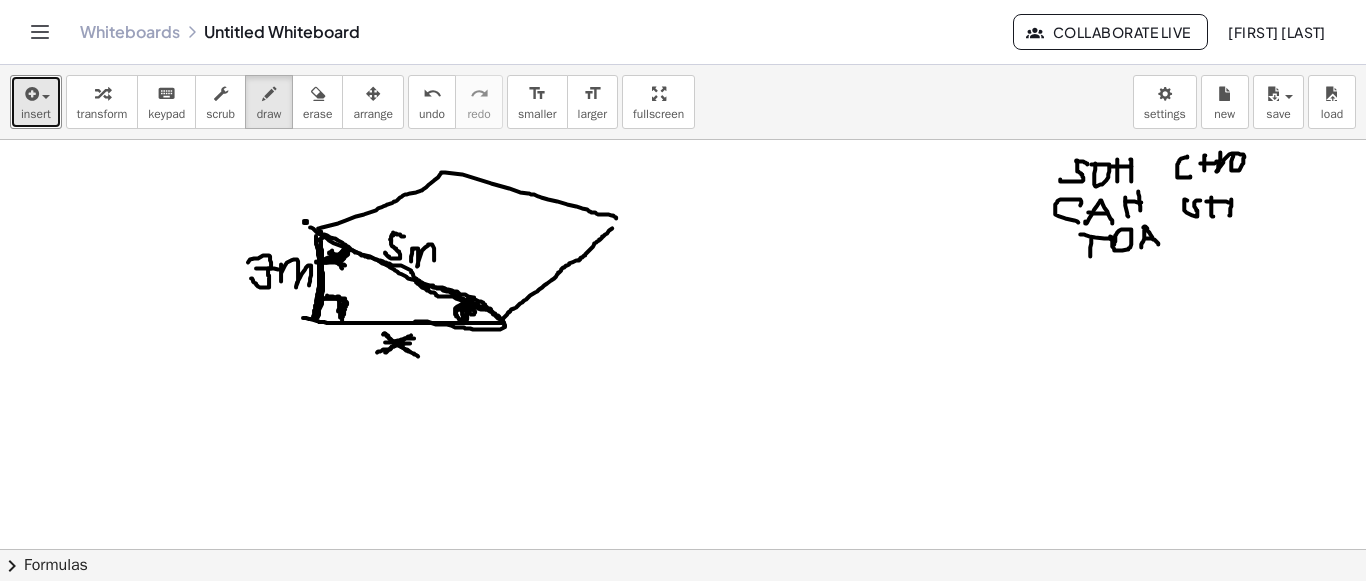 drag, startPoint x: 1206, startPoint y: 200, endPoint x: 1229, endPoint y: 201, distance: 23.021729 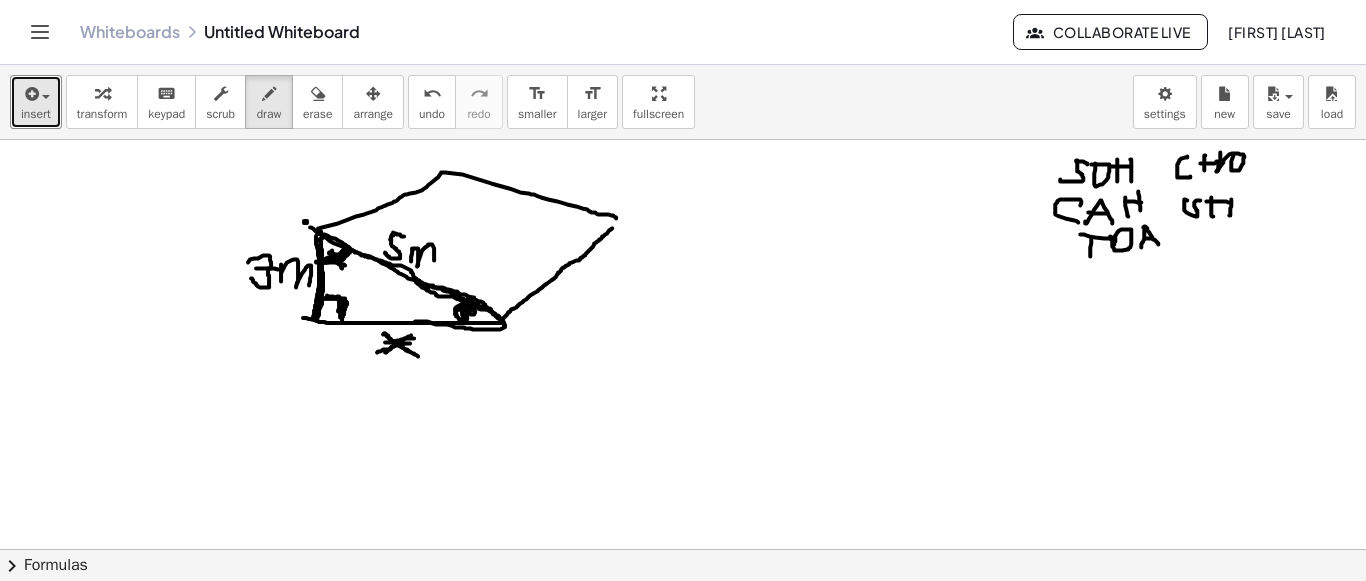 drag, startPoint x: 350, startPoint y: 251, endPoint x: 332, endPoint y: 259, distance: 19.697716 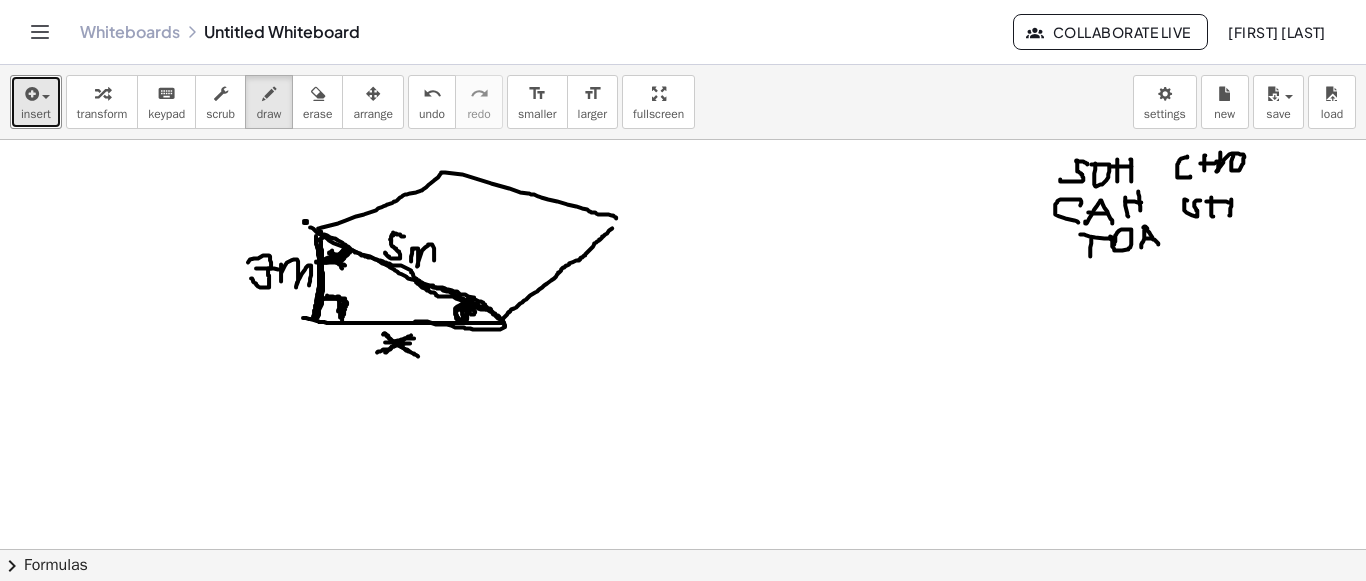 drag, startPoint x: 458, startPoint y: 306, endPoint x: 457, endPoint y: 318, distance: 12.0415945 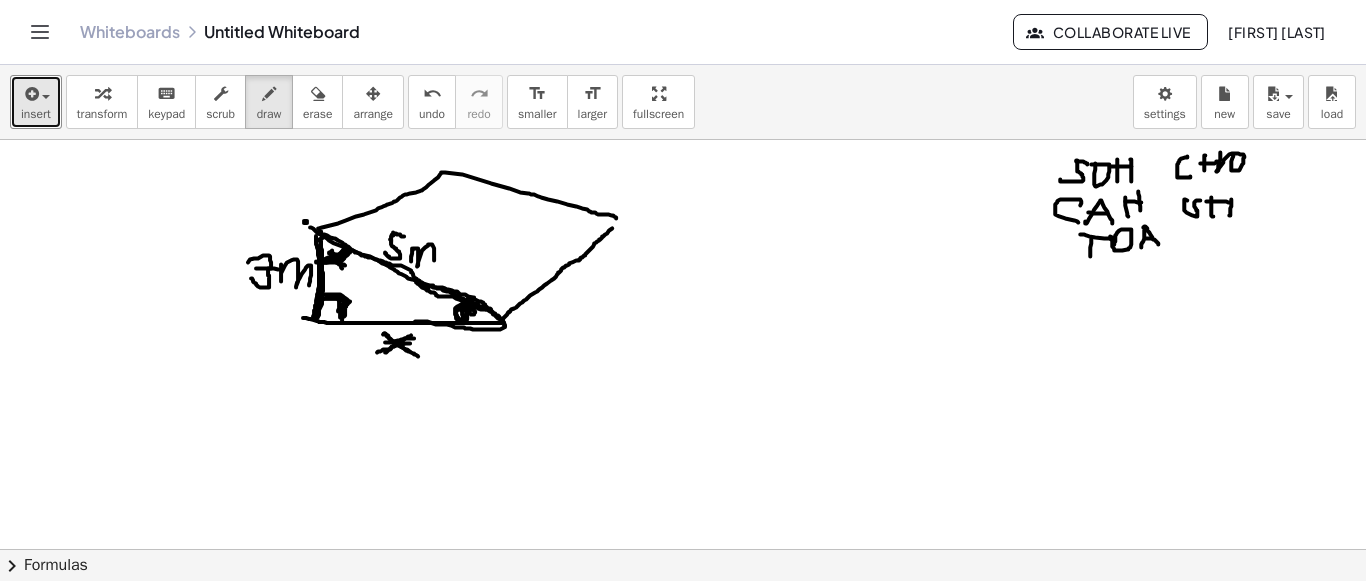 drag 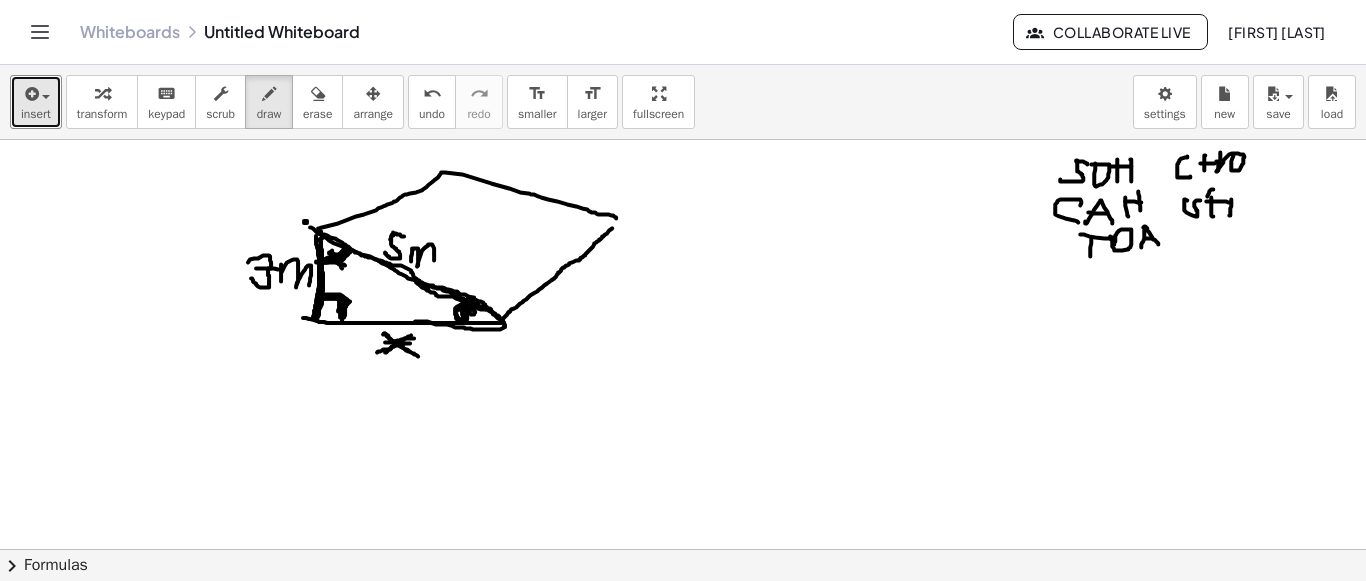 click at bounding box center (683, 266) 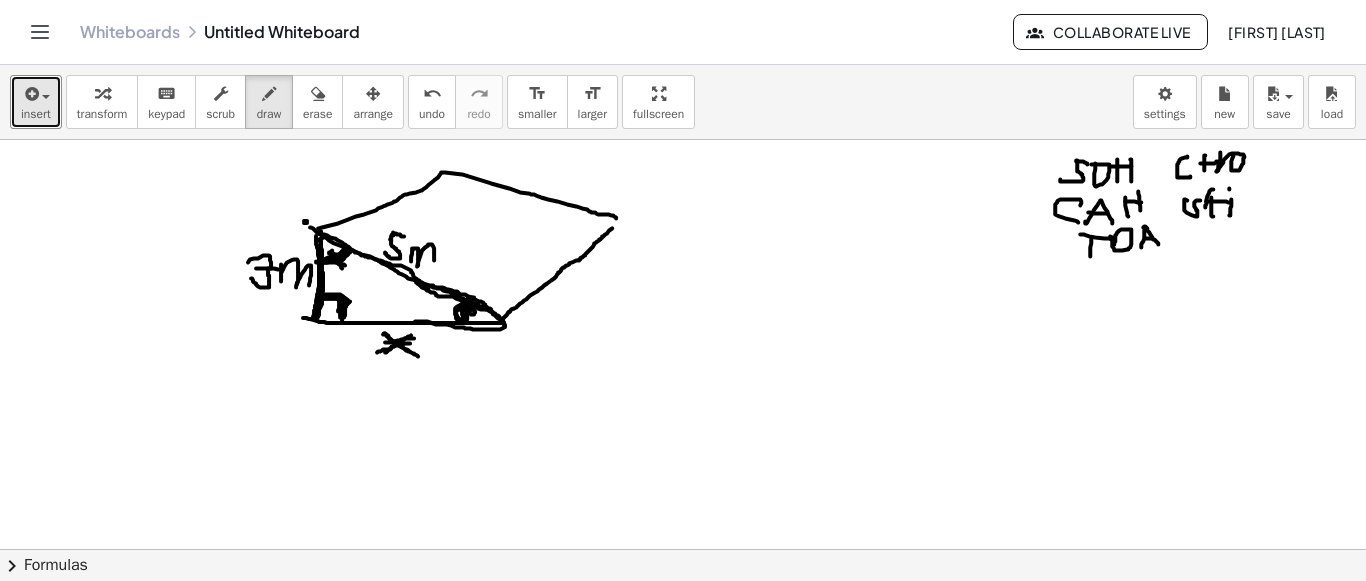 click at bounding box center (683, 266) 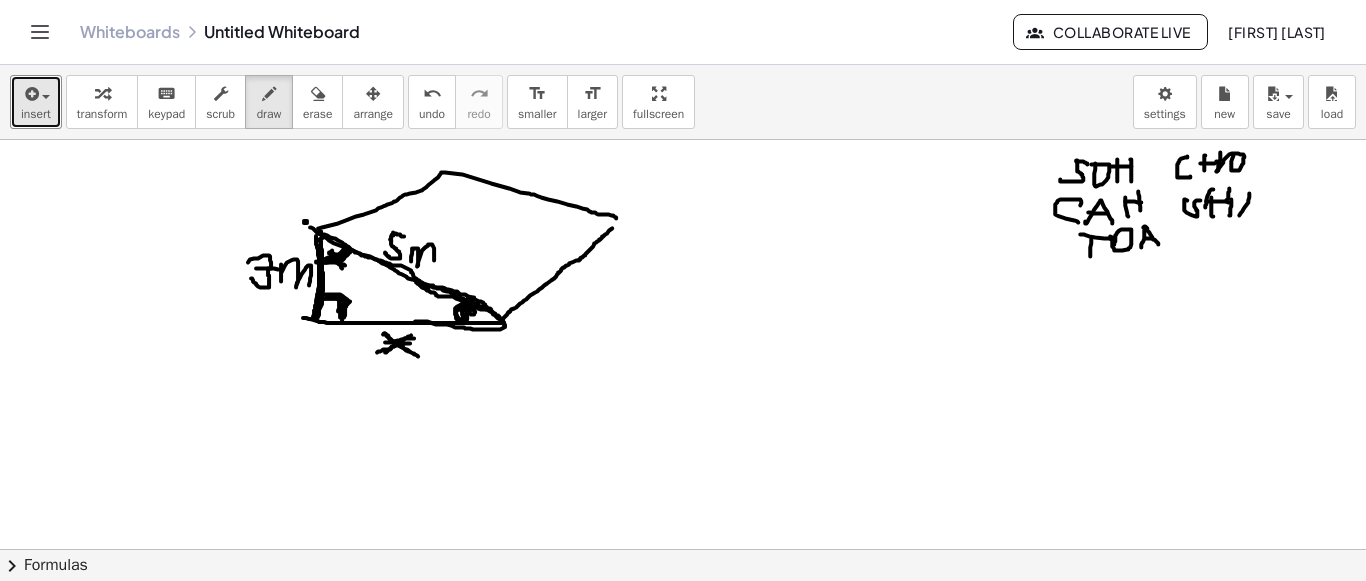 click at bounding box center (683, 266) 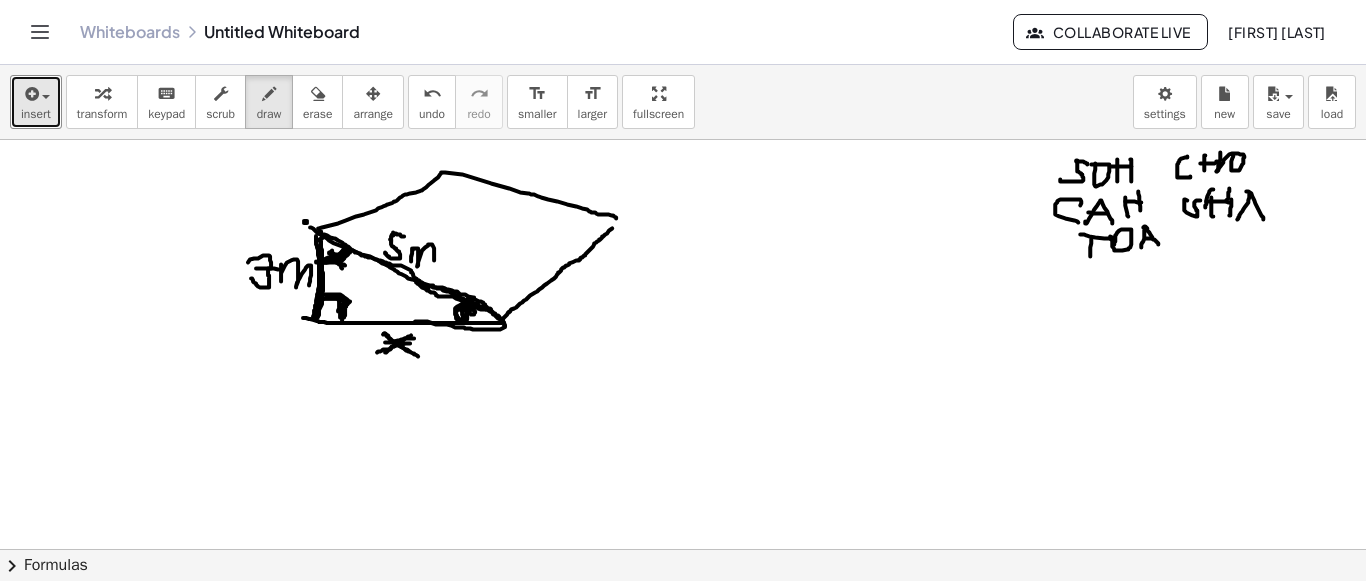 click at bounding box center [683, 266] 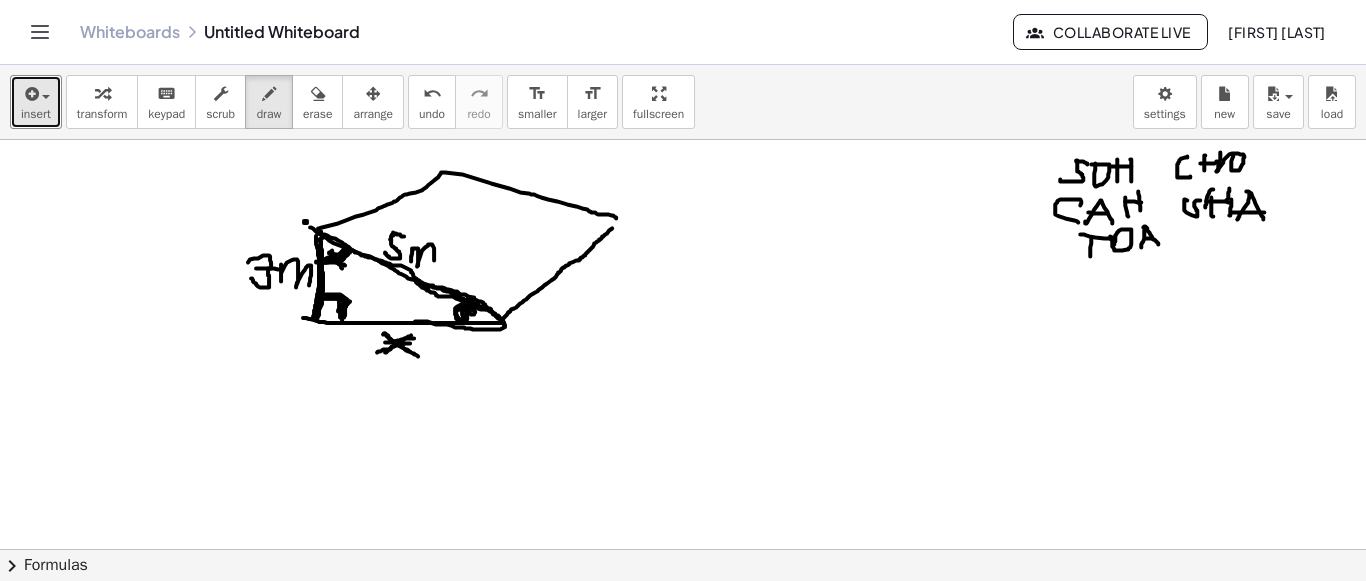 click at bounding box center (683, 266) 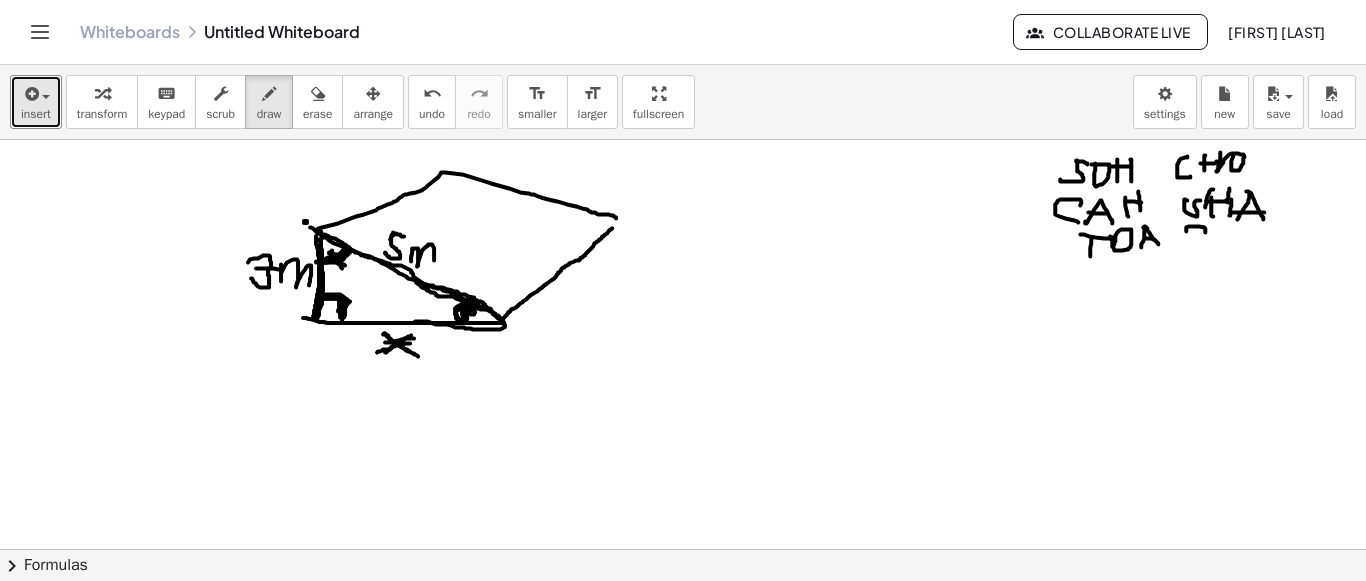 click at bounding box center [683, 266] 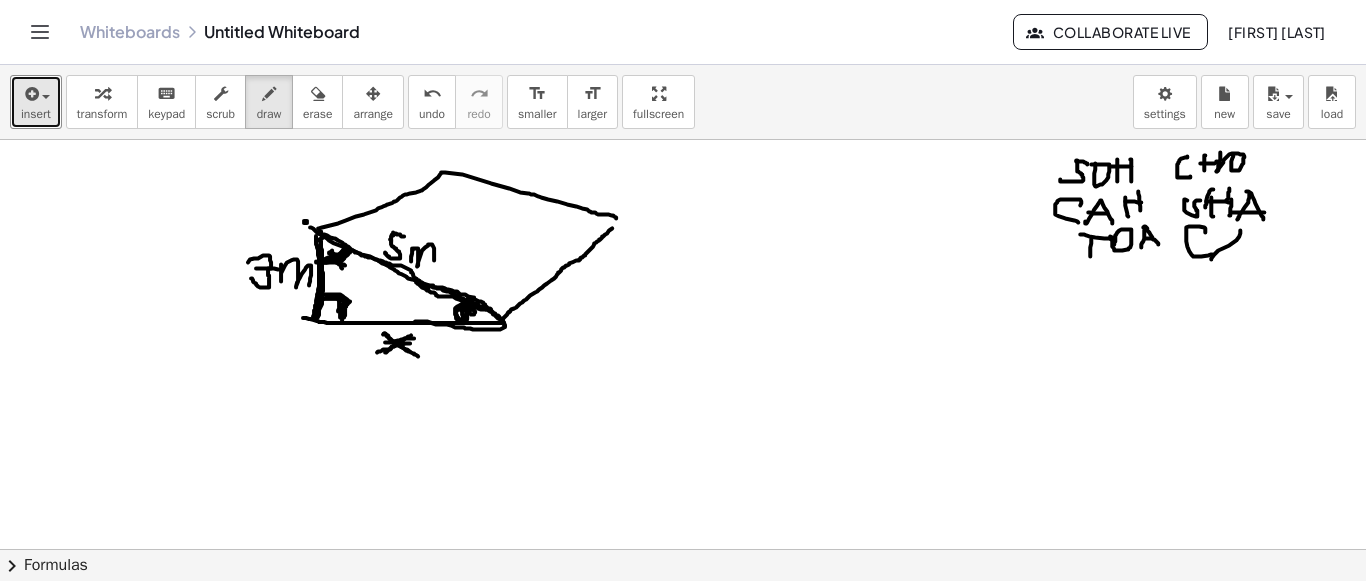 click at bounding box center [683, 266] 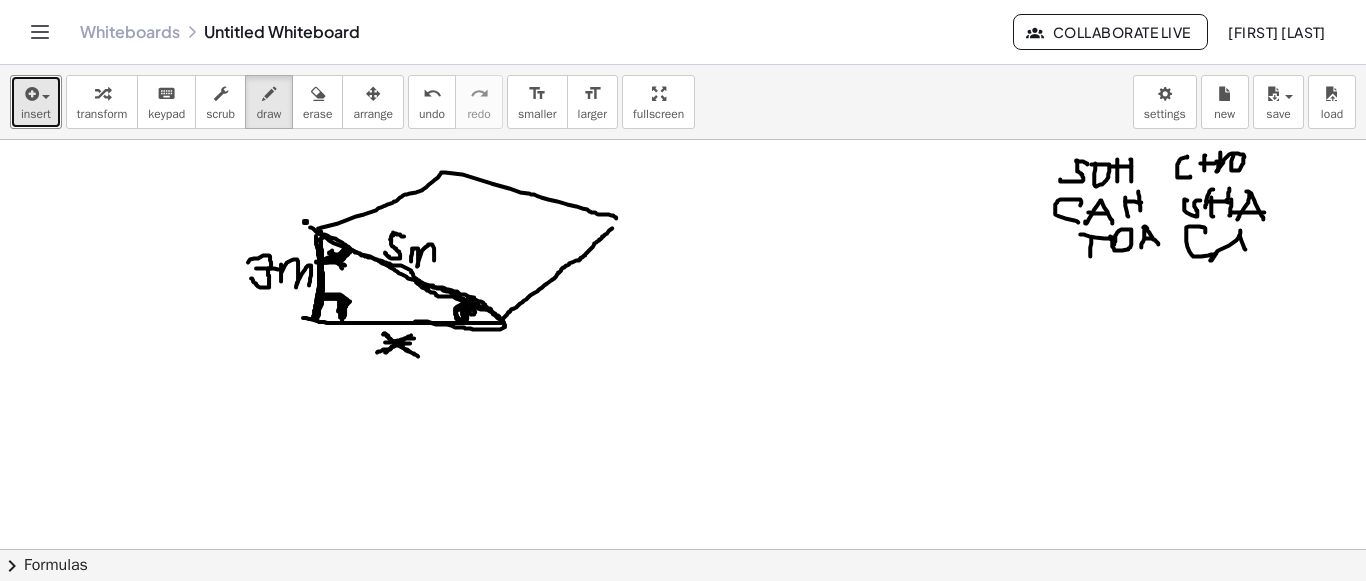 click at bounding box center [683, 266] 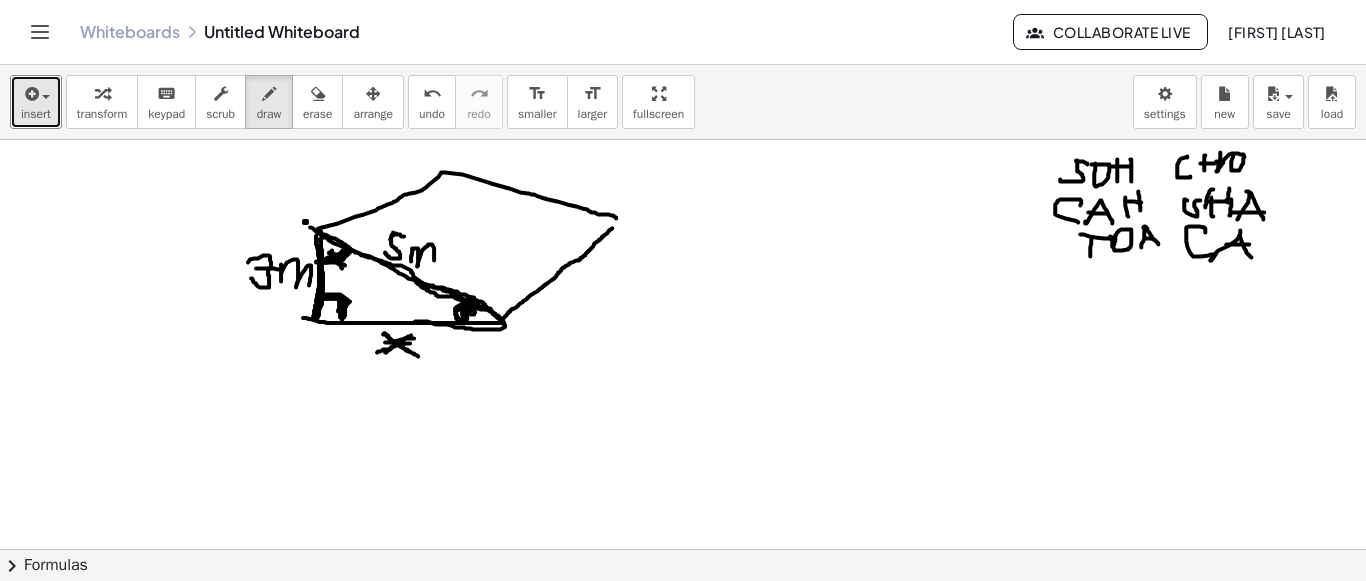 click at bounding box center (683, 266) 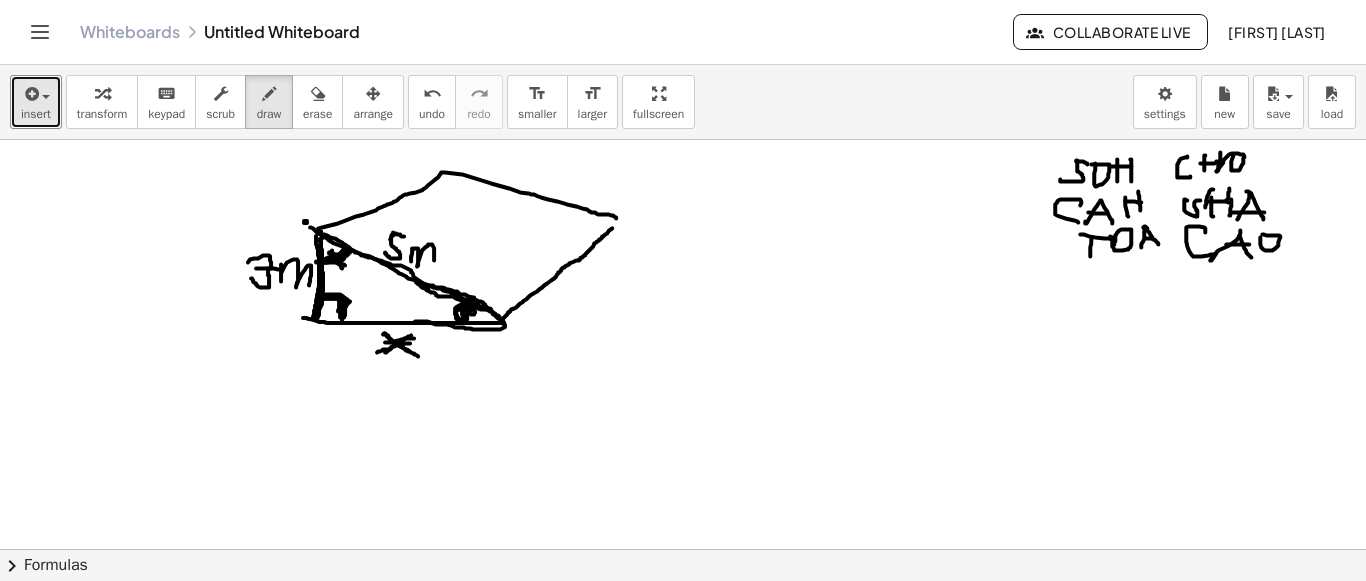 click at bounding box center (683, 266) 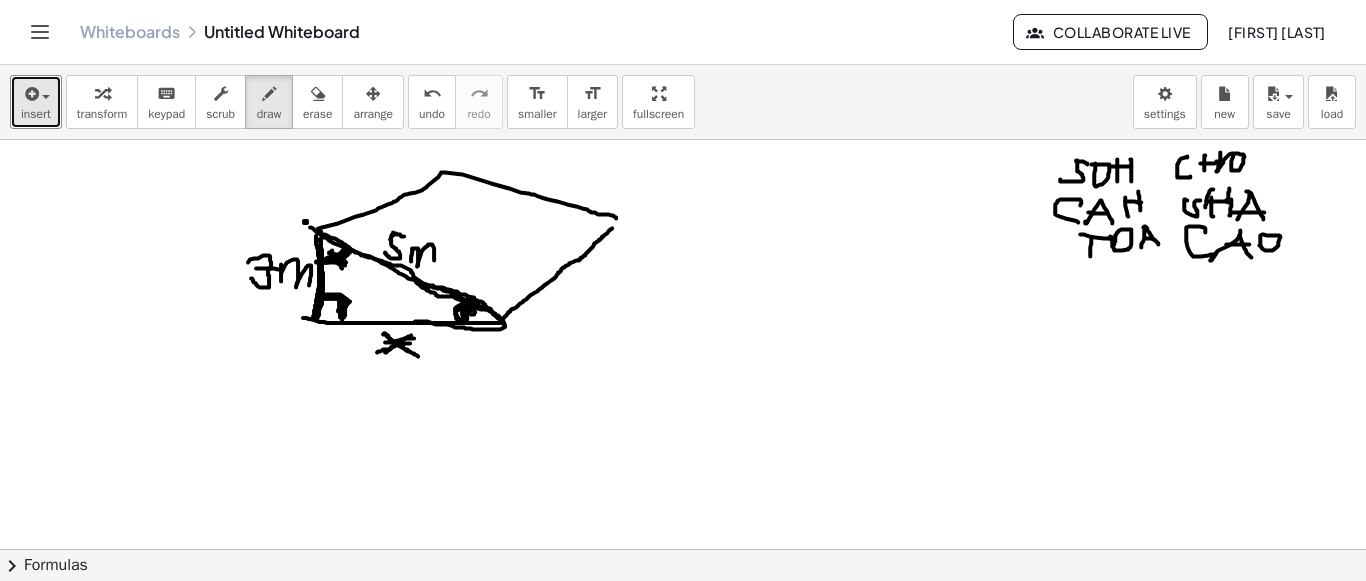 drag, startPoint x: 335, startPoint y: 256, endPoint x: 346, endPoint y: 261, distance: 12.083046 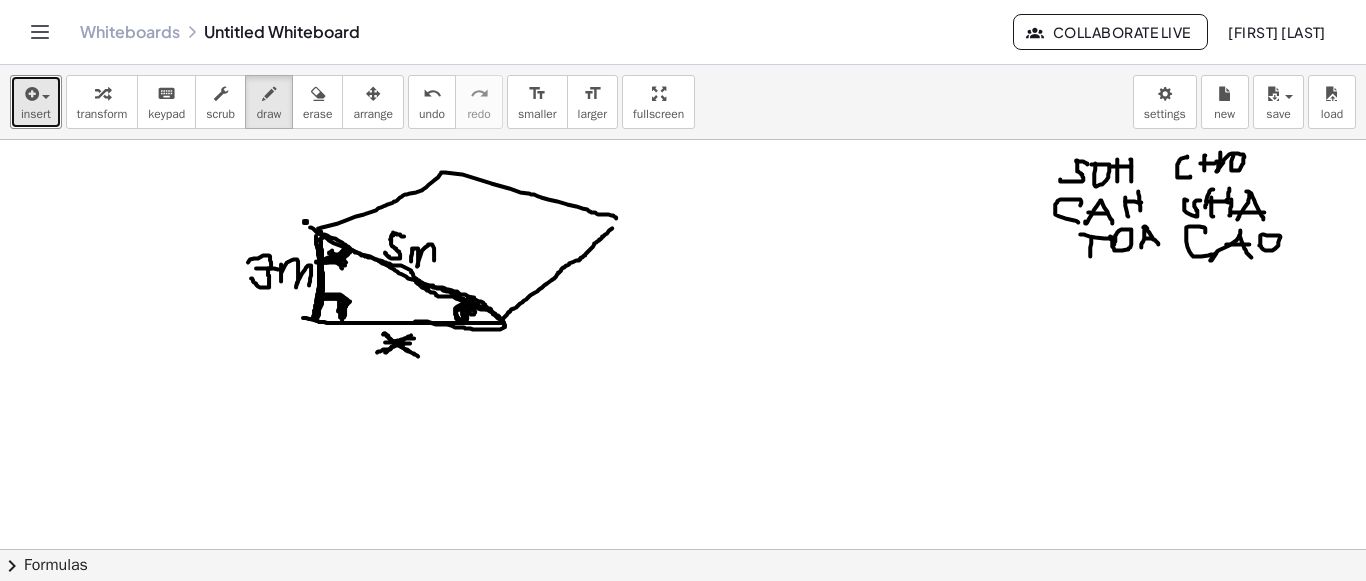 drag, startPoint x: 471, startPoint y: 299, endPoint x: 462, endPoint y: 317, distance: 20.12461 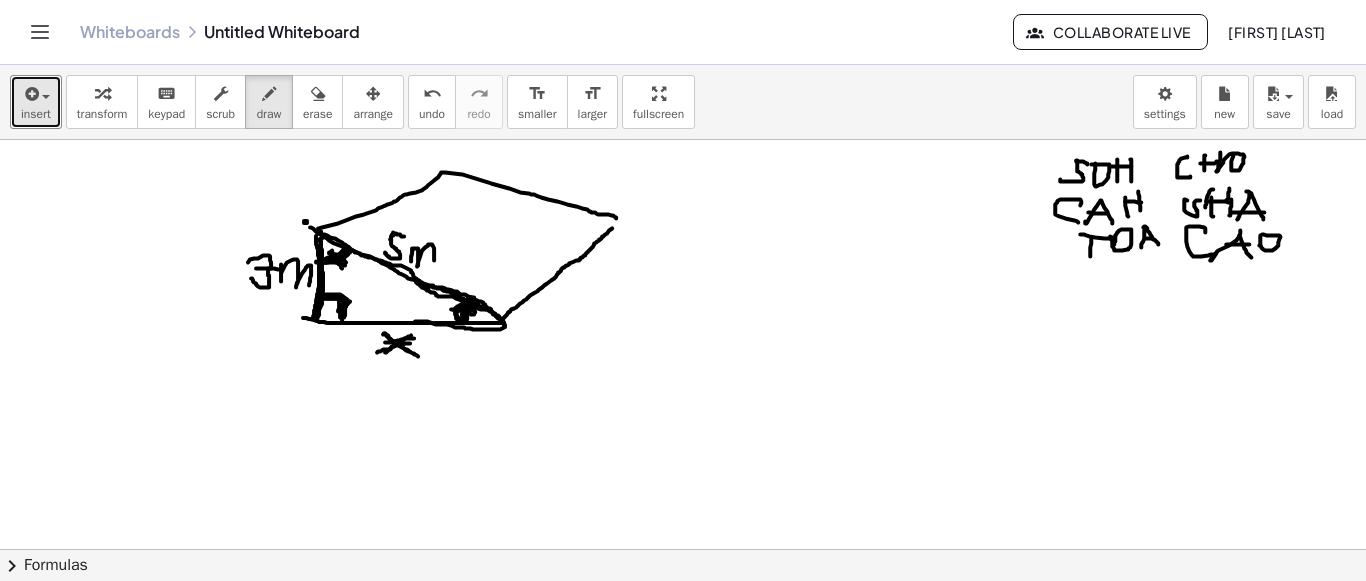 click at bounding box center [683, 266] 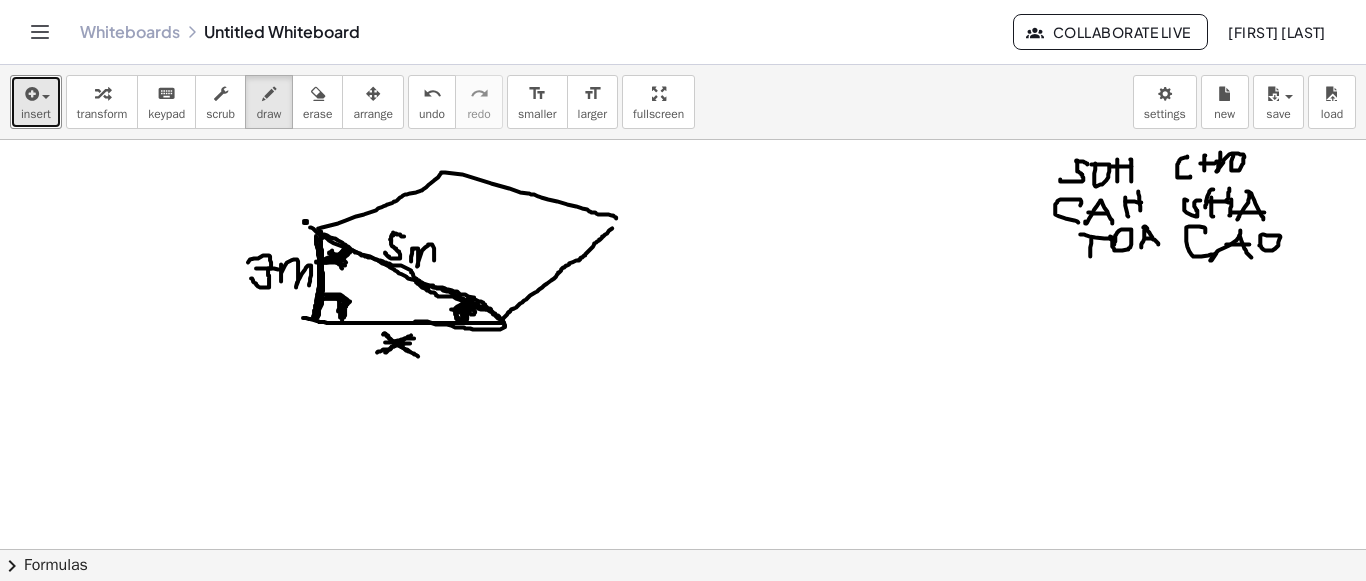 drag, startPoint x: 320, startPoint y: 234, endPoint x: 320, endPoint y: 245, distance: 11 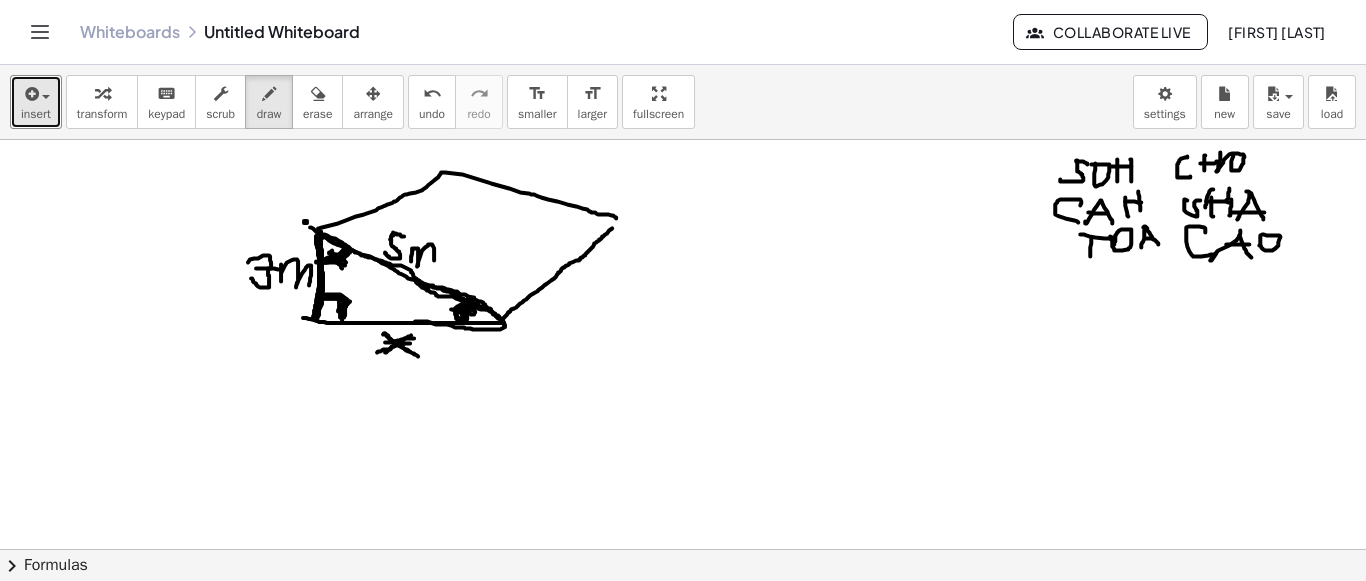 drag, startPoint x: 334, startPoint y: 241, endPoint x: 345, endPoint y: 247, distance: 12.529964 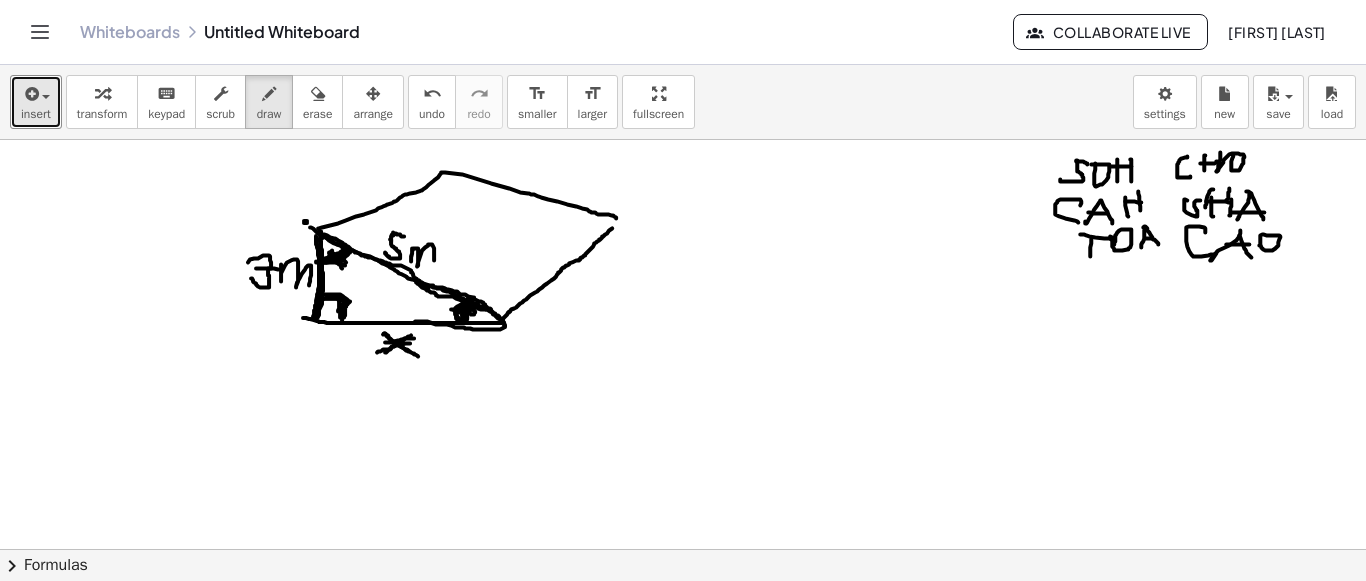 drag, startPoint x: 345, startPoint y: 247, endPoint x: 321, endPoint y: 260, distance: 27.294687 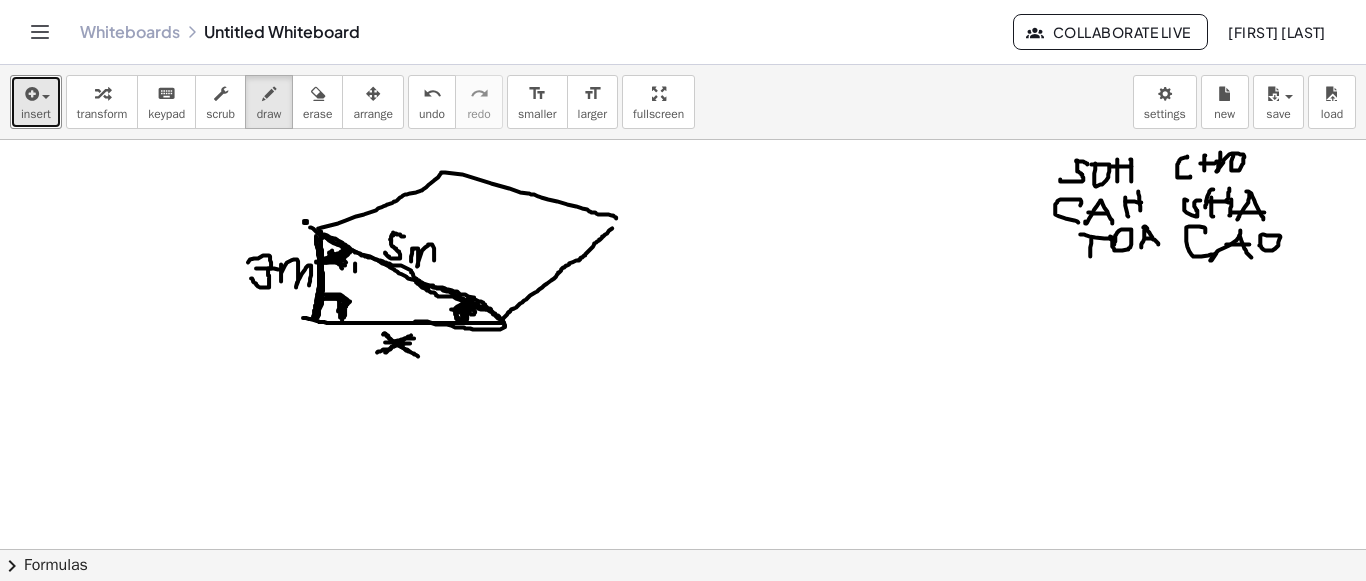 drag, startPoint x: 355, startPoint y: 262, endPoint x: 354, endPoint y: 275, distance: 13.038404 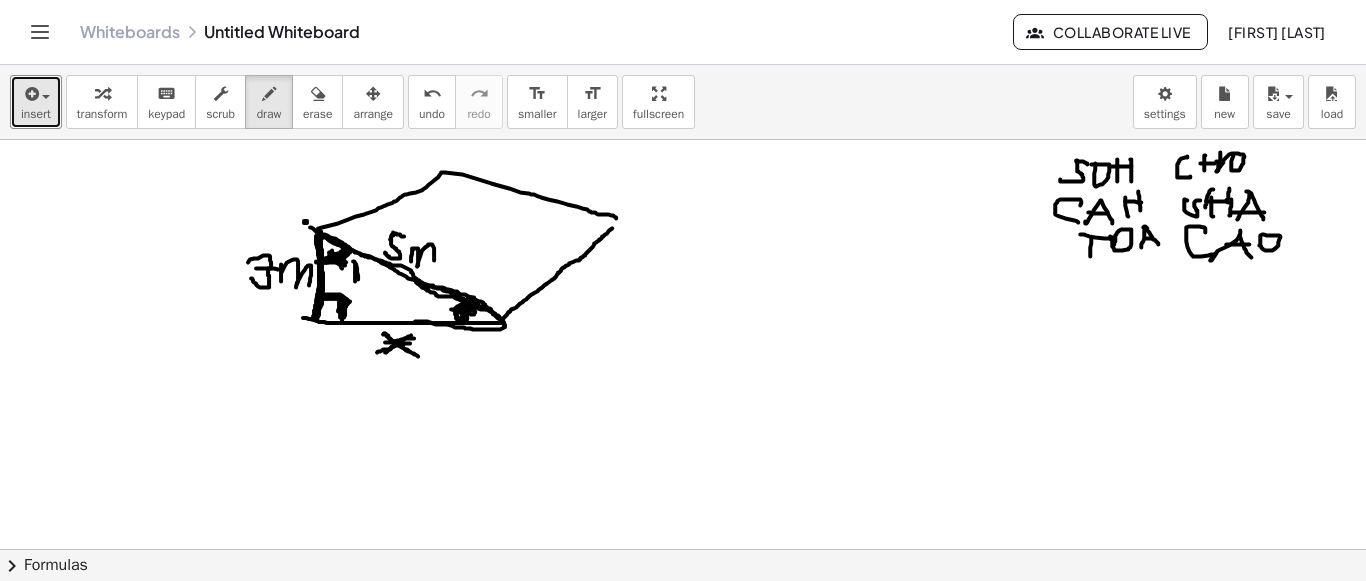 drag, startPoint x: 356, startPoint y: 263, endPoint x: 358, endPoint y: 278, distance: 15.132746 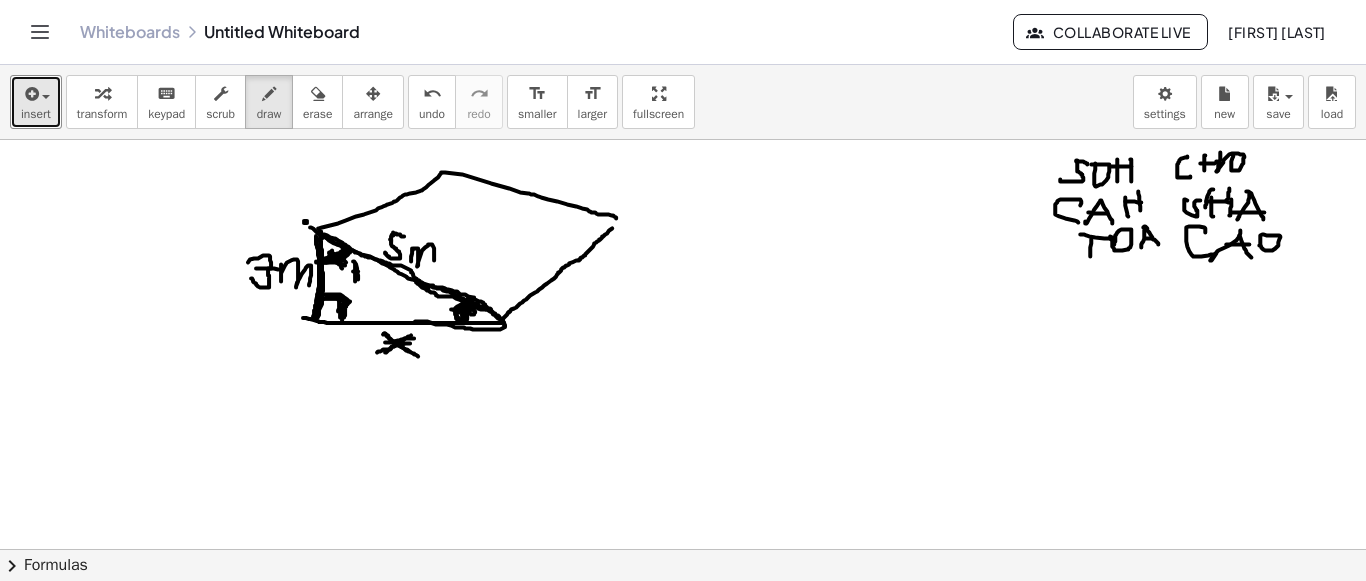 click at bounding box center [683, 266] 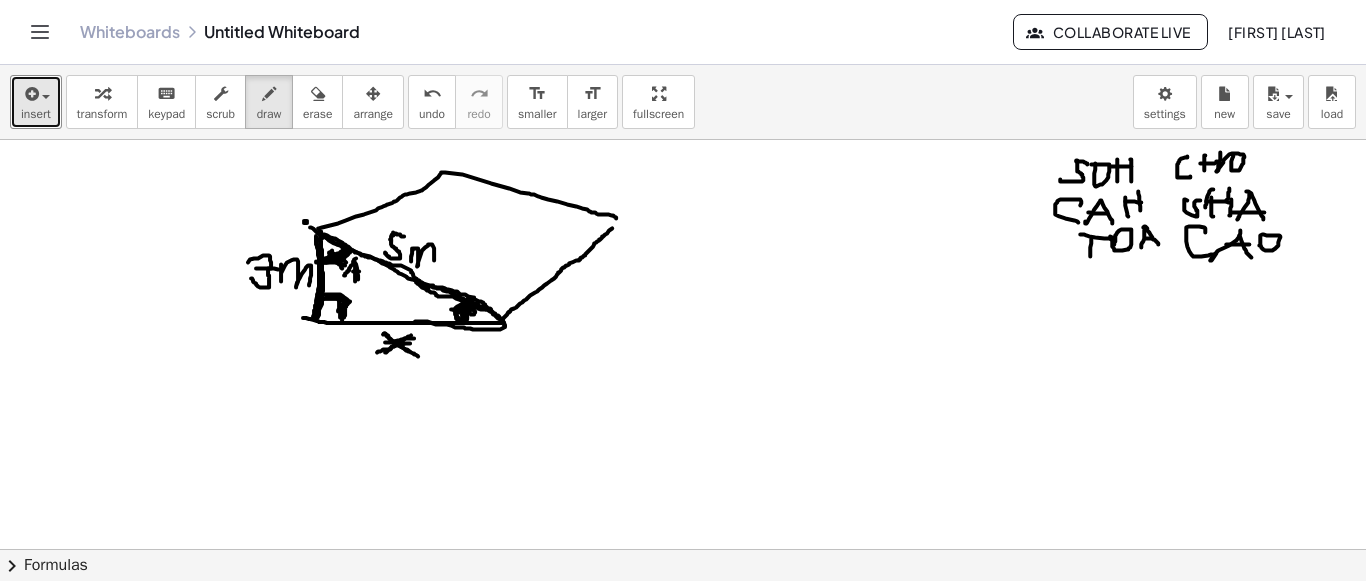 drag, startPoint x: 356, startPoint y: 257, endPoint x: 349, endPoint y: 276, distance: 20.248457 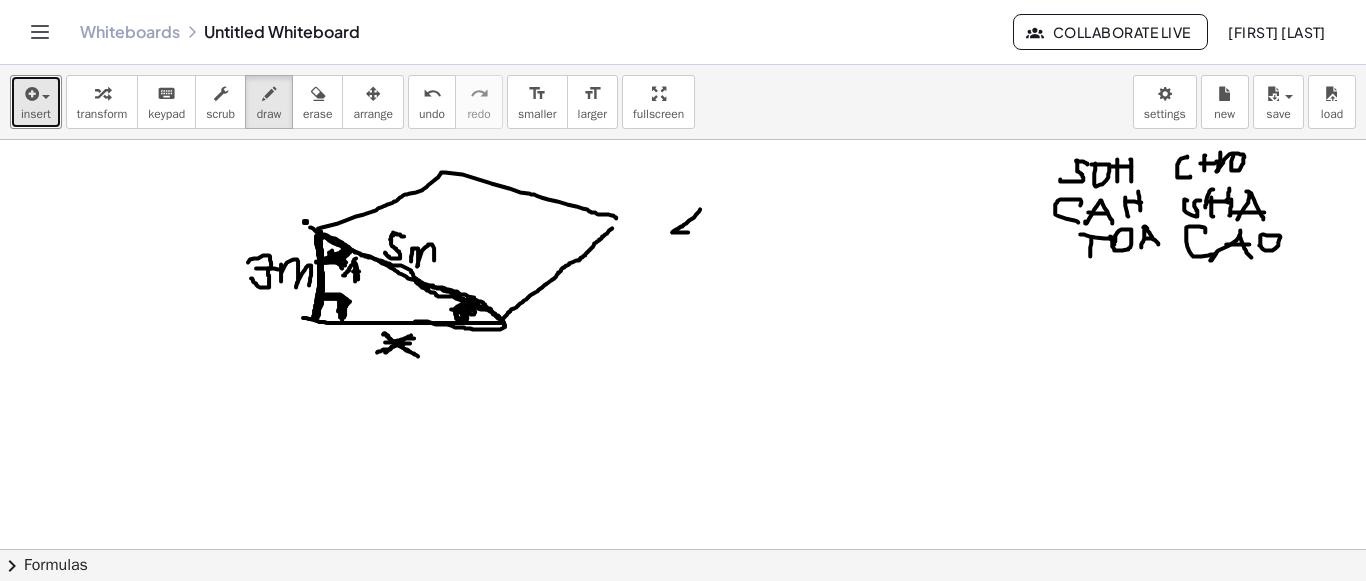 drag, startPoint x: 700, startPoint y: 208, endPoint x: 704, endPoint y: 231, distance: 23.345236 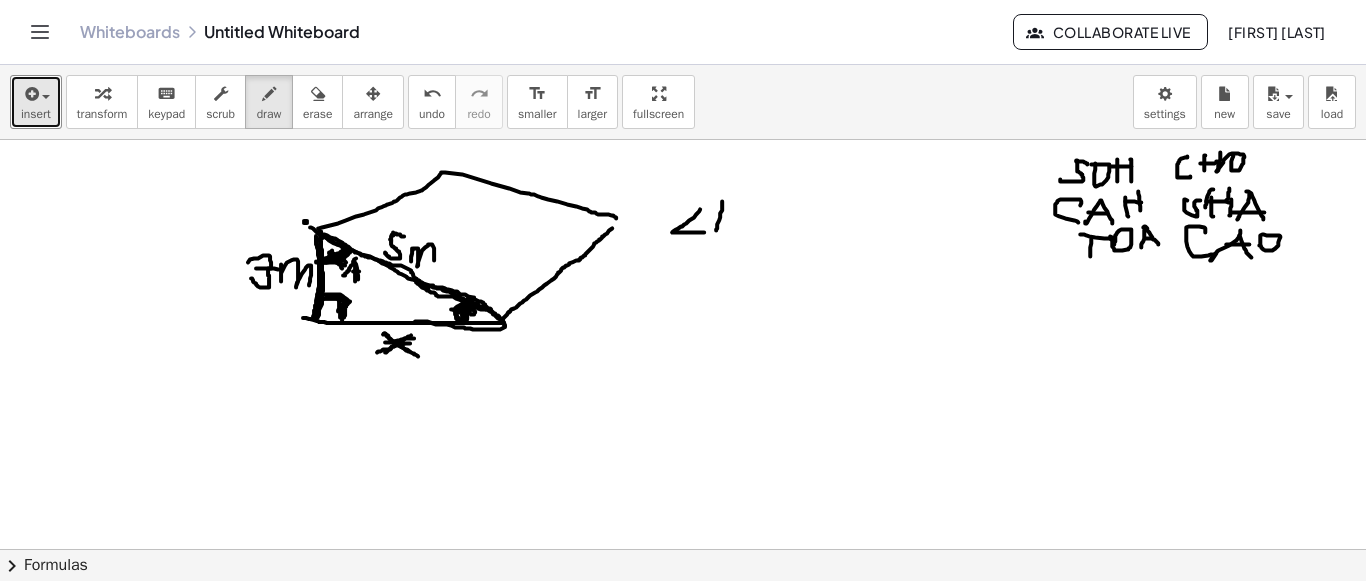 drag, startPoint x: 722, startPoint y: 200, endPoint x: 715, endPoint y: 235, distance: 35.69314 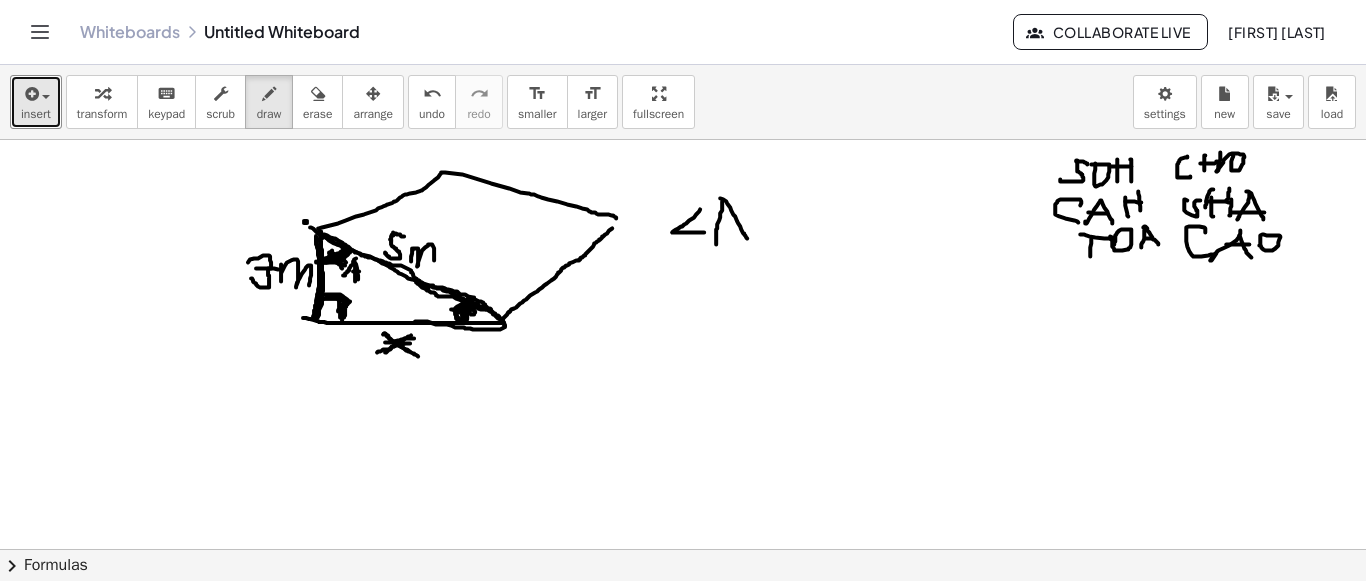 drag, startPoint x: 731, startPoint y: 209, endPoint x: 747, endPoint y: 237, distance: 32.24903 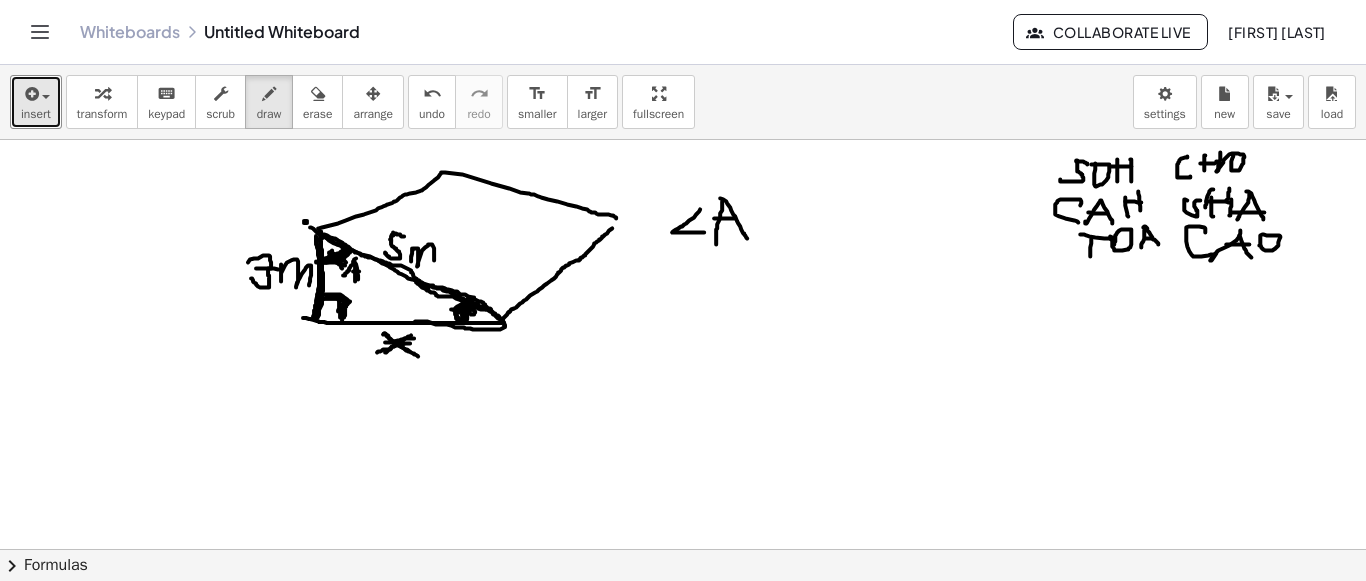 drag, startPoint x: 714, startPoint y: 217, endPoint x: 734, endPoint y: 217, distance: 20 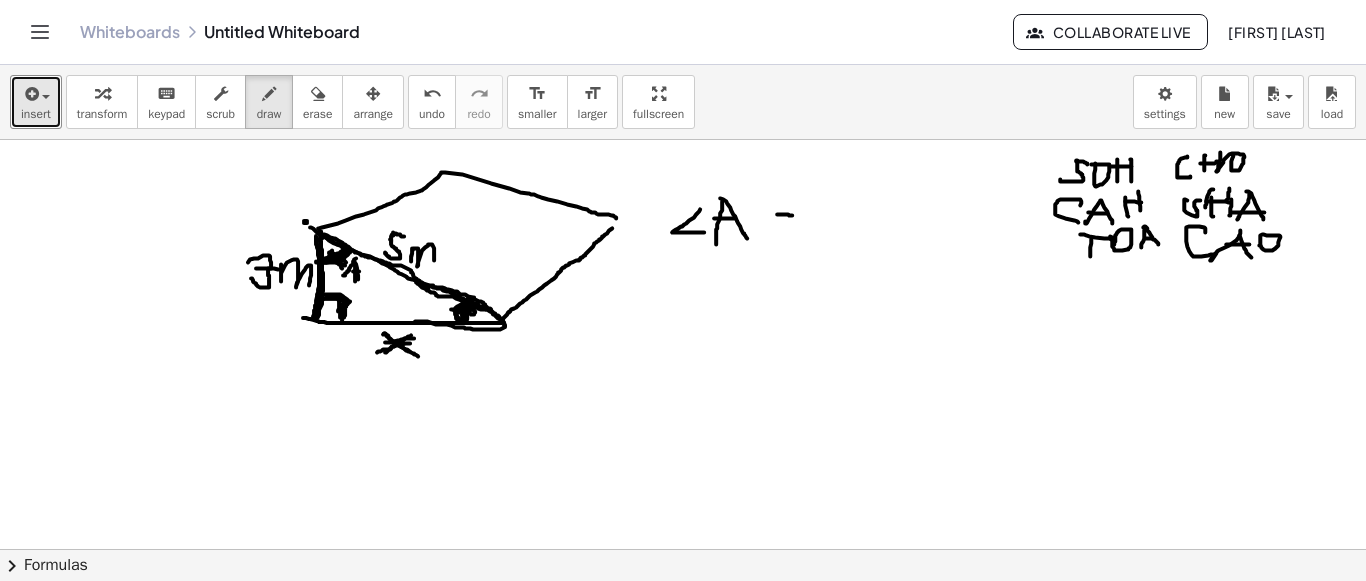 click at bounding box center [683, 266] 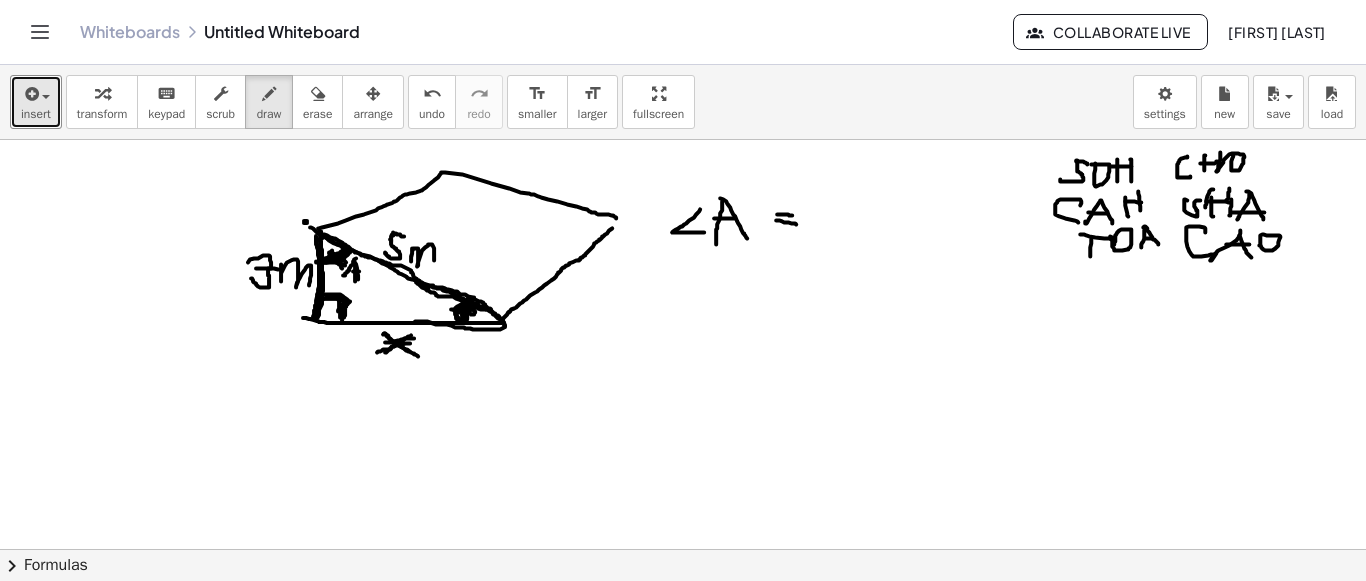 drag, startPoint x: 776, startPoint y: 219, endPoint x: 796, endPoint y: 223, distance: 20.396078 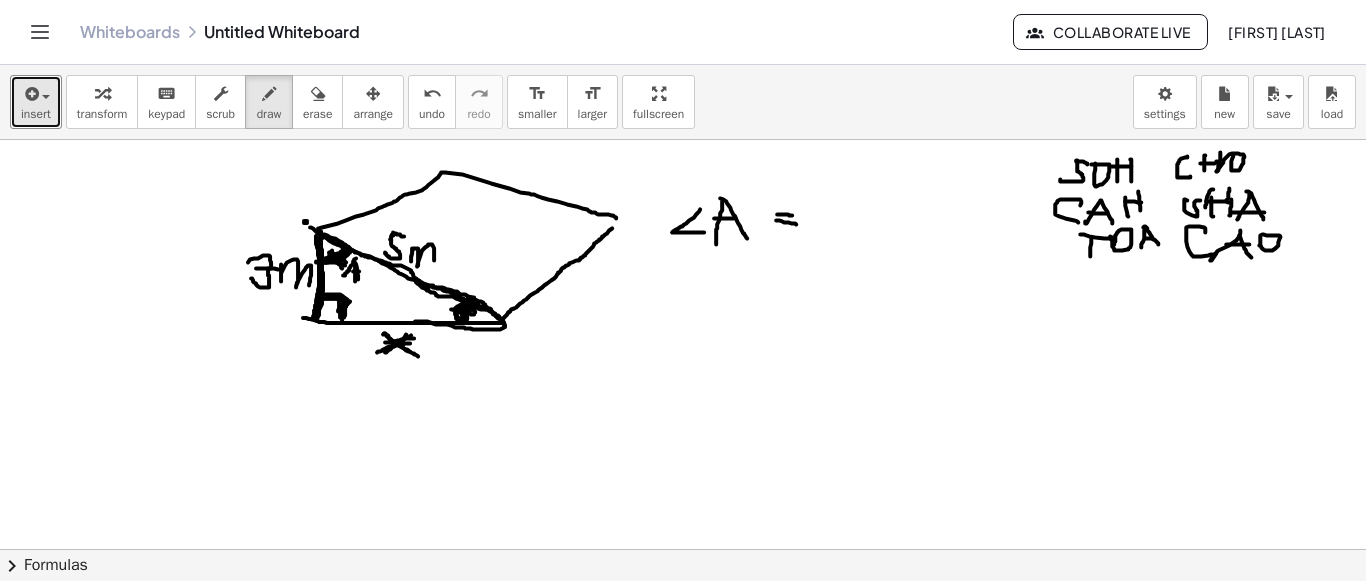 drag, startPoint x: 406, startPoint y: 333, endPoint x: 382, endPoint y: 334, distance: 24.020824 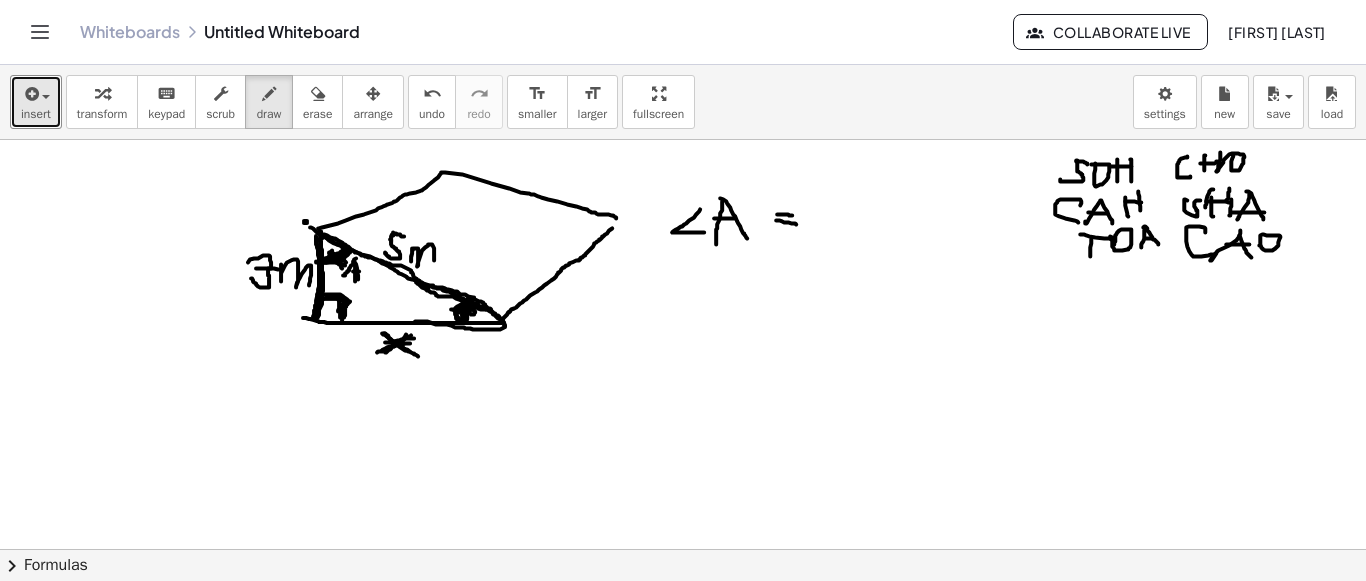 drag, startPoint x: 394, startPoint y: 341, endPoint x: 424, endPoint y: 360, distance: 35.510563 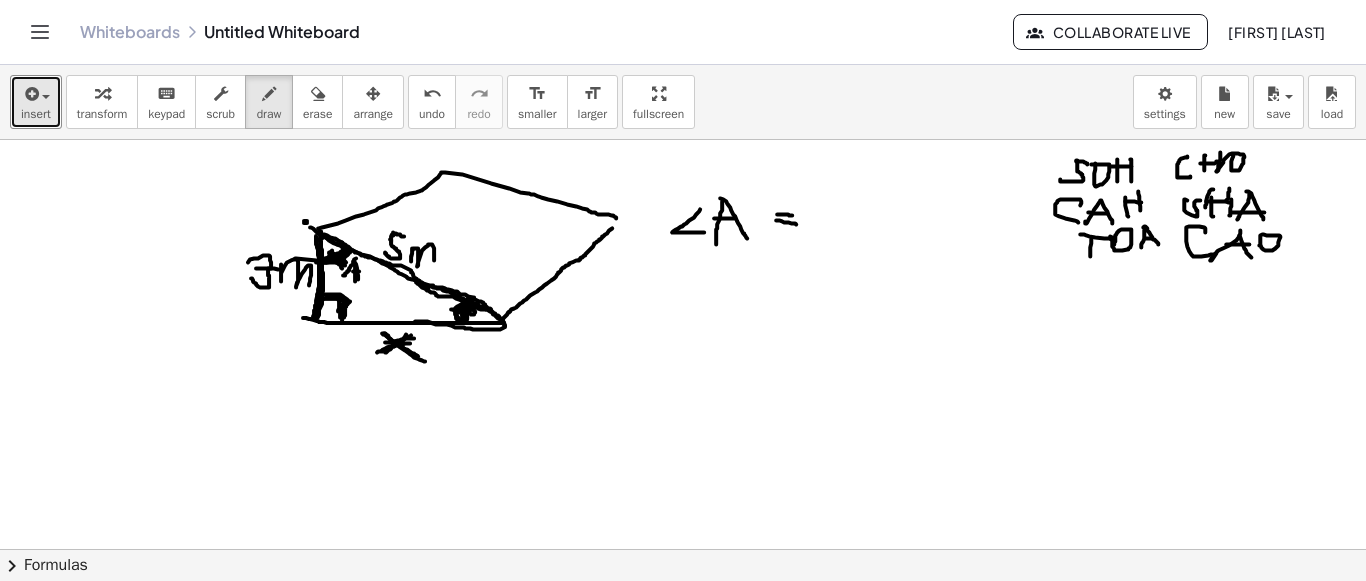 drag, startPoint x: 342, startPoint y: 241, endPoint x: 295, endPoint y: 257, distance: 49.648766 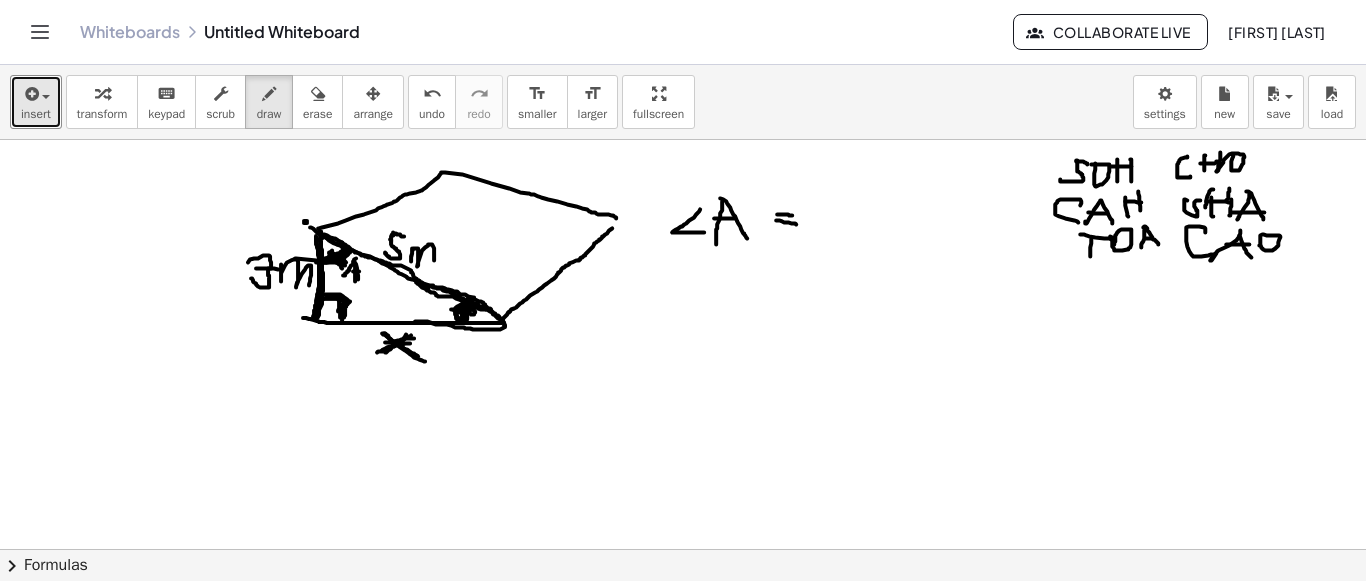 drag, startPoint x: 471, startPoint y: 300, endPoint x: 462, endPoint y: 318, distance: 20.12461 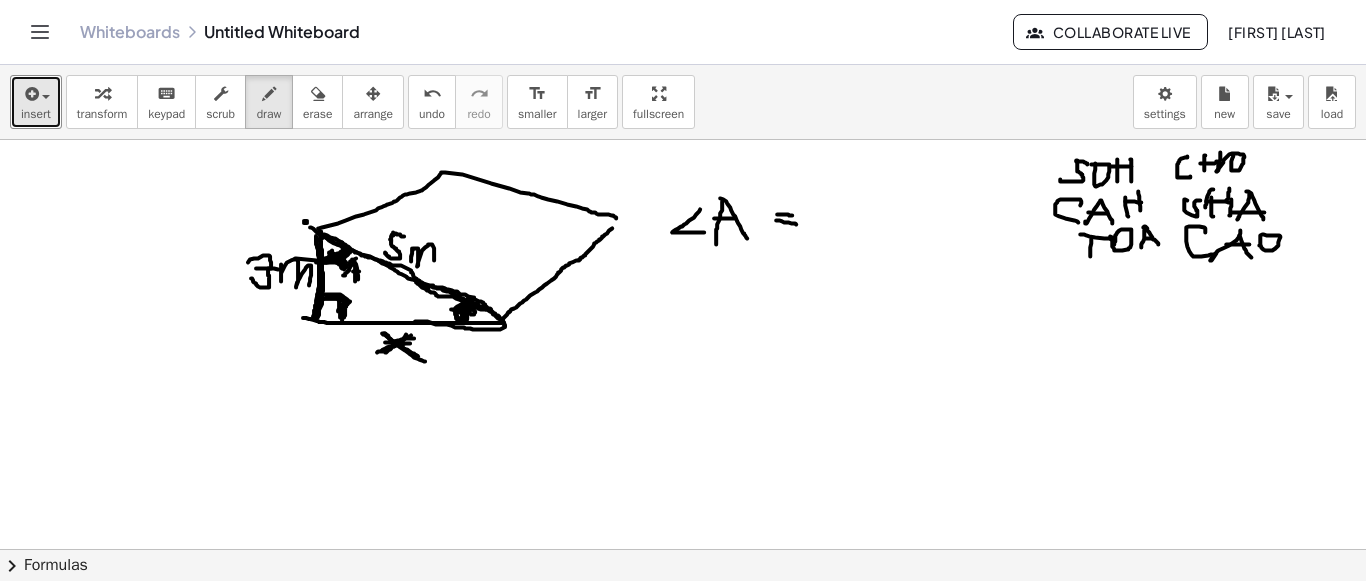 drag, startPoint x: 352, startPoint y: 258, endPoint x: 344, endPoint y: 268, distance: 12.806249 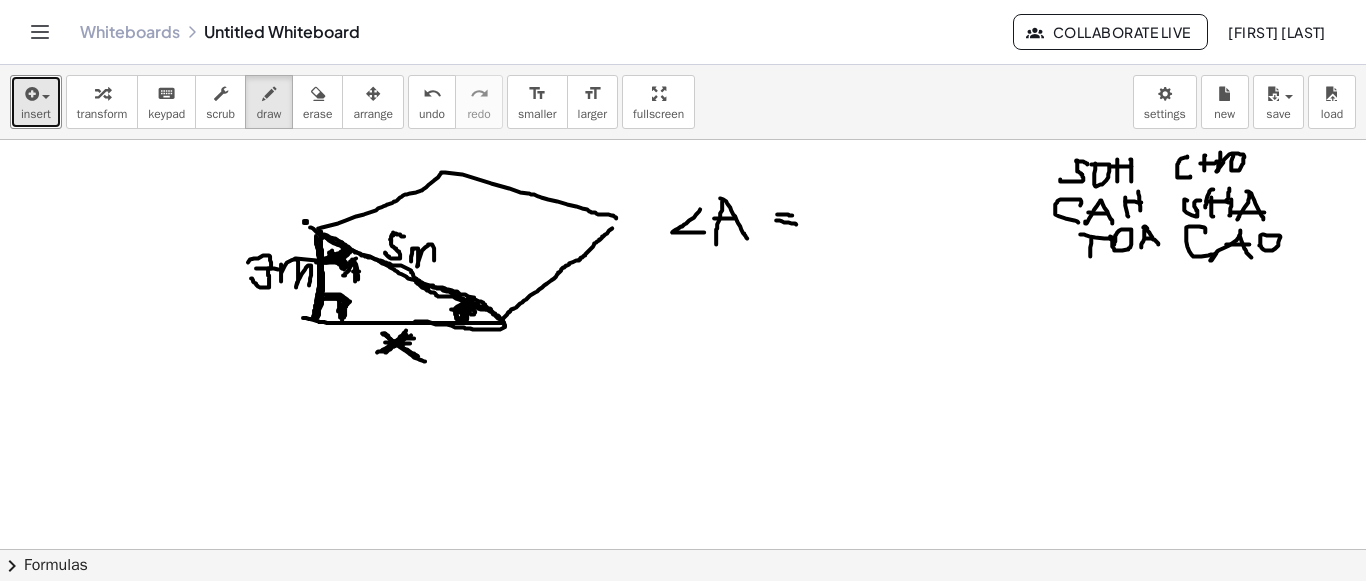 drag, startPoint x: 406, startPoint y: 329, endPoint x: 380, endPoint y: 353, distance: 35.383614 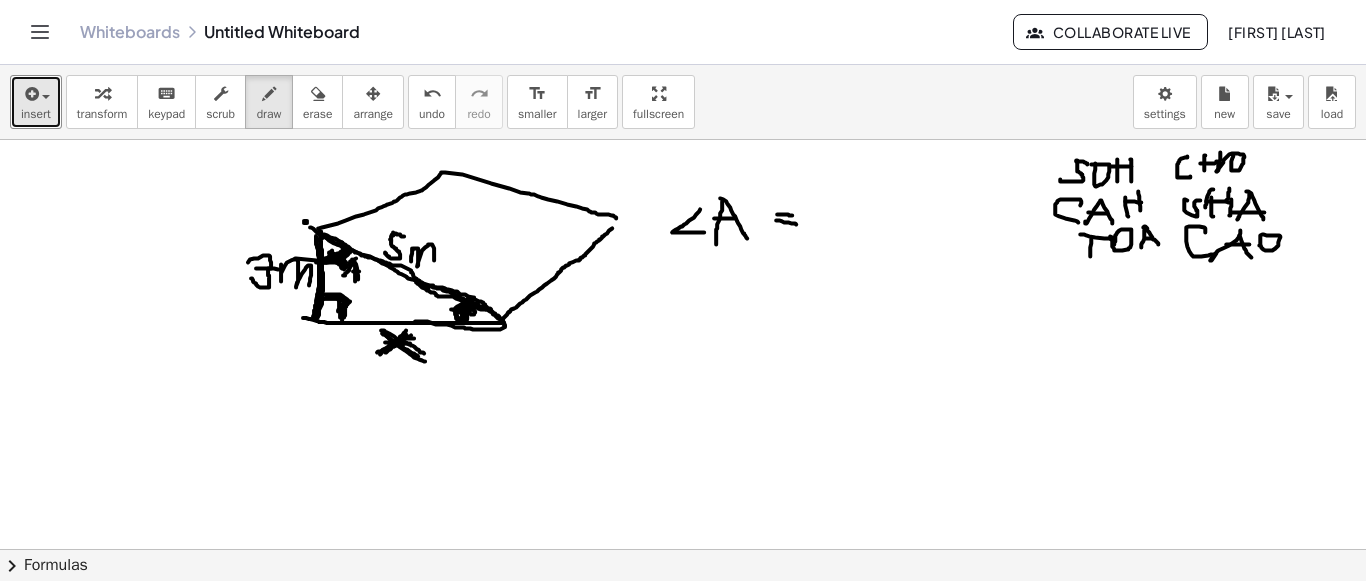 drag, startPoint x: 381, startPoint y: 329, endPoint x: 424, endPoint y: 352, distance: 48.76474 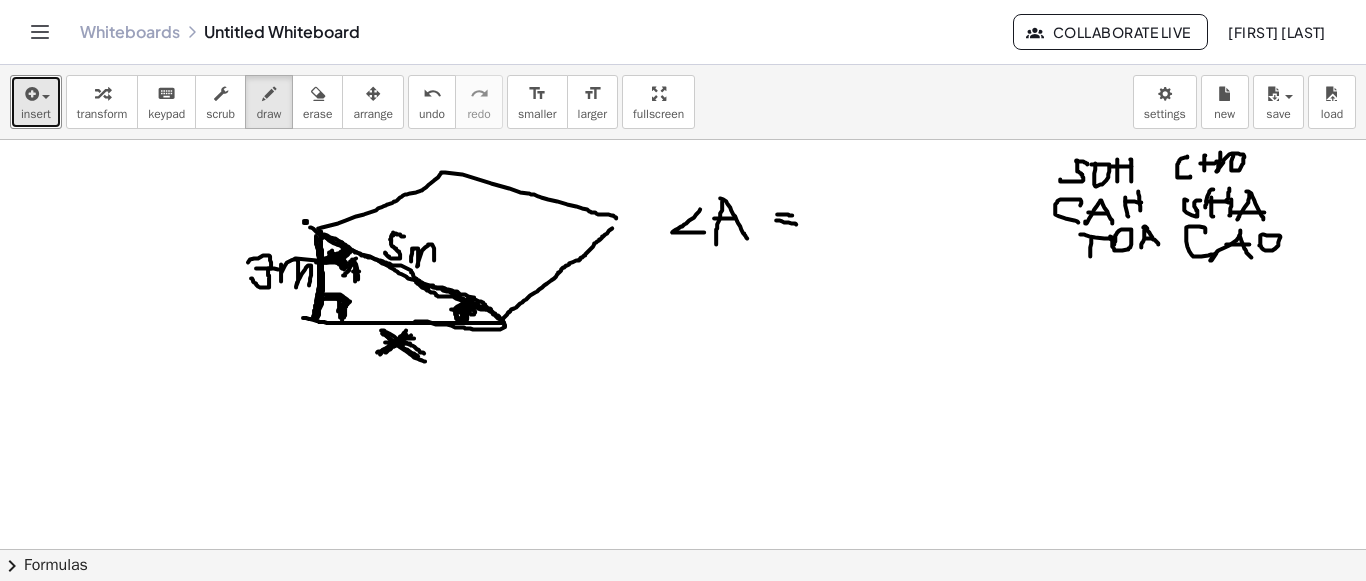 click at bounding box center (683, 266) 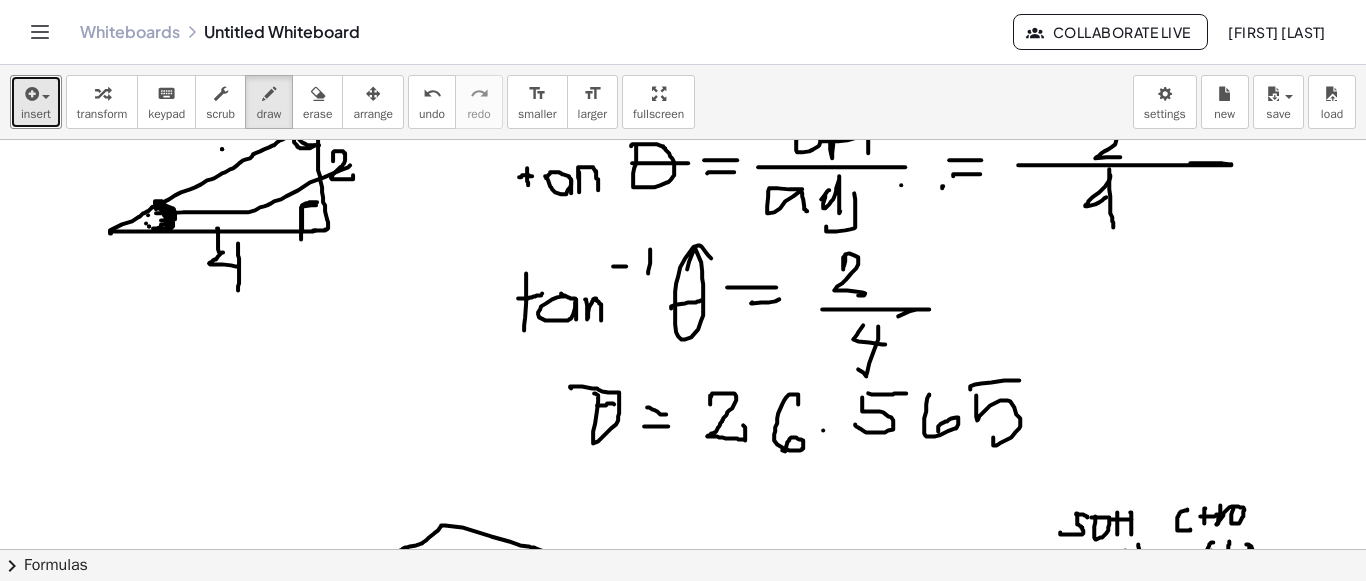 scroll, scrollTop: 0, scrollLeft: 0, axis: both 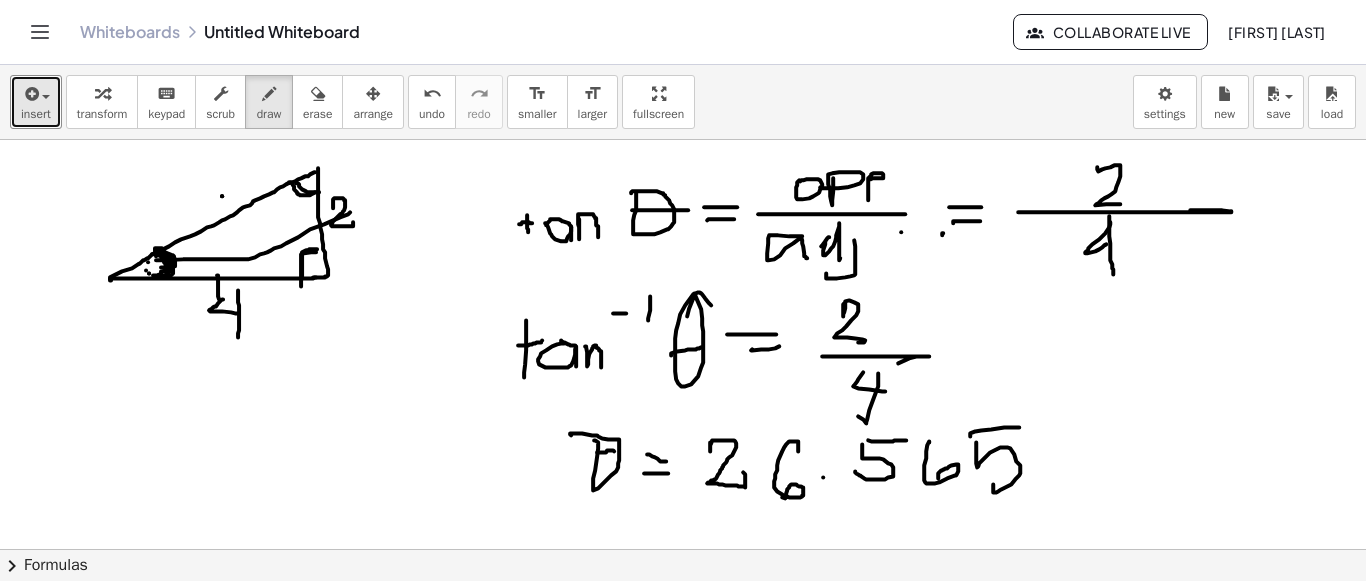 drag, startPoint x: 160, startPoint y: 253, endPoint x: 319, endPoint y: 247, distance: 159.11317 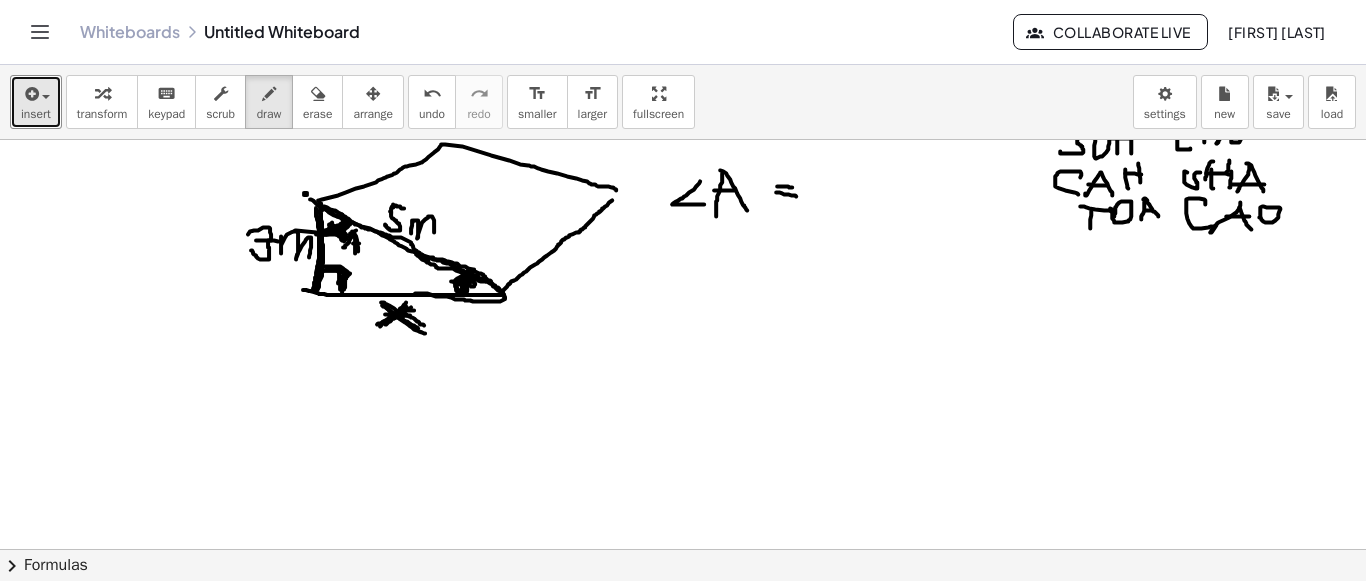 scroll, scrollTop: 300, scrollLeft: 0, axis: vertical 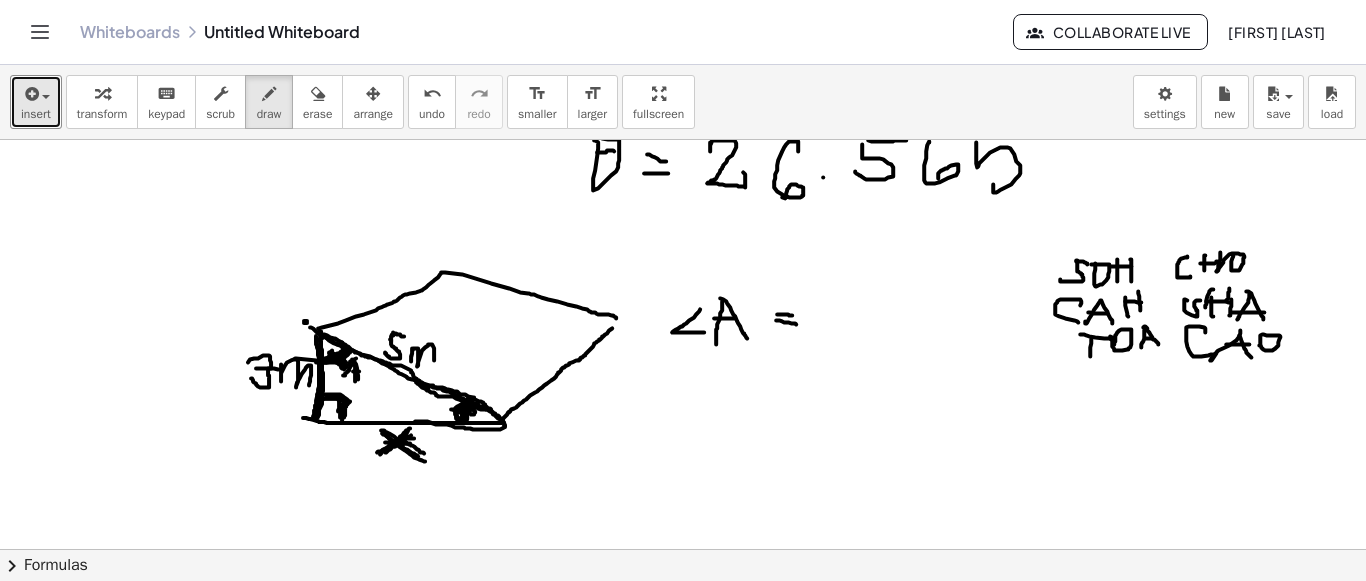 drag, startPoint x: 410, startPoint y: 427, endPoint x: 389, endPoint y: 451, distance: 31.890438 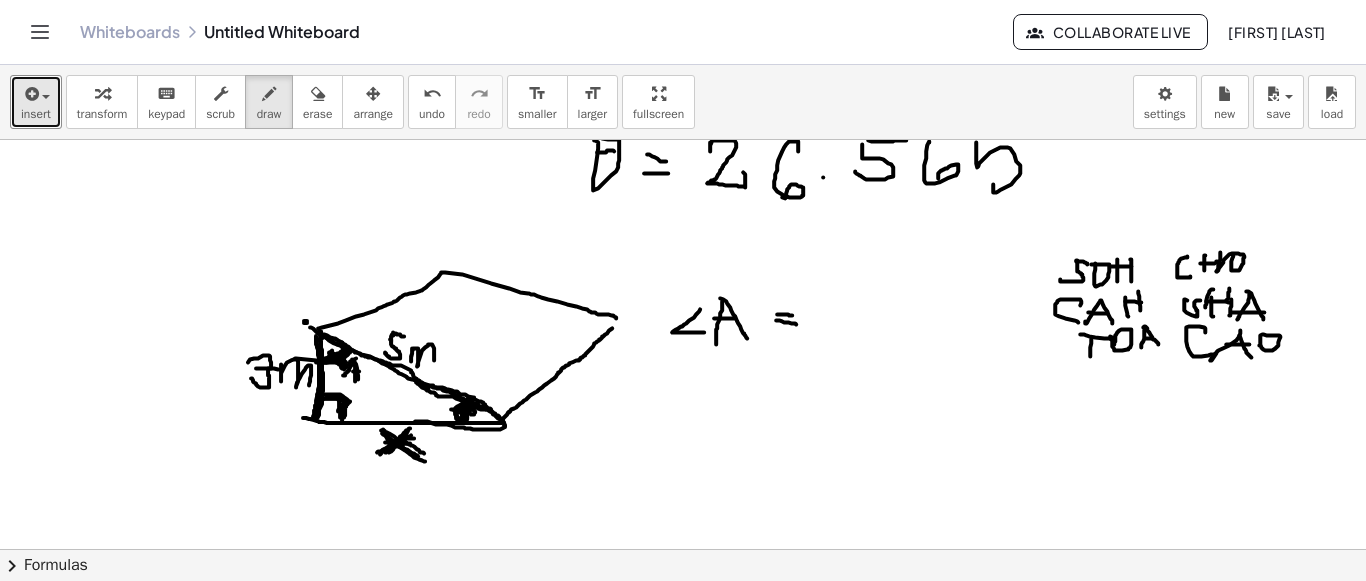 drag, startPoint x: 383, startPoint y: 428, endPoint x: 418, endPoint y: 449, distance: 40.81666 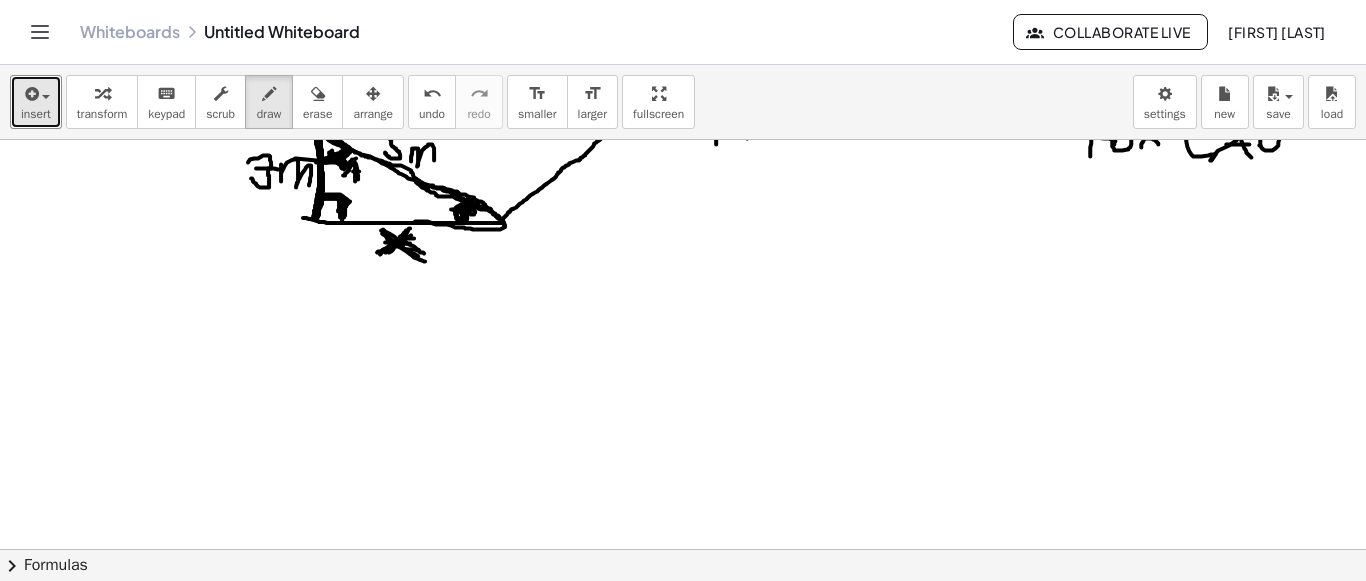 scroll, scrollTop: 400, scrollLeft: 0, axis: vertical 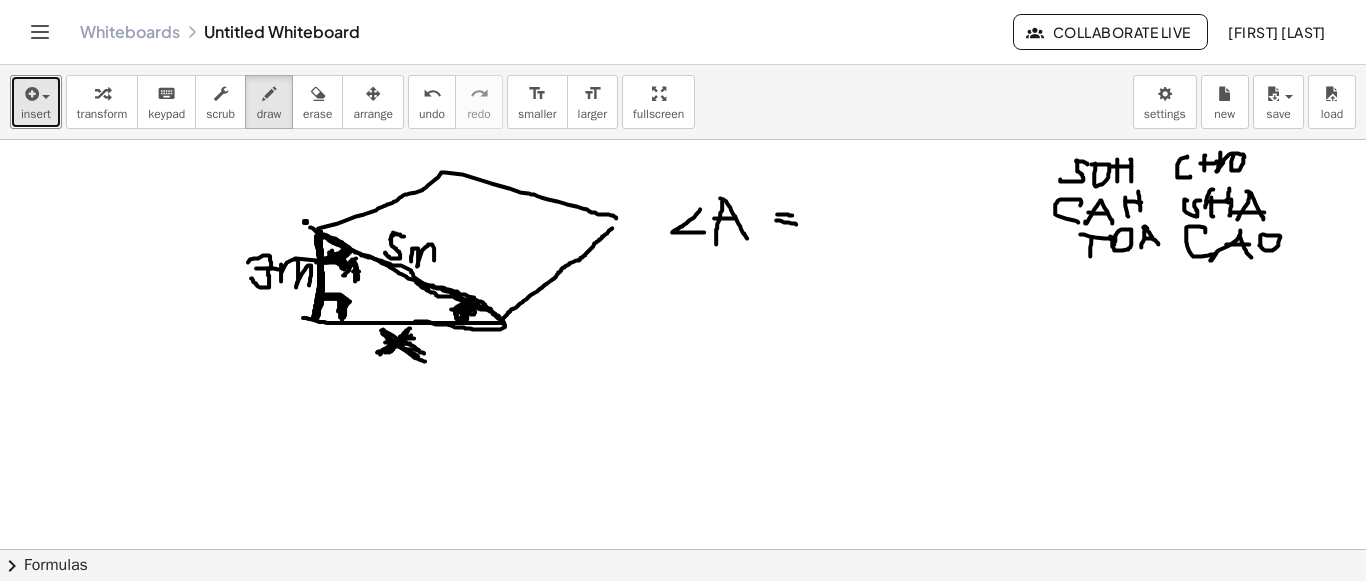 drag, startPoint x: 312, startPoint y: 100, endPoint x: 741, endPoint y: 229, distance: 447.97543 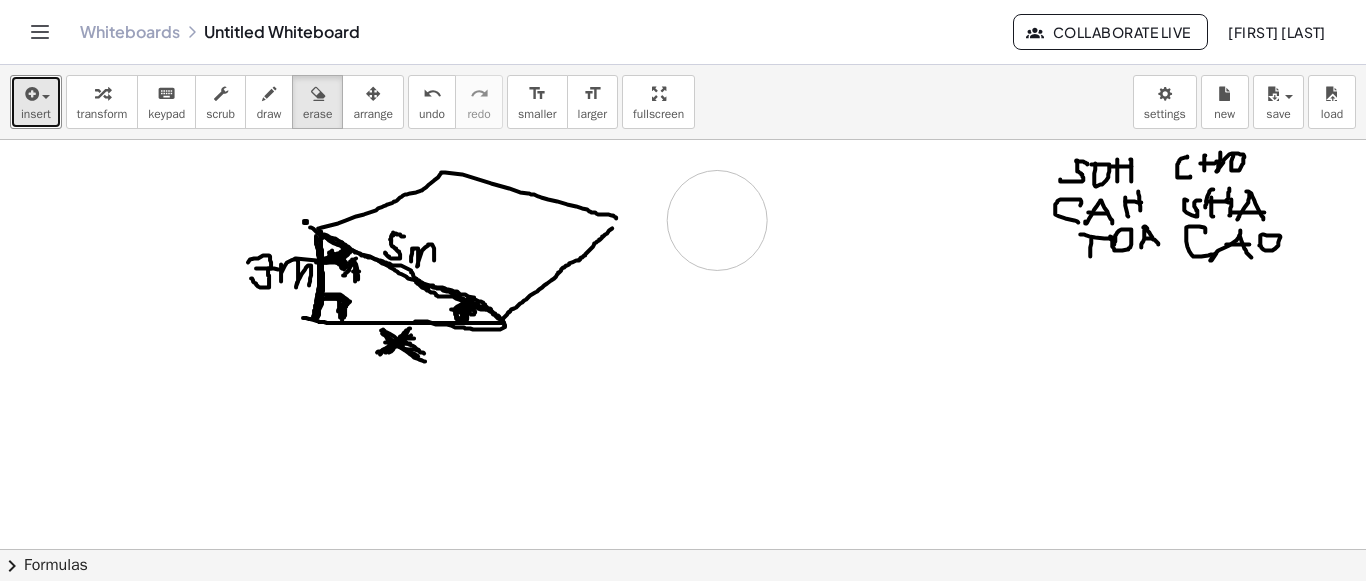 drag, startPoint x: 793, startPoint y: 216, endPoint x: 570, endPoint y: 216, distance: 223 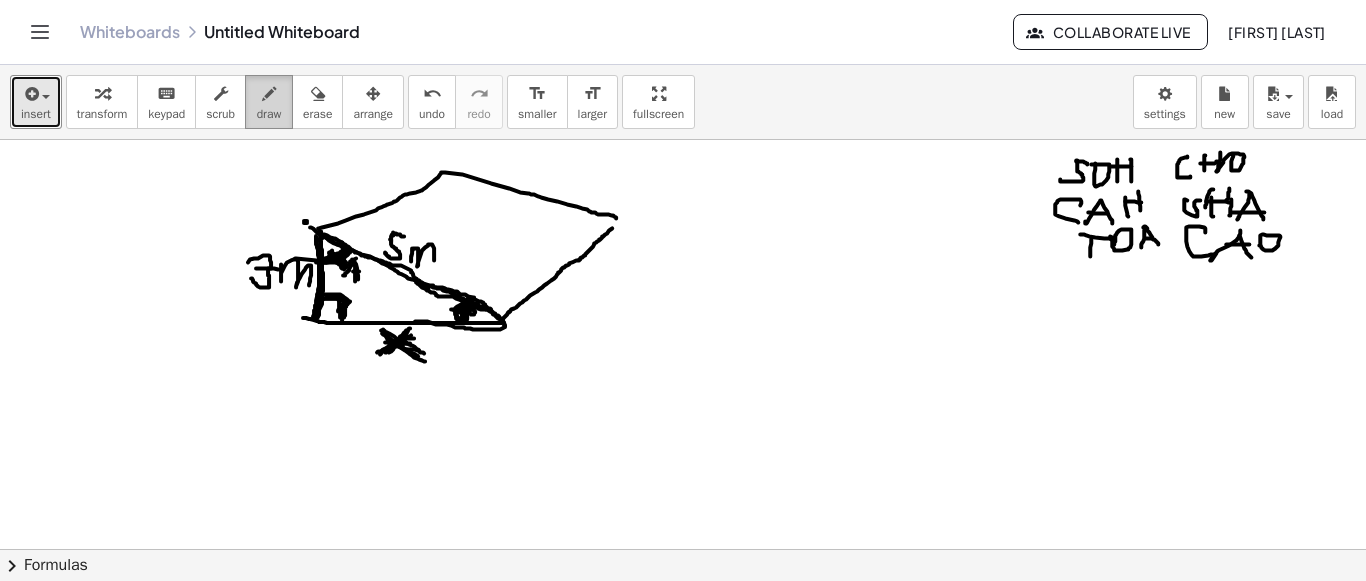 click at bounding box center (269, 93) 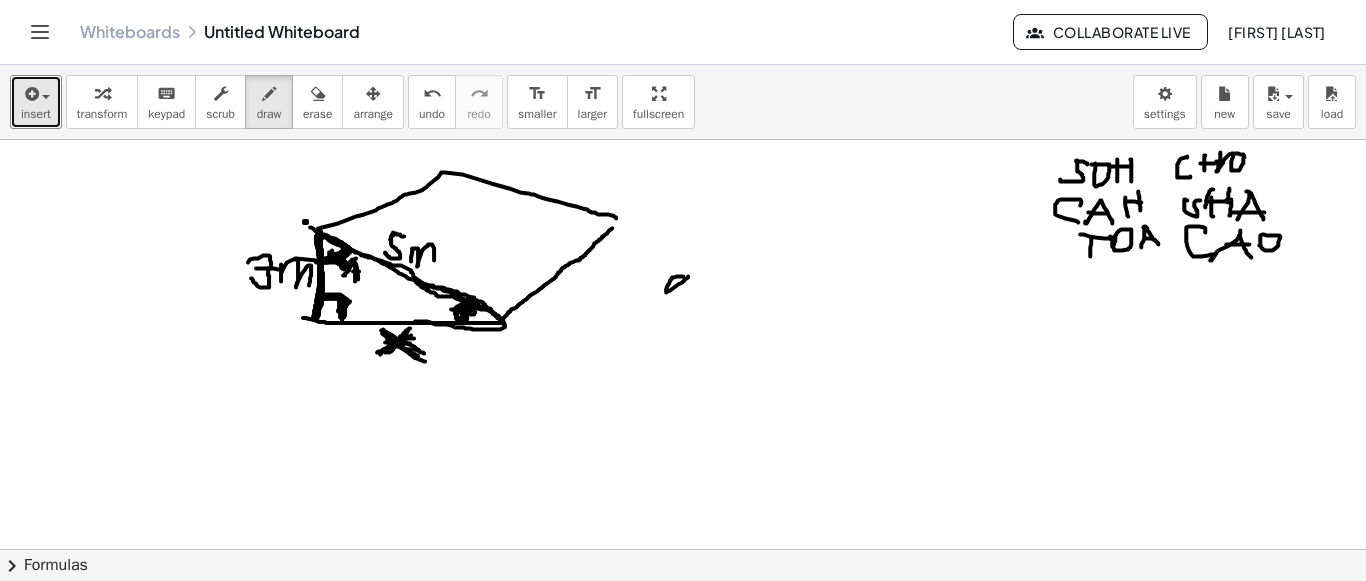 click at bounding box center (683, 266) 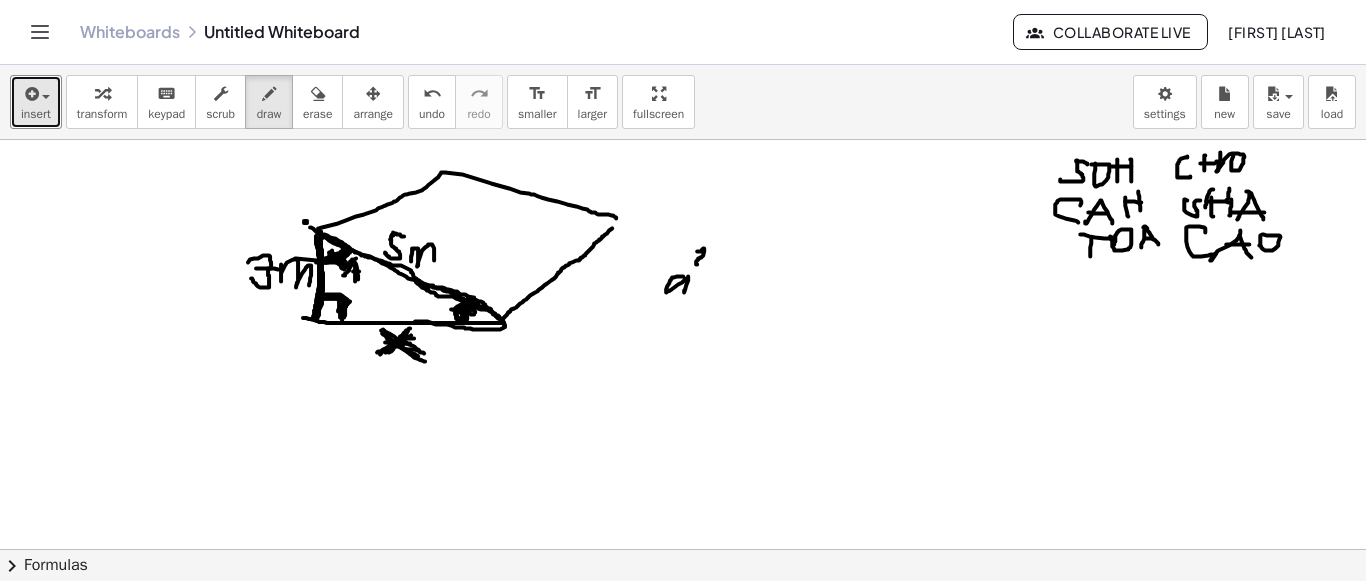 drag, startPoint x: 699, startPoint y: 250, endPoint x: 749, endPoint y: 281, distance: 58.830265 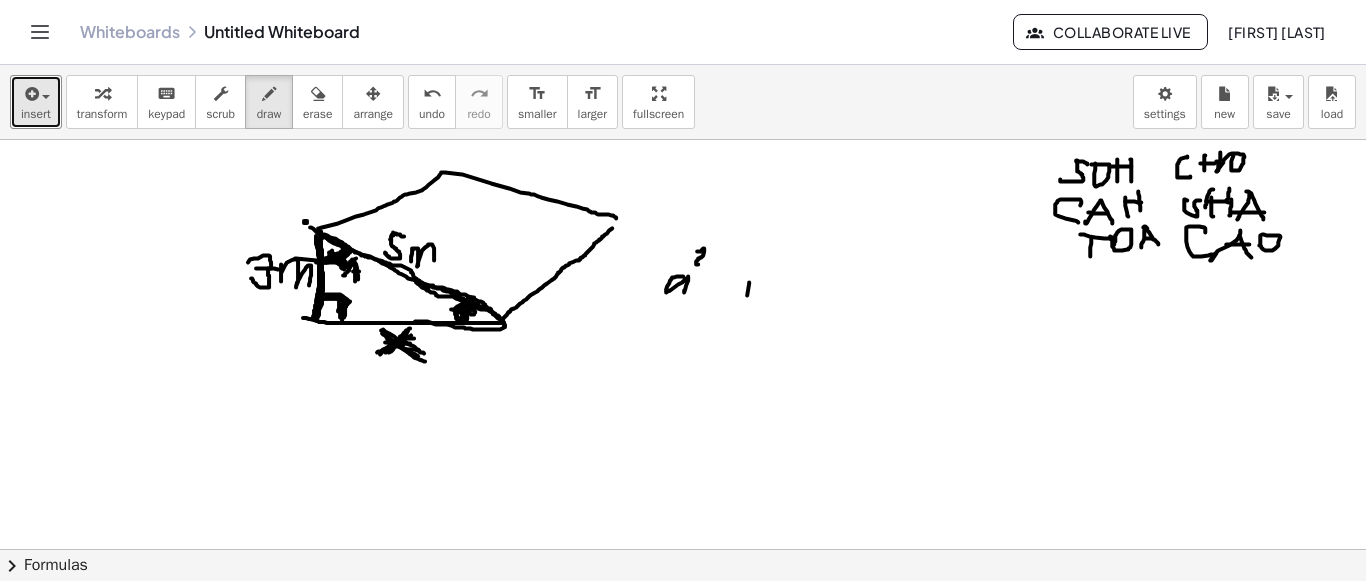 drag, startPoint x: 749, startPoint y: 281, endPoint x: 745, endPoint y: 300, distance: 19.416489 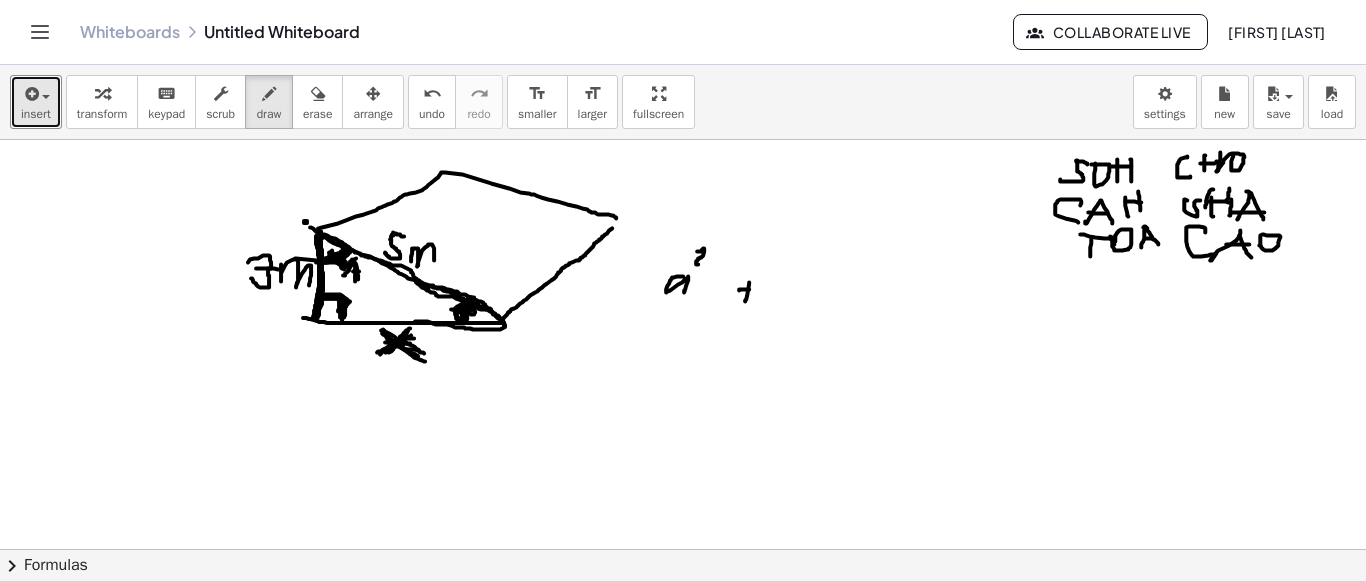drag, startPoint x: 739, startPoint y: 289, endPoint x: 754, endPoint y: 289, distance: 15 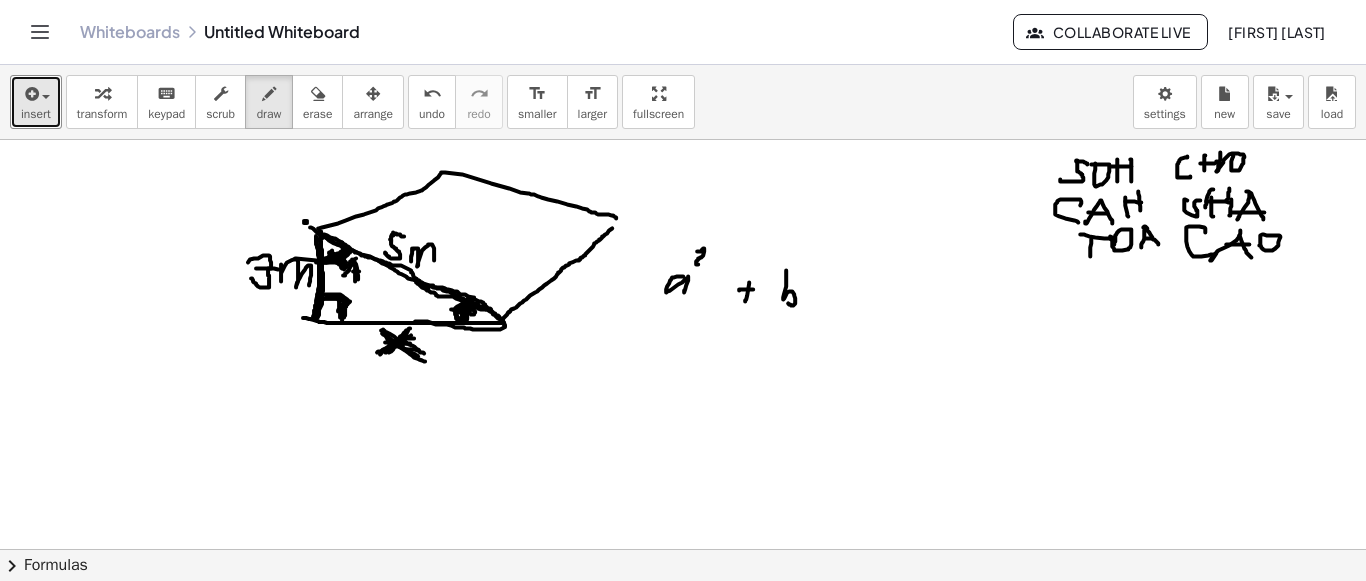 drag, startPoint x: 786, startPoint y: 269, endPoint x: 782, endPoint y: 298, distance: 29.274563 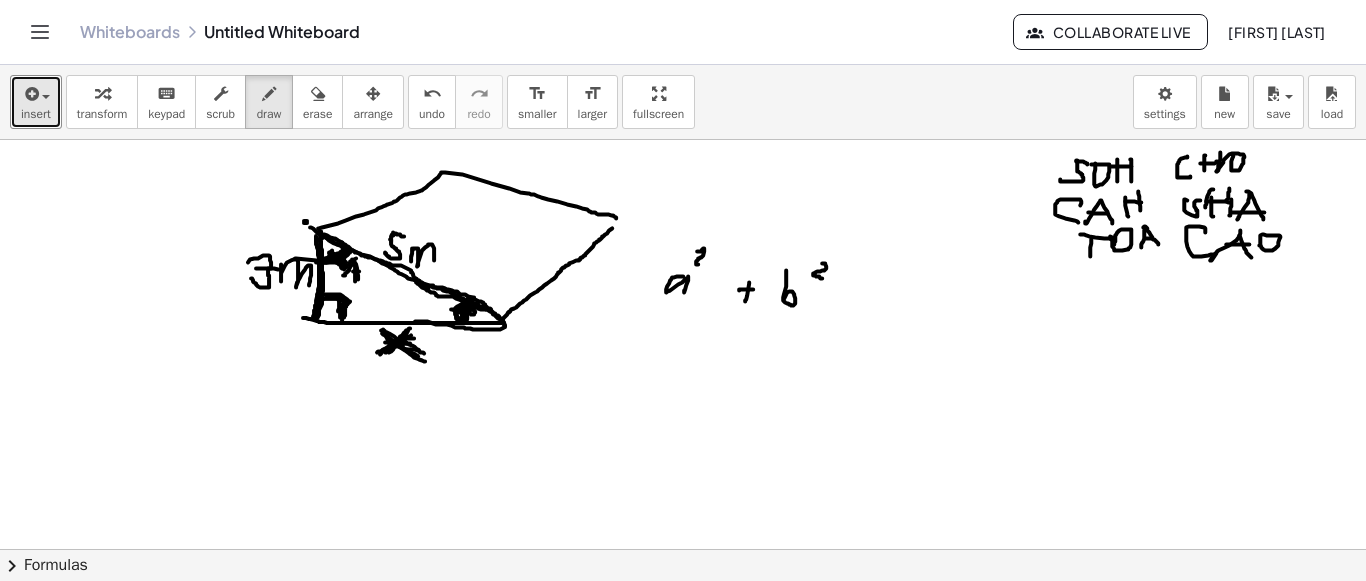 drag, startPoint x: 822, startPoint y: 262, endPoint x: 822, endPoint y: 277, distance: 15 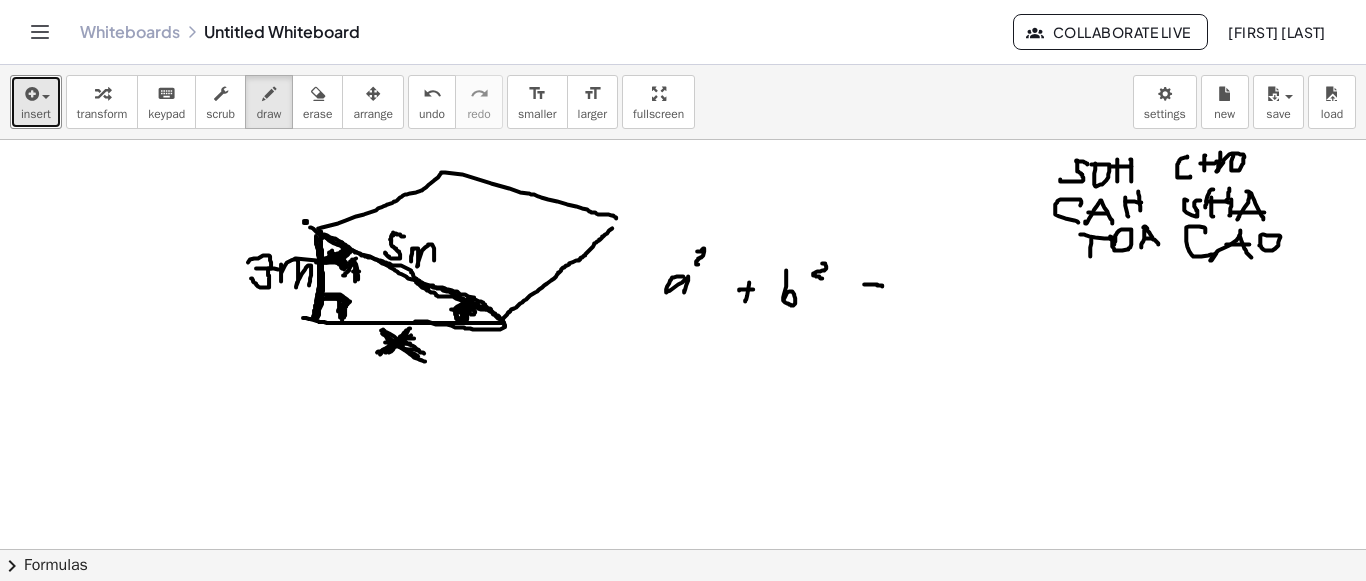 drag, startPoint x: 864, startPoint y: 283, endPoint x: 880, endPoint y: 285, distance: 16.124516 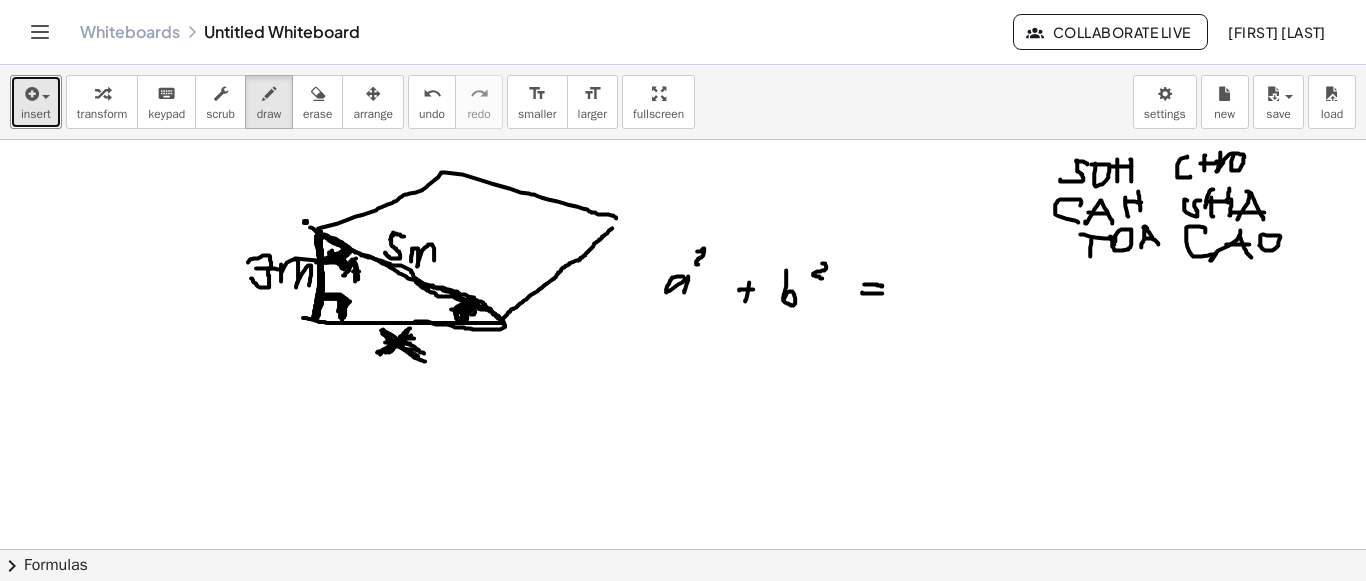 drag, startPoint x: 862, startPoint y: 291, endPoint x: 950, endPoint y: 292, distance: 88.005684 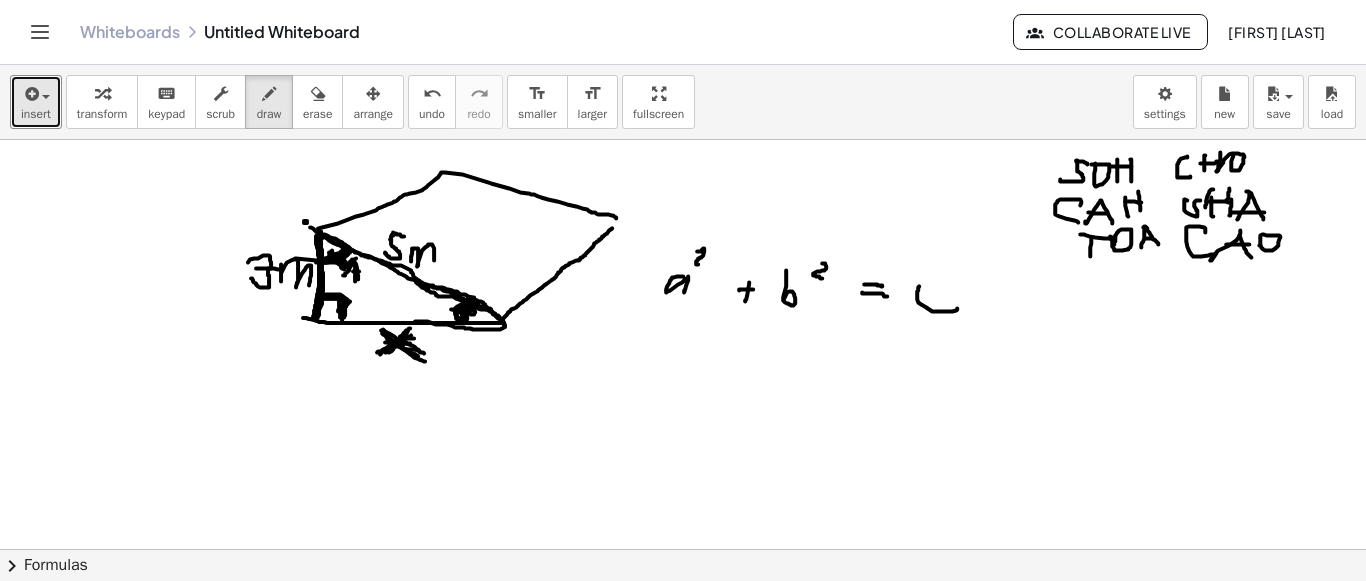 drag, startPoint x: 919, startPoint y: 285, endPoint x: 916, endPoint y: 298, distance: 13.341664 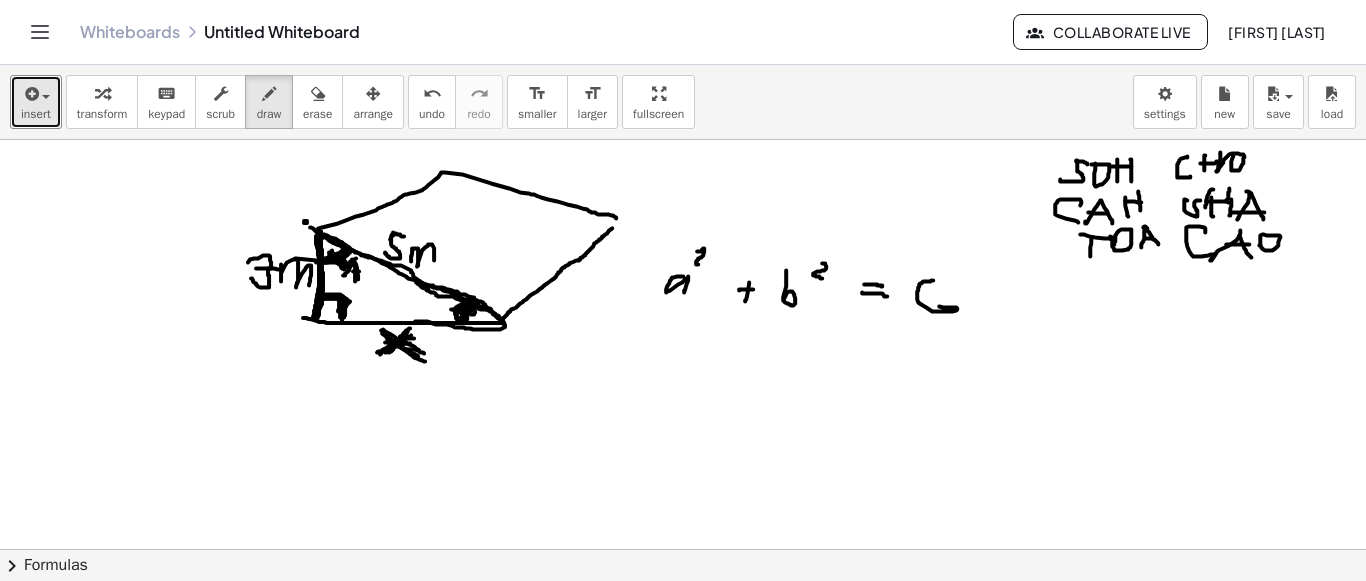 drag, startPoint x: 919, startPoint y: 283, endPoint x: 933, endPoint y: 279, distance: 14.56022 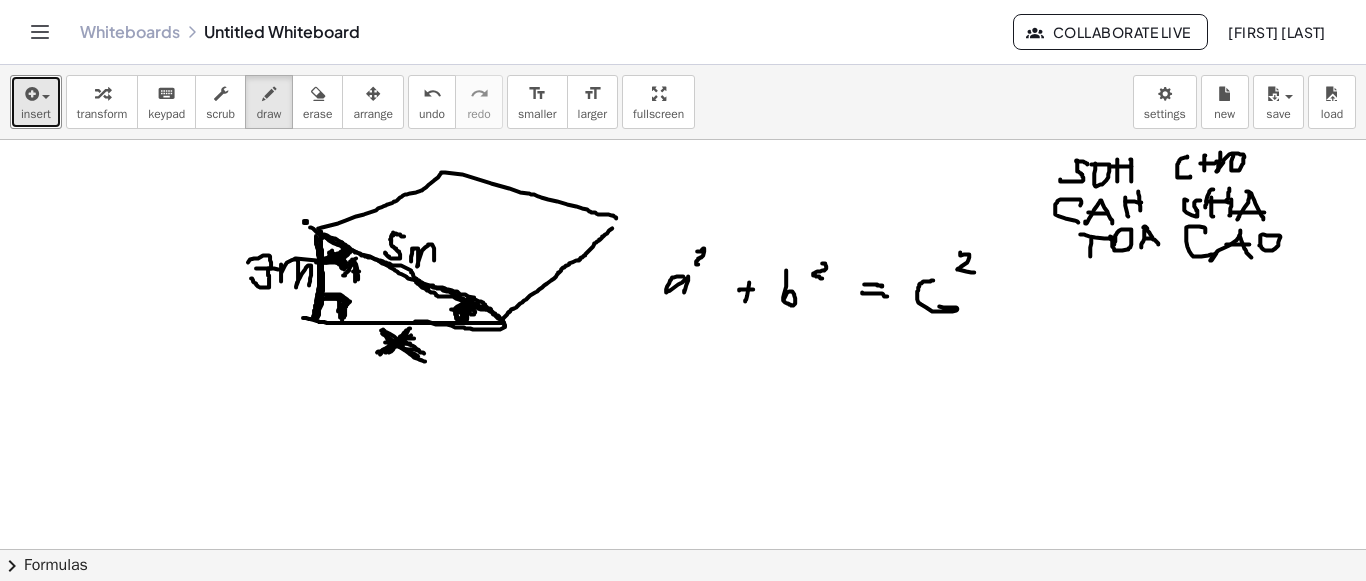 drag, startPoint x: 960, startPoint y: 251, endPoint x: 739, endPoint y: 273, distance: 222.09232 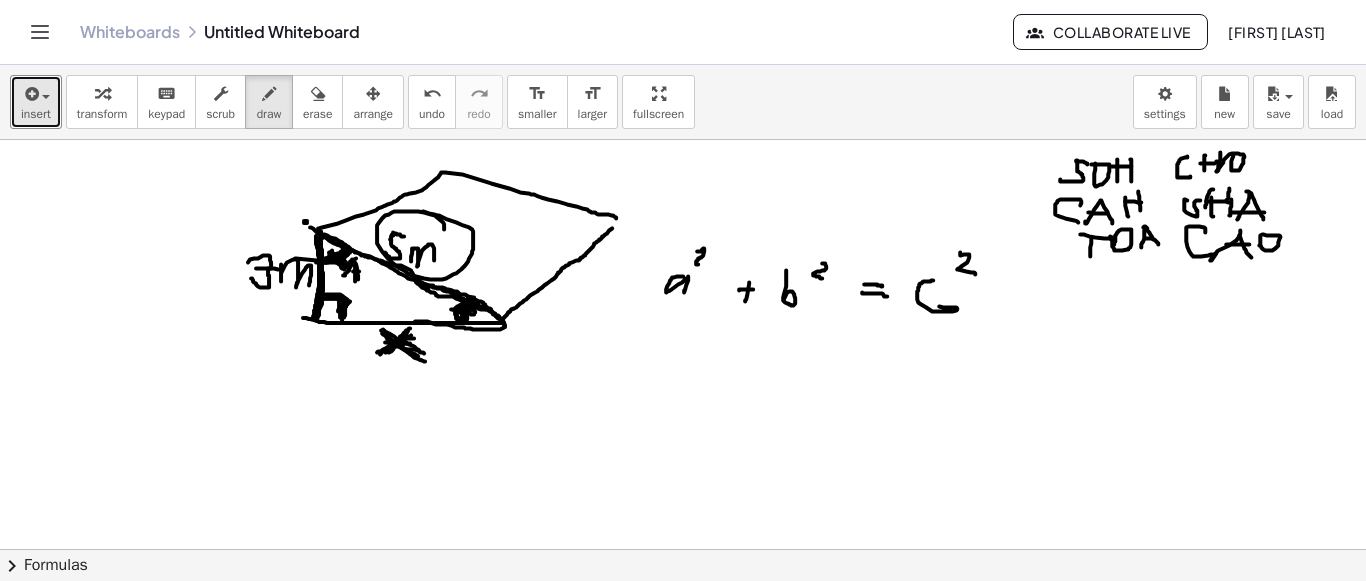 click at bounding box center [683, 266] 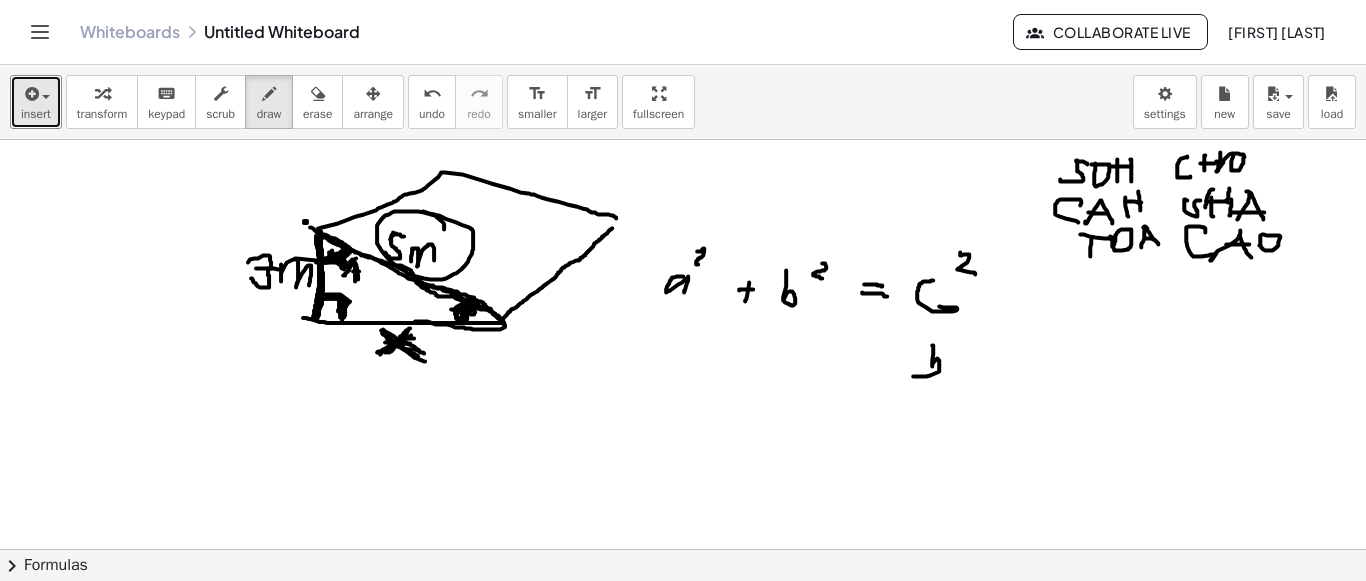 drag, startPoint x: 932, startPoint y: 344, endPoint x: 914, endPoint y: 344, distance: 18 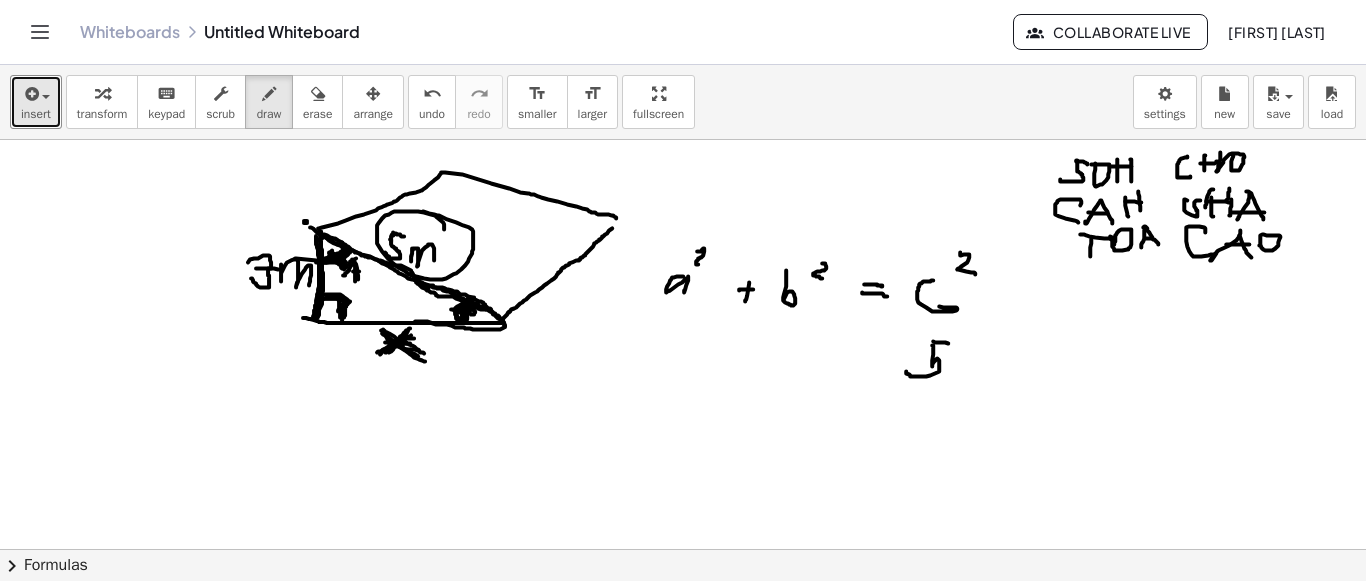 drag, startPoint x: 933, startPoint y: 340, endPoint x: 973, endPoint y: 337, distance: 40.112343 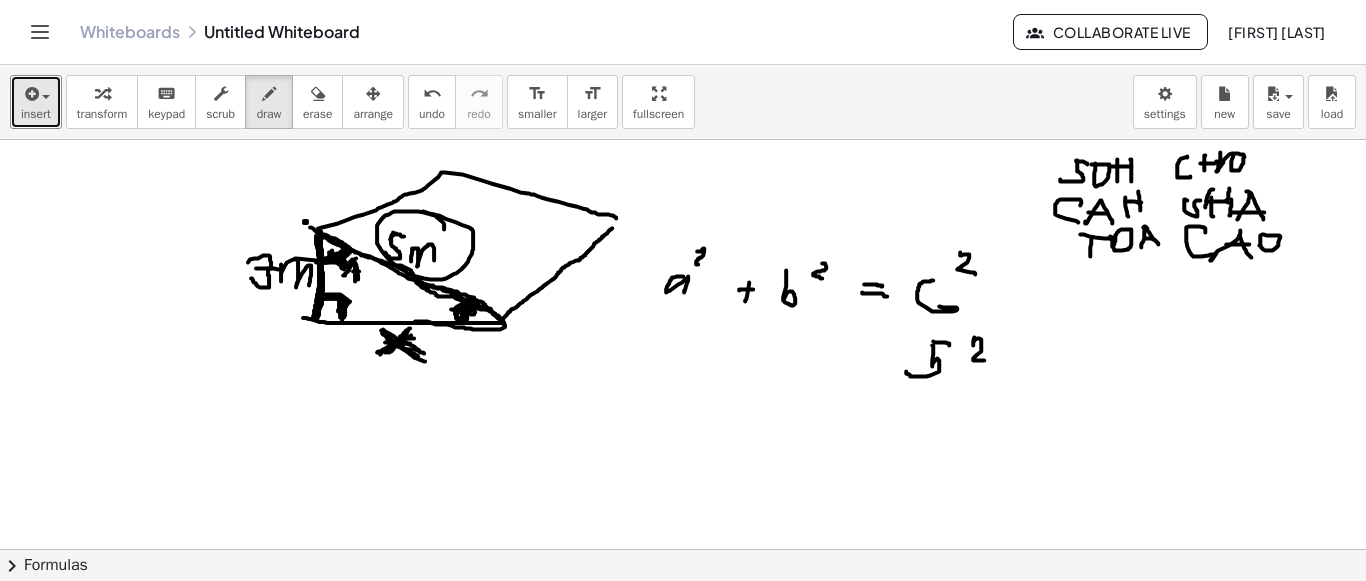 drag, startPoint x: 974, startPoint y: 336, endPoint x: 836, endPoint y: 358, distance: 139.74261 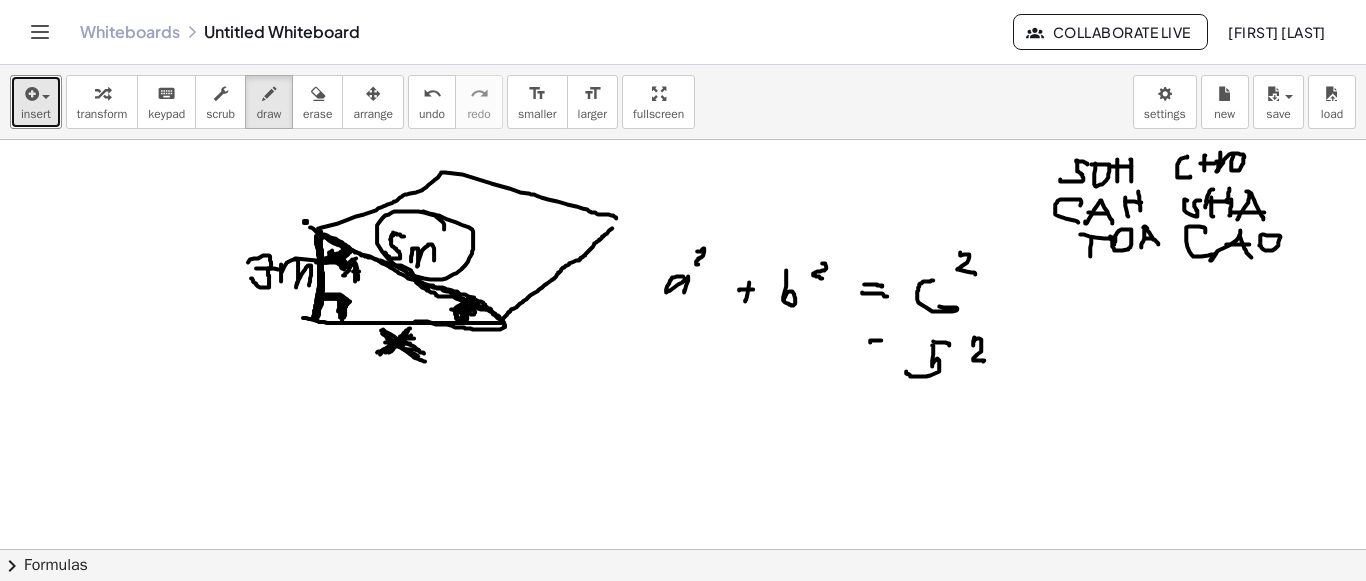 drag, startPoint x: 870, startPoint y: 341, endPoint x: 881, endPoint y: 339, distance: 11.18034 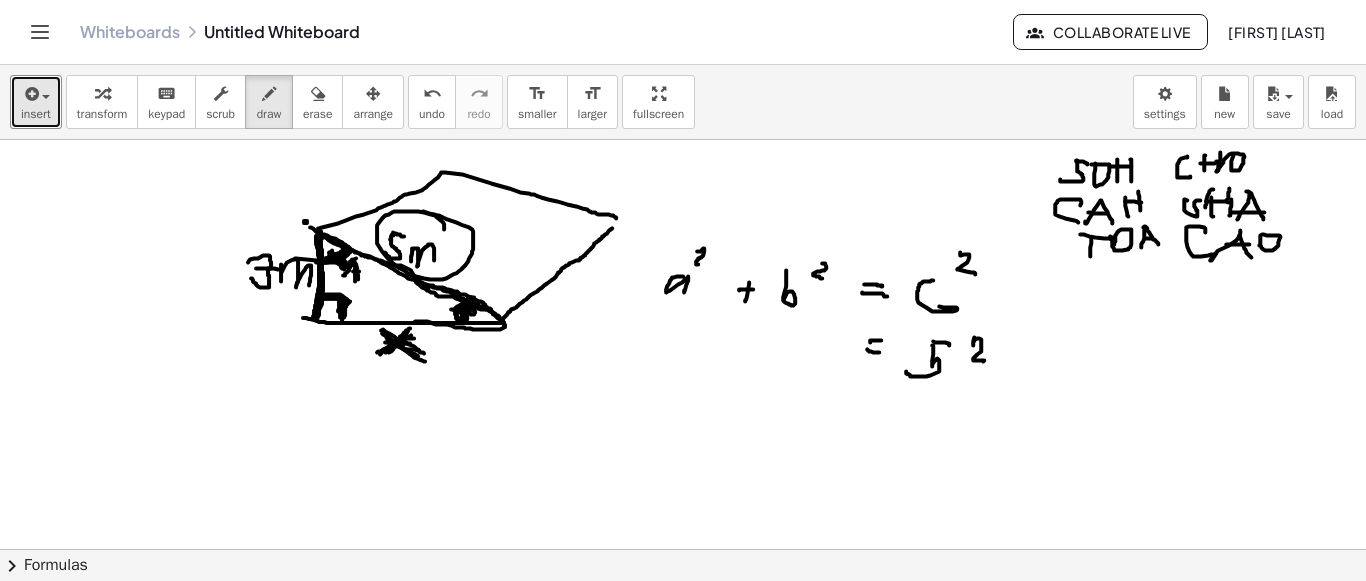 drag, startPoint x: 867, startPoint y: 348, endPoint x: 815, endPoint y: 352, distance: 52.153618 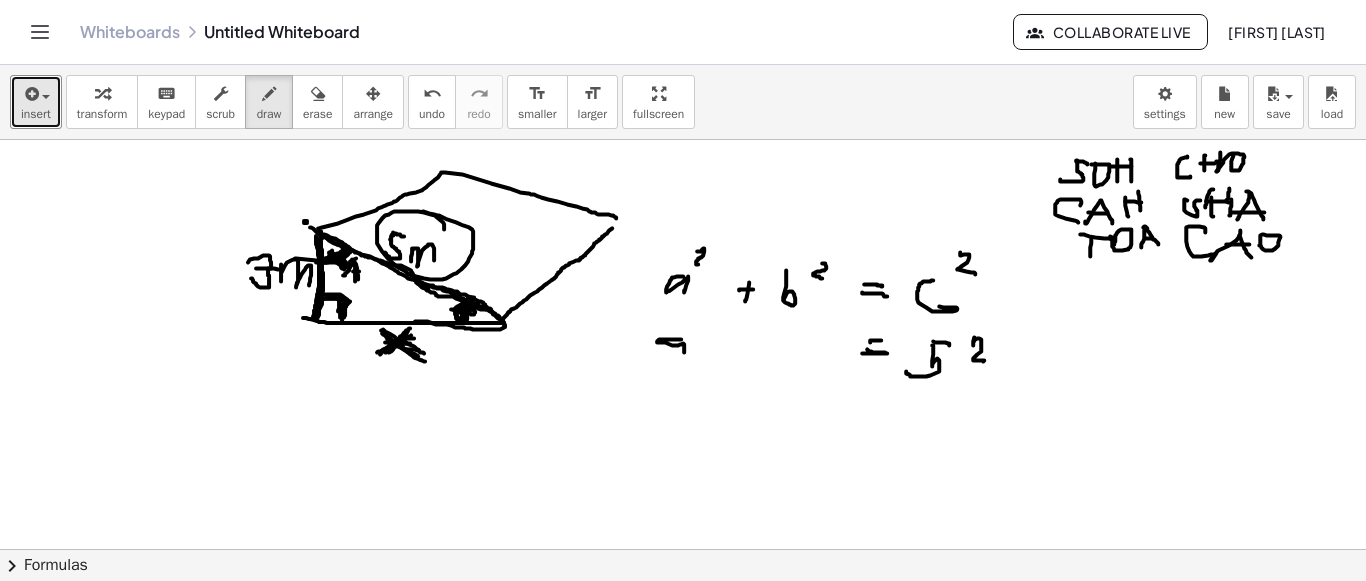drag, startPoint x: 681, startPoint y: 338, endPoint x: 690, endPoint y: 346, distance: 12.0415945 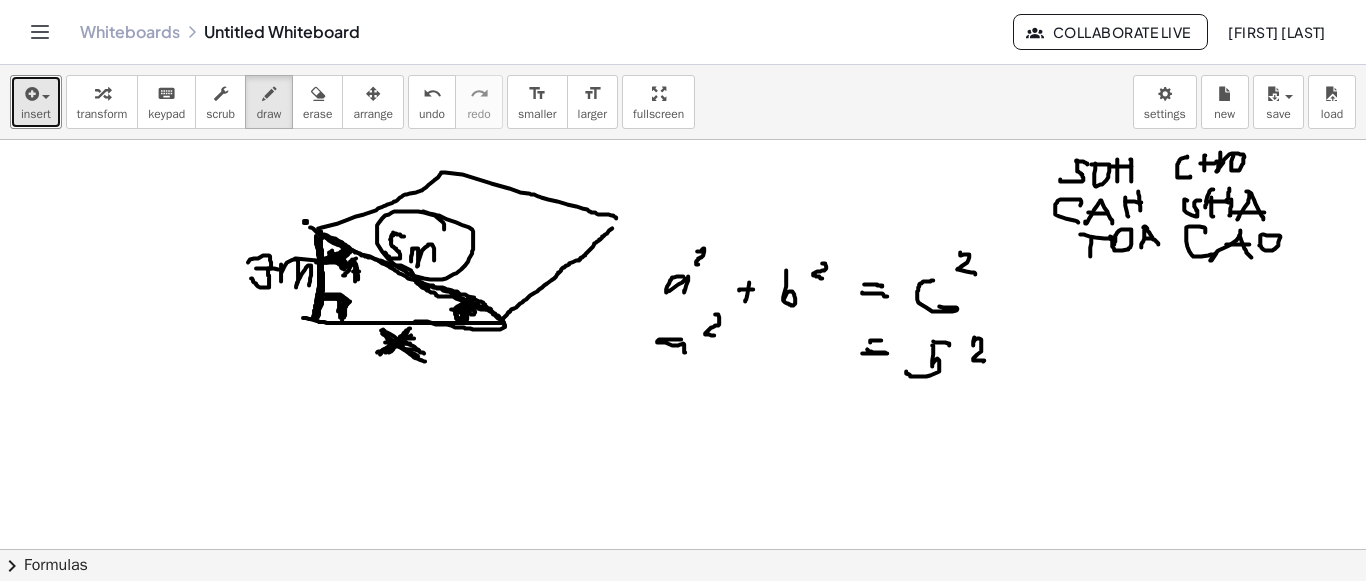 drag, startPoint x: 715, startPoint y: 313, endPoint x: 718, endPoint y: 336, distance: 23.194826 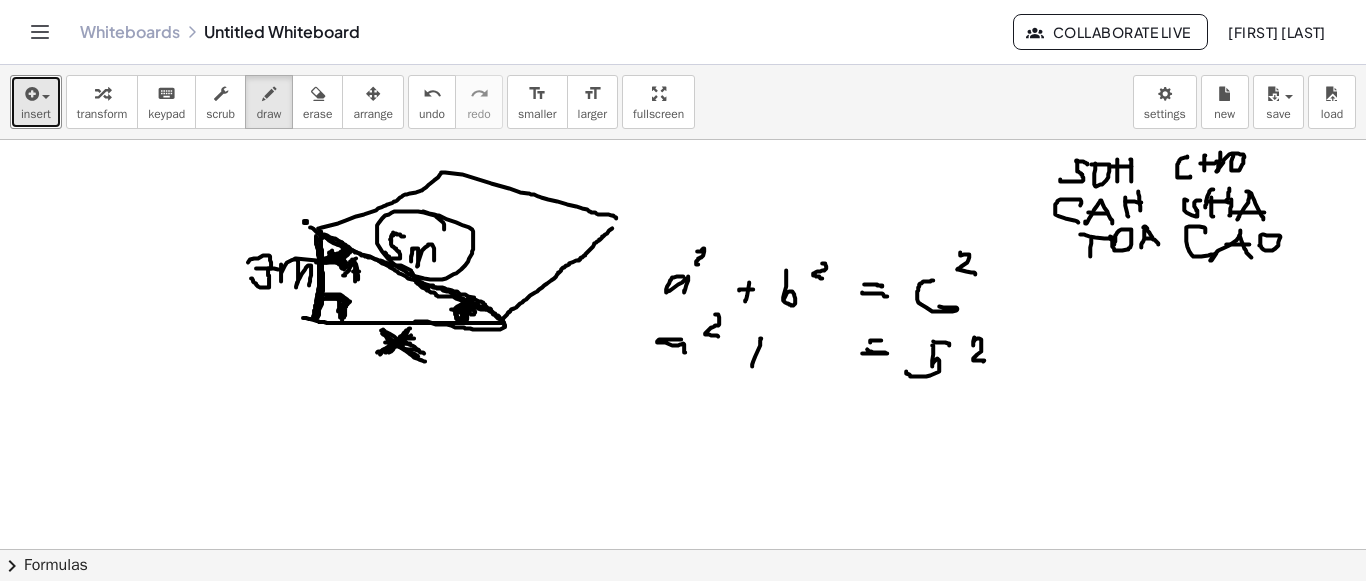 drag, startPoint x: 760, startPoint y: 337, endPoint x: 740, endPoint y: 350, distance: 23.853722 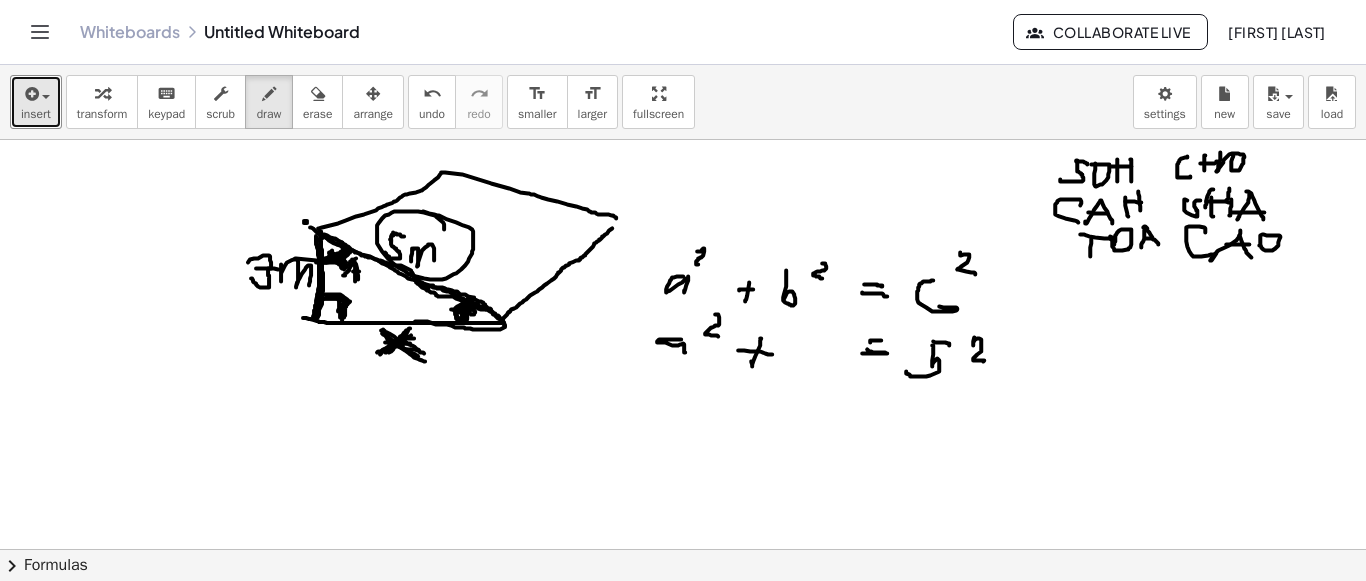 drag, startPoint x: 738, startPoint y: 349, endPoint x: 791, endPoint y: 351, distance: 53.037724 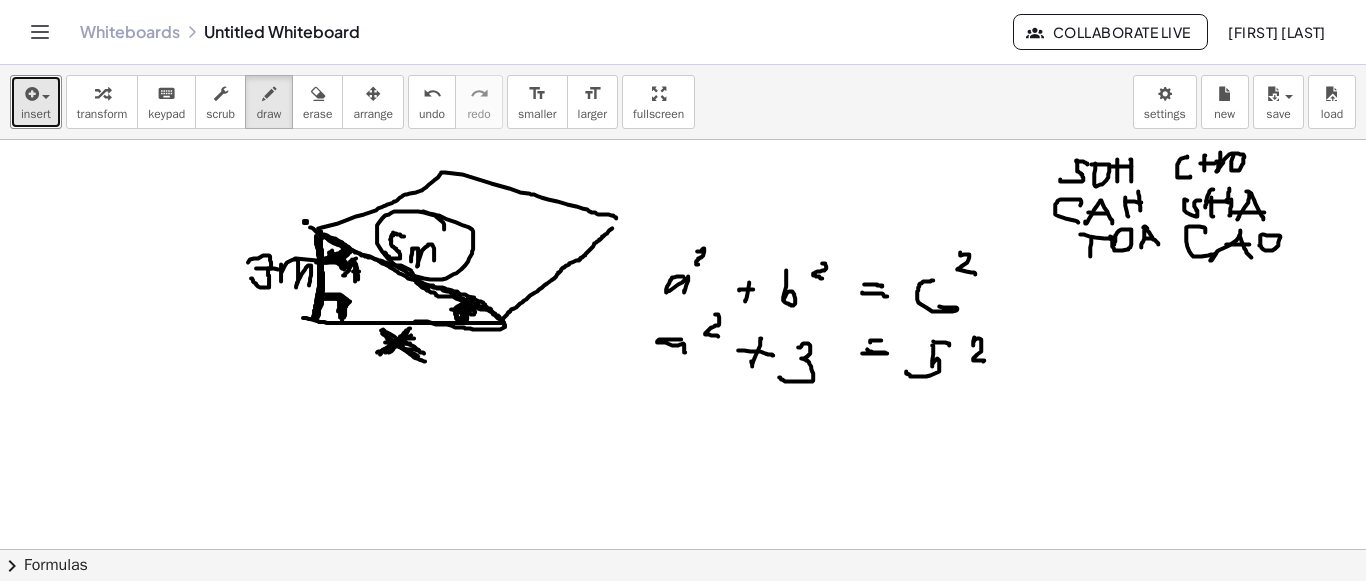 drag, startPoint x: 798, startPoint y: 346, endPoint x: 809, endPoint y: 354, distance: 13.601471 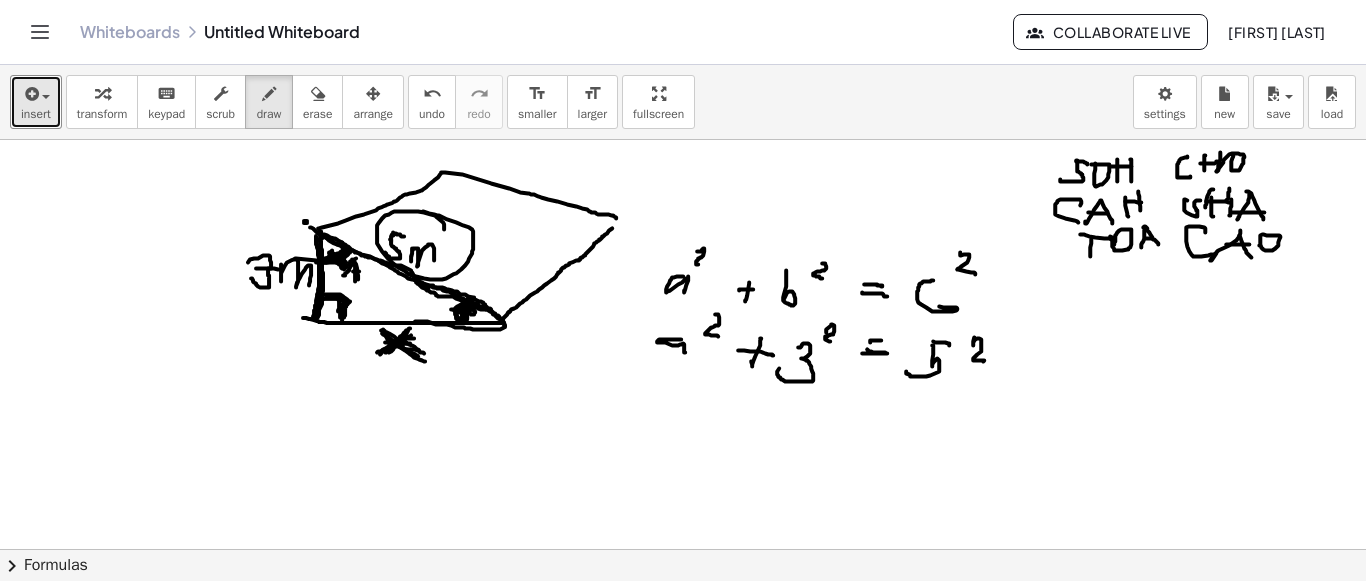 drag, startPoint x: 826, startPoint y: 329, endPoint x: 752, endPoint y: 422, distance: 118.84864 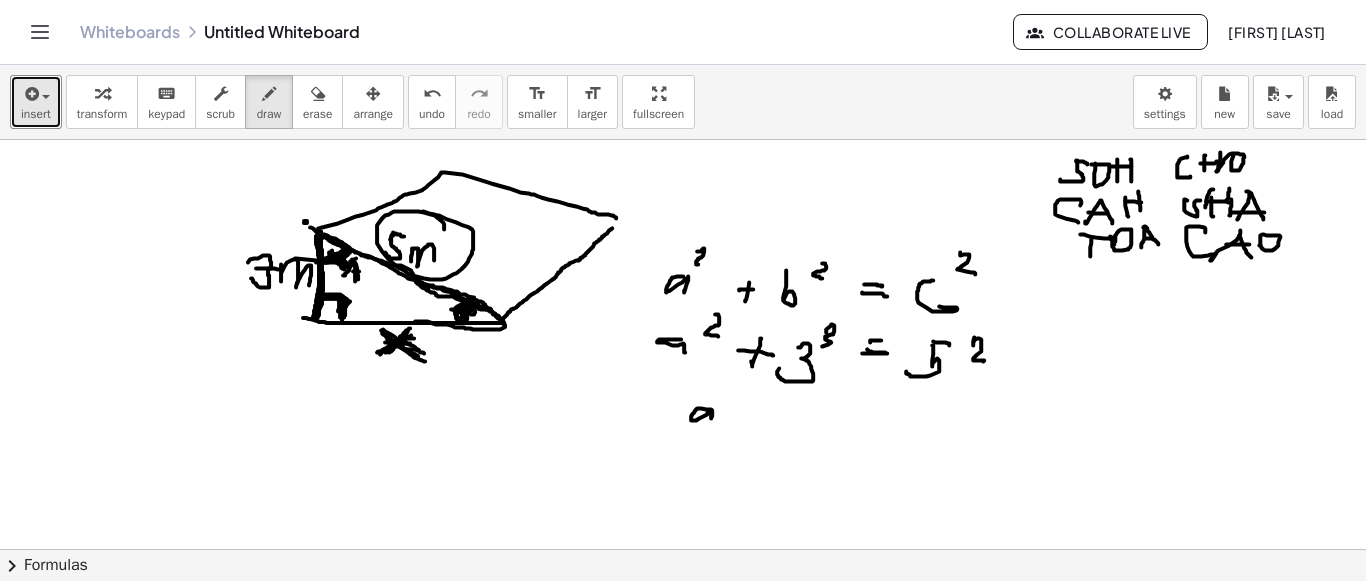 click at bounding box center (683, 266) 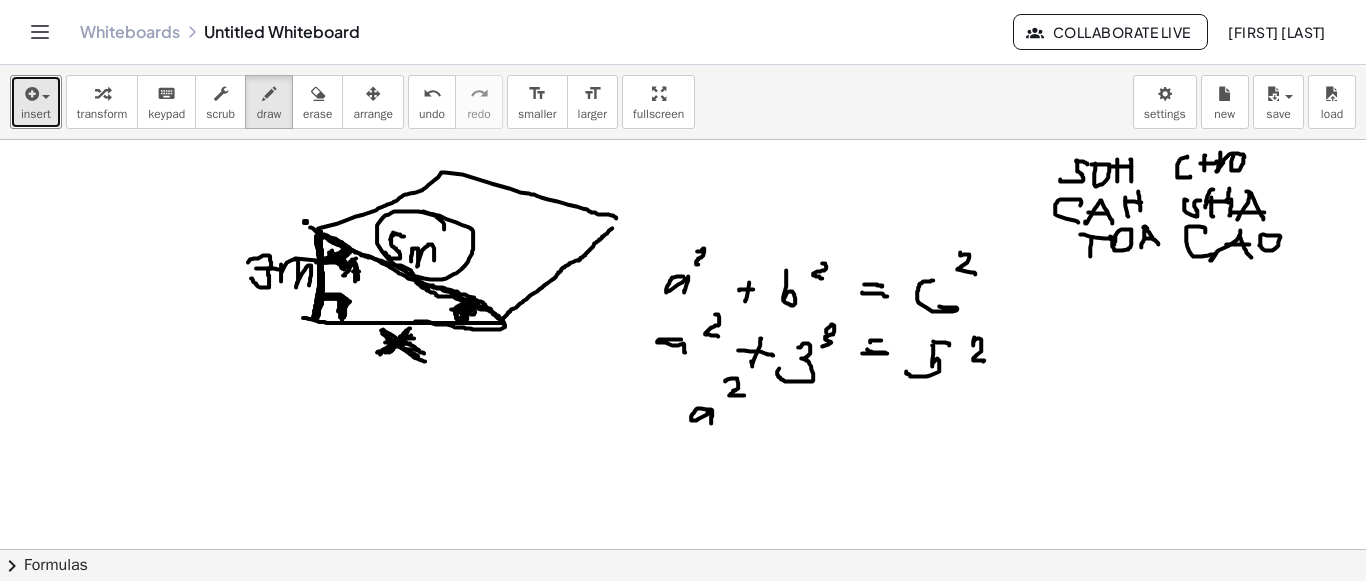 drag, startPoint x: 732, startPoint y: 377, endPoint x: 775, endPoint y: 413, distance: 56.0803 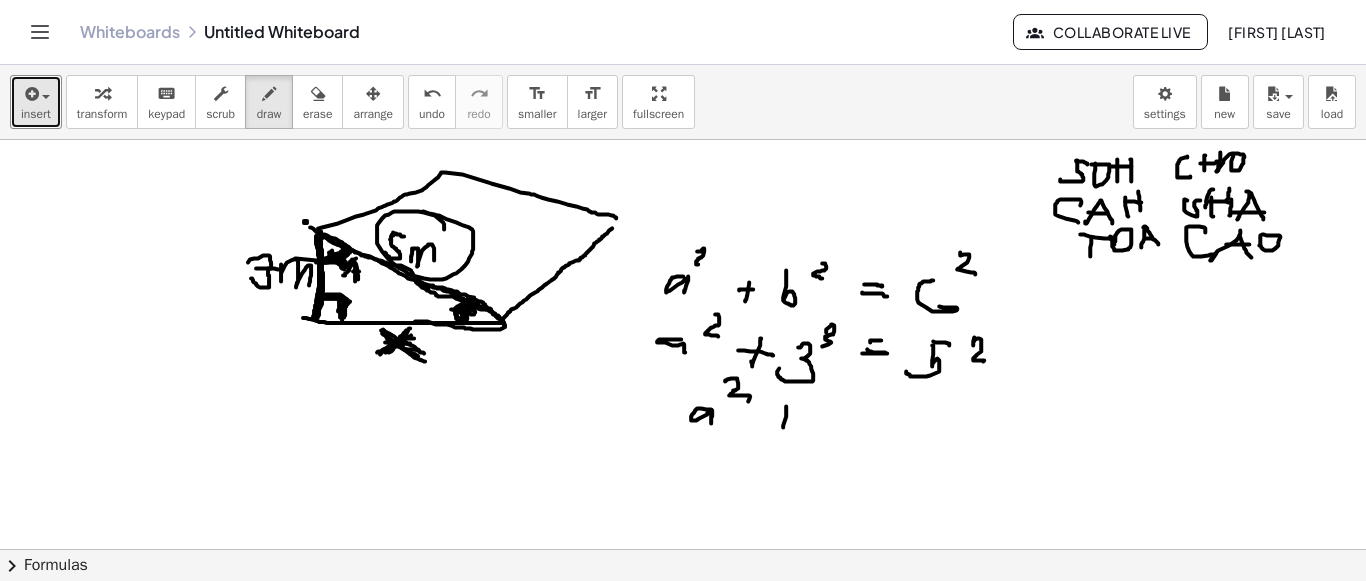 drag, startPoint x: 786, startPoint y: 406, endPoint x: 783, endPoint y: 426, distance: 20.22375 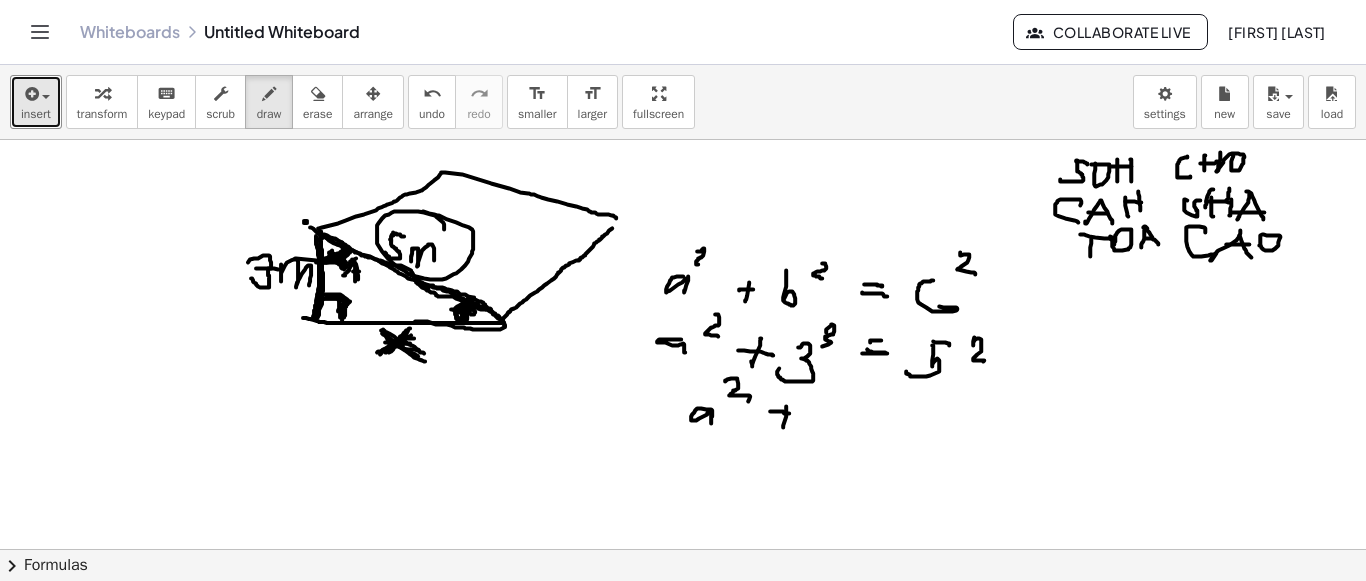 click at bounding box center [683, 266] 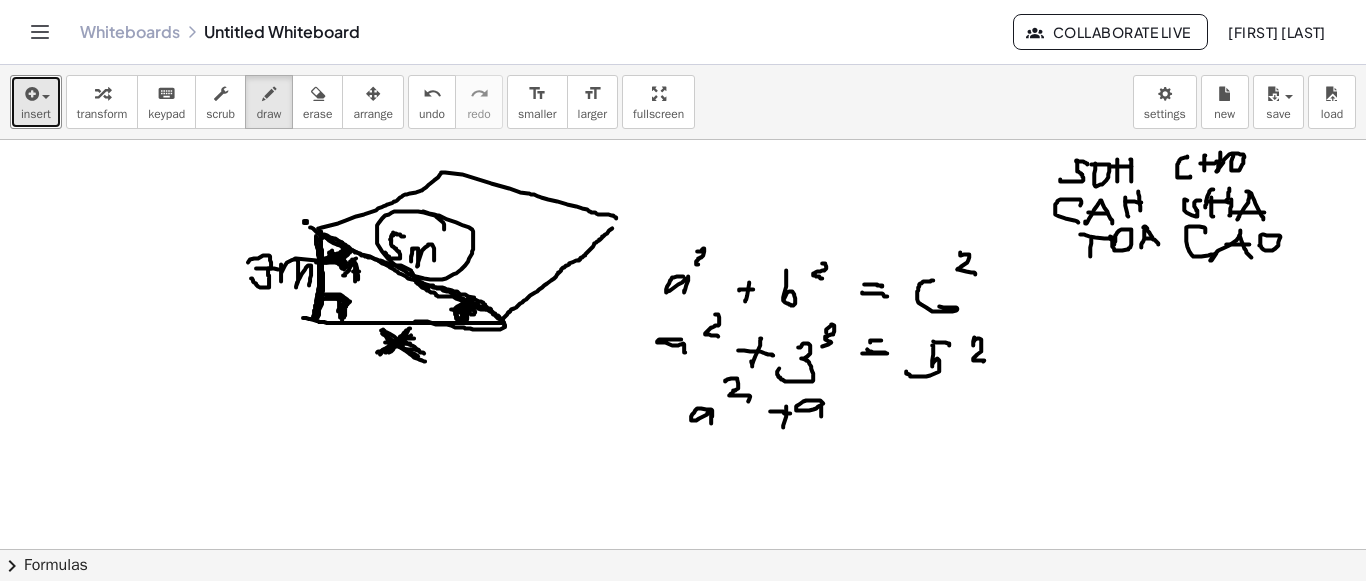 drag, startPoint x: 823, startPoint y: 402, endPoint x: 830, endPoint y: 425, distance: 24.04163 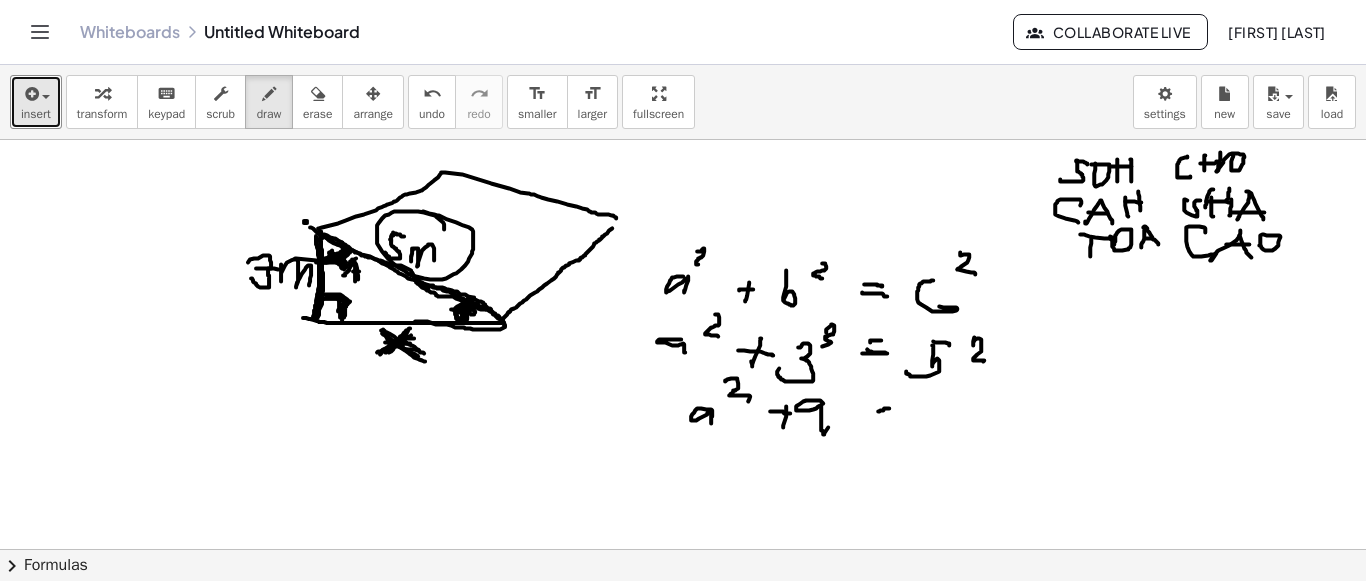 drag, startPoint x: 878, startPoint y: 410, endPoint x: 859, endPoint y: 418, distance: 20.615528 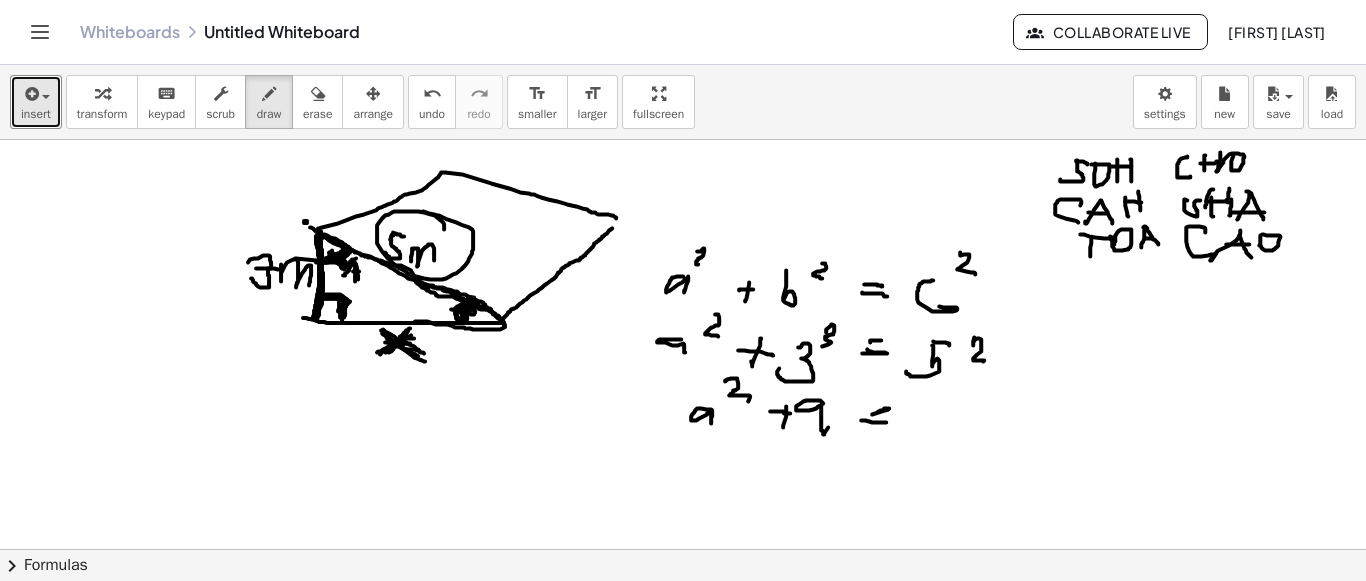 drag, startPoint x: 879, startPoint y: 421, endPoint x: 907, endPoint y: 416, distance: 28.442924 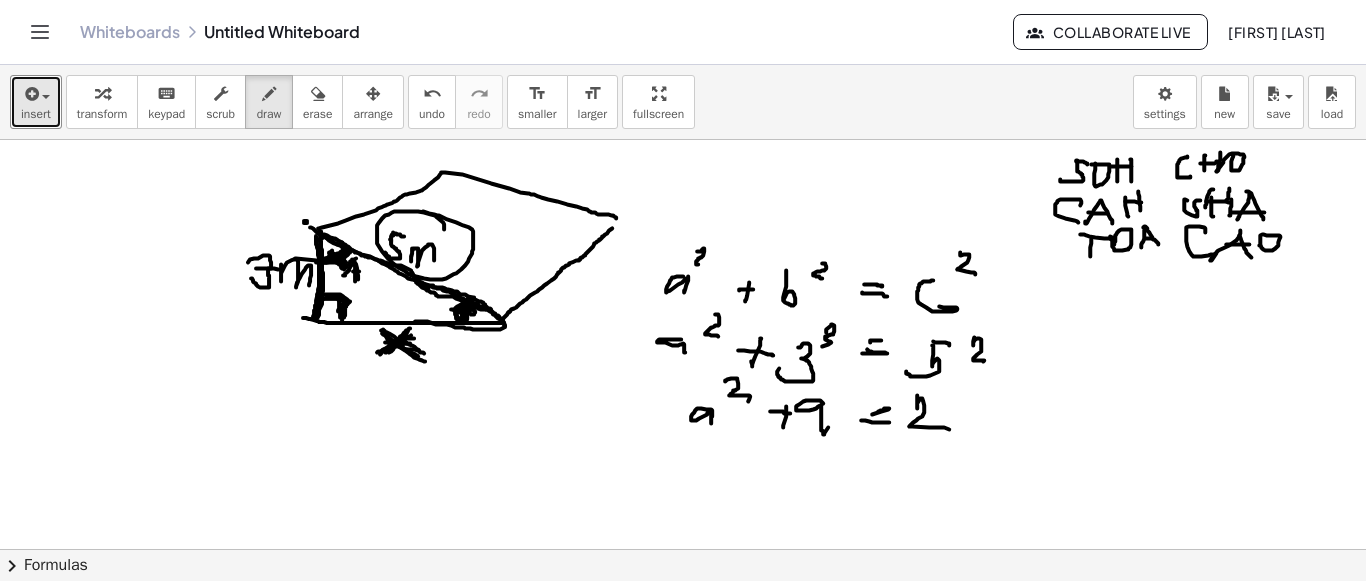 click at bounding box center (683, 266) 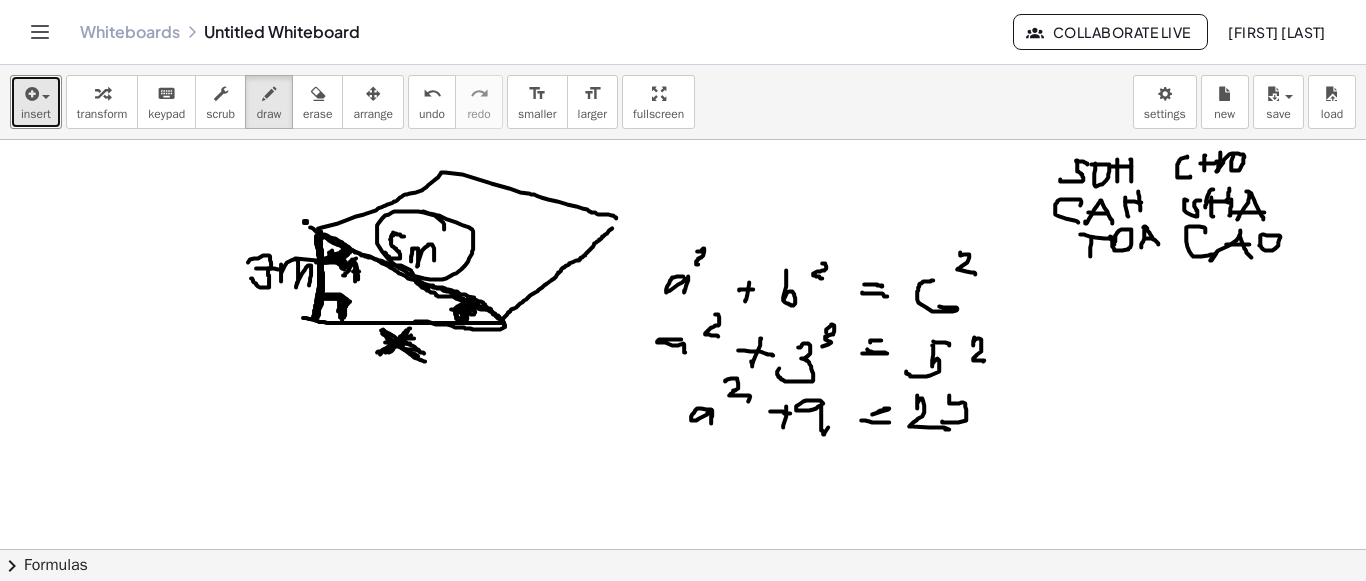 click at bounding box center [683, 266] 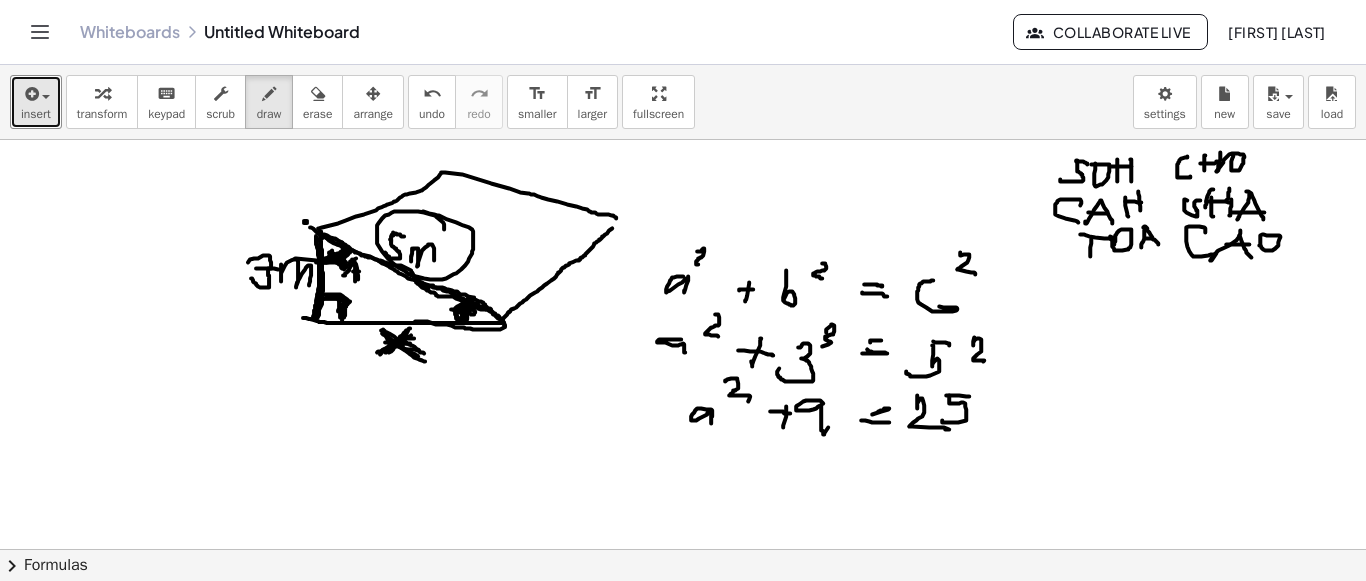 click at bounding box center [683, 266] 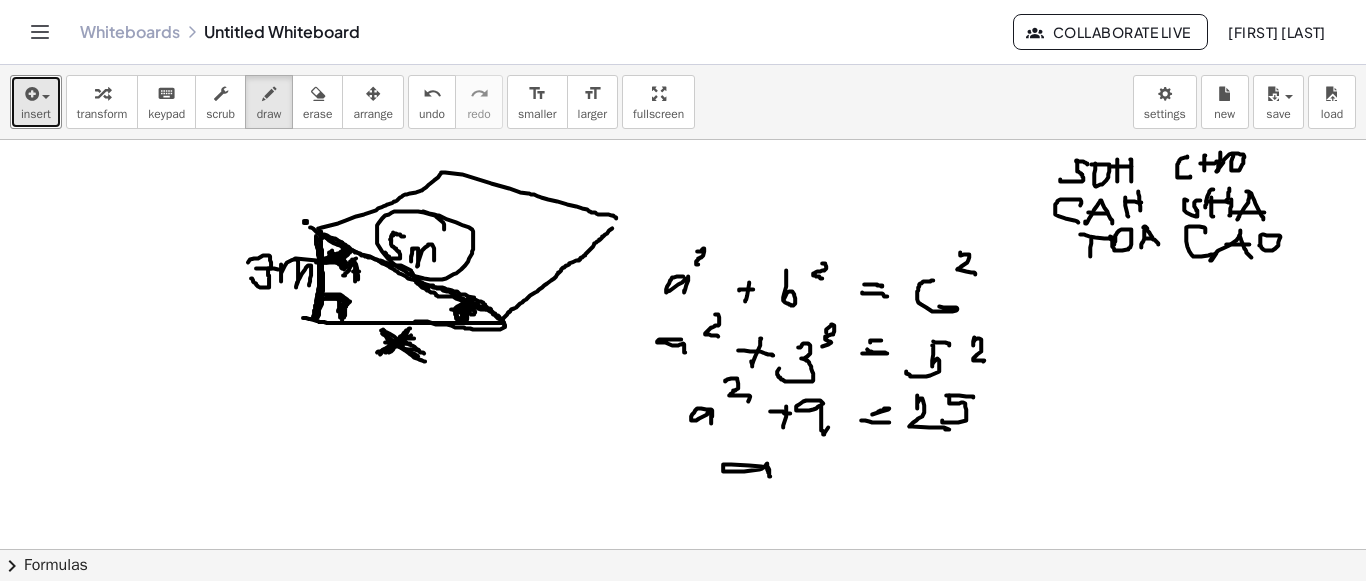 click at bounding box center (683, 266) 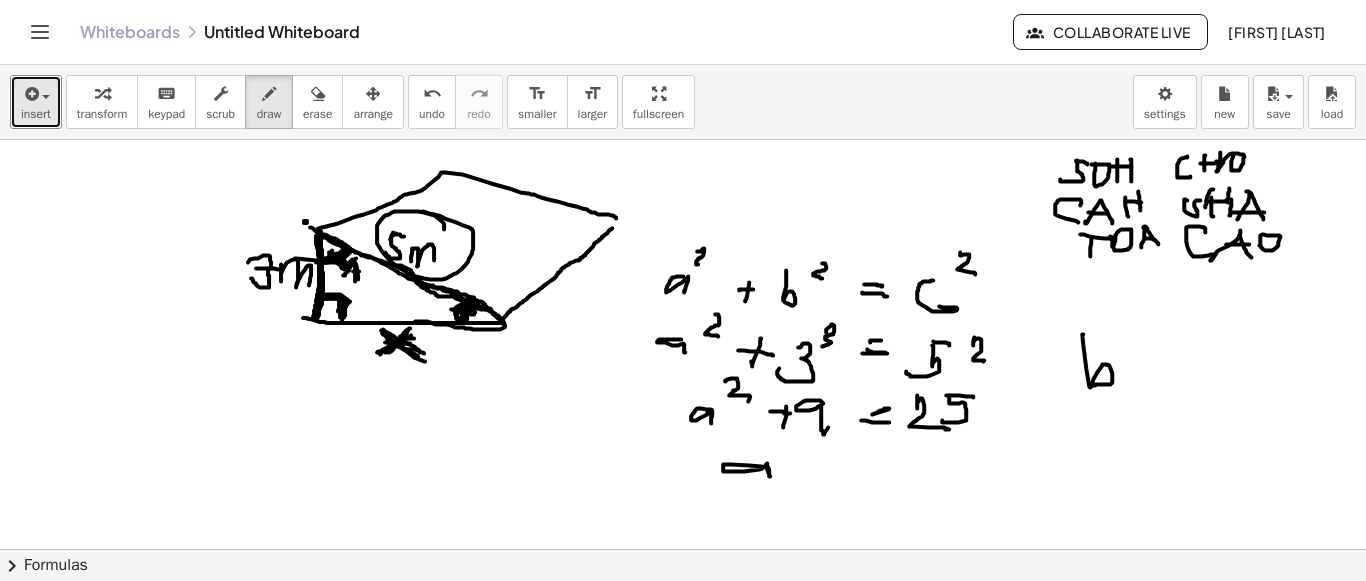 click at bounding box center (683, 266) 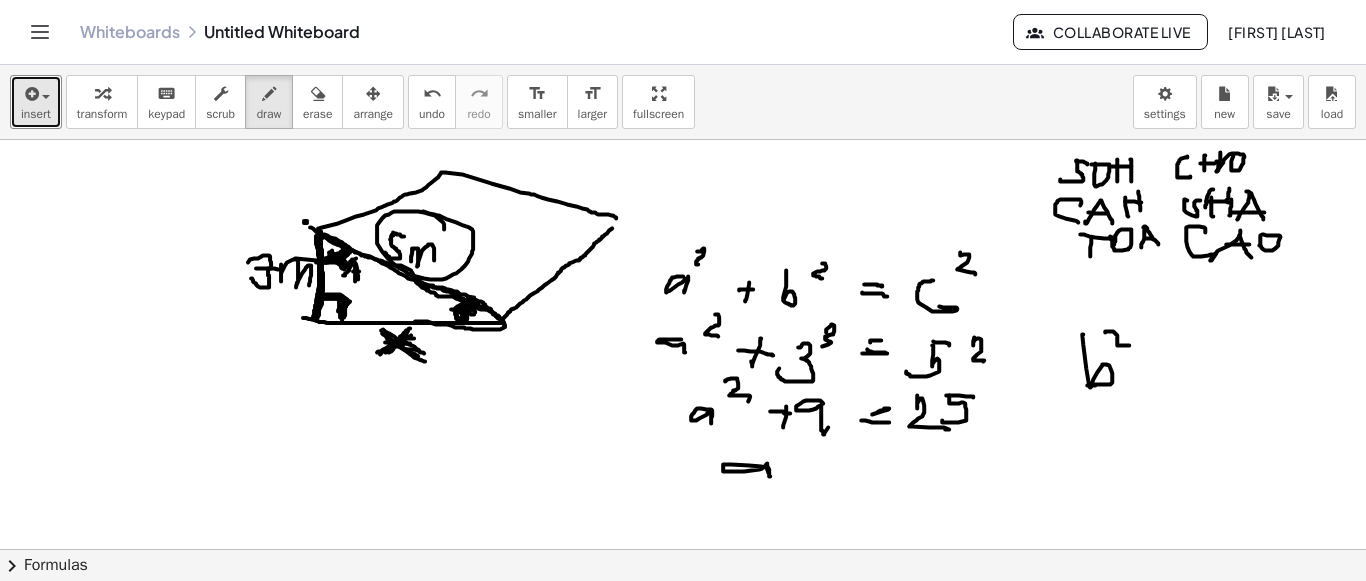 click at bounding box center [683, 266] 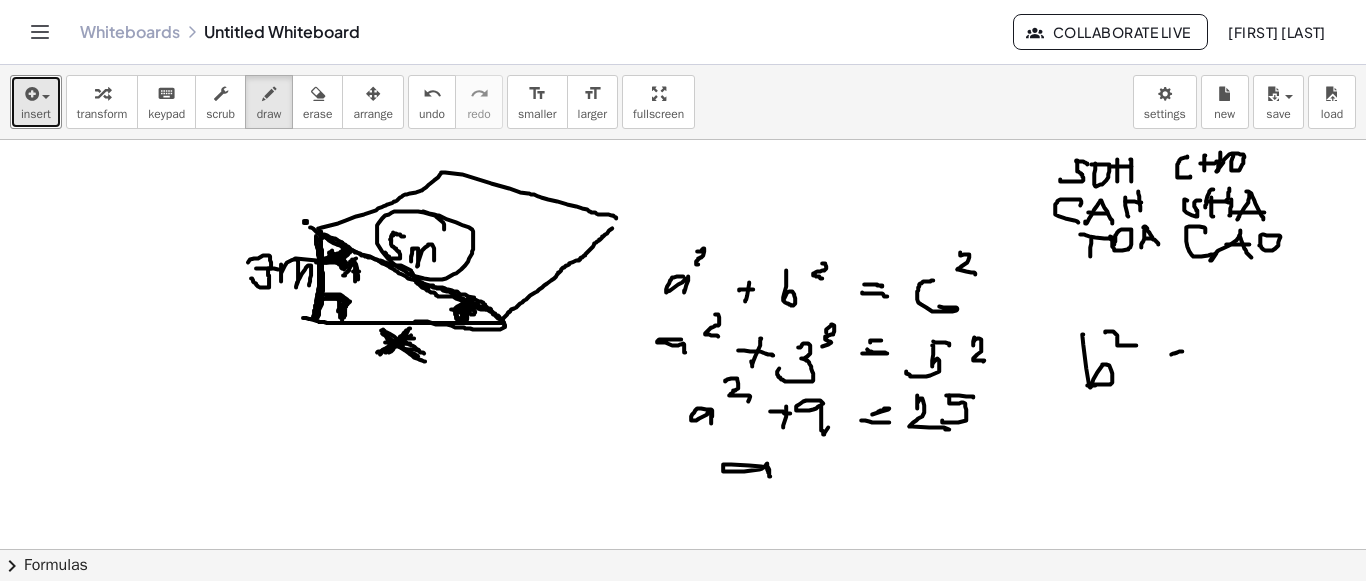 click at bounding box center (683, 266) 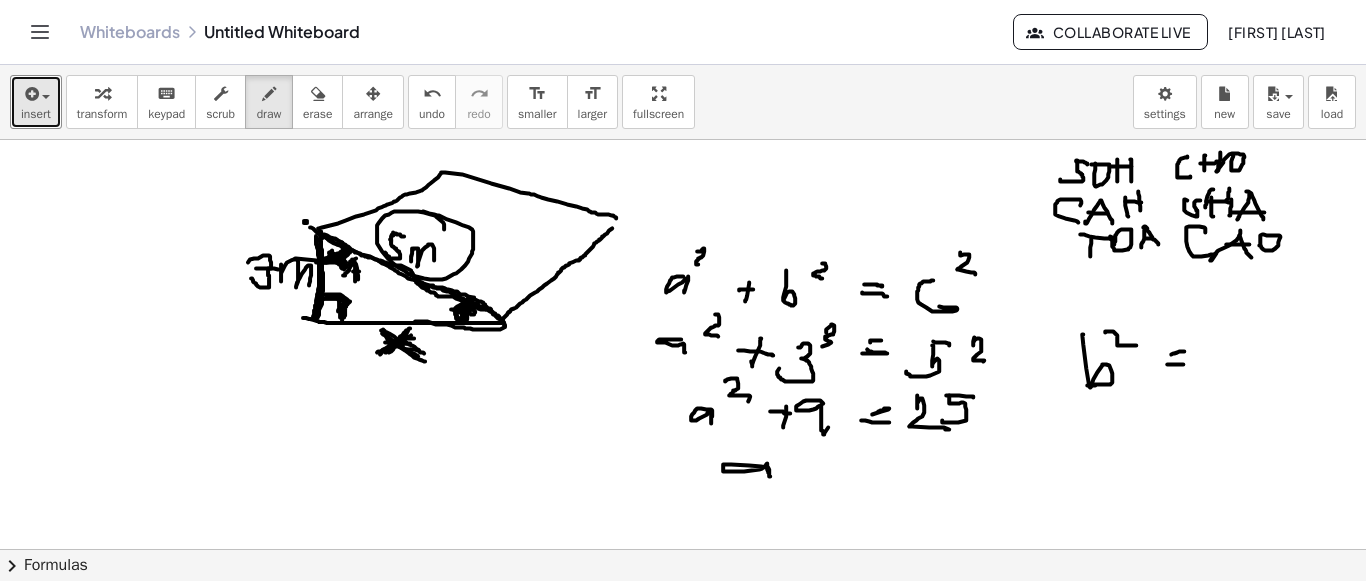 click at bounding box center [683, 266] 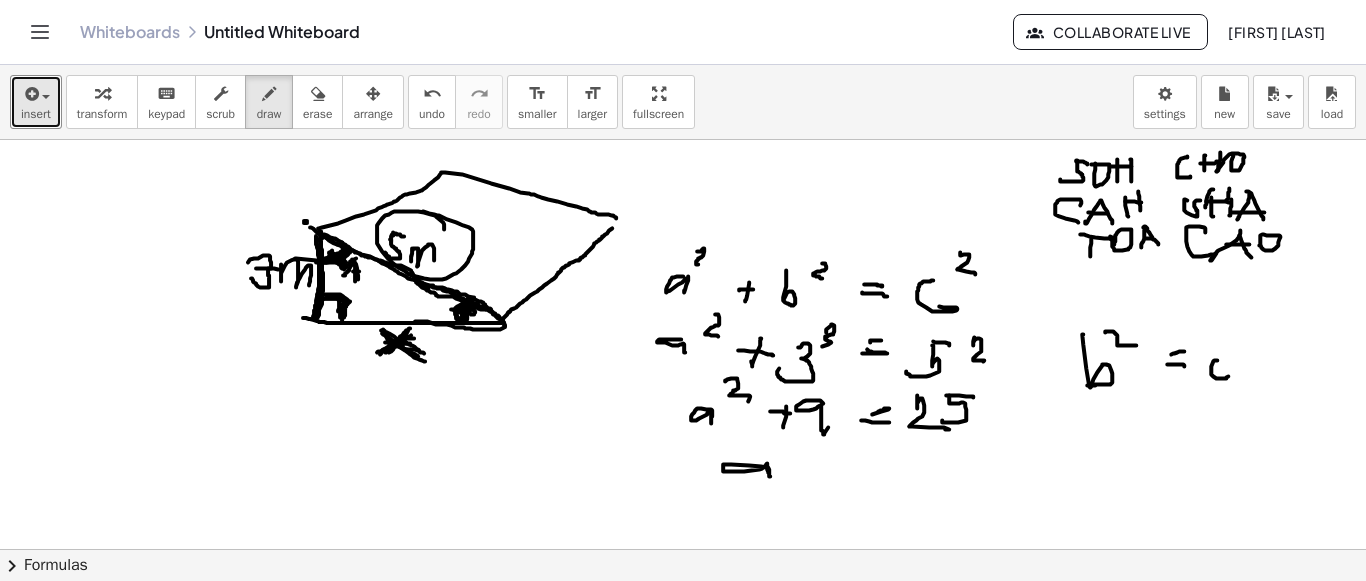 click at bounding box center (683, 266) 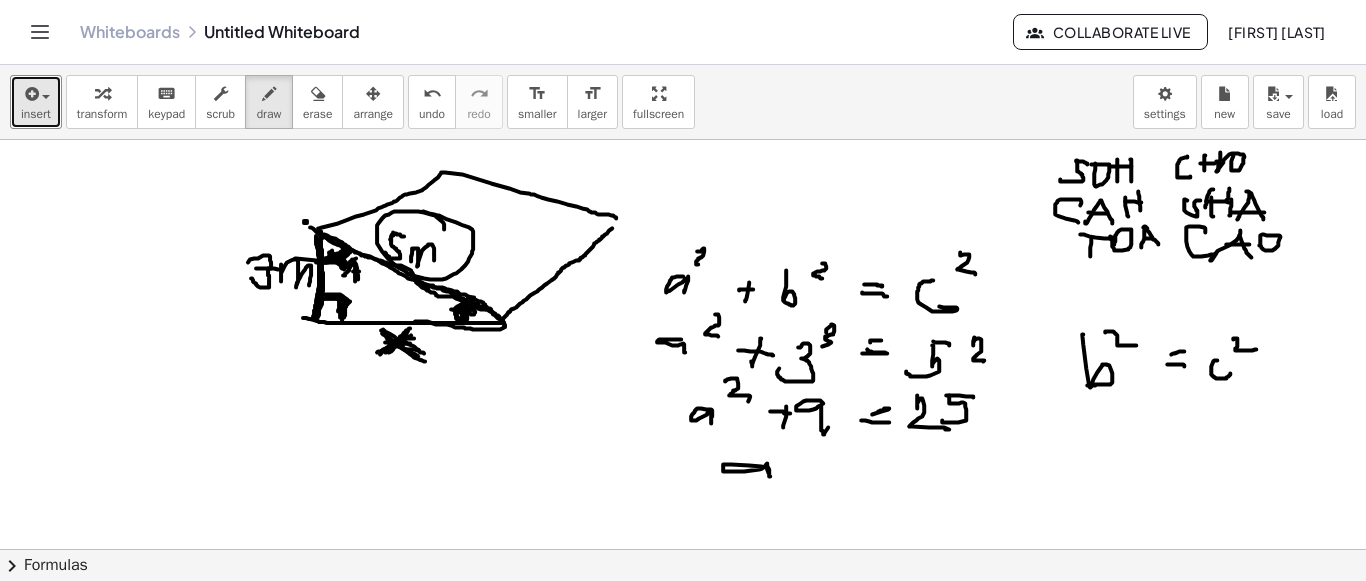 click at bounding box center (683, 266) 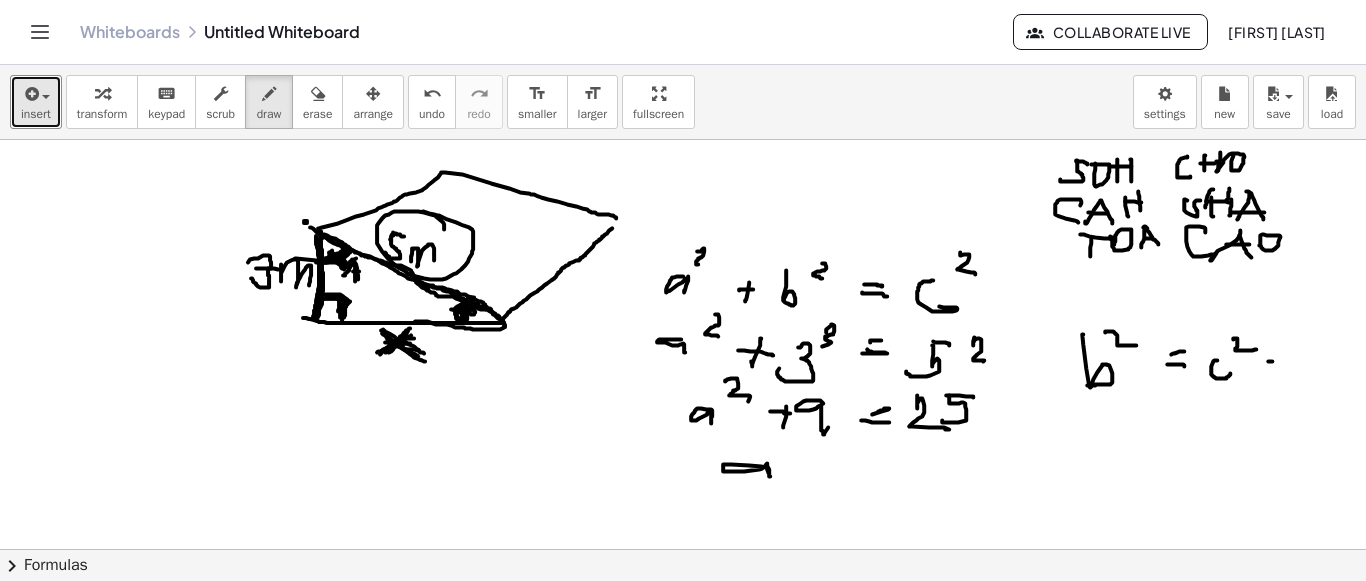 click at bounding box center (683, 266) 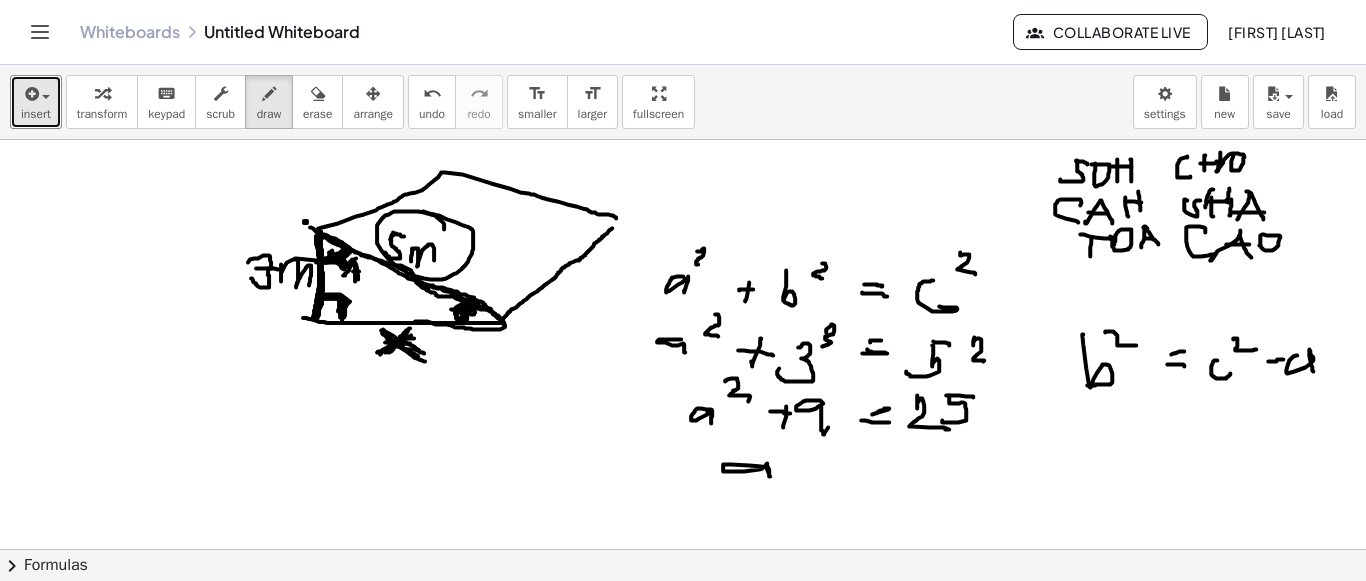 click at bounding box center (683, 266) 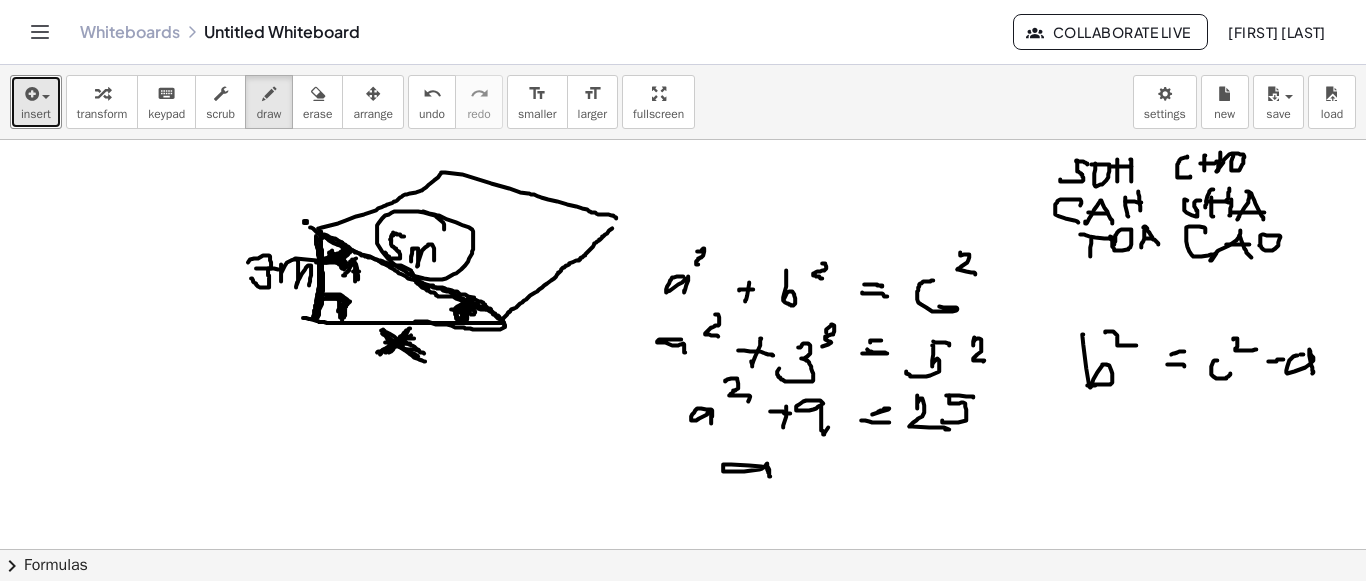 click at bounding box center [683, 266] 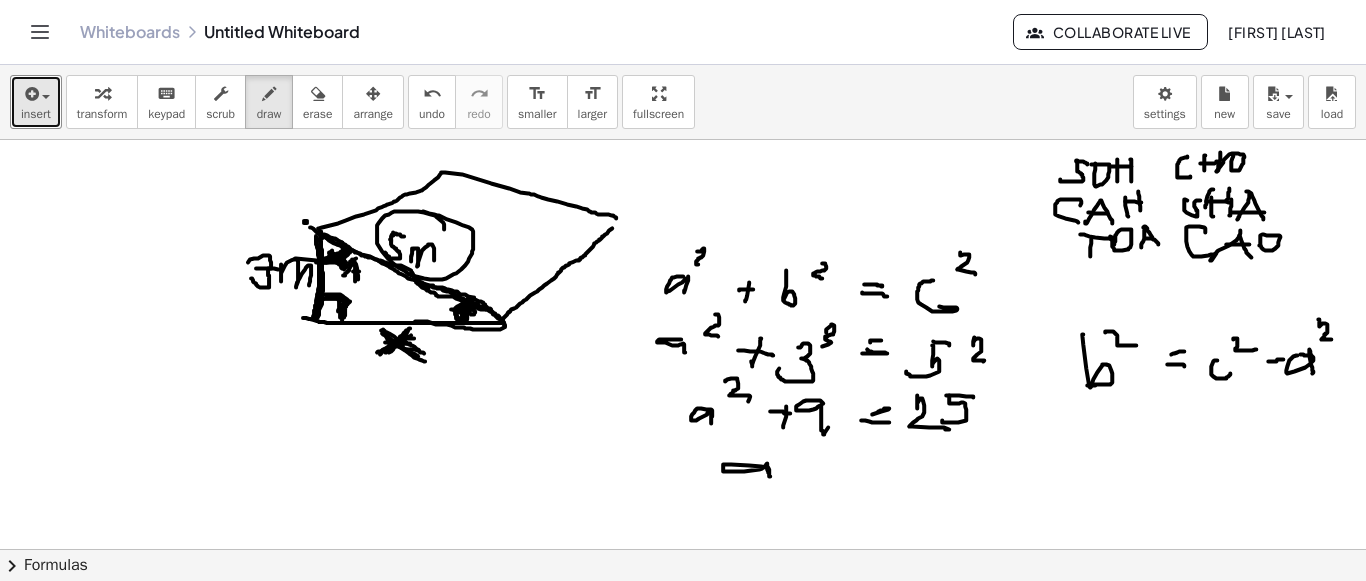 click at bounding box center [683, 266] 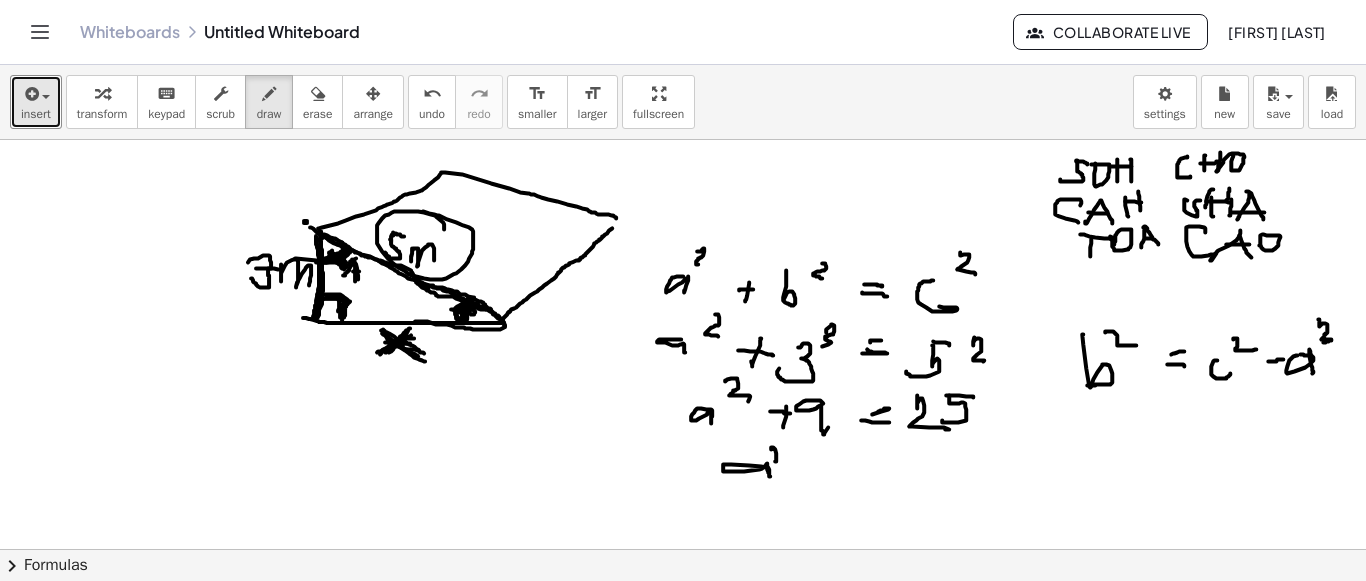 click at bounding box center [683, 266] 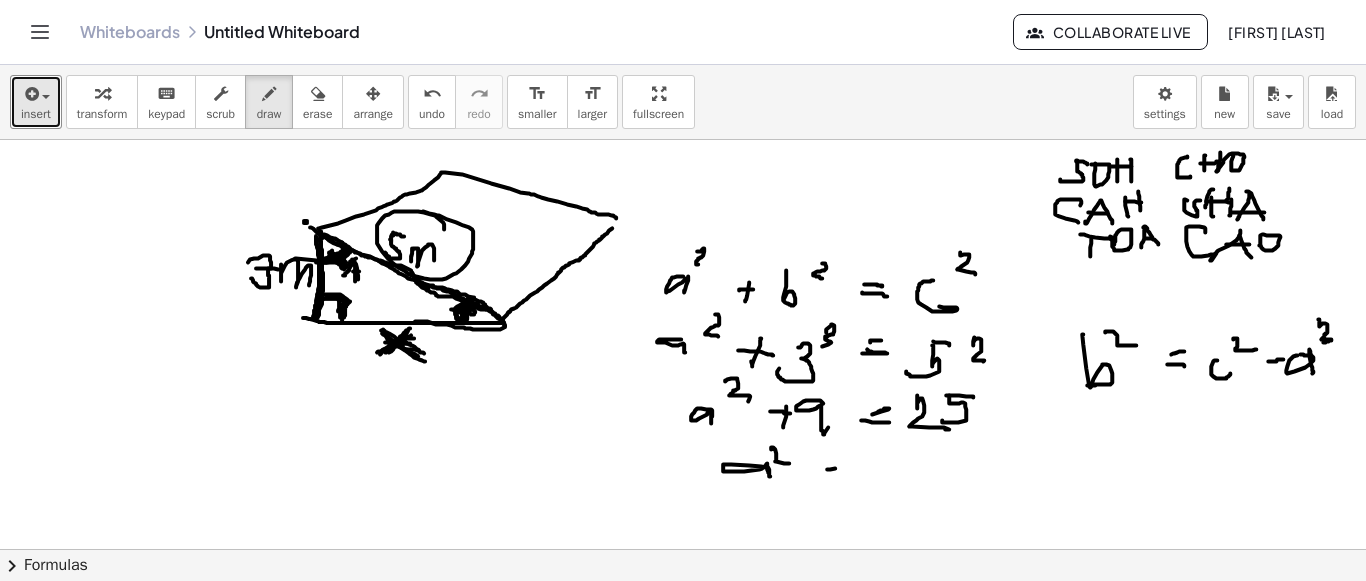 click at bounding box center [683, 266] 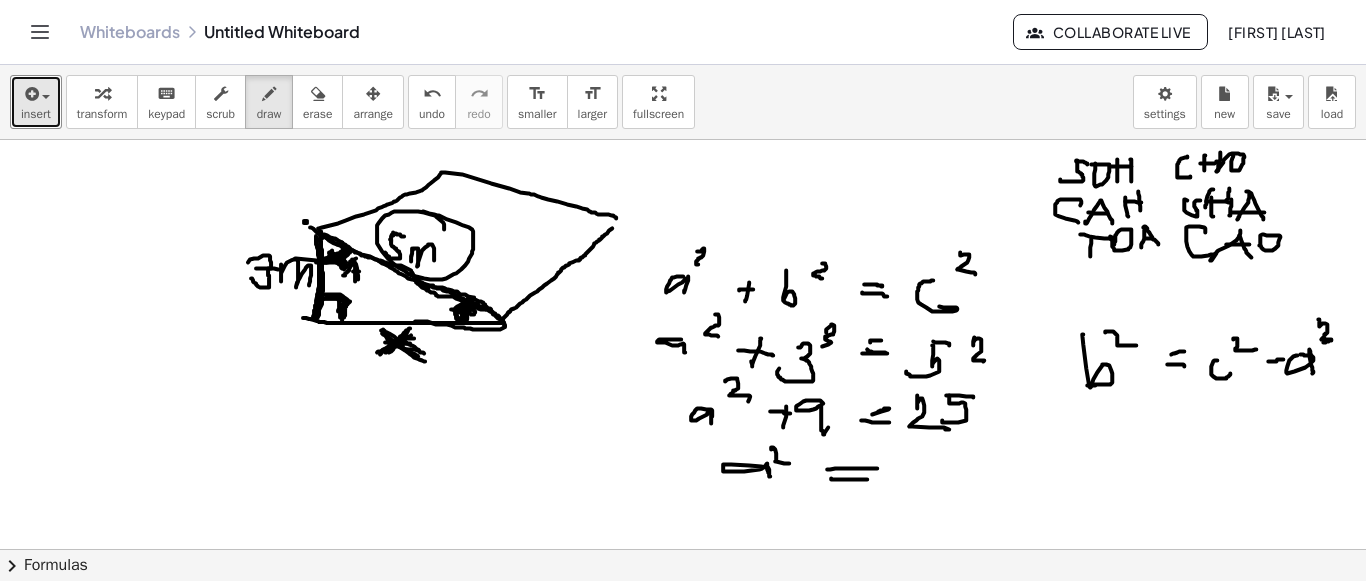 click at bounding box center [683, 266] 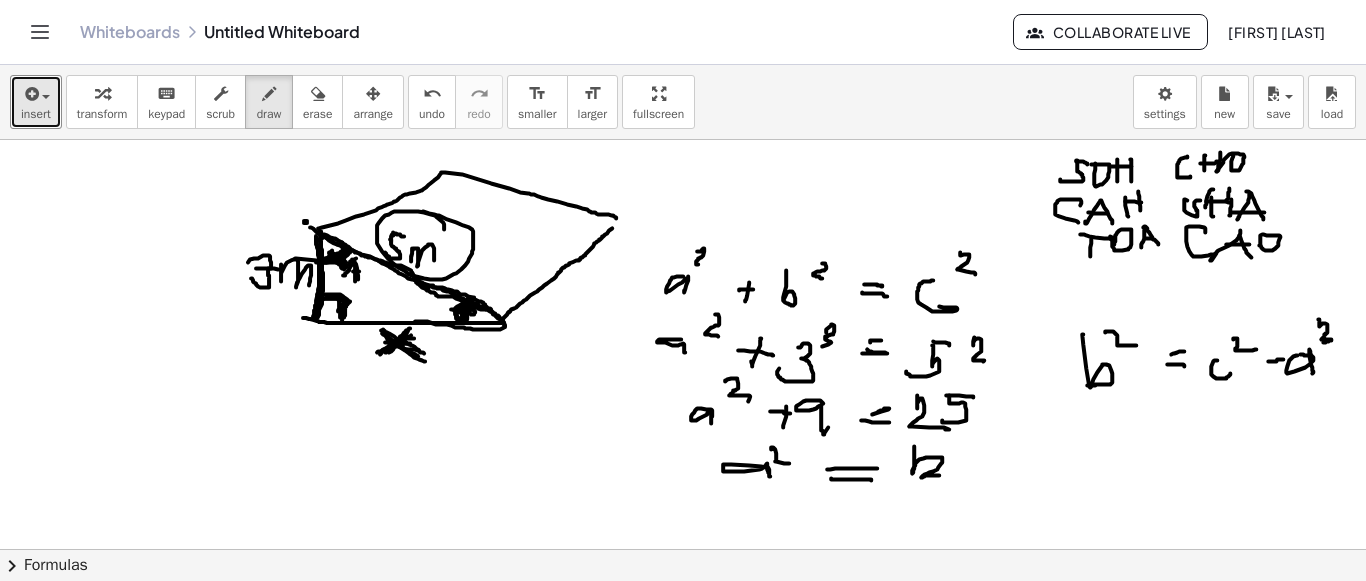 click at bounding box center (683, 266) 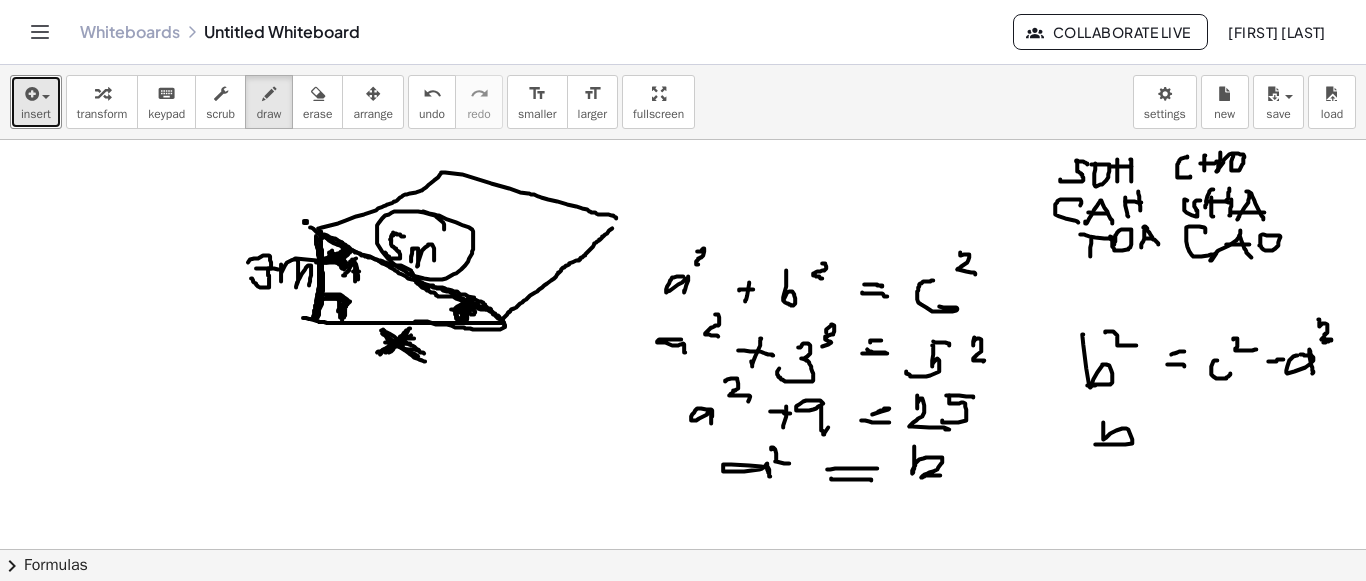 click at bounding box center [683, 266] 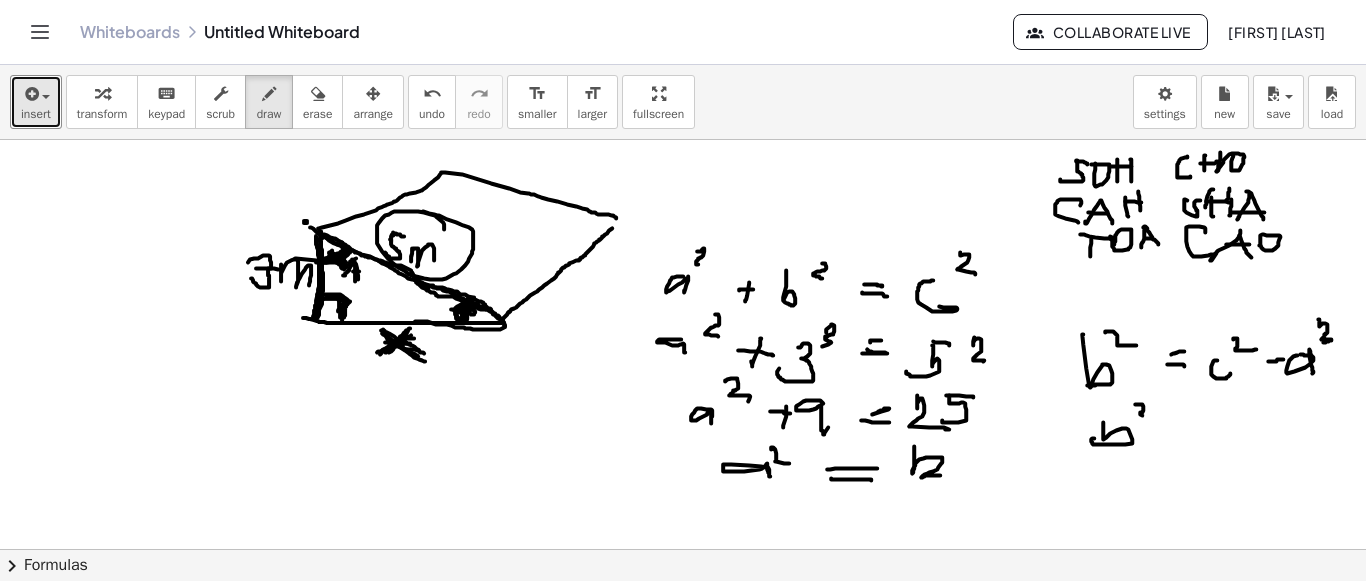 click at bounding box center [683, 266] 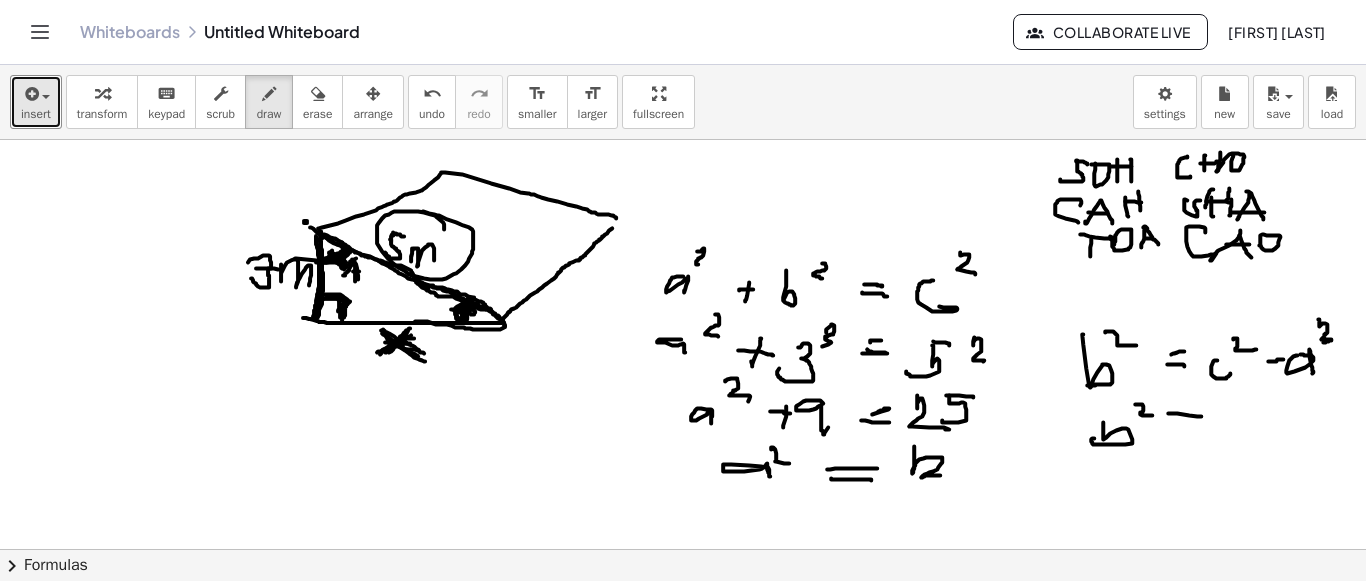 click at bounding box center (683, 266) 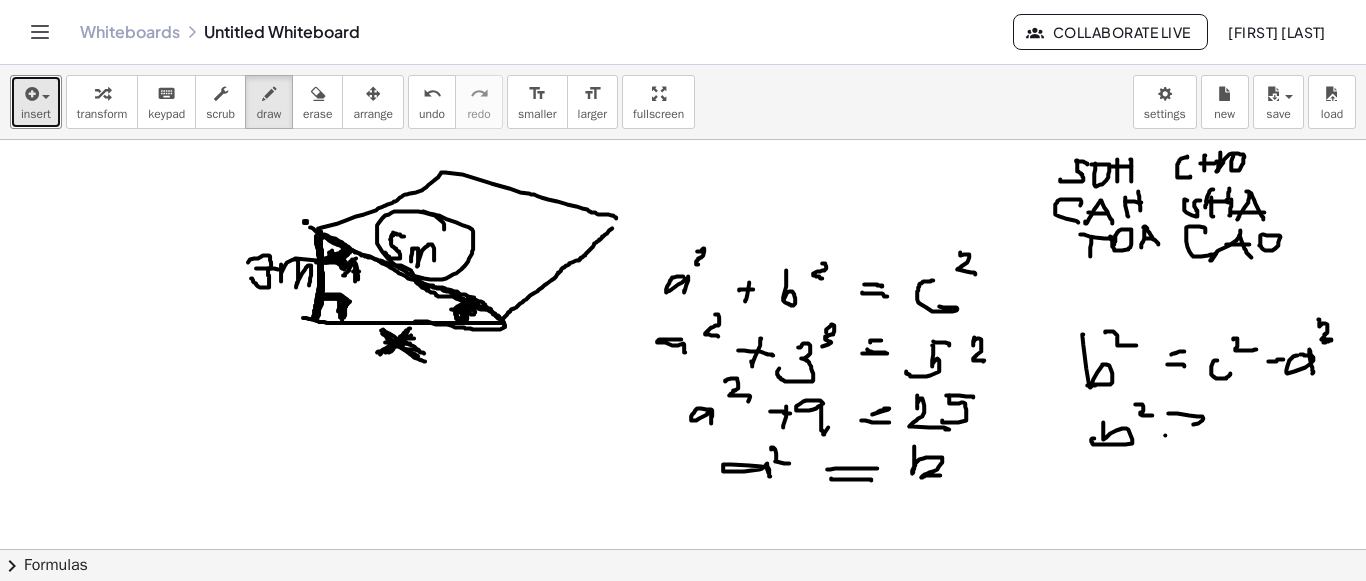 click at bounding box center [683, 266] 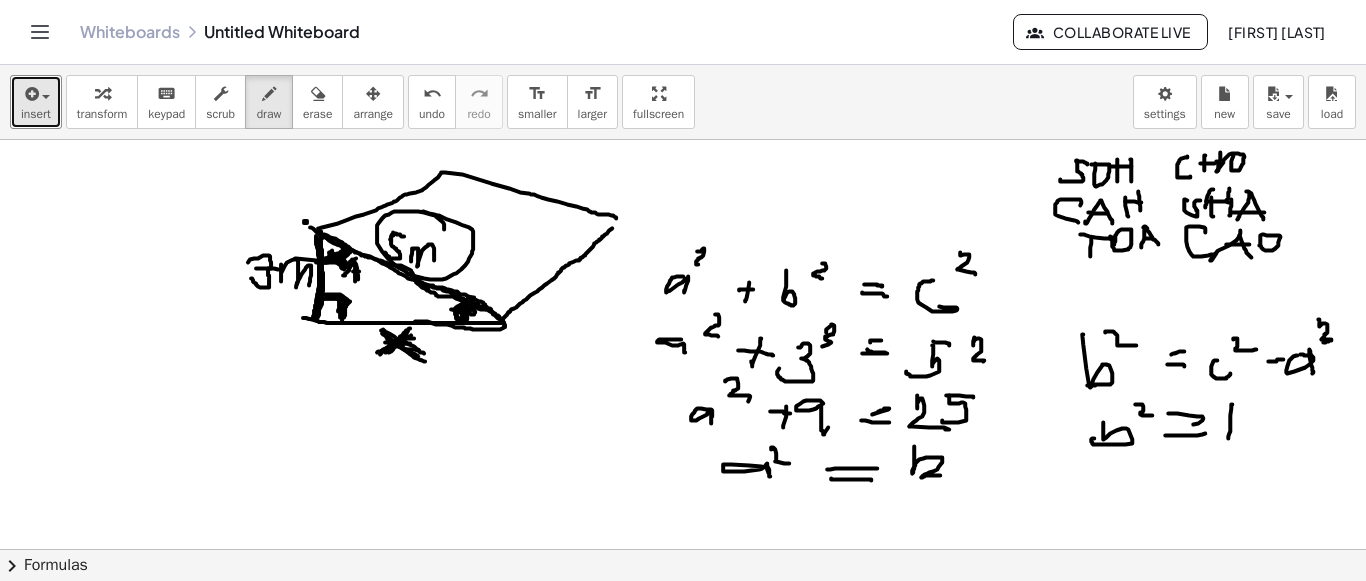 click at bounding box center [683, 266] 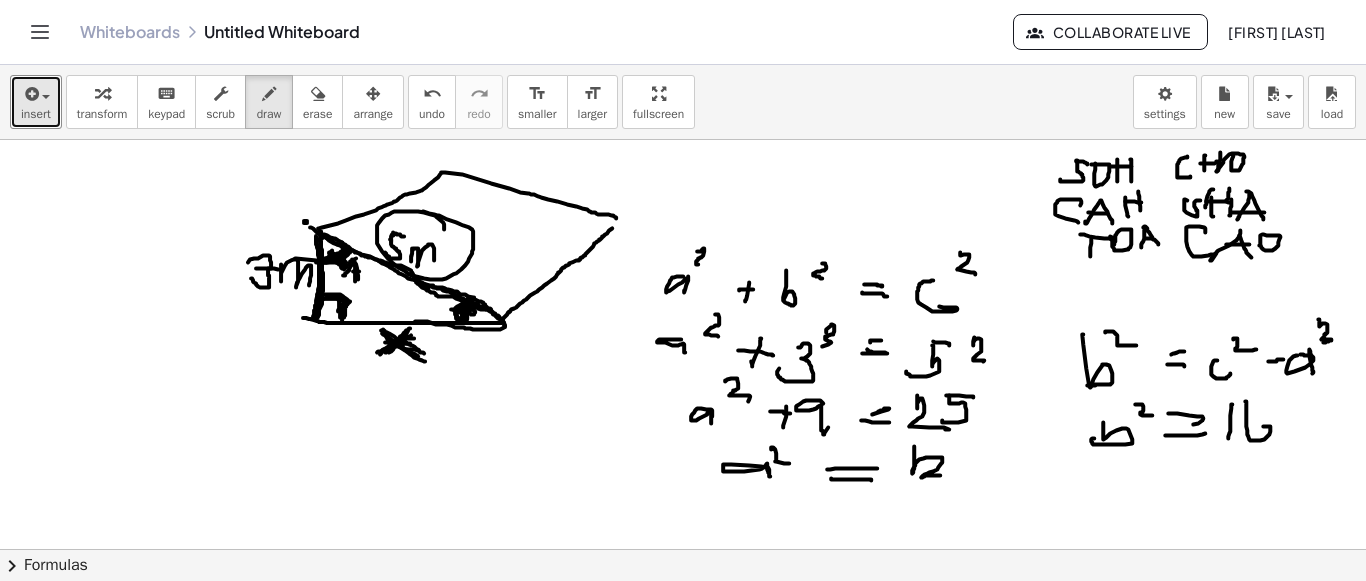 click at bounding box center (683, 266) 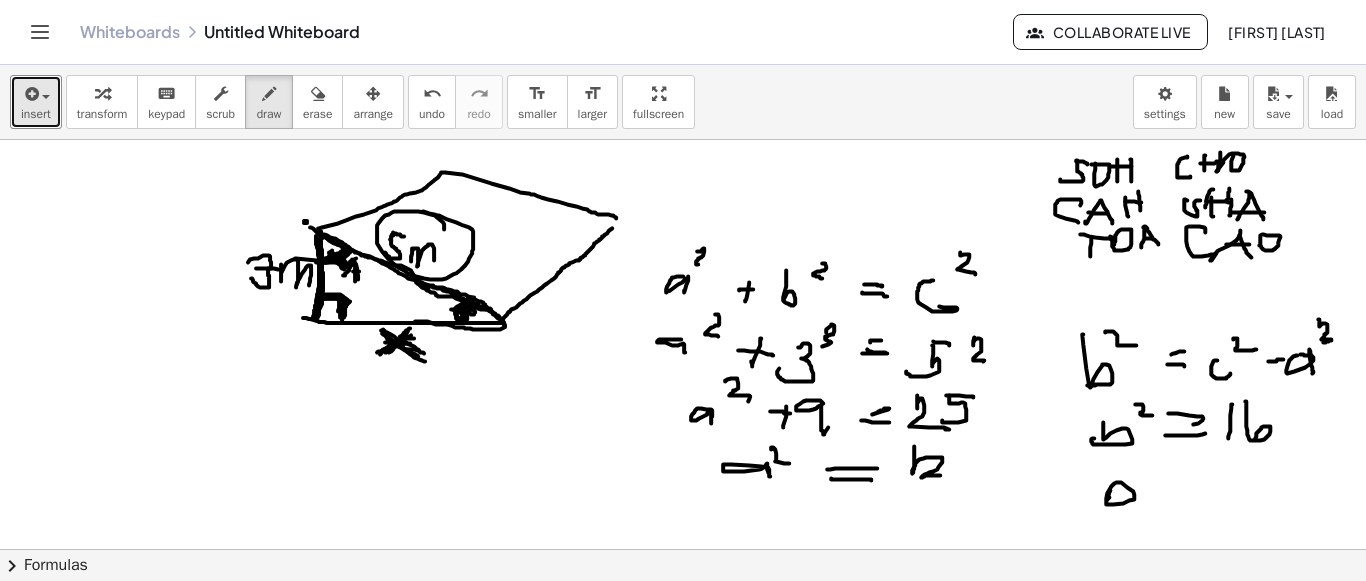 click at bounding box center (683, 266) 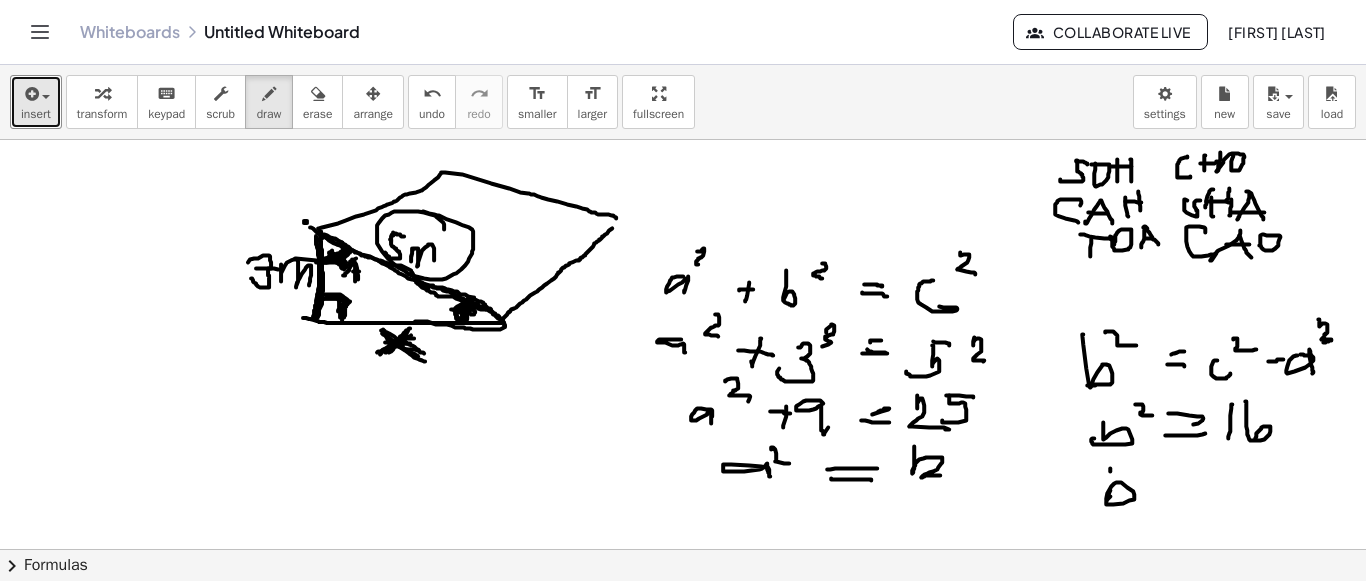 click at bounding box center [683, 266] 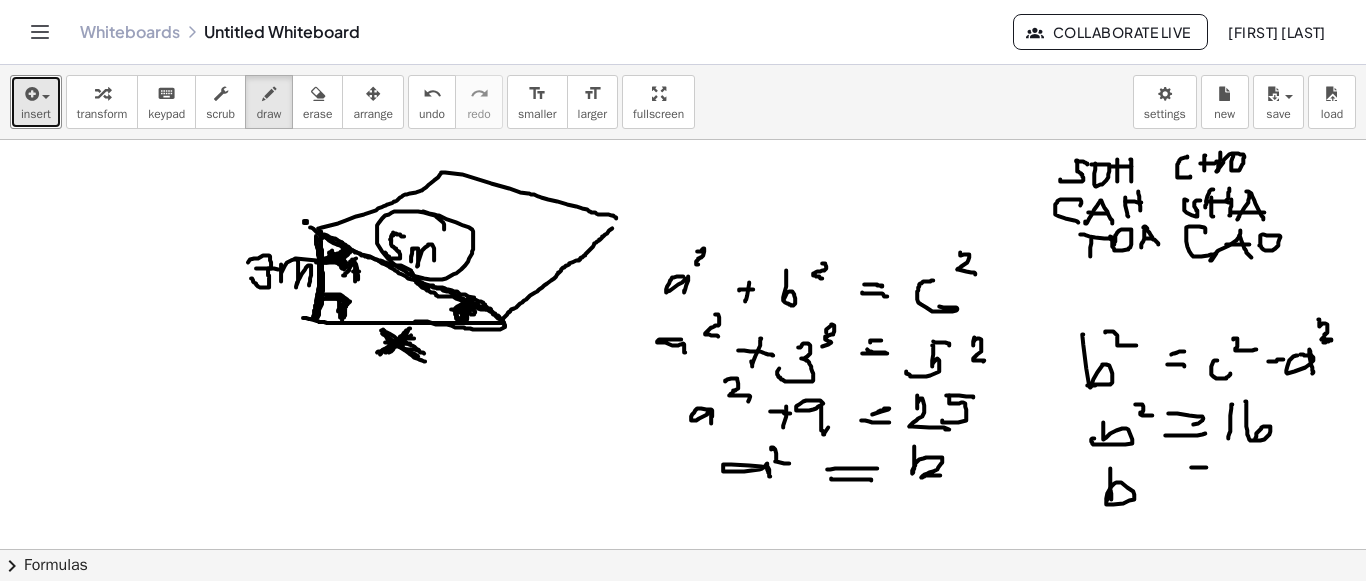 click at bounding box center [683, 266] 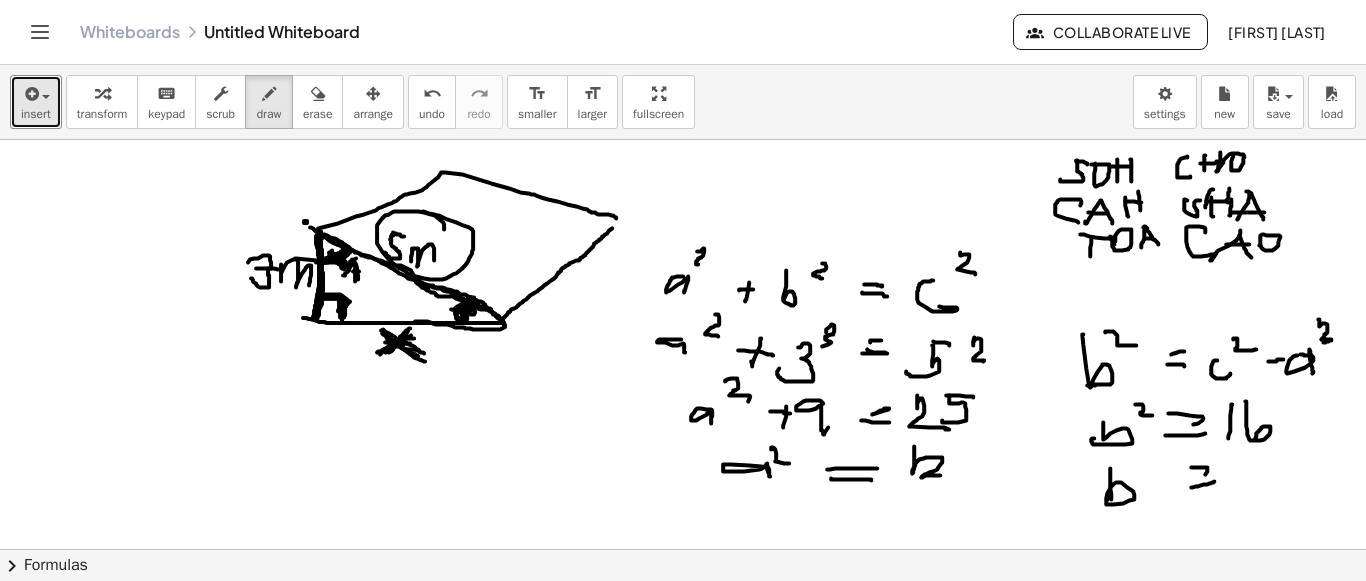 click at bounding box center [683, 266] 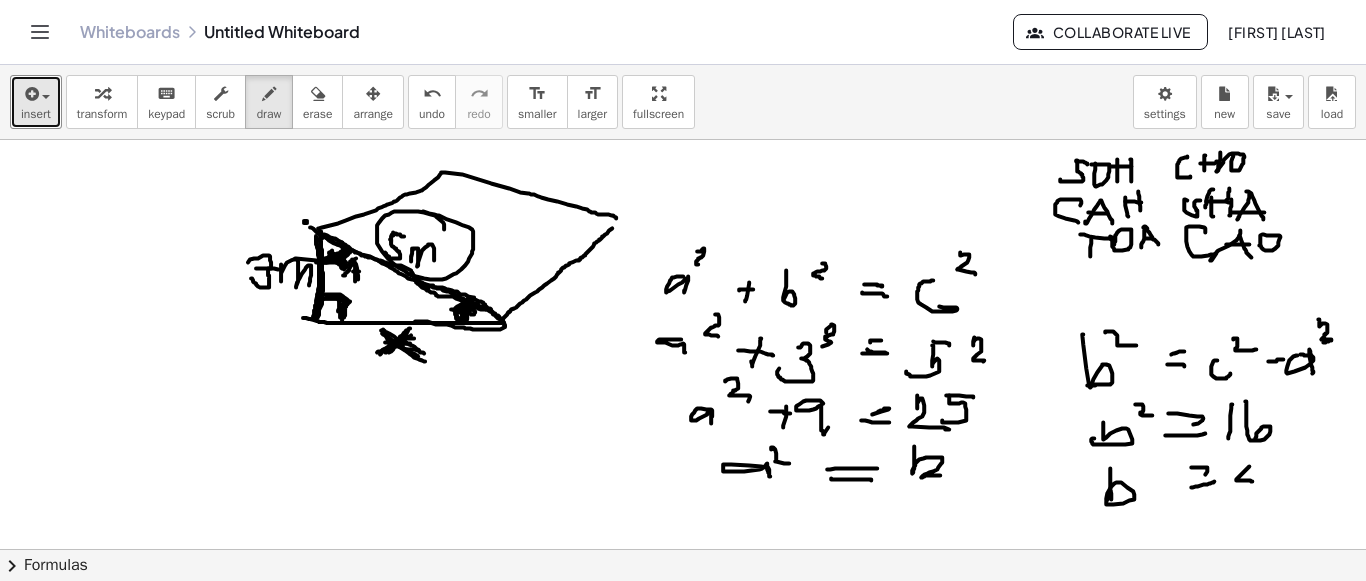 click at bounding box center (683, 266) 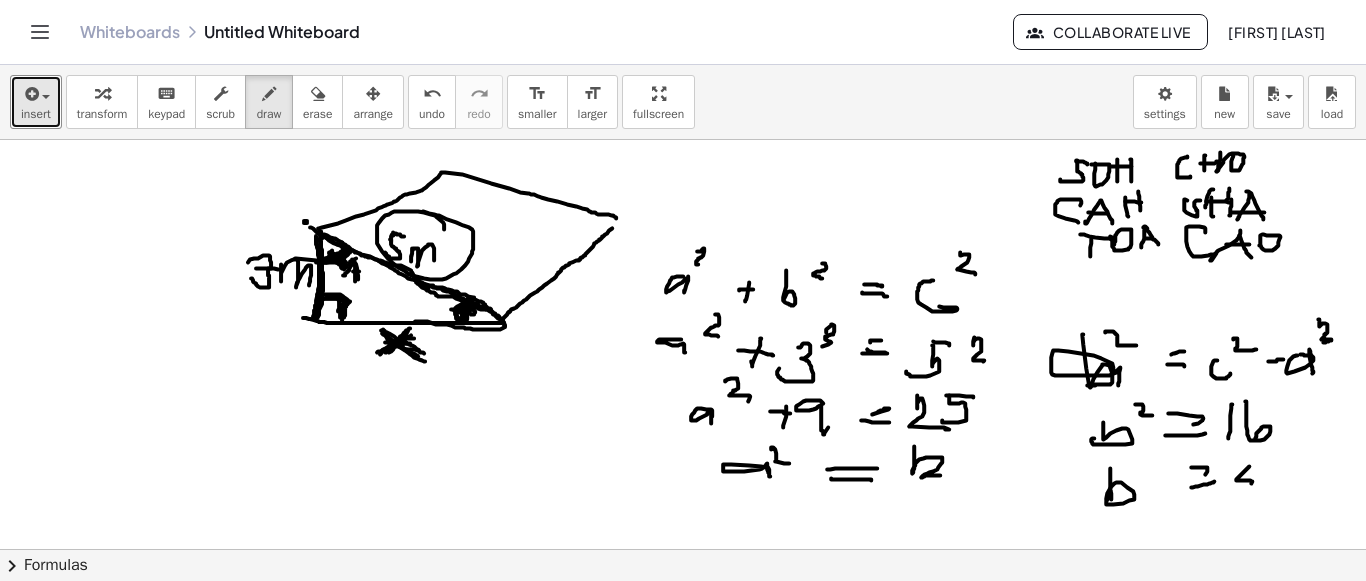 click at bounding box center [683, 266] 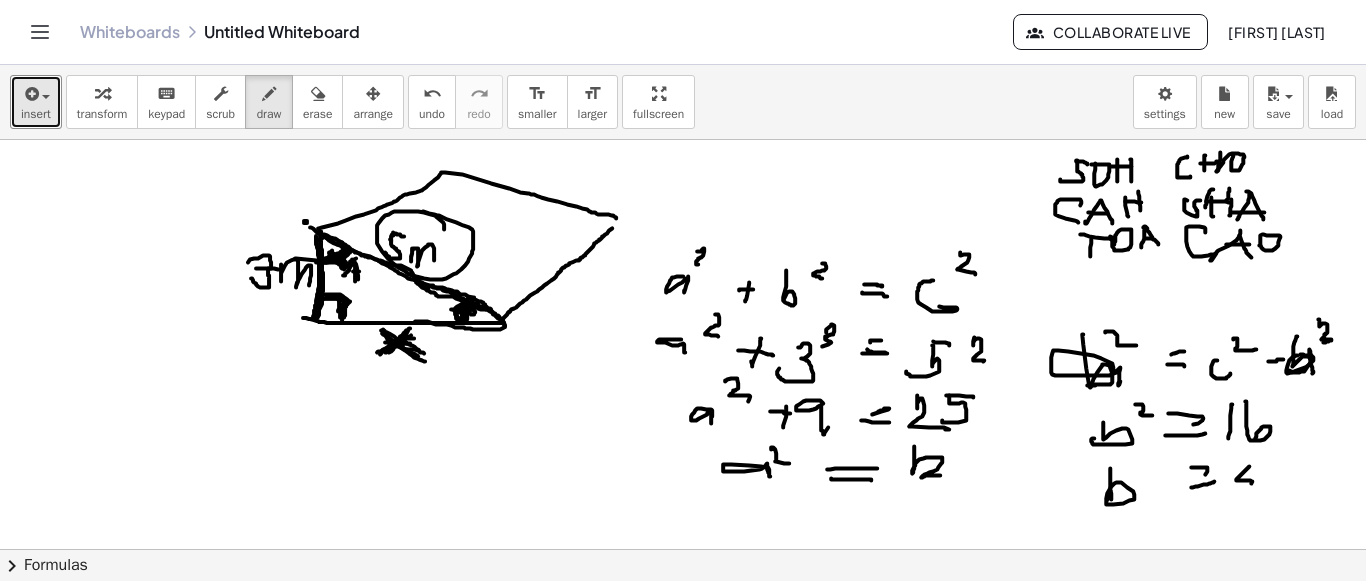 click at bounding box center [683, 266] 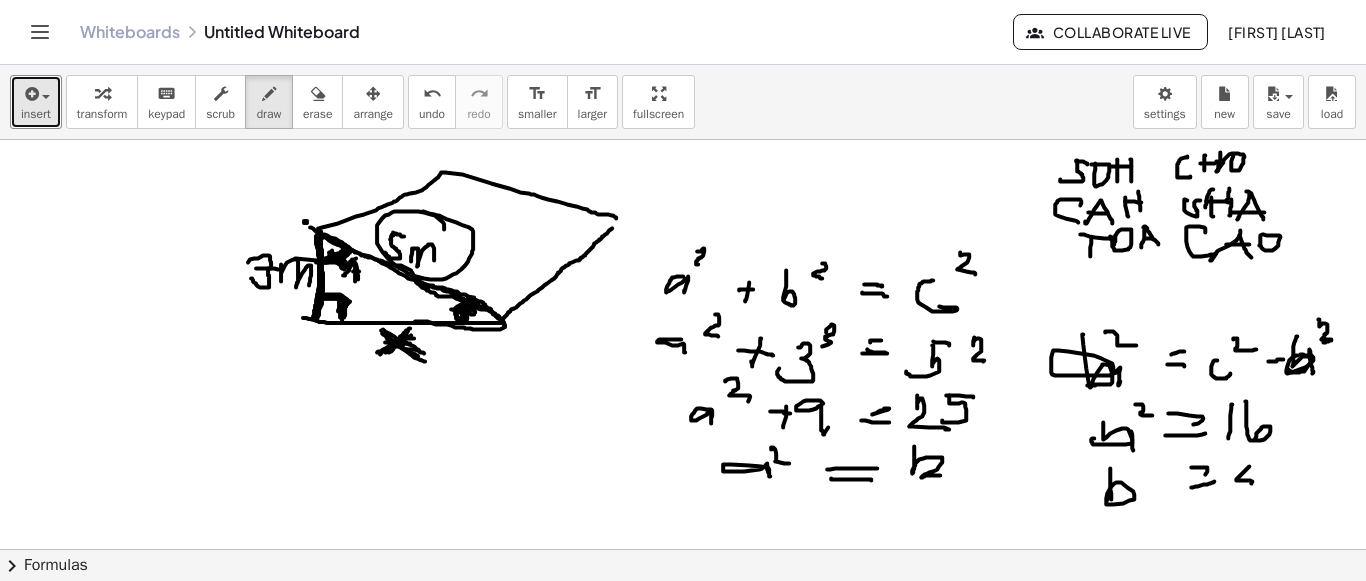 click at bounding box center [683, 266] 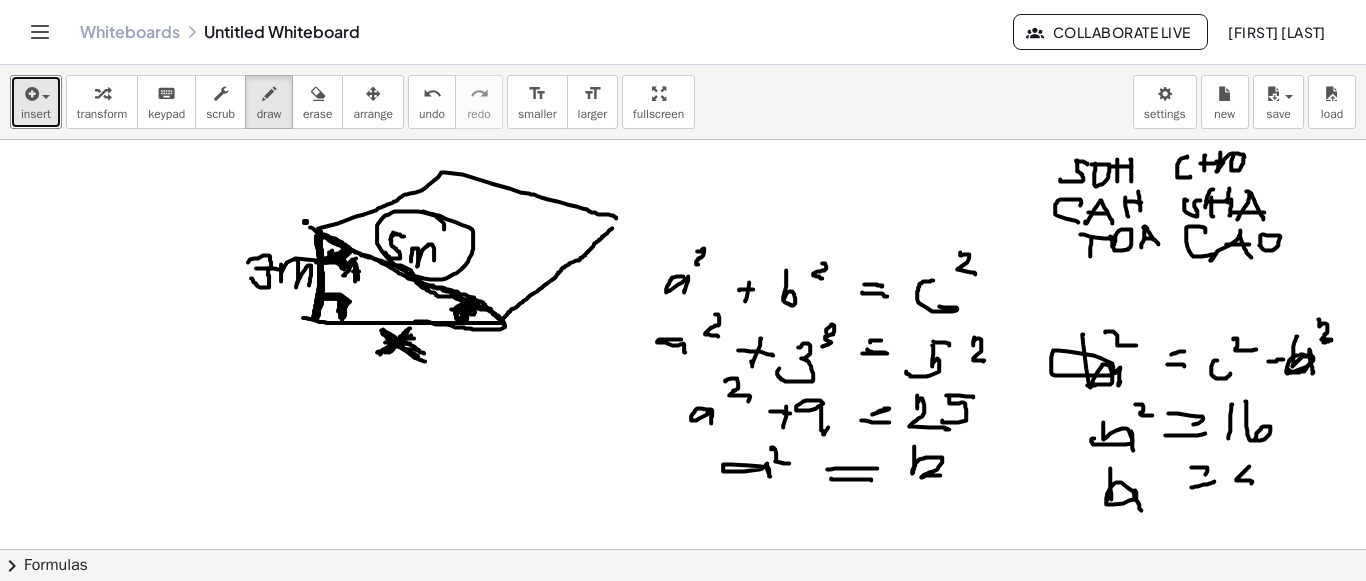 click at bounding box center [683, 266] 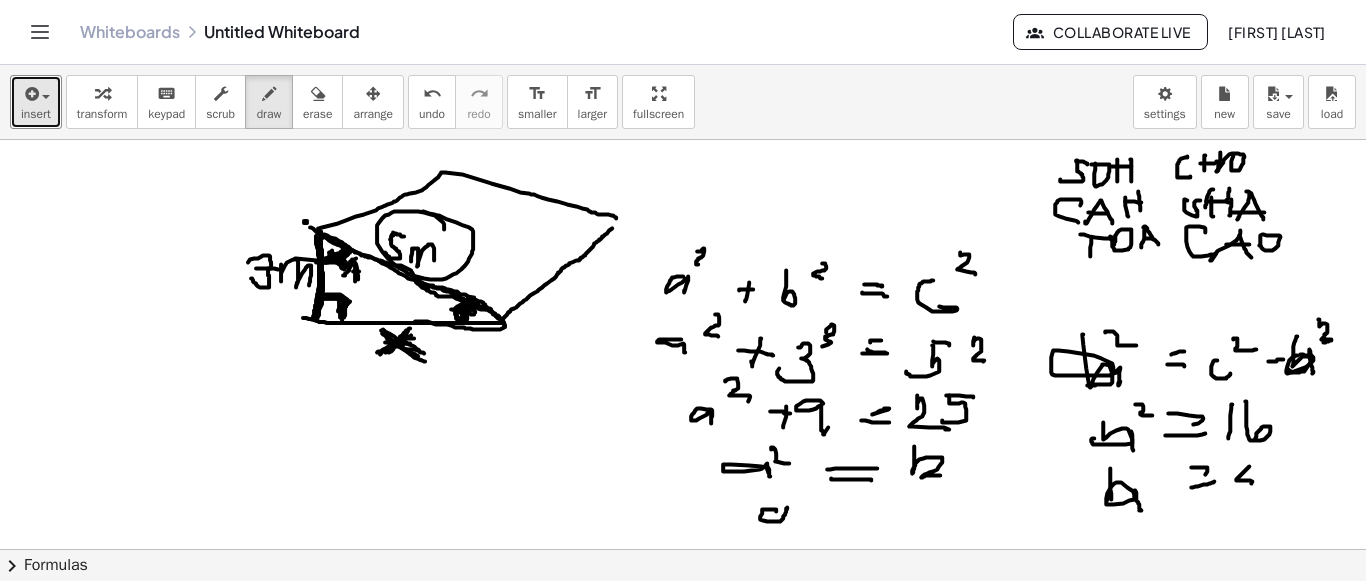 click at bounding box center (683, 266) 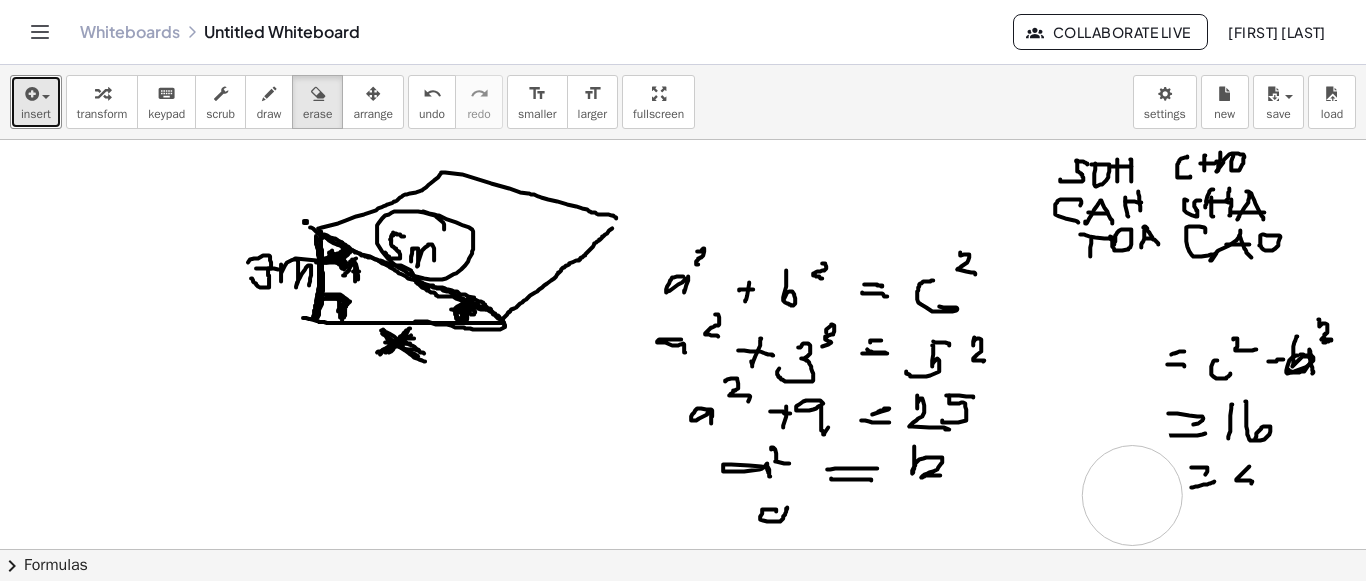 click at bounding box center (683, 266) 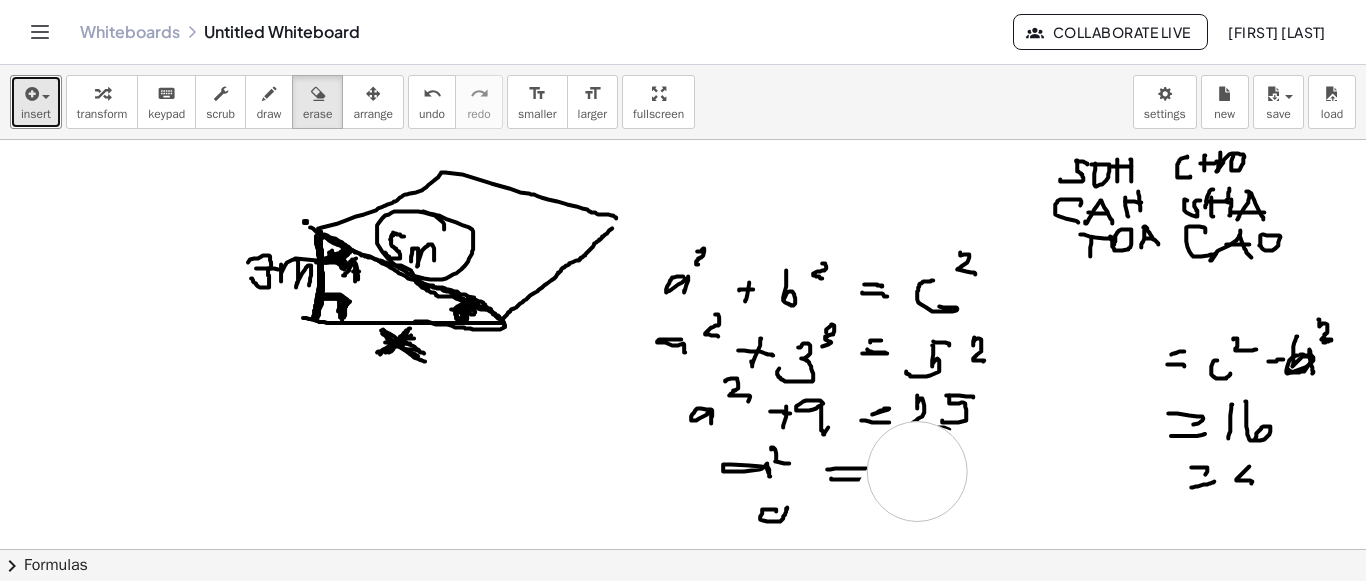 click at bounding box center [683, 266] 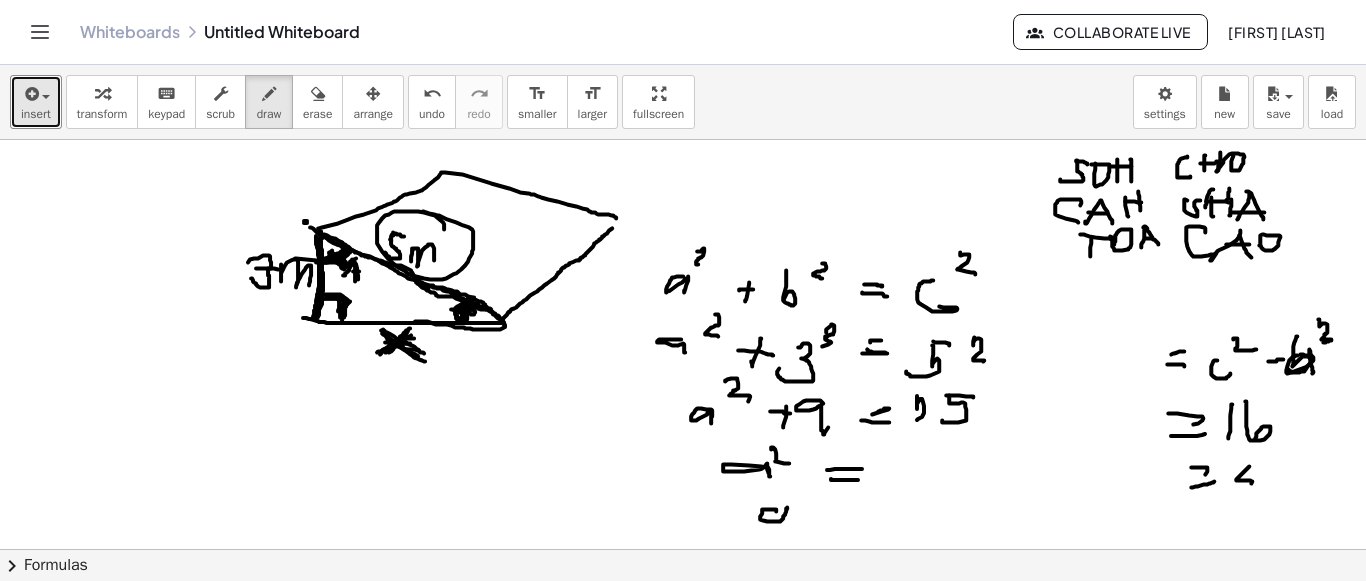 click on "draw" at bounding box center (269, 102) 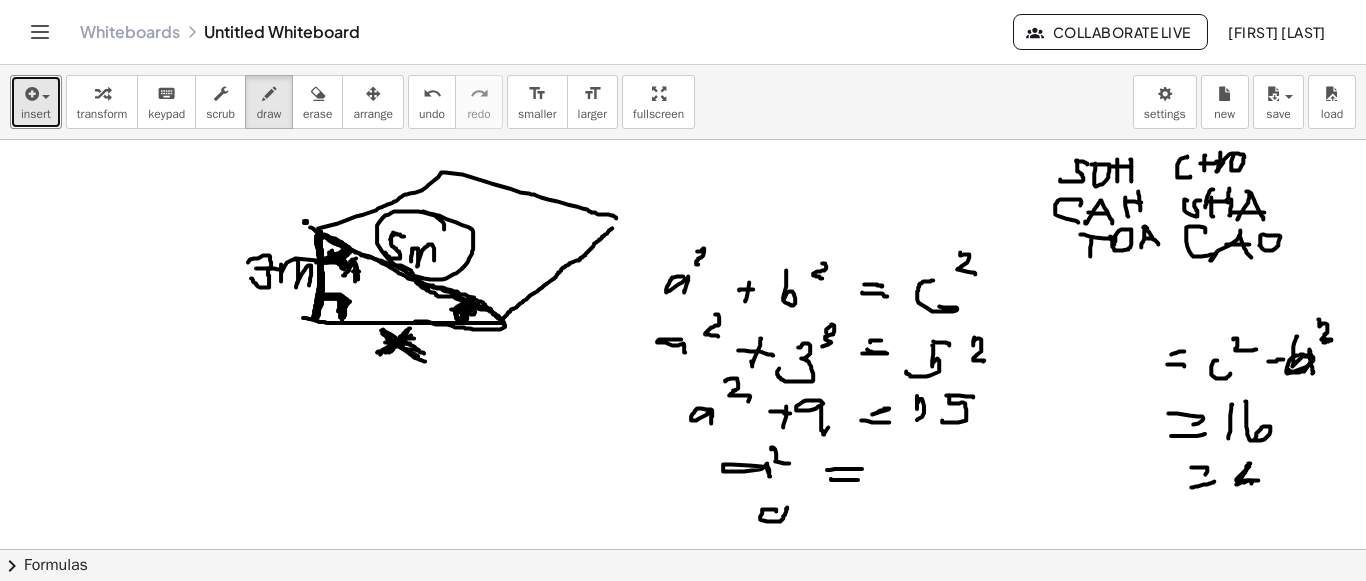 click at bounding box center [683, 266] 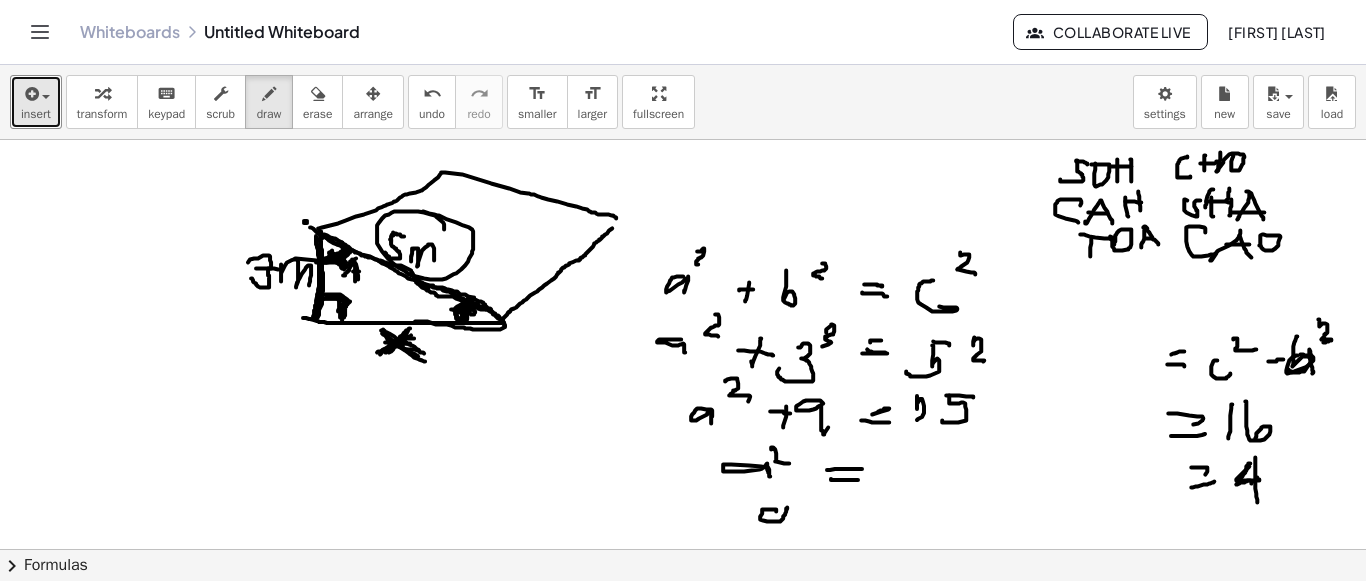 click at bounding box center [683, 266] 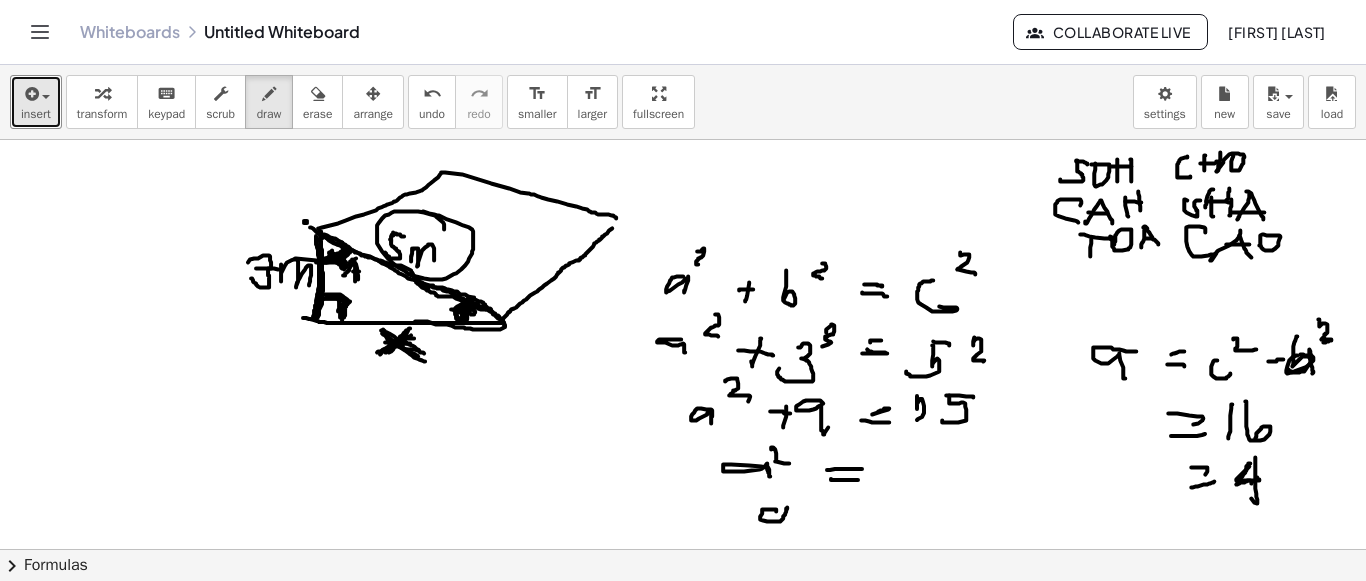 click at bounding box center [683, 266] 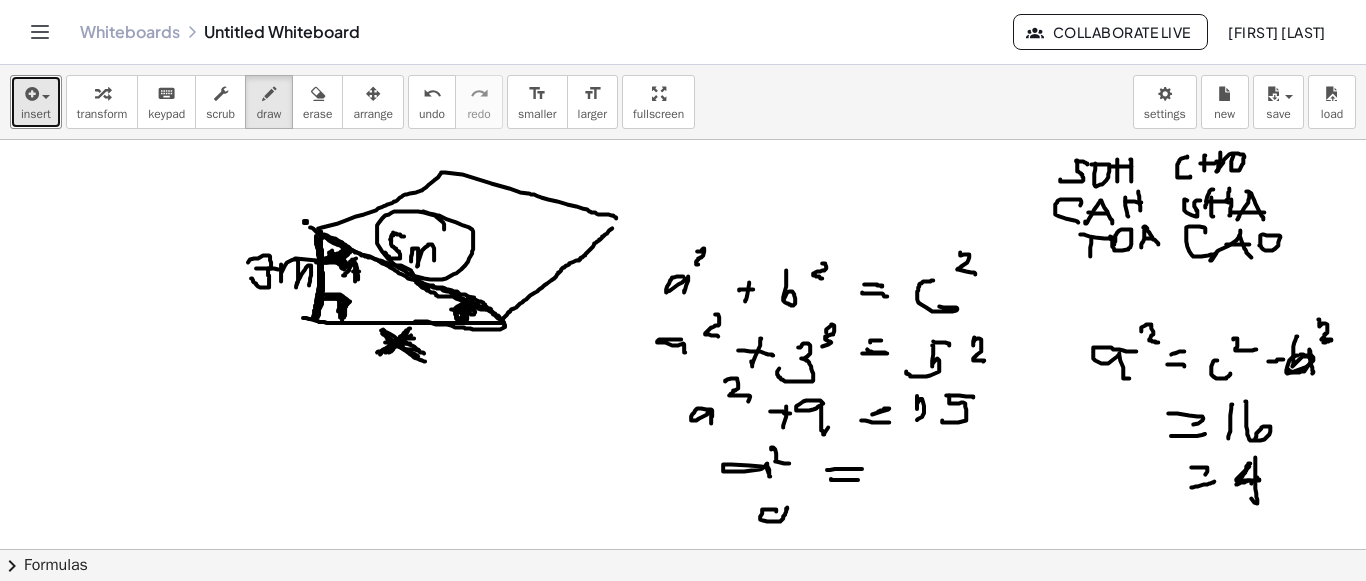 click at bounding box center (683, 266) 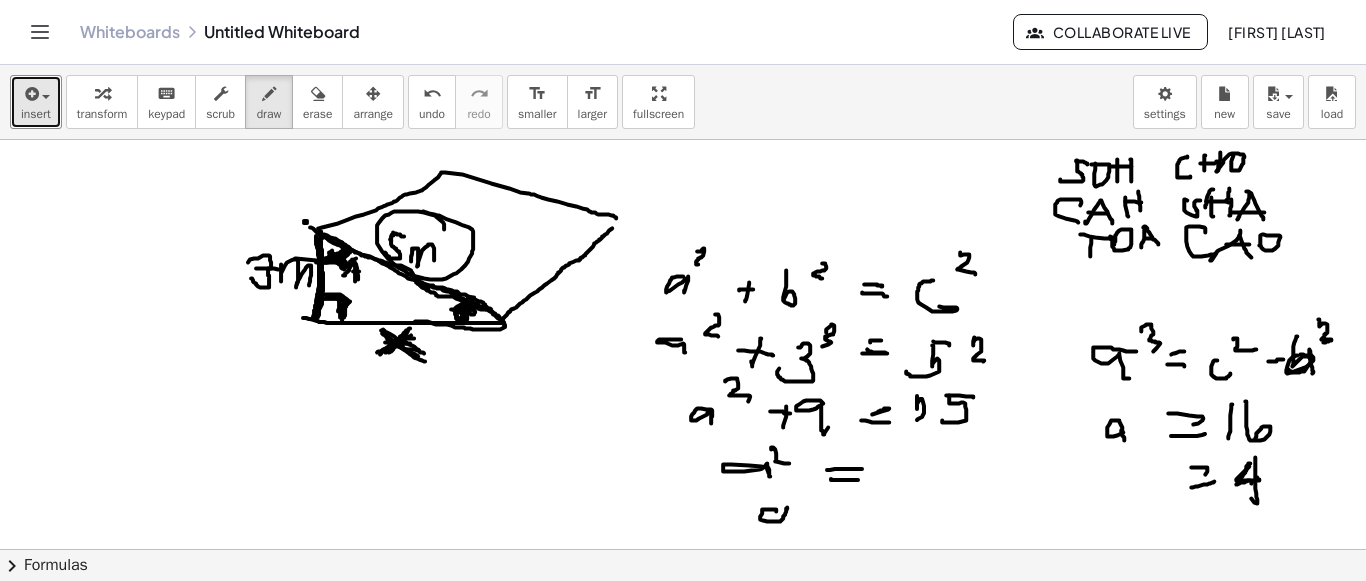click at bounding box center (683, 266) 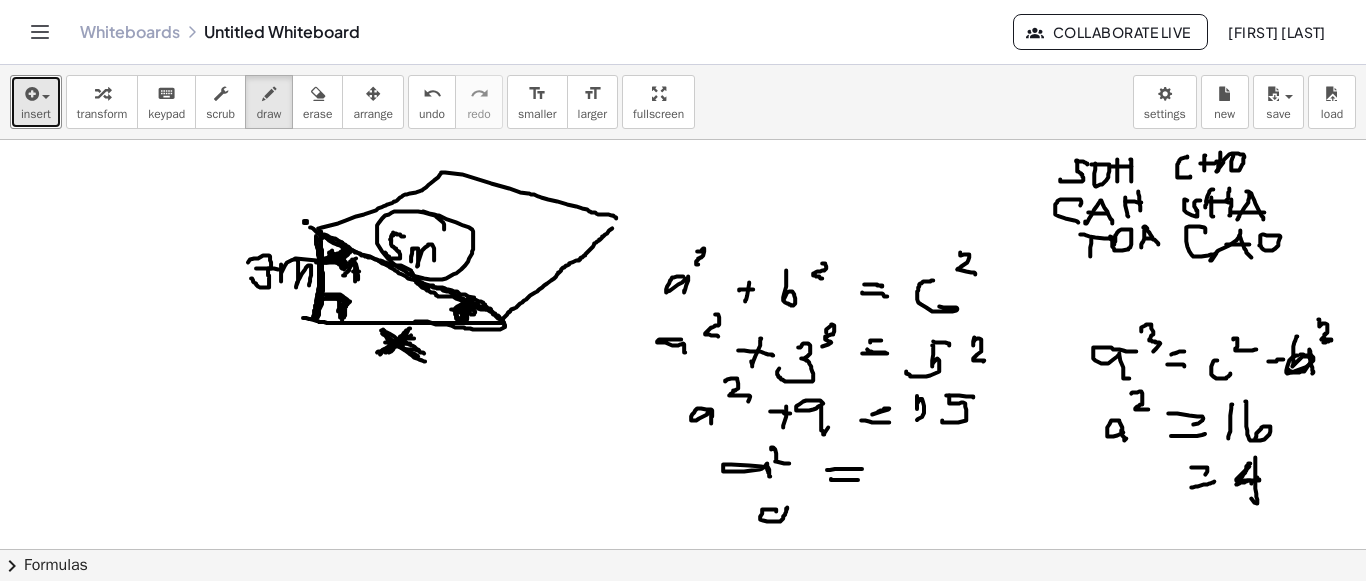 click at bounding box center (683, 266) 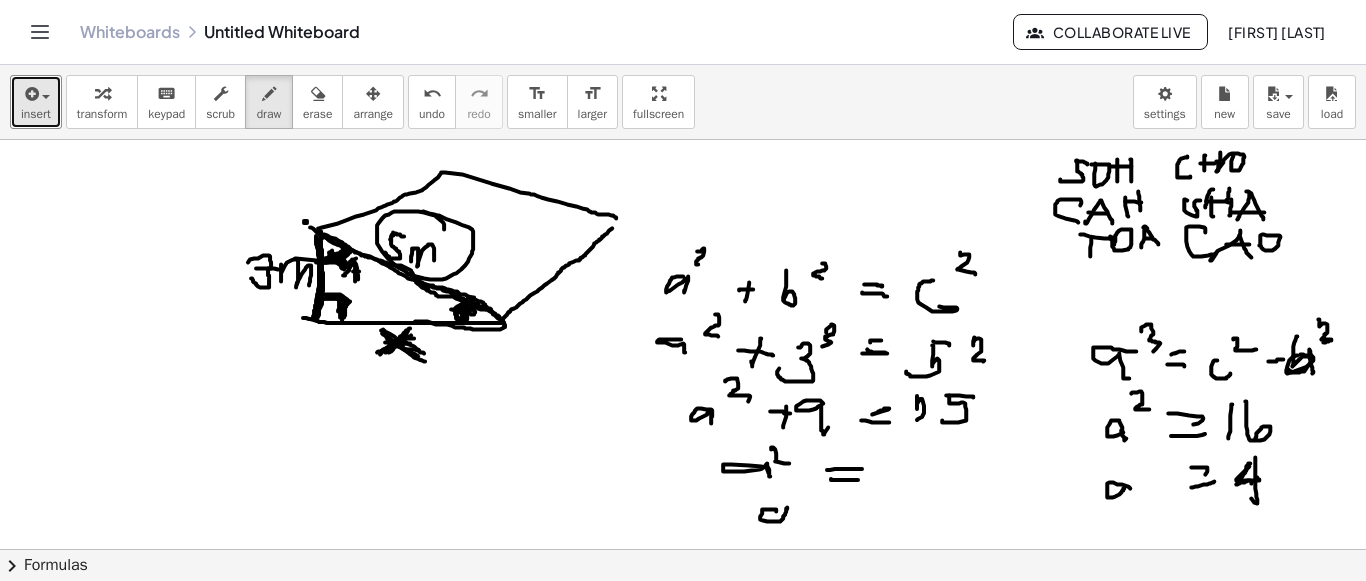 click at bounding box center (683, 266) 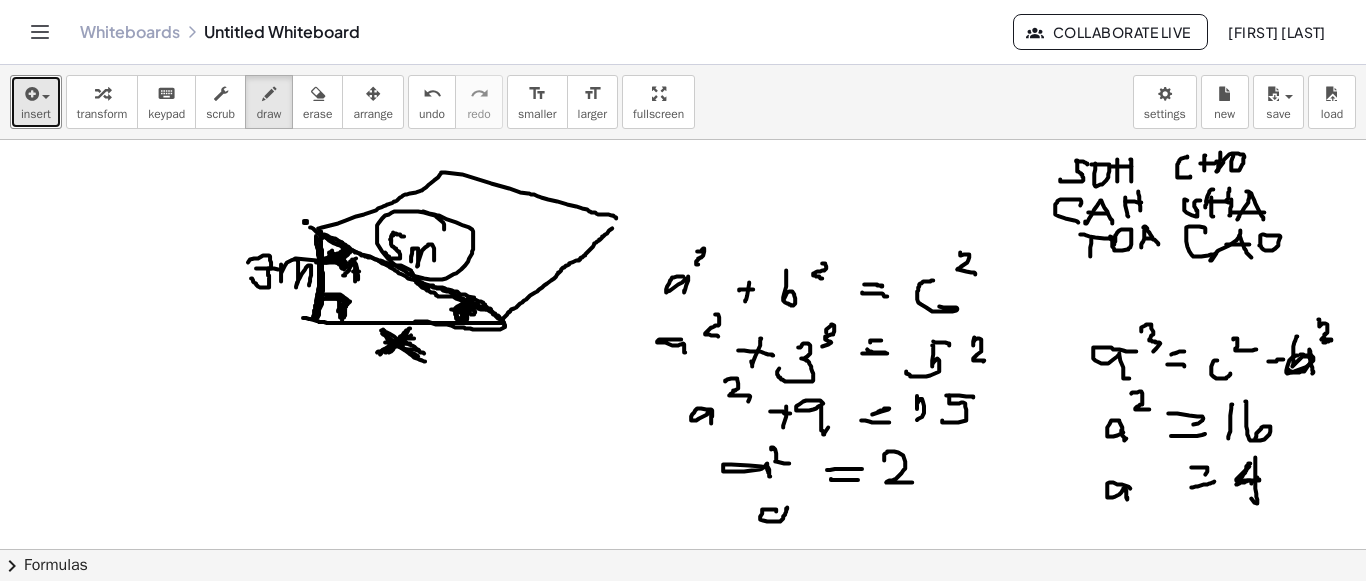 click at bounding box center [683, 266] 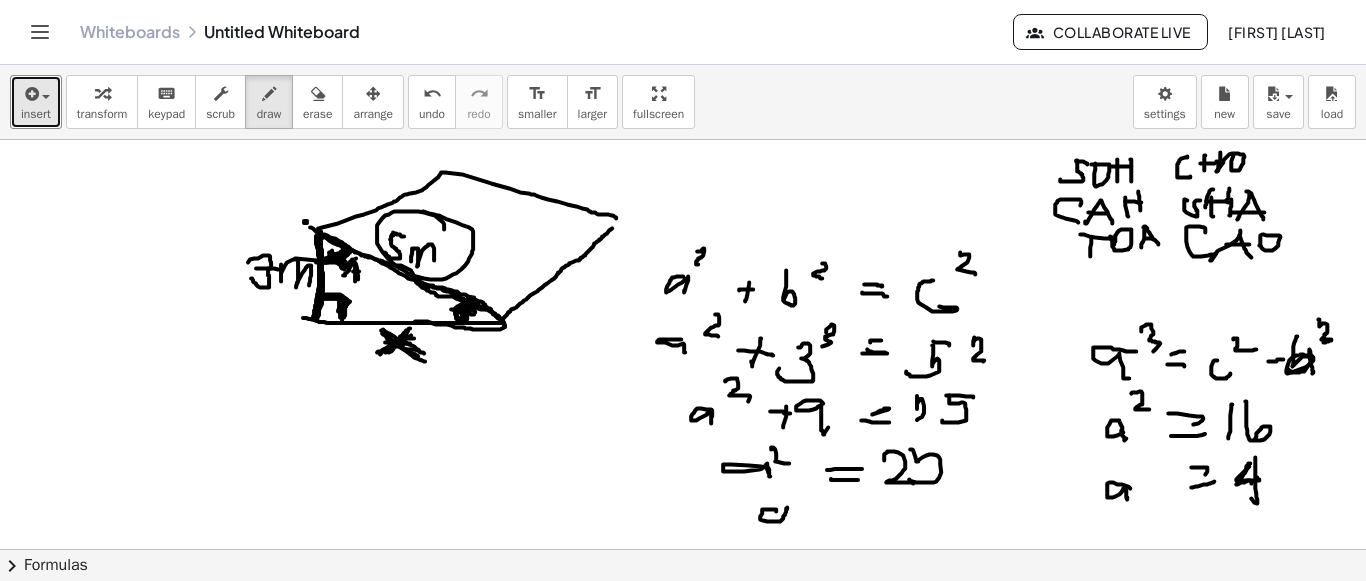 click at bounding box center (683, 266) 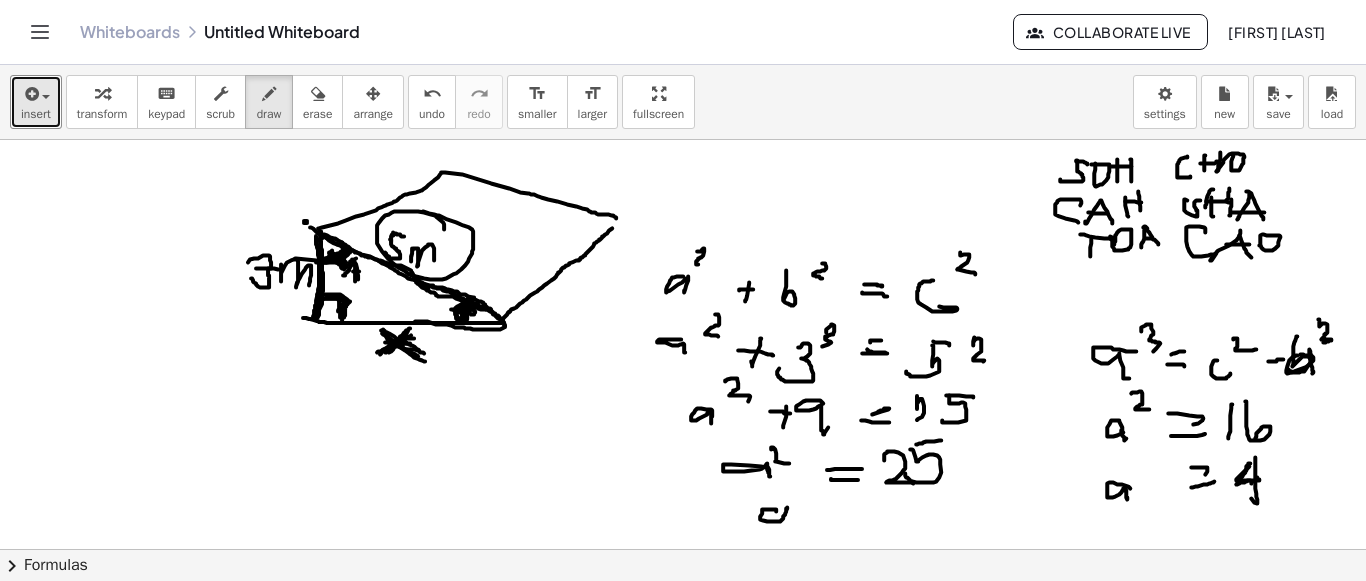 click at bounding box center (683, 266) 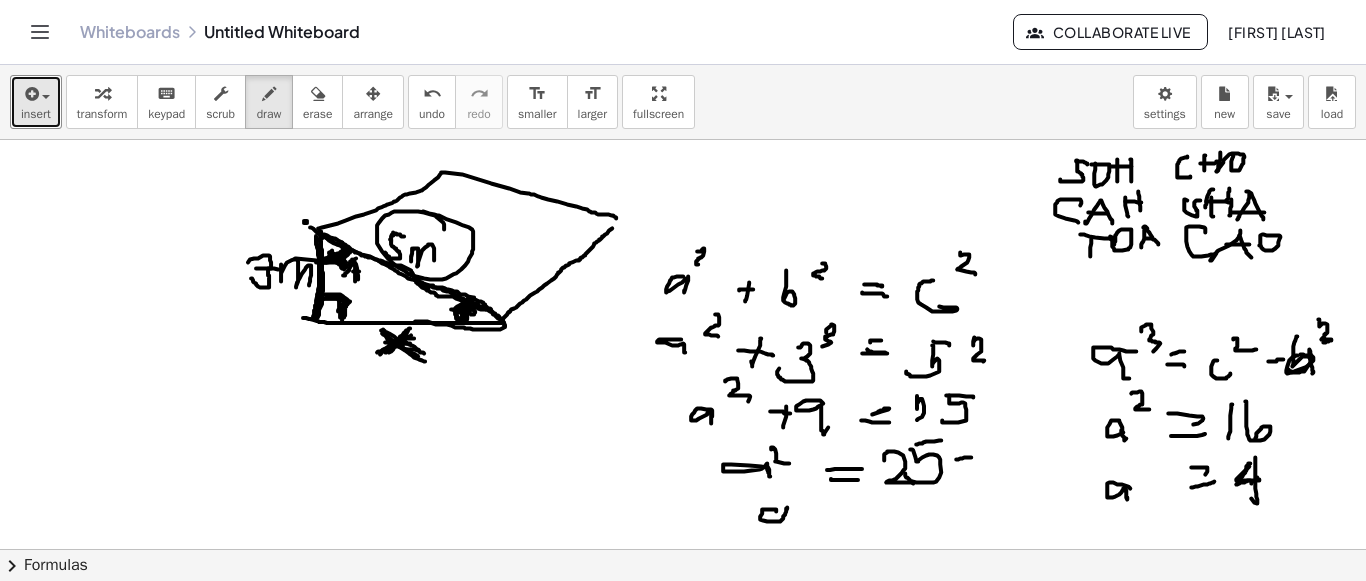 click at bounding box center [683, 266] 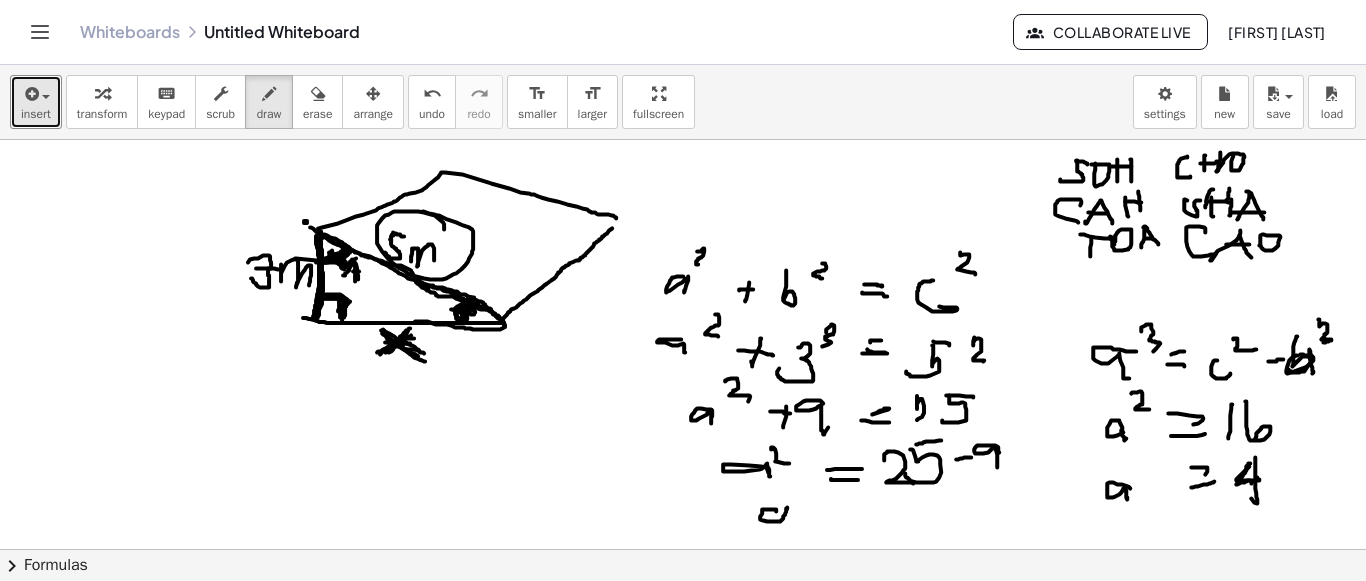 click at bounding box center [683, 266] 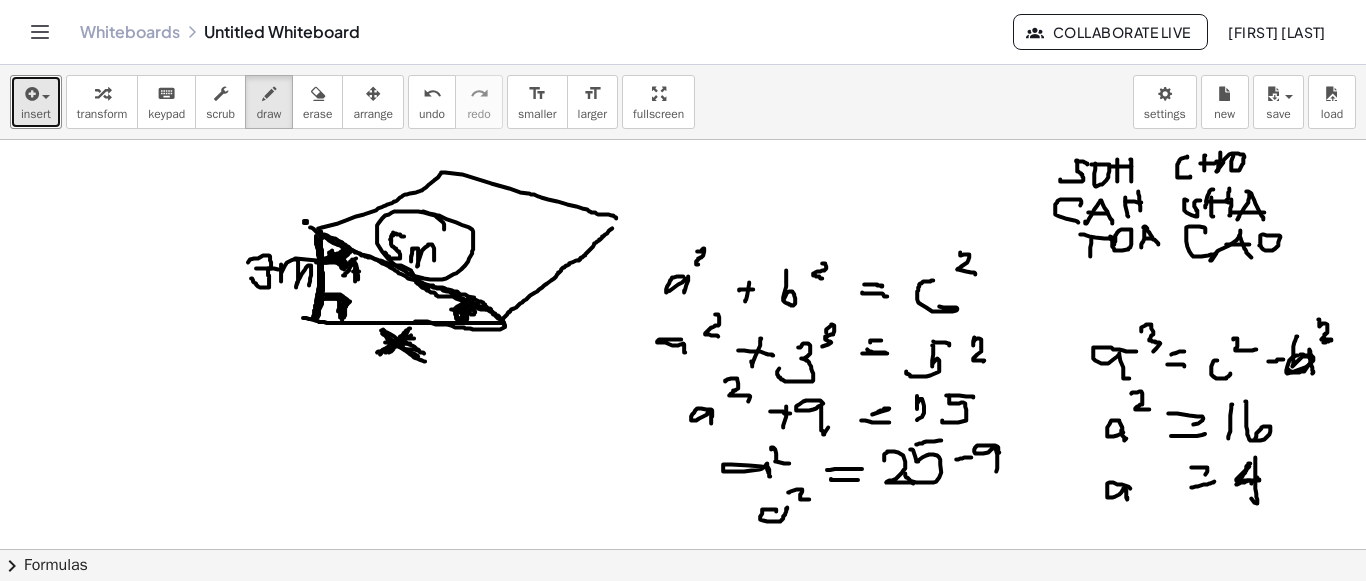 click at bounding box center [683, 266] 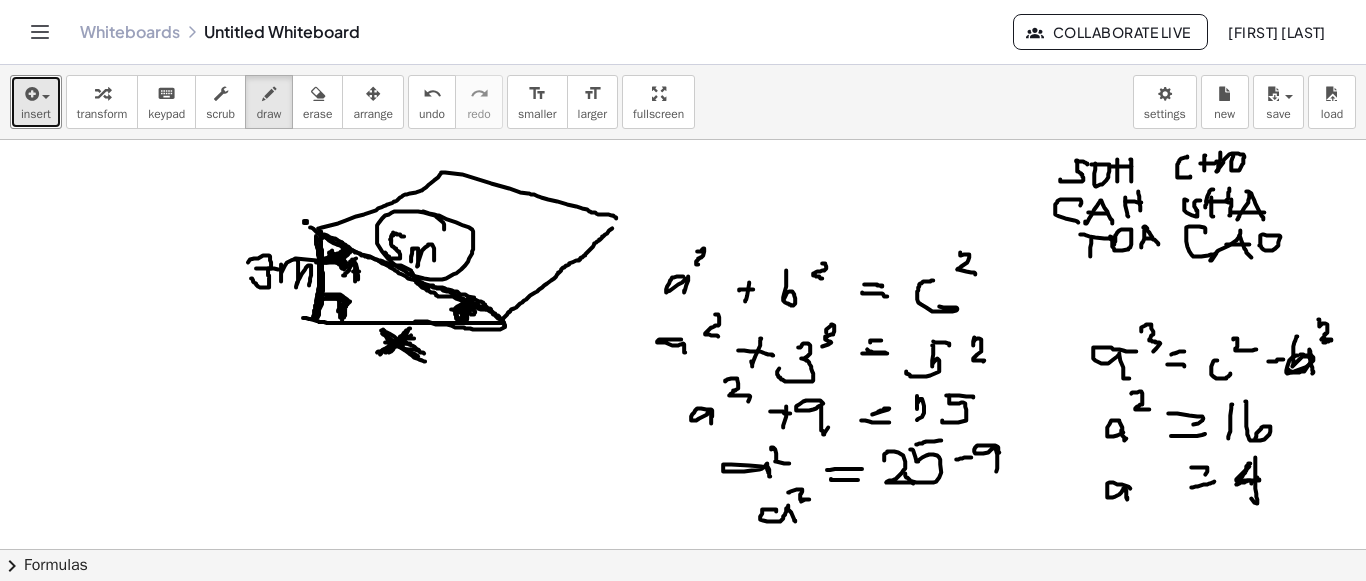 click at bounding box center (683, 266) 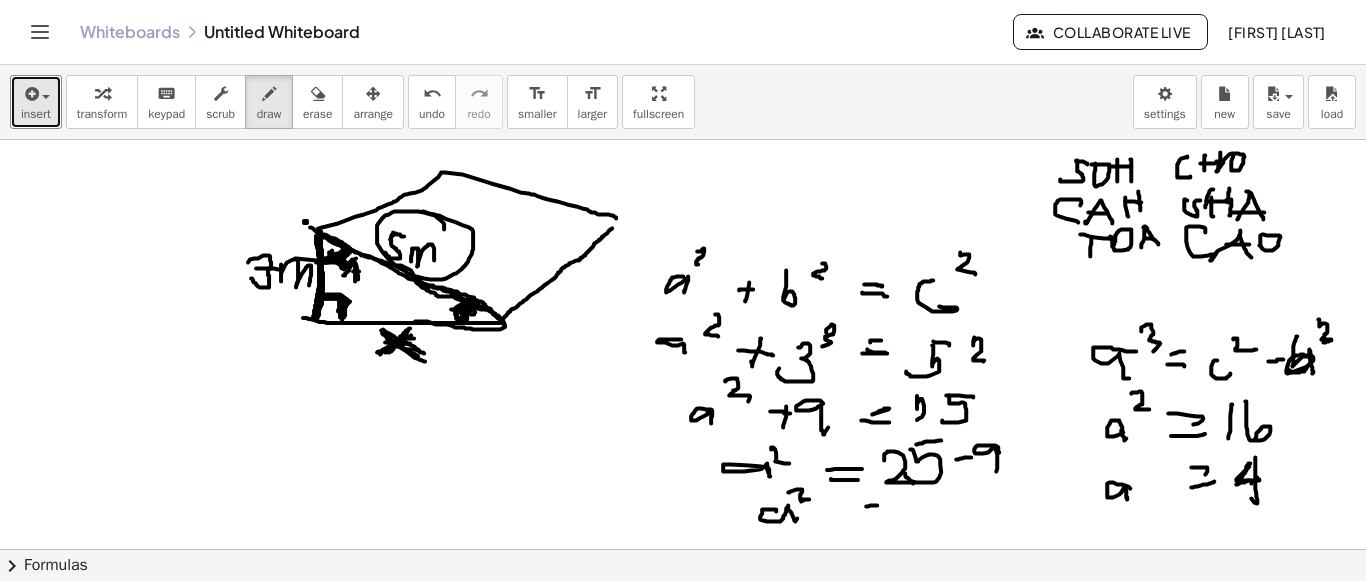 click at bounding box center [683, 266] 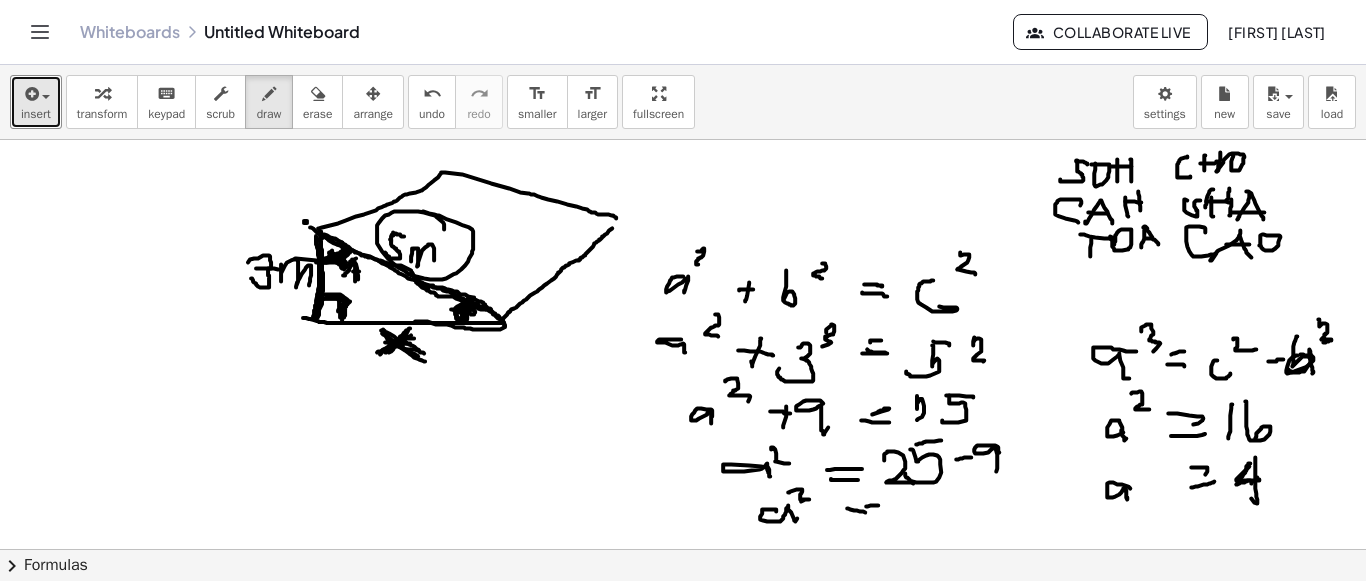 click at bounding box center [683, 266] 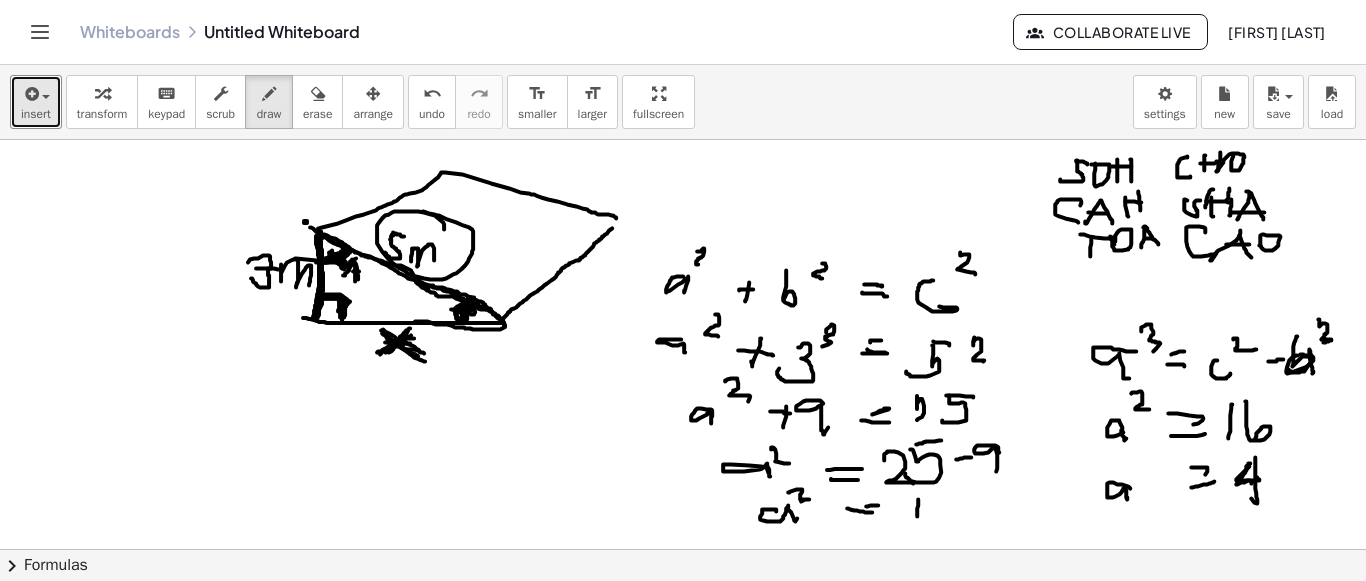 click at bounding box center [683, 266] 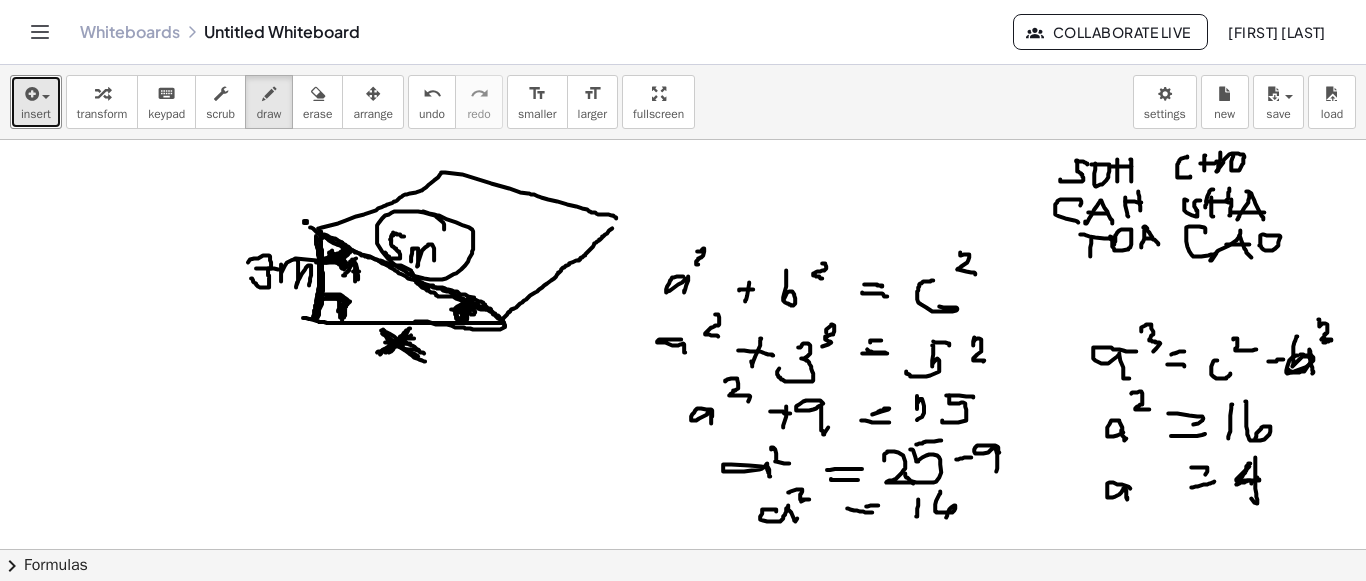click at bounding box center (683, 266) 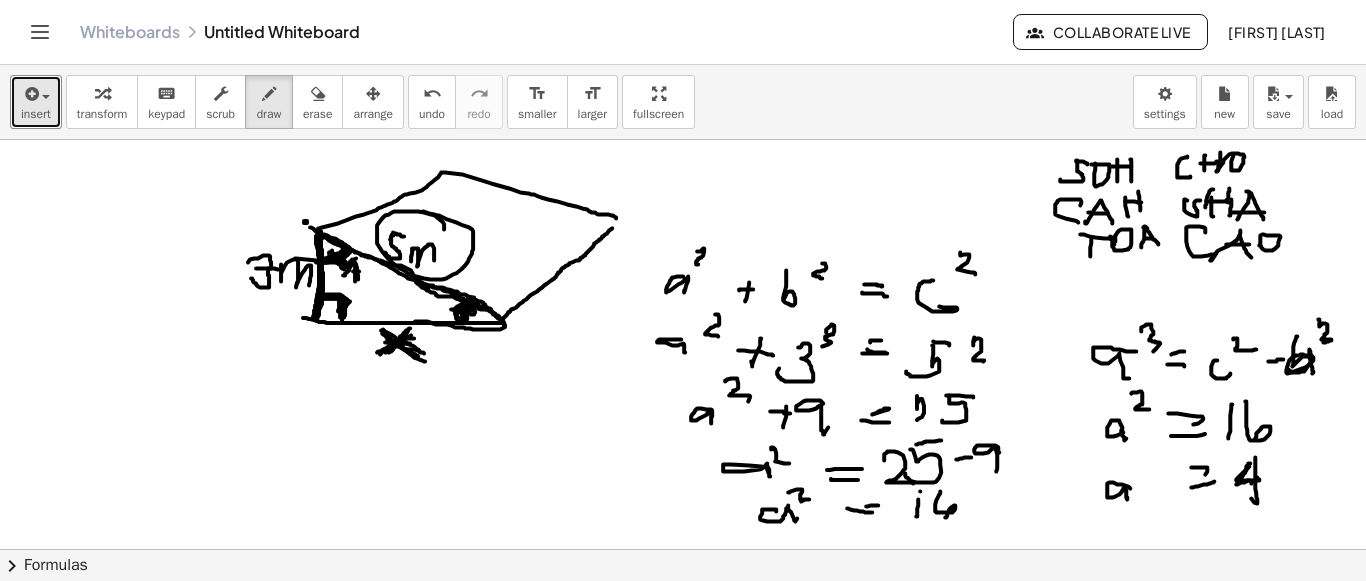 click at bounding box center [683, 266] 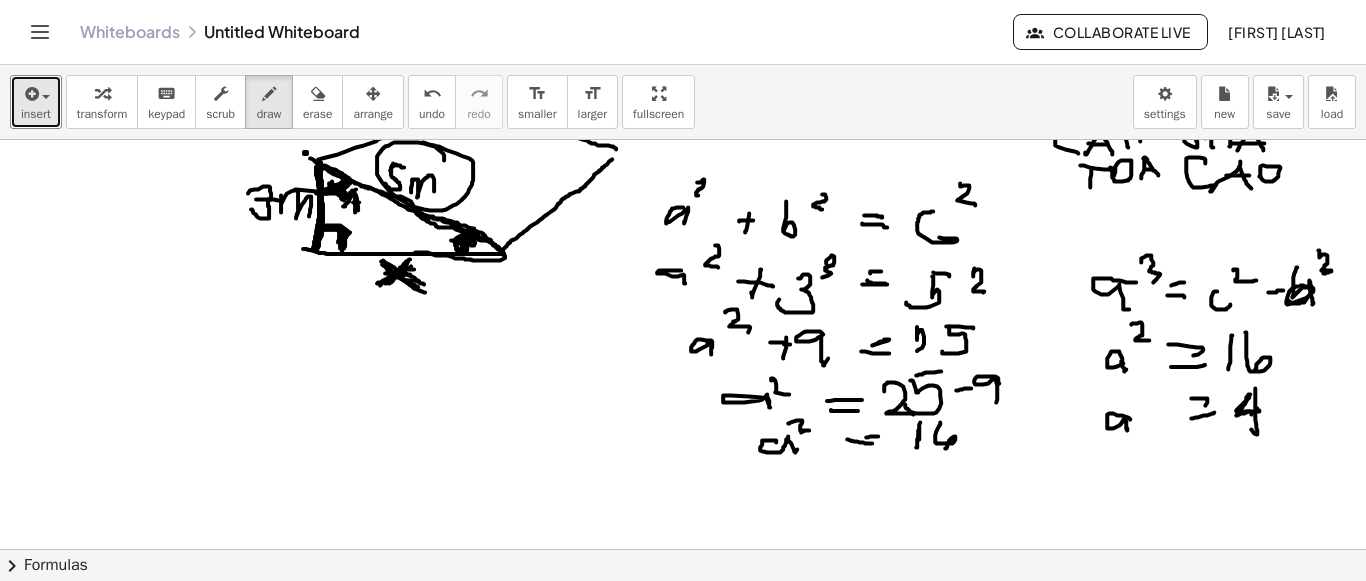 scroll, scrollTop: 500, scrollLeft: 0, axis: vertical 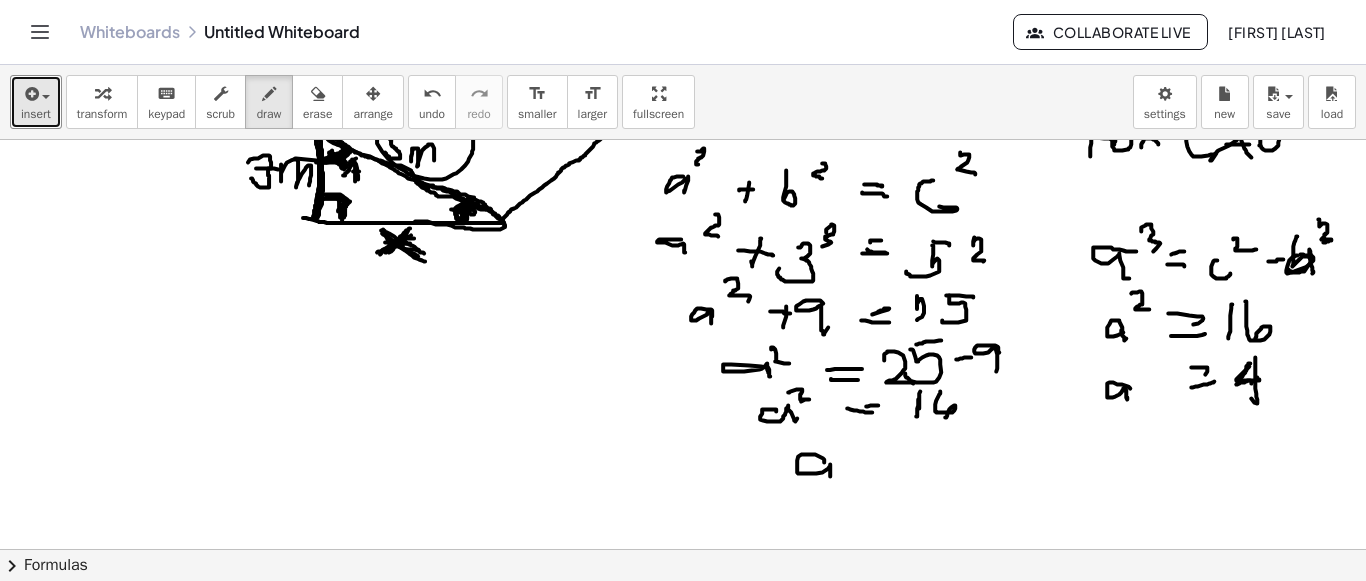 click at bounding box center [683, 166] 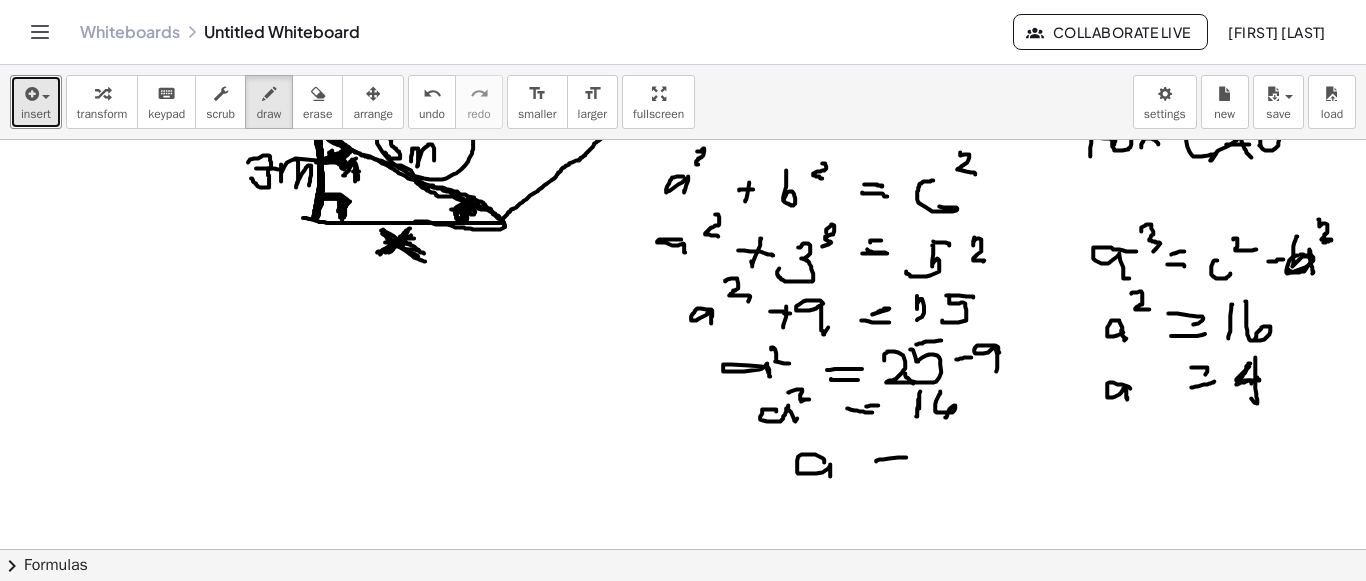 click at bounding box center [683, 166] 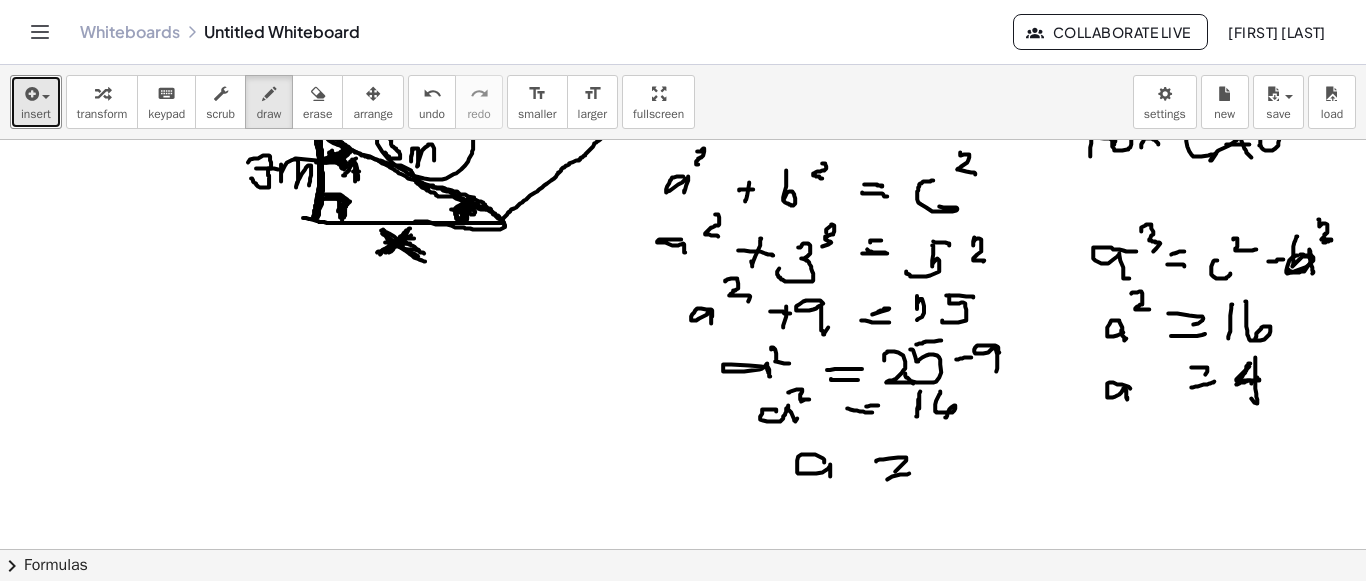 click at bounding box center (683, 166) 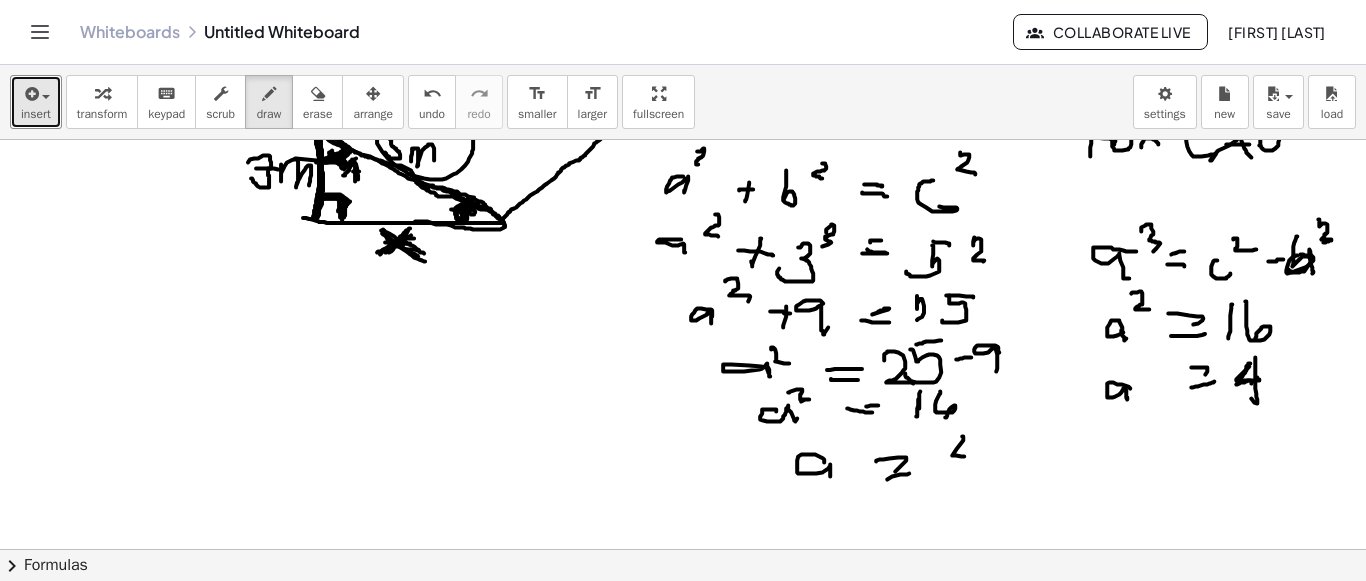 click at bounding box center [683, 166] 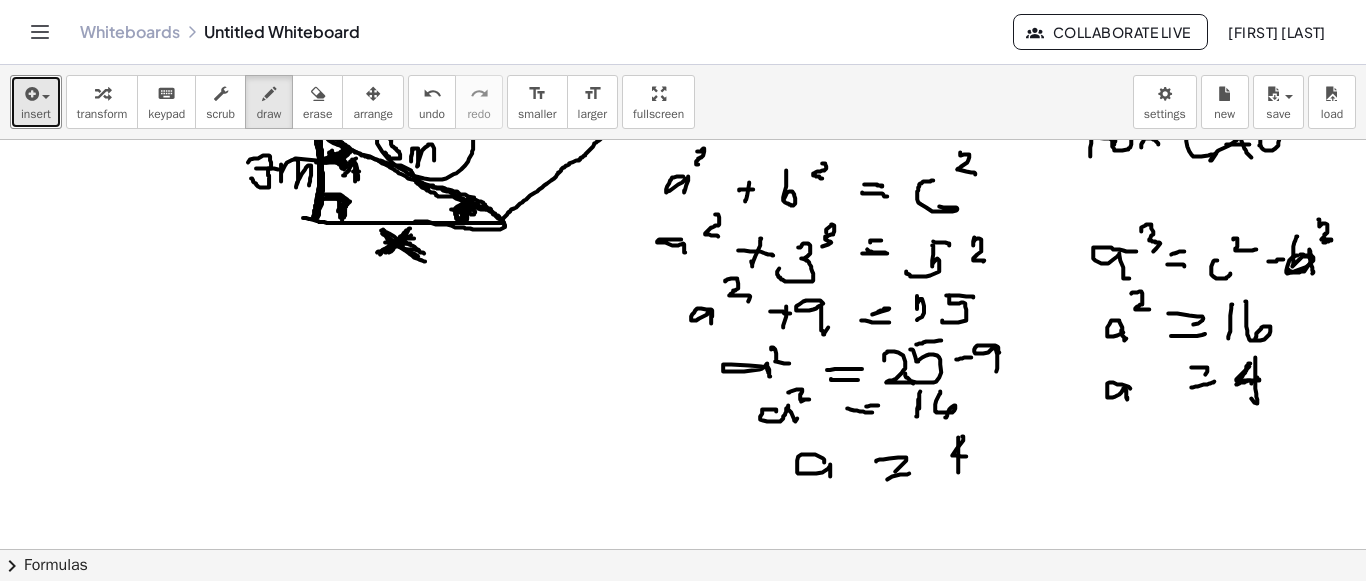 click at bounding box center [683, 166] 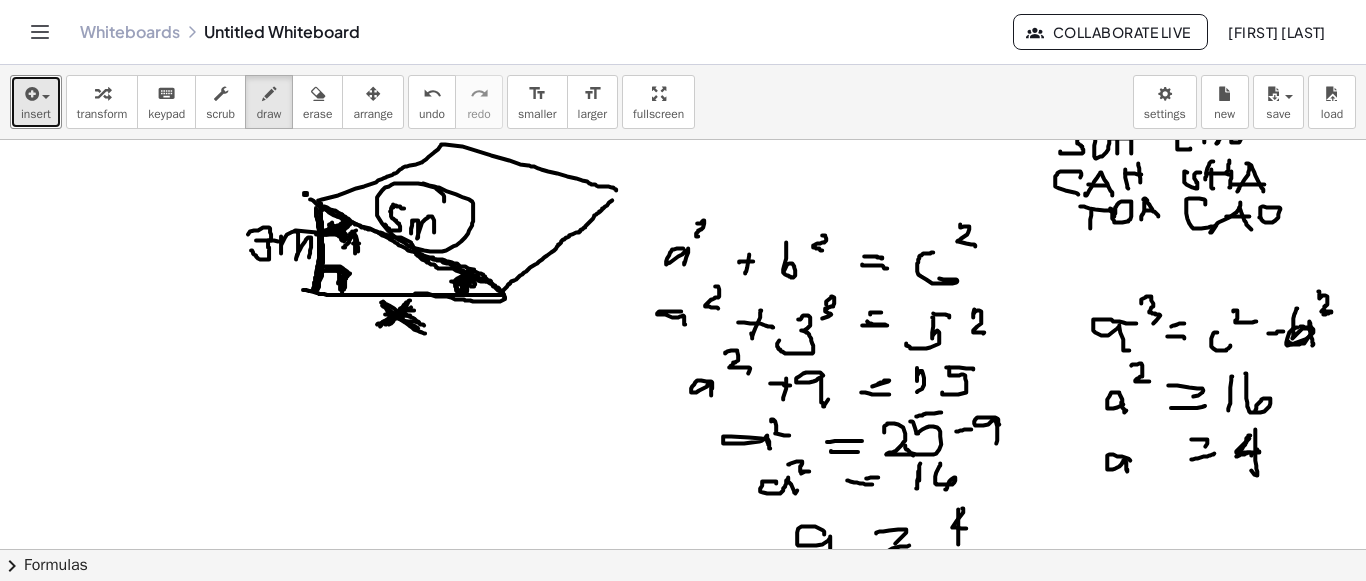 scroll, scrollTop: 400, scrollLeft: 0, axis: vertical 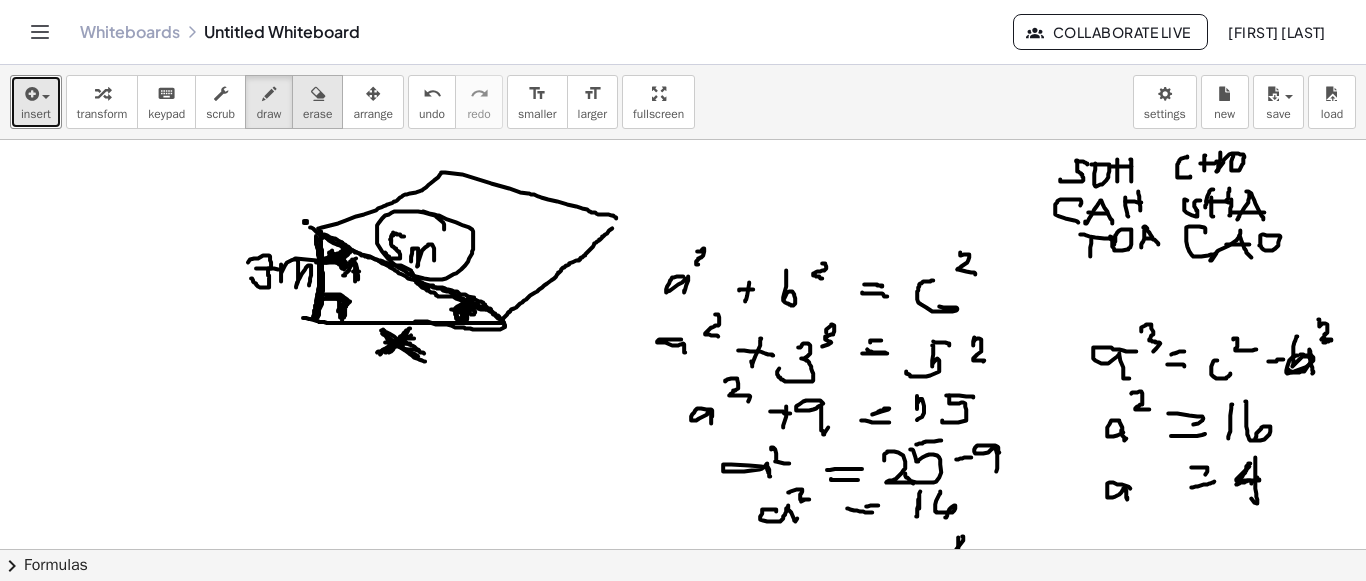 click on "erase" at bounding box center [317, 114] 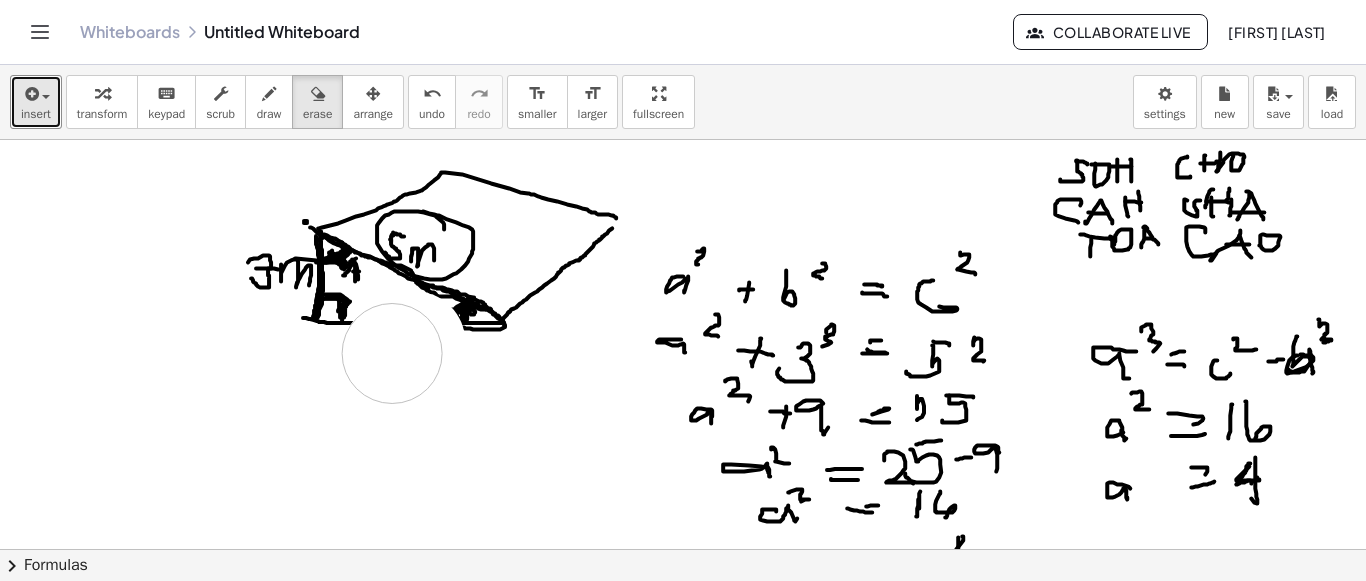 drag, startPoint x: 415, startPoint y: 340, endPoint x: 391, endPoint y: 353, distance: 27.294687 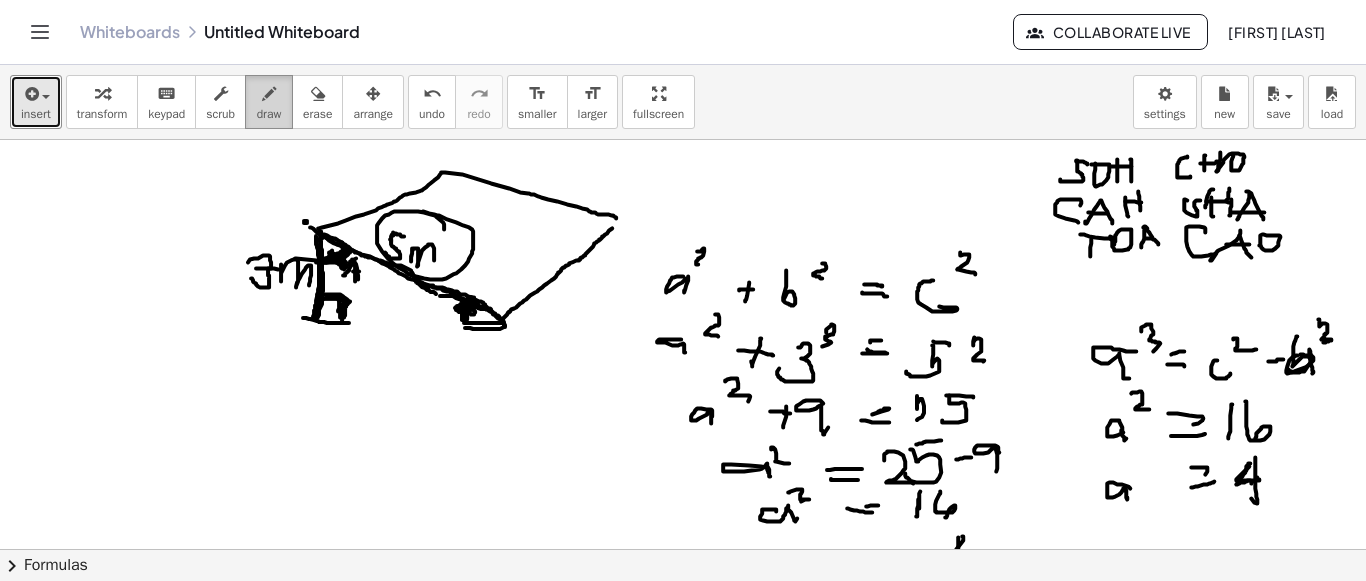 click at bounding box center [269, 93] 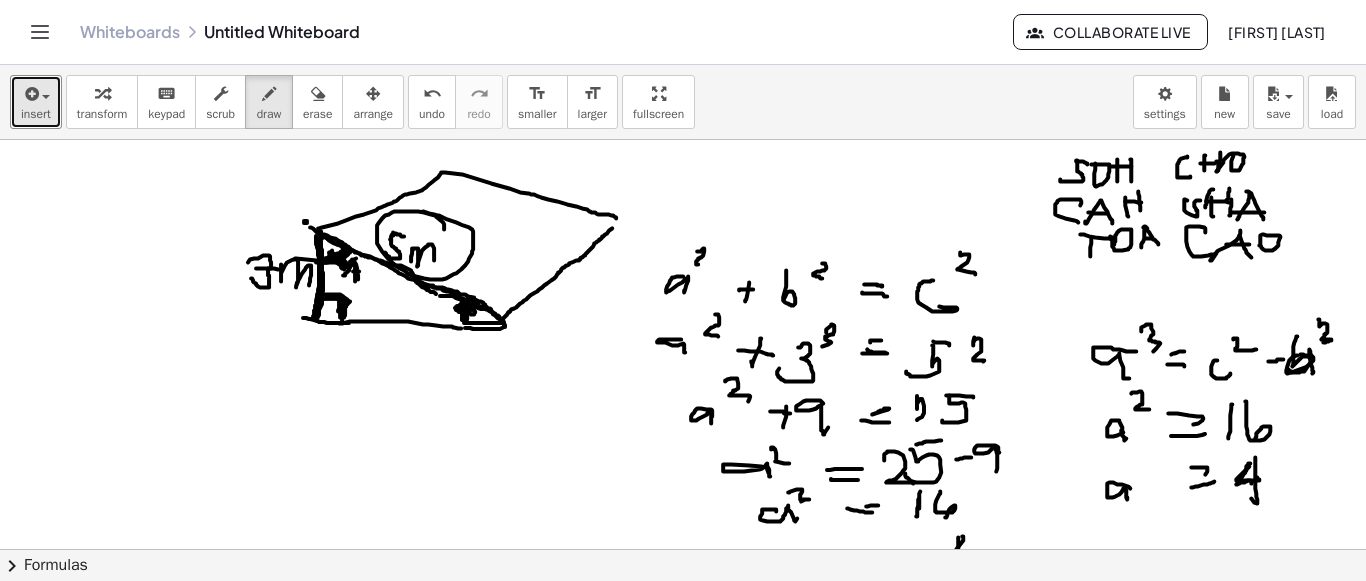 drag, startPoint x: 339, startPoint y: 322, endPoint x: 462, endPoint y: 327, distance: 123.101585 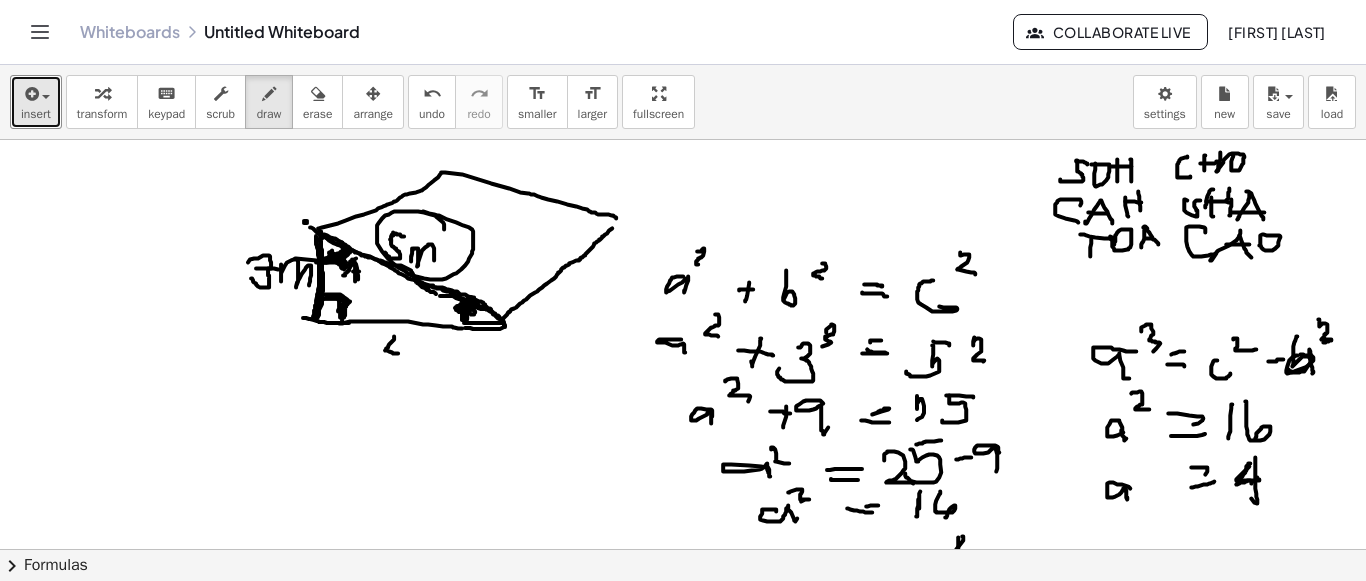 drag, startPoint x: 394, startPoint y: 335, endPoint x: 408, endPoint y: 342, distance: 15.652476 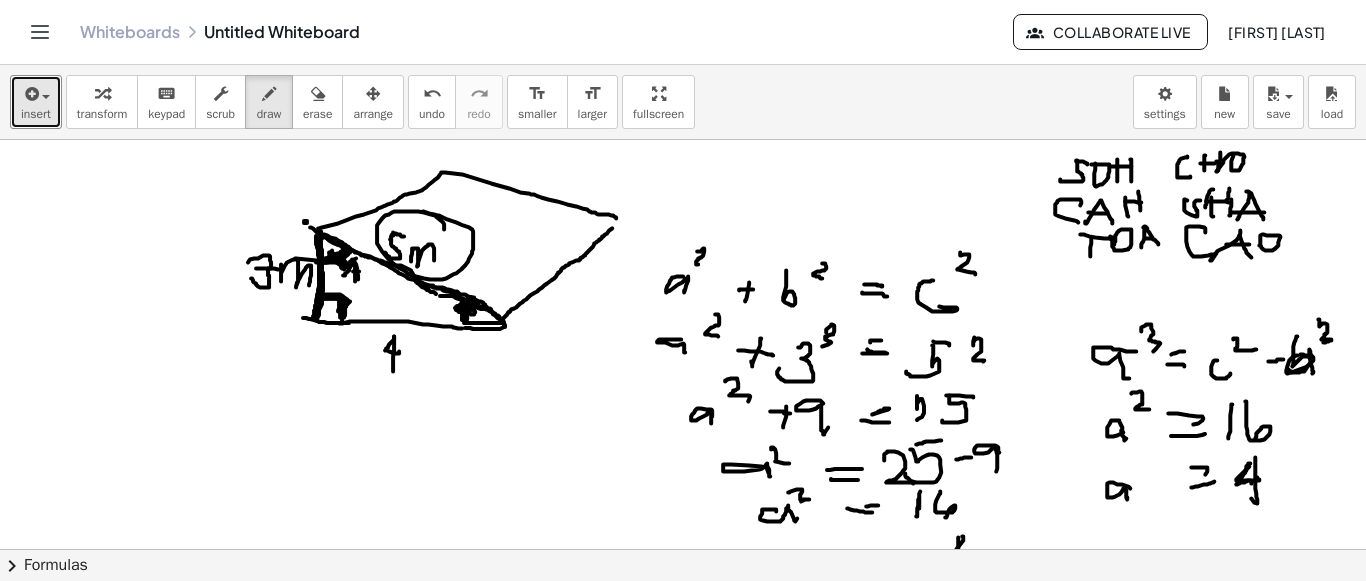 drag, startPoint x: 394, startPoint y: 335, endPoint x: 408, endPoint y: 352, distance: 22.022715 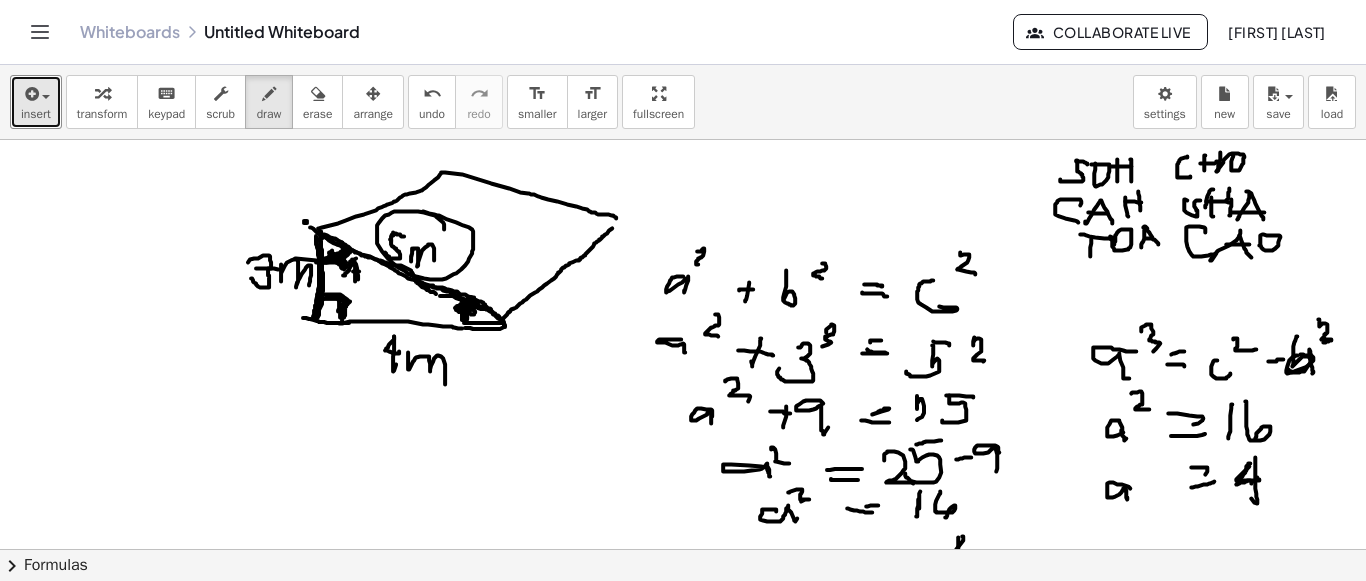 drag, startPoint x: 408, startPoint y: 351, endPoint x: 457, endPoint y: 352, distance: 49.010204 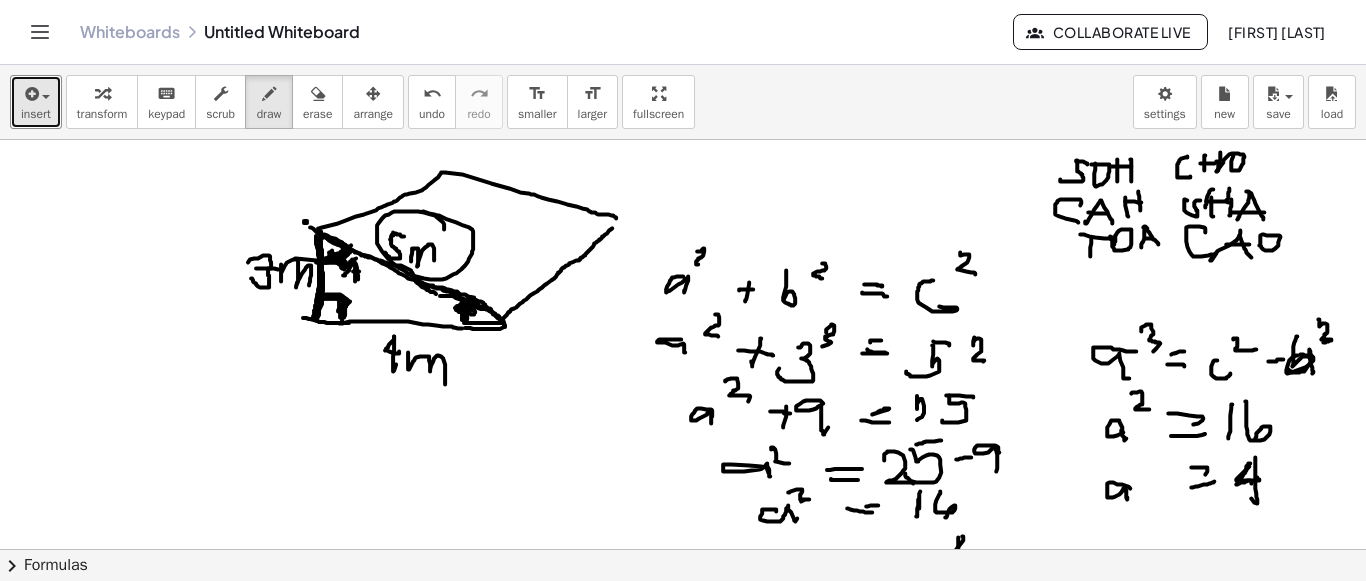 drag, startPoint x: 351, startPoint y: 244, endPoint x: 369, endPoint y: 253, distance: 20.12461 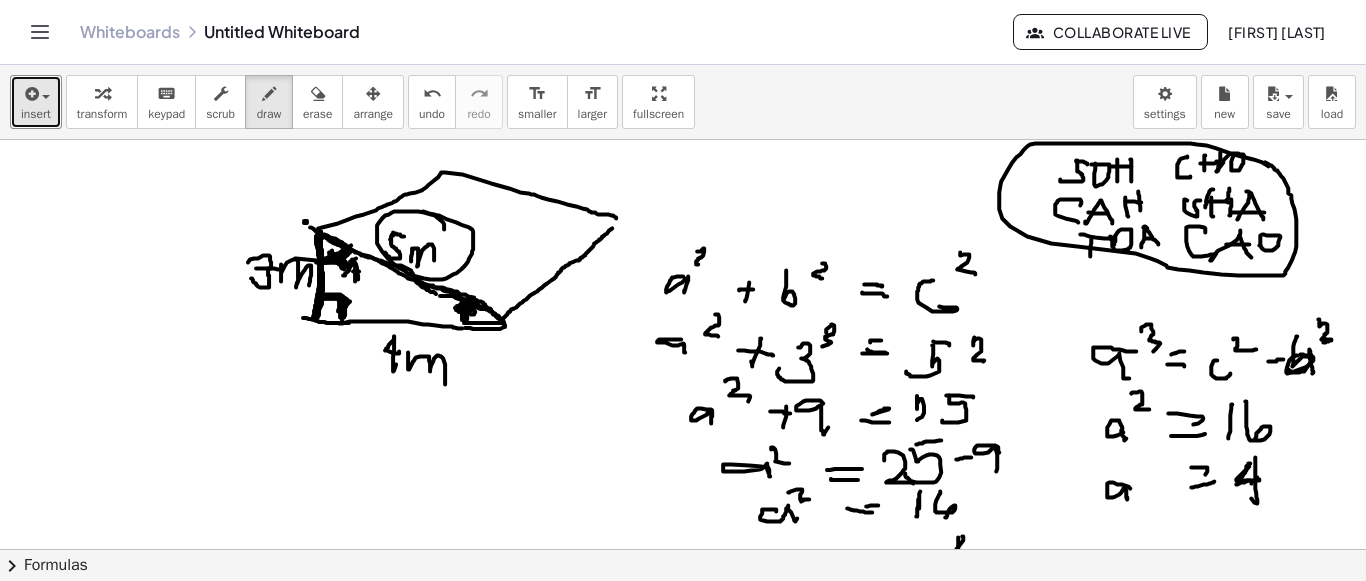 click at bounding box center [683, 266] 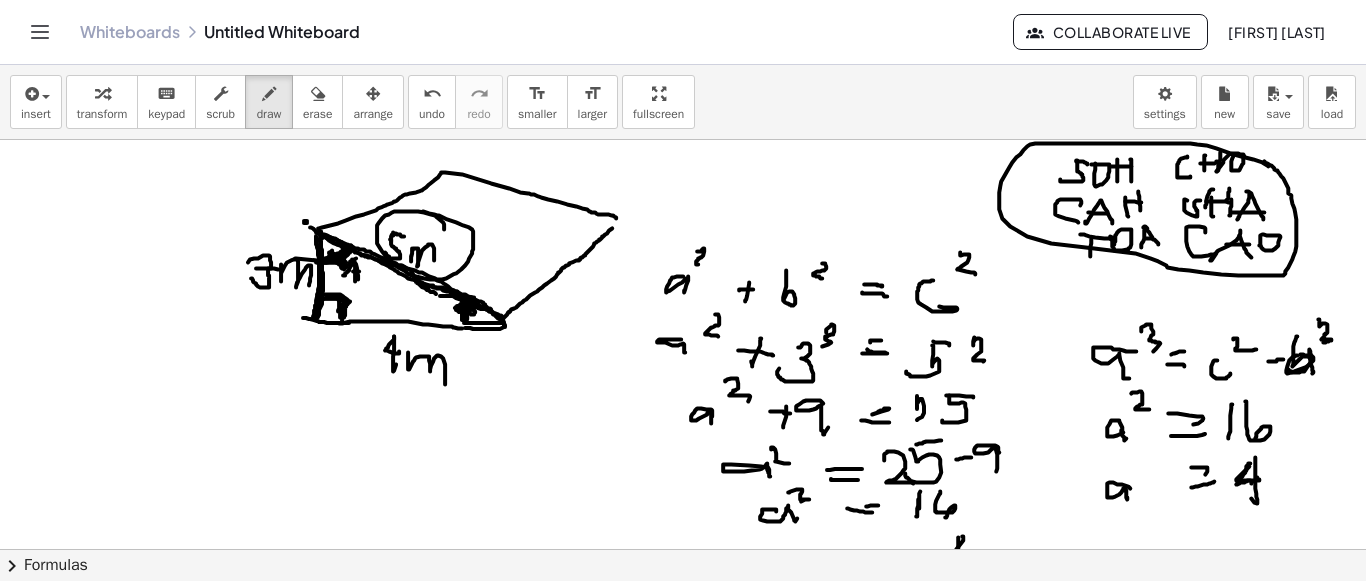 drag, startPoint x: 451, startPoint y: 288, endPoint x: 507, endPoint y: 318, distance: 63.529522 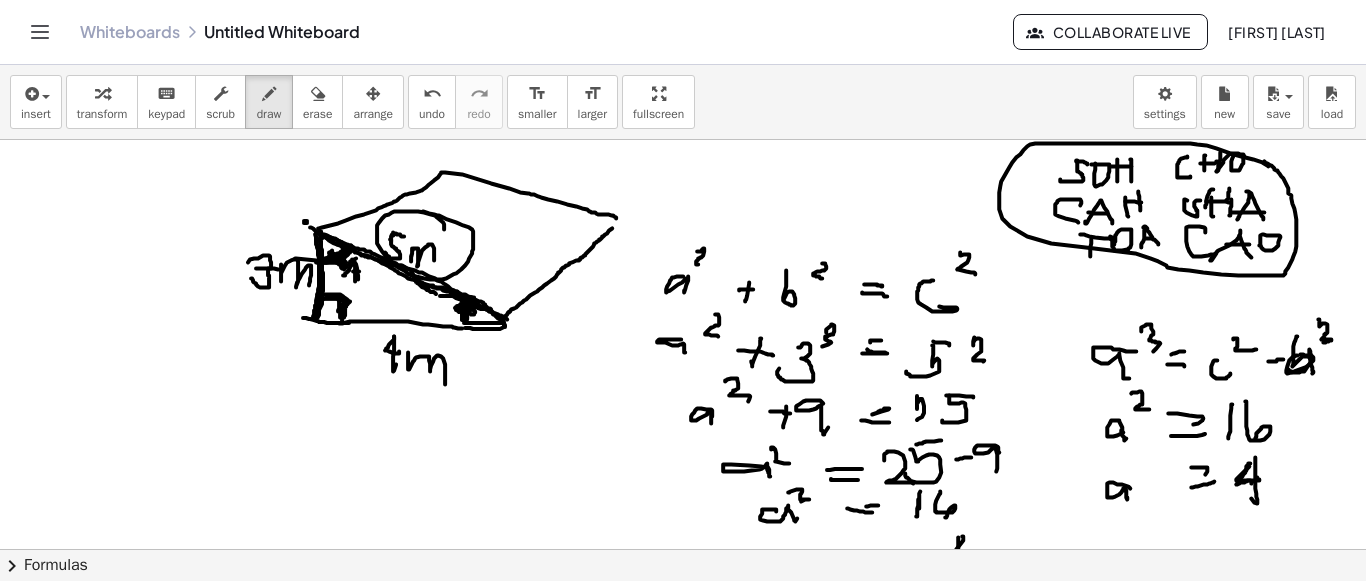 drag, startPoint x: 507, startPoint y: 318, endPoint x: 318, endPoint y: 258, distance: 198.29523 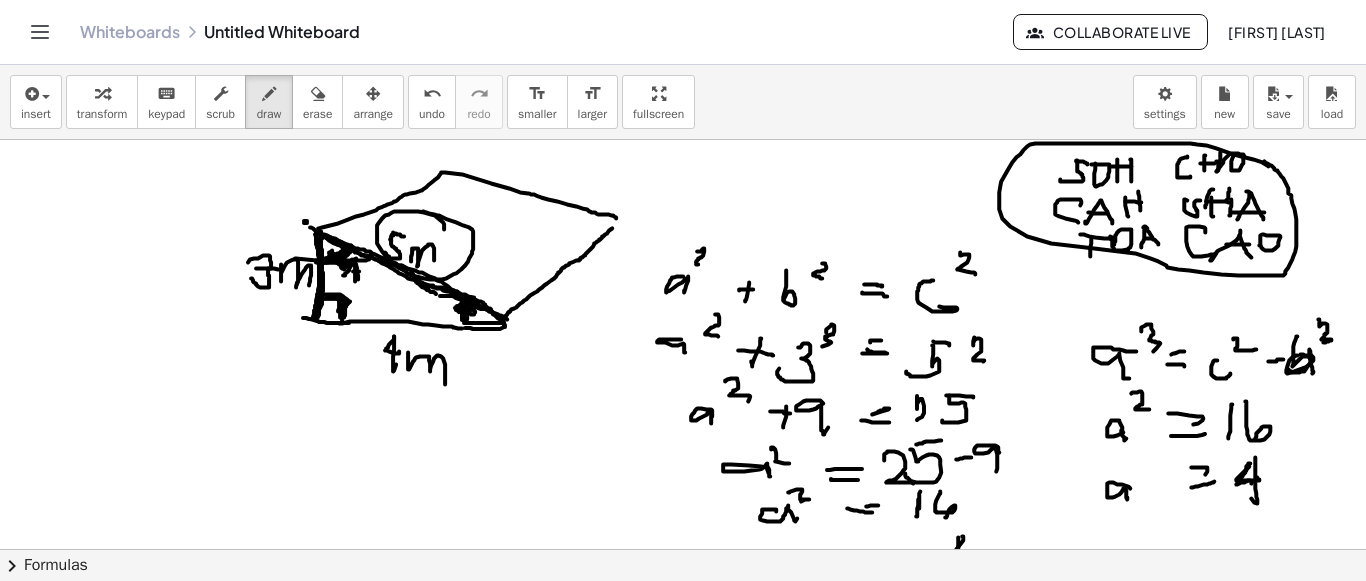 drag, startPoint x: 316, startPoint y: 259, endPoint x: 372, endPoint y: 268, distance: 56.718605 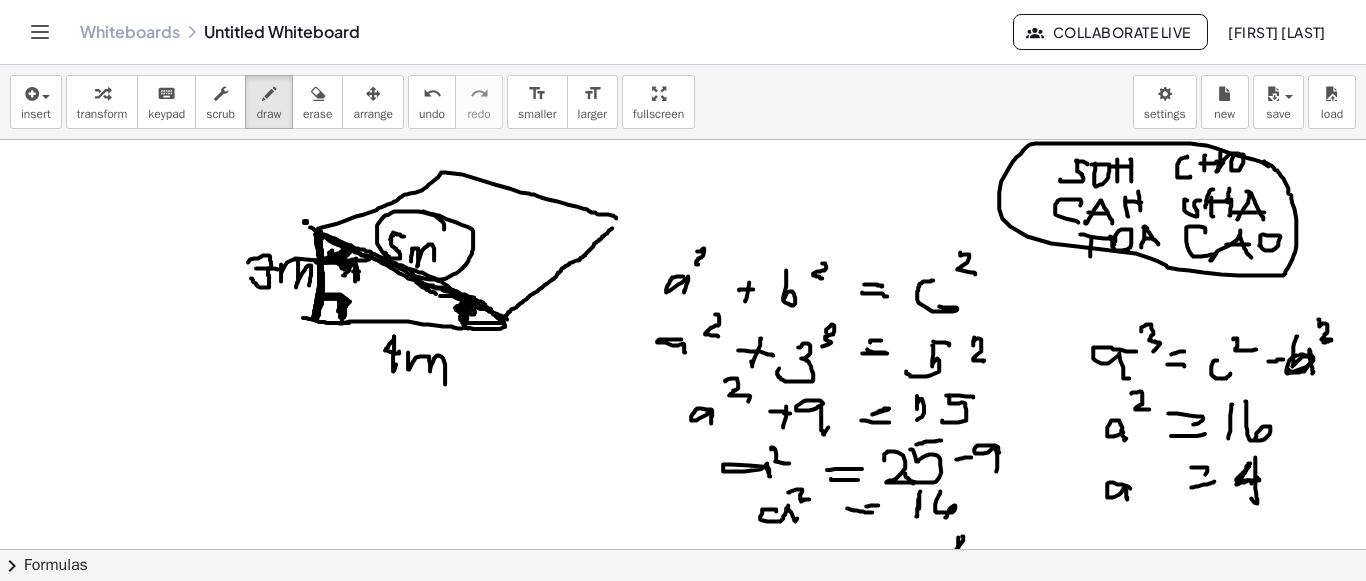 drag, startPoint x: 467, startPoint y: 300, endPoint x: 431, endPoint y: 303, distance: 36.124783 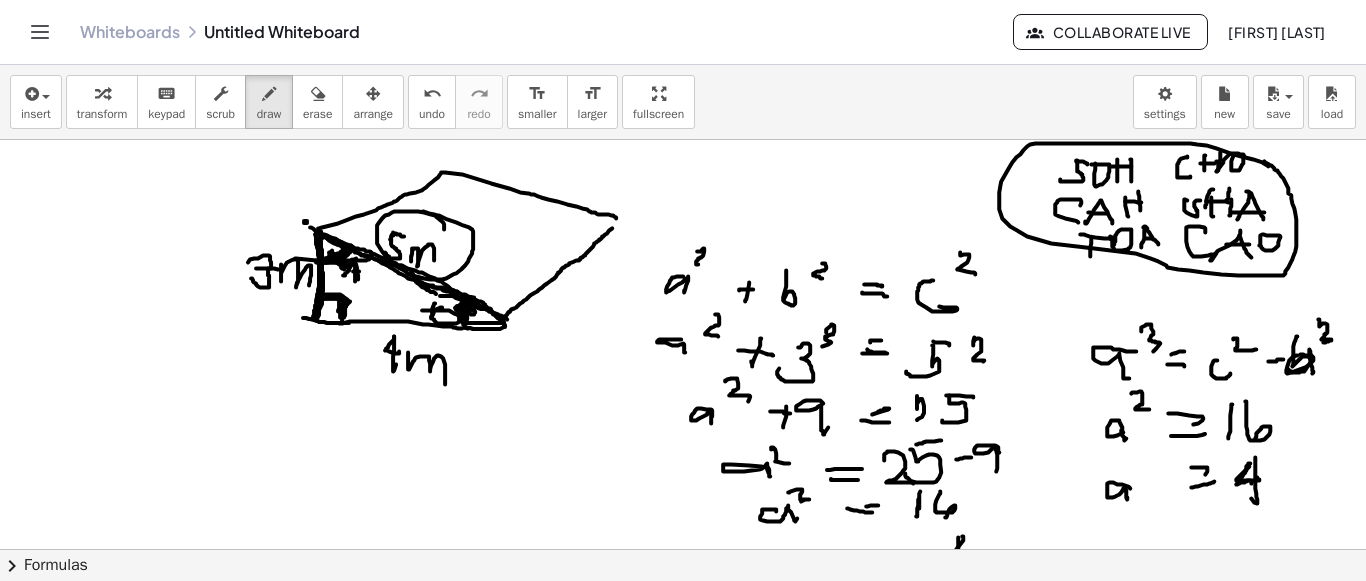 click at bounding box center [683, 266] 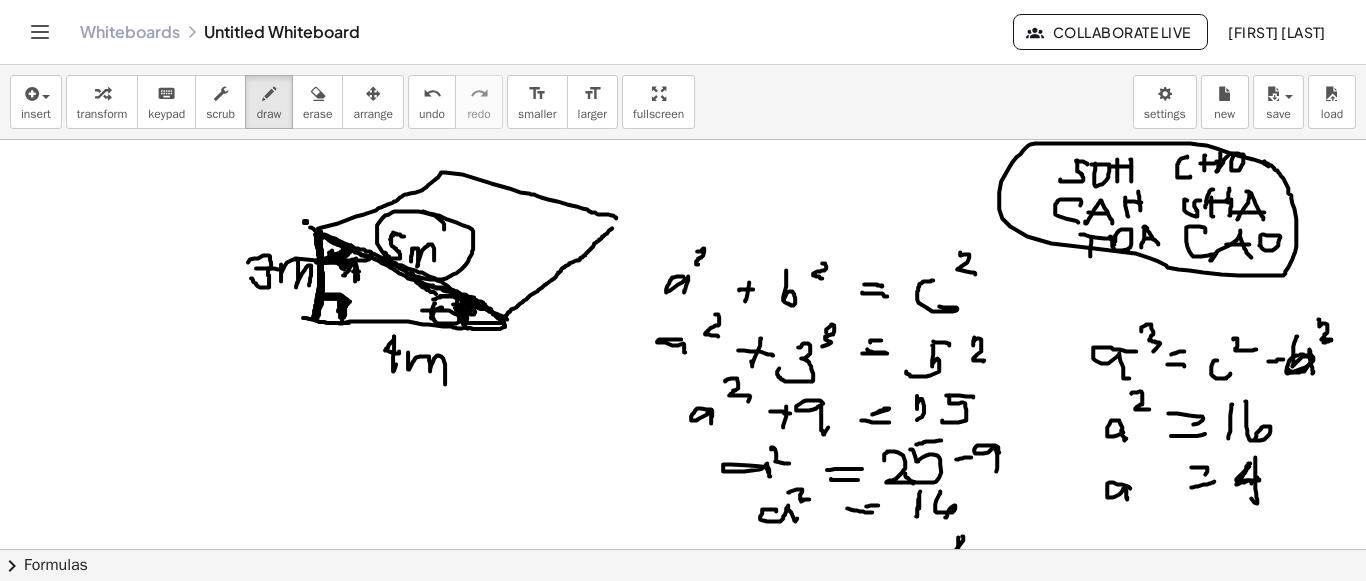 drag, startPoint x: 446, startPoint y: 295, endPoint x: 437, endPoint y: 304, distance: 12.727922 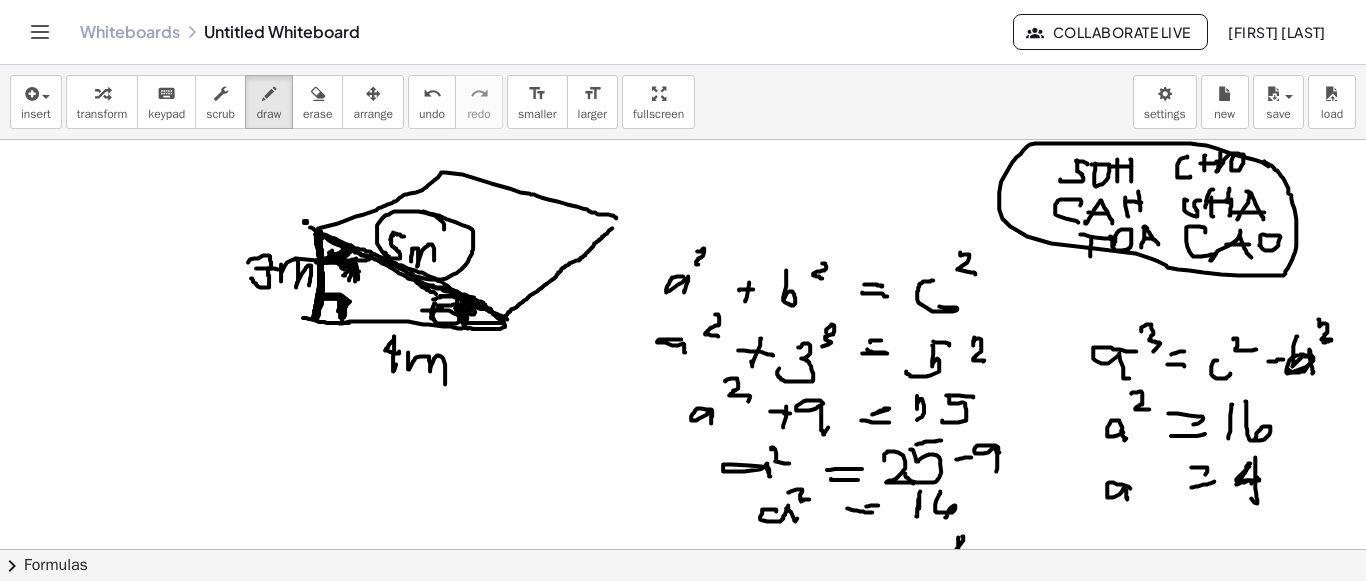 click at bounding box center (683, 266) 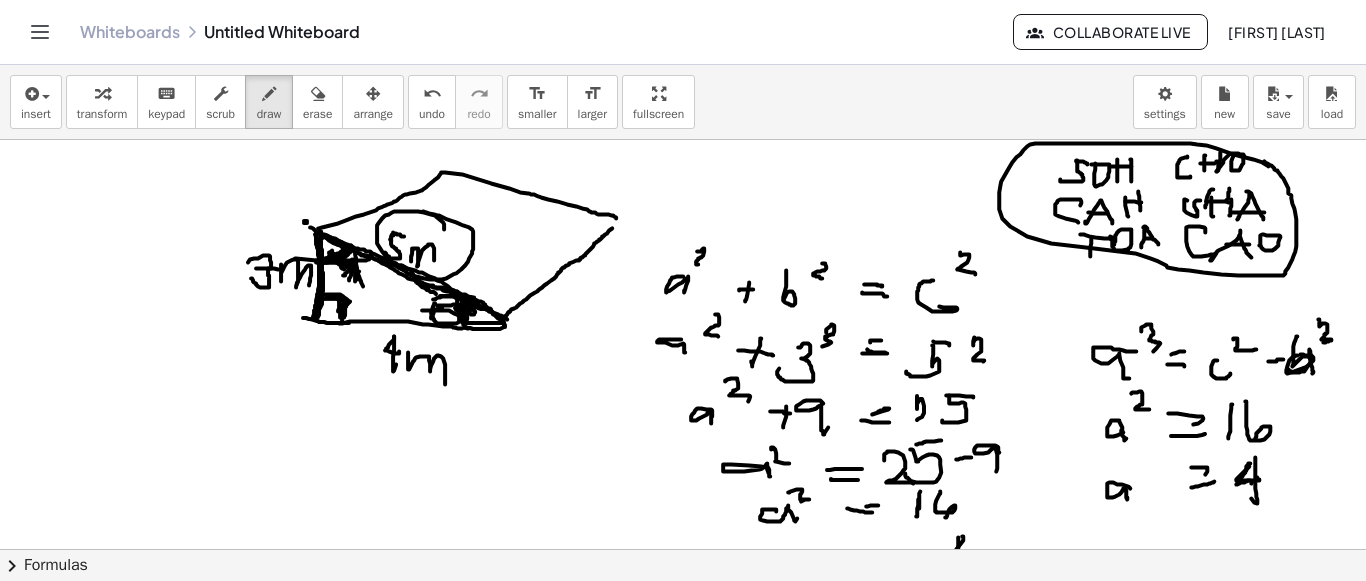drag, startPoint x: 355, startPoint y: 253, endPoint x: 367, endPoint y: 292, distance: 40.804413 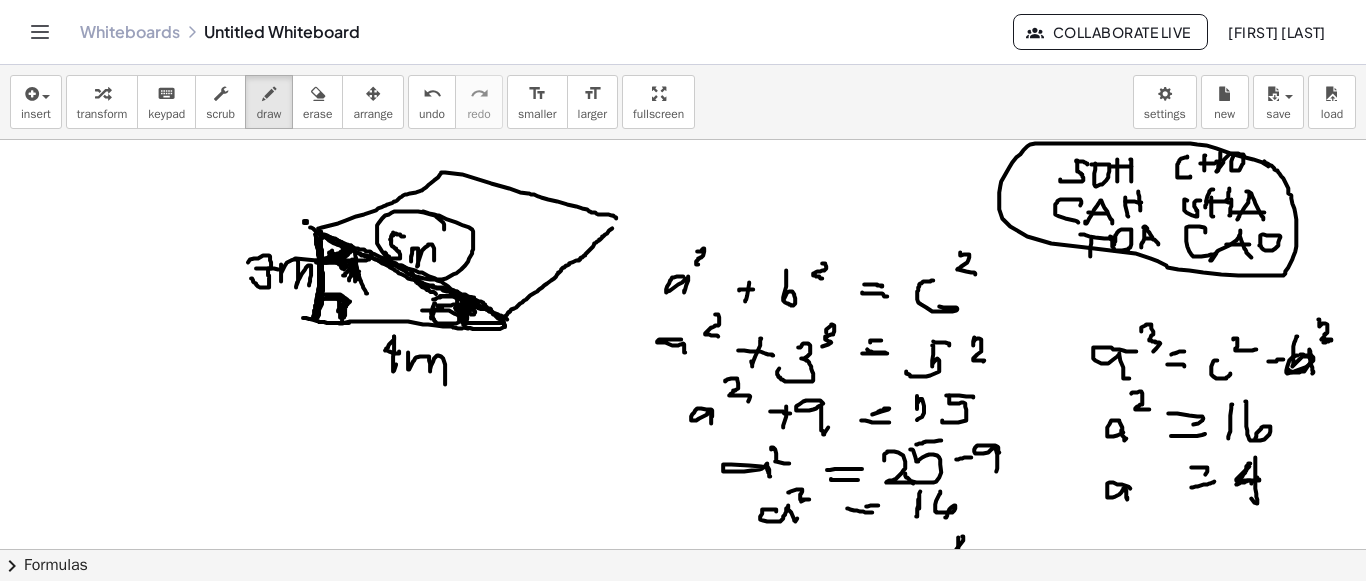 click at bounding box center (683, 266) 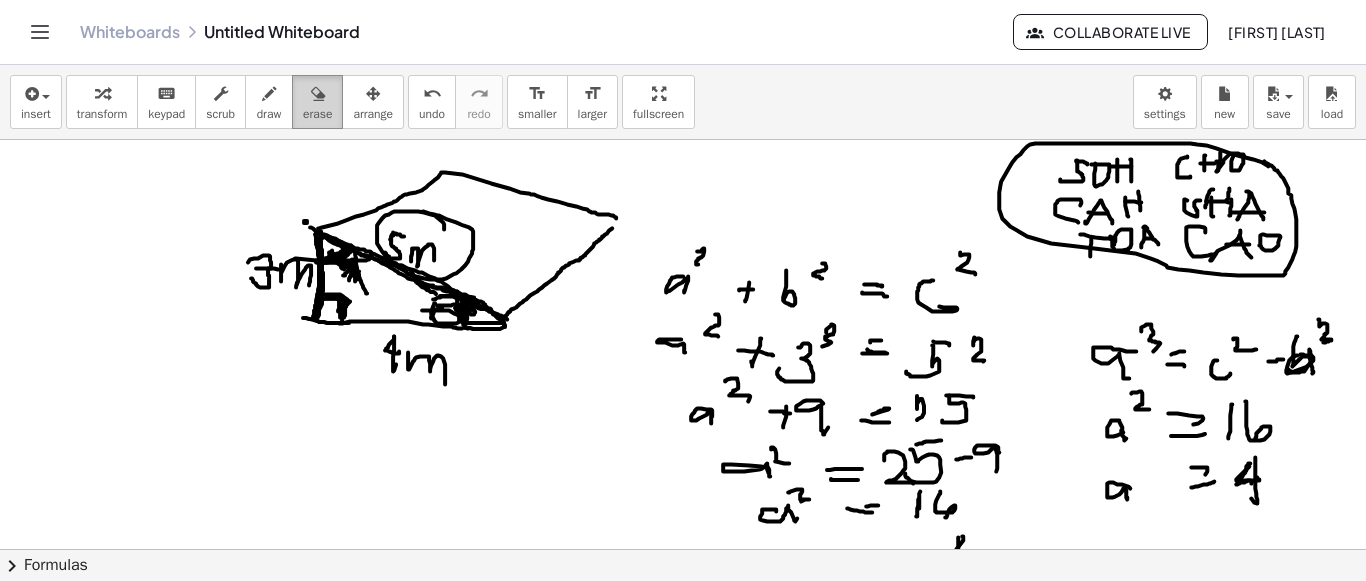 click at bounding box center (317, 93) 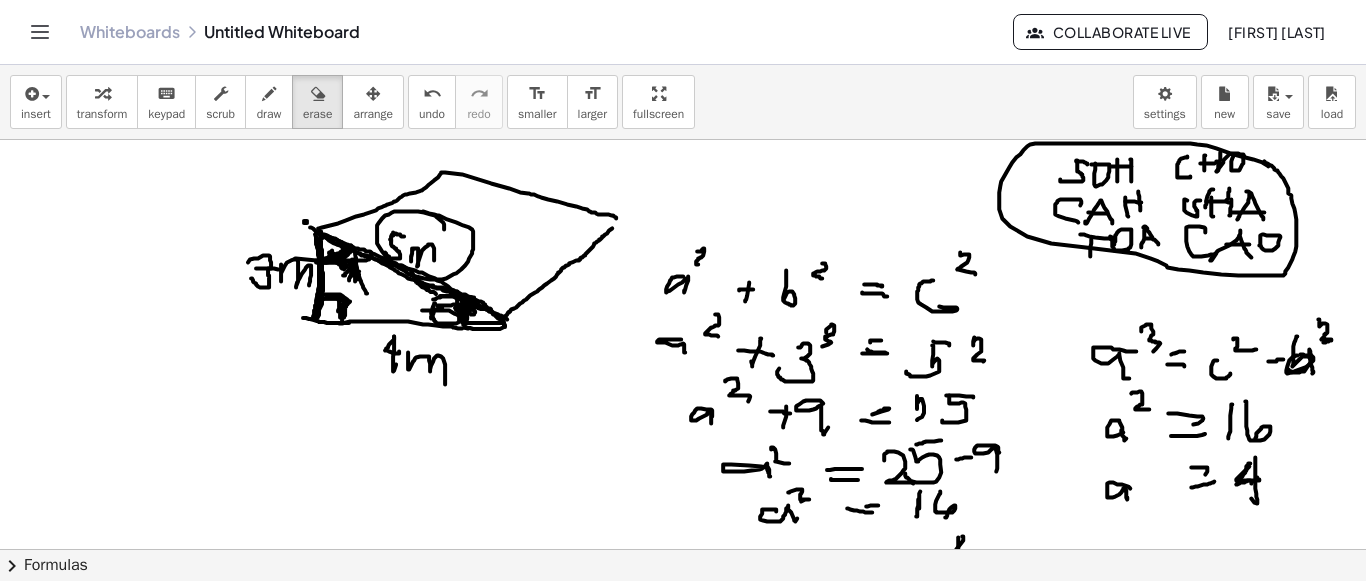 click at bounding box center (683, 266) 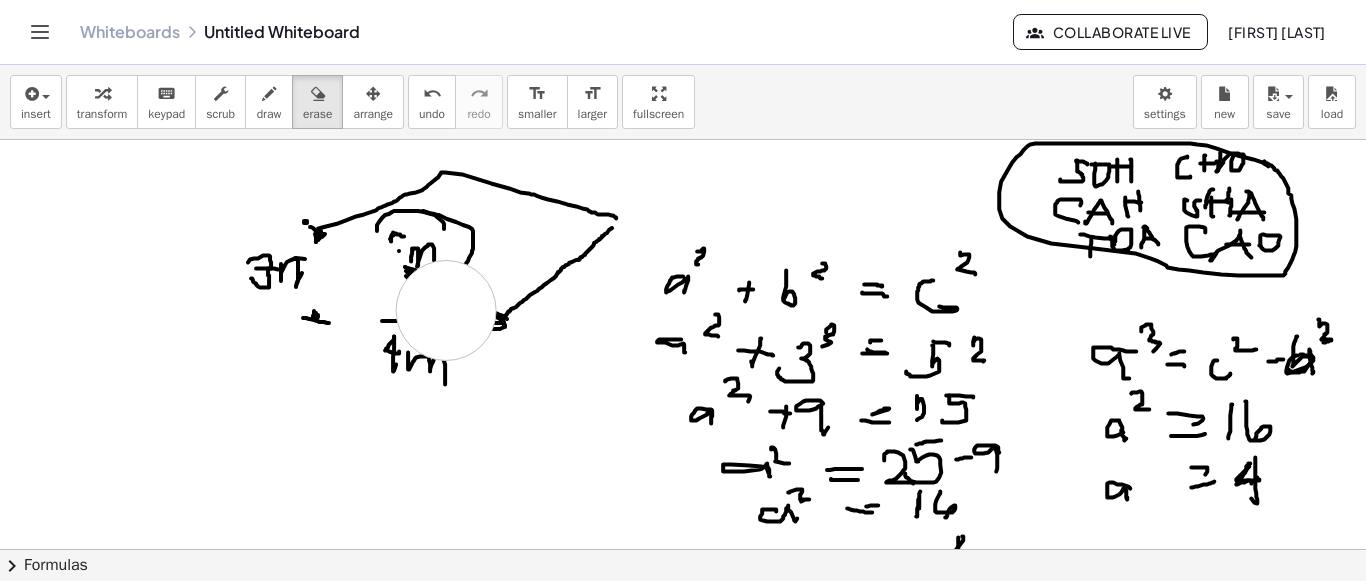 click at bounding box center [683, 266] 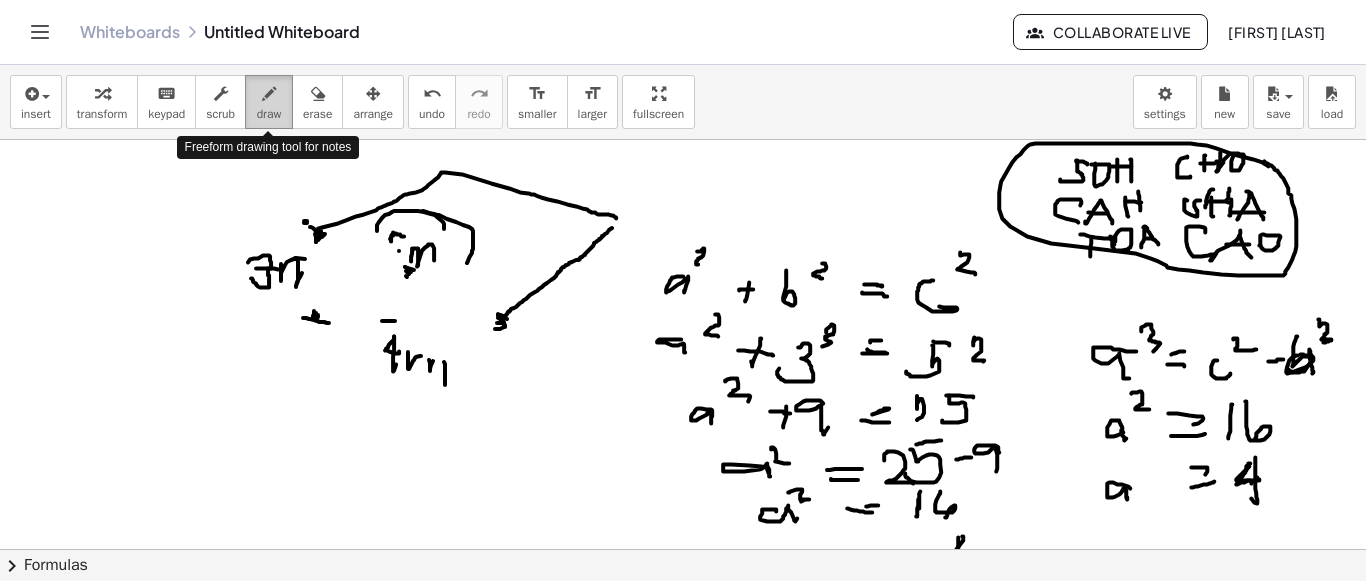 click on "draw" at bounding box center [269, 114] 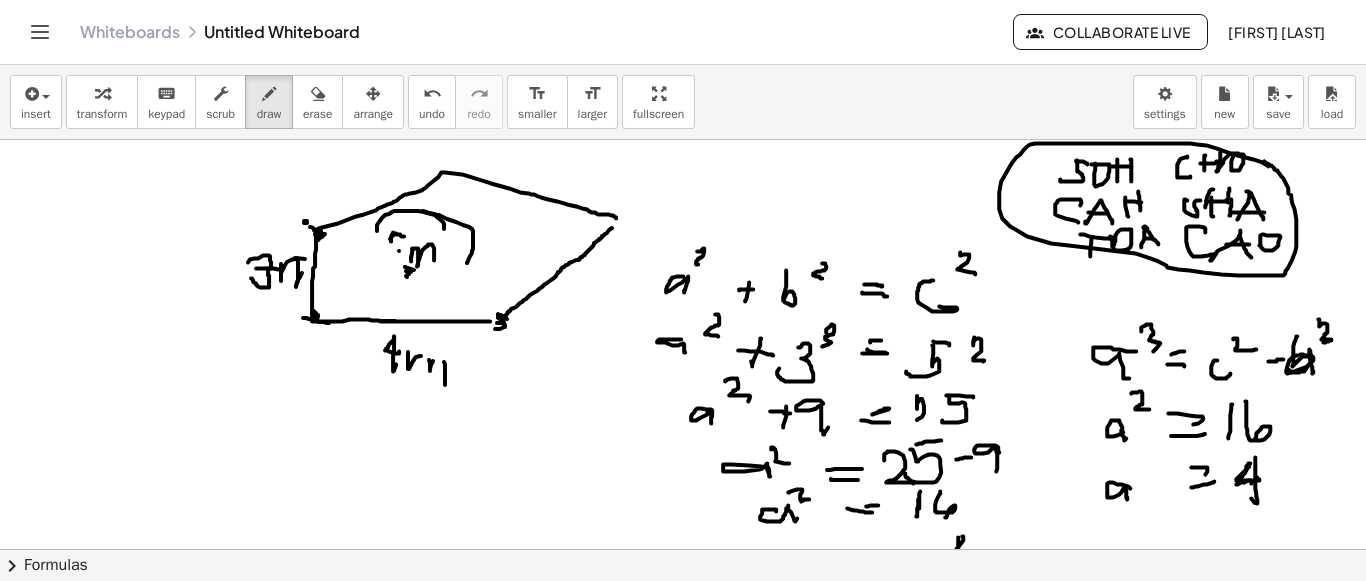 drag, startPoint x: 316, startPoint y: 240, endPoint x: 477, endPoint y: 316, distance: 178.03651 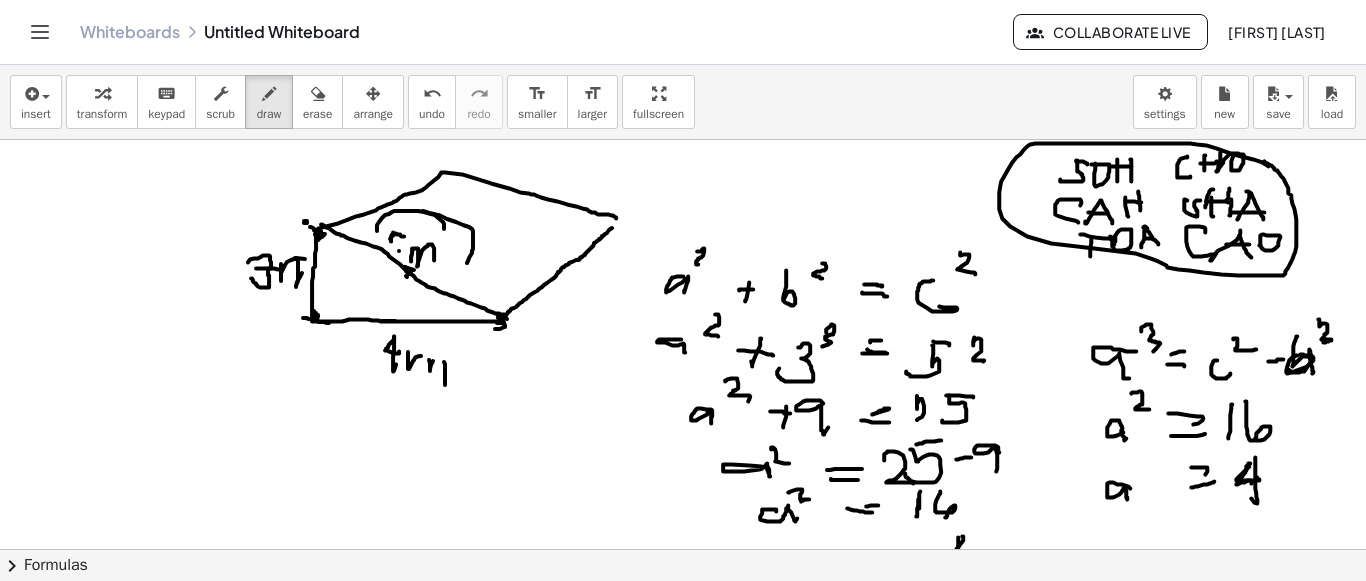 drag, startPoint x: 321, startPoint y: 223, endPoint x: 505, endPoint y: 314, distance: 205.273 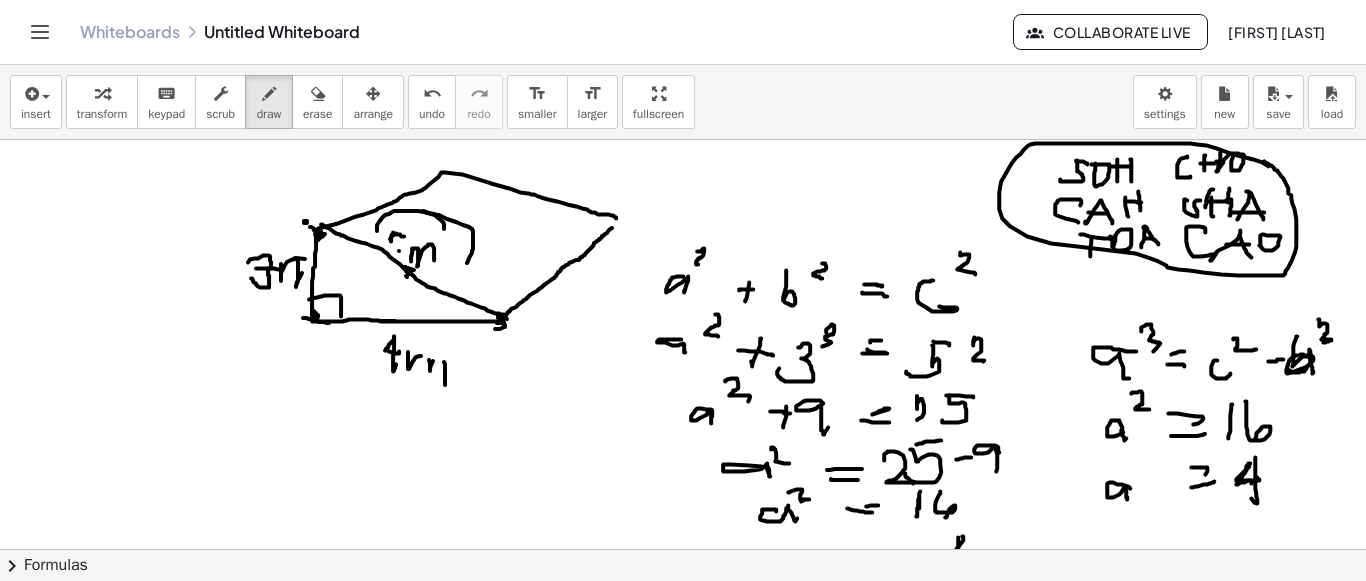 drag, startPoint x: 309, startPoint y: 298, endPoint x: 321, endPoint y: 231, distance: 68.06615 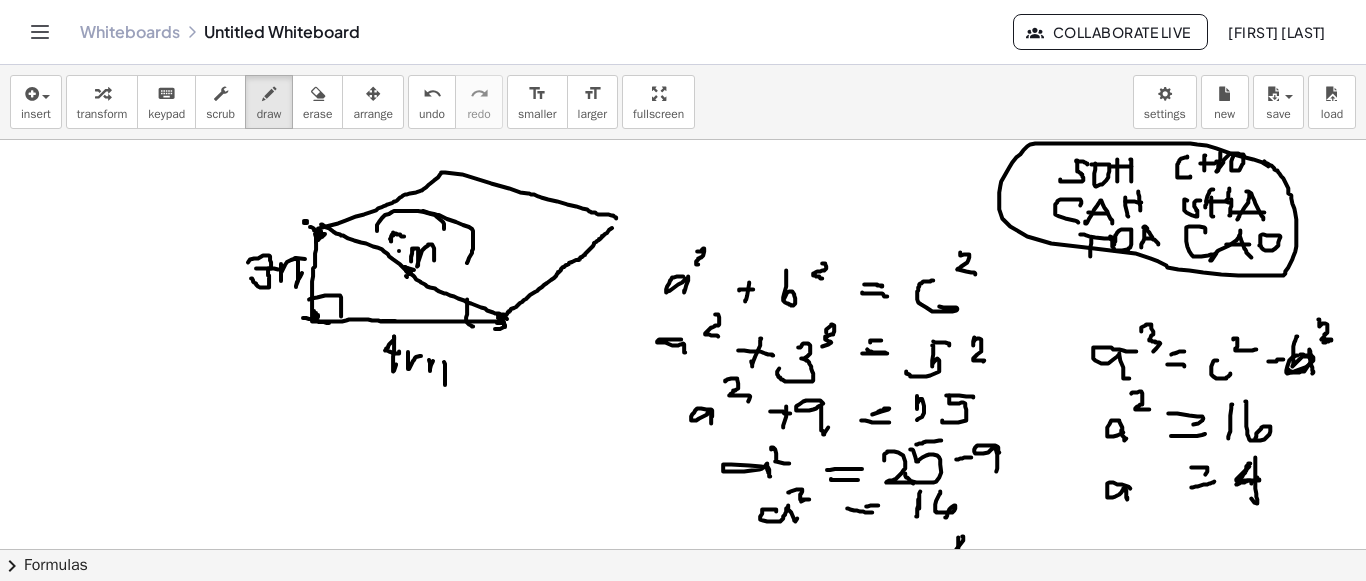 drag, startPoint x: 467, startPoint y: 298, endPoint x: 495, endPoint y: 339, distance: 49.648766 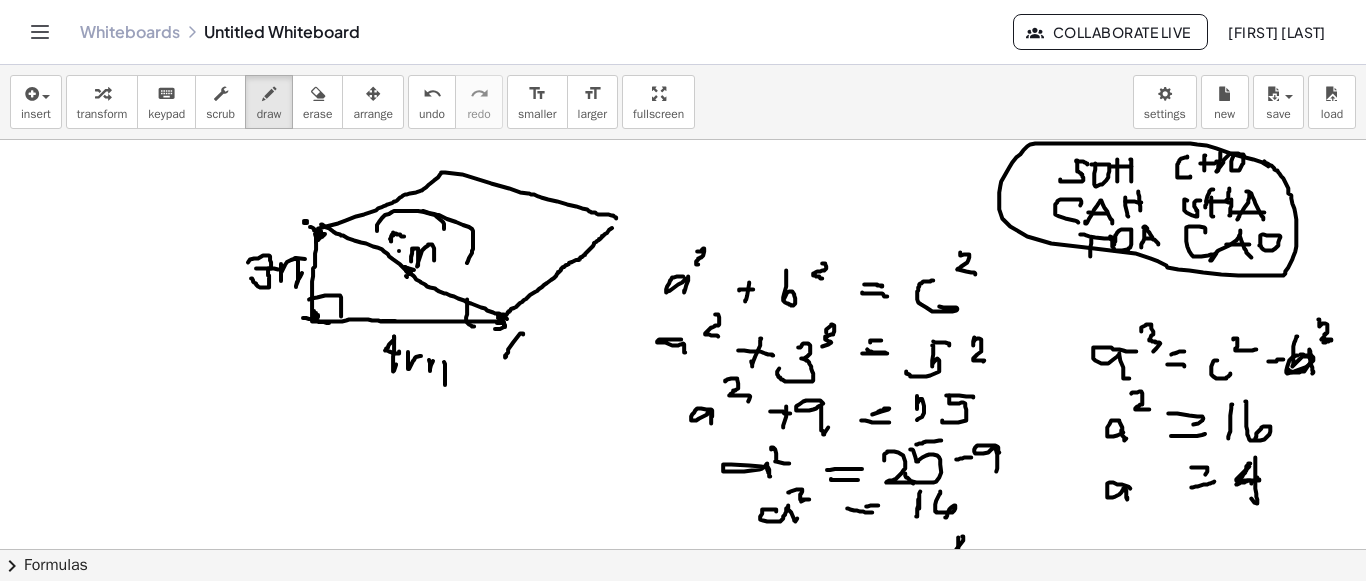 drag, startPoint x: 523, startPoint y: 333, endPoint x: 508, endPoint y: 341, distance: 17 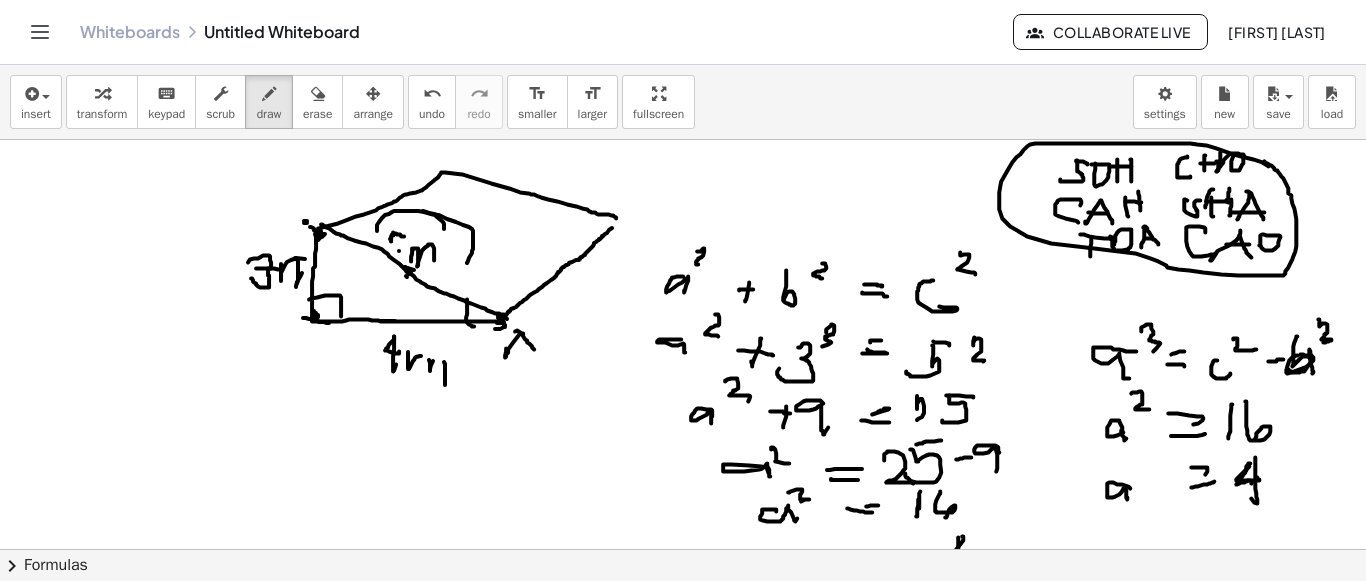 drag, startPoint x: 515, startPoint y: 330, endPoint x: 538, endPoint y: 362, distance: 39.40812 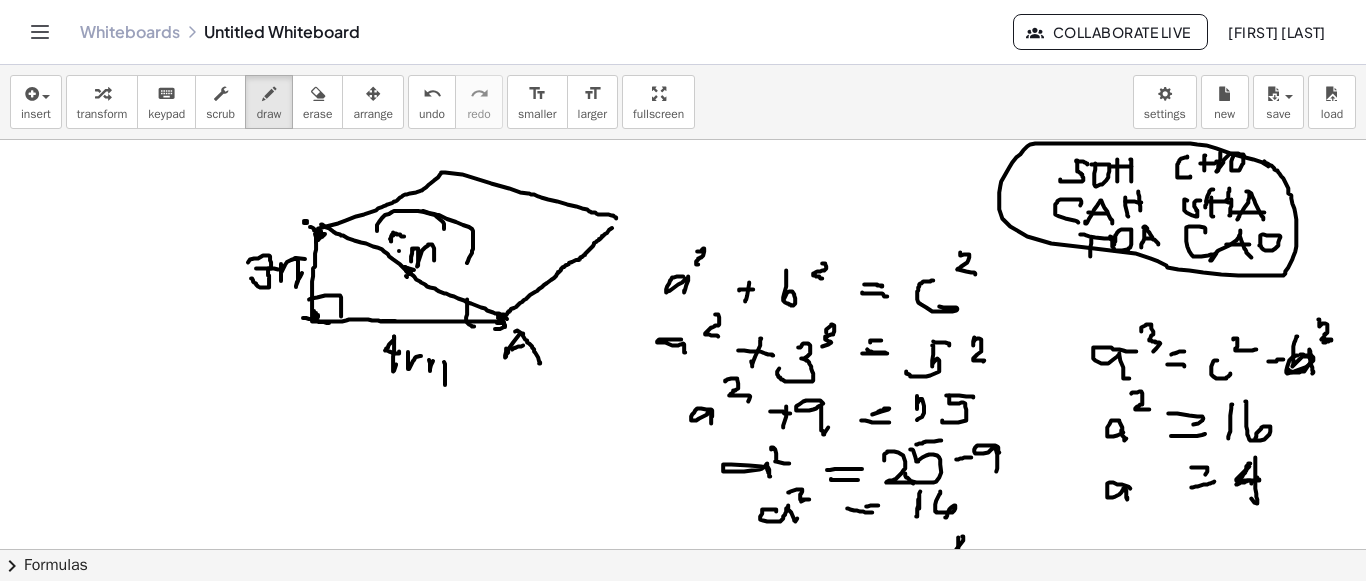 click at bounding box center [683, 266] 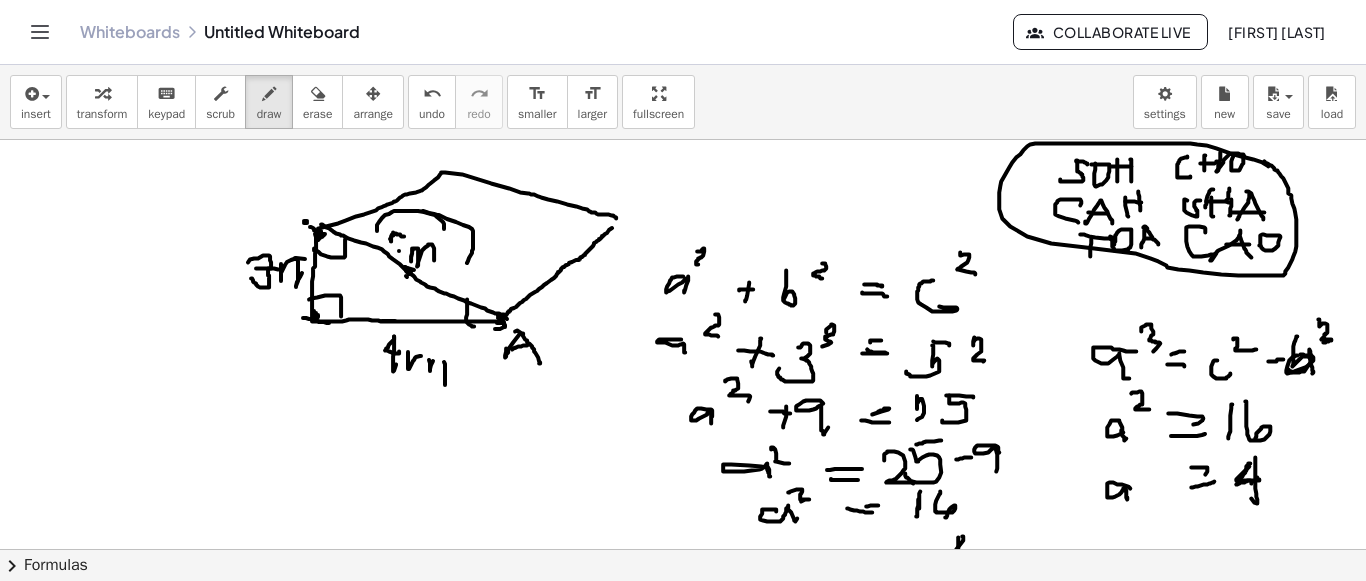drag, startPoint x: 314, startPoint y: 247, endPoint x: 345, endPoint y: 238, distance: 32.280025 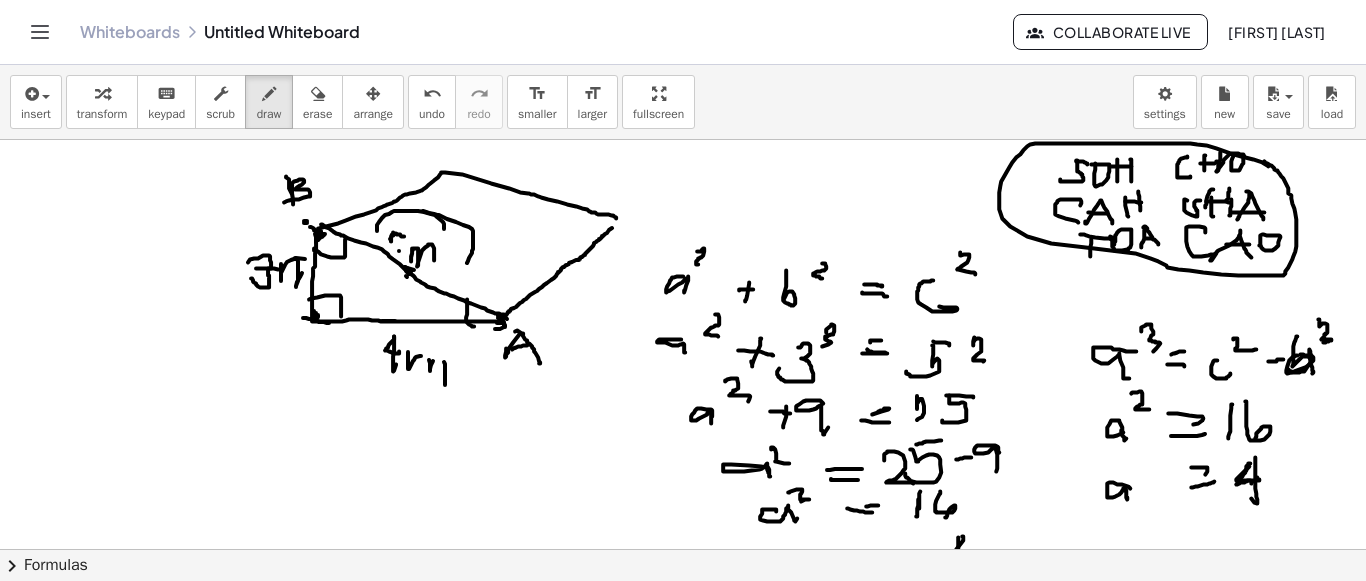 drag, startPoint x: 286, startPoint y: 175, endPoint x: 283, endPoint y: 204, distance: 29.15476 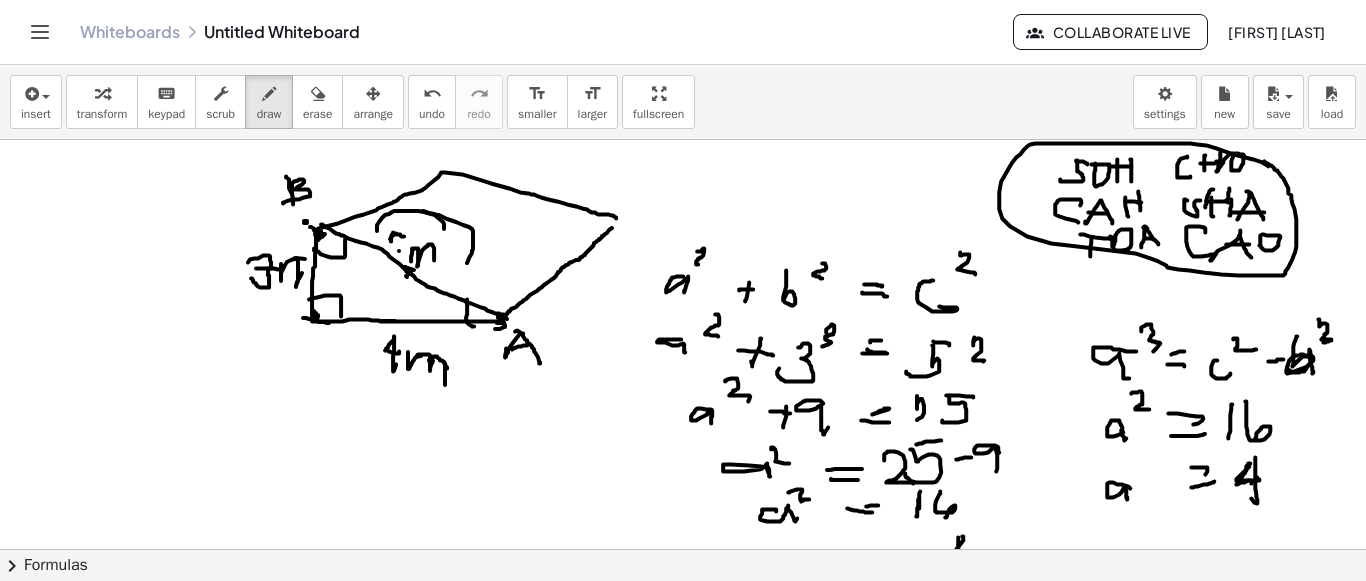 drag, startPoint x: 417, startPoint y: 355, endPoint x: 447, endPoint y: 371, distance: 34 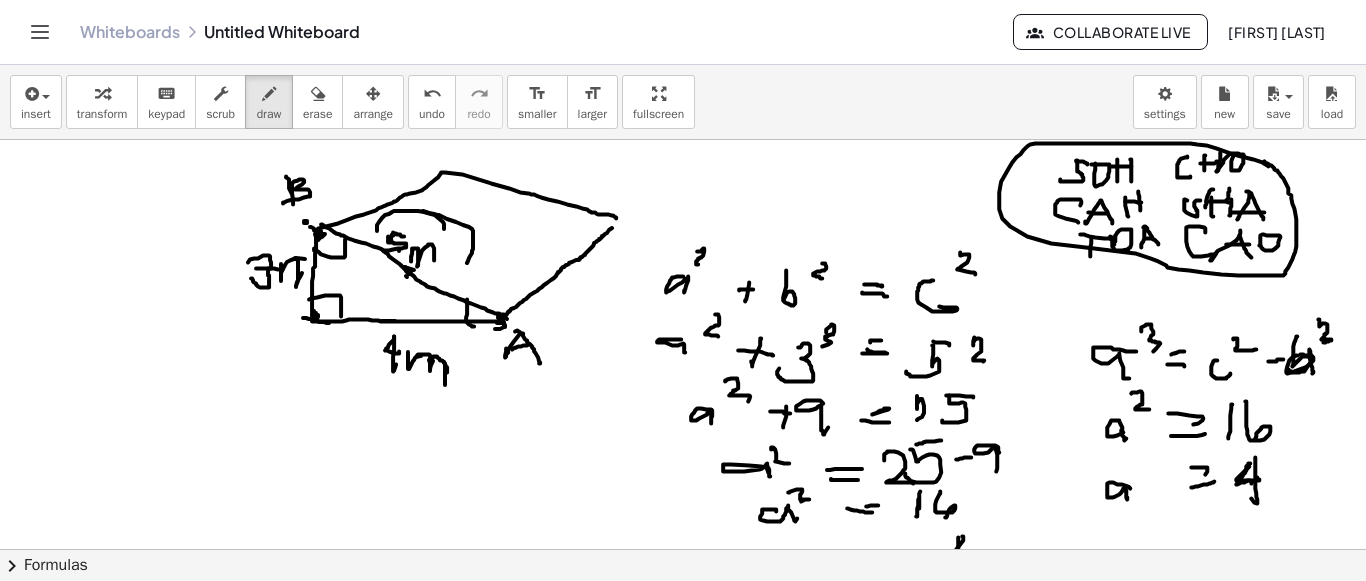 click at bounding box center [683, 266] 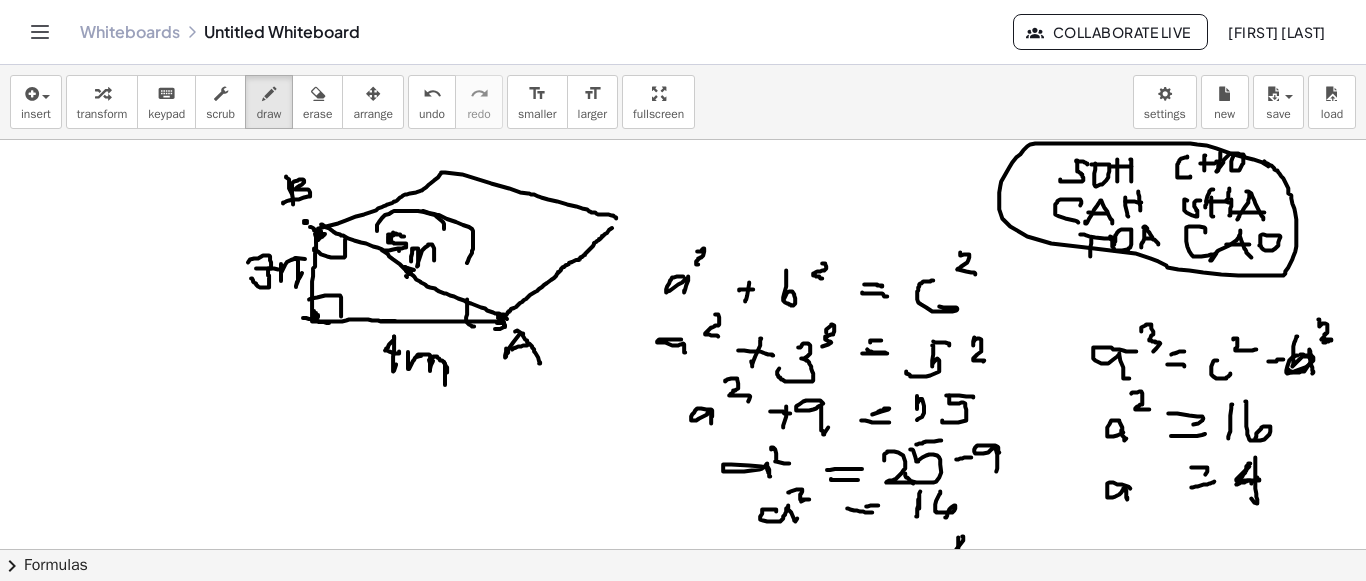 click at bounding box center [683, 266] 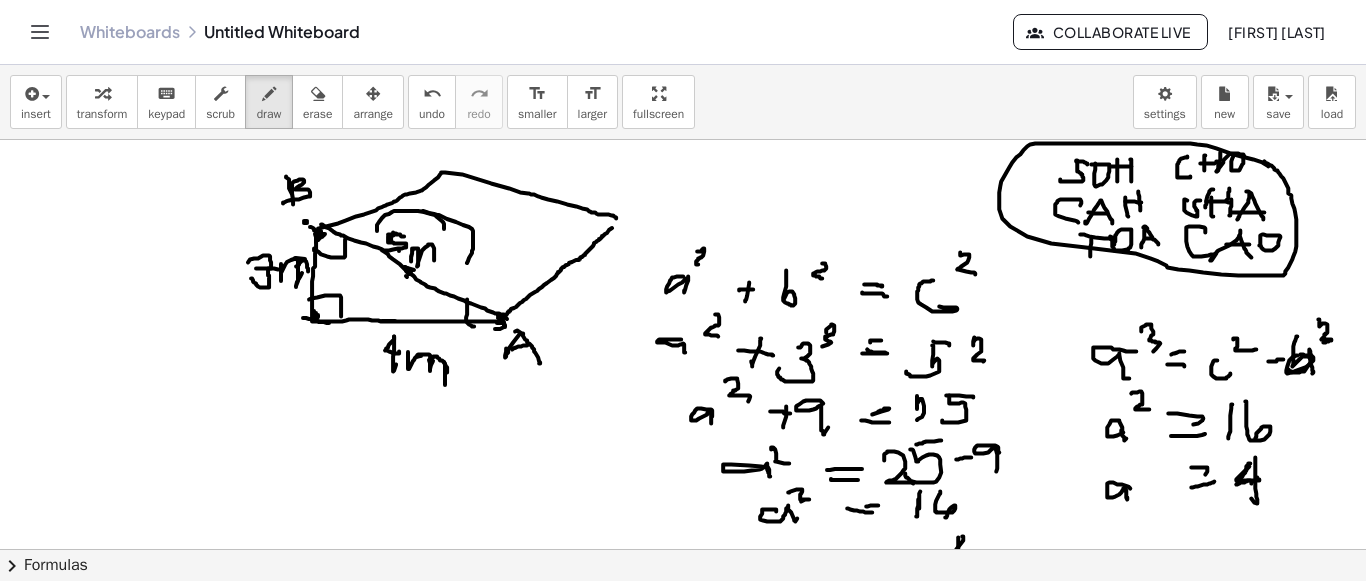 drag, startPoint x: 296, startPoint y: 265, endPoint x: 327, endPoint y: 267, distance: 31.06445 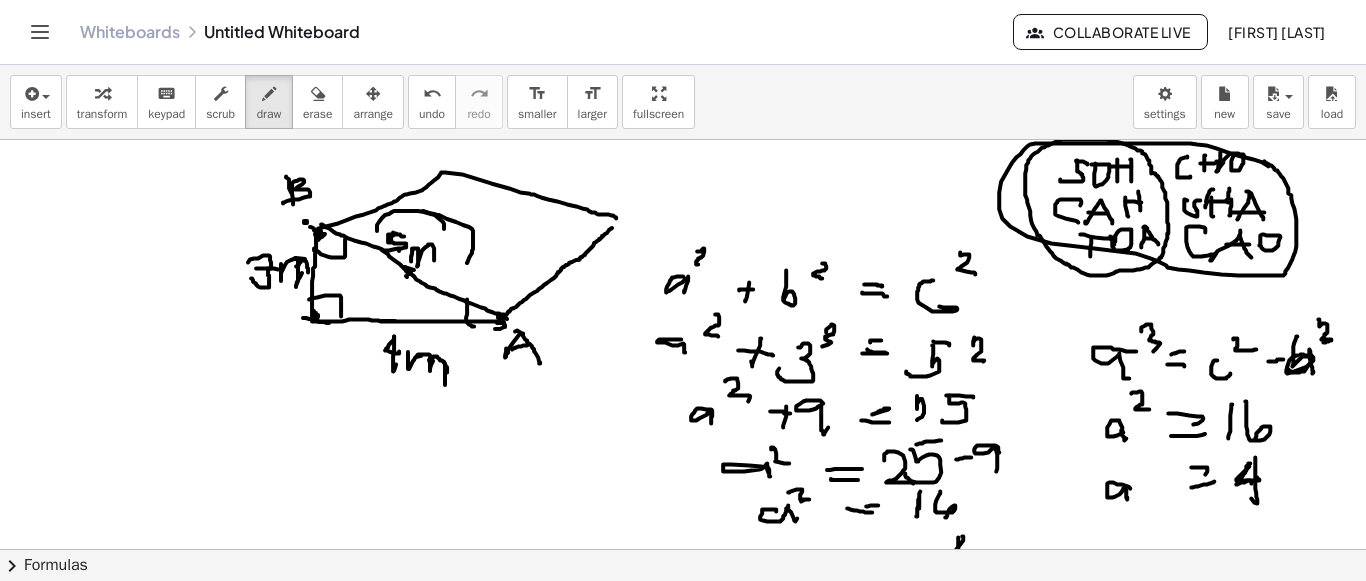 click at bounding box center (683, 266) 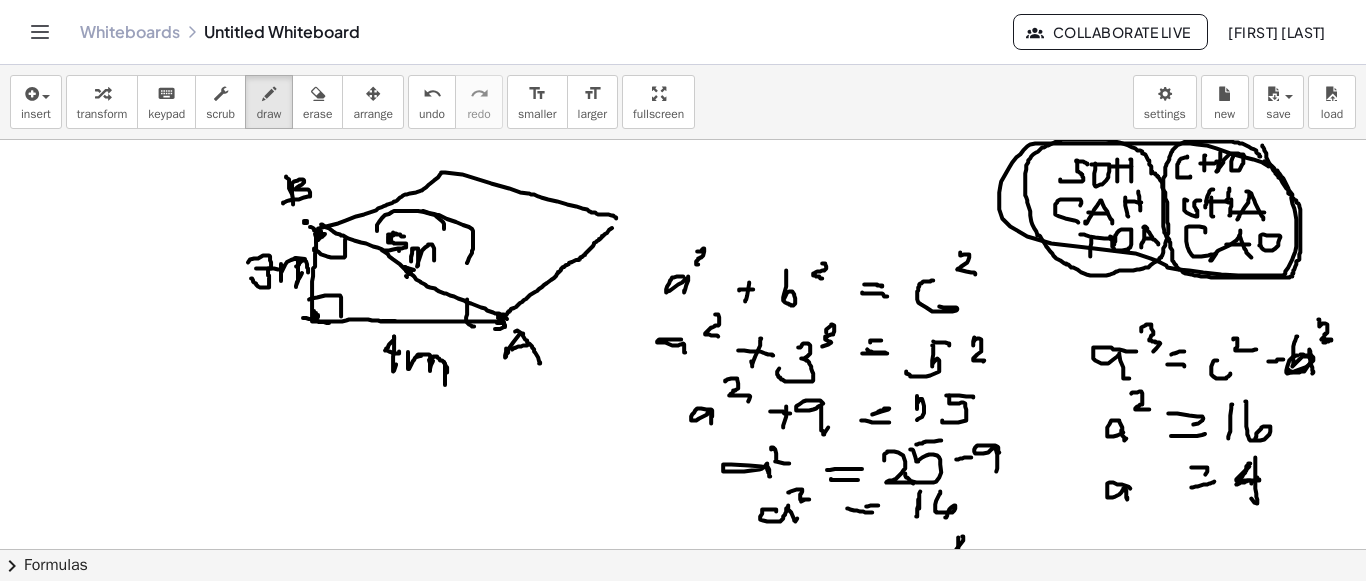 drag, startPoint x: 1260, startPoint y: 155, endPoint x: 1262, endPoint y: 144, distance: 11.18034 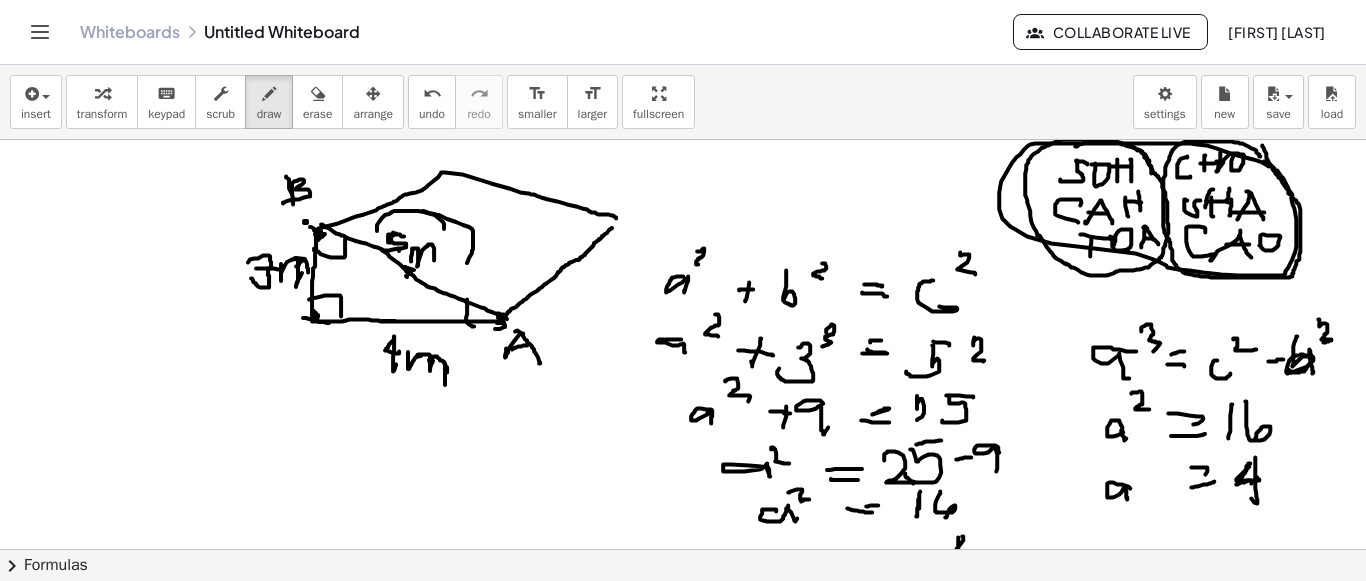 drag, startPoint x: 1153, startPoint y: 171, endPoint x: 1073, endPoint y: 161, distance: 80.622574 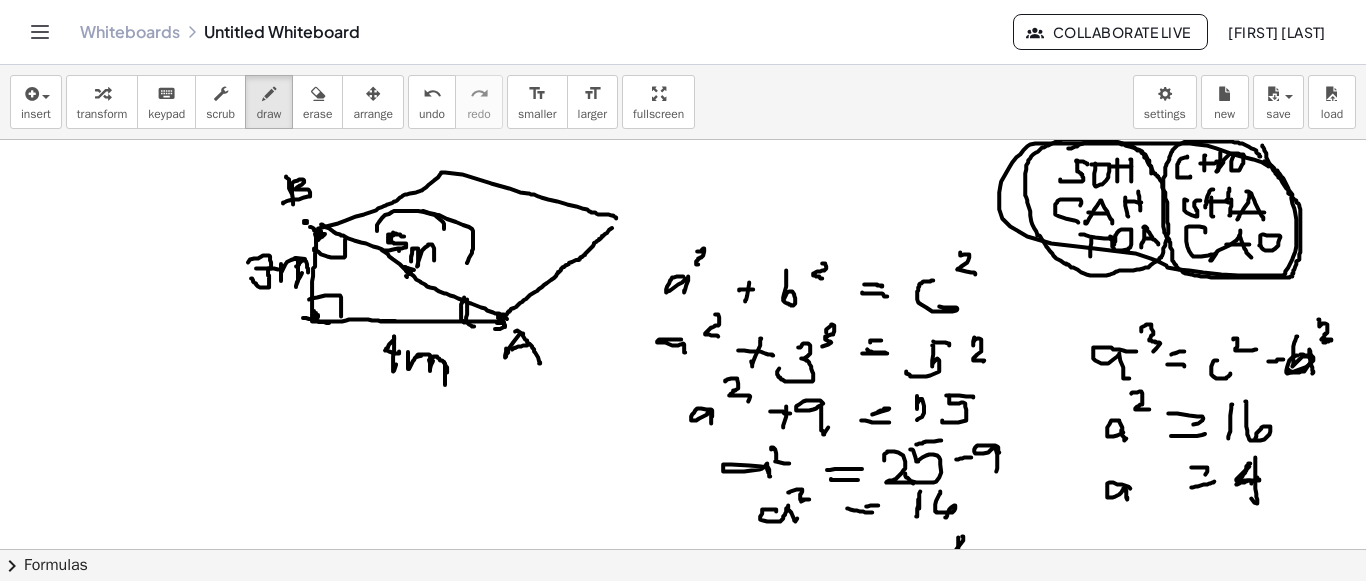 drag, startPoint x: 464, startPoint y: 297, endPoint x: 468, endPoint y: 323, distance: 26.305893 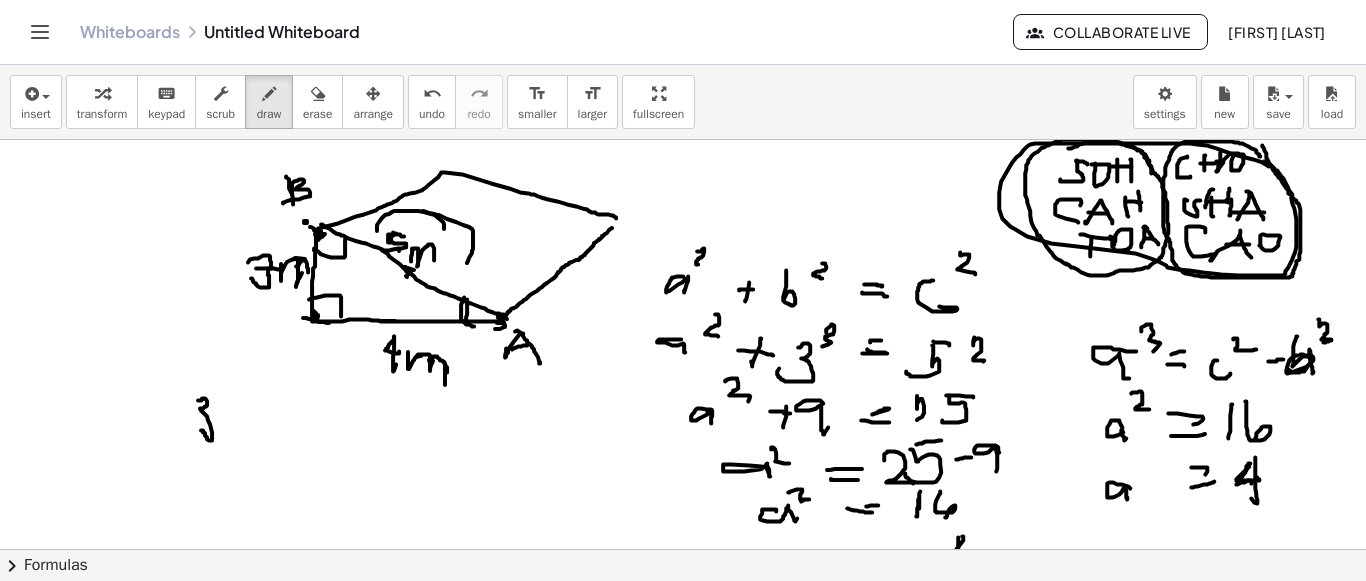 drag, startPoint x: 198, startPoint y: 399, endPoint x: 200, endPoint y: 427, distance: 28.071337 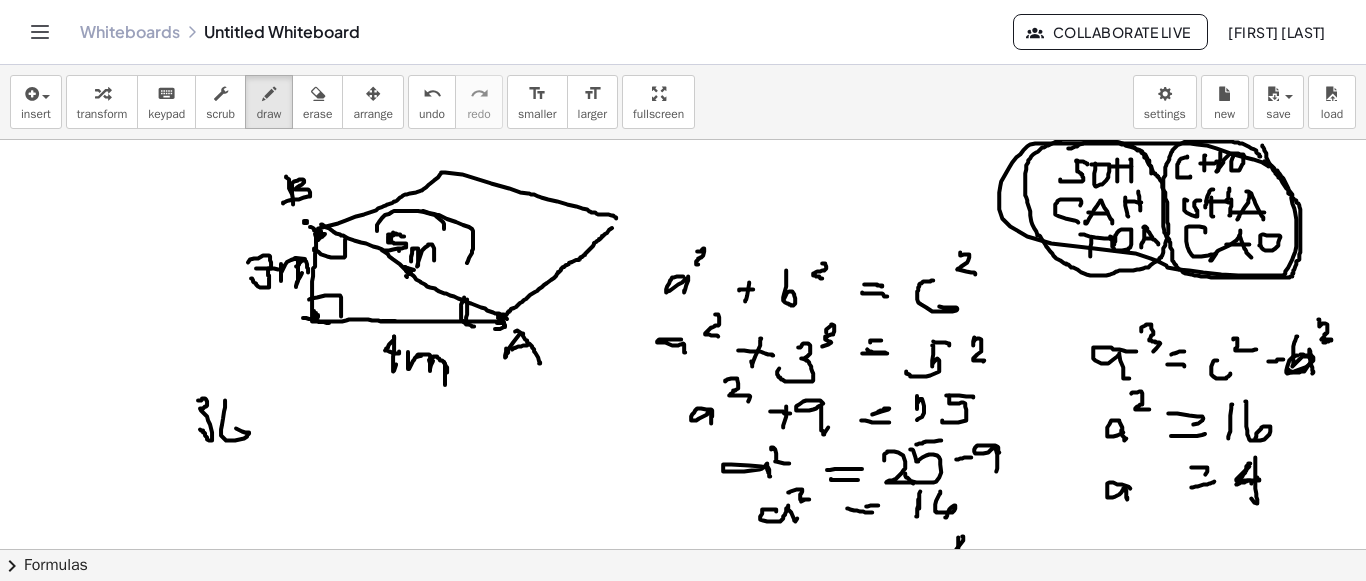 drag, startPoint x: 225, startPoint y: 399, endPoint x: 230, endPoint y: 436, distance: 37.336308 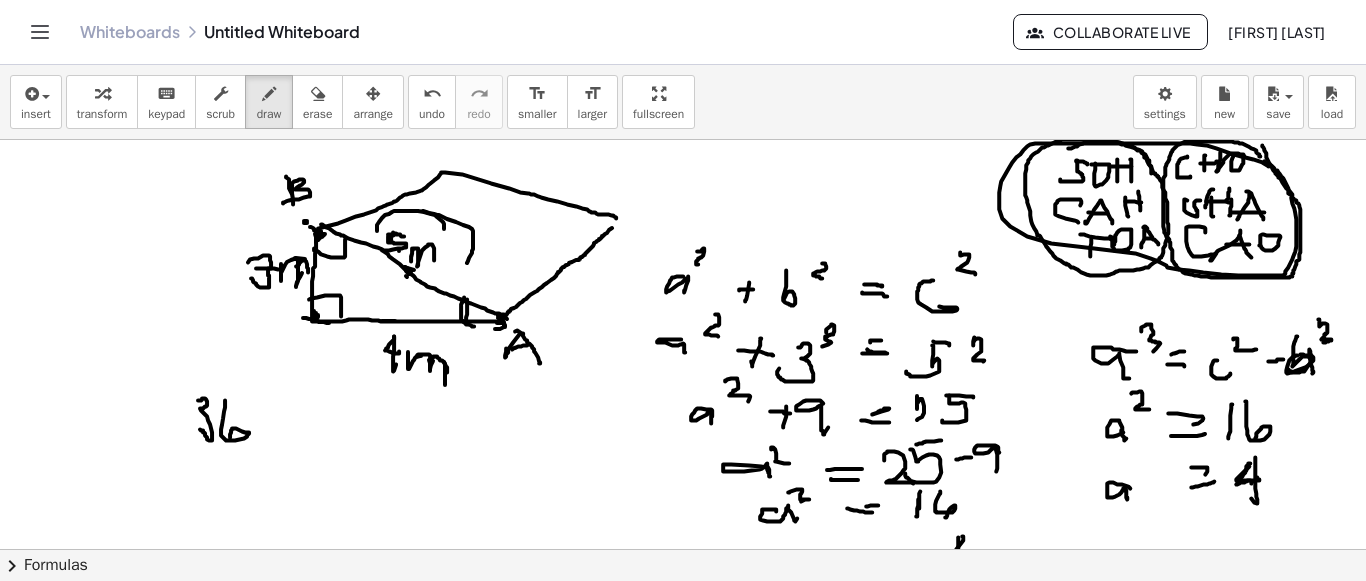 click at bounding box center (683, 266) 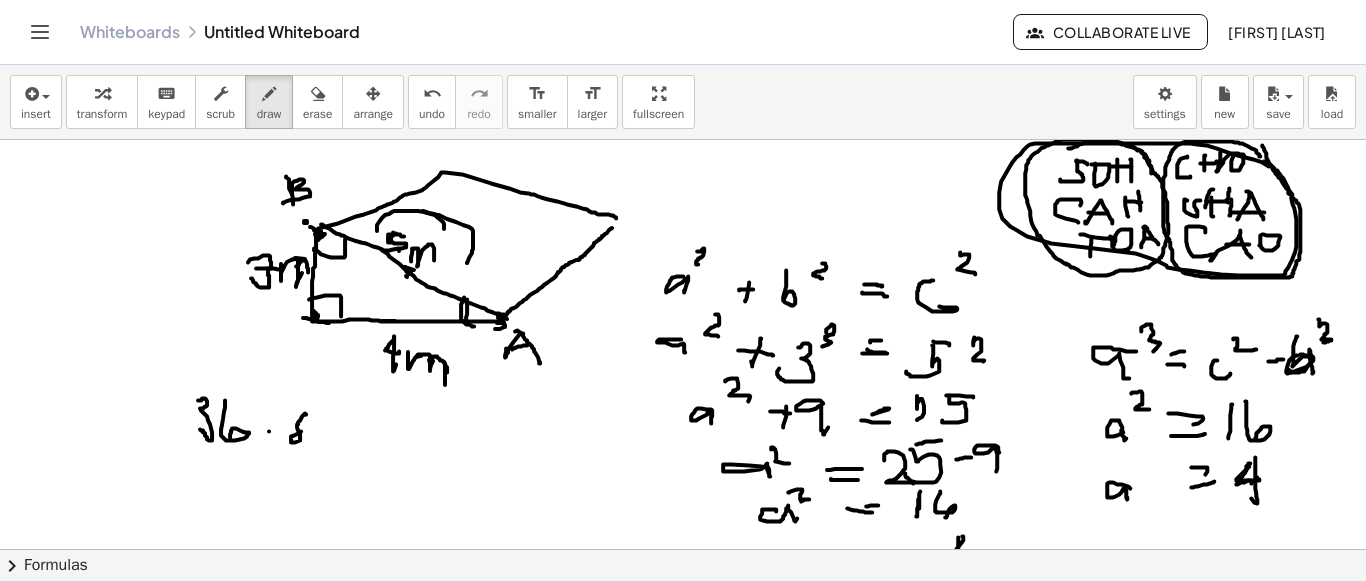 click at bounding box center [683, 266] 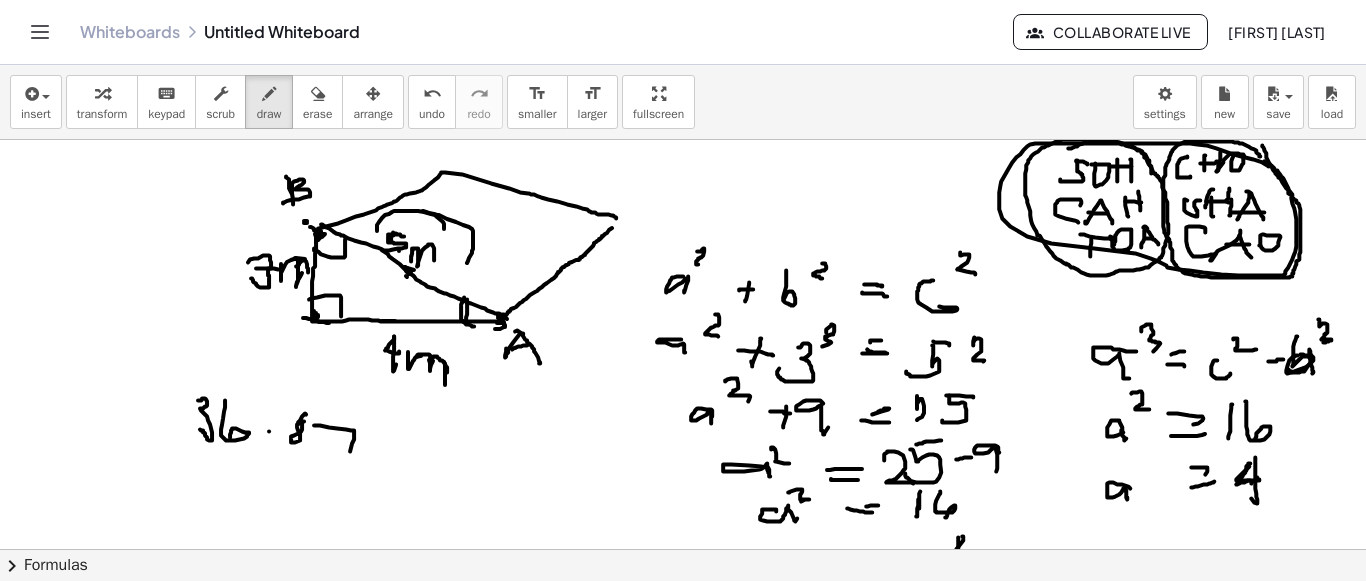 drag, startPoint x: 314, startPoint y: 424, endPoint x: 349, endPoint y: 449, distance: 43.011627 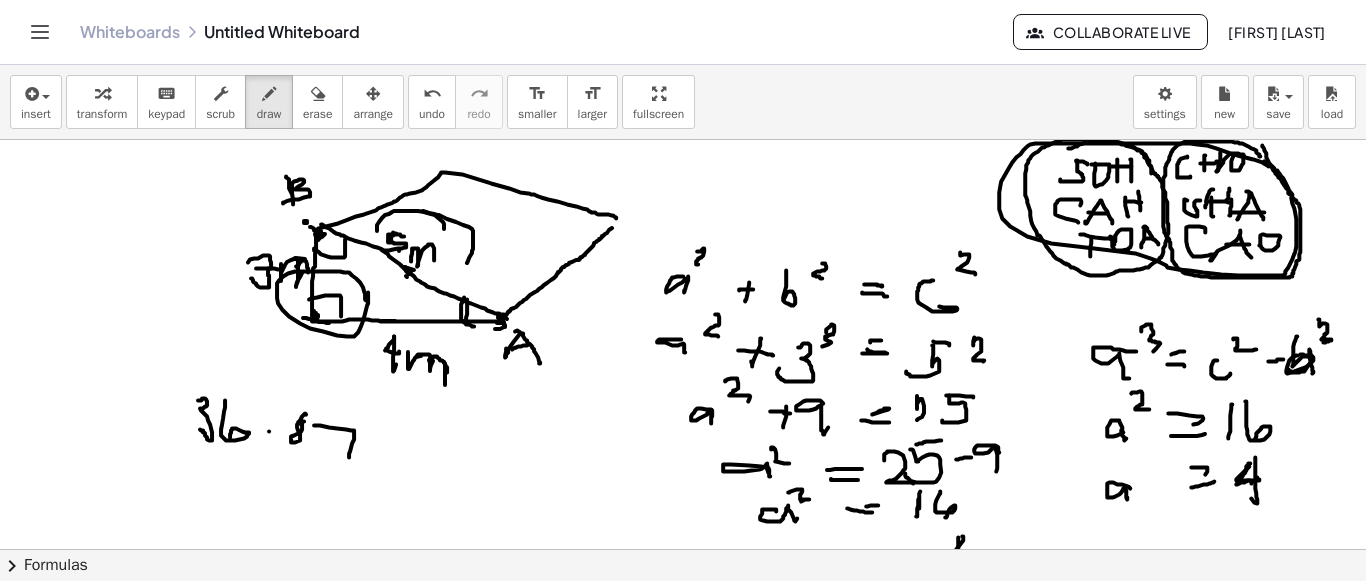 click at bounding box center (683, 266) 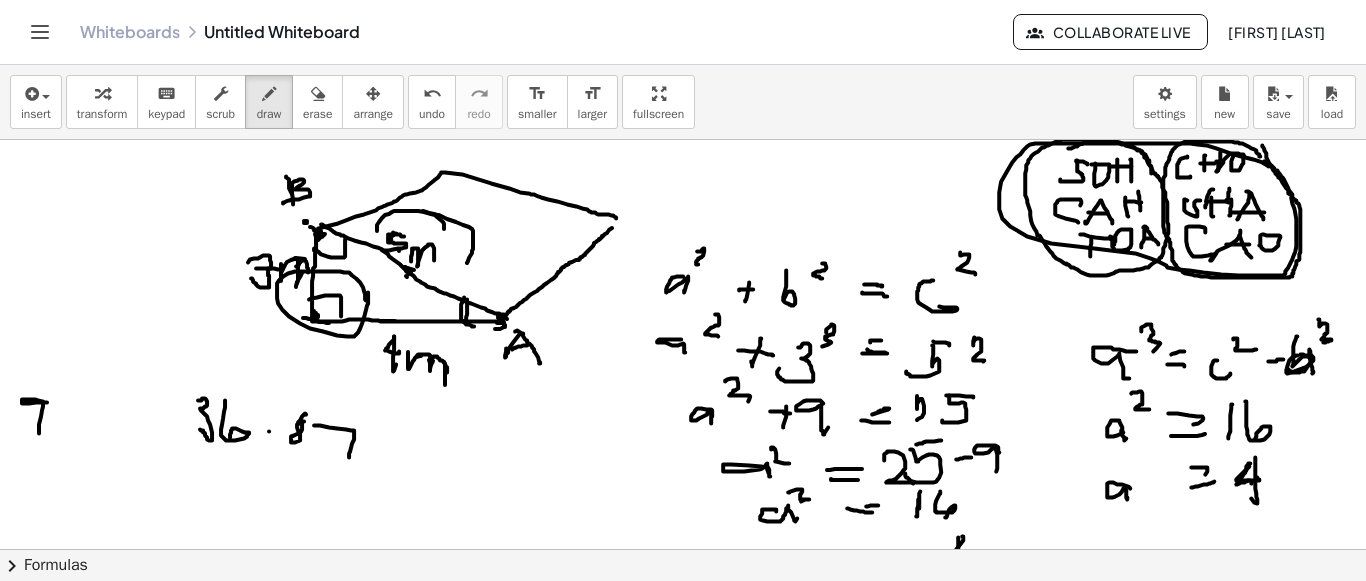 drag, startPoint x: 47, startPoint y: 401, endPoint x: 39, endPoint y: 432, distance: 32.01562 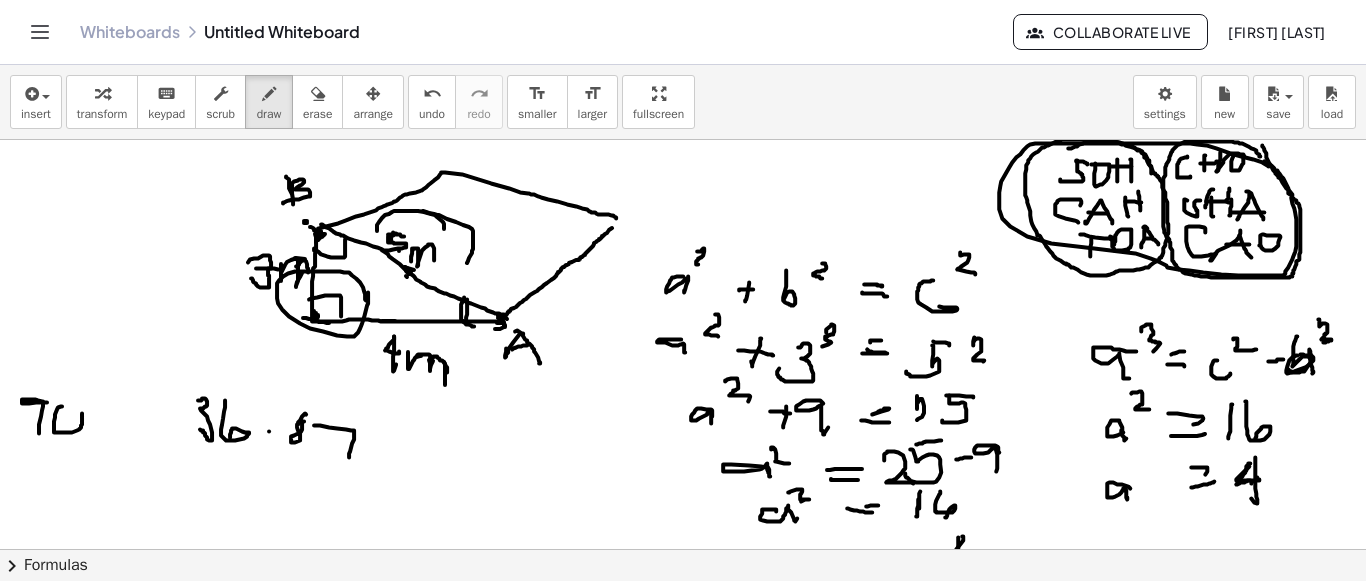 drag, startPoint x: 62, startPoint y: 405, endPoint x: 50, endPoint y: 408, distance: 12.369317 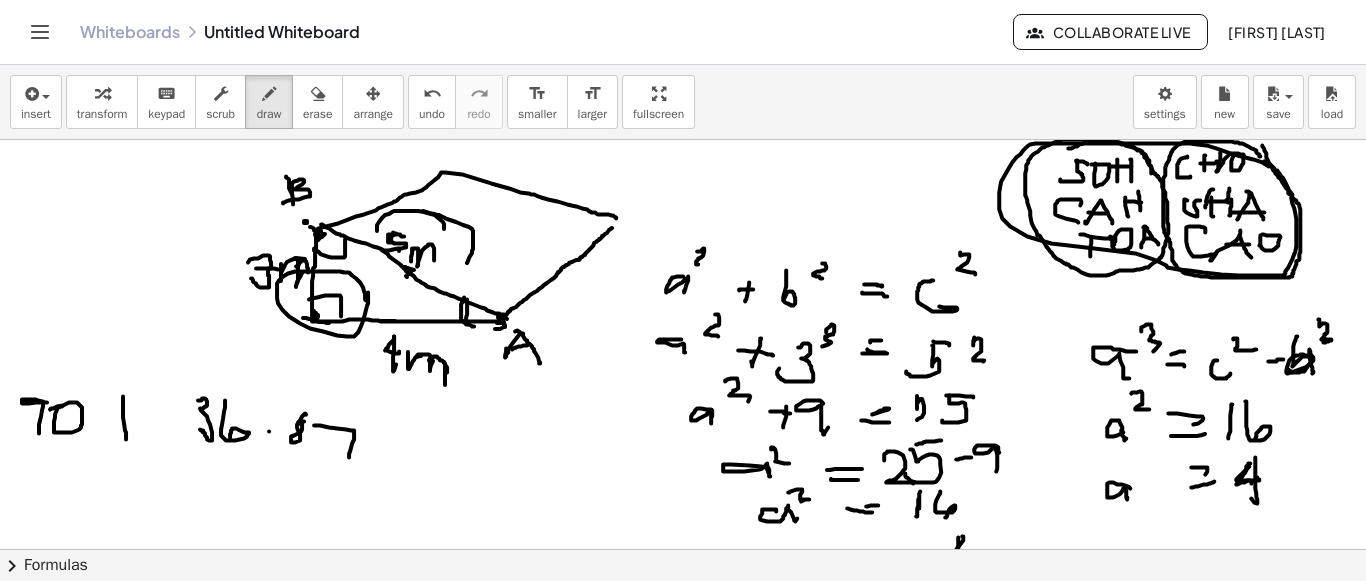 drag, startPoint x: 123, startPoint y: 395, endPoint x: 126, endPoint y: 438, distance: 43.104523 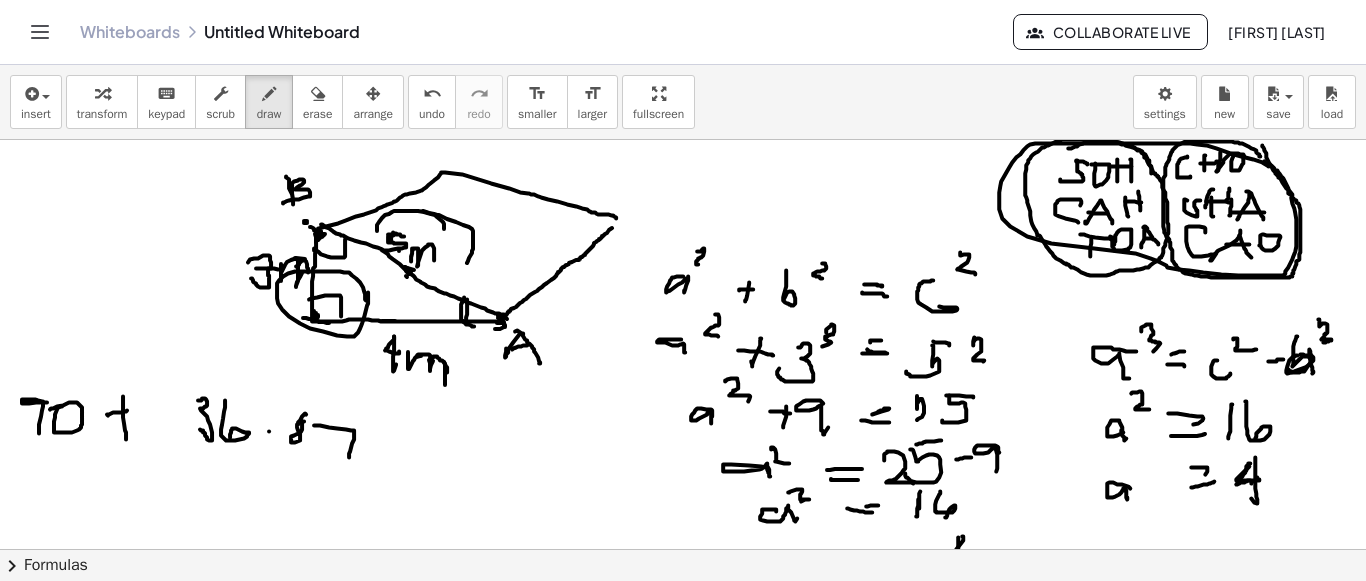 drag, startPoint x: 108, startPoint y: 414, endPoint x: 128, endPoint y: 409, distance: 20.615528 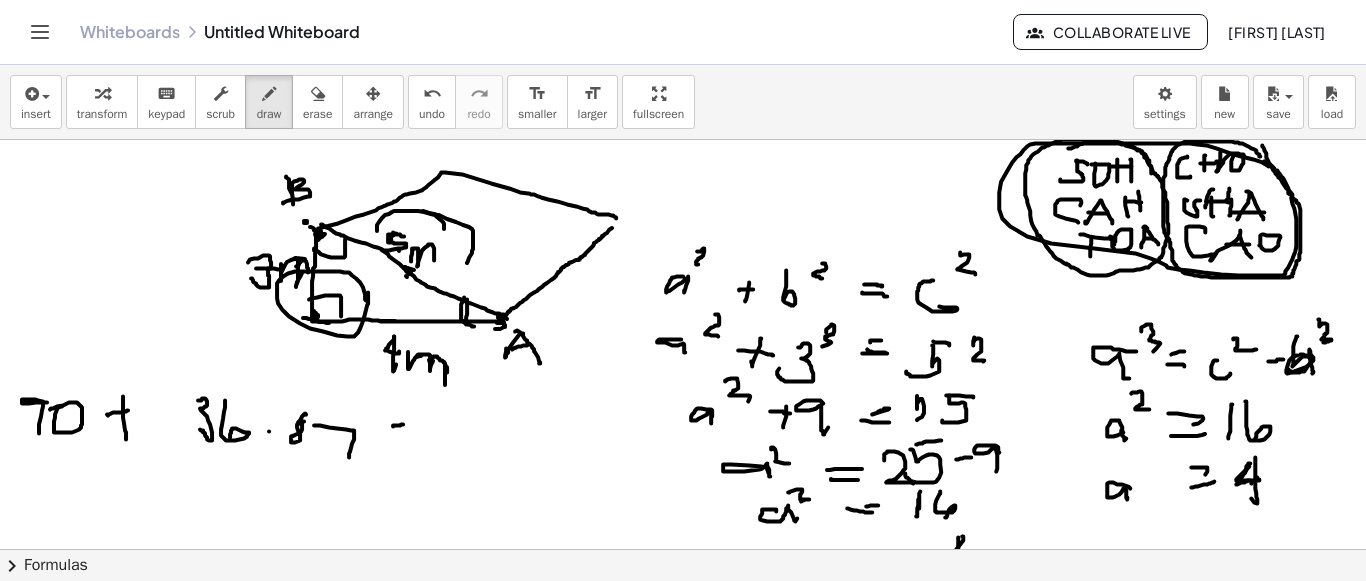 click at bounding box center [683, 266] 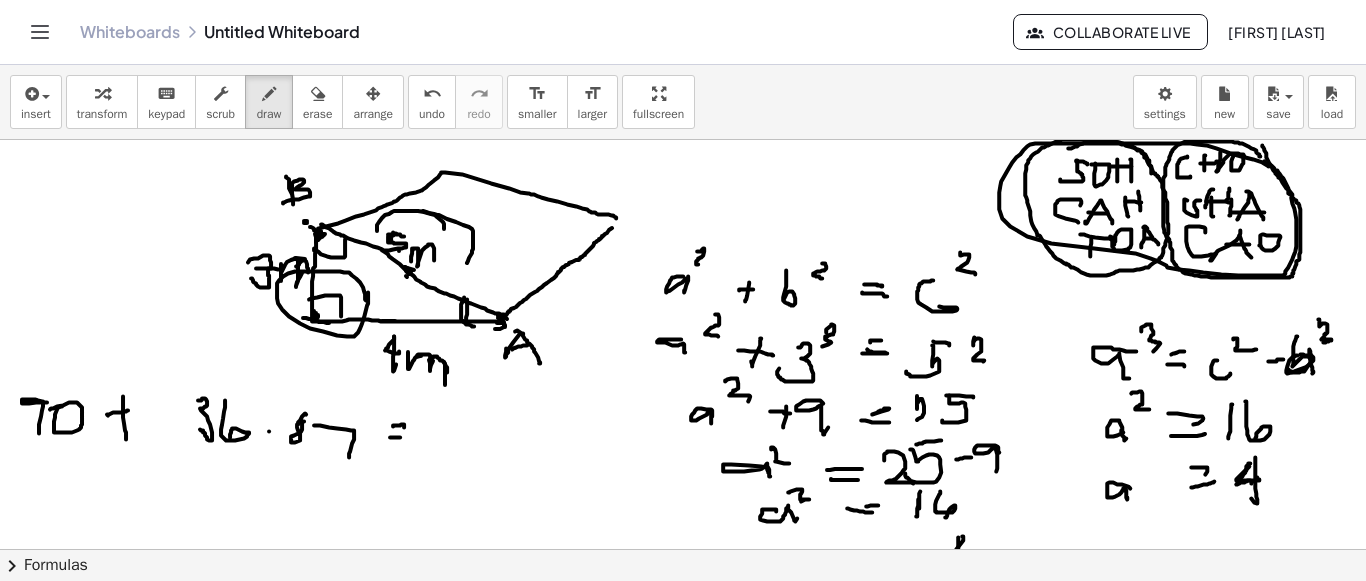 click at bounding box center [683, 266] 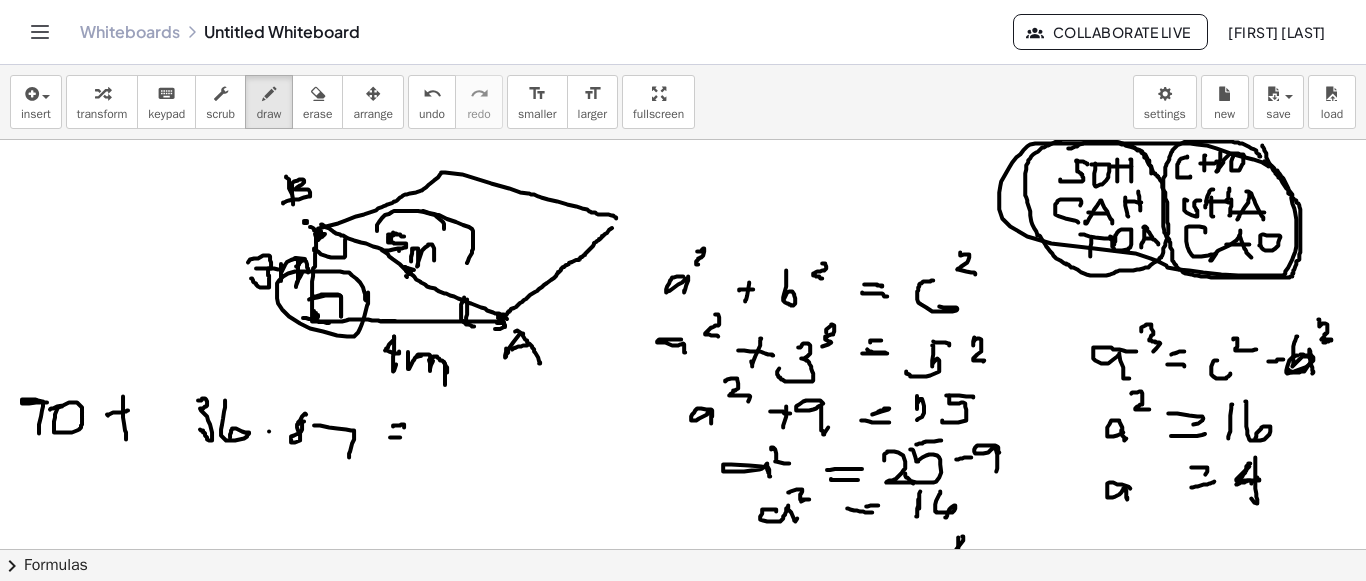 drag, startPoint x: 319, startPoint y: 294, endPoint x: 341, endPoint y: 315, distance: 30.413813 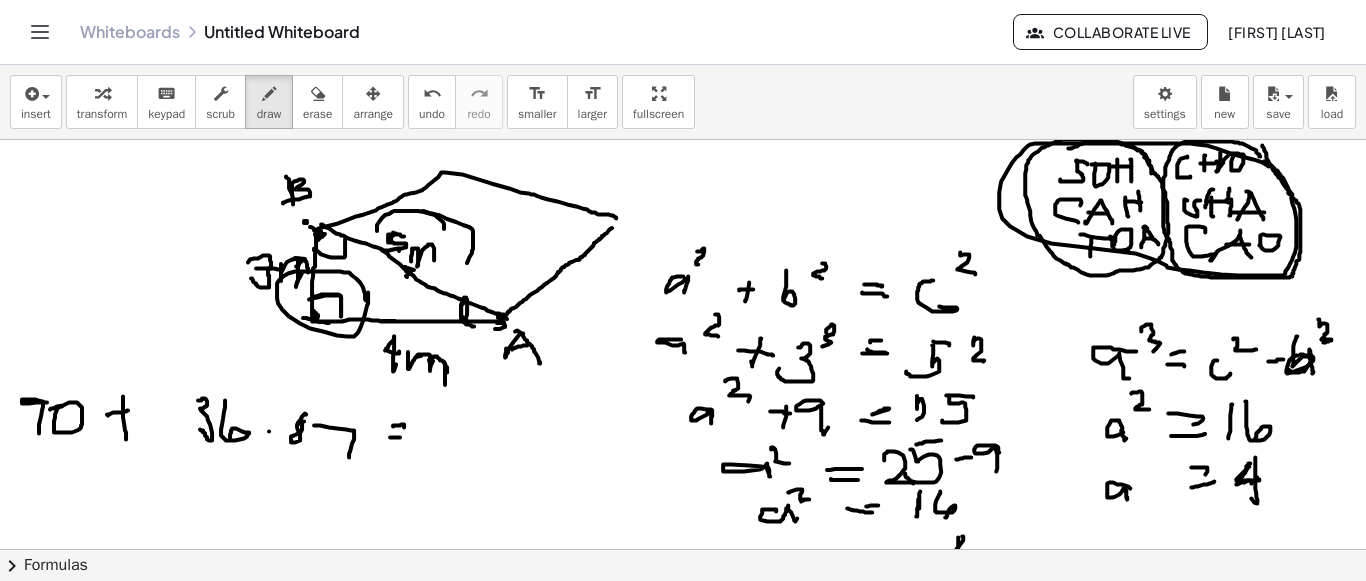 drag, startPoint x: 466, startPoint y: 296, endPoint x: 464, endPoint y: 317, distance: 21.095022 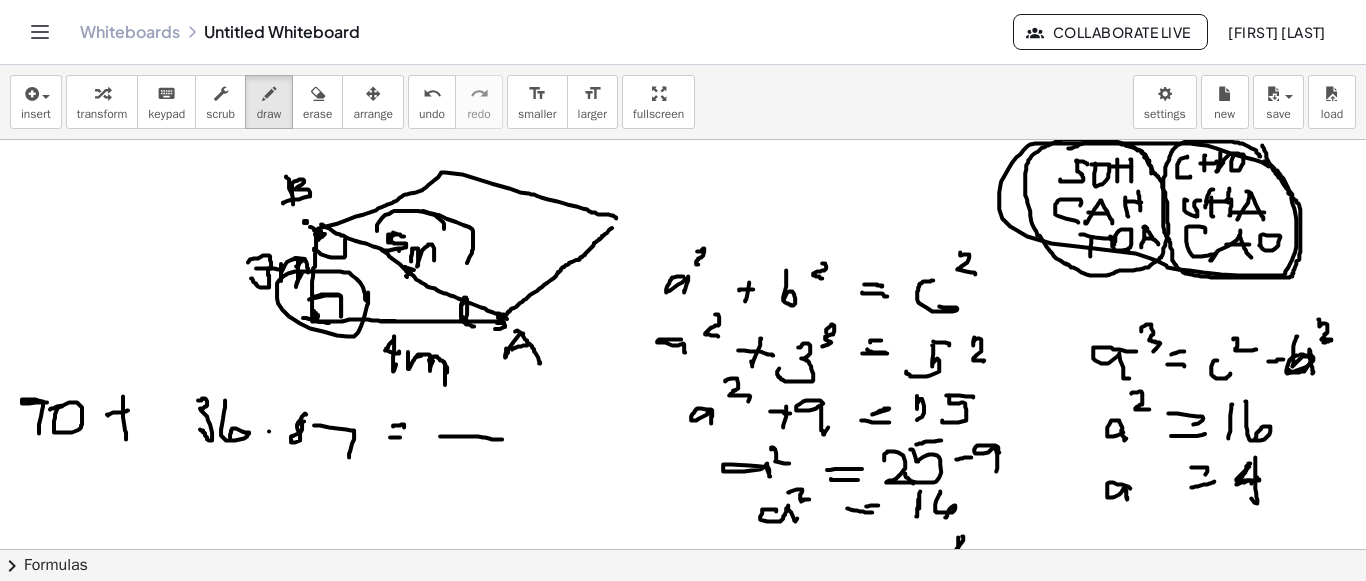 drag, startPoint x: 440, startPoint y: 435, endPoint x: 497, endPoint y: 441, distance: 57.31492 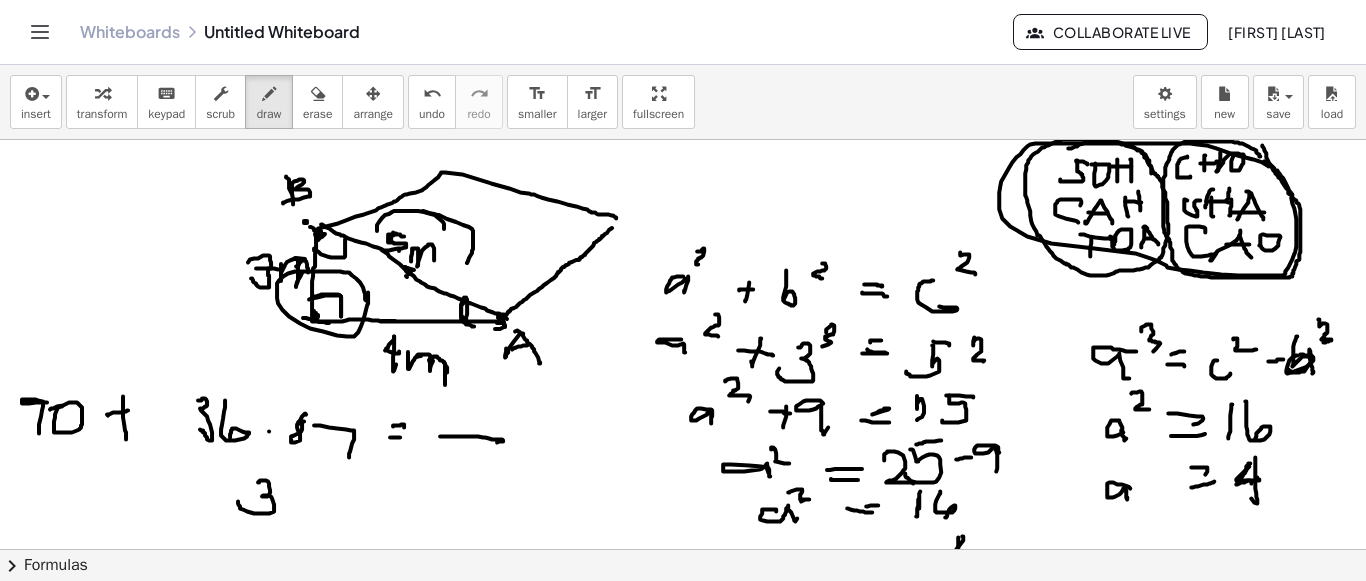 drag, startPoint x: 259, startPoint y: 481, endPoint x: 293, endPoint y: 490, distance: 35.17101 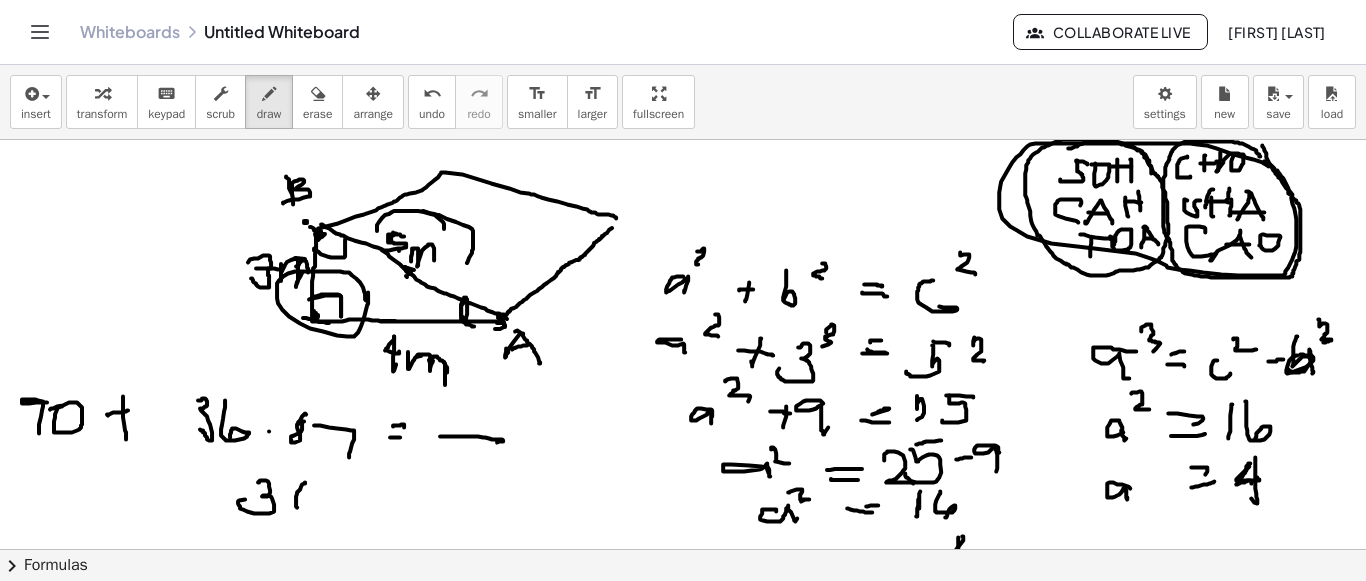 drag, startPoint x: 305, startPoint y: 482, endPoint x: 297, endPoint y: 506, distance: 25.298222 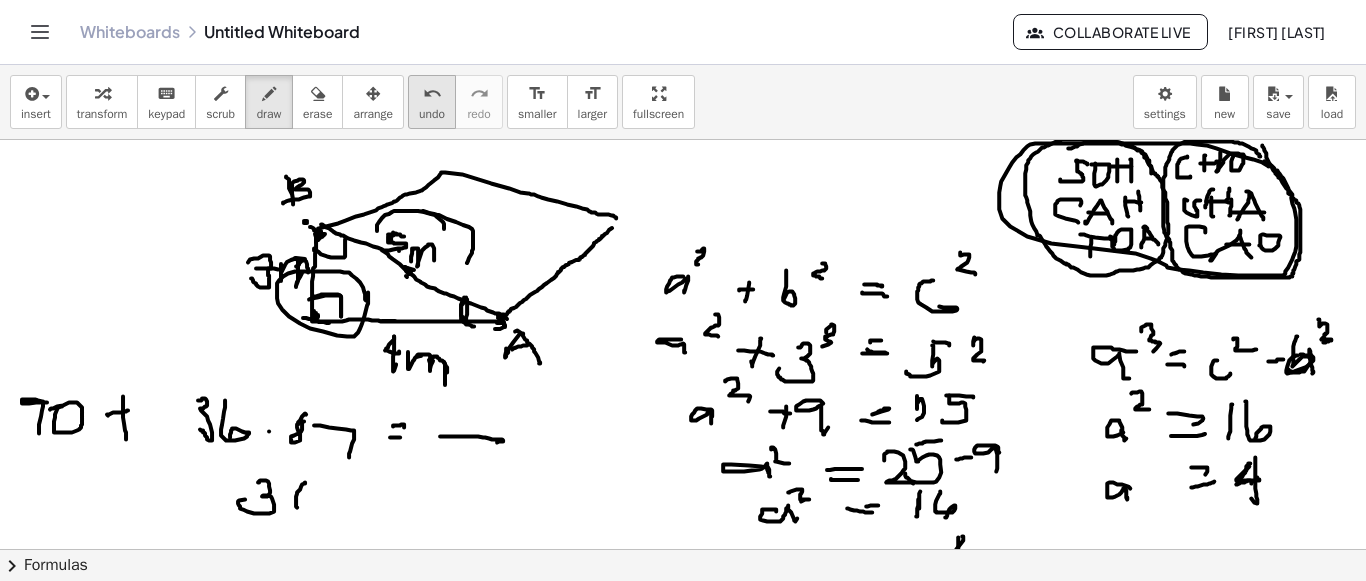 click on "undo" at bounding box center [432, 93] 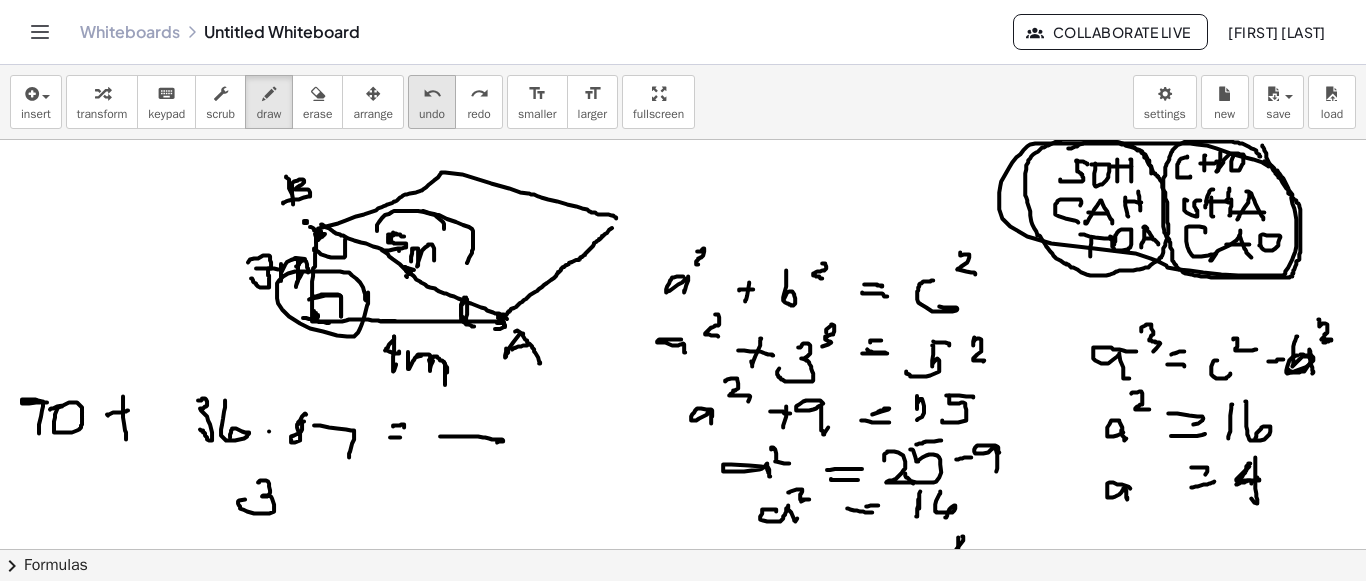 click on "undo undo" at bounding box center (432, 102) 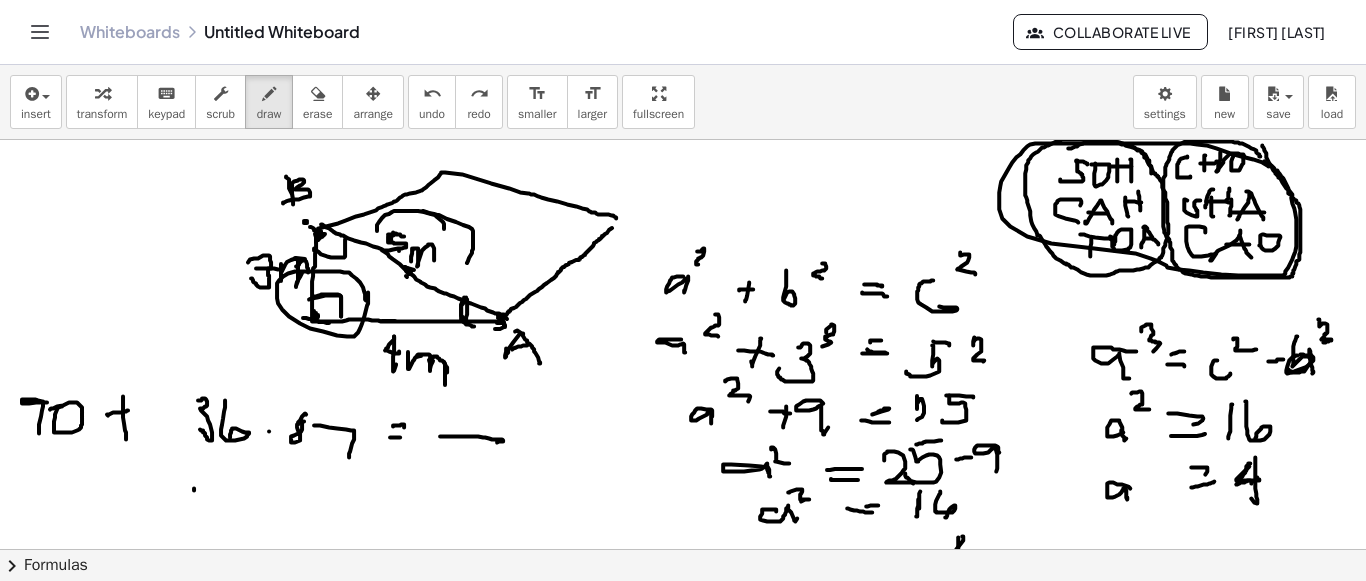 drag, startPoint x: 194, startPoint y: 487, endPoint x: 216, endPoint y: 512, distance: 33.30165 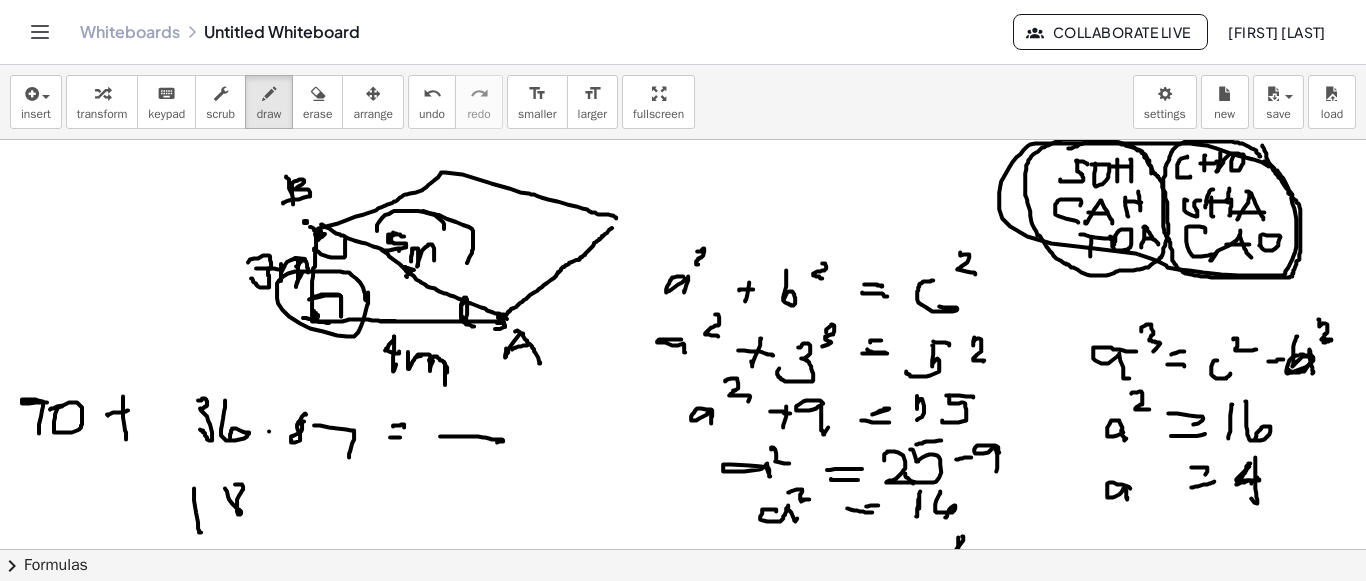 drag, startPoint x: 225, startPoint y: 487, endPoint x: 254, endPoint y: 489, distance: 29.068884 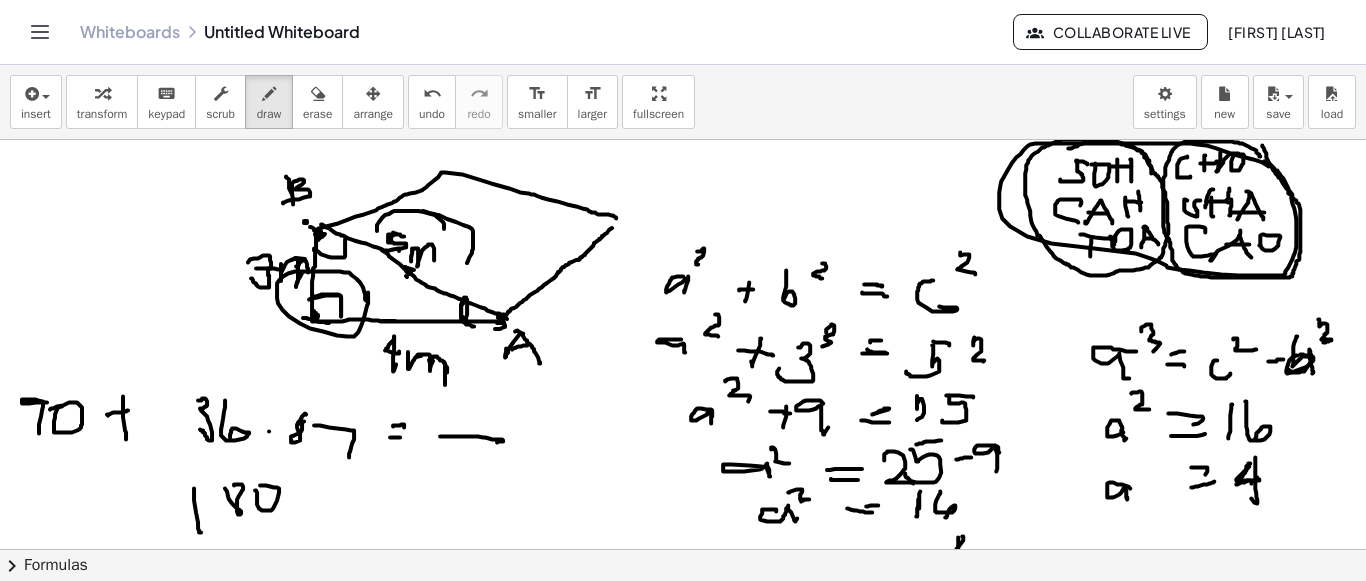 drag, startPoint x: 255, startPoint y: 489, endPoint x: 277, endPoint y: 481, distance: 23.409399 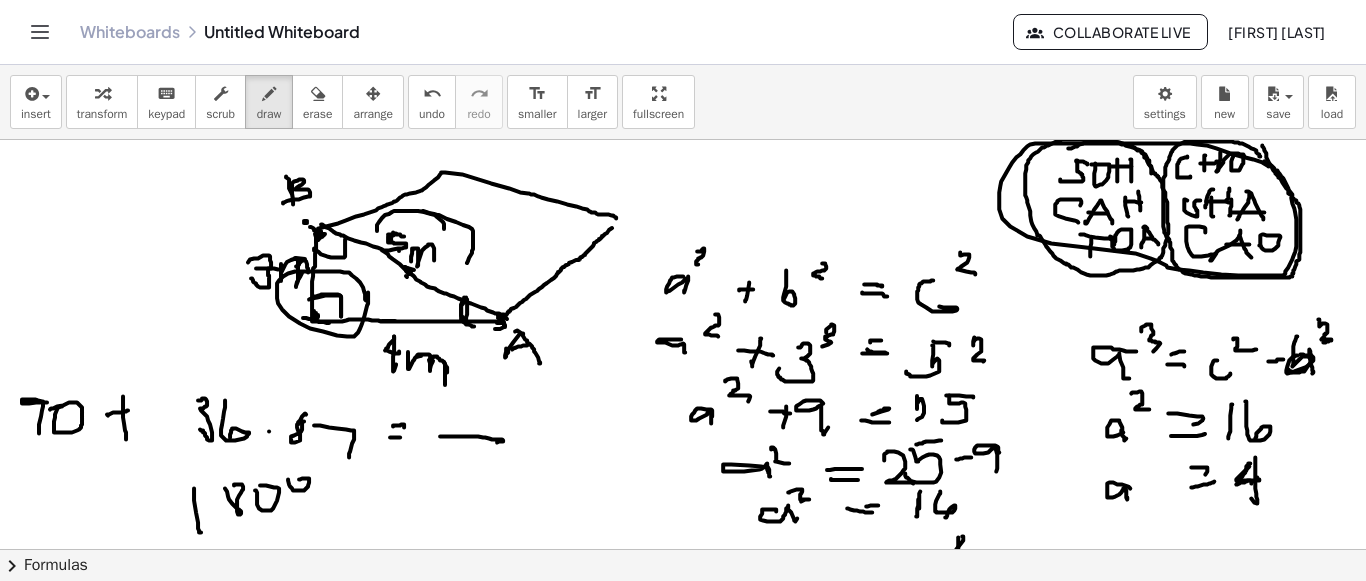 click at bounding box center [683, 266] 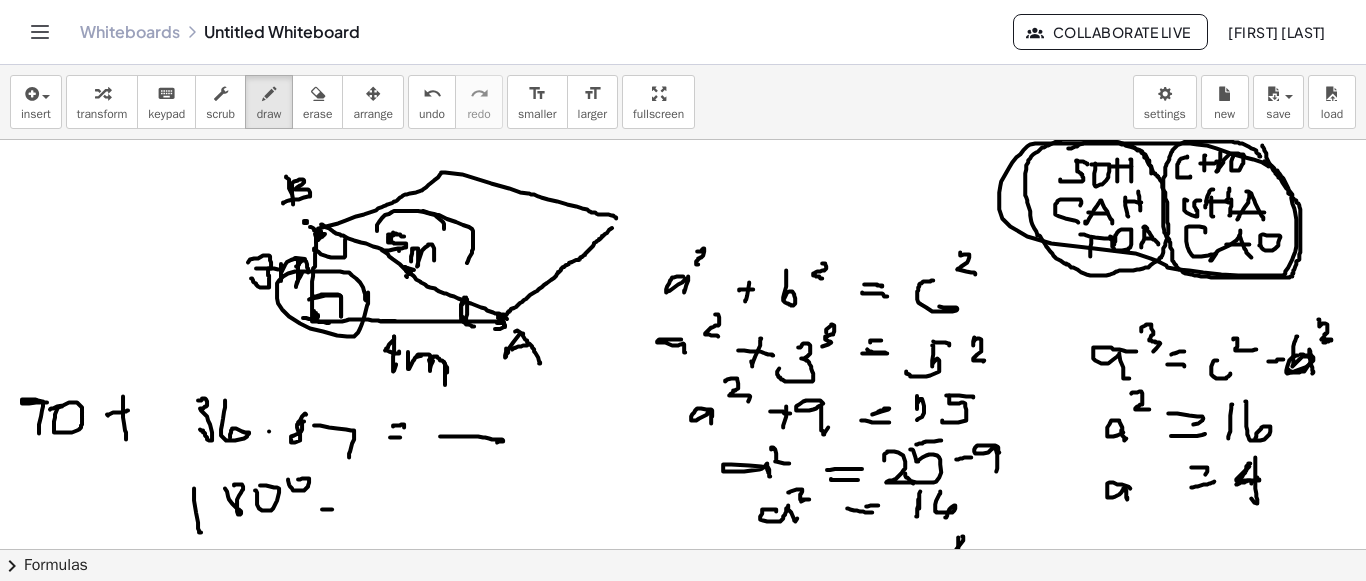 drag, startPoint x: 322, startPoint y: 508, endPoint x: 385, endPoint y: 511, distance: 63.07139 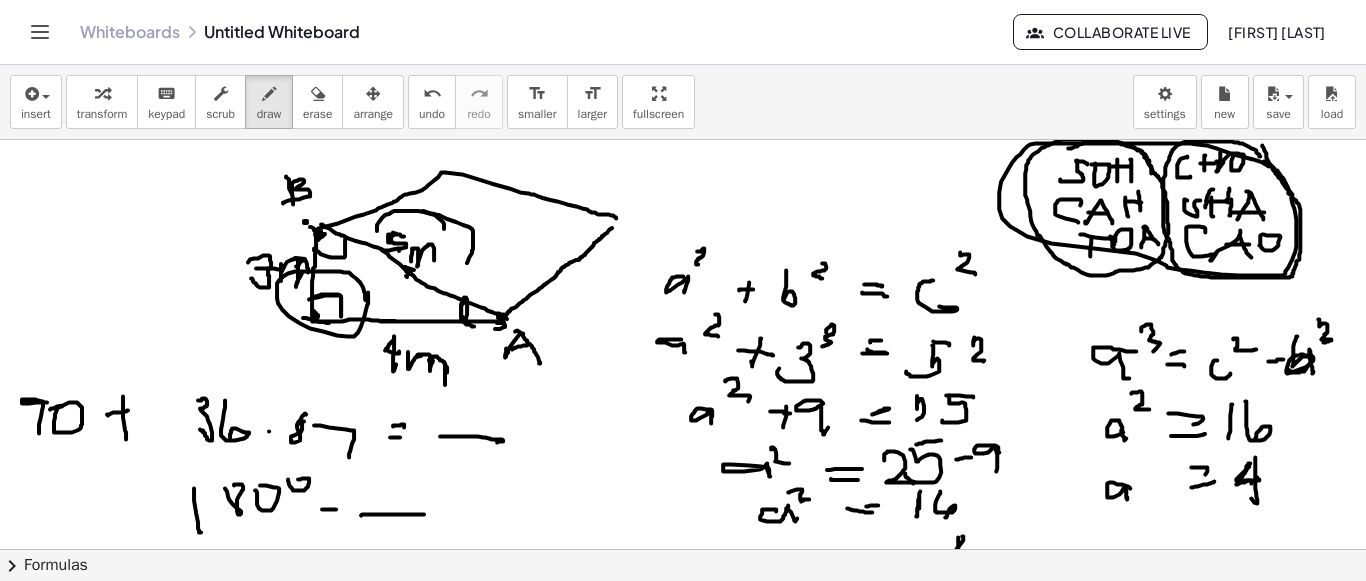 drag, startPoint x: 361, startPoint y: 514, endPoint x: 429, endPoint y: 513, distance: 68.007355 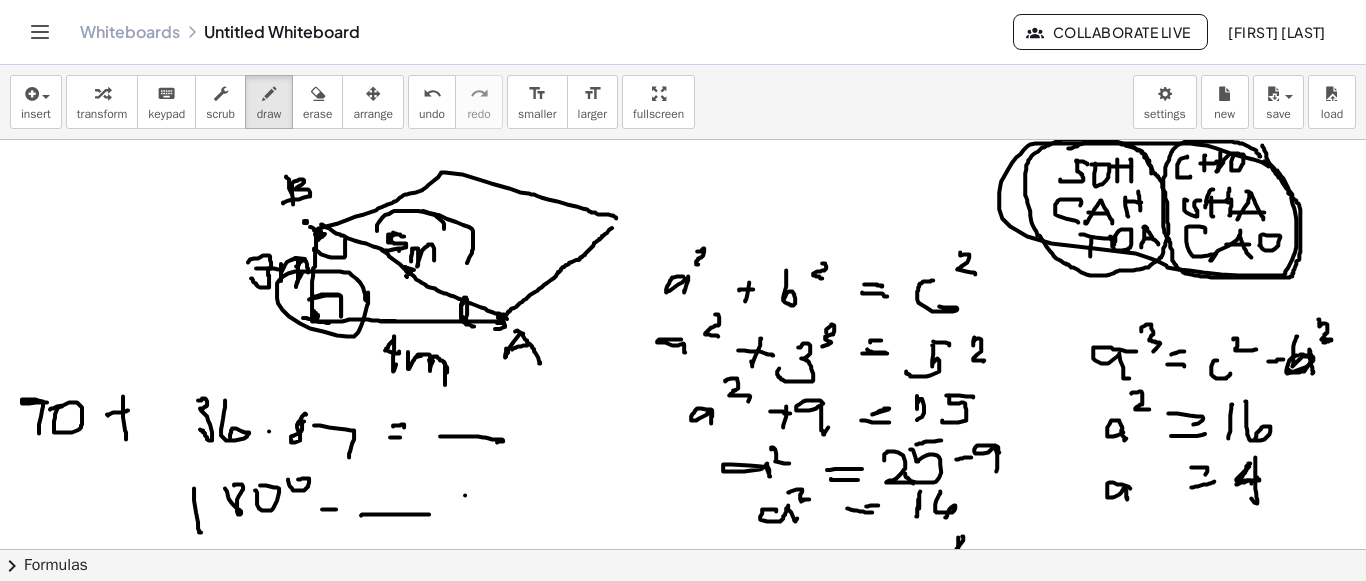 drag, startPoint x: 465, startPoint y: 494, endPoint x: 476, endPoint y: 493, distance: 11.045361 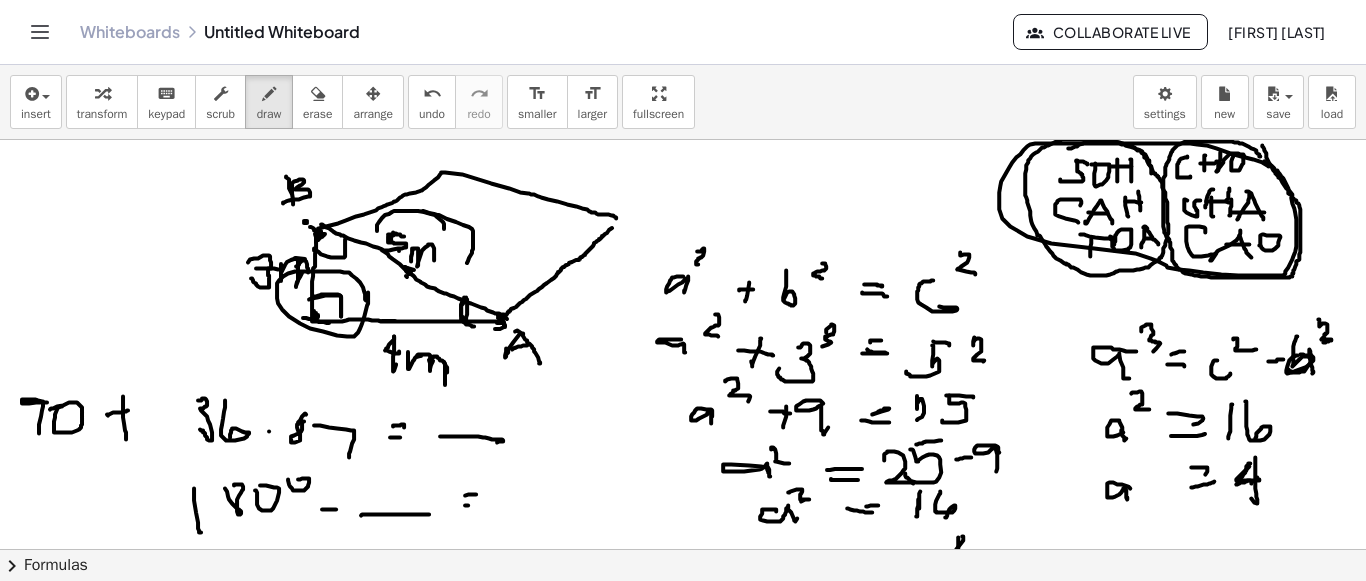 click at bounding box center [683, 266] 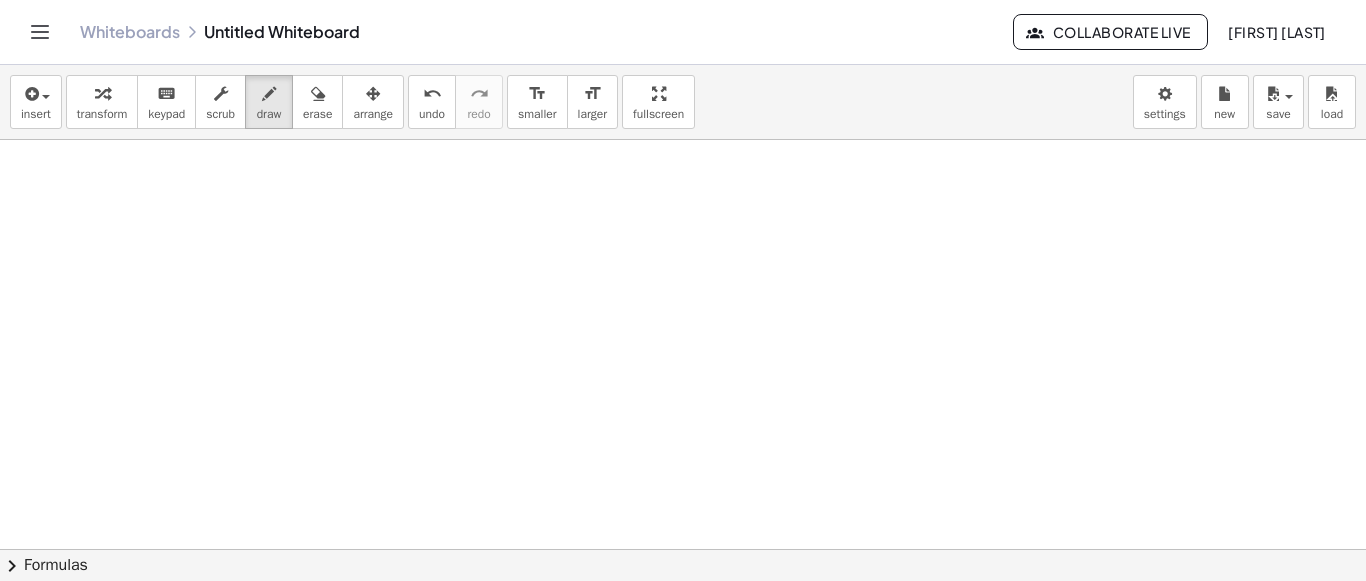 scroll, scrollTop: 841, scrollLeft: 0, axis: vertical 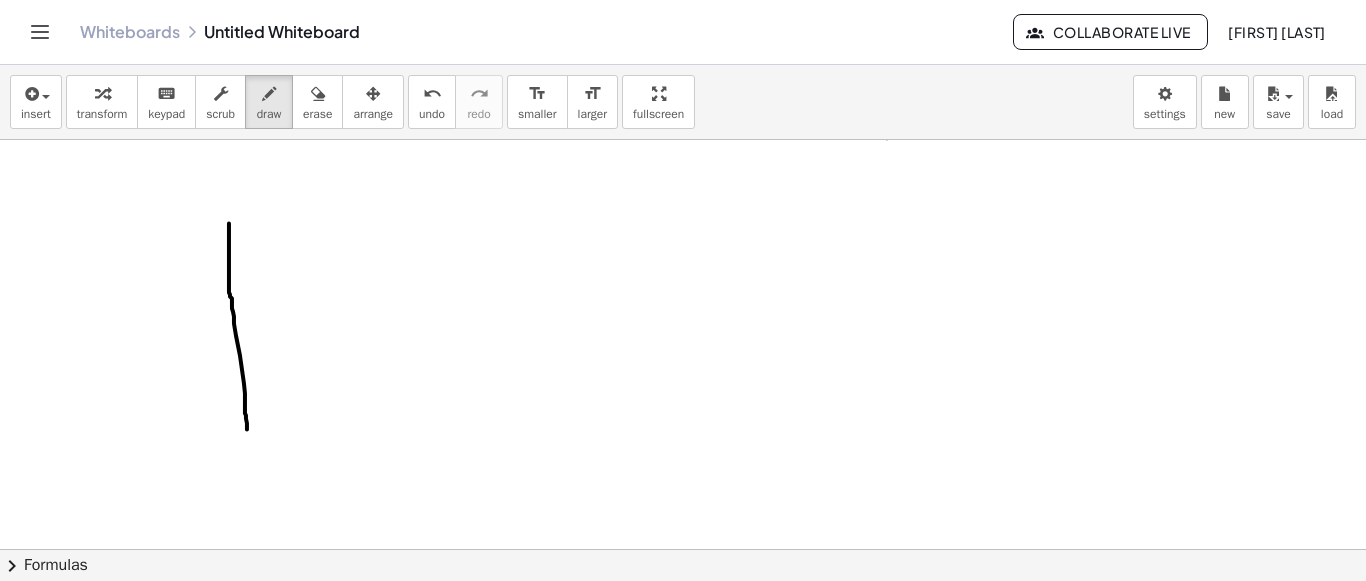drag, startPoint x: 229, startPoint y: 222, endPoint x: 212, endPoint y: 272, distance: 52.810986 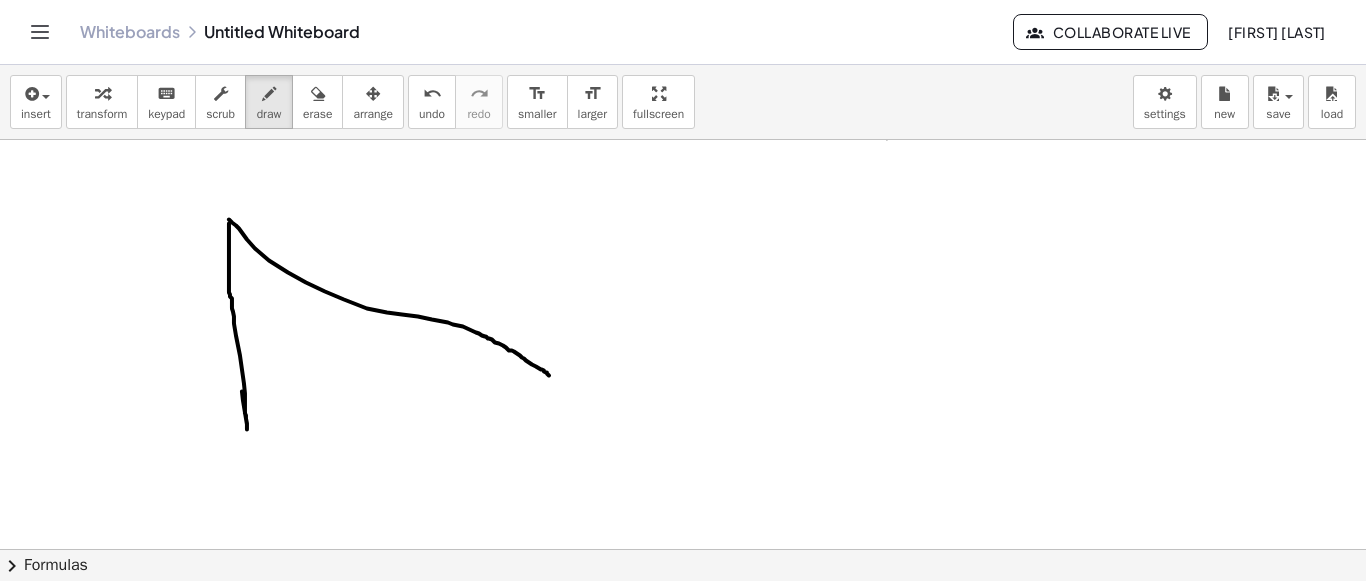 drag, startPoint x: 229, startPoint y: 218, endPoint x: 569, endPoint y: 388, distance: 380.13156 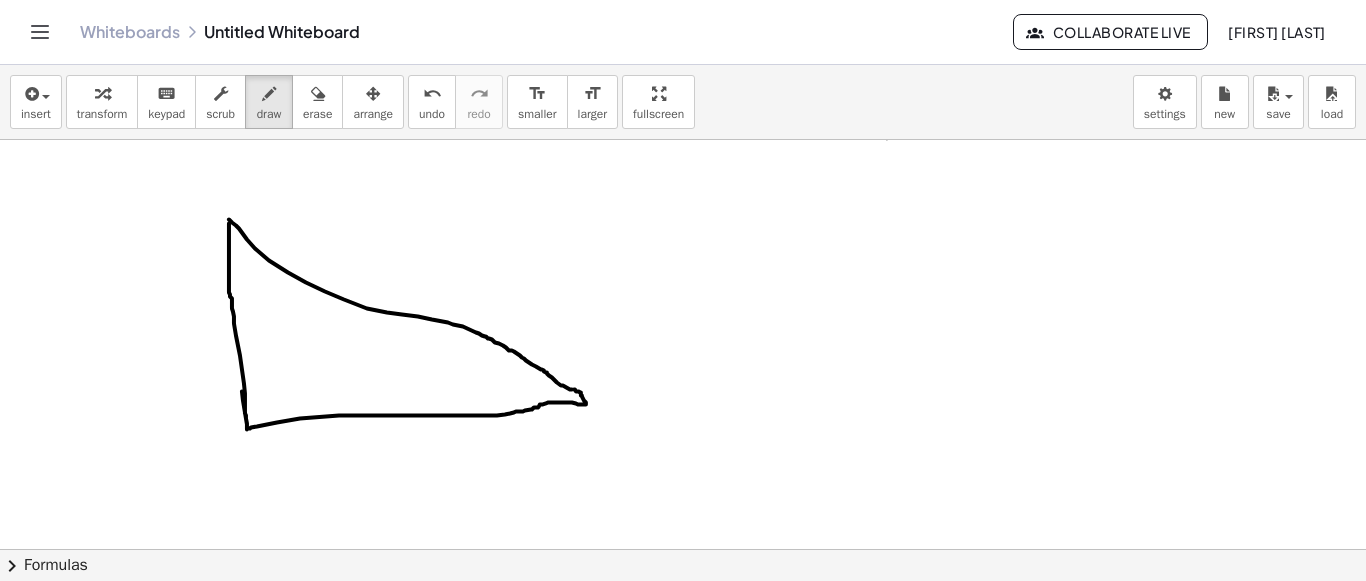 drag, startPoint x: 250, startPoint y: 427, endPoint x: 574, endPoint y: 388, distance: 326.33878 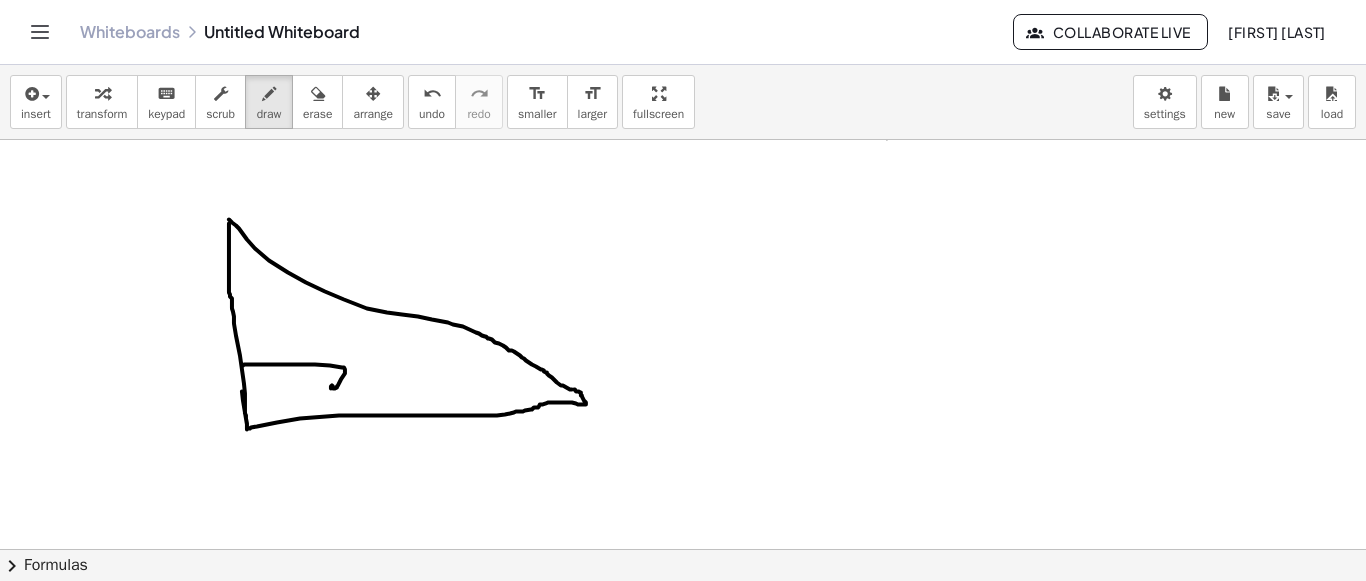 drag, startPoint x: 242, startPoint y: 364, endPoint x: 313, endPoint y: 373, distance: 71.568146 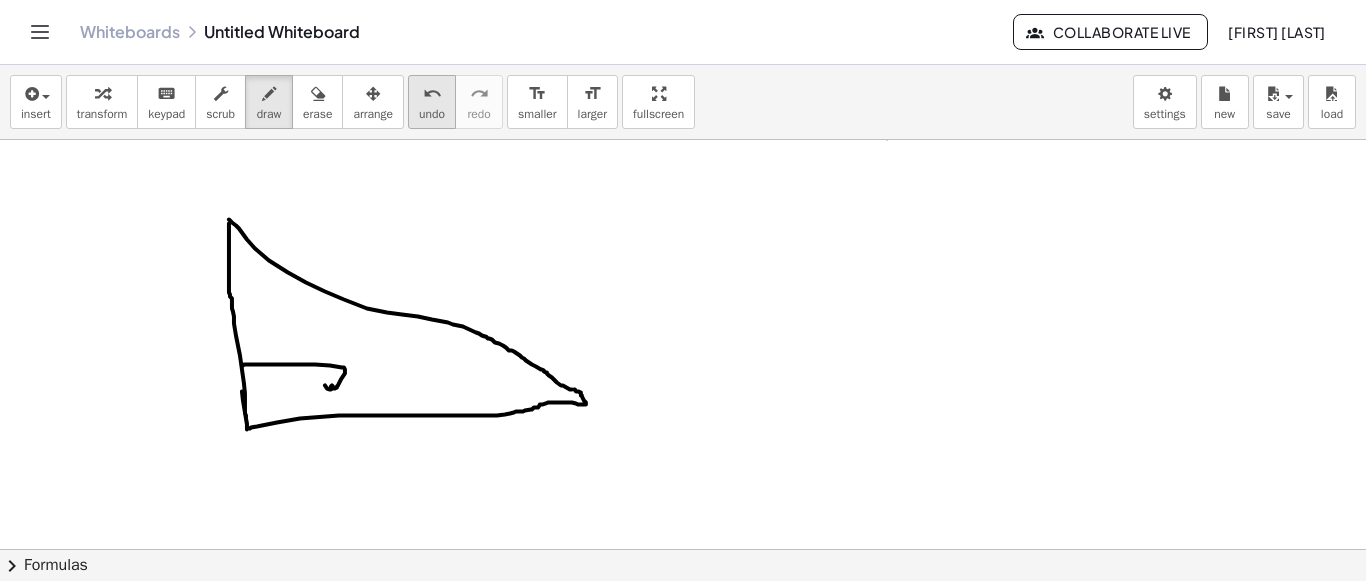 click on "undo" at bounding box center (432, 114) 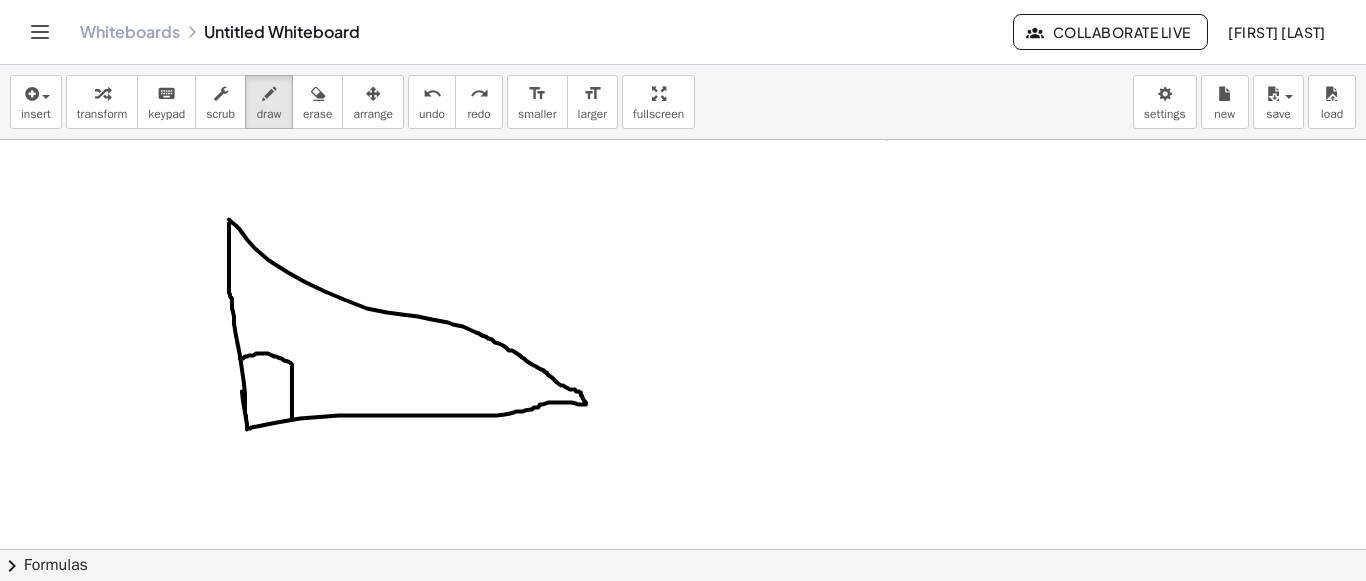 drag, startPoint x: 251, startPoint y: 354, endPoint x: 292, endPoint y: 416, distance: 74.330345 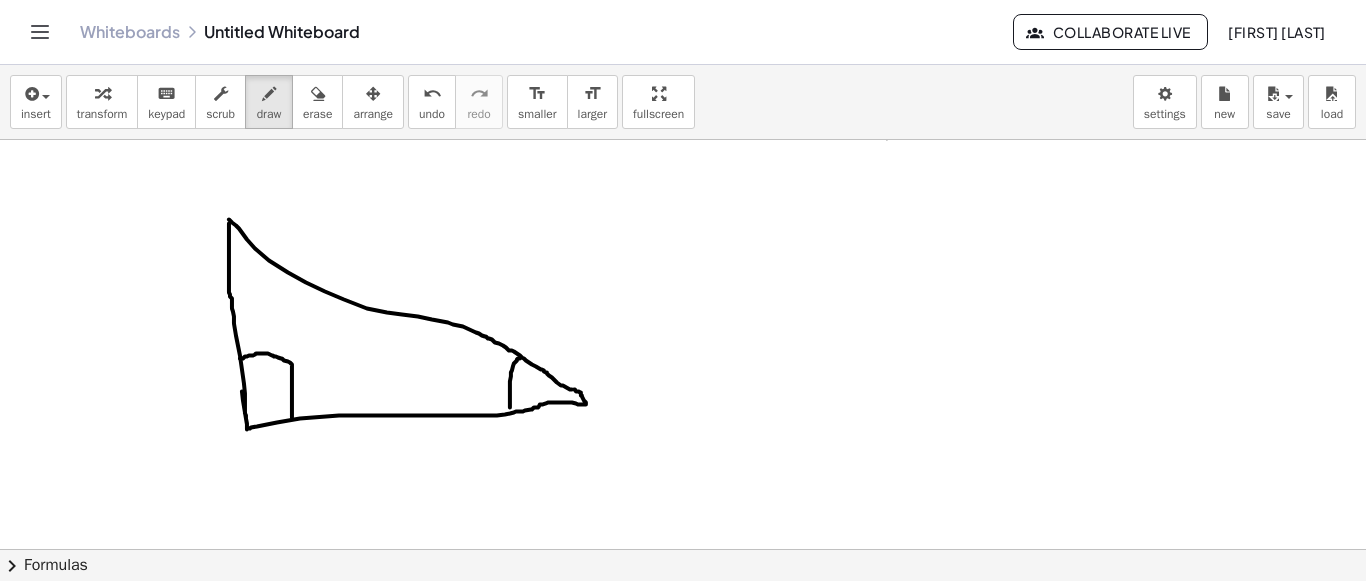 drag, startPoint x: 520, startPoint y: 357, endPoint x: 511, endPoint y: 408, distance: 51.78803 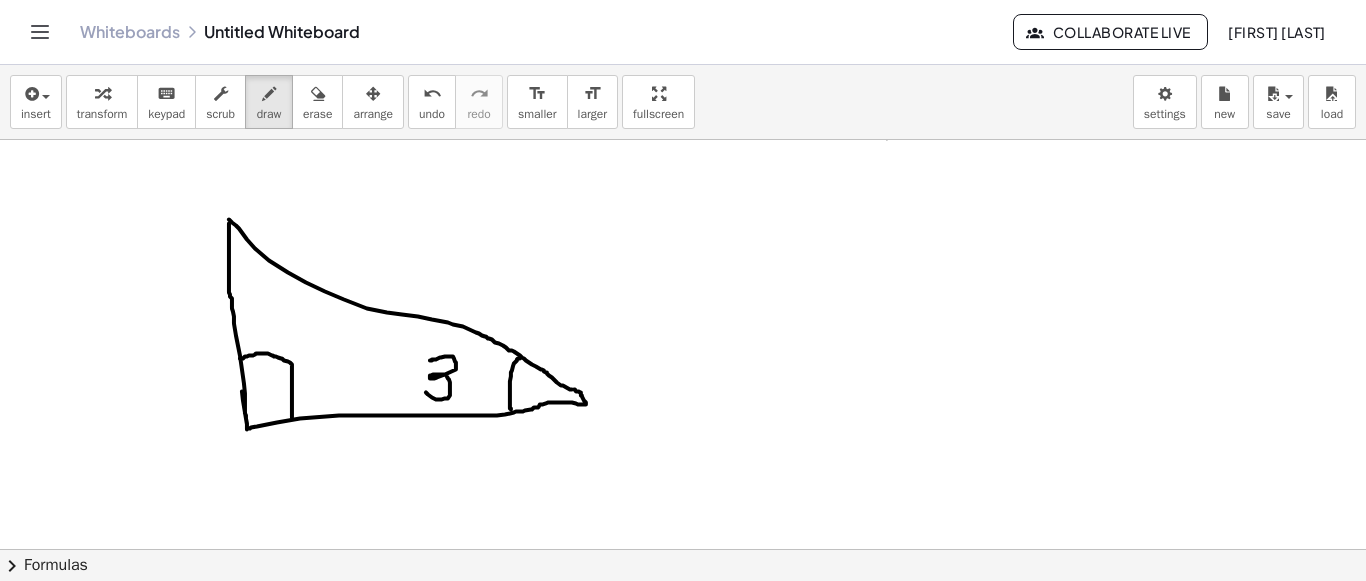 drag, startPoint x: 430, startPoint y: 359, endPoint x: 452, endPoint y: 384, distance: 33.30165 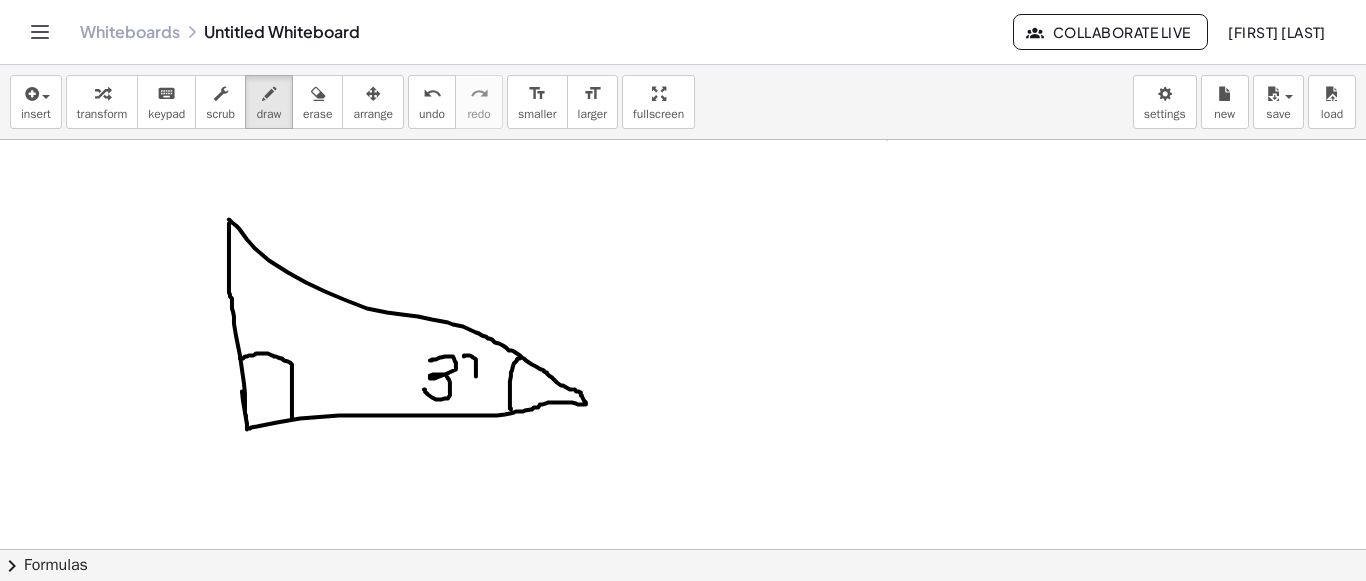 drag, startPoint x: 464, startPoint y: 355, endPoint x: 470, endPoint y: 389, distance: 34.525352 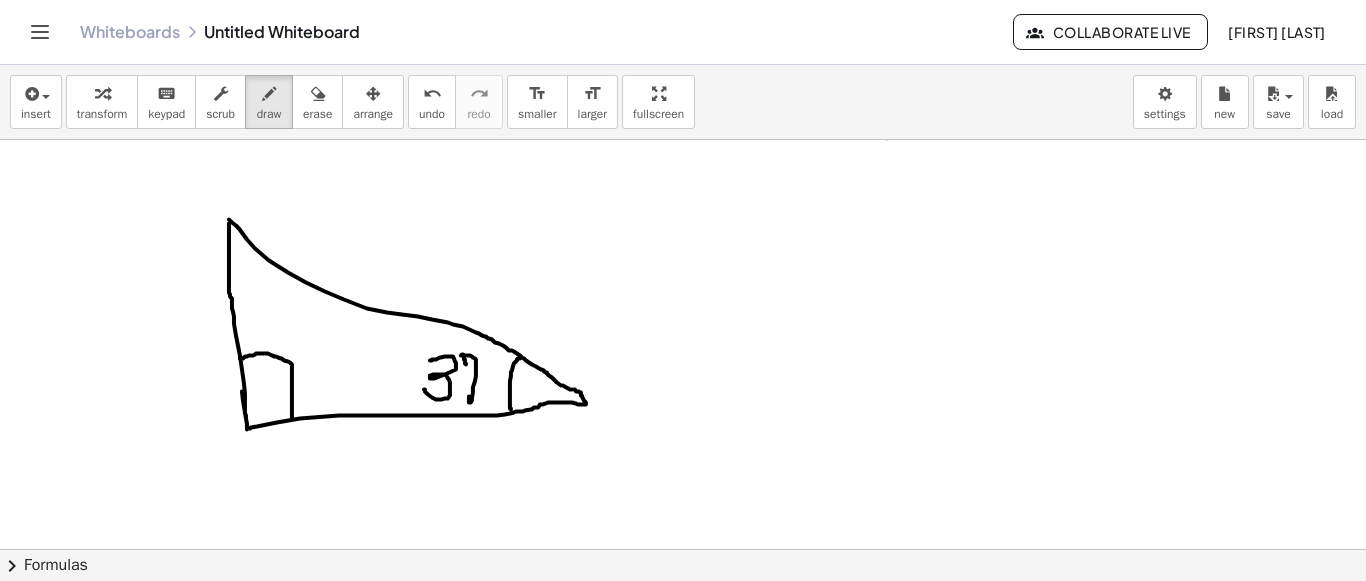 drag, startPoint x: 461, startPoint y: 354, endPoint x: 466, endPoint y: 363, distance: 10.29563 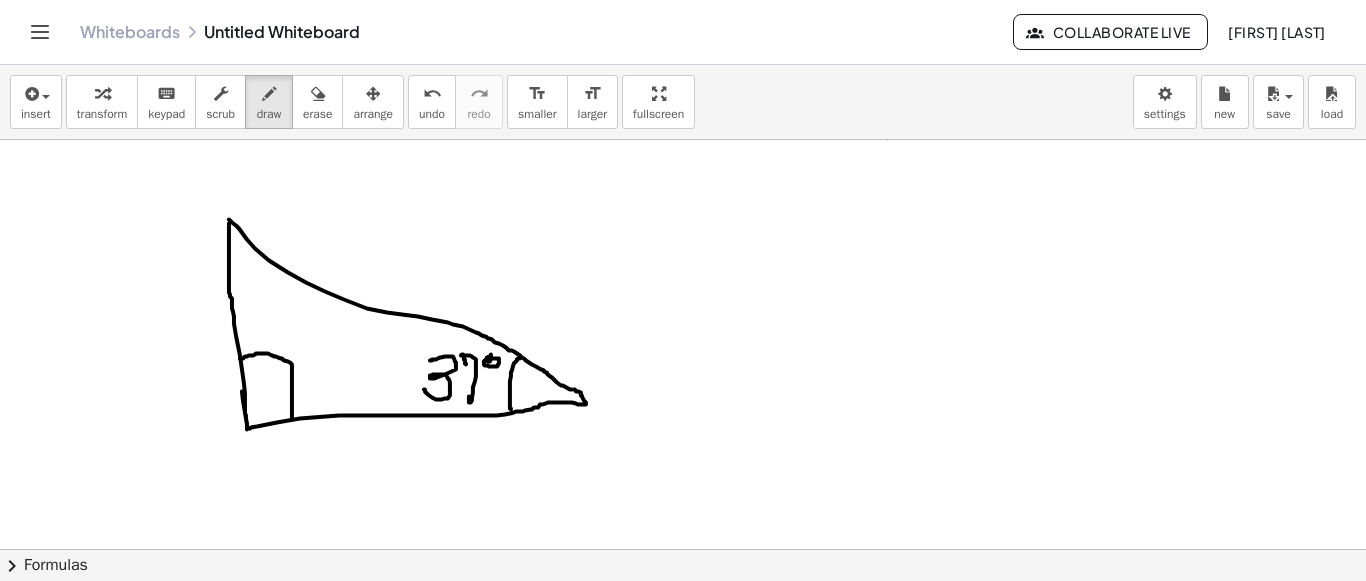 click at bounding box center [683, 120] 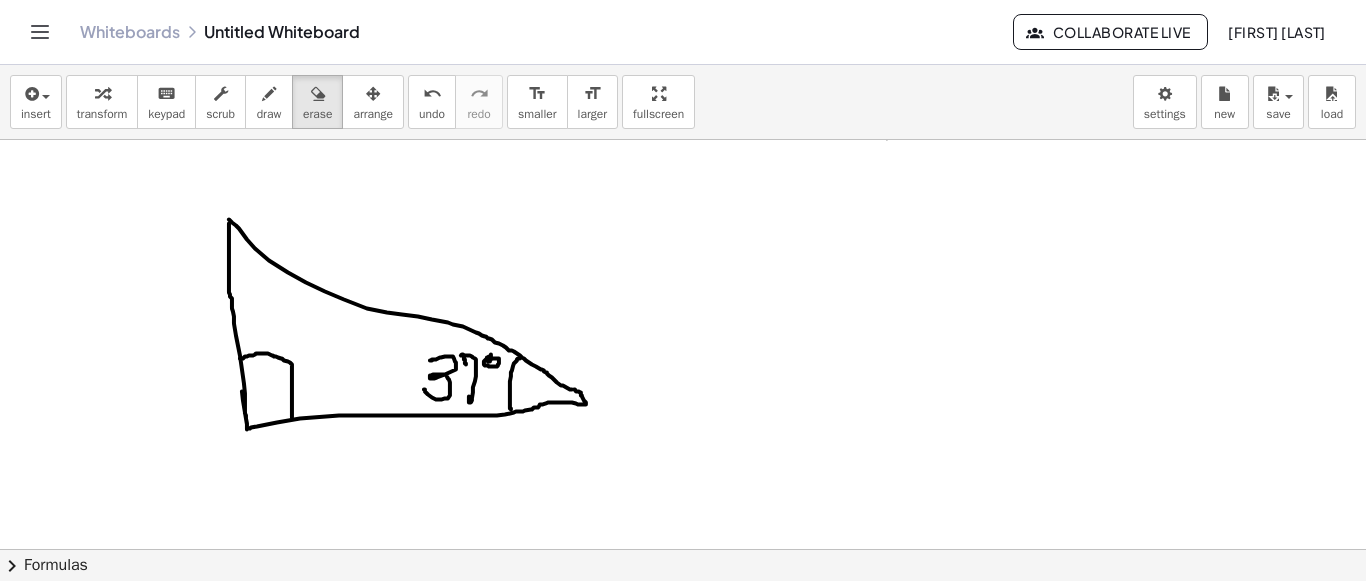 drag, startPoint x: 313, startPoint y: 92, endPoint x: 299, endPoint y: 268, distance: 176.55594 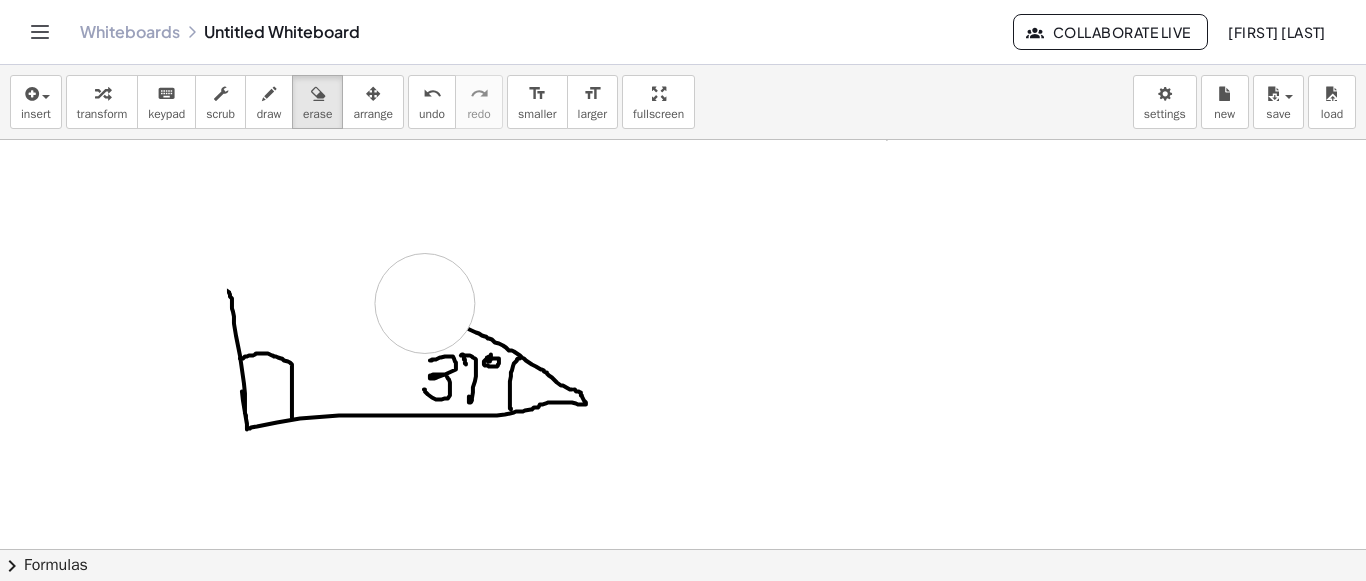 drag, startPoint x: 242, startPoint y: 228, endPoint x: 301, endPoint y: 144, distance: 102.64989 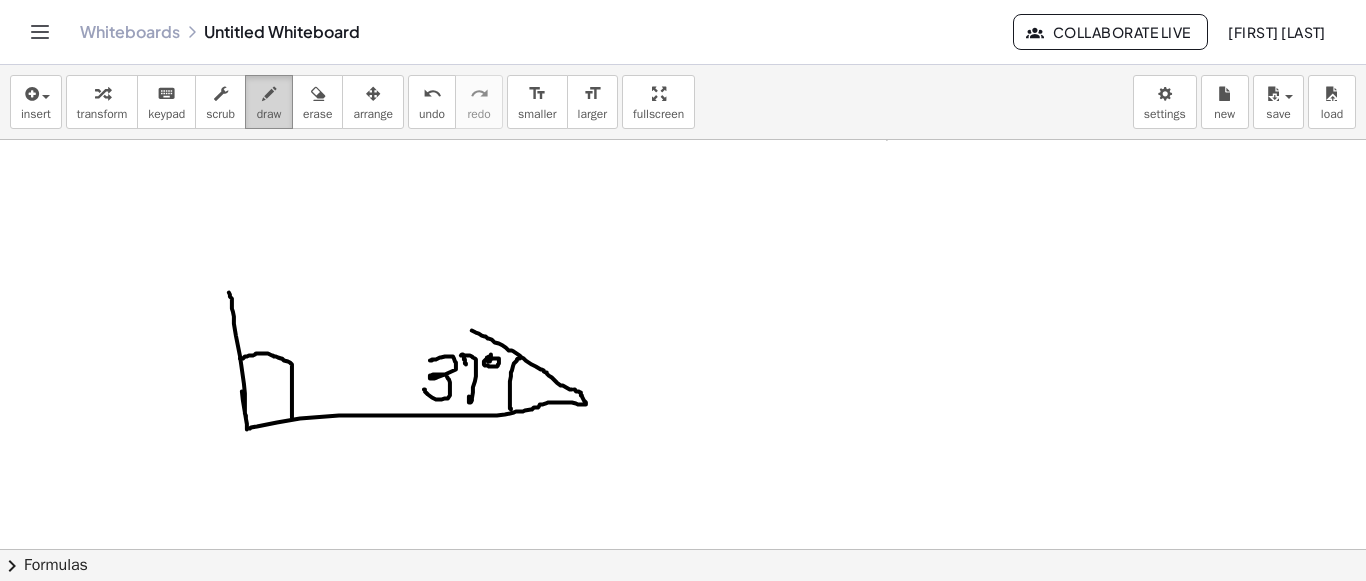 click at bounding box center (269, 94) 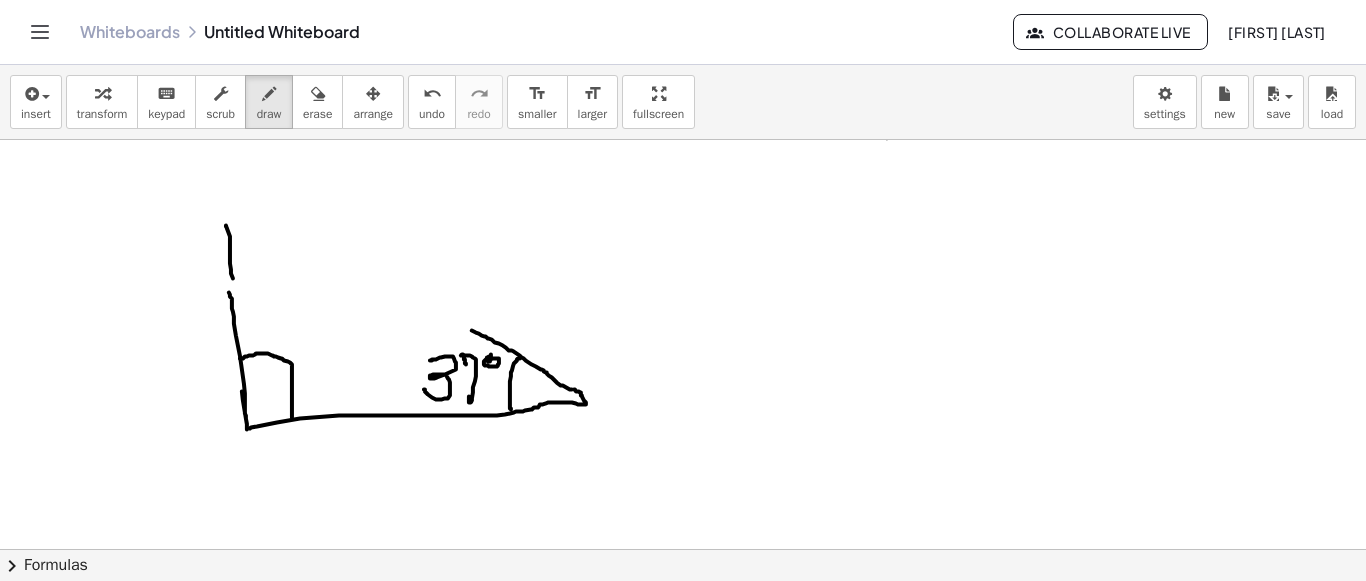 drag, startPoint x: 226, startPoint y: 225, endPoint x: 230, endPoint y: 262, distance: 37.215588 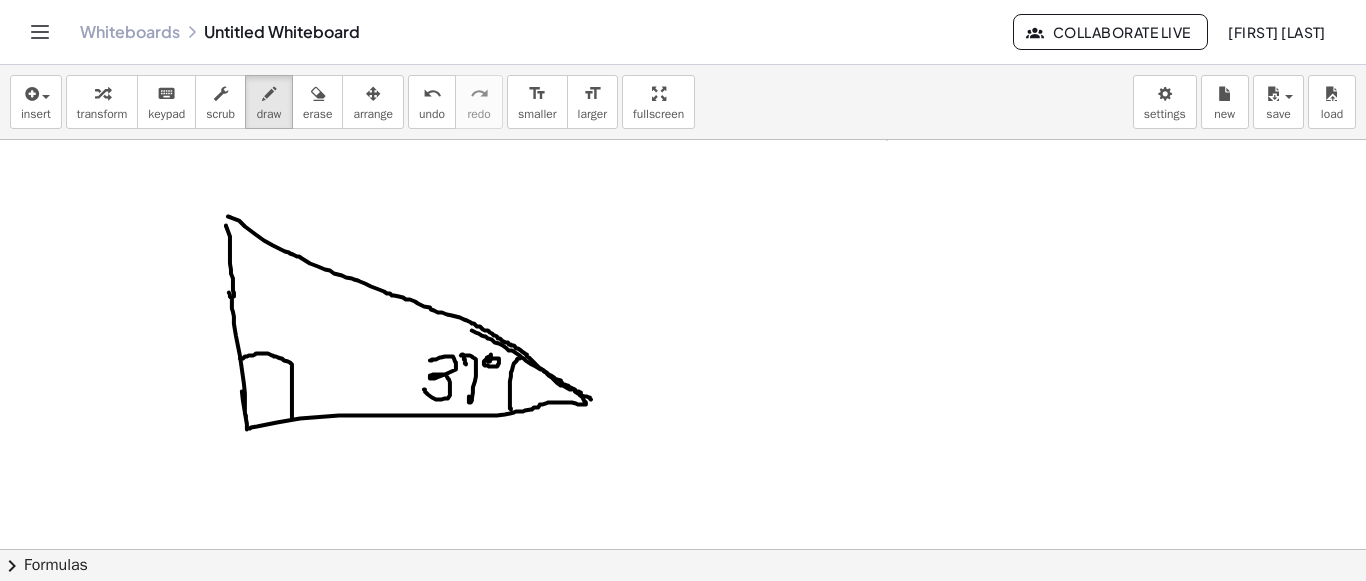 drag, startPoint x: 253, startPoint y: 231, endPoint x: 591, endPoint y: 398, distance: 377.0053 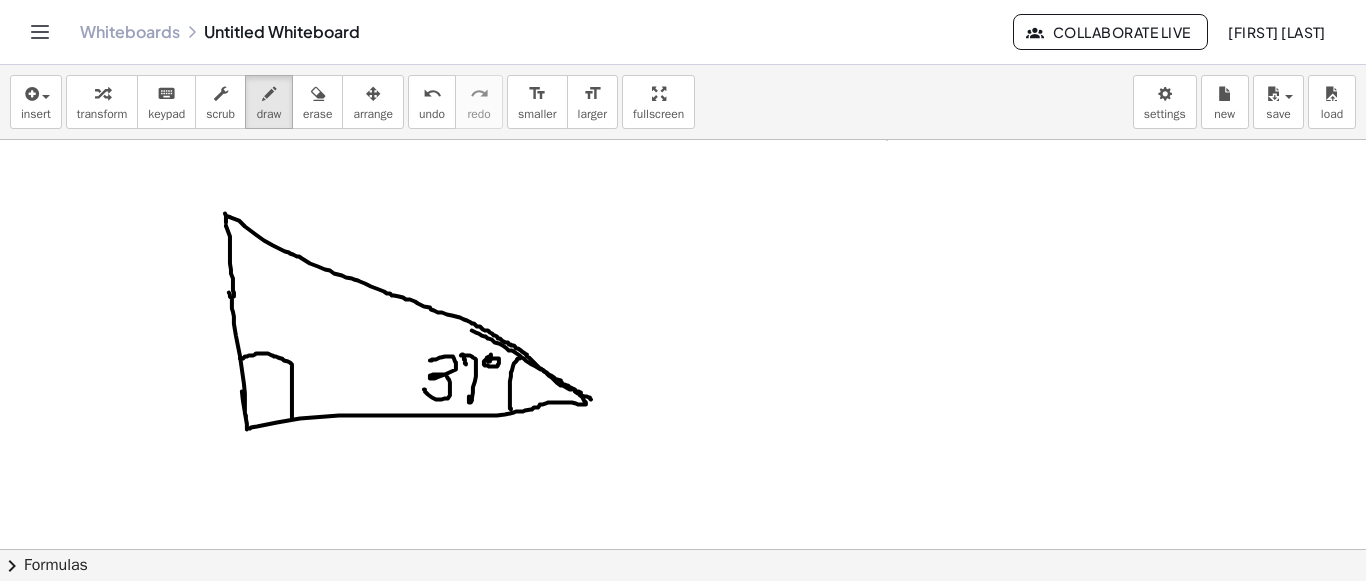 drag, startPoint x: 225, startPoint y: 212, endPoint x: 227, endPoint y: 232, distance: 20.09975 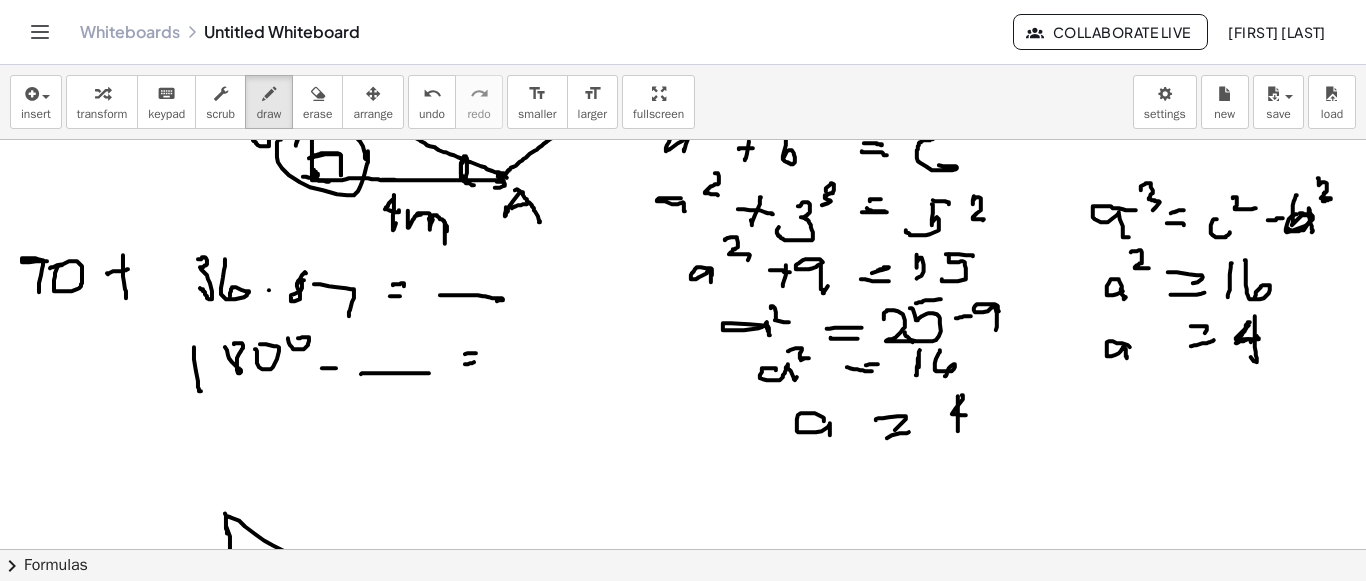 scroll, scrollTop: 841, scrollLeft: 0, axis: vertical 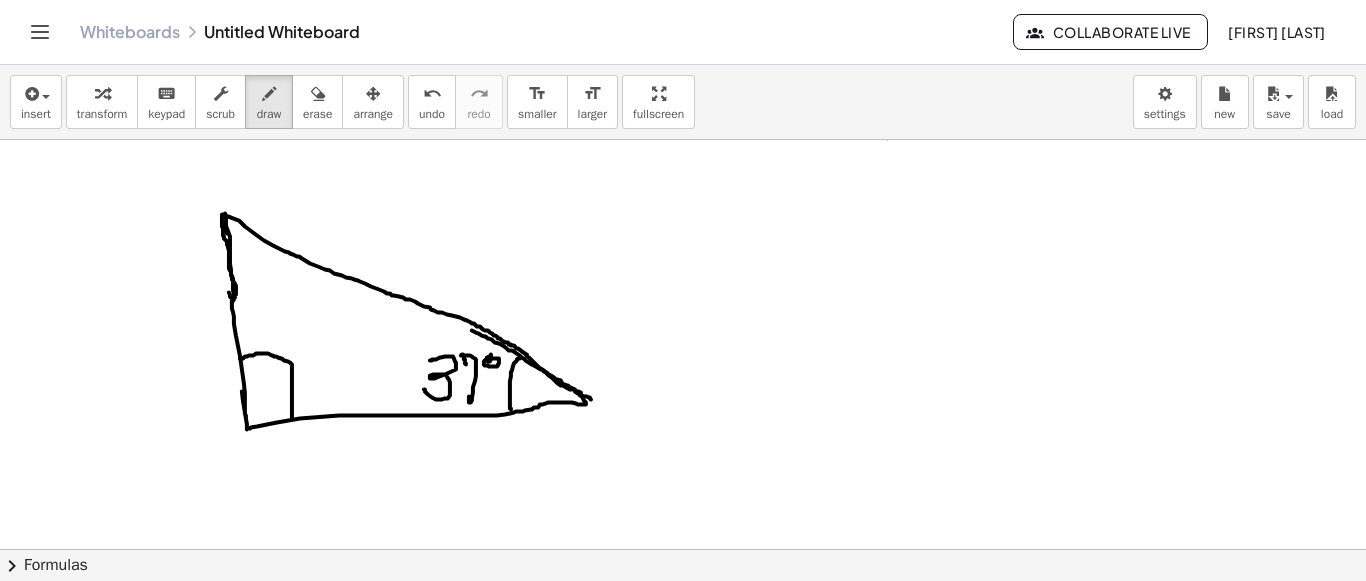 drag, startPoint x: 223, startPoint y: 228, endPoint x: 234, endPoint y: 323, distance: 95.63472 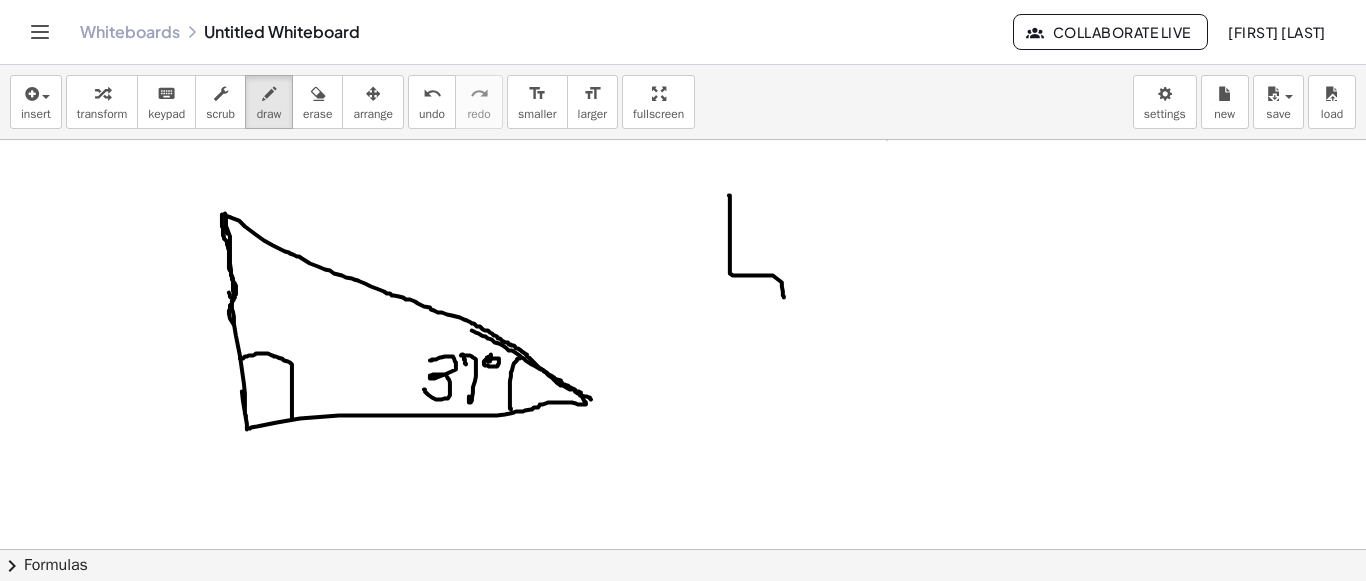 drag, startPoint x: 729, startPoint y: 194, endPoint x: 768, endPoint y: 287, distance: 100.84642 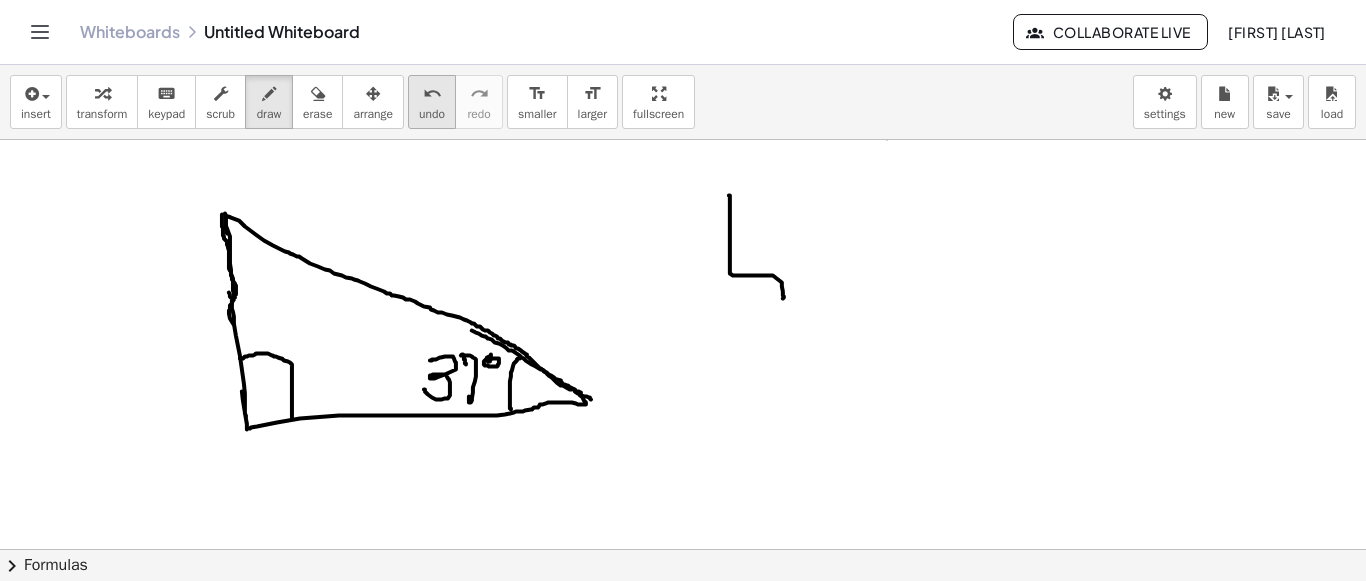 click on "undo" at bounding box center [432, 114] 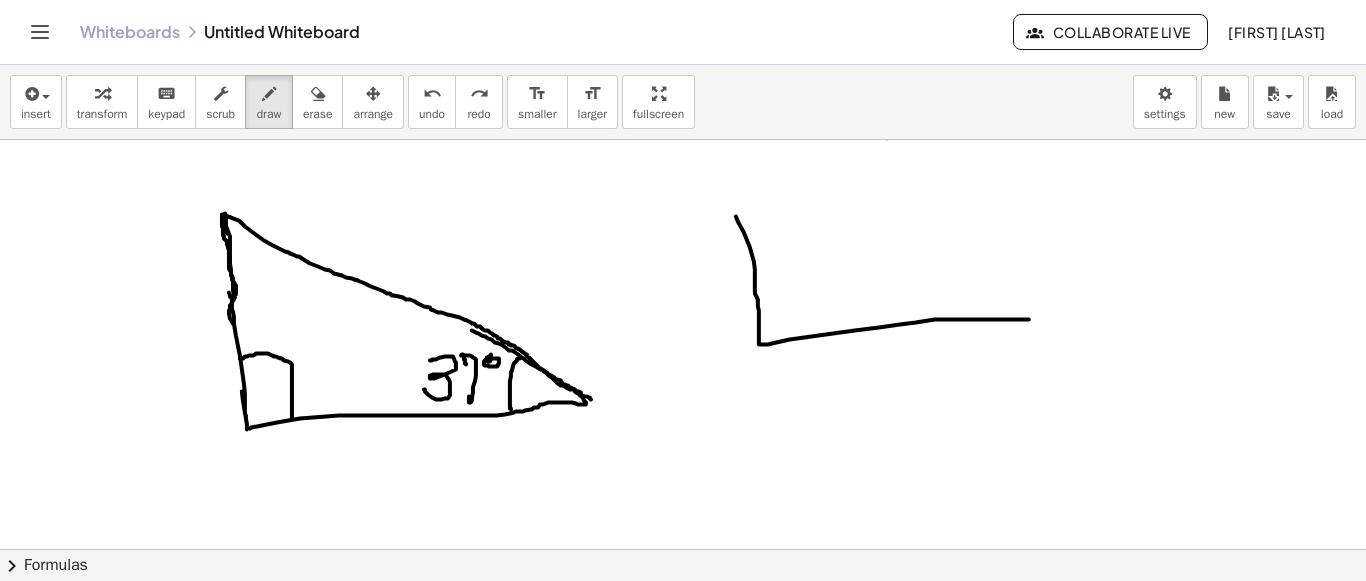 drag, startPoint x: 736, startPoint y: 215, endPoint x: 866, endPoint y: 262, distance: 138.2353 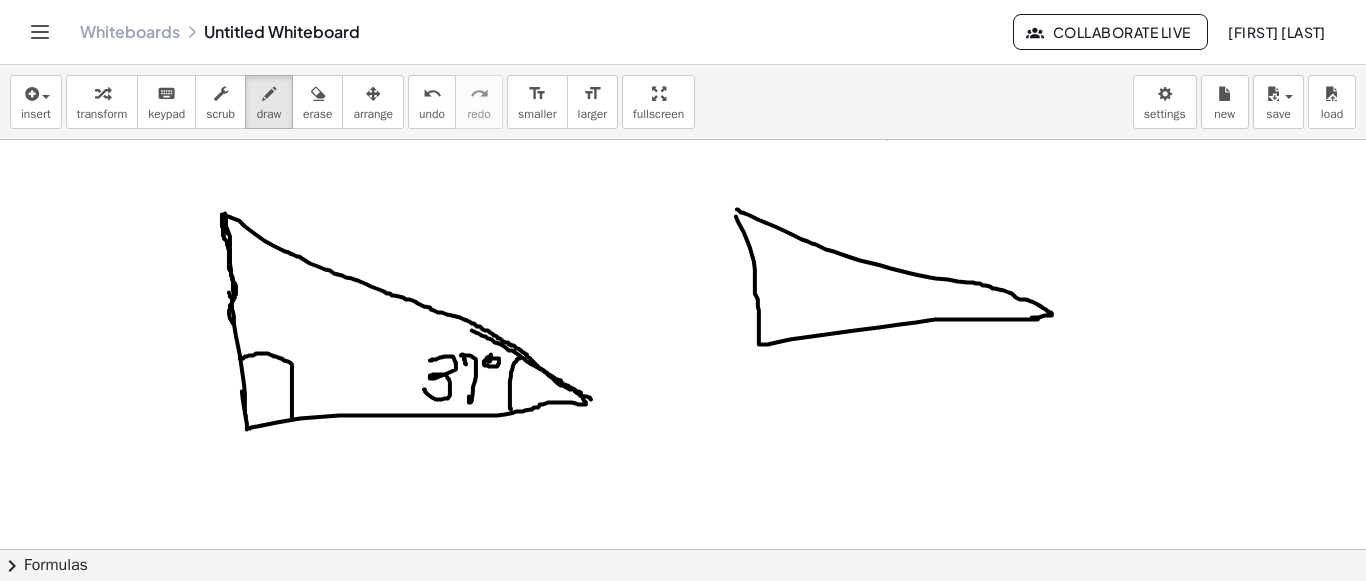 drag, startPoint x: 741, startPoint y: 211, endPoint x: 990, endPoint y: 316, distance: 270.23325 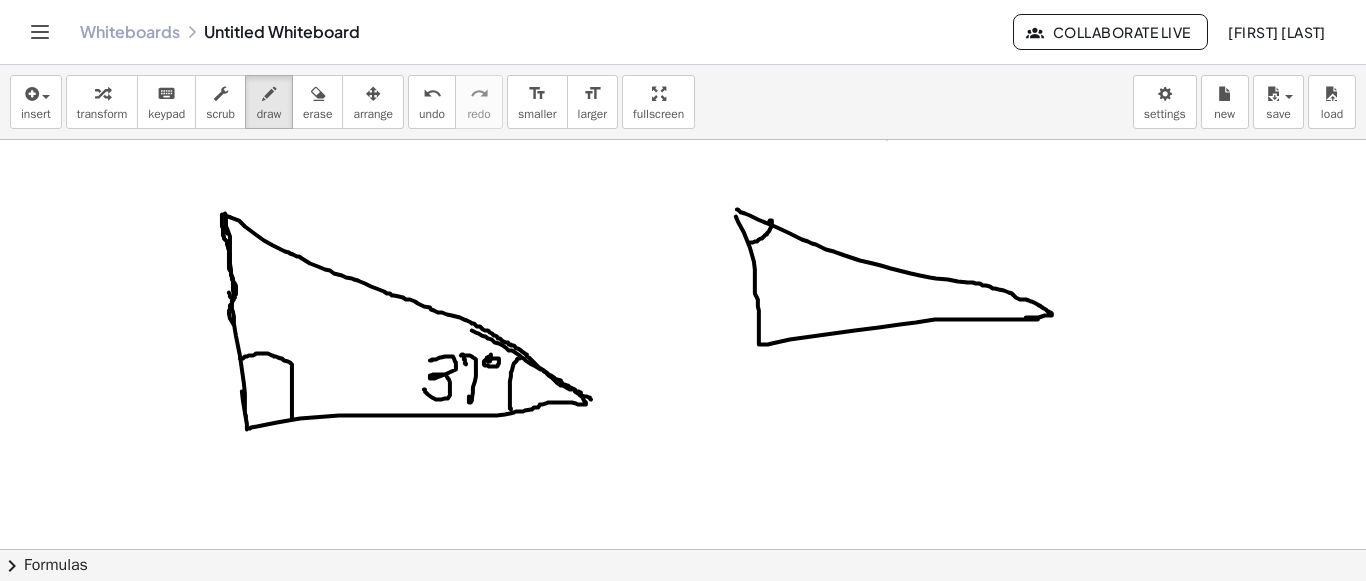 drag, startPoint x: 769, startPoint y: 221, endPoint x: 750, endPoint y: 241, distance: 27.58623 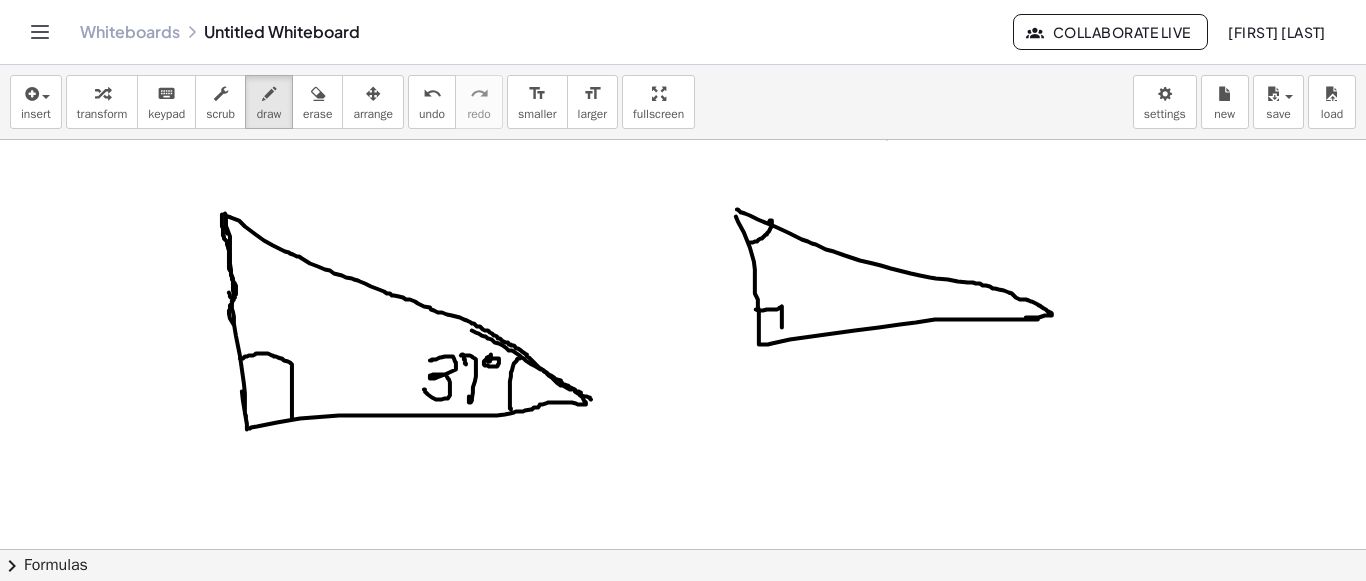 drag, startPoint x: 756, startPoint y: 308, endPoint x: 781, endPoint y: 329, distance: 32.649654 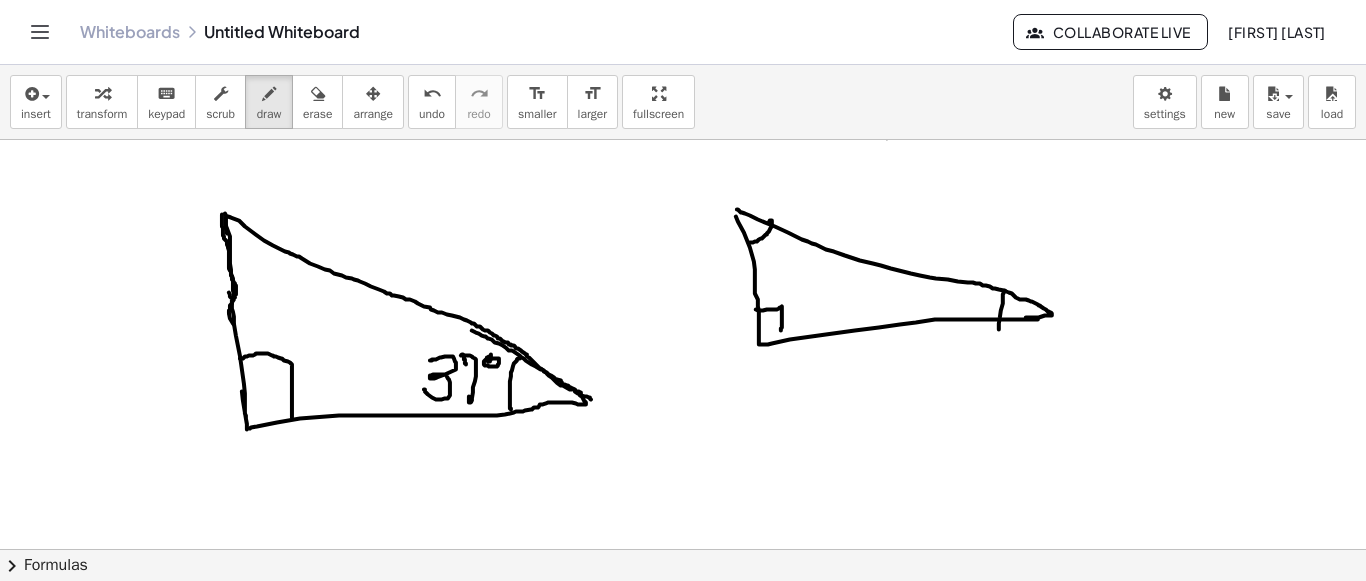 drag, startPoint x: 1005, startPoint y: 289, endPoint x: 999, endPoint y: 328, distance: 39.45884 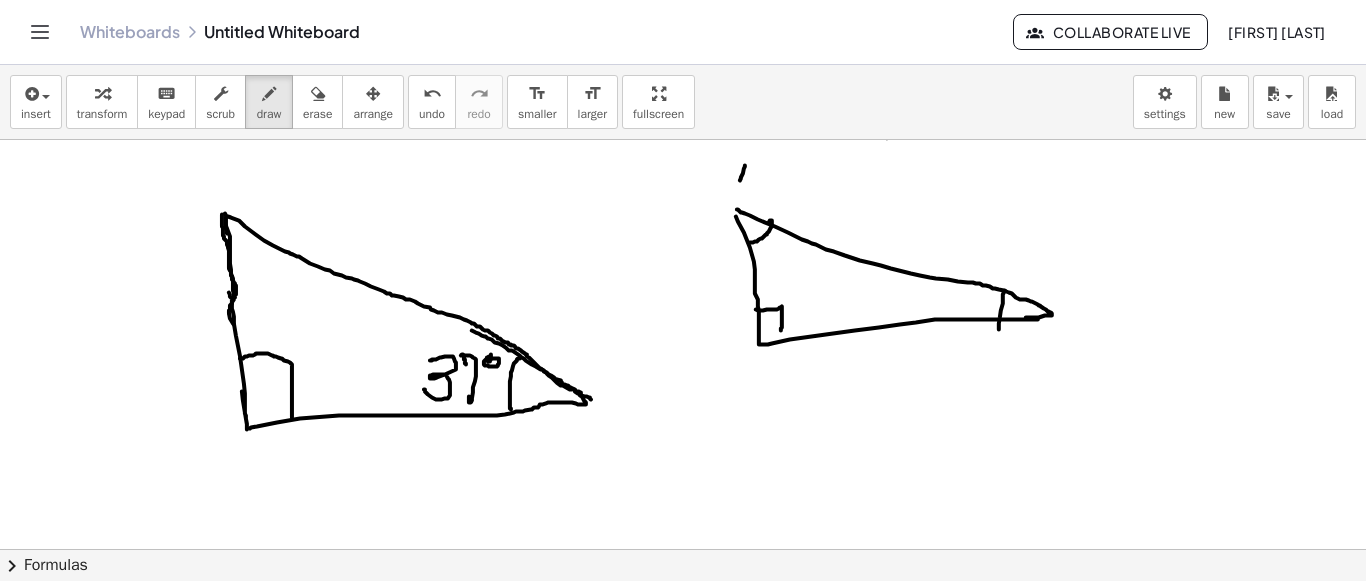 drag, startPoint x: 745, startPoint y: 164, endPoint x: 737, endPoint y: 187, distance: 24.351591 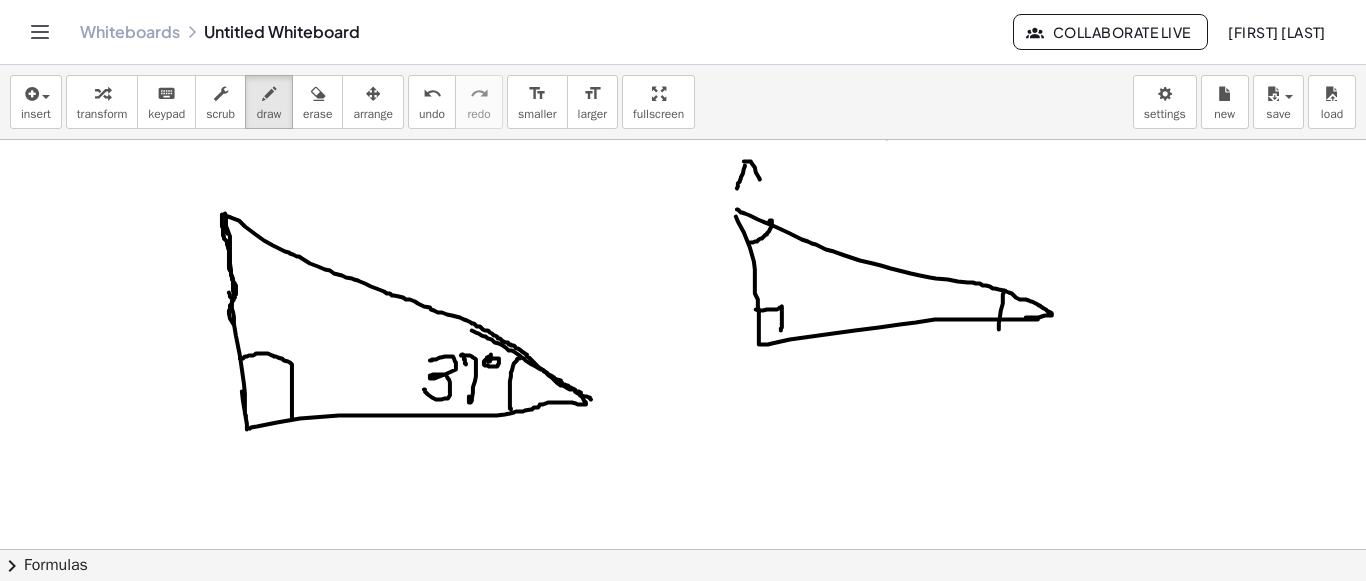 drag, startPoint x: 744, startPoint y: 160, endPoint x: 766, endPoint y: 189, distance: 36.40055 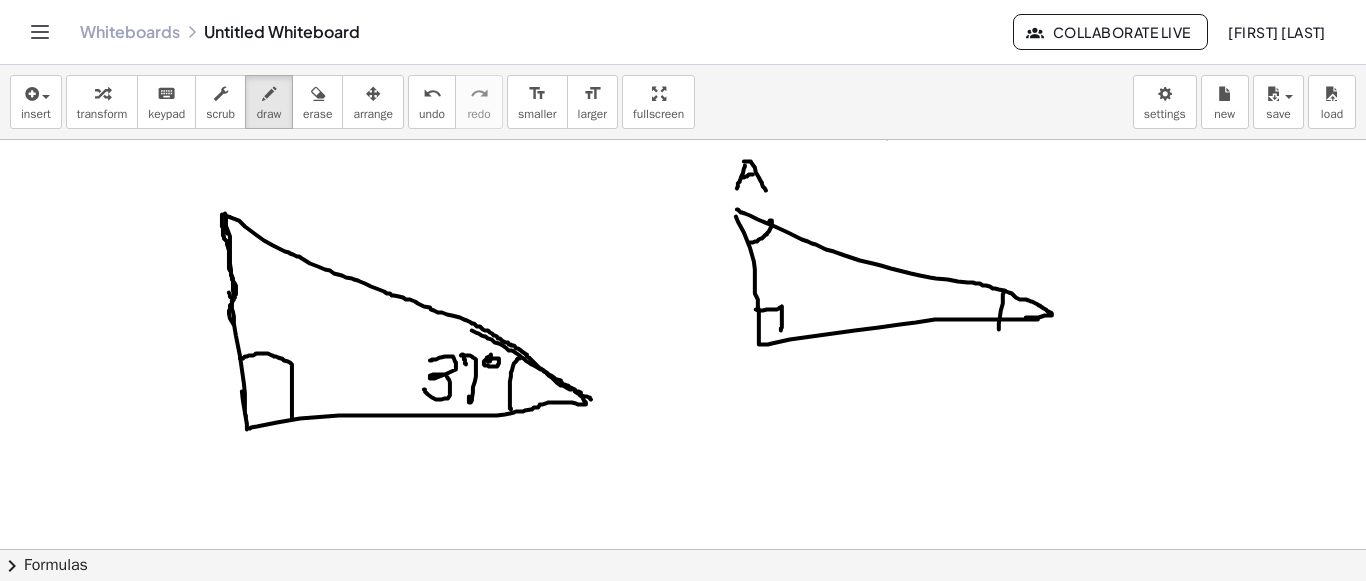drag, startPoint x: 744, startPoint y: 176, endPoint x: 771, endPoint y: 175, distance: 27.018513 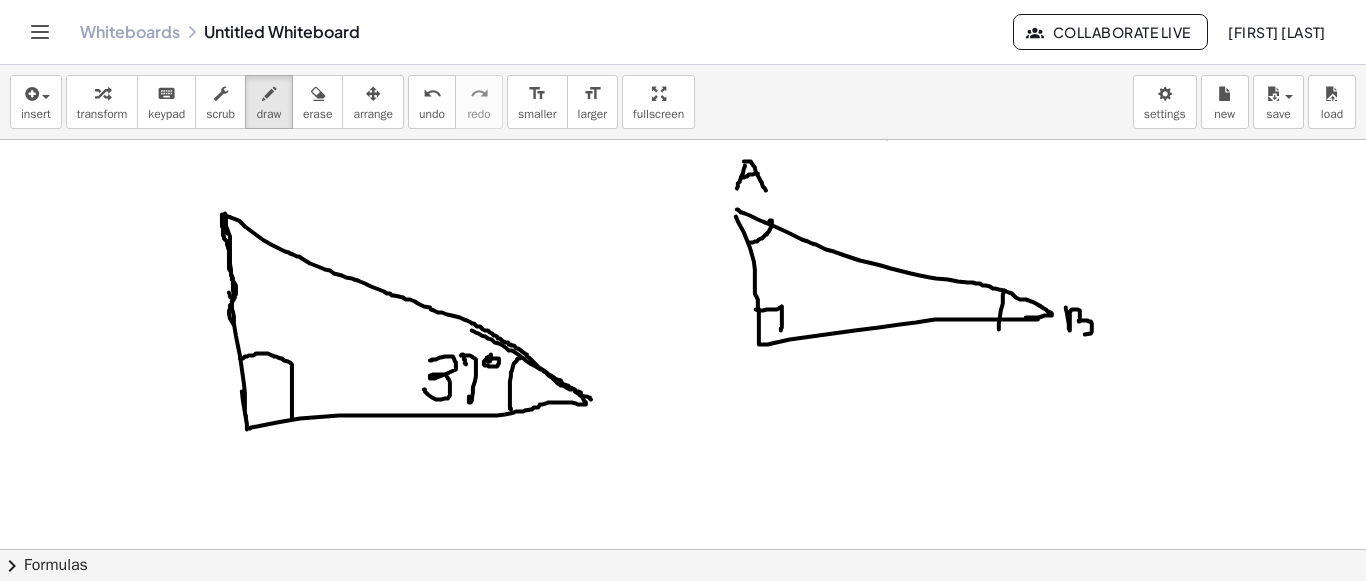 drag, startPoint x: 1066, startPoint y: 306, endPoint x: 1043, endPoint y: 340, distance: 41.04875 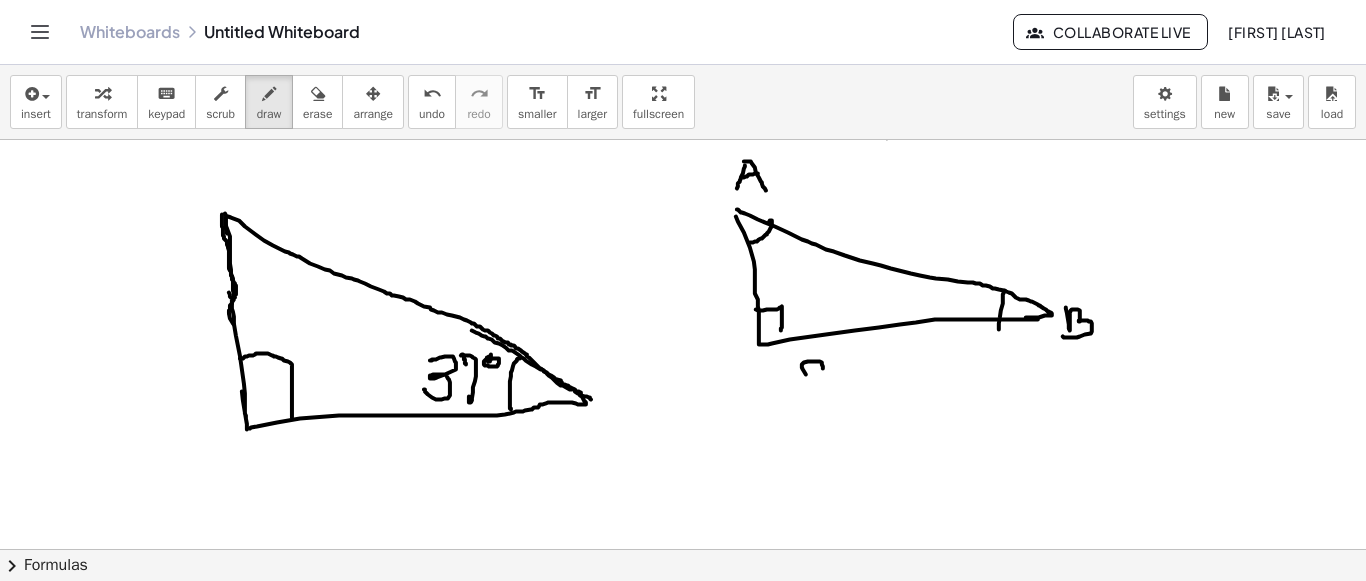 drag, startPoint x: 823, startPoint y: 367, endPoint x: 818, endPoint y: 376, distance: 10.29563 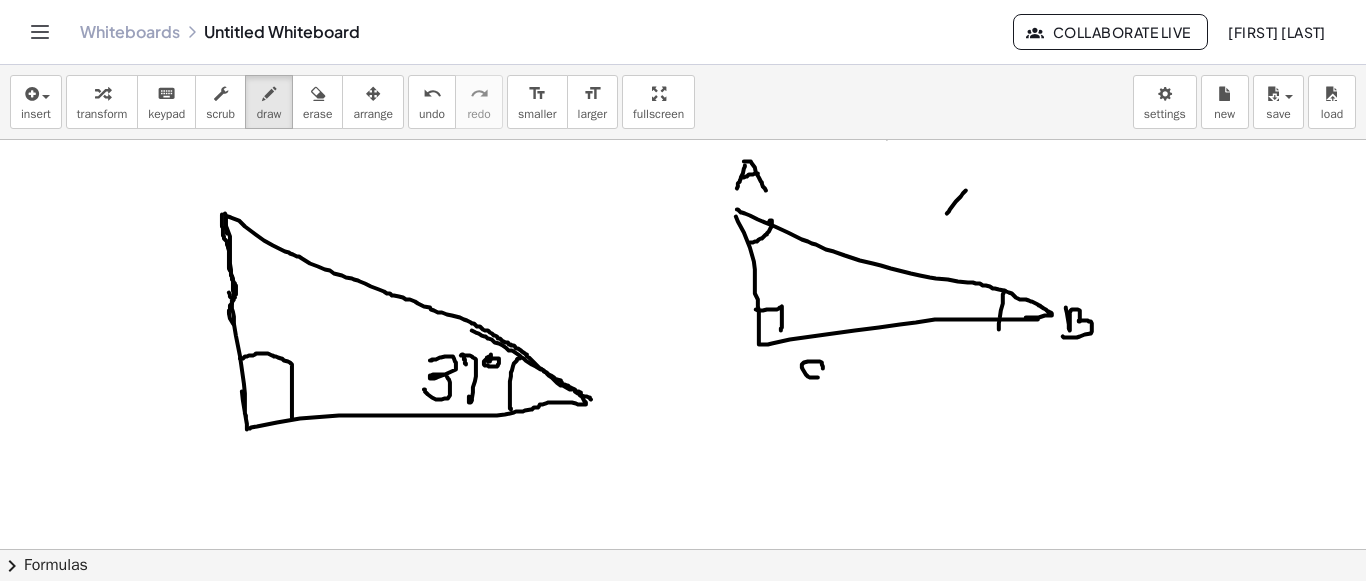 drag, startPoint x: 966, startPoint y: 189, endPoint x: 947, endPoint y: 212, distance: 29.832869 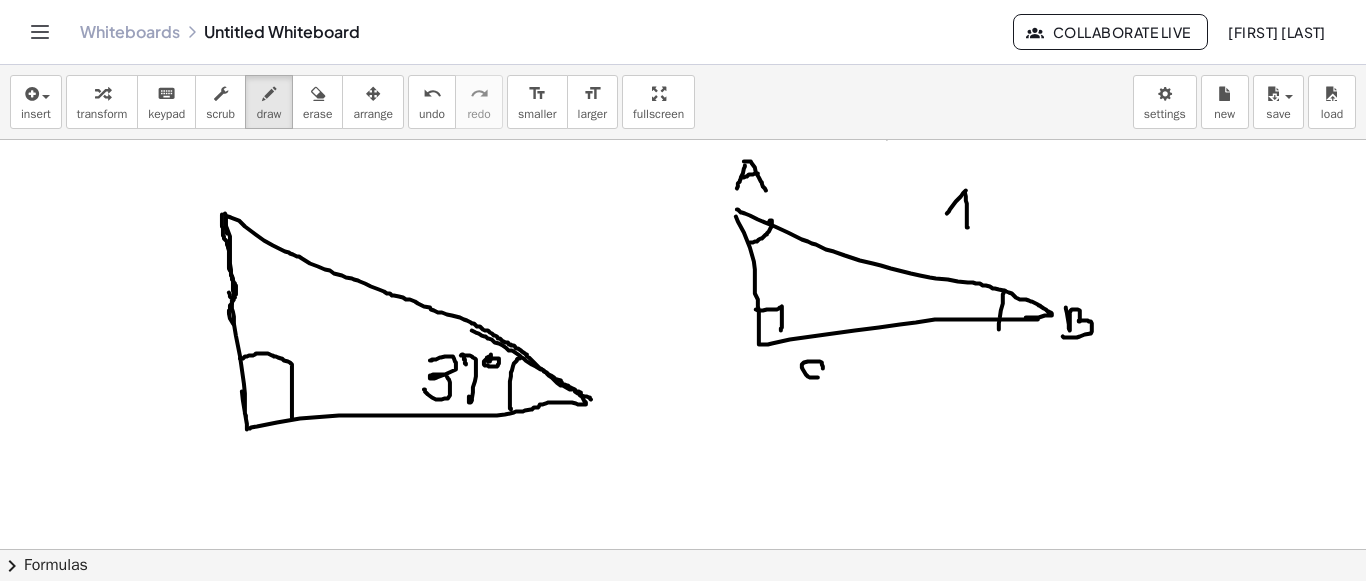 drag, startPoint x: 967, startPoint y: 214, endPoint x: 968, endPoint y: 226, distance: 12.0415945 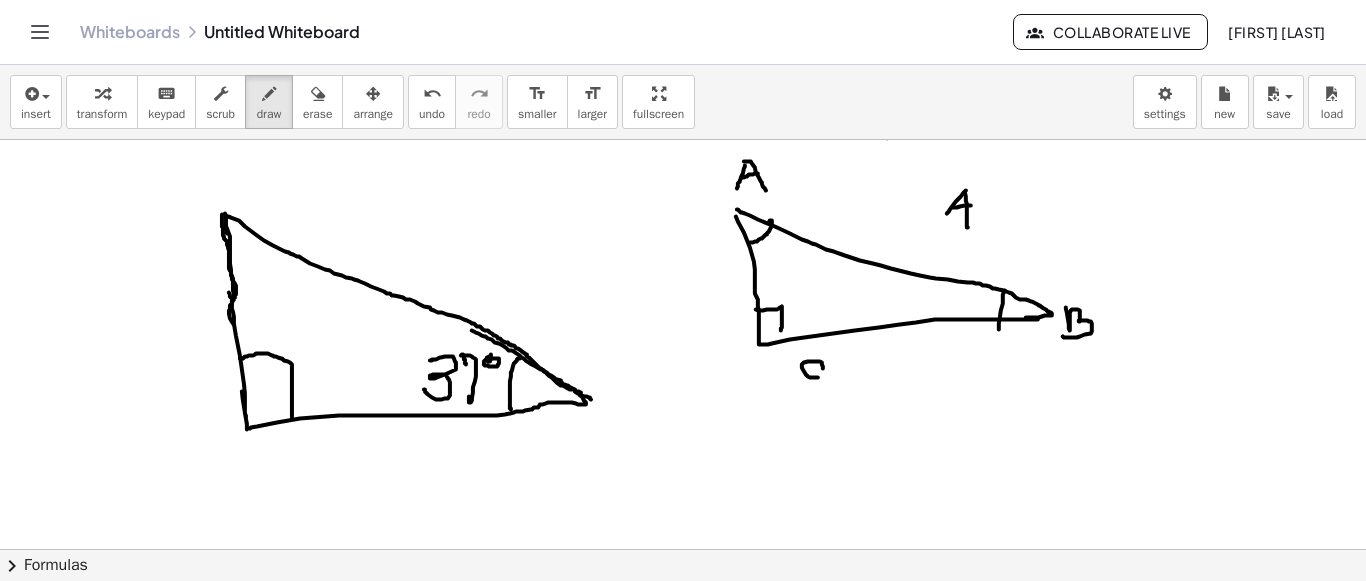 drag, startPoint x: 971, startPoint y: 204, endPoint x: 988, endPoint y: 200, distance: 17.464249 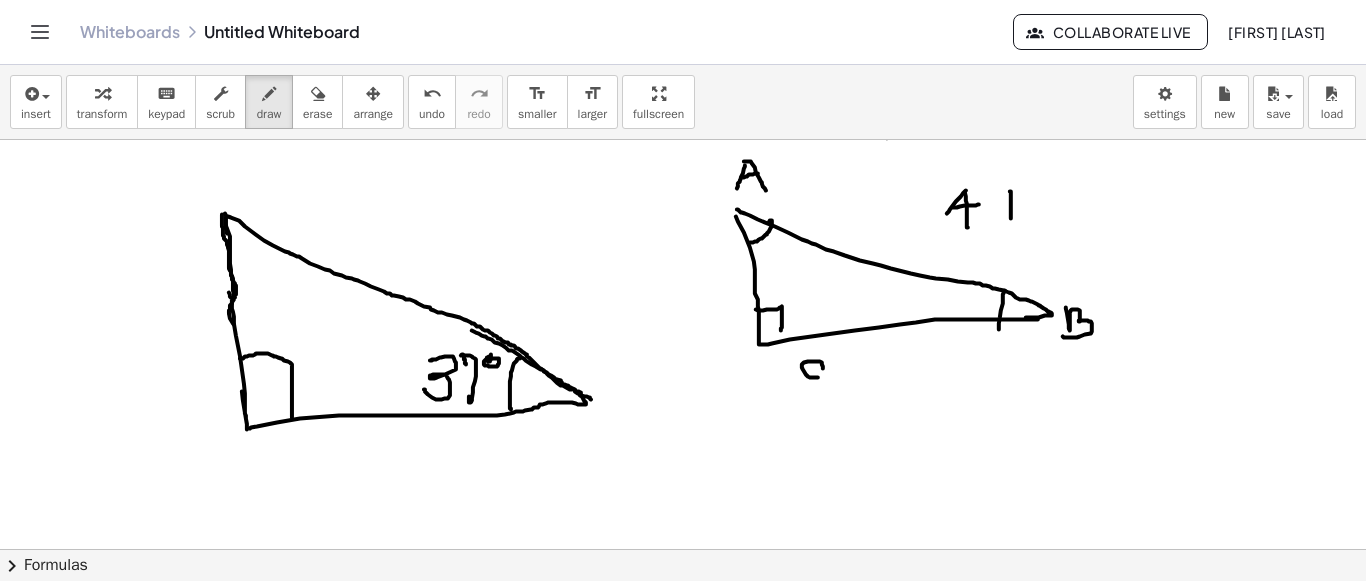 drag, startPoint x: 1010, startPoint y: 190, endPoint x: 1011, endPoint y: 223, distance: 33.01515 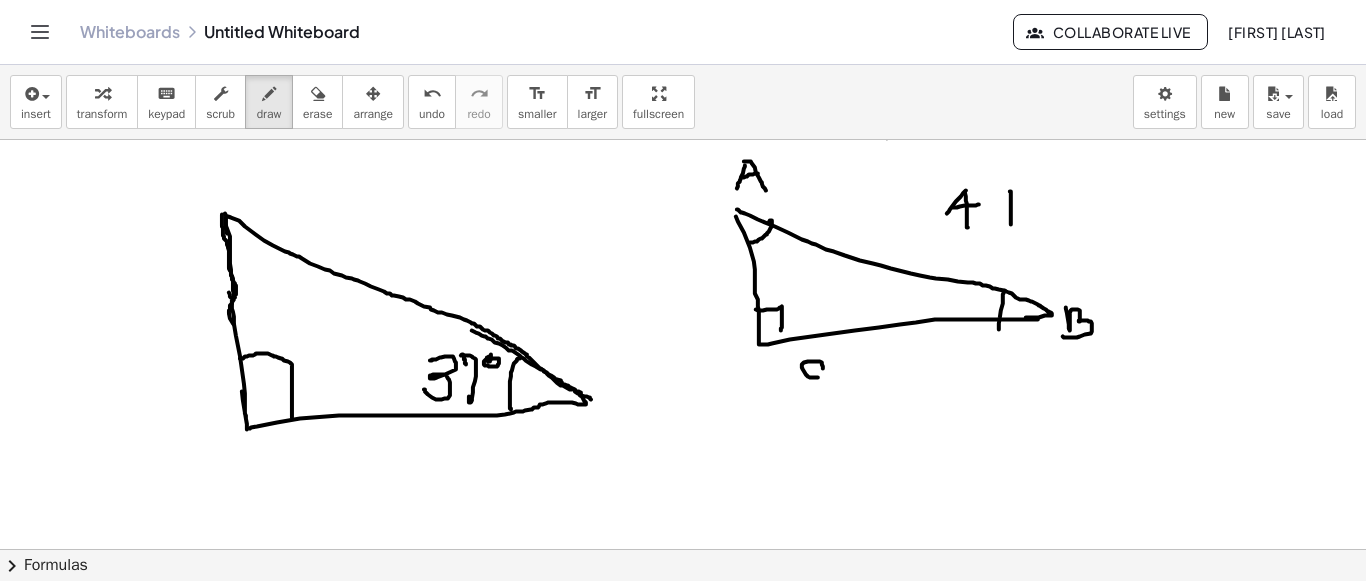 click at bounding box center [683, 120] 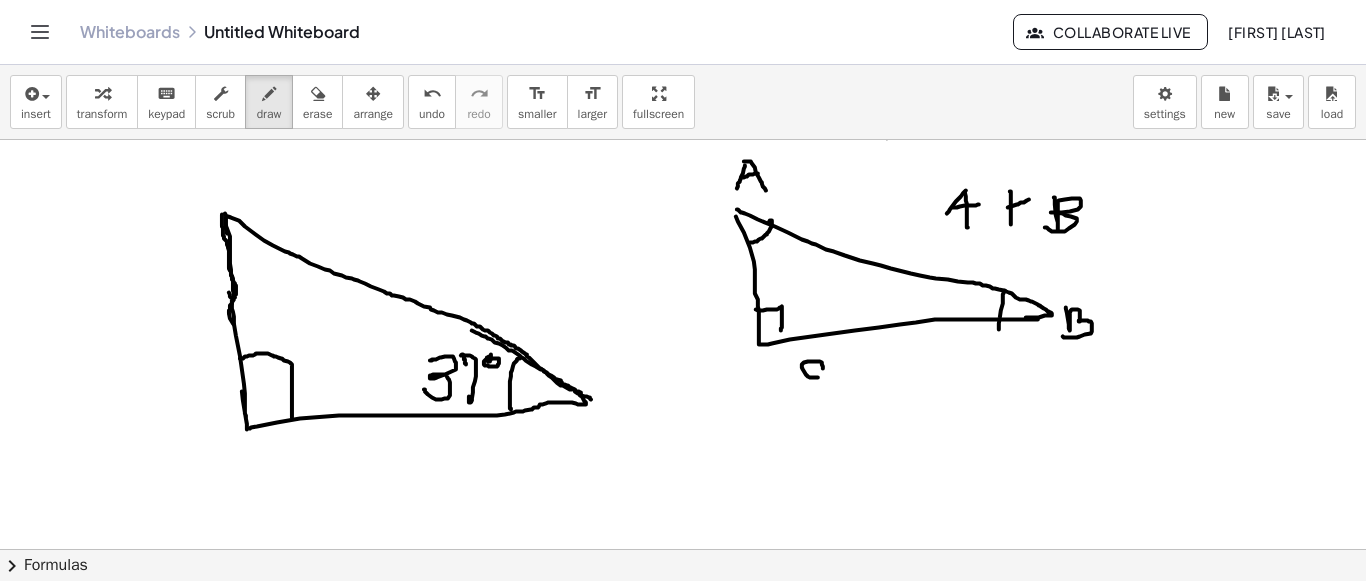 drag, startPoint x: 1054, startPoint y: 196, endPoint x: 1045, endPoint y: 226, distance: 31.320919 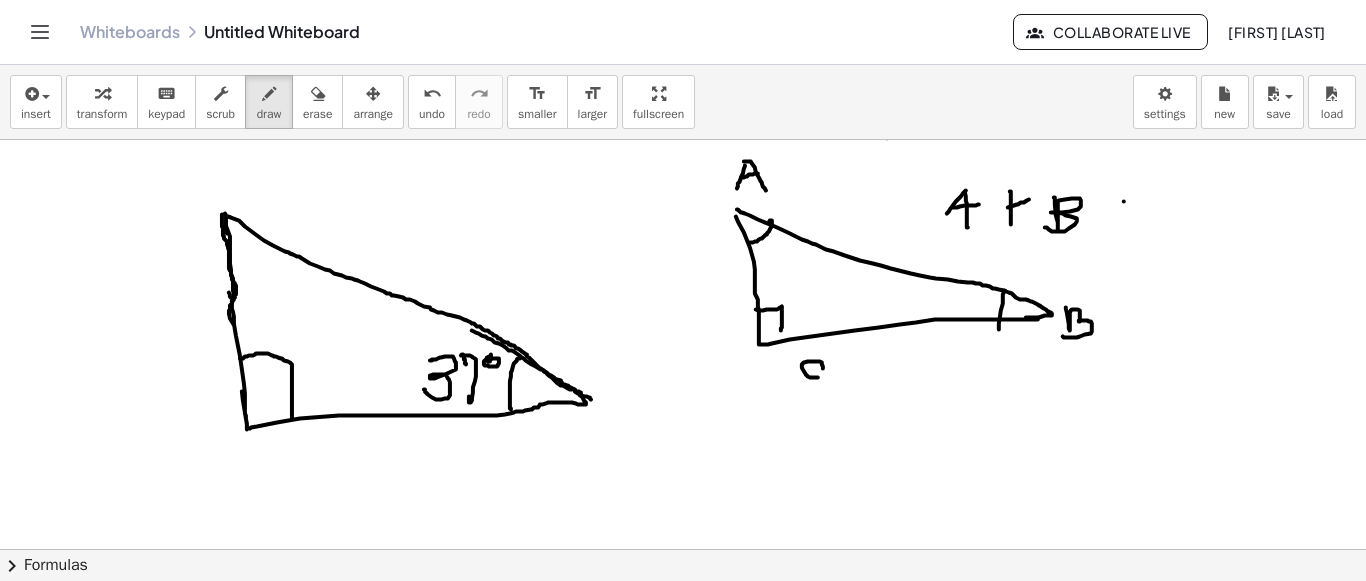drag, startPoint x: 1124, startPoint y: 200, endPoint x: 1124, endPoint y: 222, distance: 22 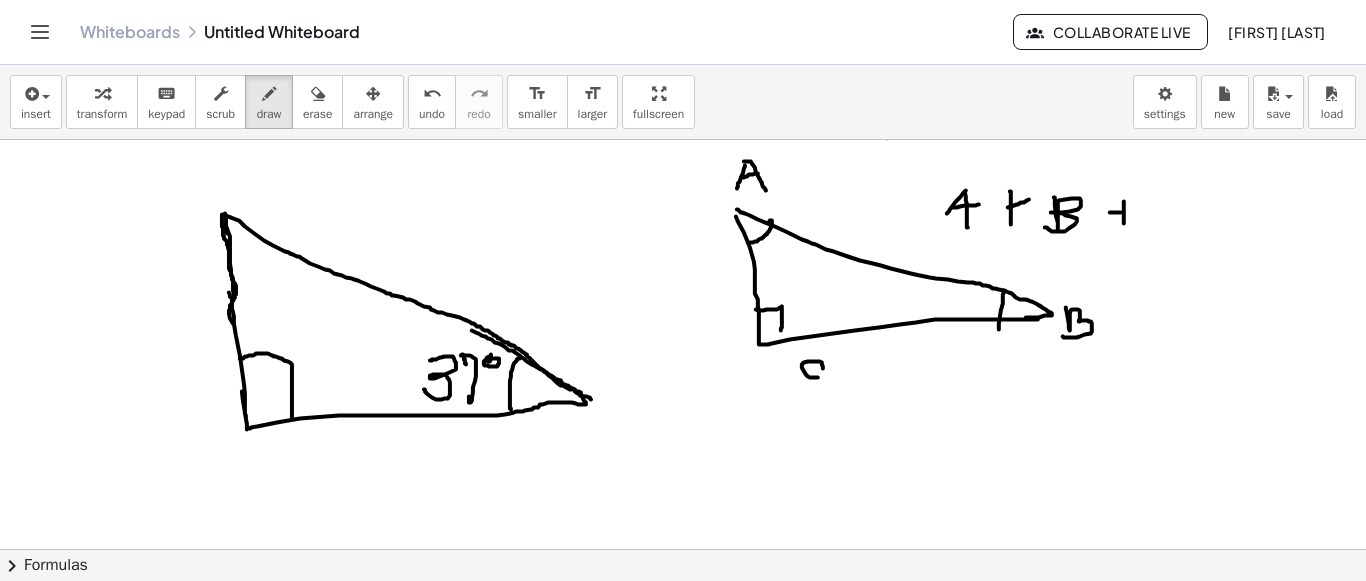 drag, startPoint x: 1110, startPoint y: 211, endPoint x: 1143, endPoint y: 211, distance: 33 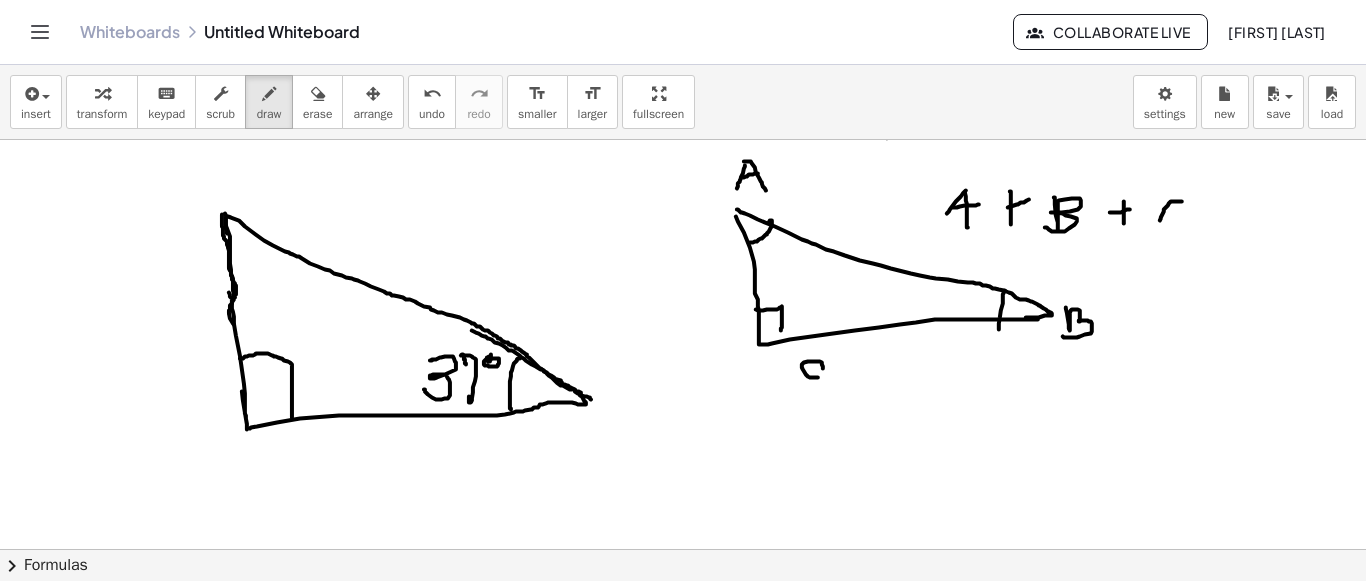 drag, startPoint x: 1182, startPoint y: 200, endPoint x: 1164, endPoint y: 220, distance: 26.907248 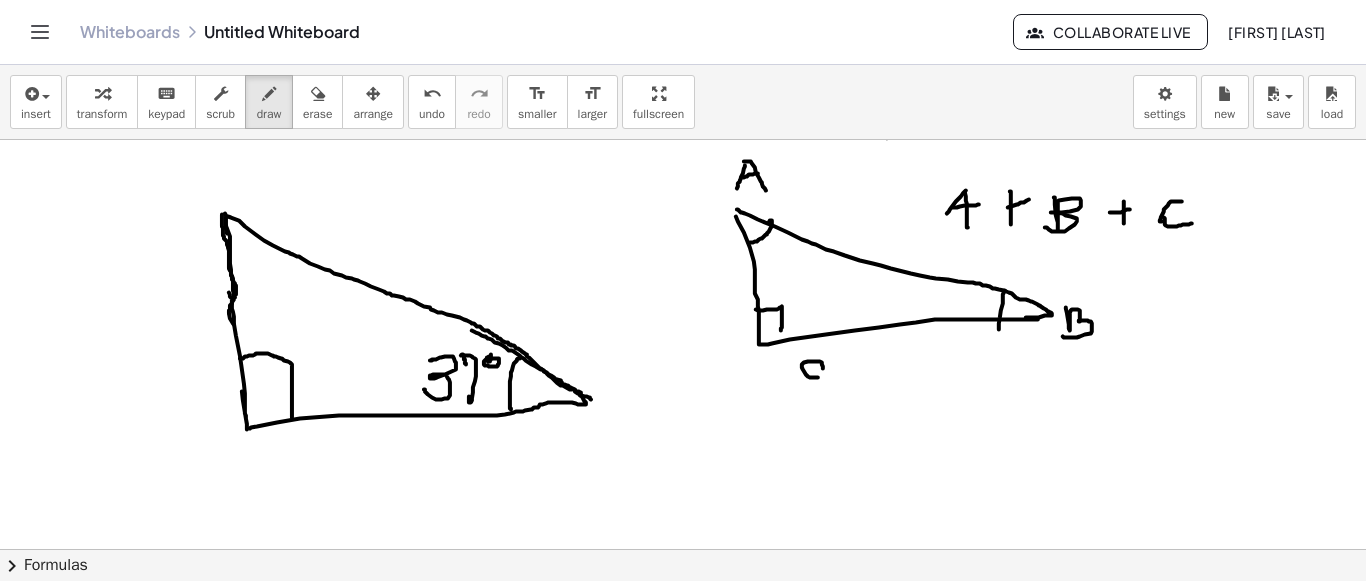 drag, startPoint x: 1164, startPoint y: 216, endPoint x: 1192, endPoint y: 222, distance: 28.635643 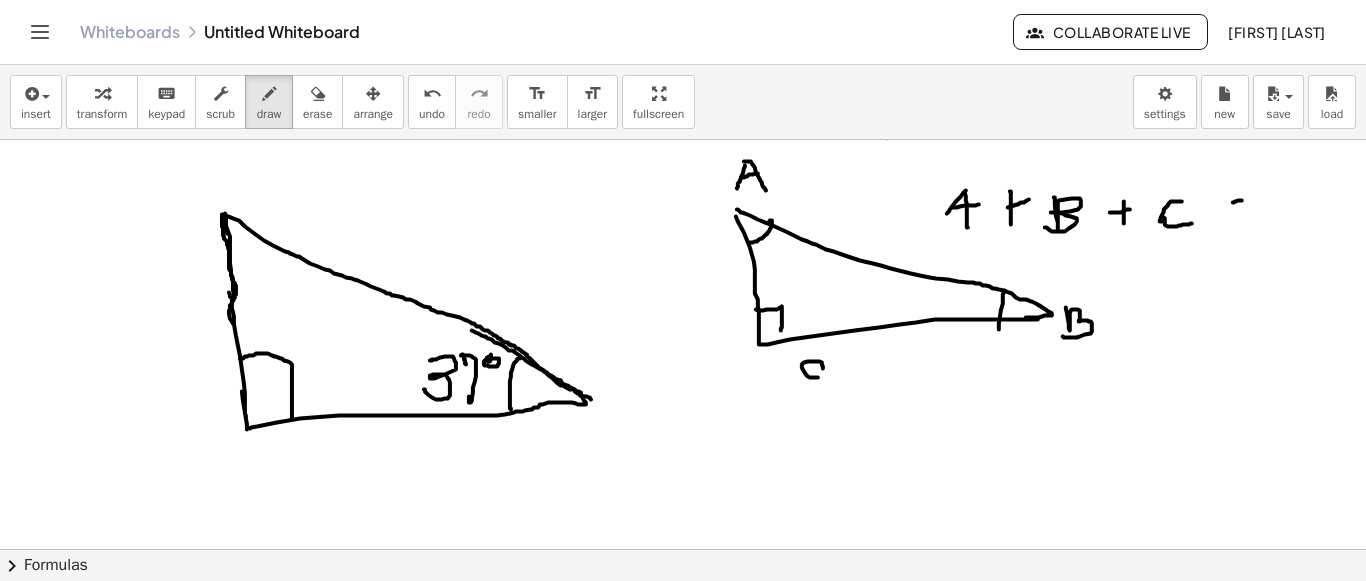 click at bounding box center (683, 120) 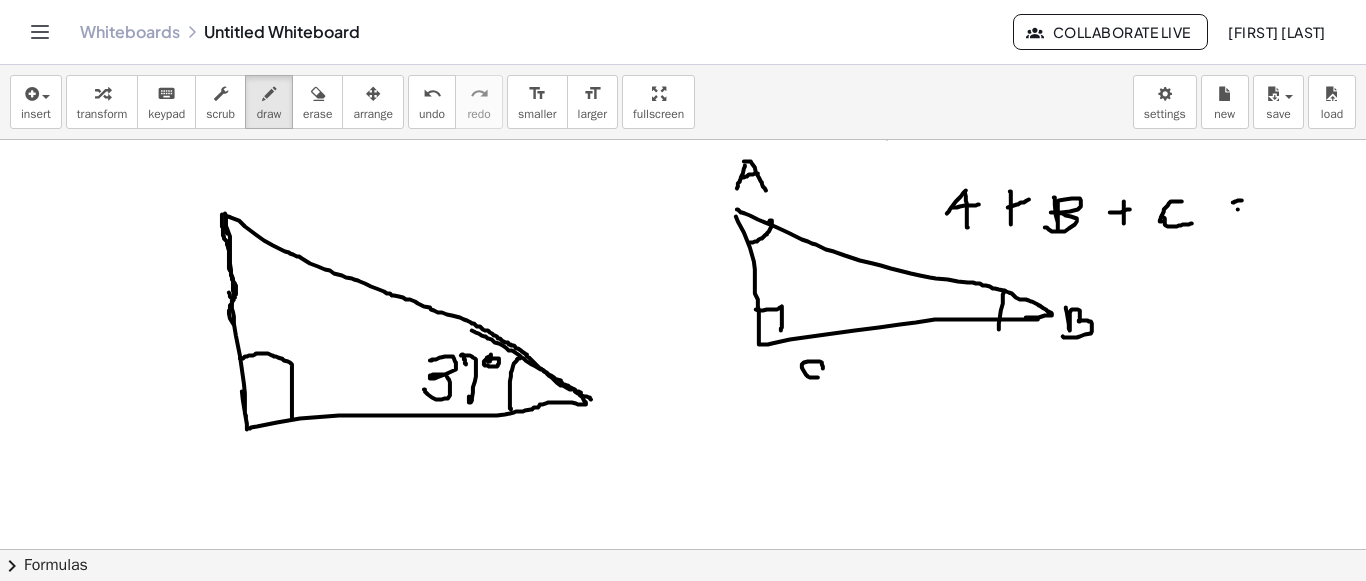 click at bounding box center [683, 120] 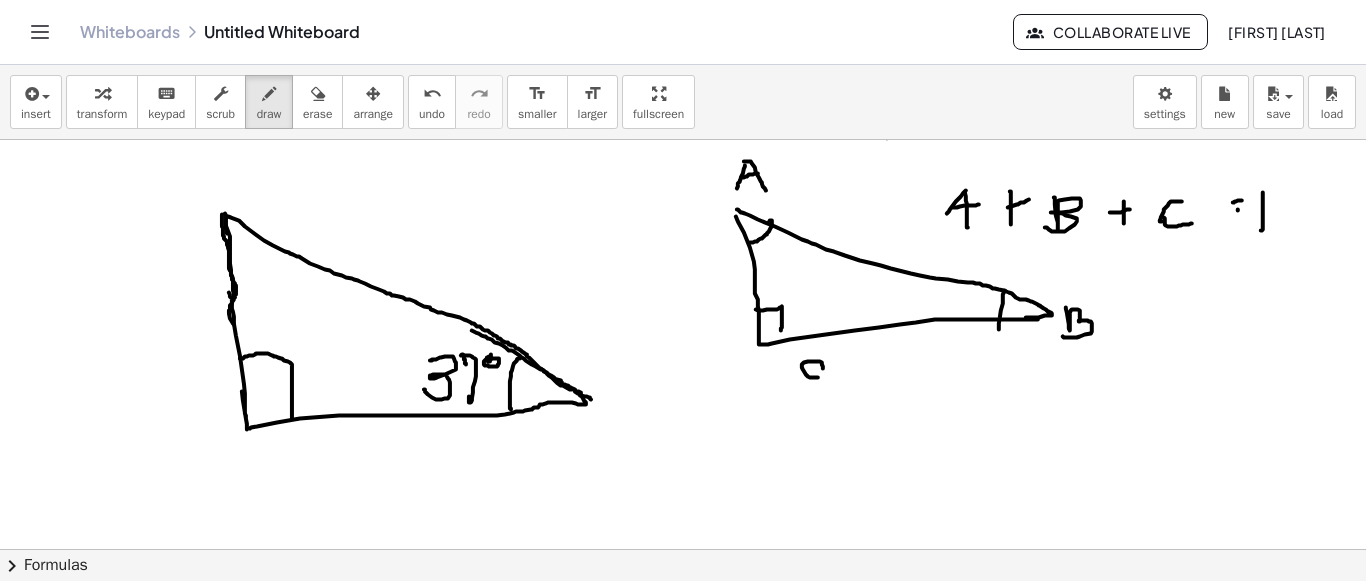 drag, startPoint x: 1263, startPoint y: 191, endPoint x: 1273, endPoint y: 201, distance: 14.142136 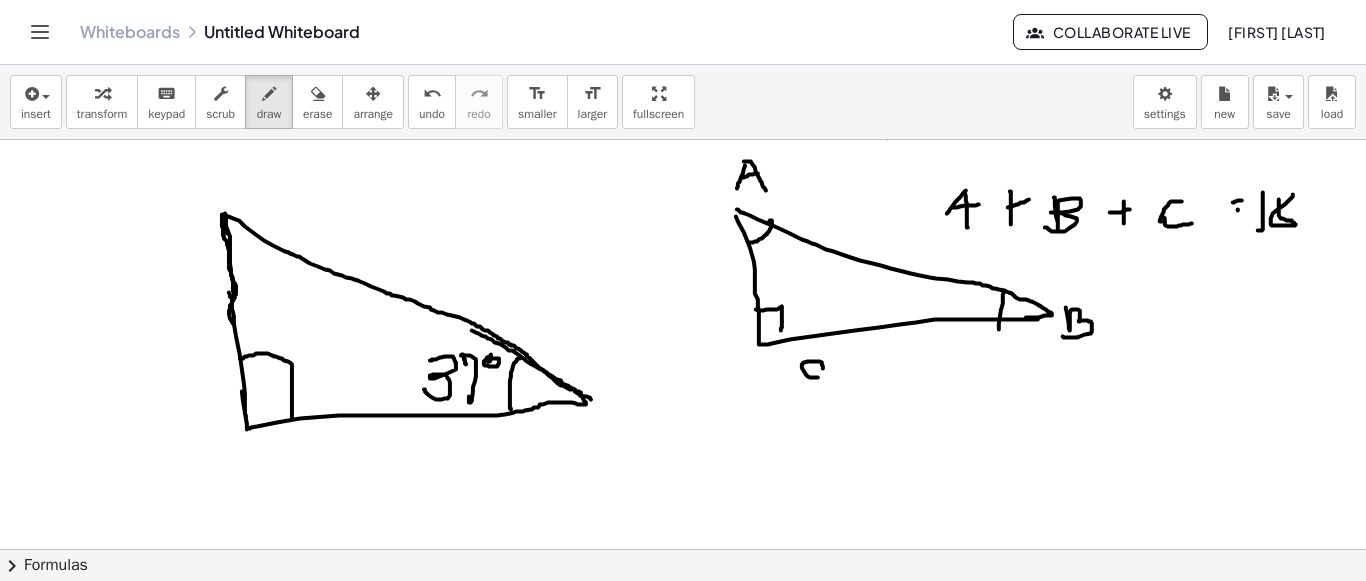 drag, startPoint x: 1285, startPoint y: 218, endPoint x: 1280, endPoint y: 199, distance: 19.646883 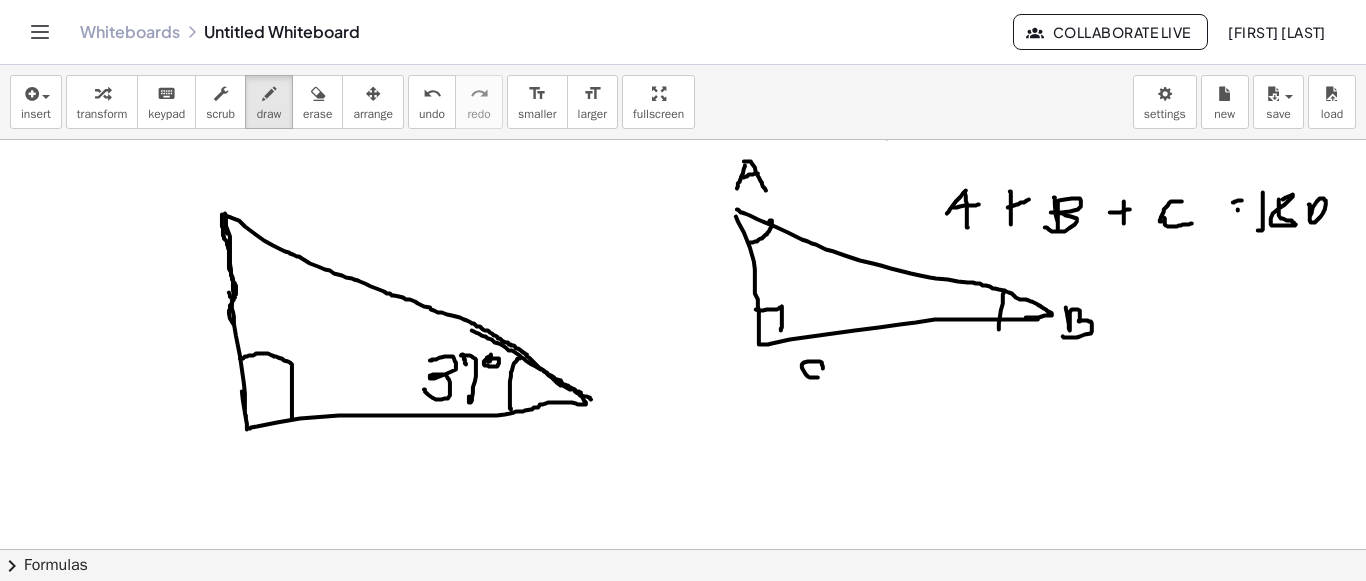 drag, startPoint x: 1309, startPoint y: 203, endPoint x: 1317, endPoint y: 187, distance: 17.888544 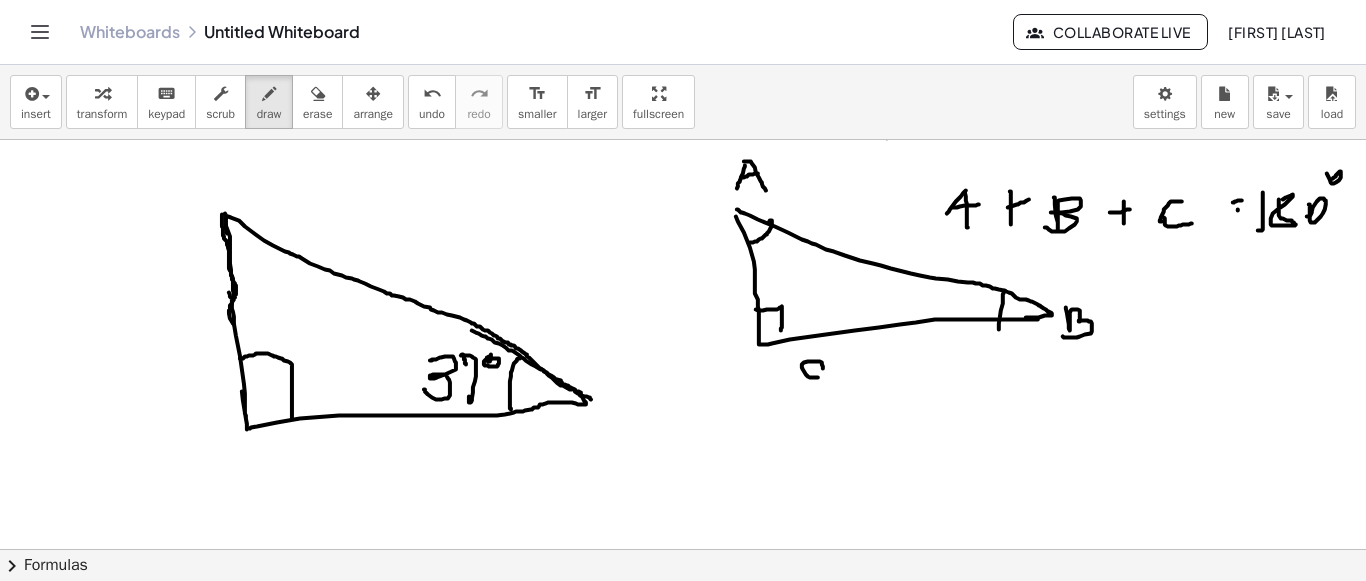 click at bounding box center [683, 120] 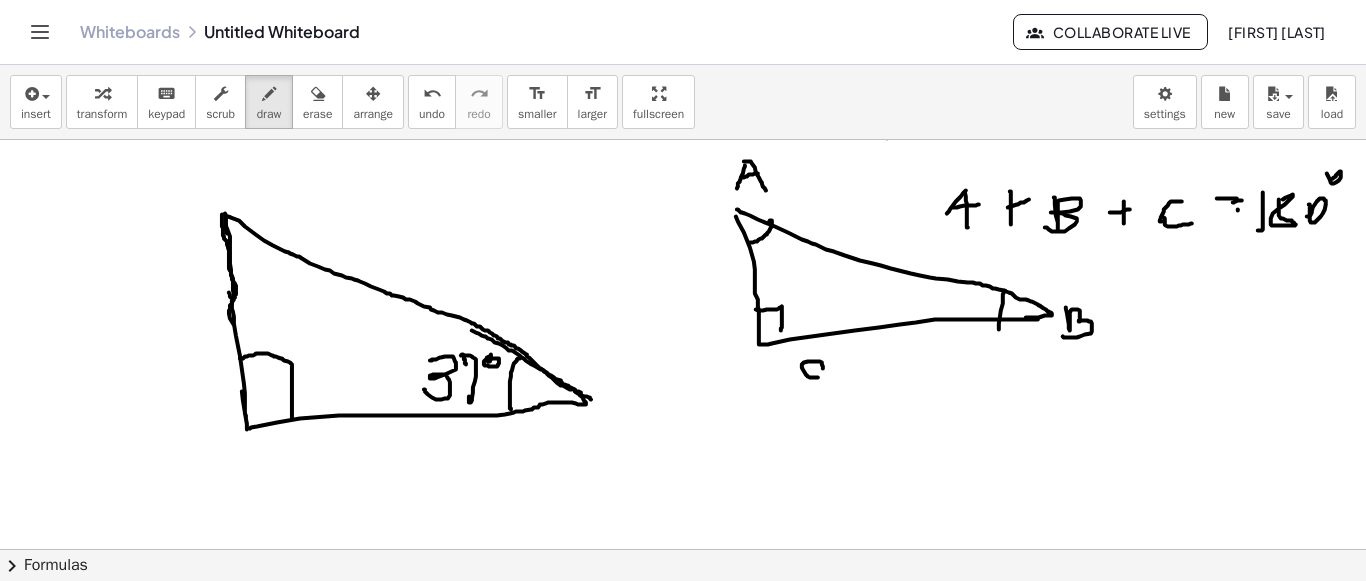 click at bounding box center (683, 120) 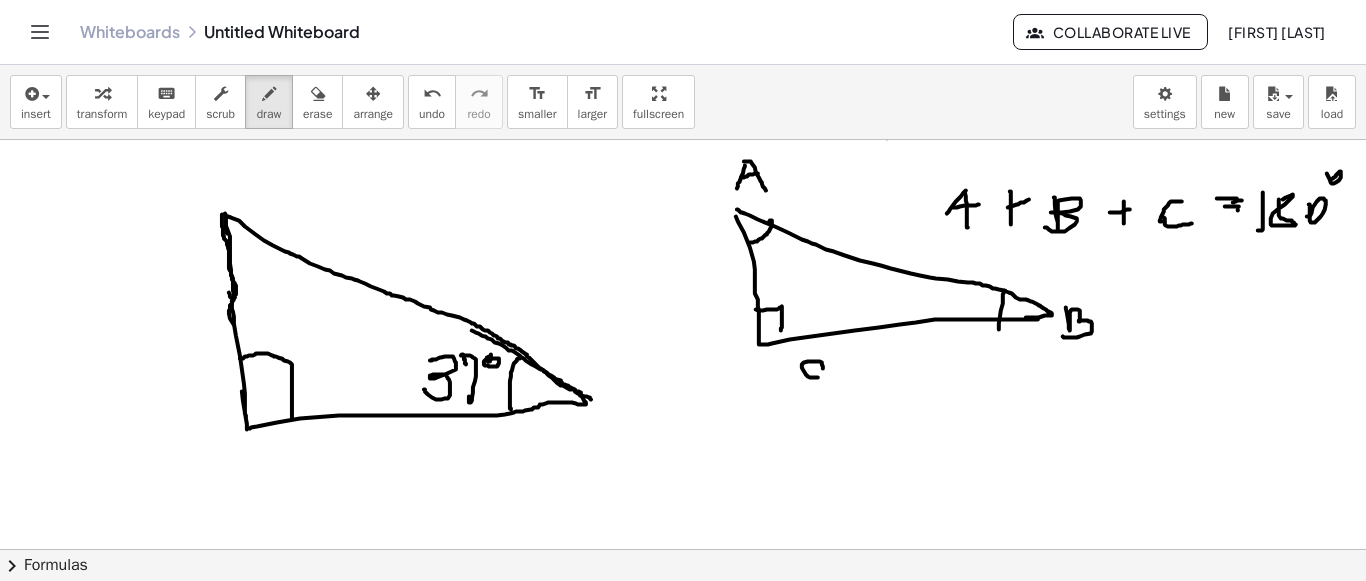 drag, startPoint x: 1225, startPoint y: 205, endPoint x: 1239, endPoint y: 205, distance: 14 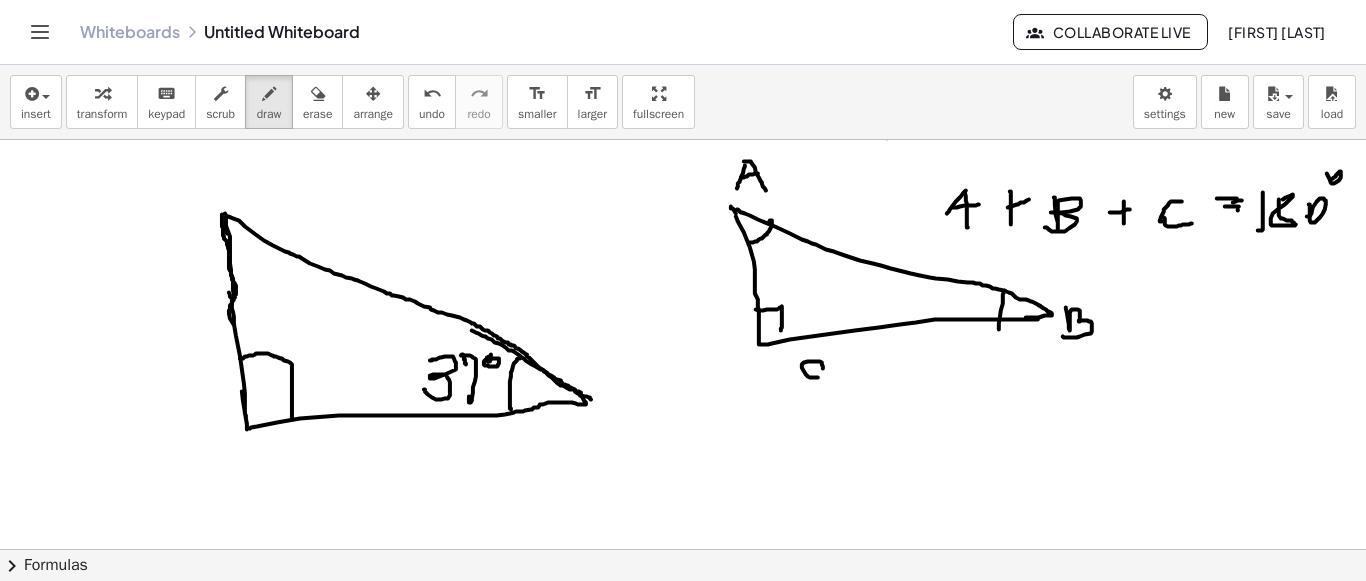 drag, startPoint x: 731, startPoint y: 205, endPoint x: 740, endPoint y: 233, distance: 29.410883 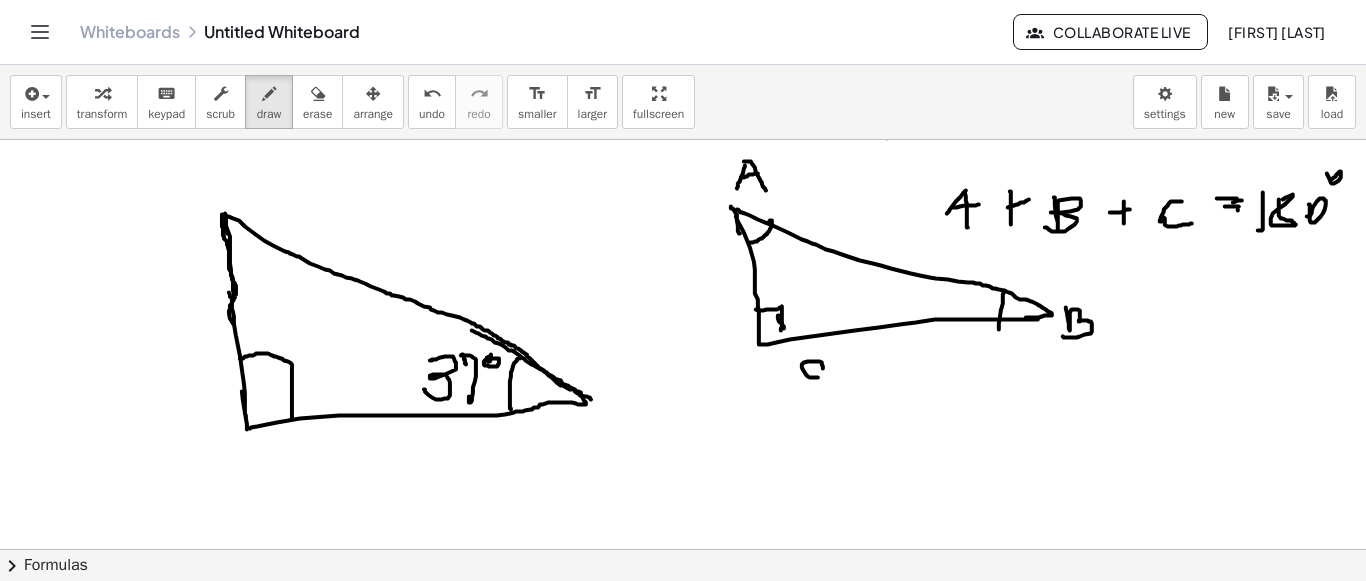 drag, startPoint x: 779, startPoint y: 314, endPoint x: 784, endPoint y: 327, distance: 13.928389 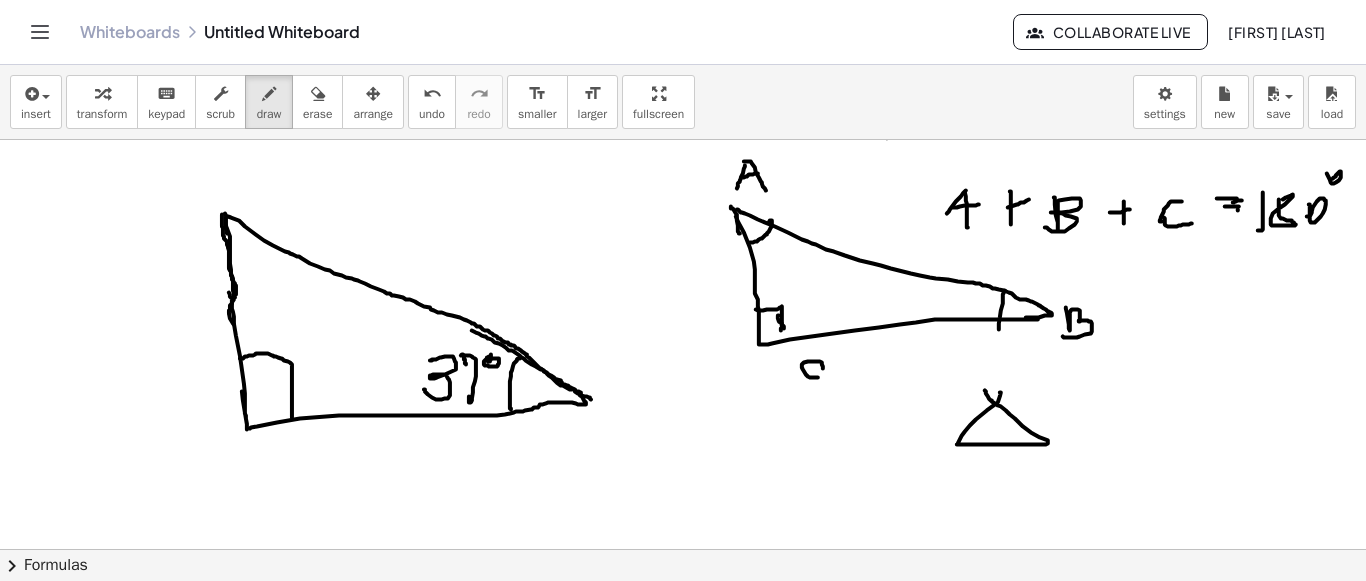 drag, startPoint x: 998, startPoint y: 401, endPoint x: 1140, endPoint y: 403, distance: 142.01408 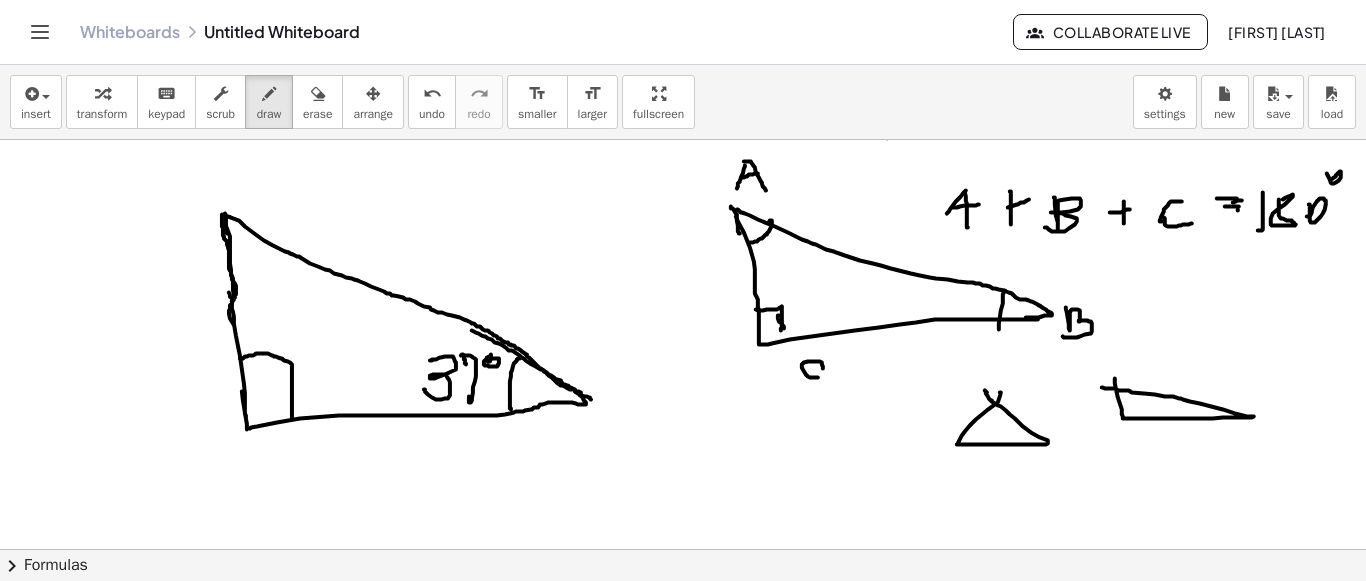 drag, startPoint x: 1115, startPoint y: 377, endPoint x: 1102, endPoint y: 386, distance: 15.811388 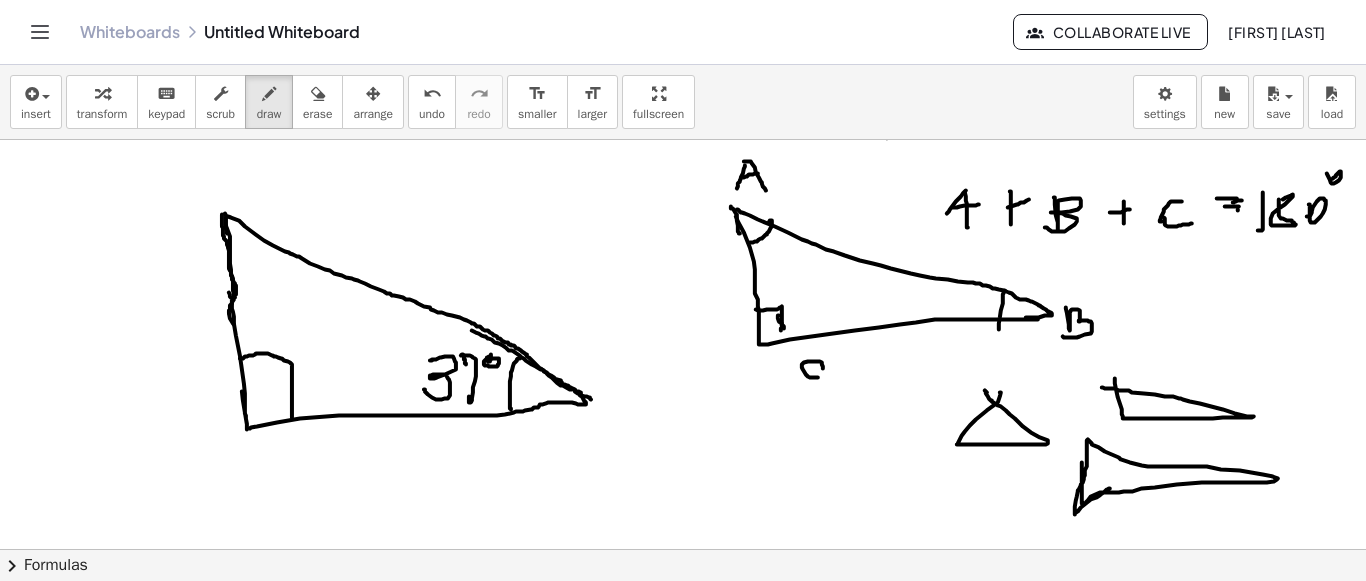drag, startPoint x: 1082, startPoint y: 461, endPoint x: 1112, endPoint y: 487, distance: 39.698868 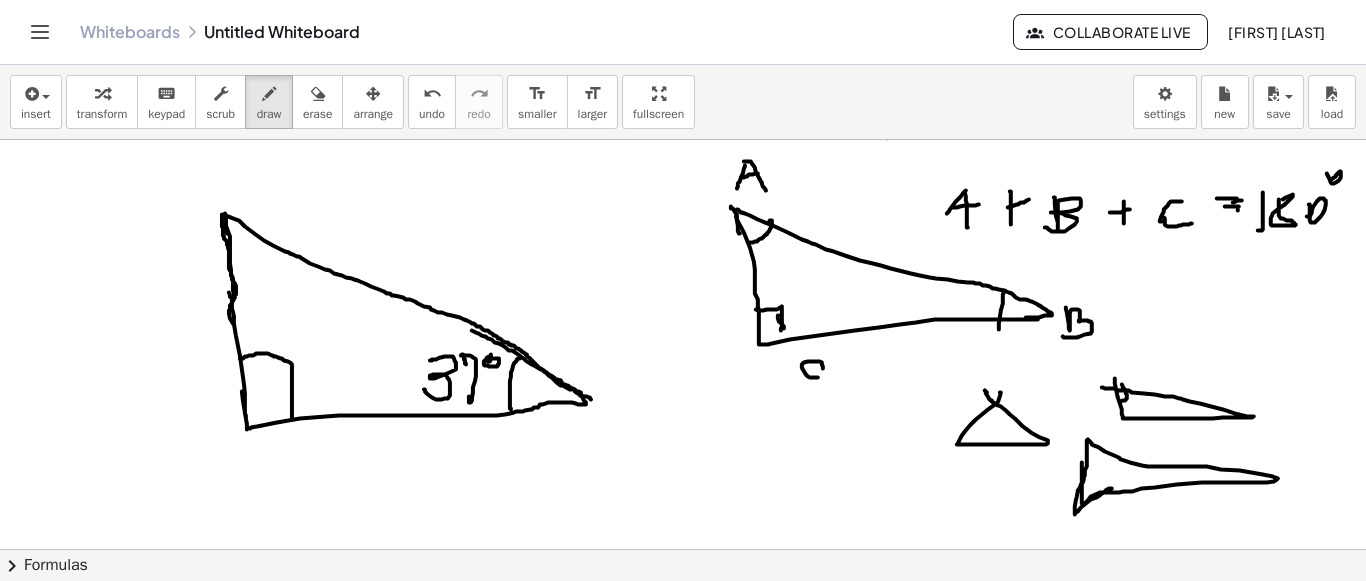 click at bounding box center [683, 120] 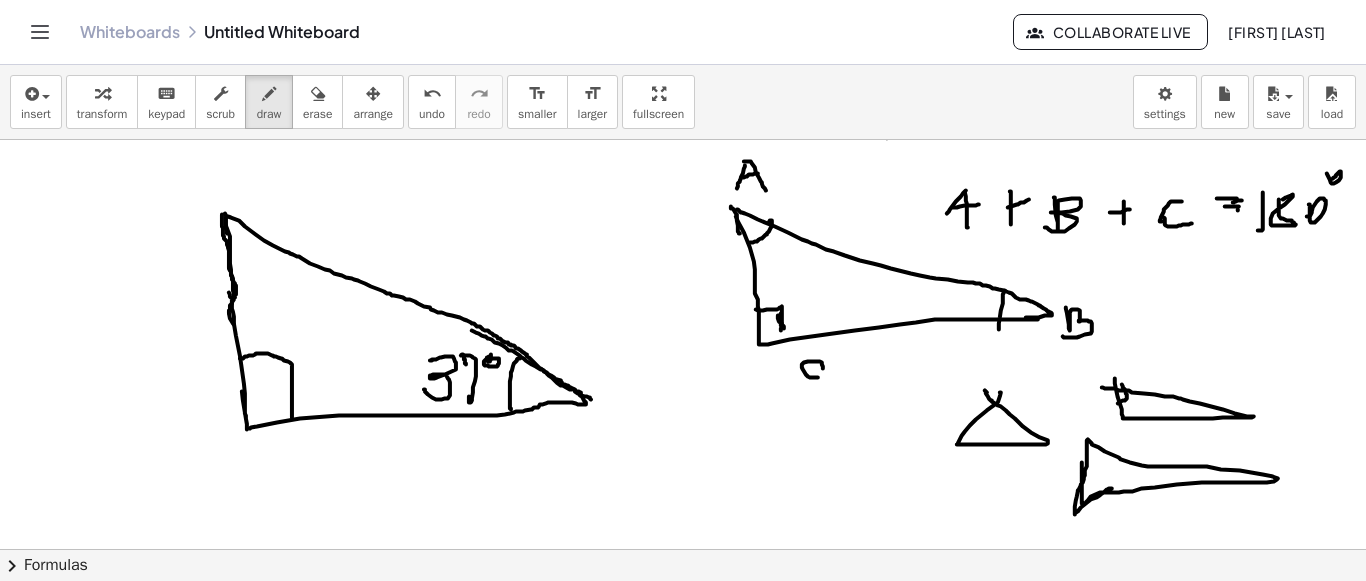 click at bounding box center (683, 120) 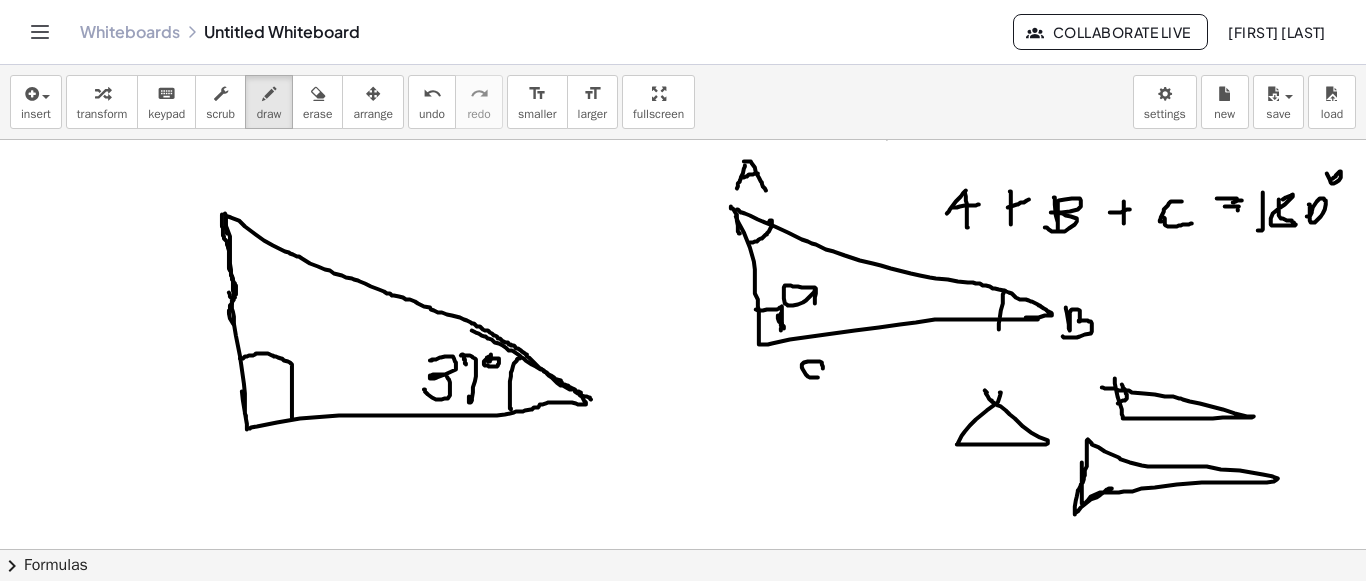 click at bounding box center (683, 120) 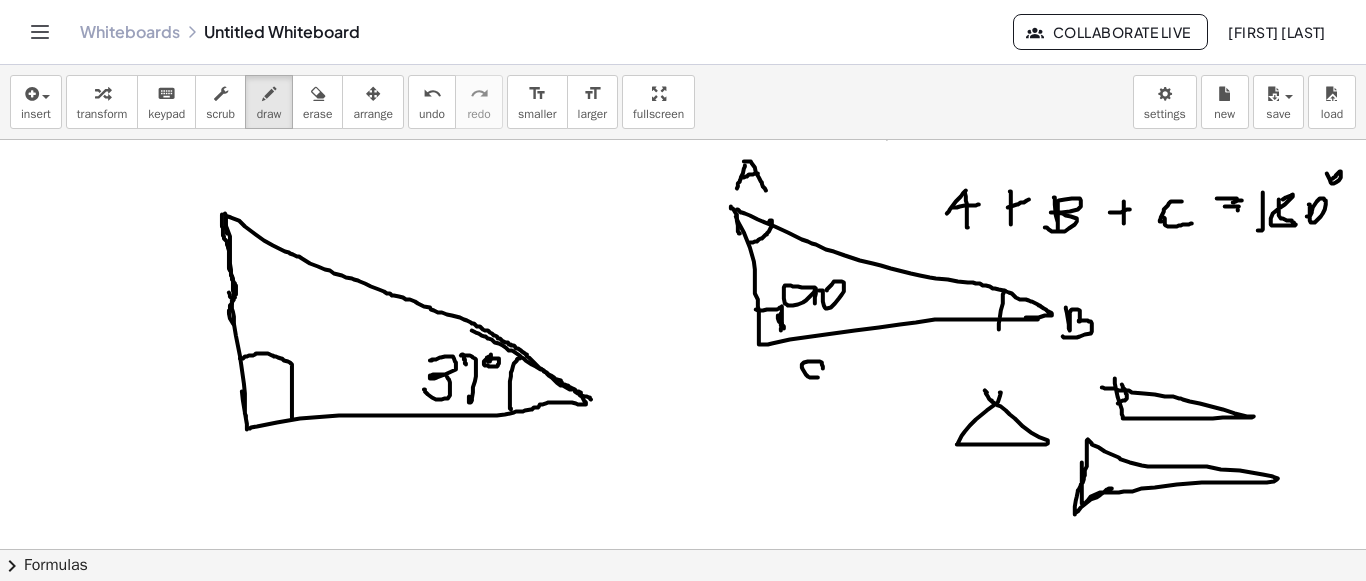 click at bounding box center (683, 120) 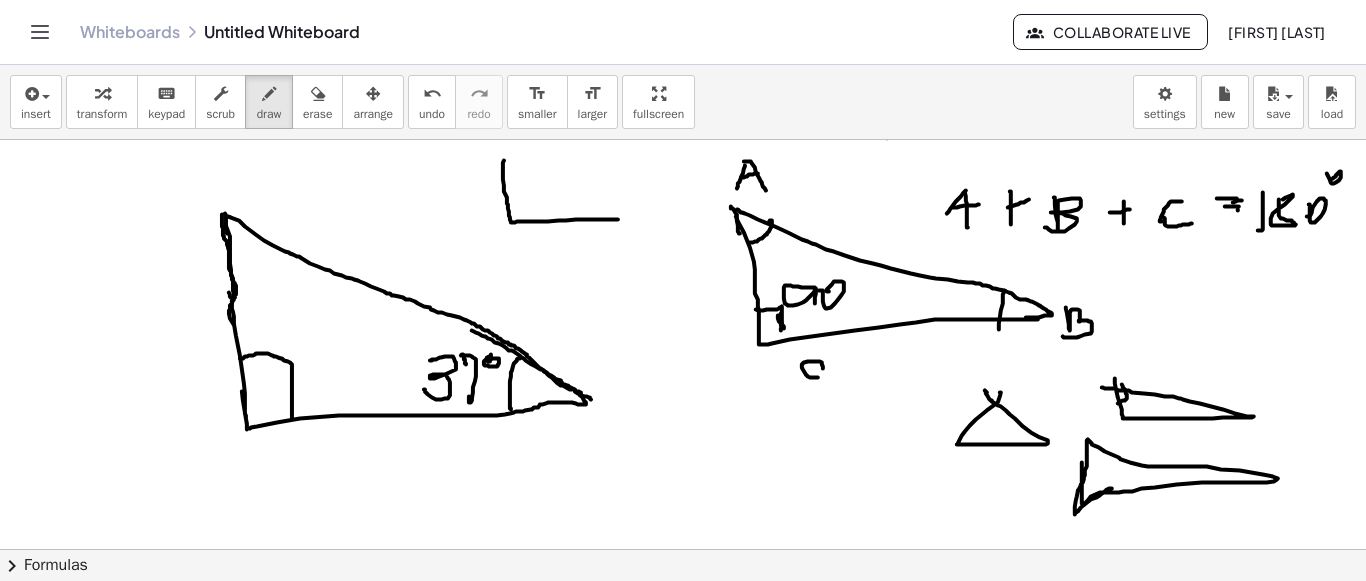 click at bounding box center (683, 120) 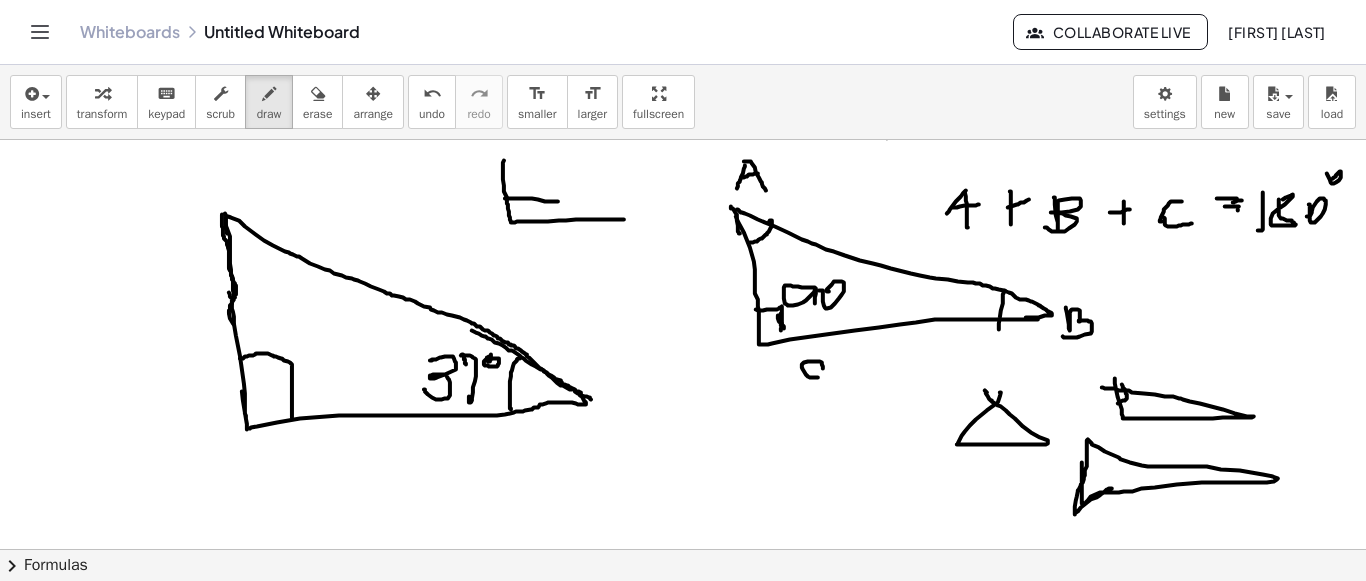 click at bounding box center [683, 120] 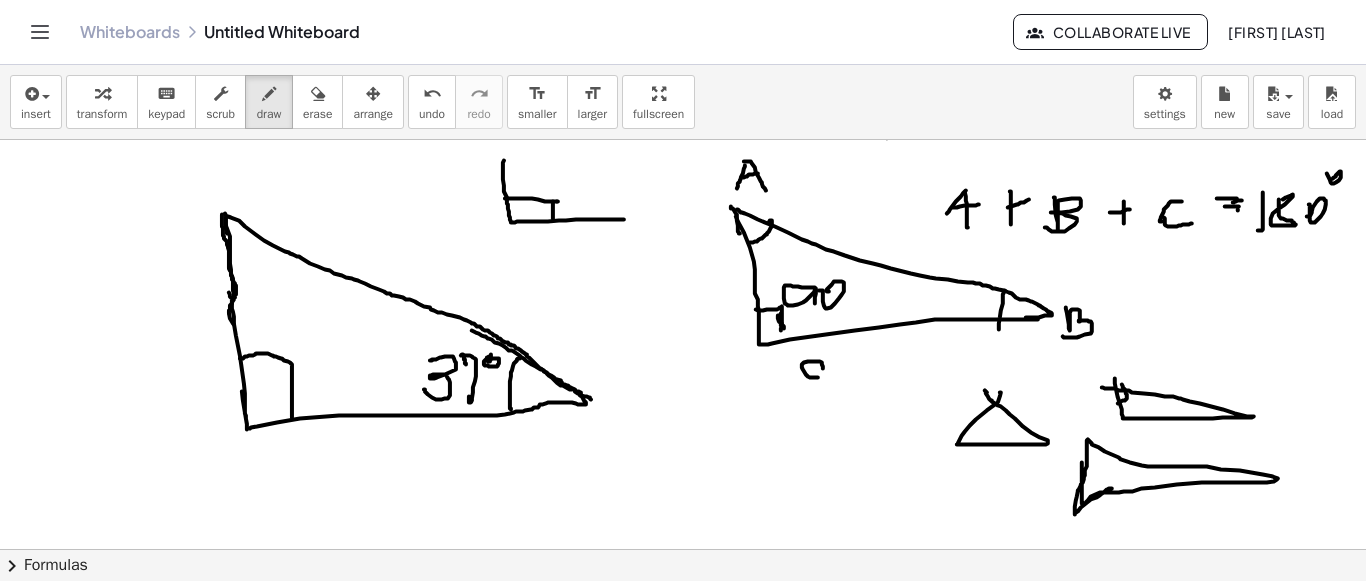 click at bounding box center (683, 120) 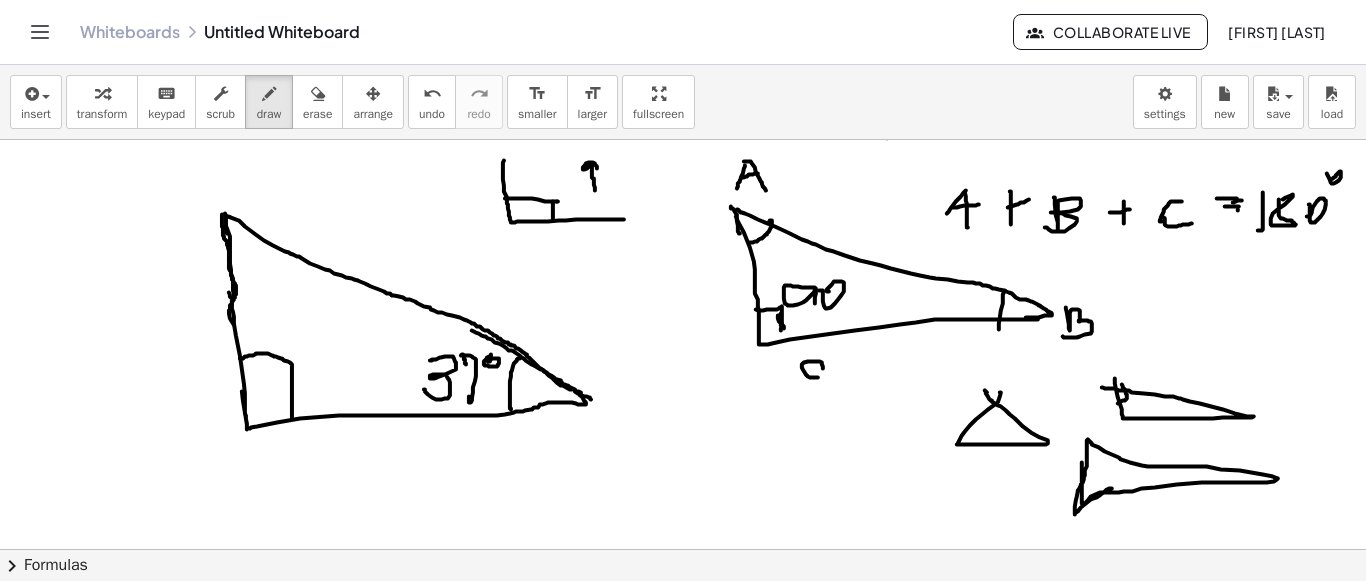 click at bounding box center (683, 120) 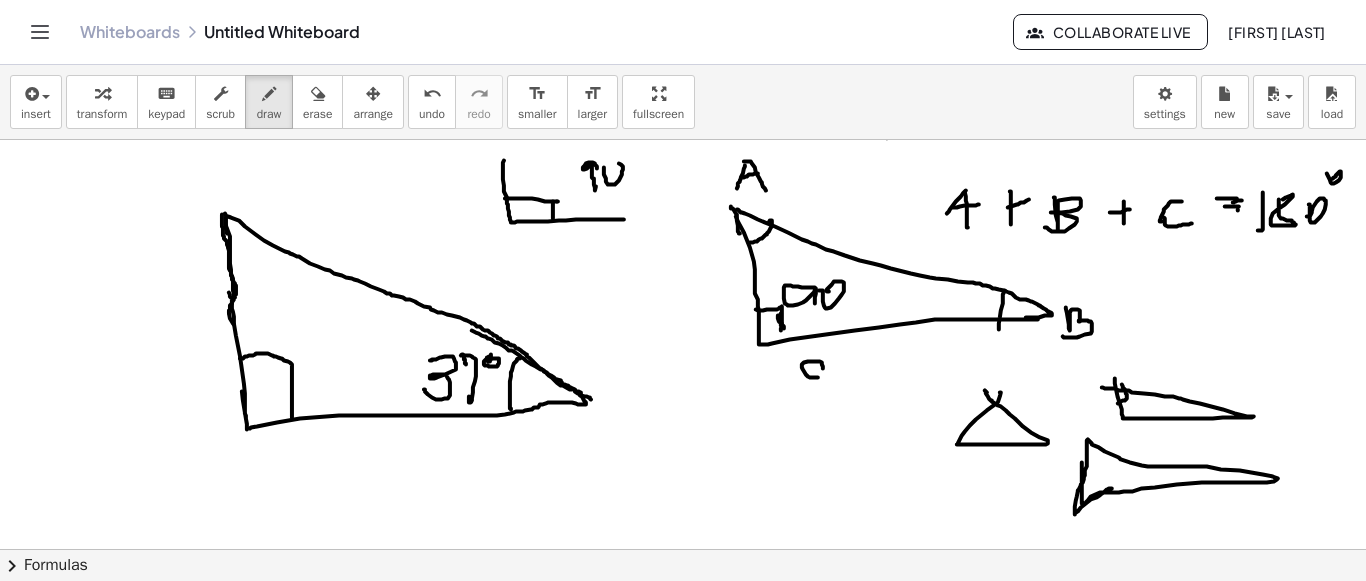 click at bounding box center (683, 120) 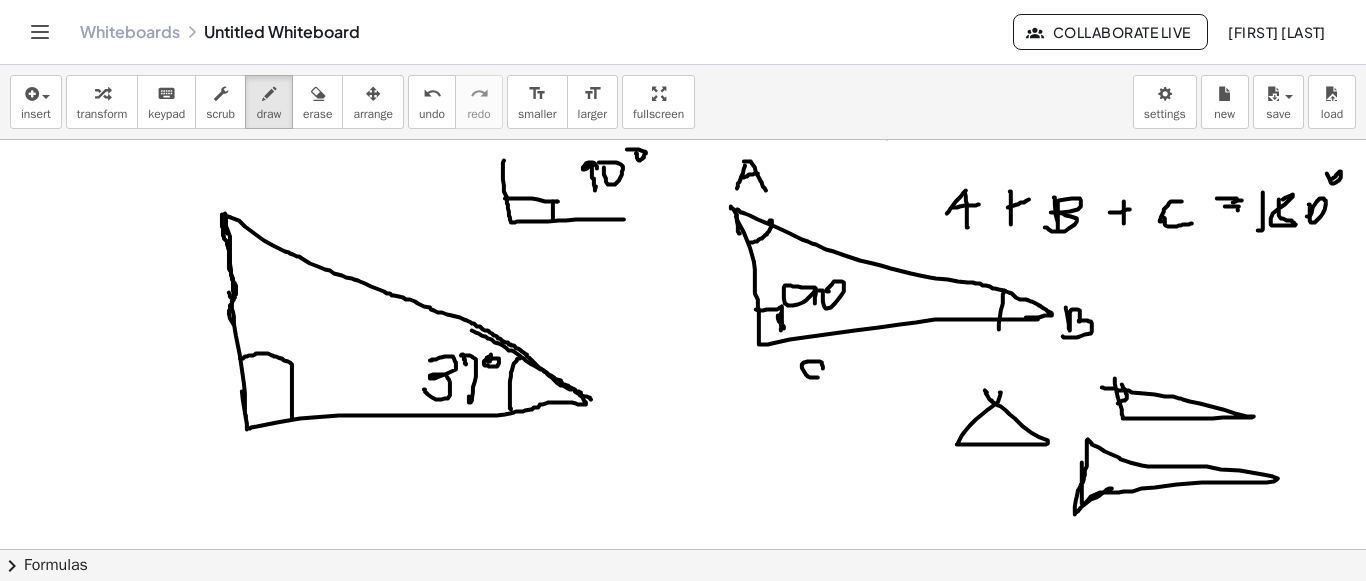 click at bounding box center (683, 120) 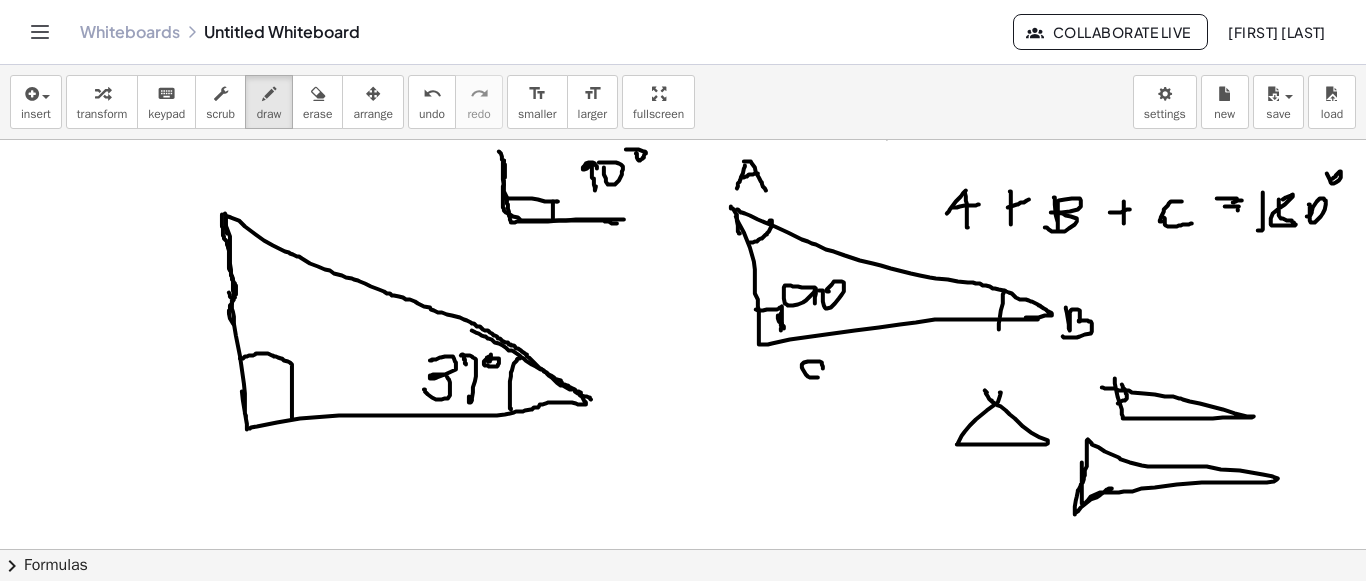 click at bounding box center [683, 120] 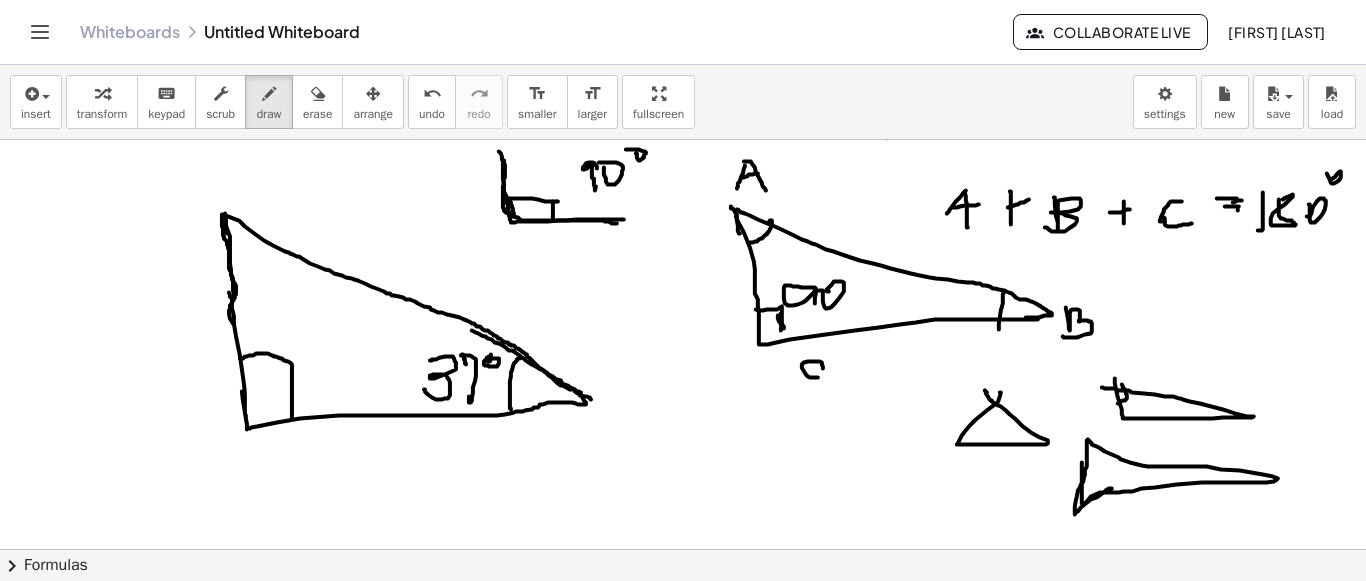click at bounding box center (683, 120) 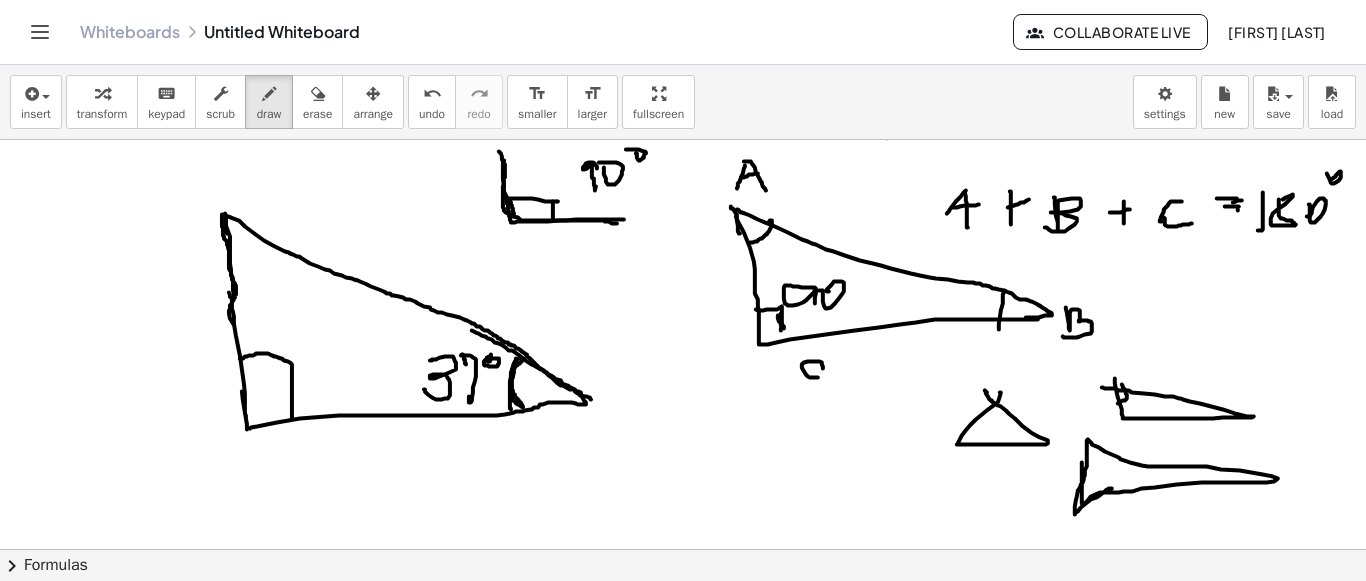 click at bounding box center (683, 120) 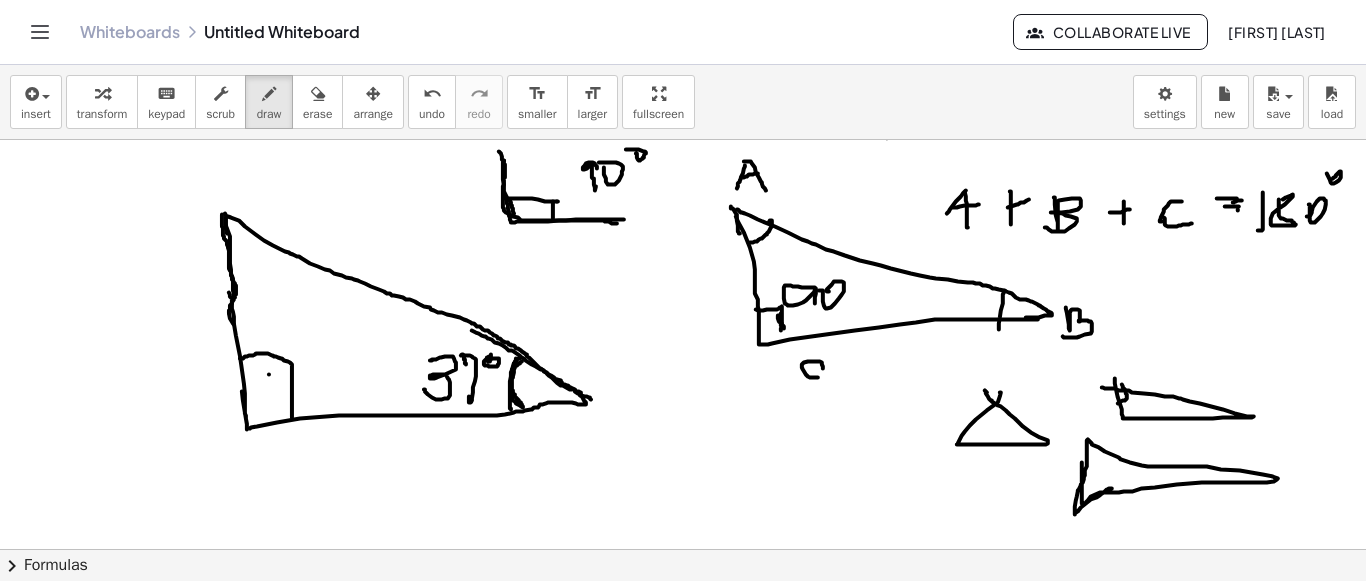click at bounding box center (683, 120) 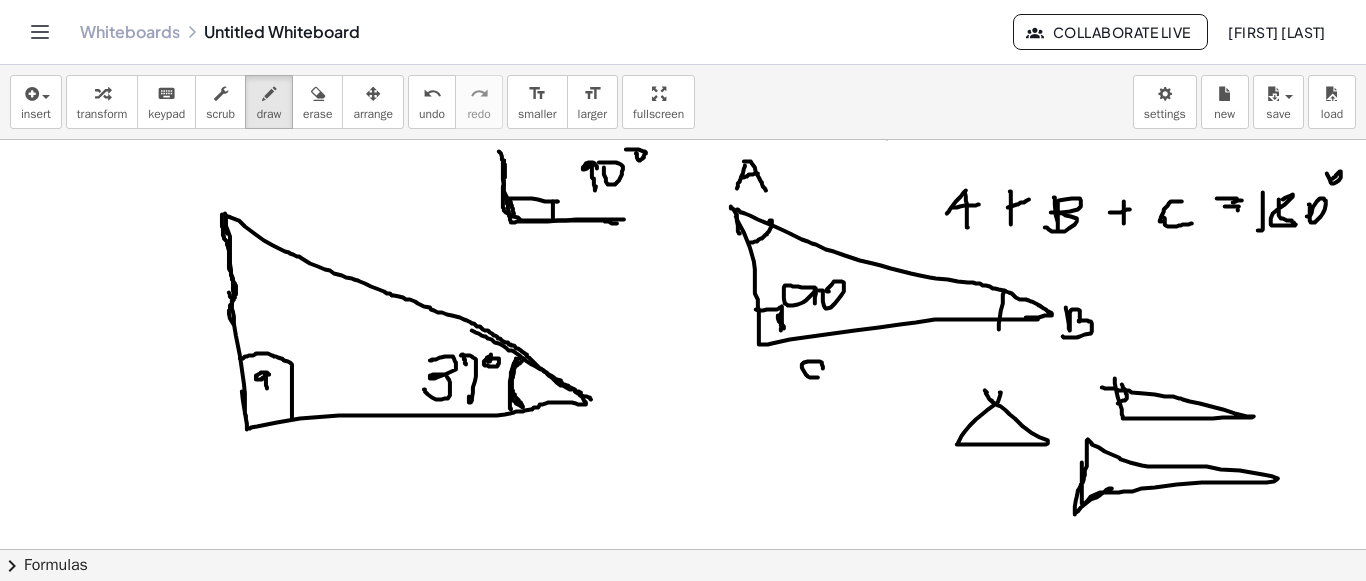 drag, startPoint x: 269, startPoint y: 373, endPoint x: 267, endPoint y: 388, distance: 15.132746 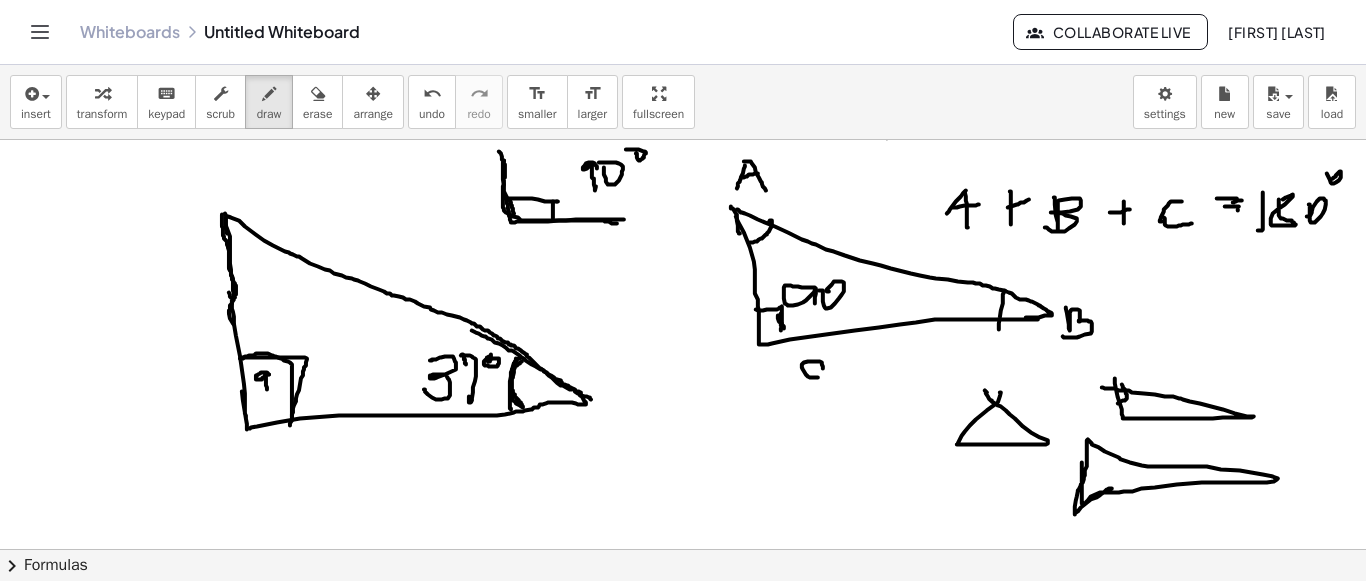 drag, startPoint x: 297, startPoint y: 356, endPoint x: 273, endPoint y: 407, distance: 56.364883 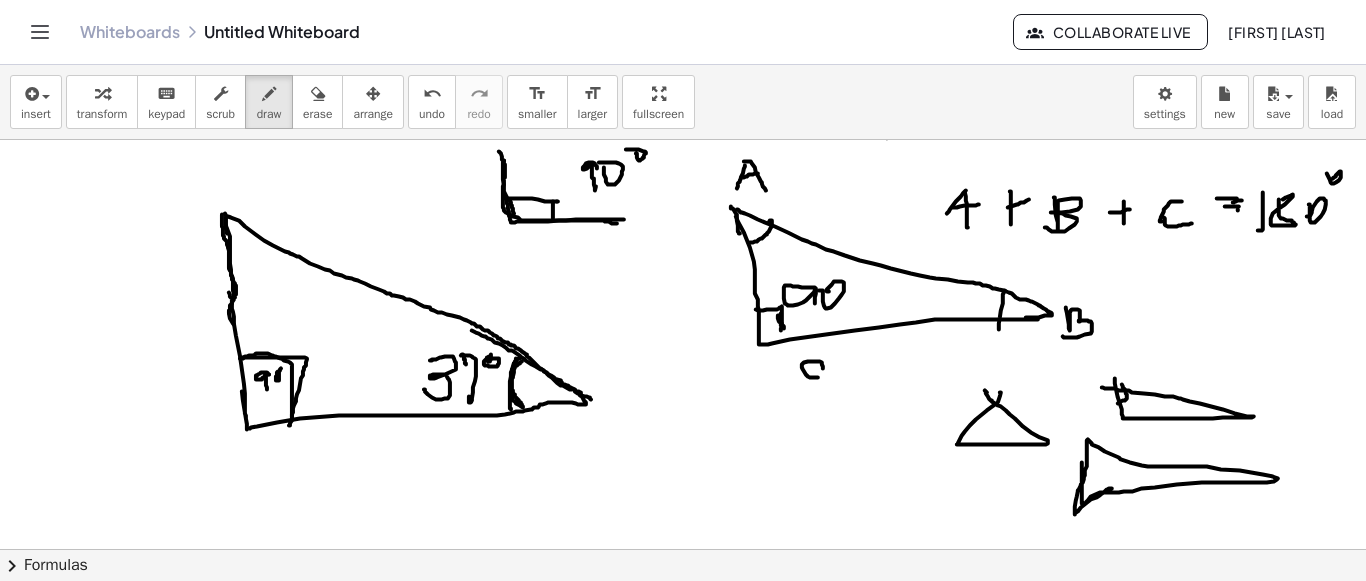 click at bounding box center (683, 120) 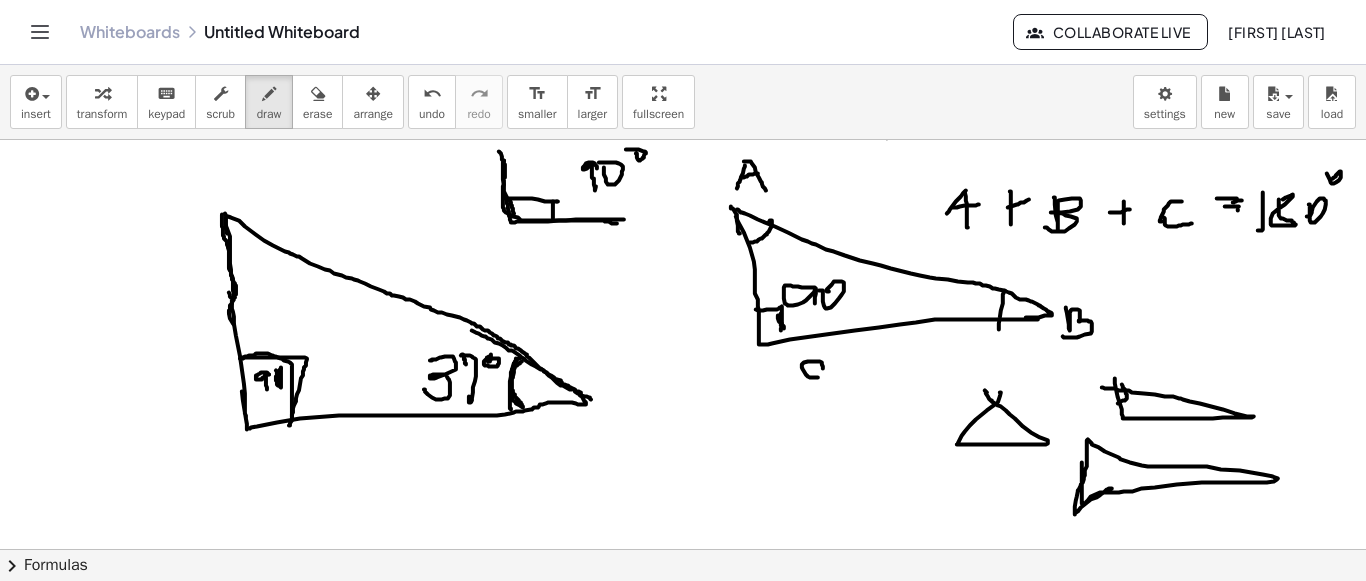 click at bounding box center [683, 120] 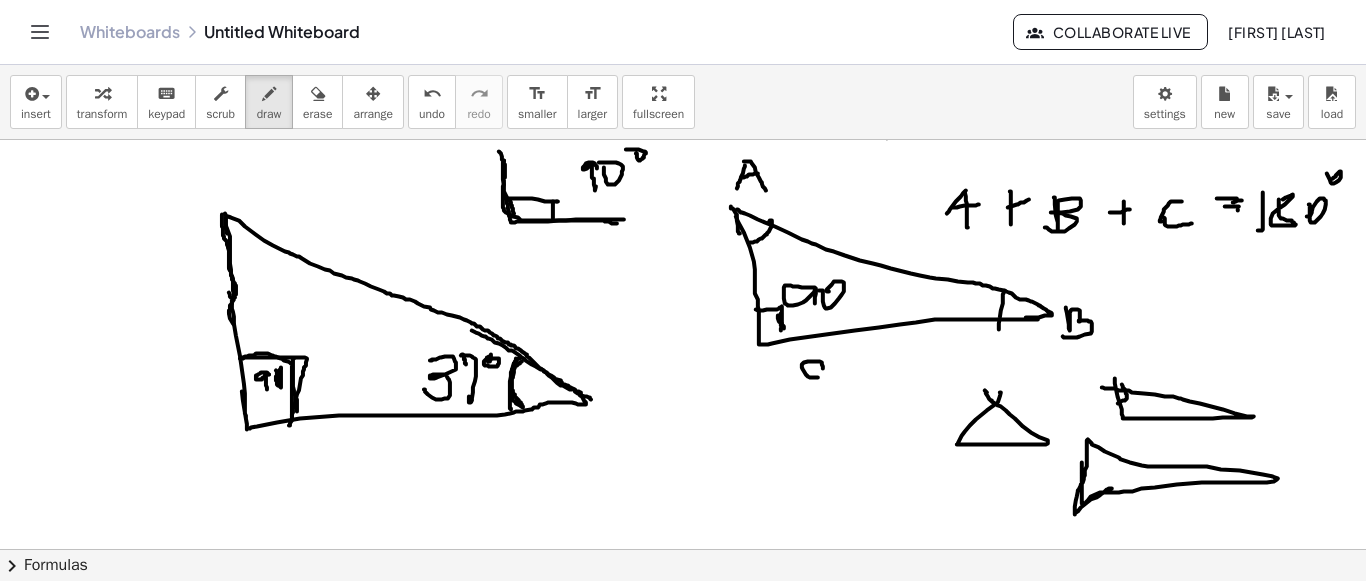 drag, startPoint x: 293, startPoint y: 357, endPoint x: 294, endPoint y: 411, distance: 54.00926 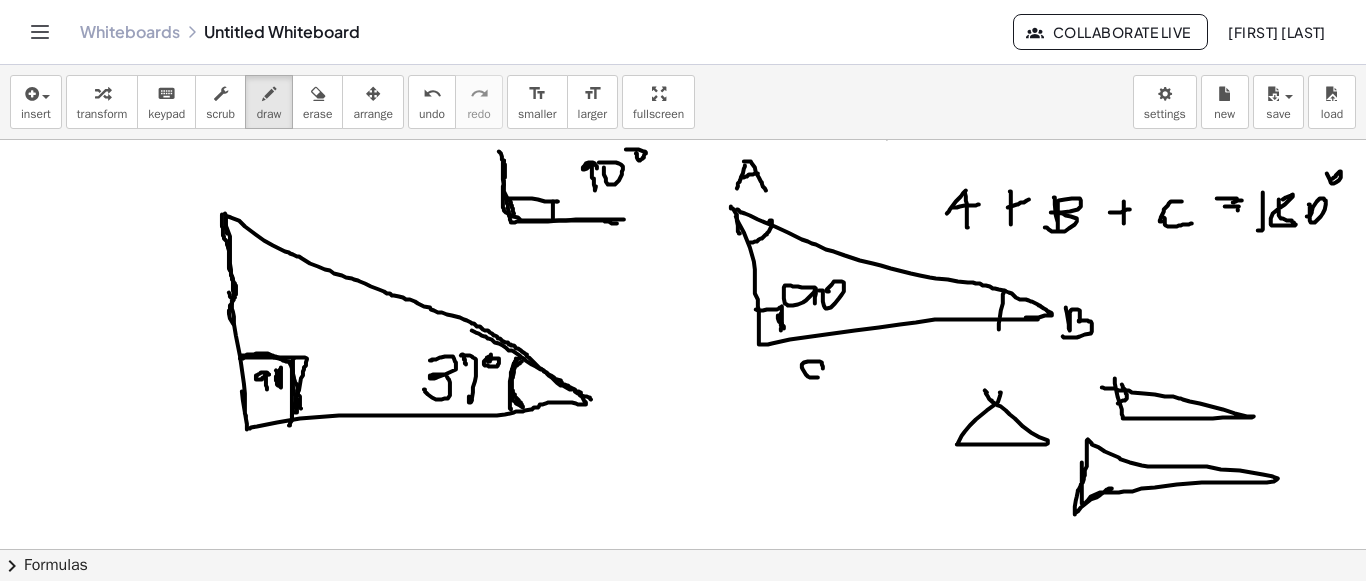 drag, startPoint x: 301, startPoint y: 408, endPoint x: 231, endPoint y: 366, distance: 81.63332 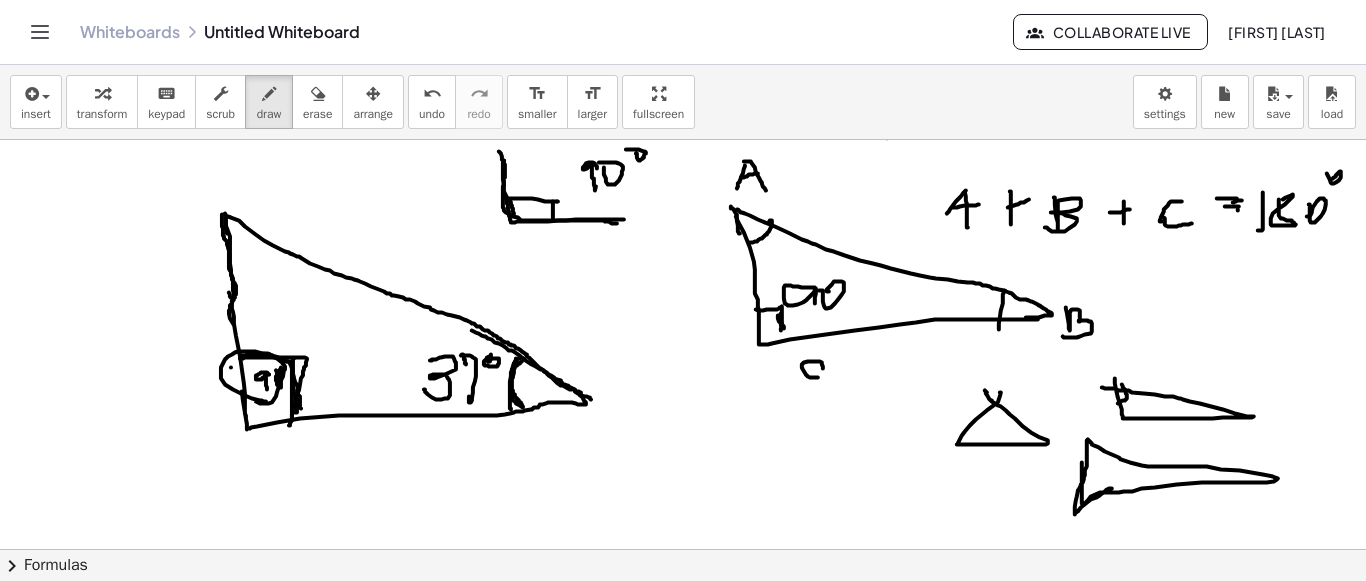 click at bounding box center [683, 120] 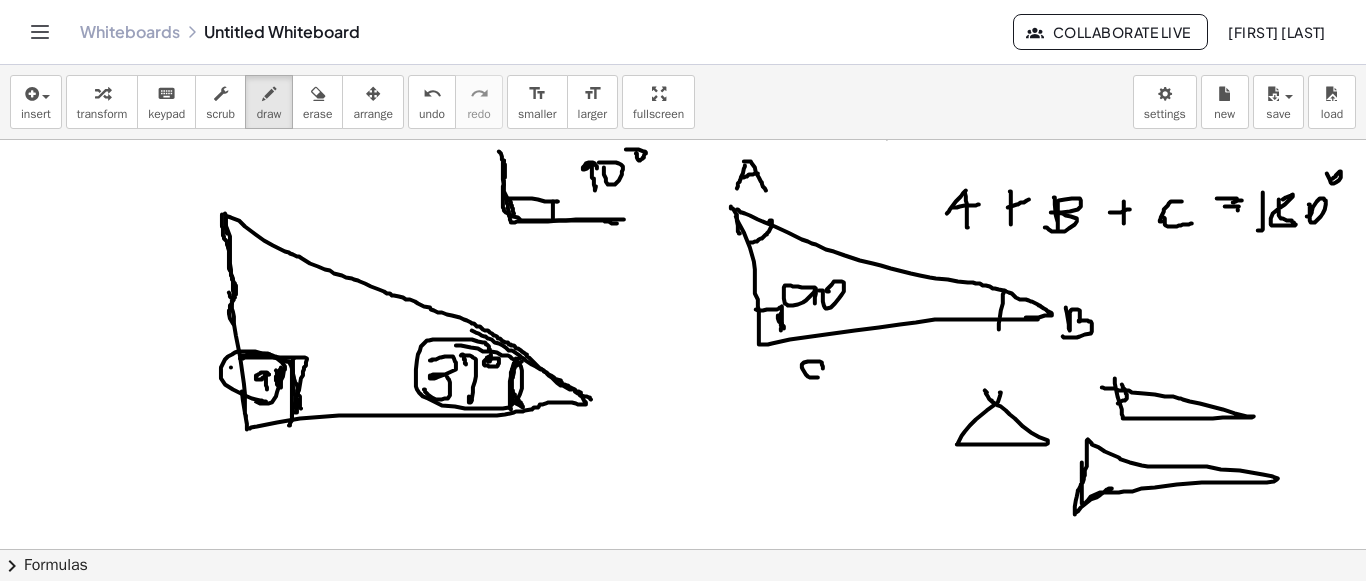 drag, startPoint x: 486, startPoint y: 342, endPoint x: 410, endPoint y: 369, distance: 80.65358 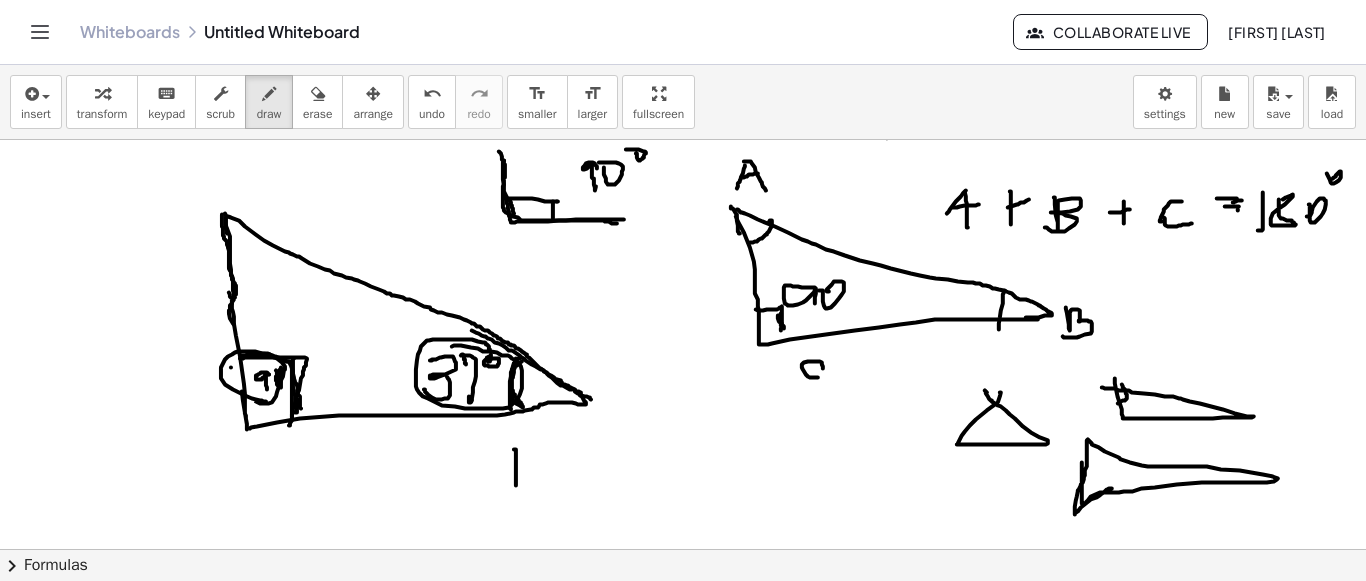 drag, startPoint x: 515, startPoint y: 448, endPoint x: 538, endPoint y: 465, distance: 28.600698 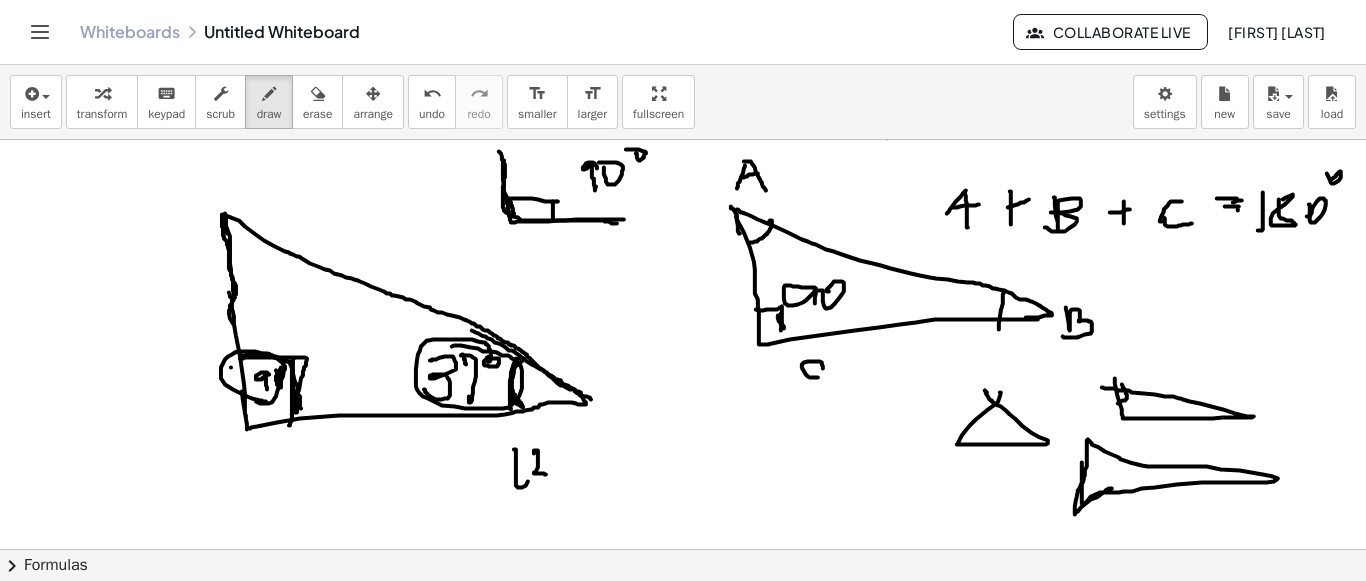 drag, startPoint x: 534, startPoint y: 452, endPoint x: 545, endPoint y: 473, distance: 23.70654 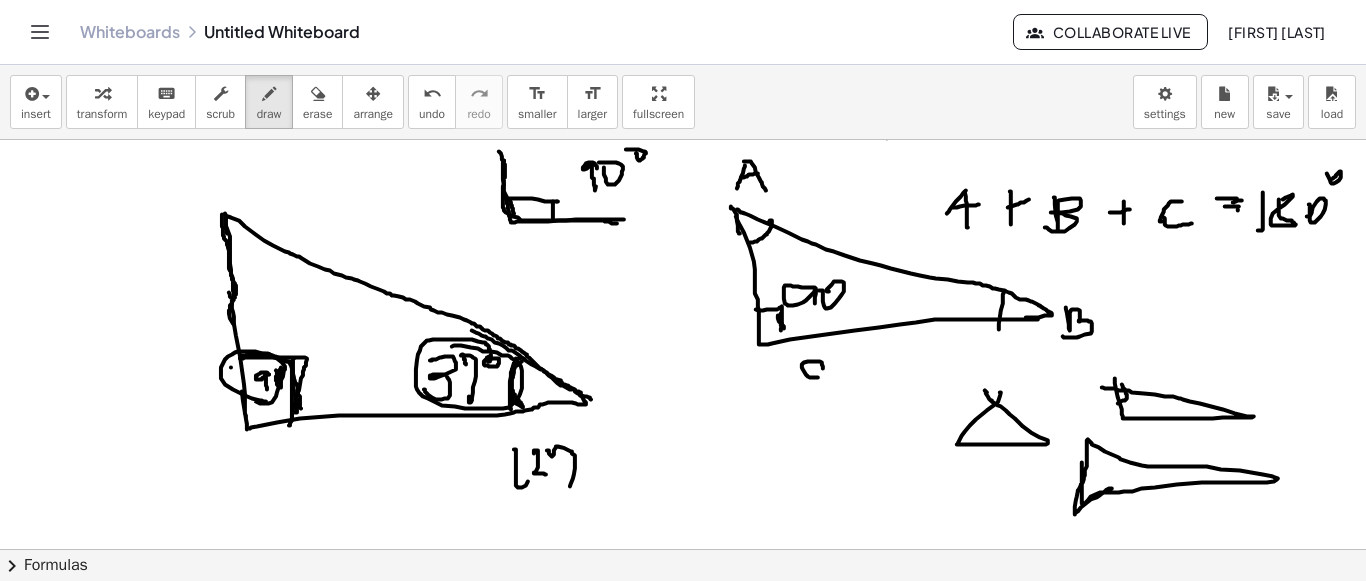 drag, startPoint x: 547, startPoint y: 449, endPoint x: 580, endPoint y: 445, distance: 33.24154 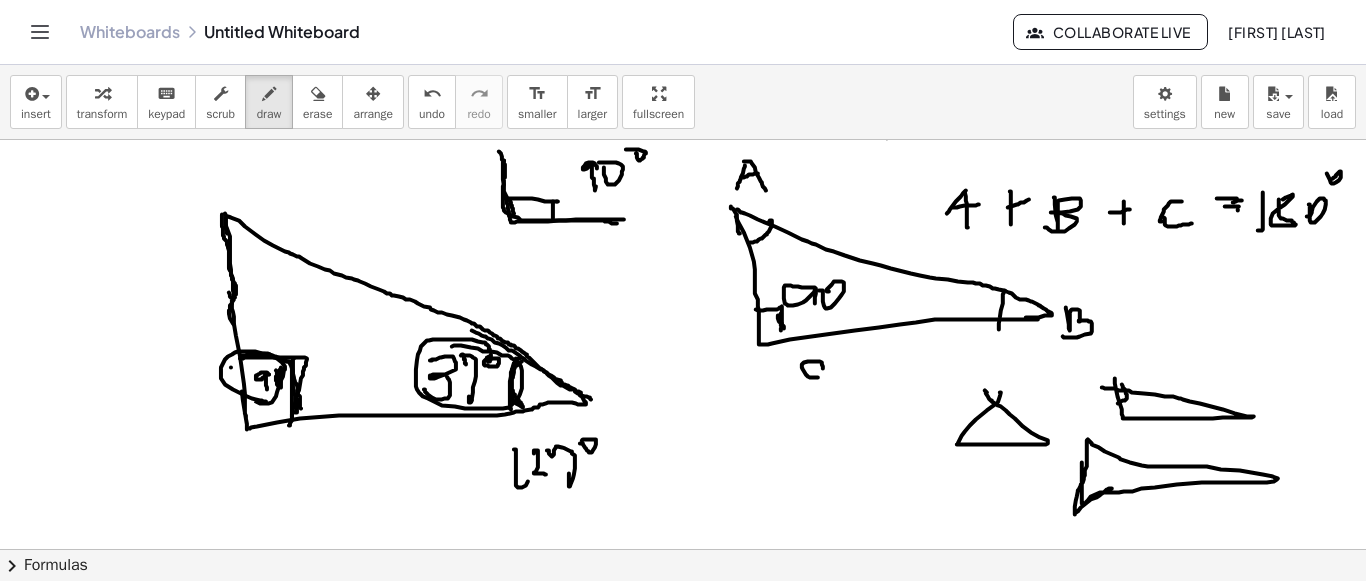drag, startPoint x: 589, startPoint y: 450, endPoint x: 554, endPoint y: 439, distance: 36.687874 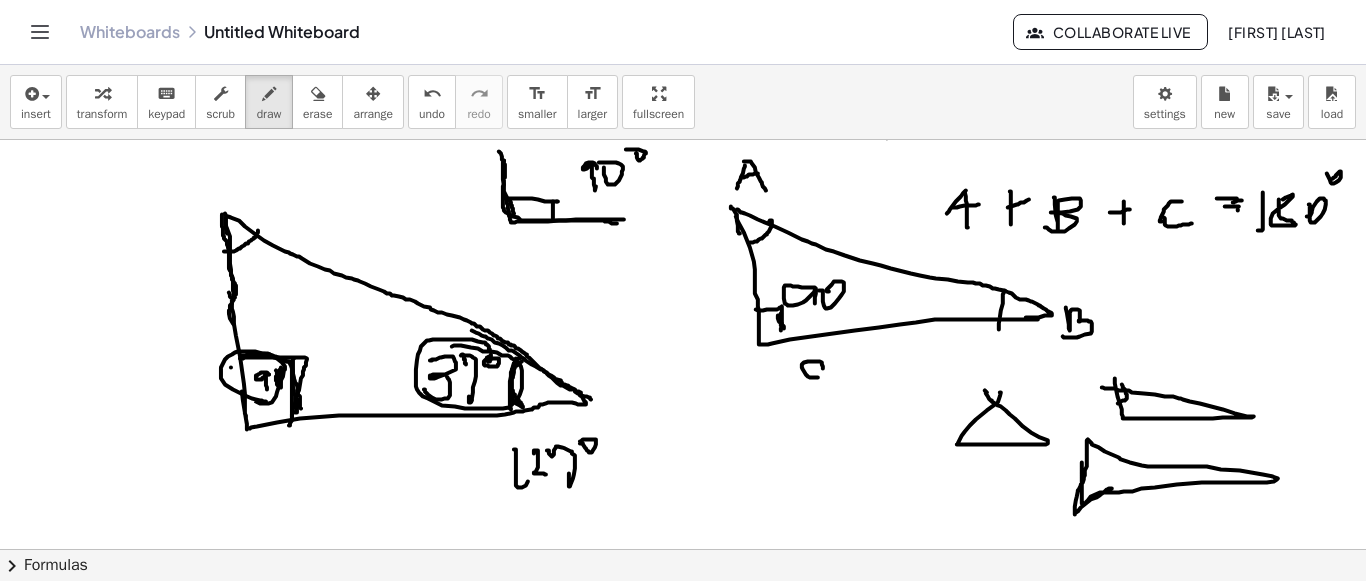 drag, startPoint x: 258, startPoint y: 229, endPoint x: 224, endPoint y: 250, distance: 39.962482 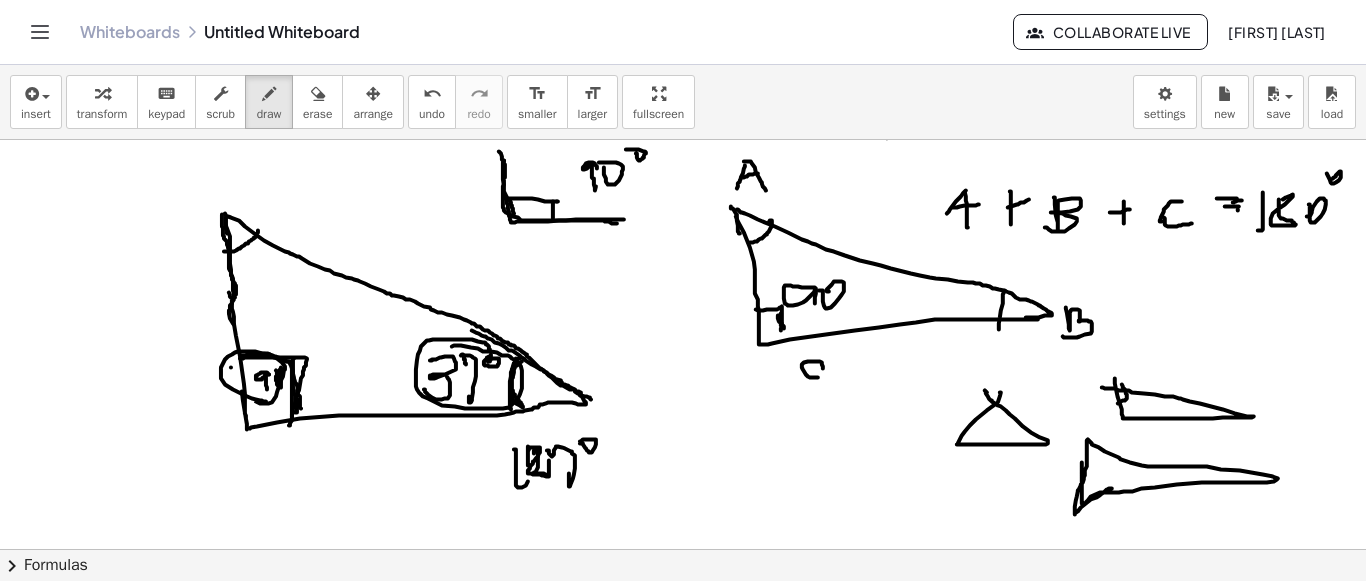 drag, startPoint x: 528, startPoint y: 445, endPoint x: 546, endPoint y: 468, distance: 29.206163 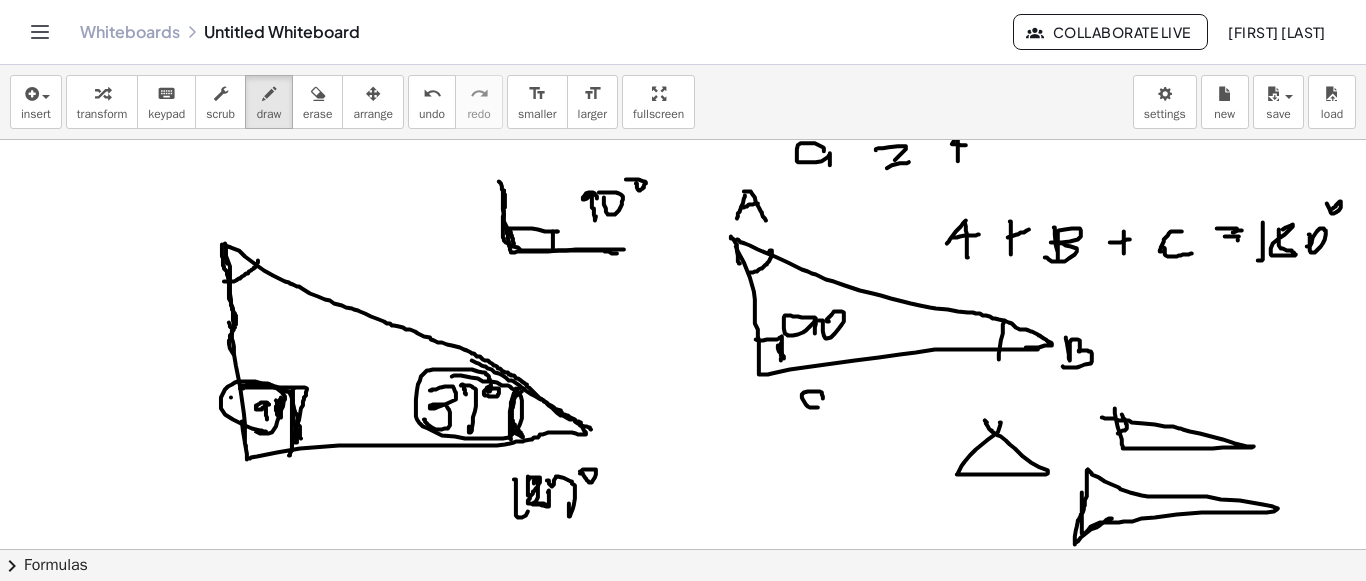 scroll, scrollTop: 841, scrollLeft: 0, axis: vertical 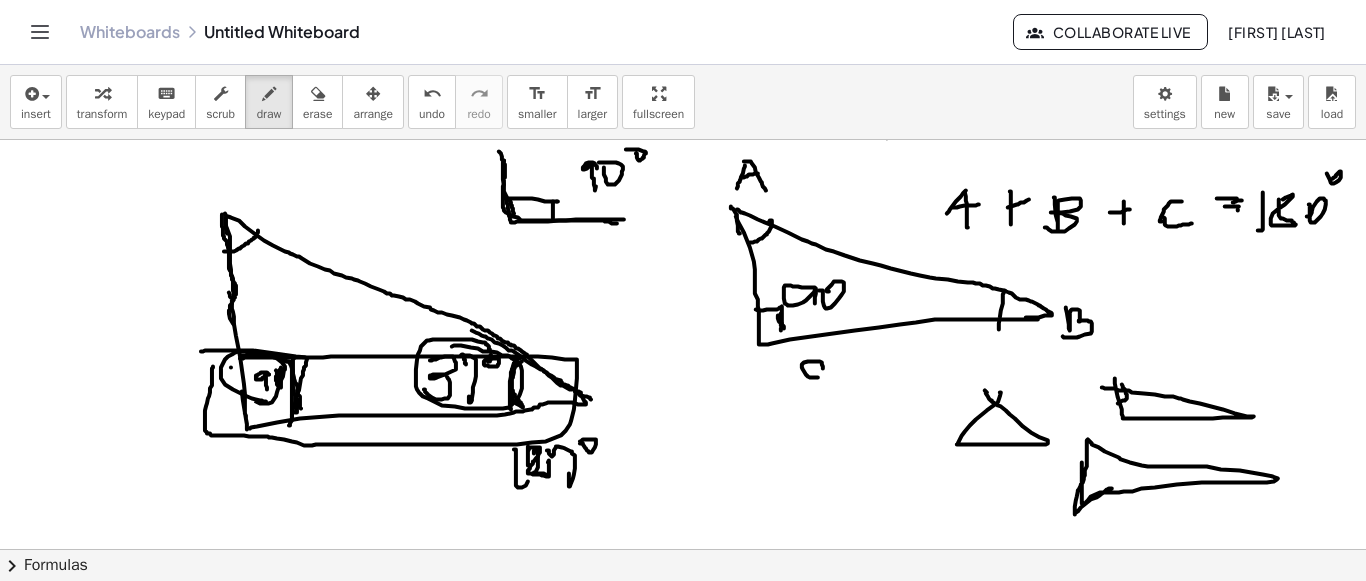 drag, startPoint x: 201, startPoint y: 350, endPoint x: 216, endPoint y: 360, distance: 18.027756 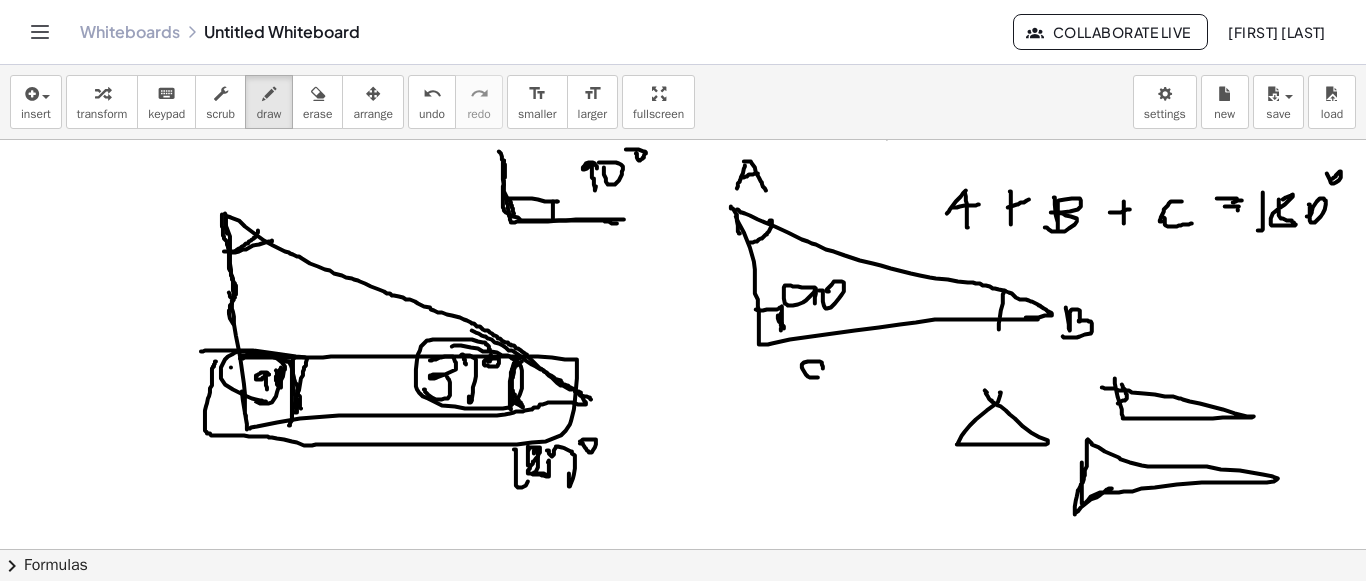 drag, startPoint x: 234, startPoint y: 251, endPoint x: 272, endPoint y: 239, distance: 39.849716 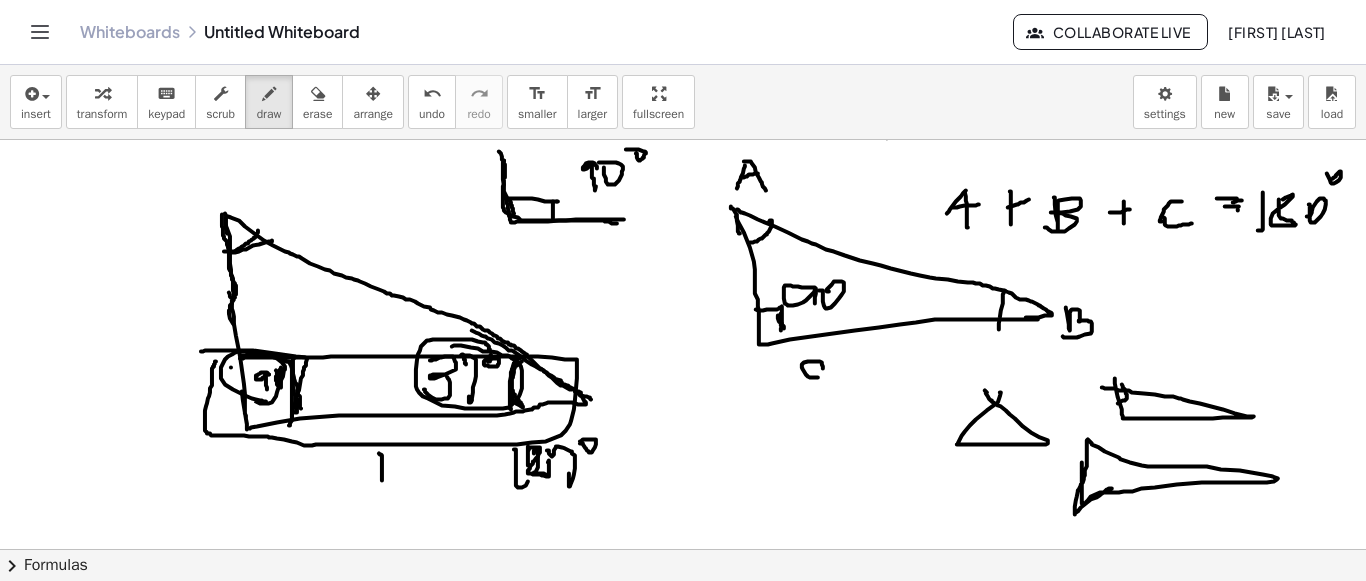 click at bounding box center [683, 120] 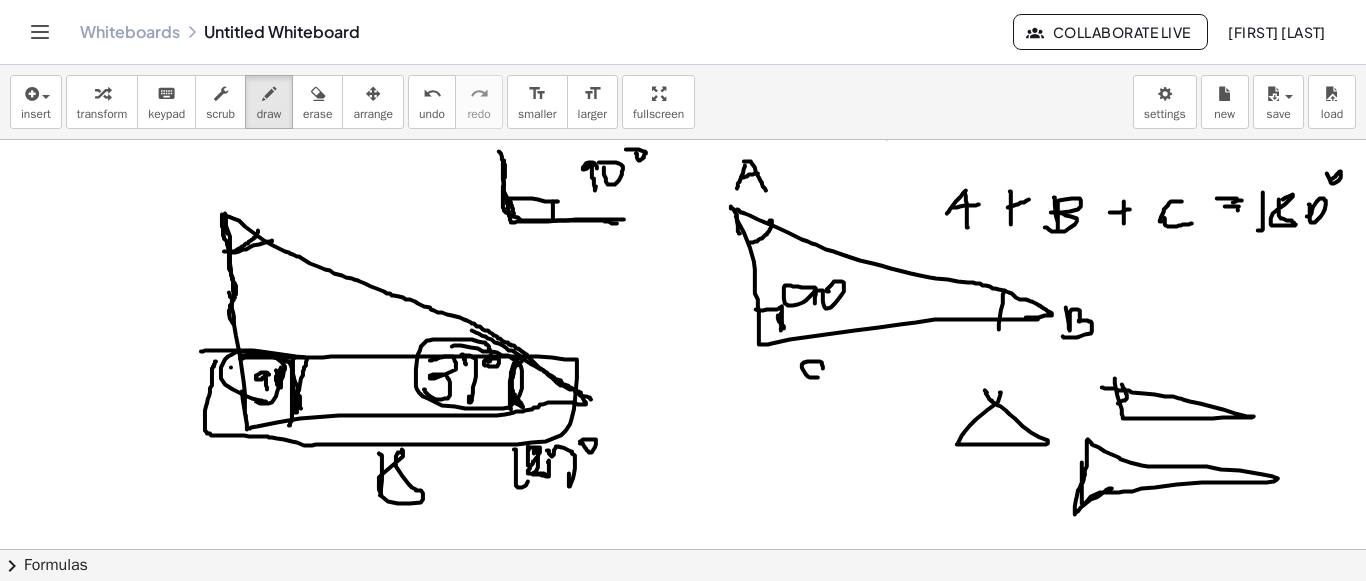 click at bounding box center (683, 120) 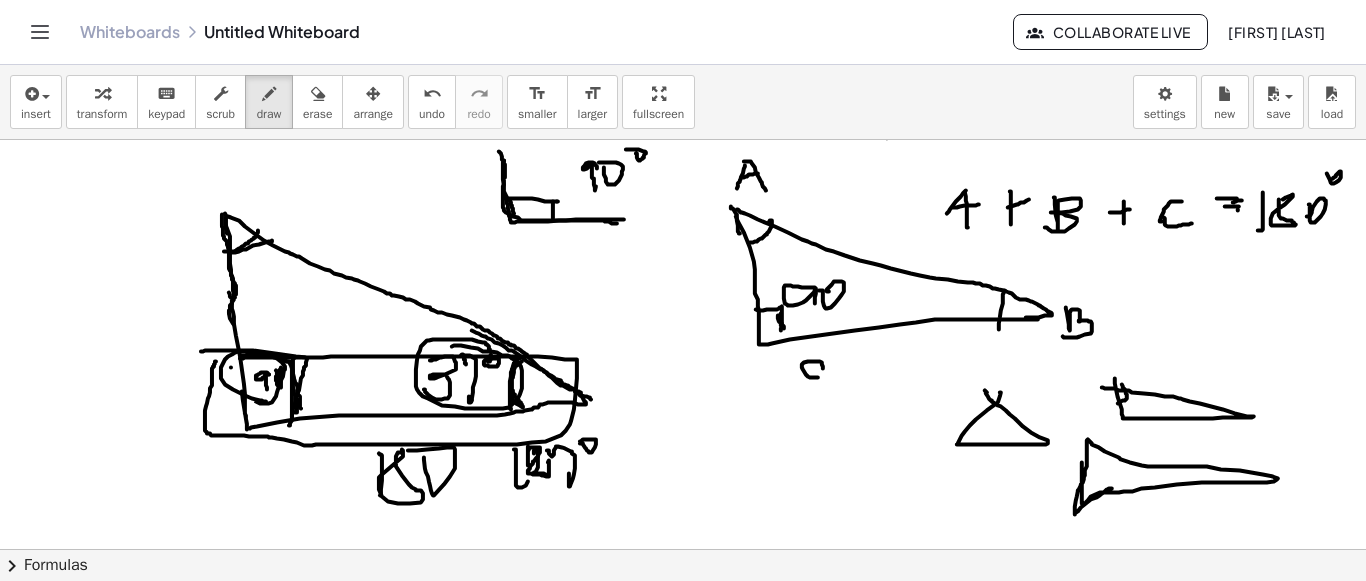 drag, startPoint x: 424, startPoint y: 456, endPoint x: 474, endPoint y: 466, distance: 50.990196 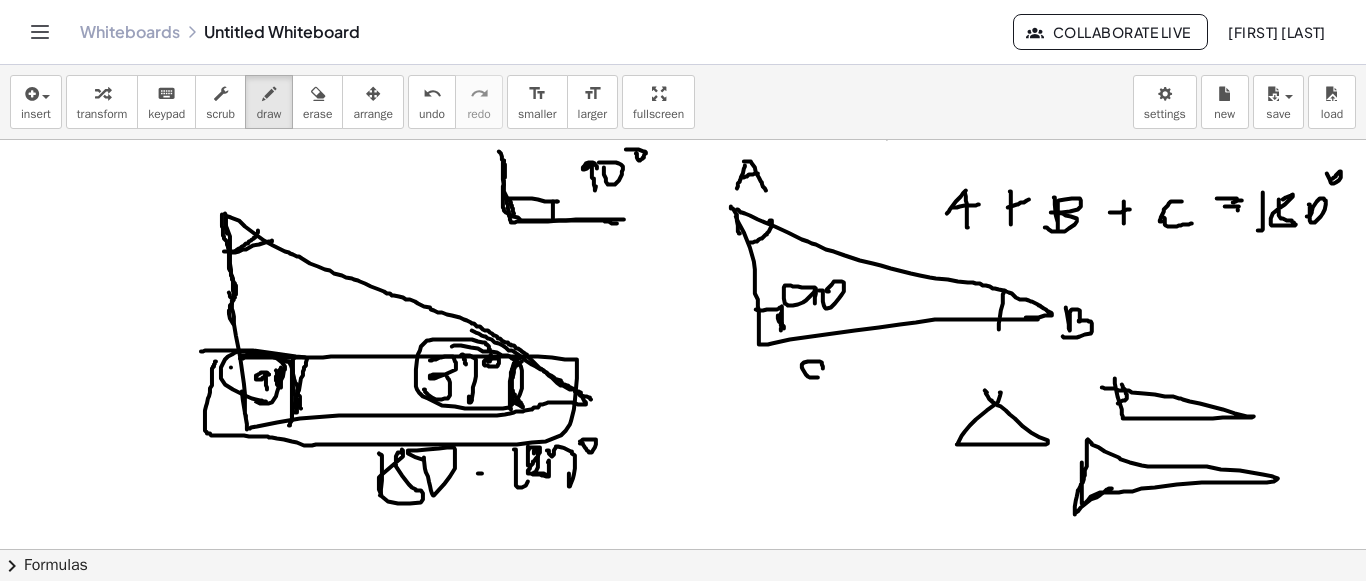 drag, startPoint x: 478, startPoint y: 472, endPoint x: 584, endPoint y: 477, distance: 106.11786 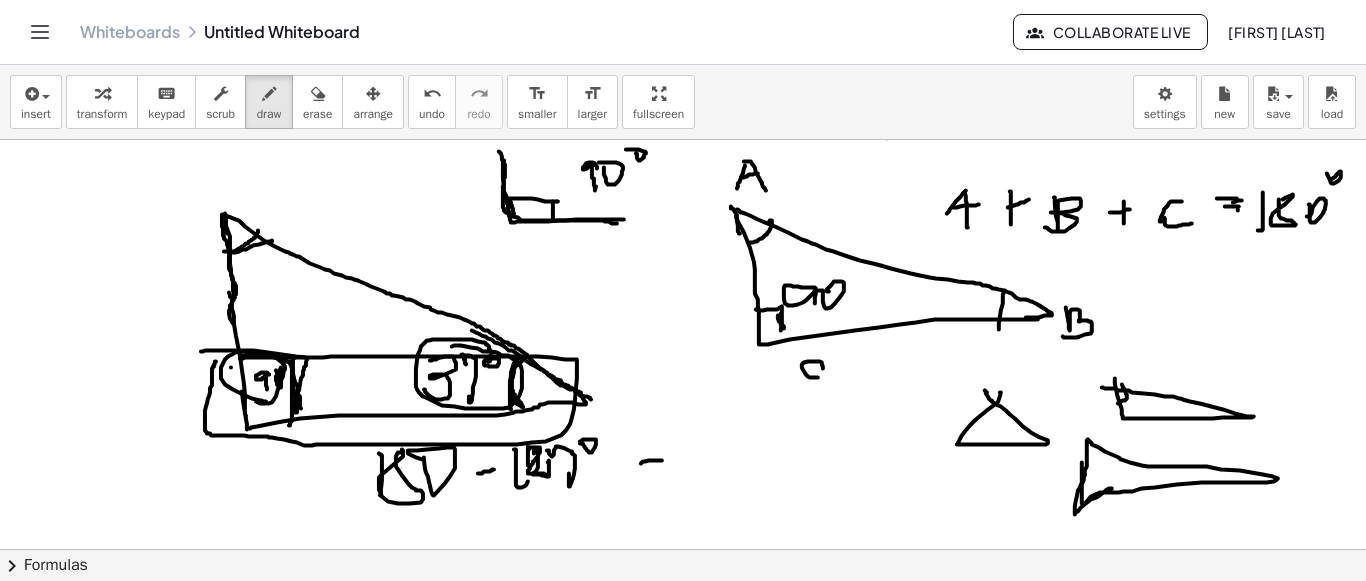 click at bounding box center [683, 120] 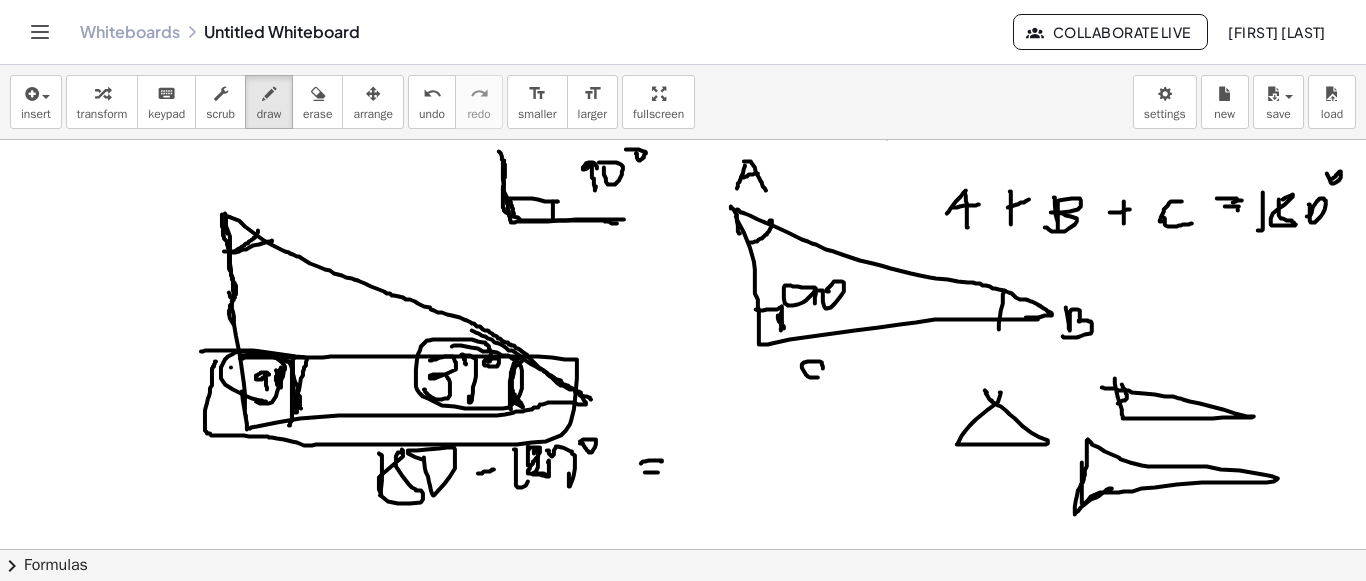 drag, startPoint x: 645, startPoint y: 471, endPoint x: 658, endPoint y: 471, distance: 13 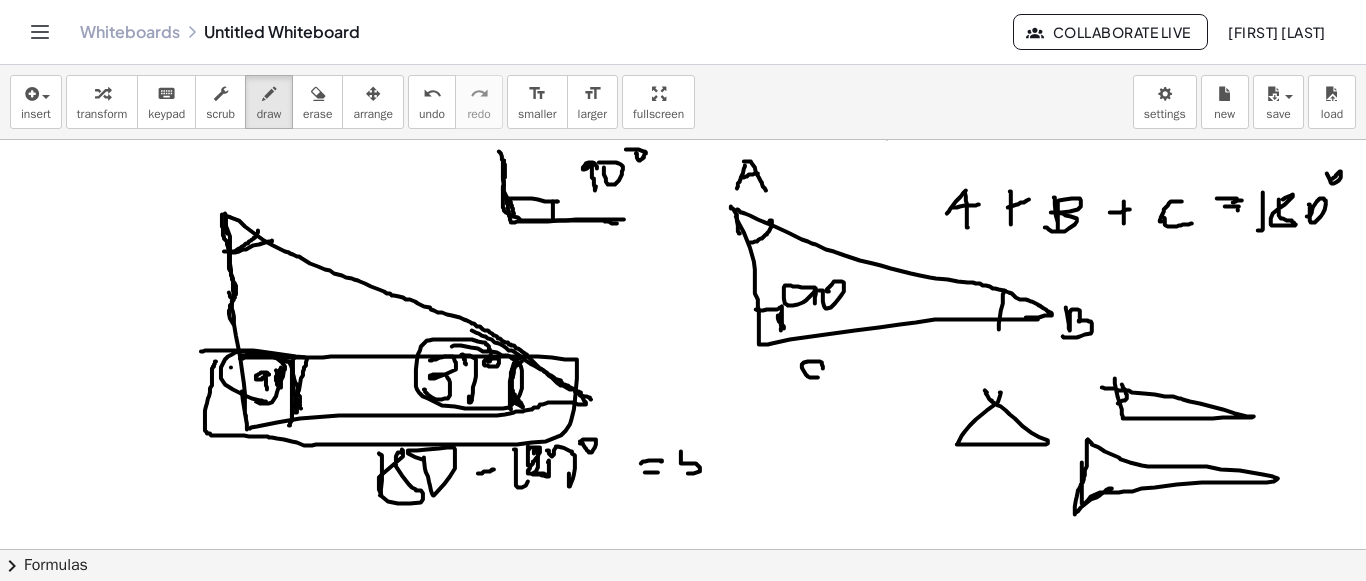 drag, startPoint x: 681, startPoint y: 450, endPoint x: 673, endPoint y: 470, distance: 21.540659 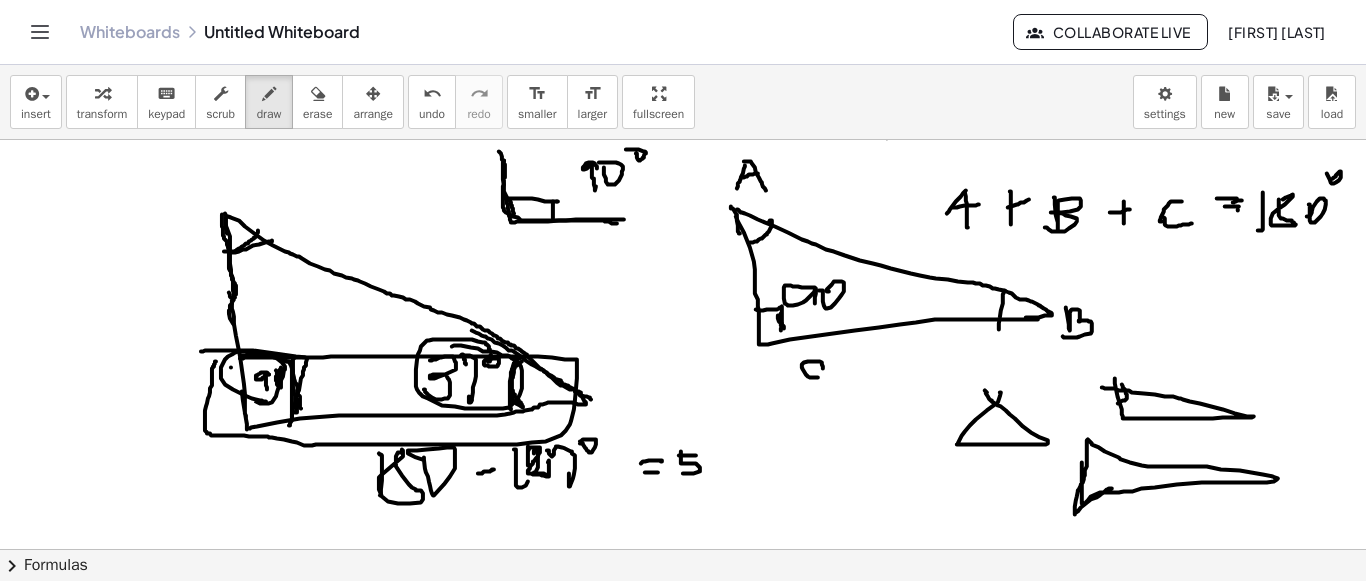 click at bounding box center [683, 120] 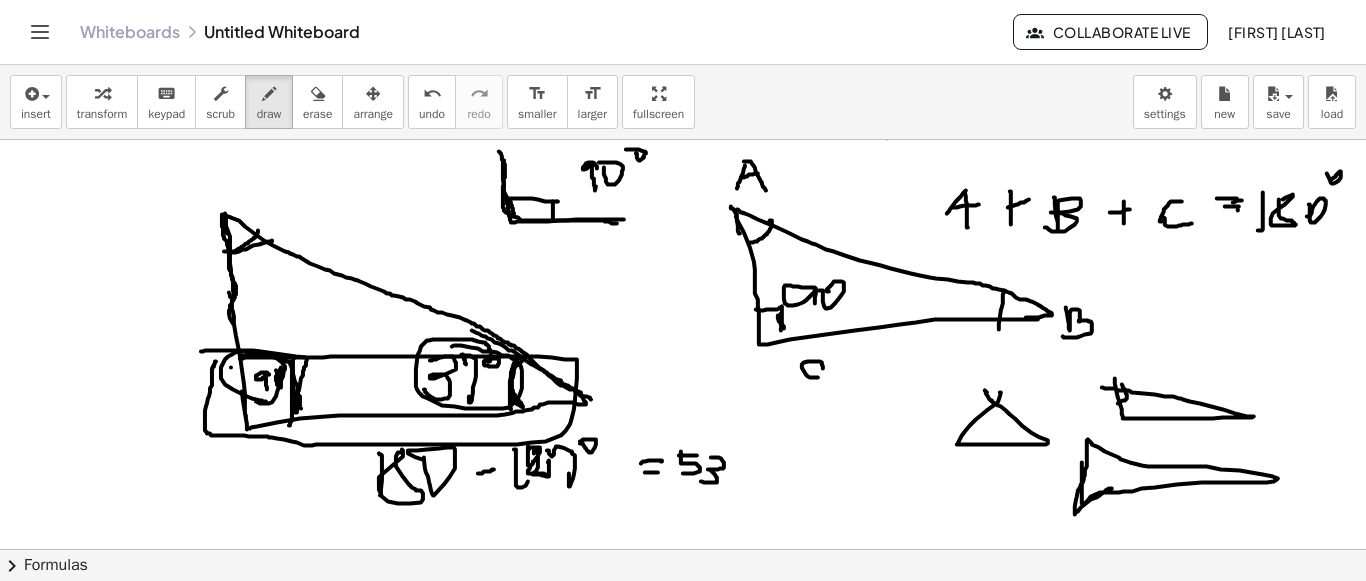 drag, startPoint x: 711, startPoint y: 456, endPoint x: 697, endPoint y: 478, distance: 26.076809 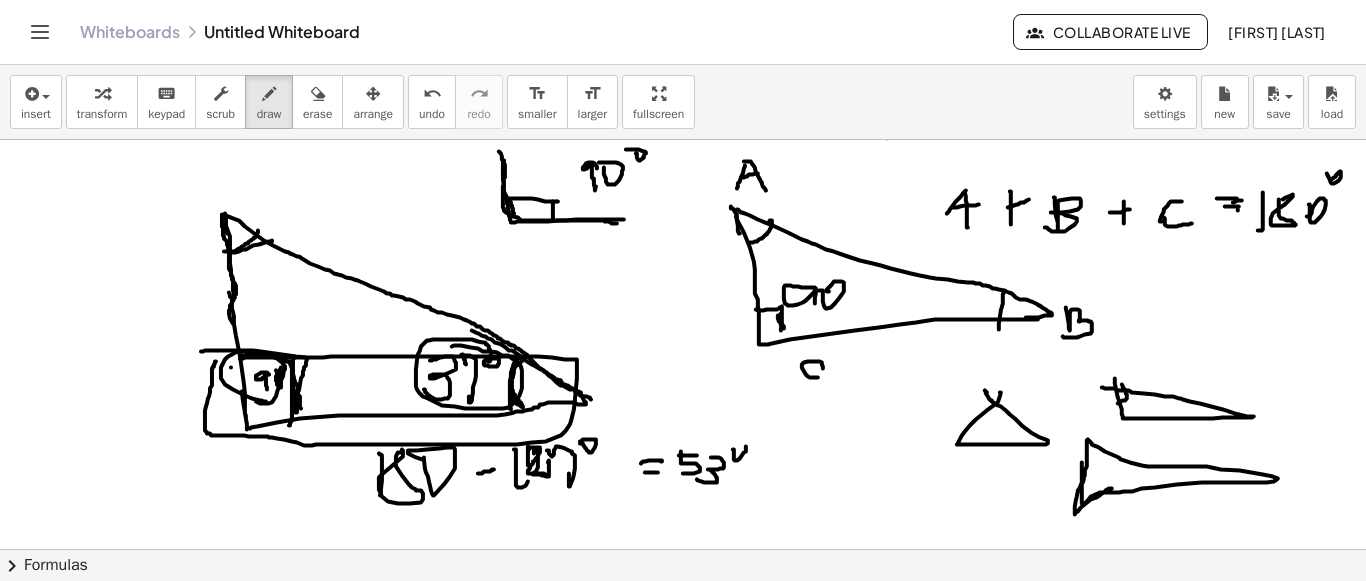 click at bounding box center (683, 120) 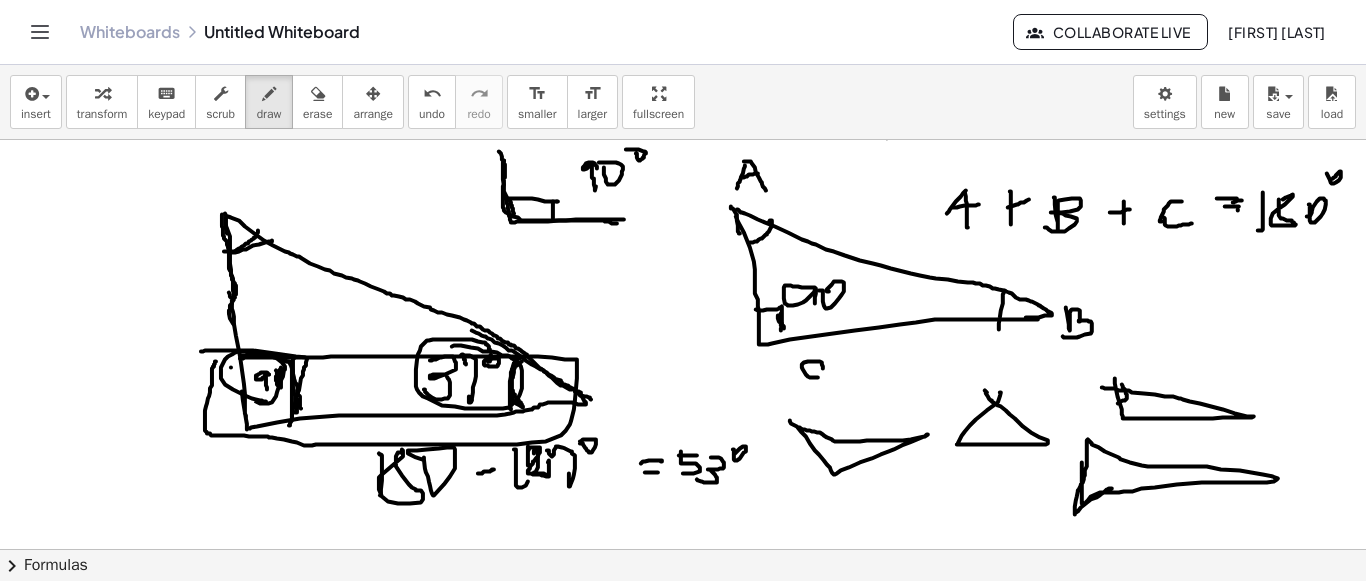drag, startPoint x: 790, startPoint y: 419, endPoint x: 795, endPoint y: 448, distance: 29.427877 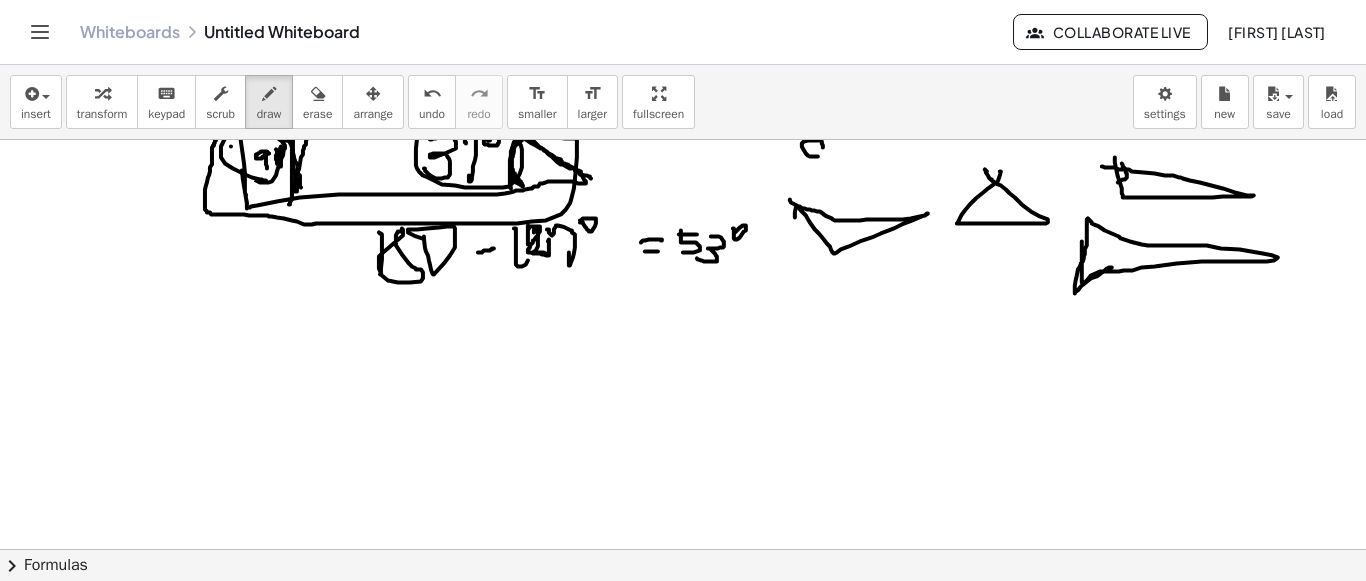 scroll, scrollTop: 1141, scrollLeft: 0, axis: vertical 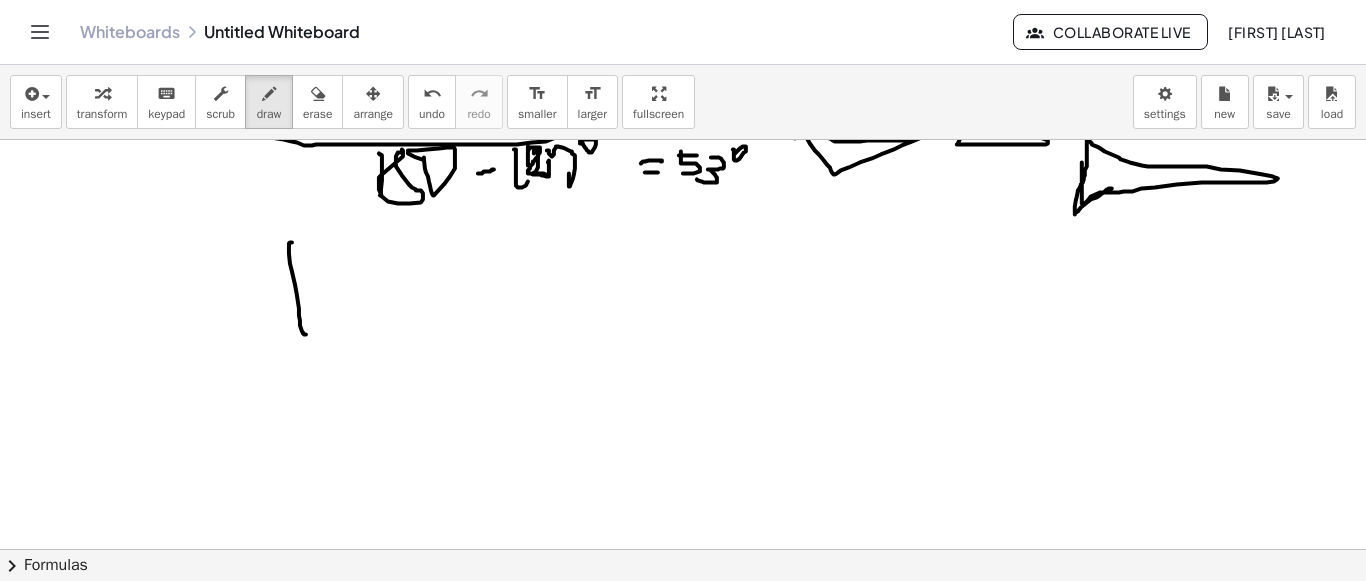 drag, startPoint x: 289, startPoint y: 247, endPoint x: 318, endPoint y: 331, distance: 88.86507 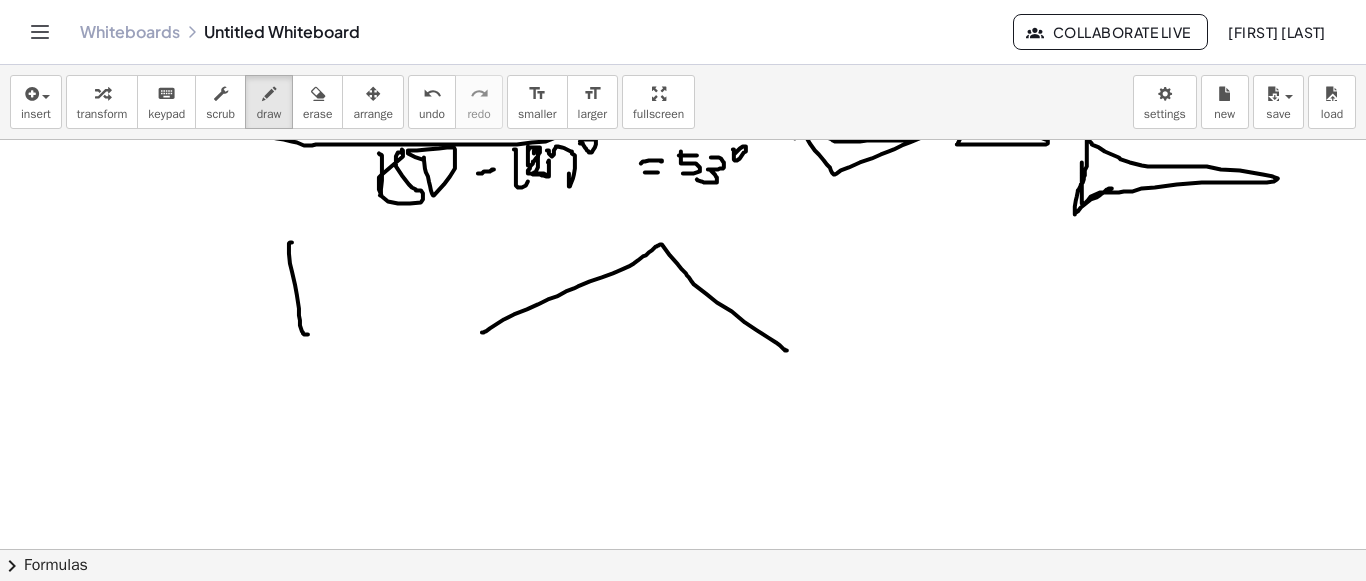 drag, startPoint x: 482, startPoint y: 331, endPoint x: 499, endPoint y: 333, distance: 17.117243 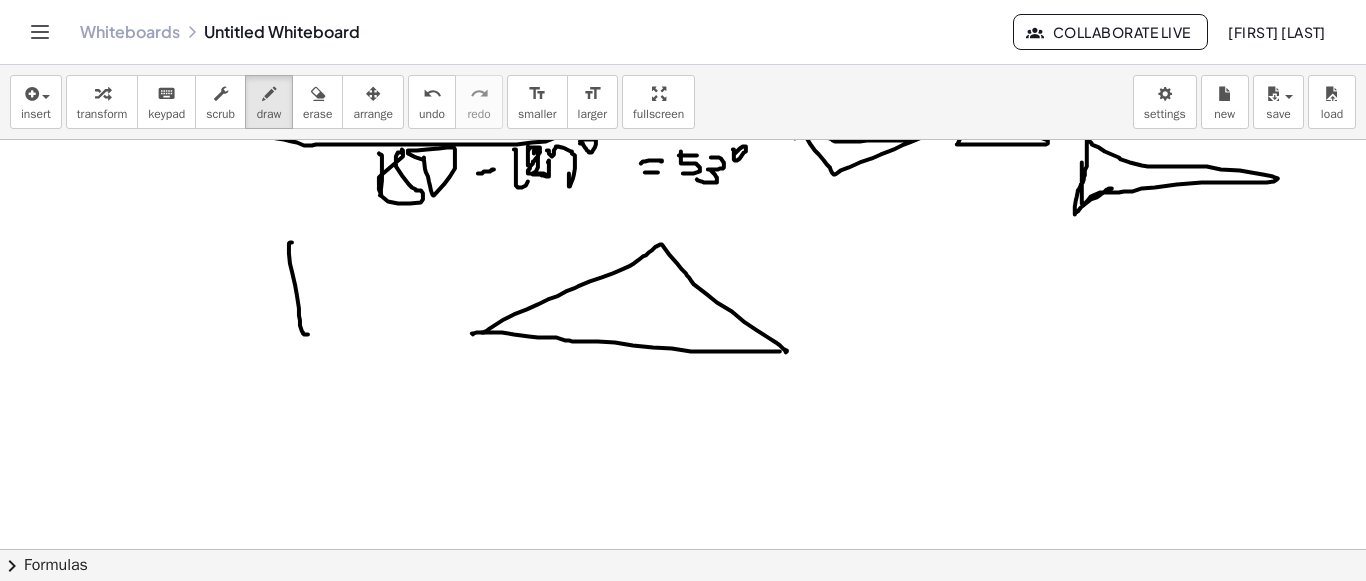 drag, startPoint x: 473, startPoint y: 333, endPoint x: 784, endPoint y: 349, distance: 311.41132 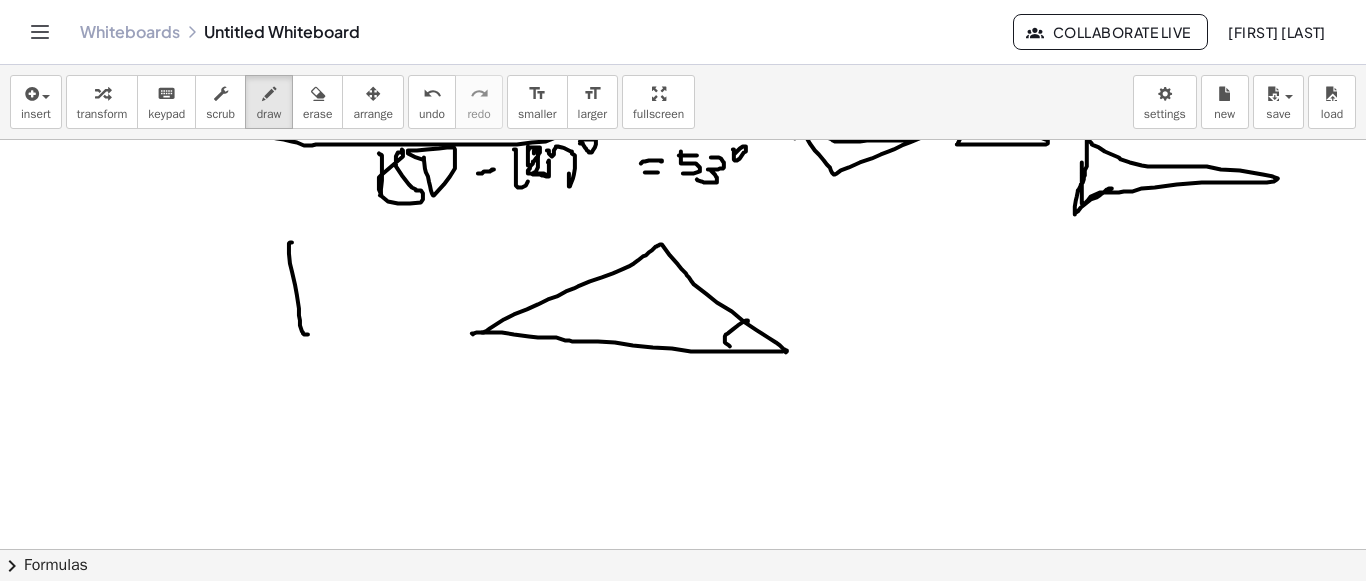 drag, startPoint x: 748, startPoint y: 320, endPoint x: 733, endPoint y: 345, distance: 29.15476 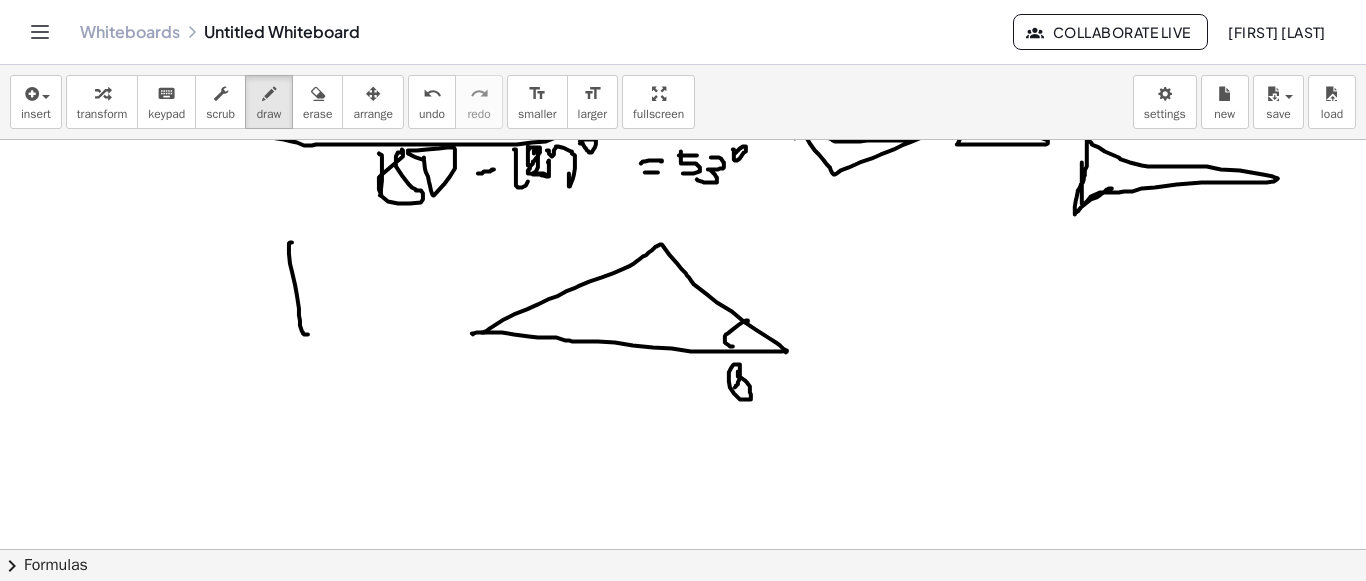 drag, startPoint x: 738, startPoint y: 371, endPoint x: 737, endPoint y: 383, distance: 12.0415945 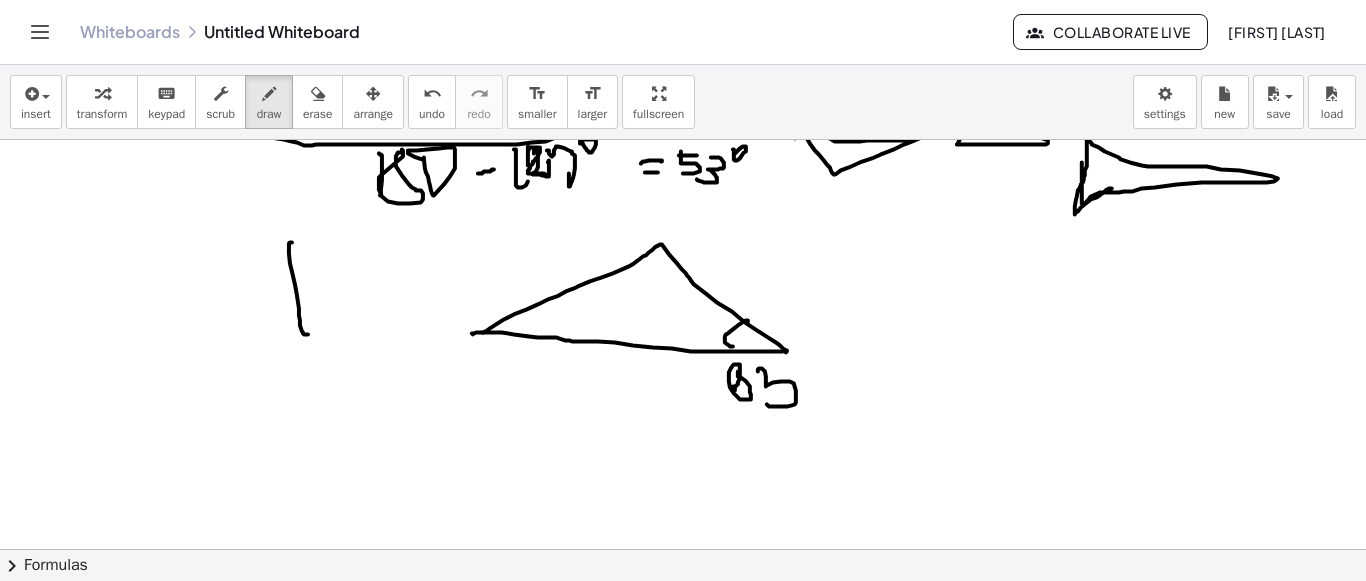 drag, startPoint x: 758, startPoint y: 370, endPoint x: 769, endPoint y: 376, distance: 12.529964 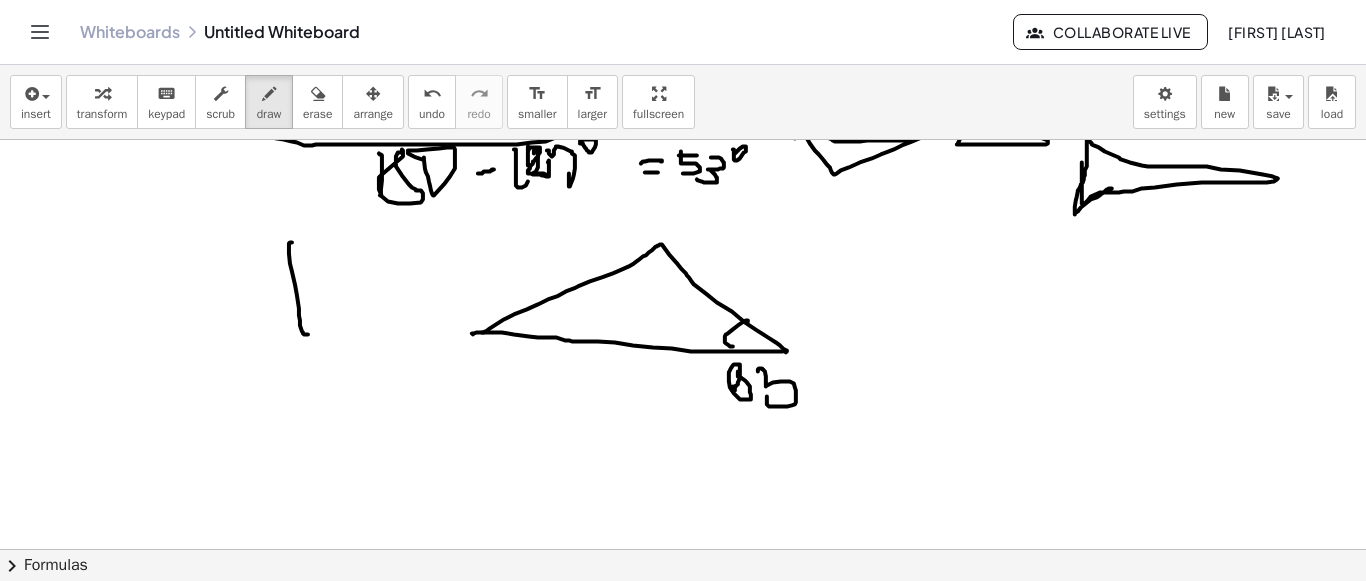 click at bounding box center (683, -180) 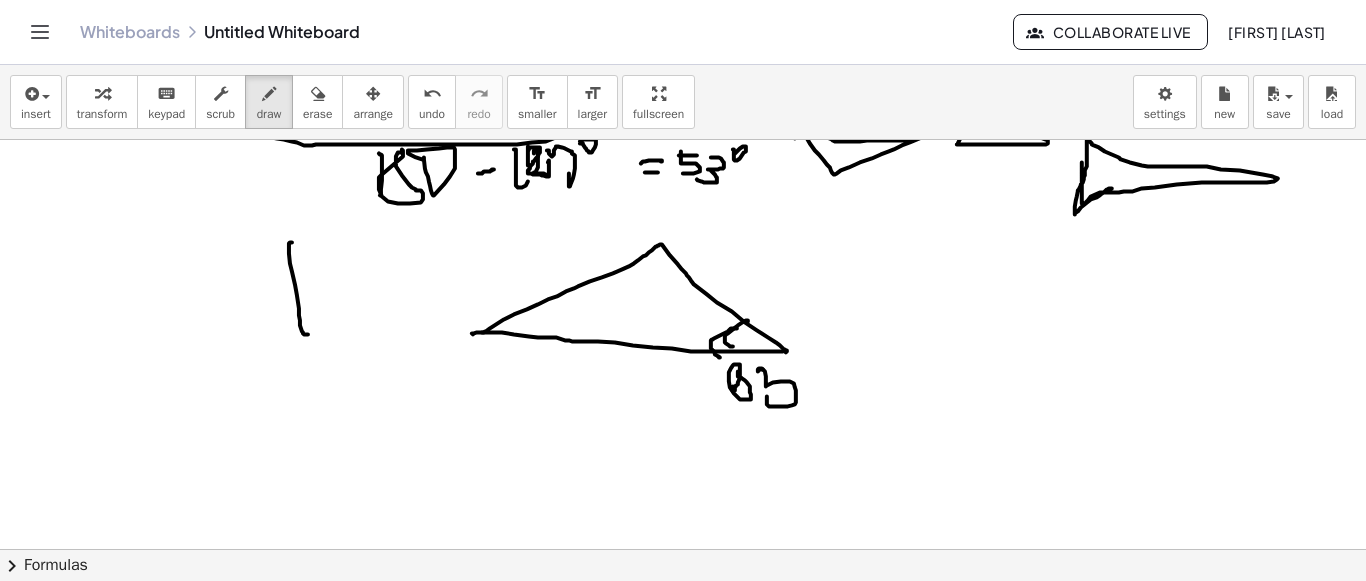 drag, startPoint x: 737, startPoint y: 327, endPoint x: 720, endPoint y: 356, distance: 33.61547 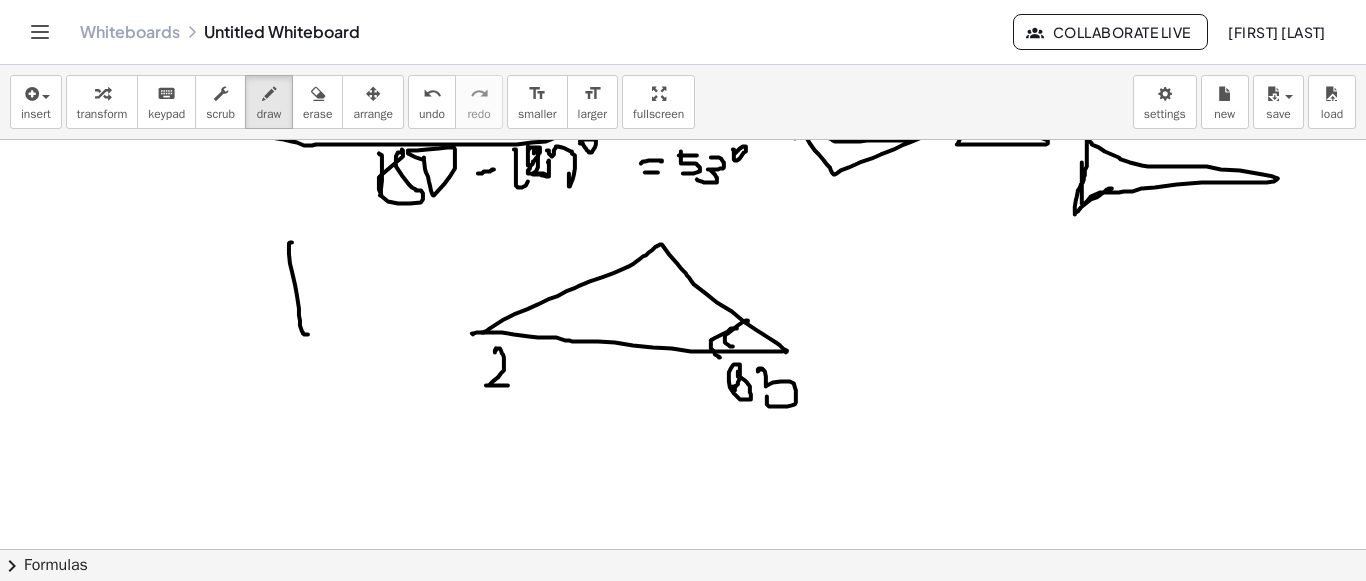 drag, startPoint x: 496, startPoint y: 347, endPoint x: 517, endPoint y: 384, distance: 42.544094 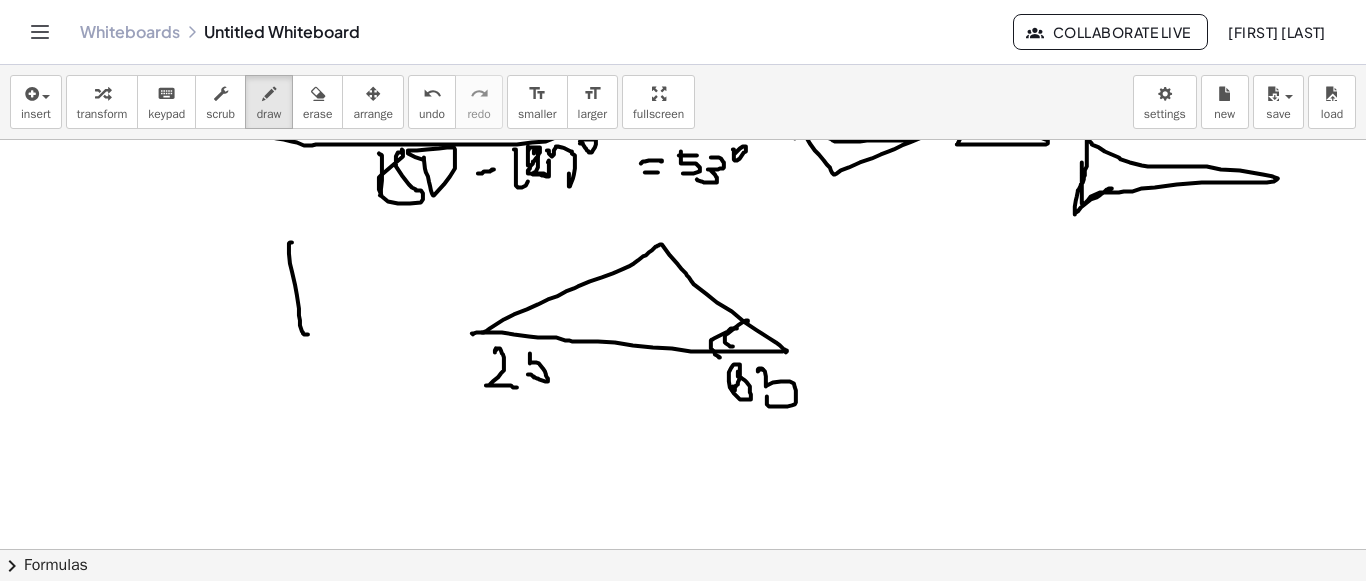 click at bounding box center (683, -180) 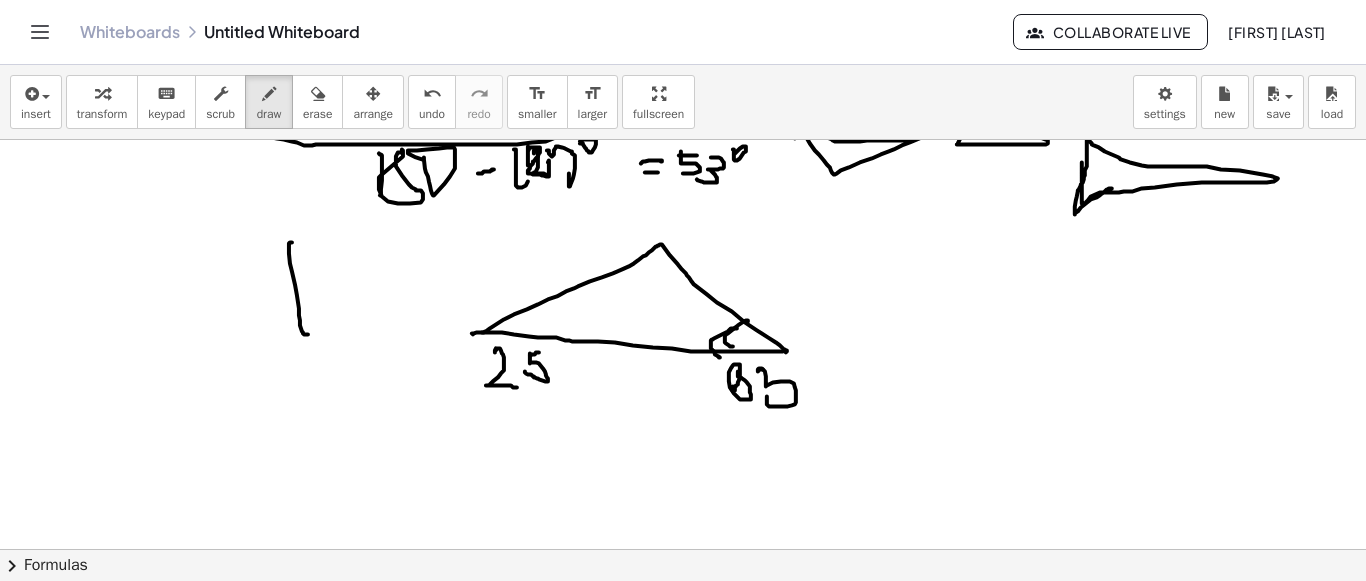 click at bounding box center (683, -180) 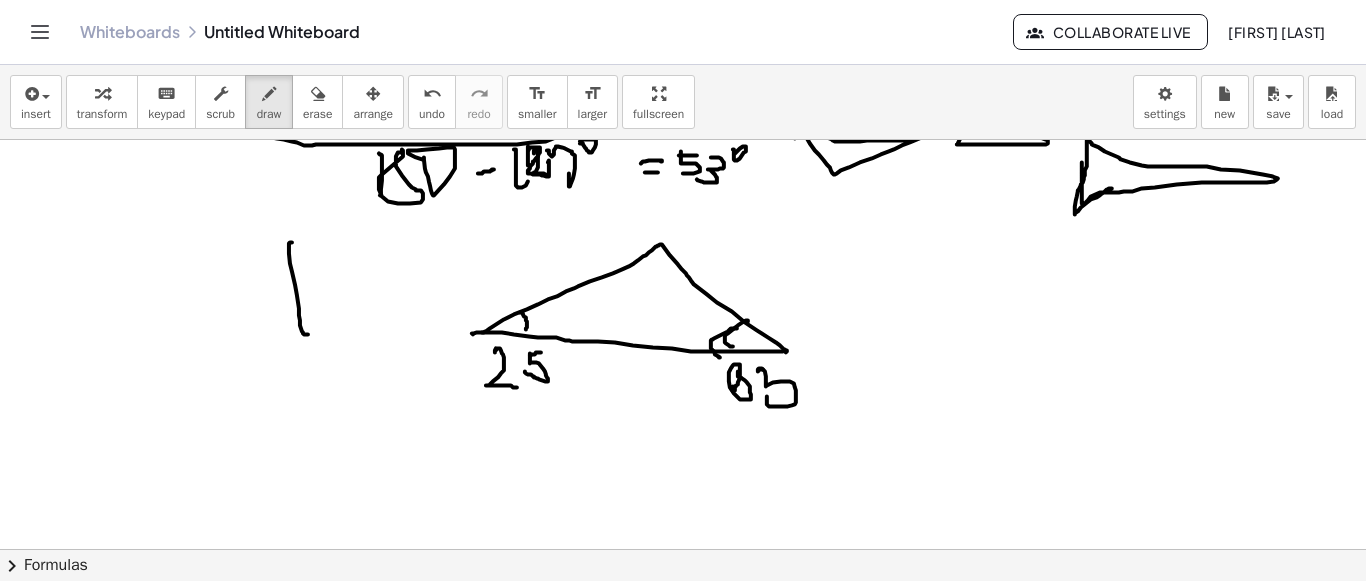 drag, startPoint x: 520, startPoint y: 311, endPoint x: 608, endPoint y: 300, distance: 88.68484 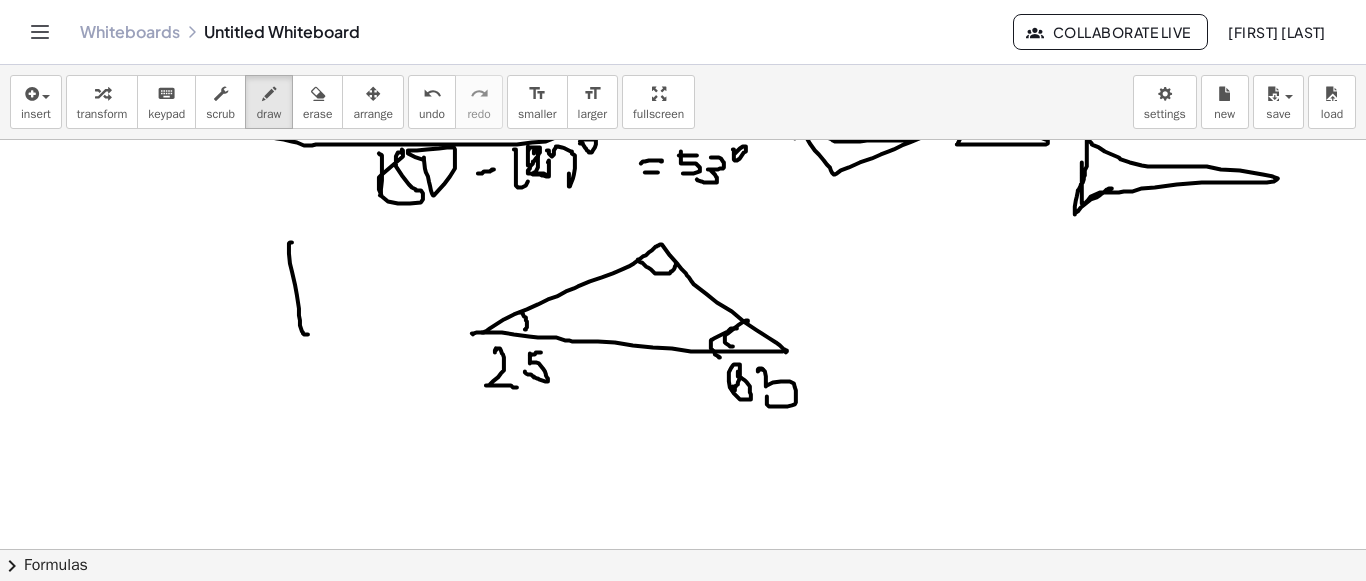 drag, startPoint x: 638, startPoint y: 258, endPoint x: 676, endPoint y: 262, distance: 38.209946 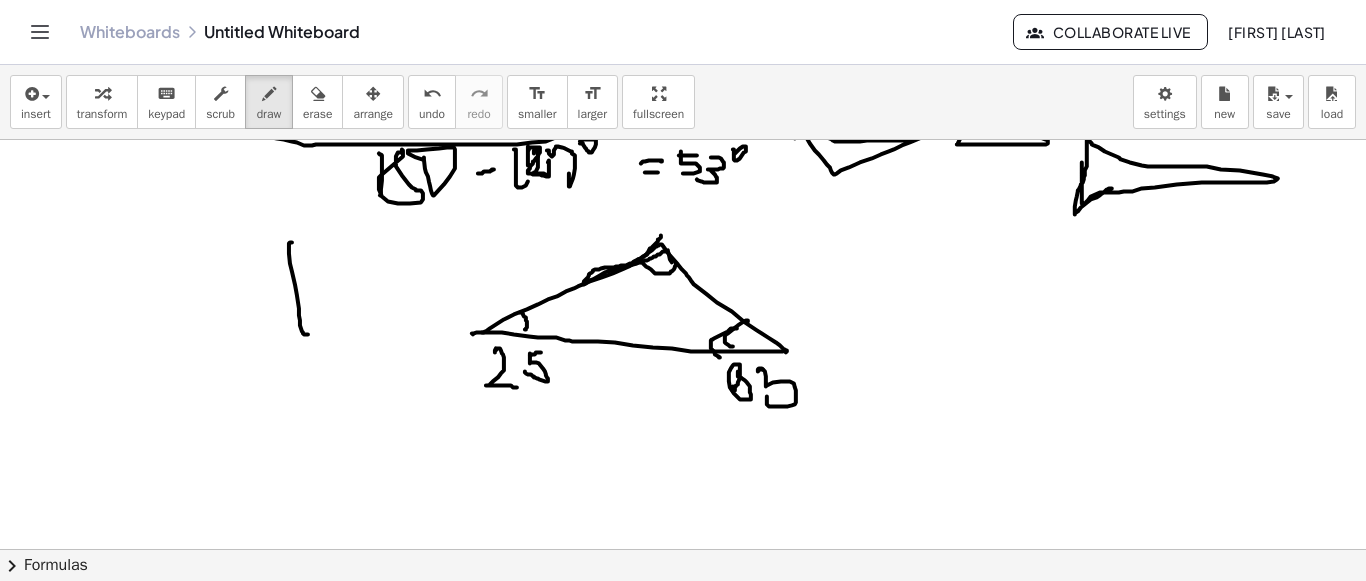 drag, startPoint x: 661, startPoint y: 234, endPoint x: 672, endPoint y: 262, distance: 30.083218 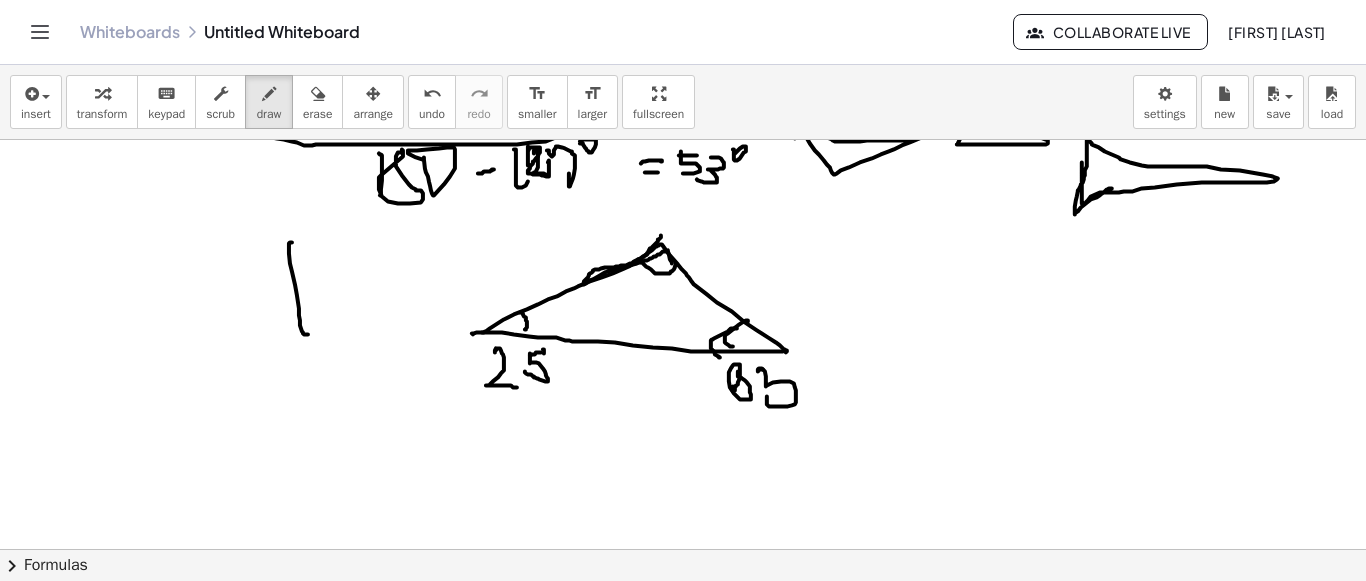 click at bounding box center (683, -180) 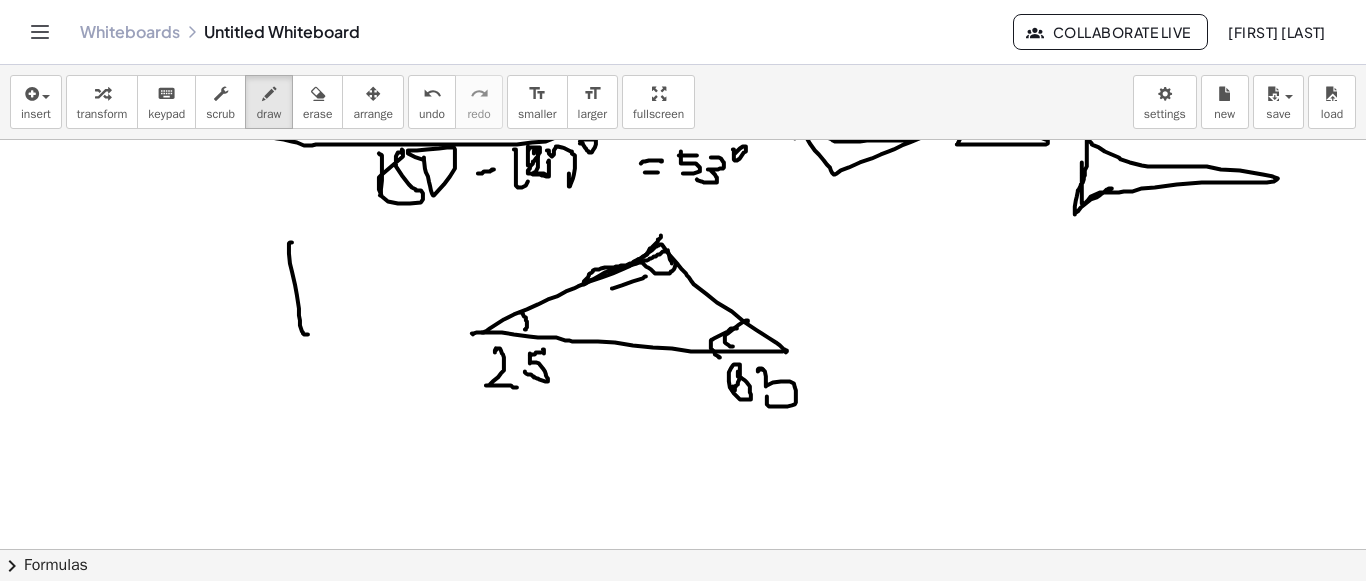 drag, startPoint x: 646, startPoint y: 275, endPoint x: 612, endPoint y: 287, distance: 36.05551 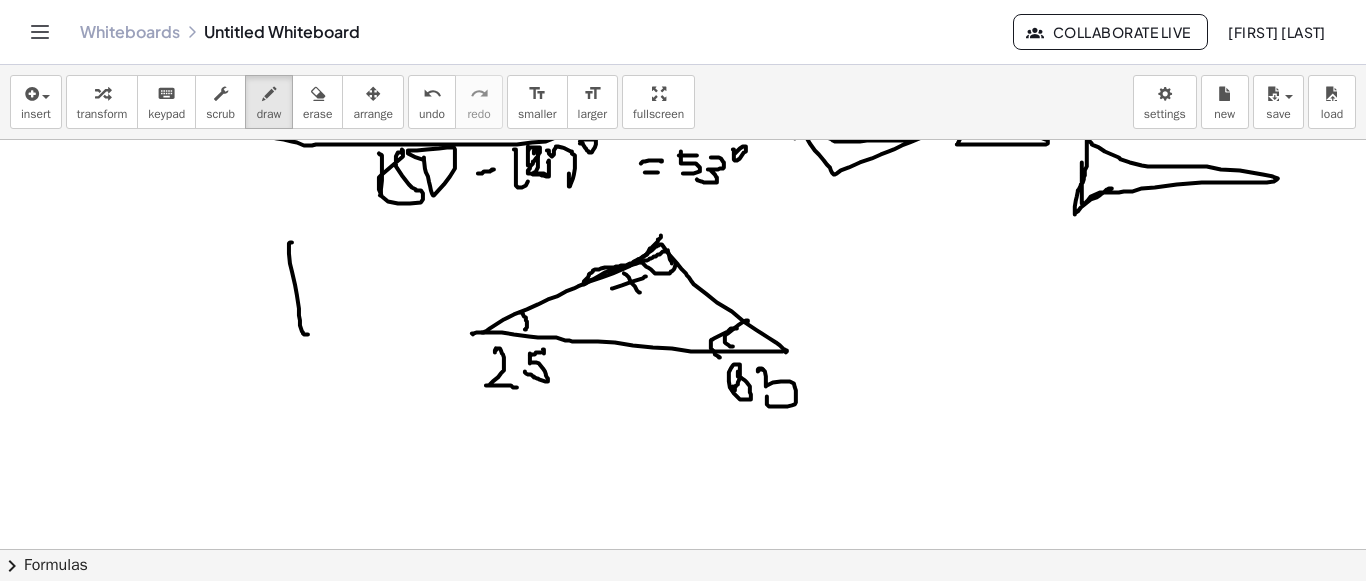drag, startPoint x: 624, startPoint y: 272, endPoint x: 640, endPoint y: 291, distance: 24.839485 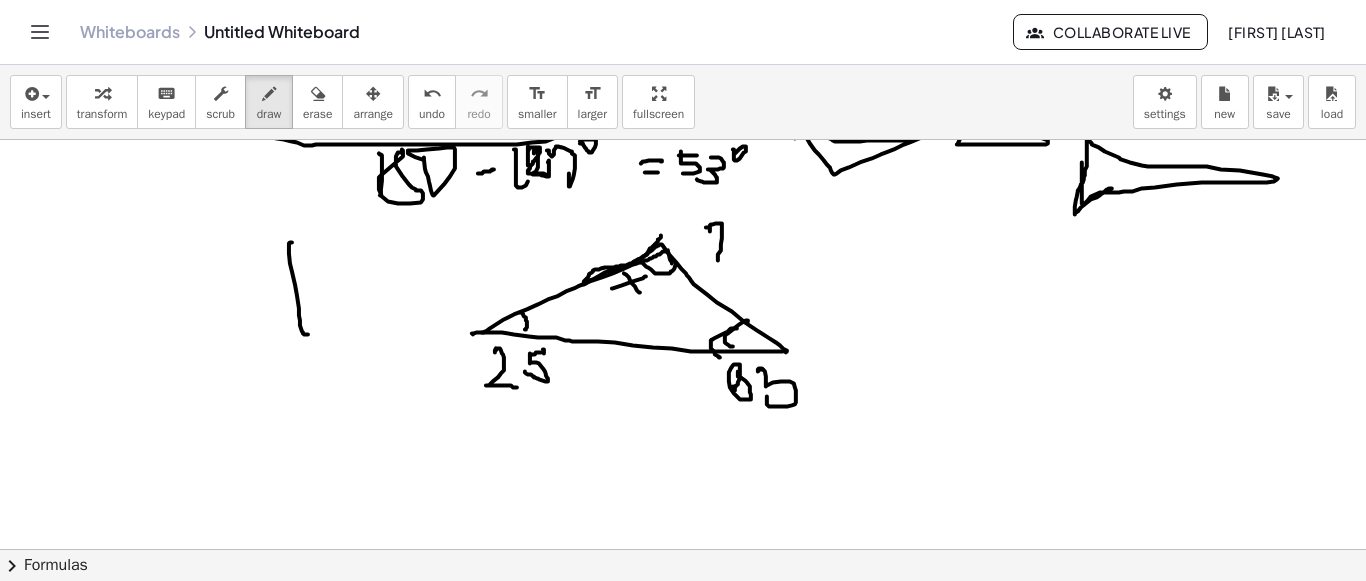 drag, startPoint x: 706, startPoint y: 226, endPoint x: 753, endPoint y: 231, distance: 47.26521 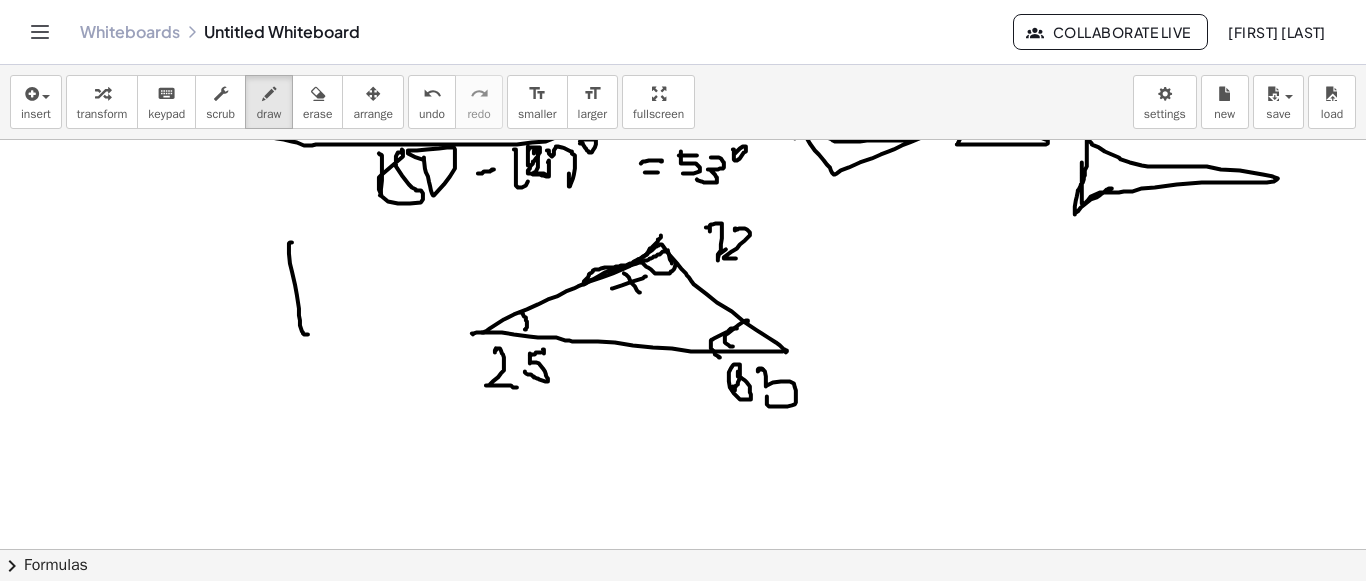 drag, startPoint x: 736, startPoint y: 227, endPoint x: 753, endPoint y: 250, distance: 28.600698 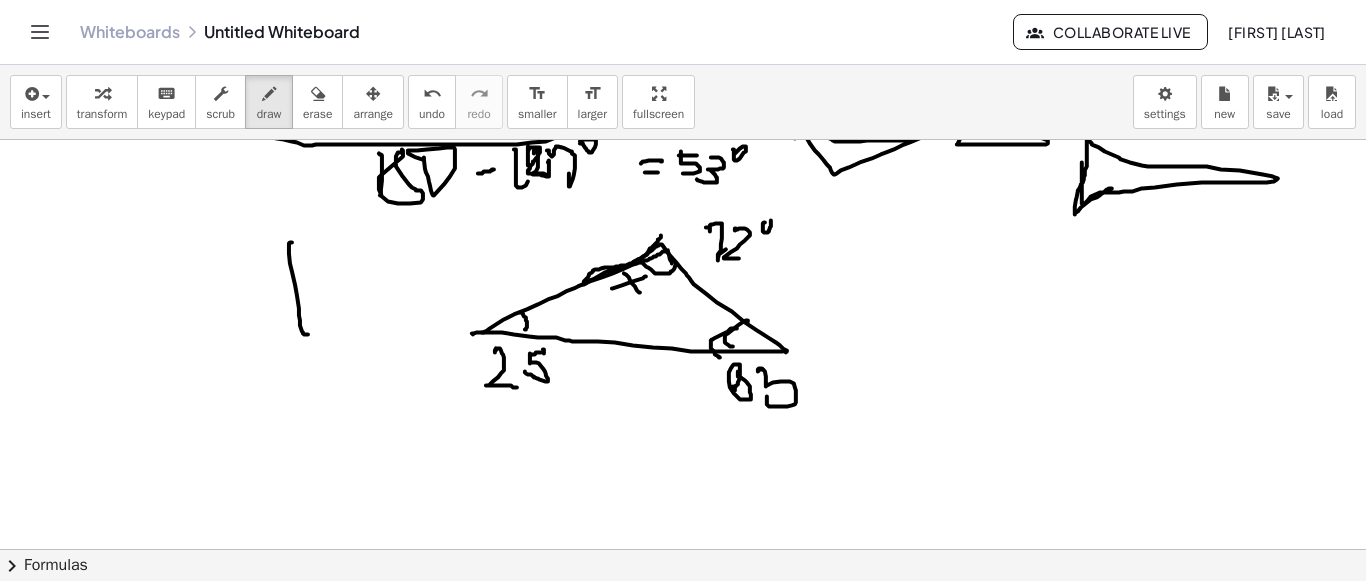 click at bounding box center (683, -180) 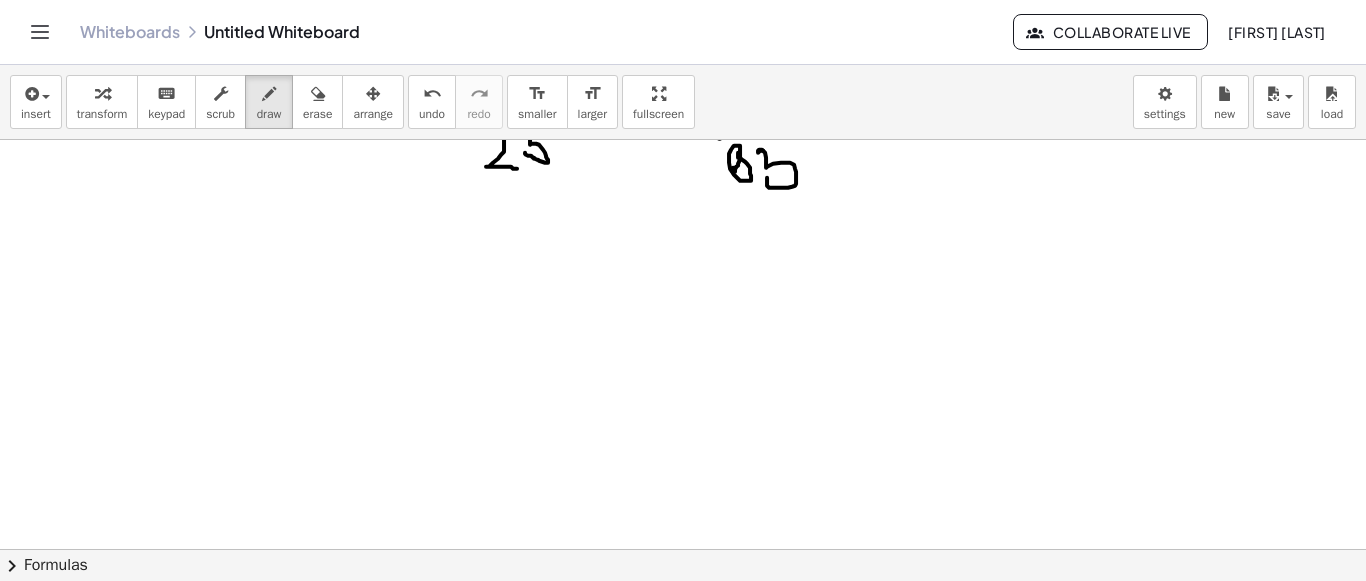 scroll, scrollTop: 1432, scrollLeft: 0, axis: vertical 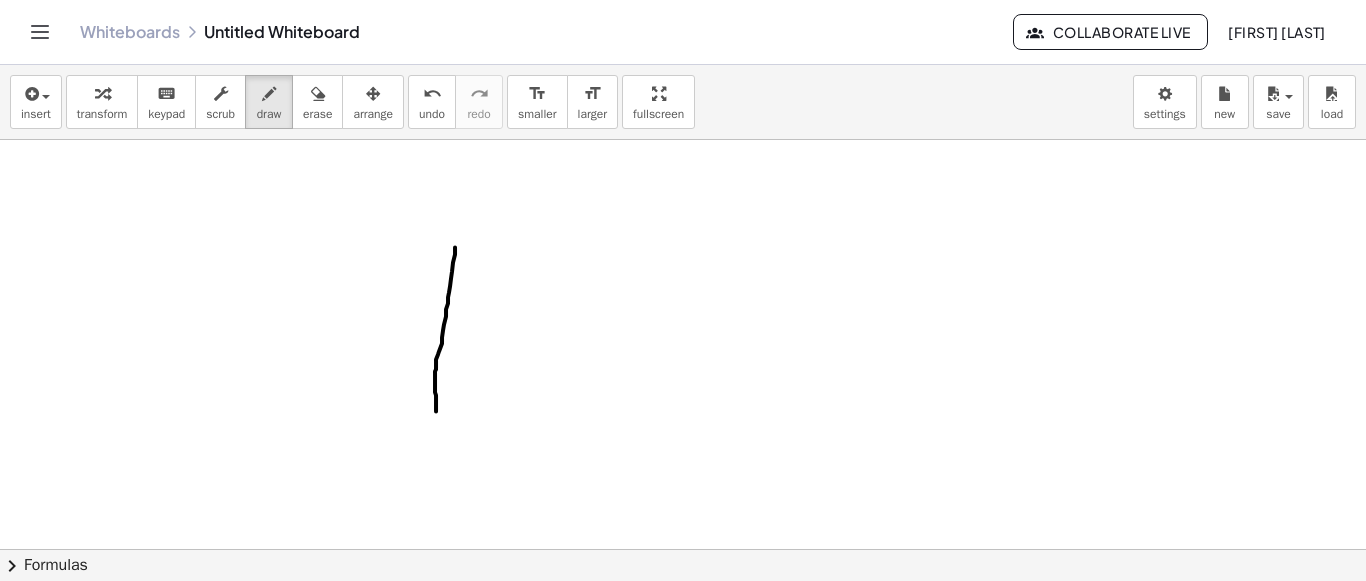 drag, startPoint x: 455, startPoint y: 246, endPoint x: 437, endPoint y: 367, distance: 122.33152 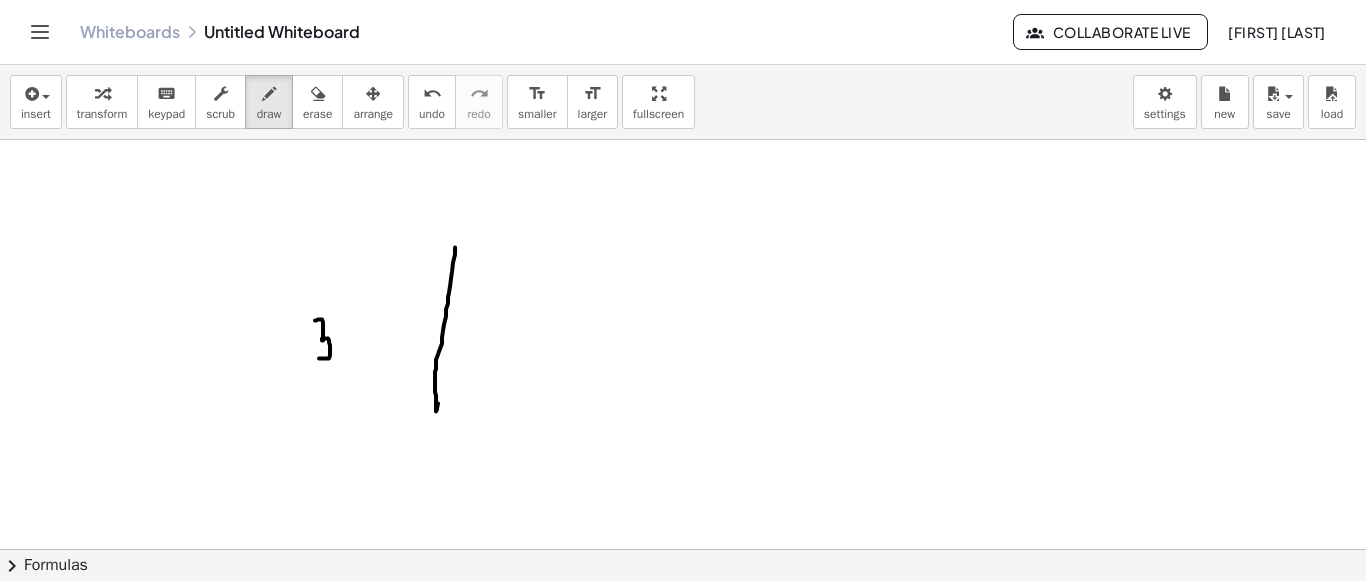 drag, startPoint x: 315, startPoint y: 319, endPoint x: 333, endPoint y: 349, distance: 34.98571 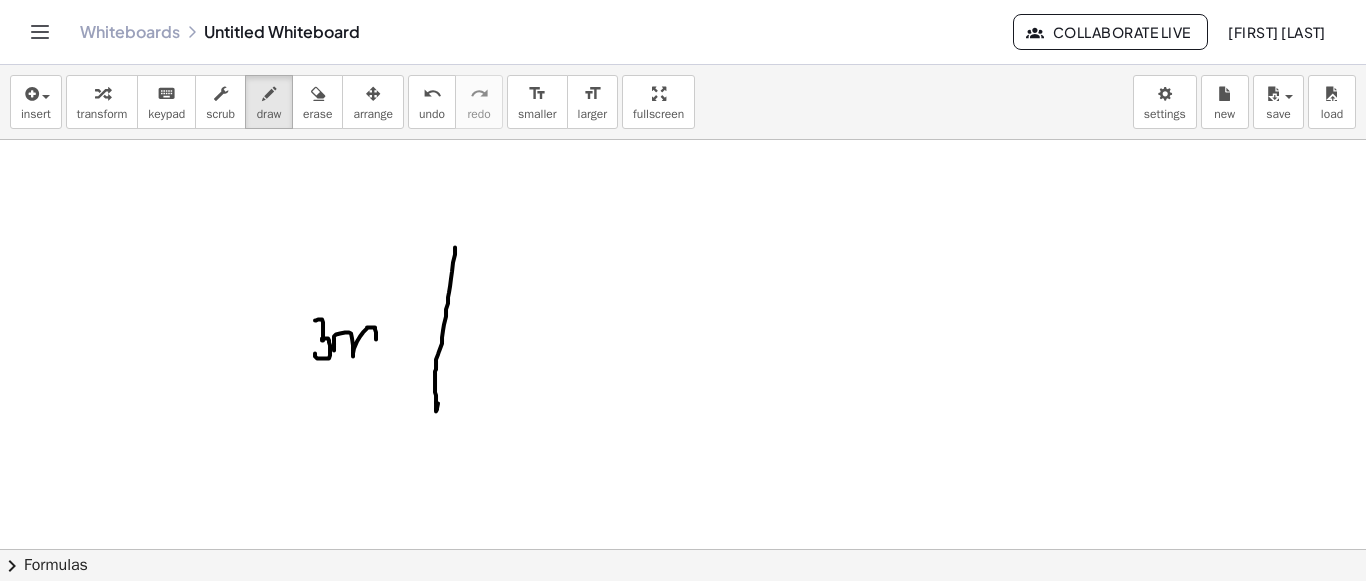 drag, startPoint x: 334, startPoint y: 339, endPoint x: 377, endPoint y: 337, distance: 43.046486 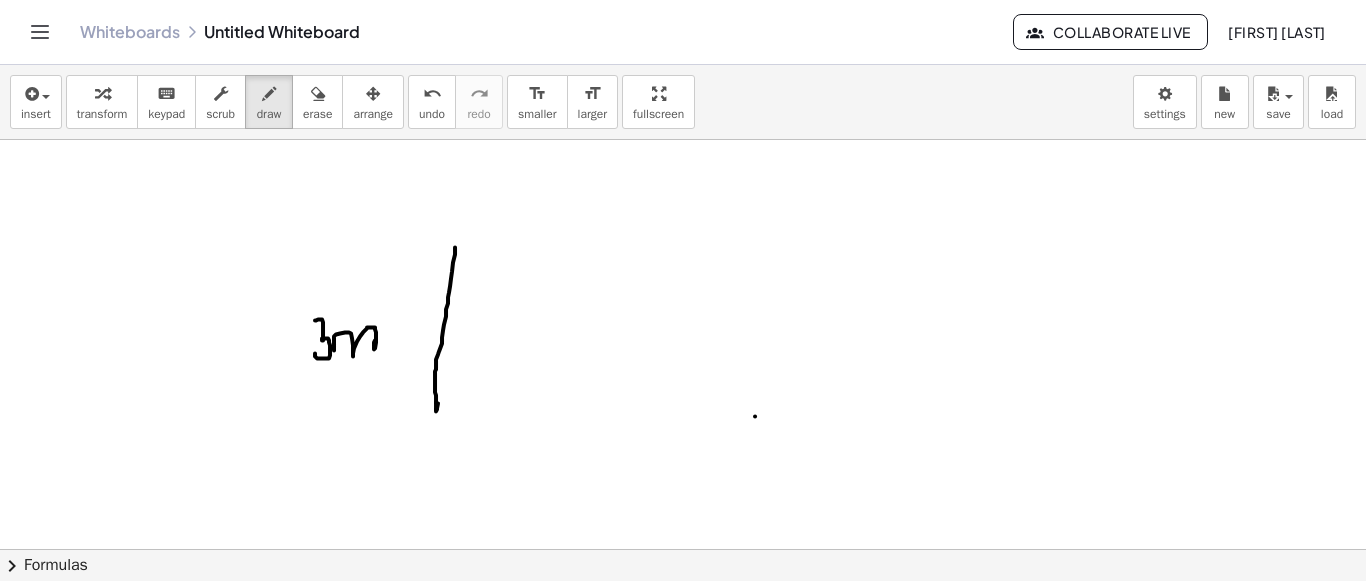 click at bounding box center [683, -266] 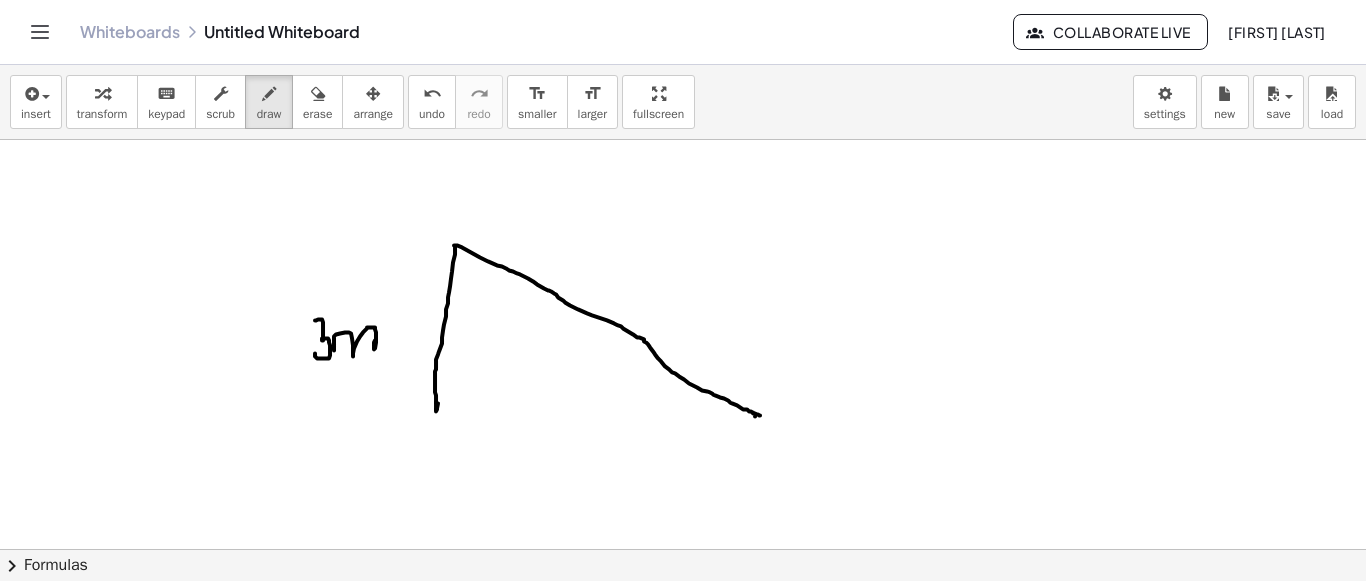 drag, startPoint x: 454, startPoint y: 244, endPoint x: 760, endPoint y: 414, distance: 350.05142 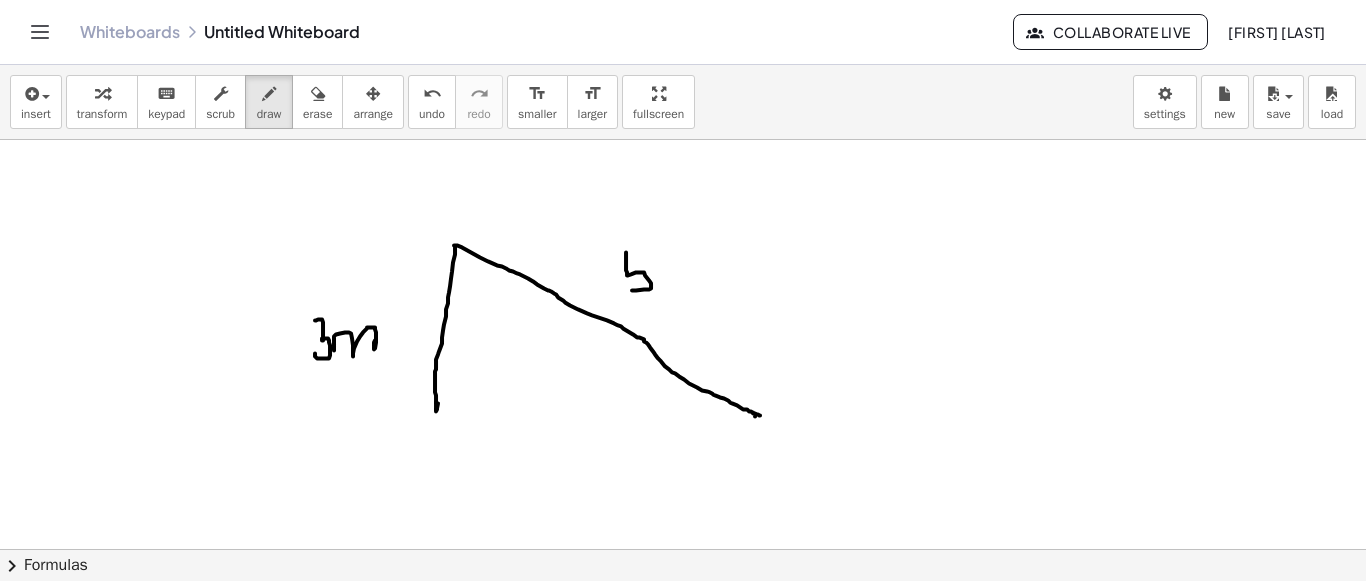 drag, startPoint x: 626, startPoint y: 251, endPoint x: 622, endPoint y: 288, distance: 37.215588 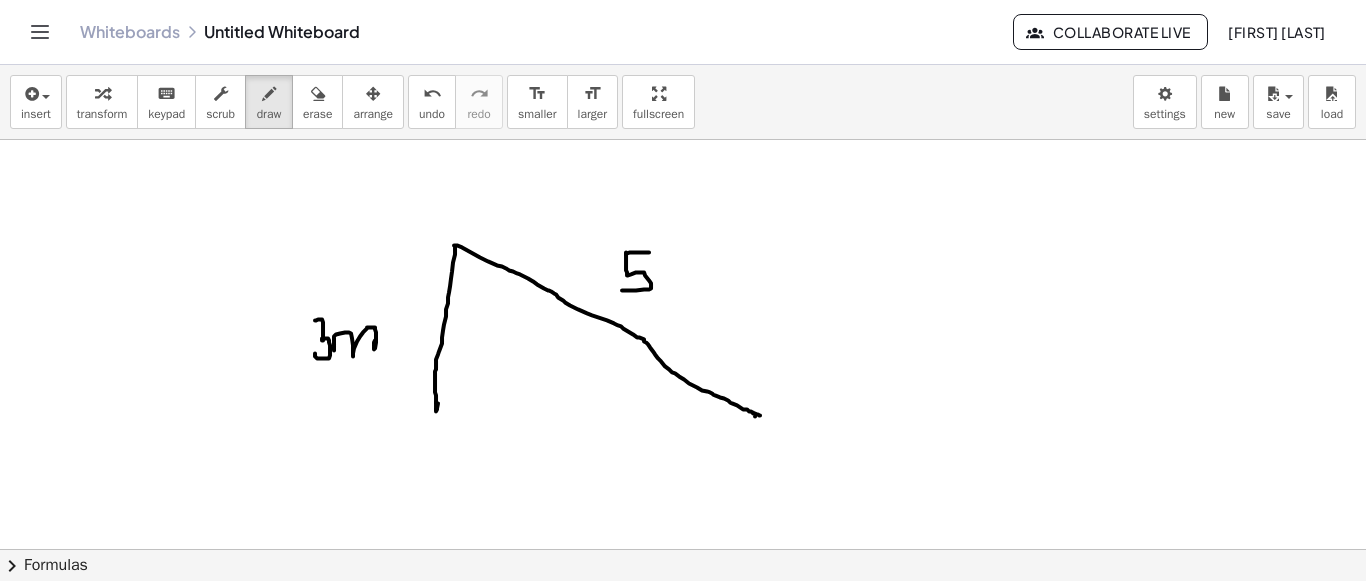 drag, startPoint x: 626, startPoint y: 253, endPoint x: 649, endPoint y: 251, distance: 23.086792 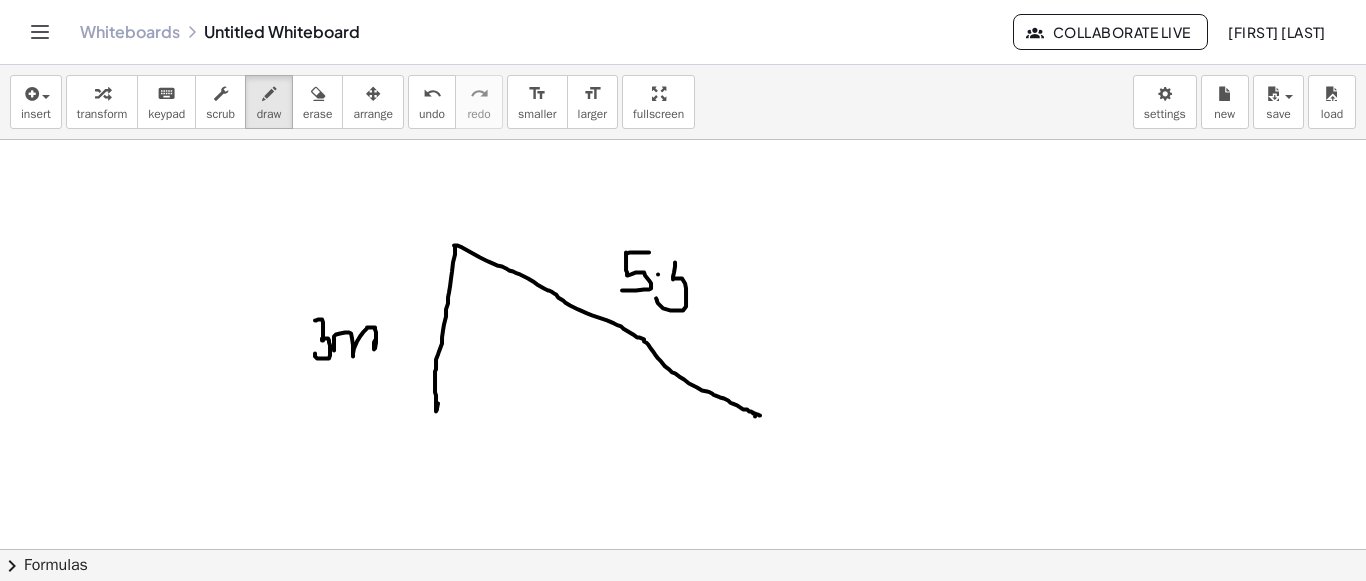 drag, startPoint x: 675, startPoint y: 261, endPoint x: 658, endPoint y: 291, distance: 34.48188 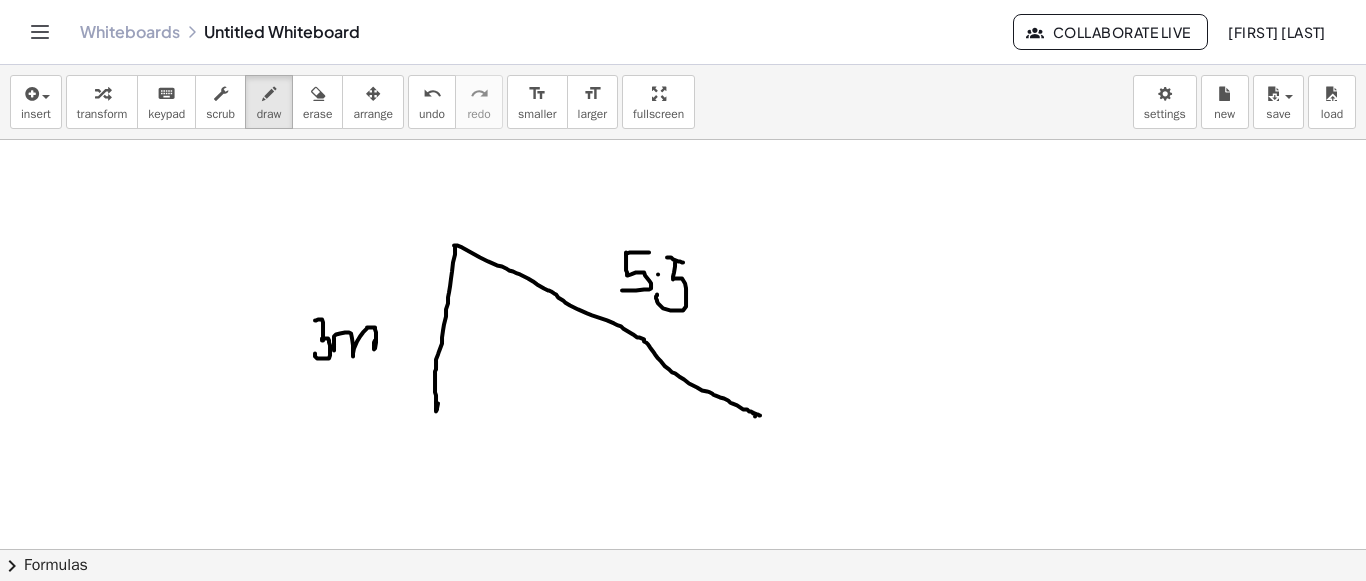 drag, startPoint x: 667, startPoint y: 256, endPoint x: 691, endPoint y: 264, distance: 25.298222 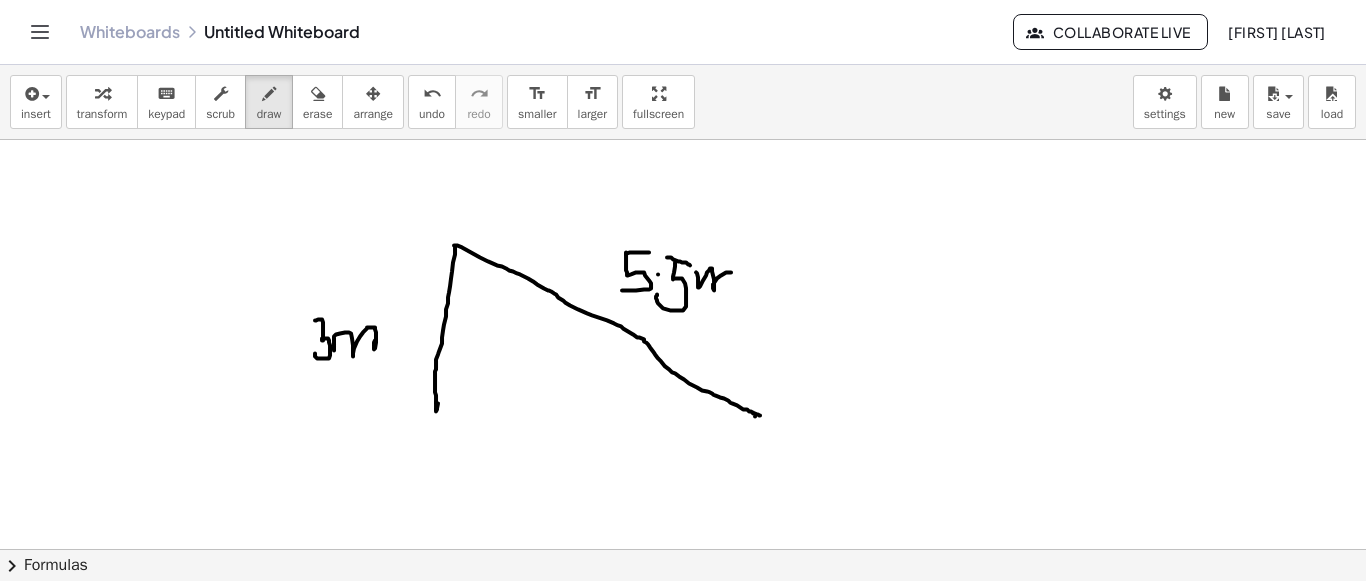 drag, startPoint x: 696, startPoint y: 271, endPoint x: 740, endPoint y: 305, distance: 55.605755 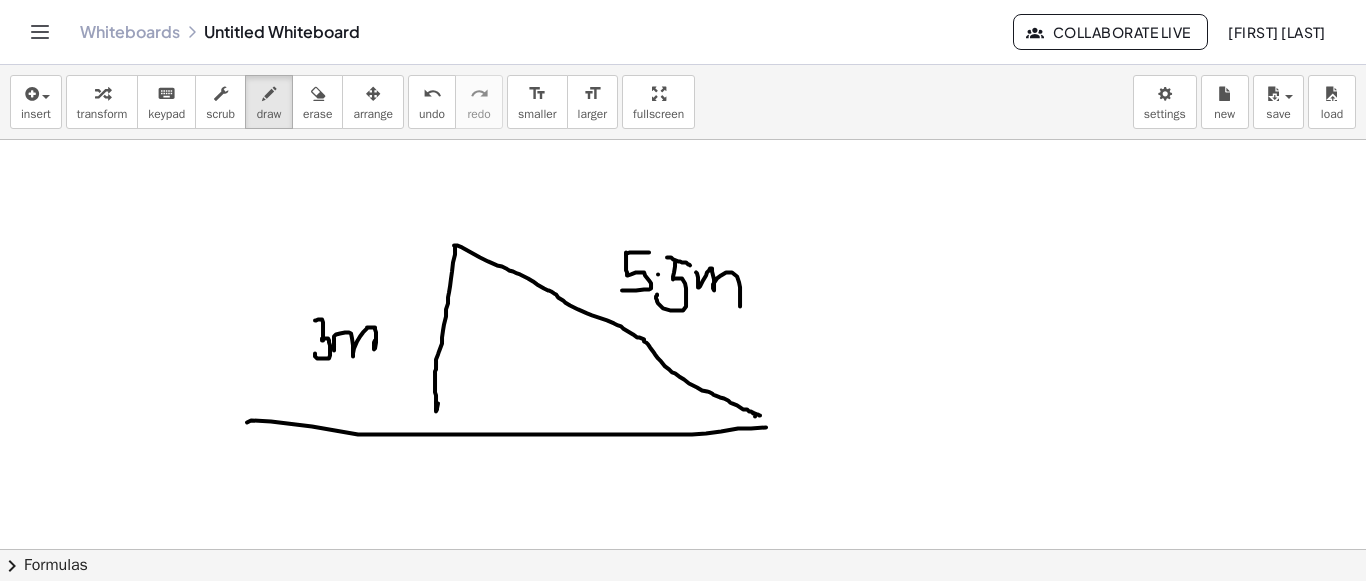 drag, startPoint x: 247, startPoint y: 421, endPoint x: 890, endPoint y: 421, distance: 643 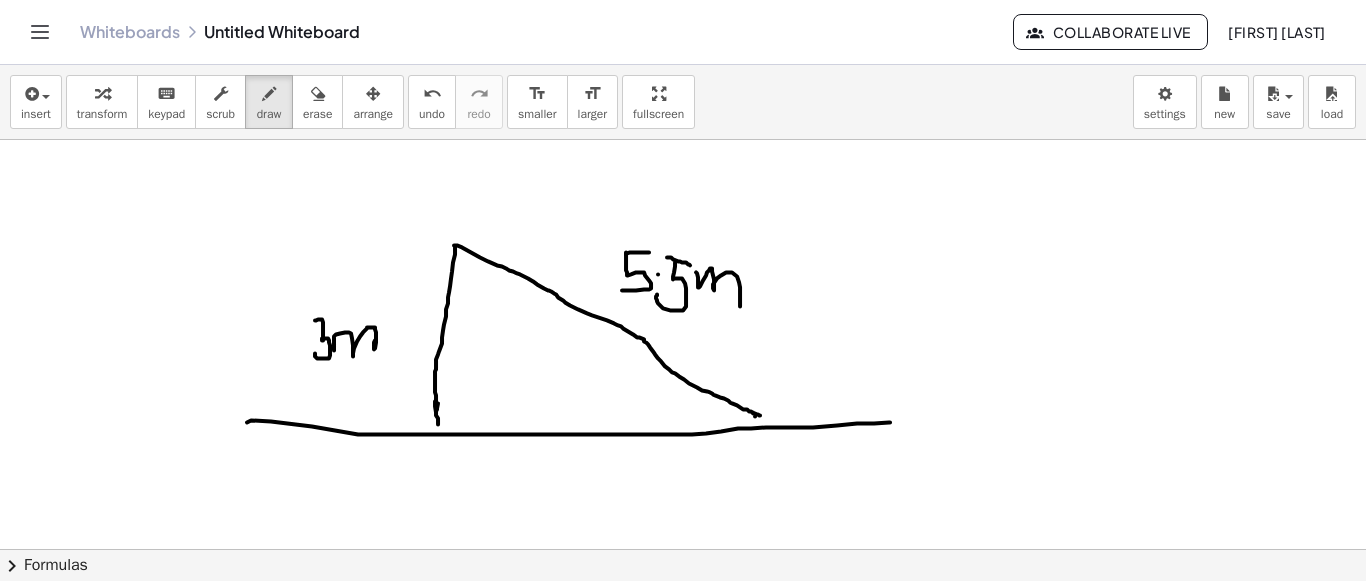 drag, startPoint x: 436, startPoint y: 399, endPoint x: 440, endPoint y: 424, distance: 25.317978 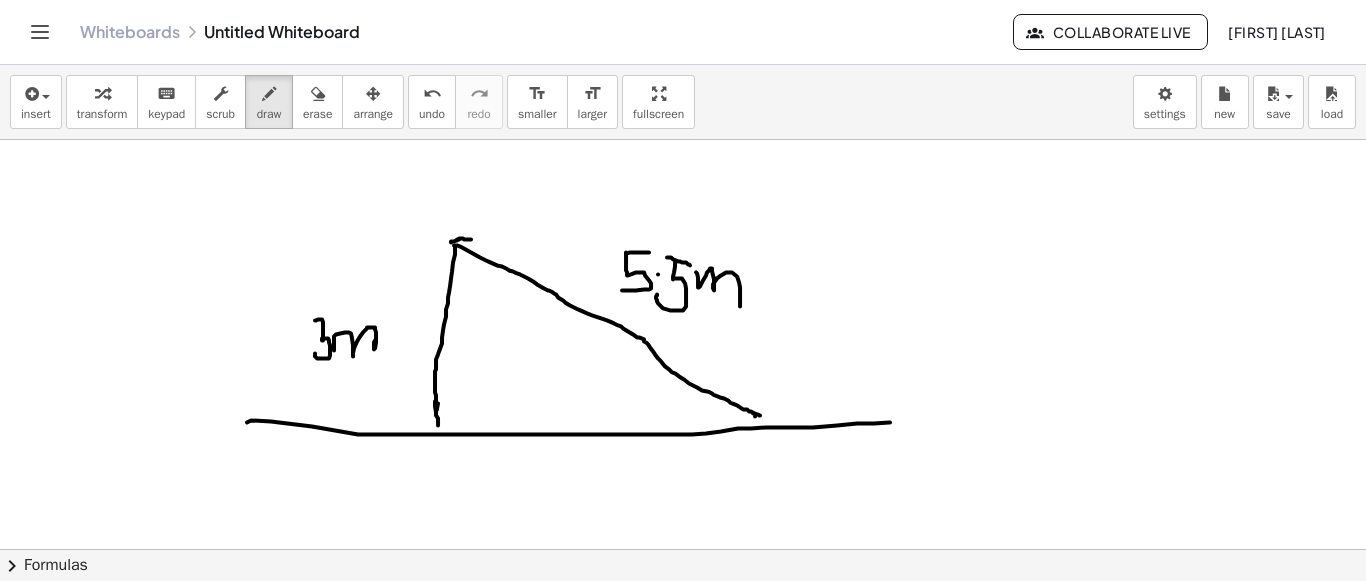 drag, startPoint x: 451, startPoint y: 241, endPoint x: 471, endPoint y: 238, distance: 20.22375 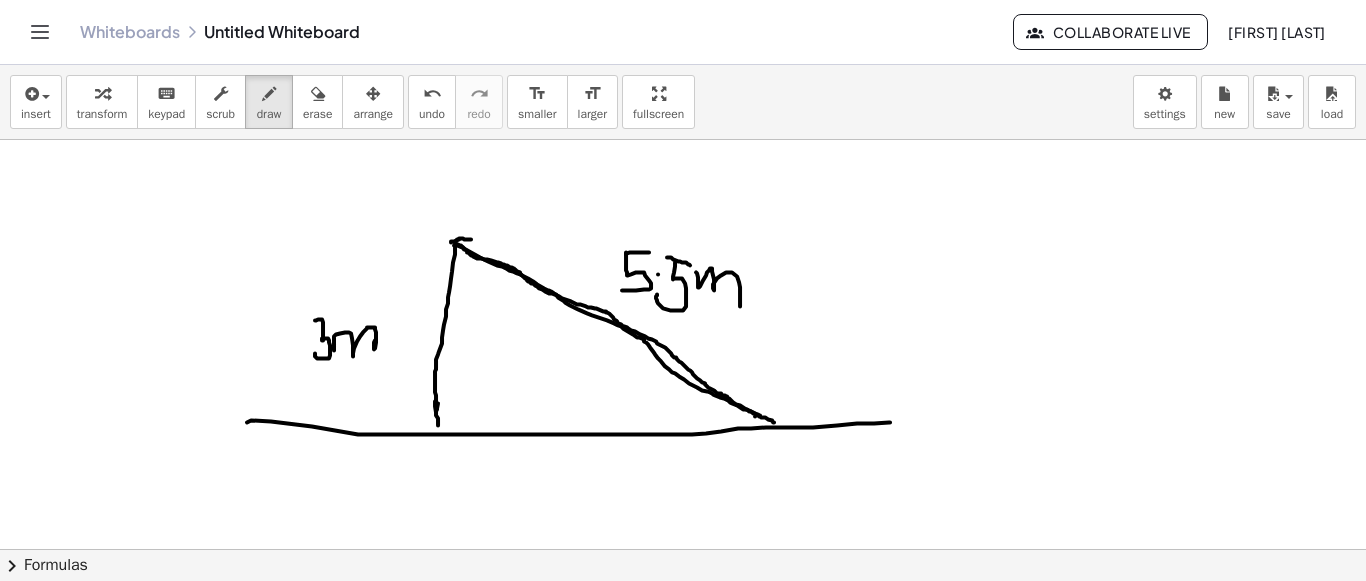 drag, startPoint x: 461, startPoint y: 245, endPoint x: 774, endPoint y: 421, distance: 359.0891 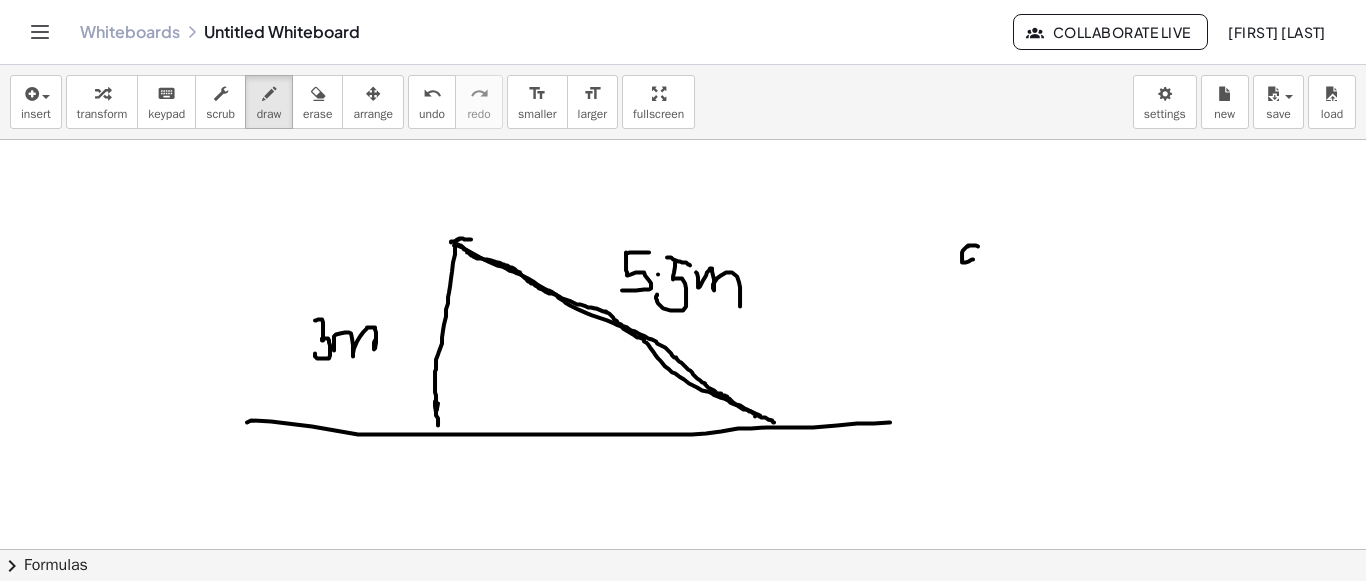 drag, startPoint x: 978, startPoint y: 245, endPoint x: 993, endPoint y: 232, distance: 19.849434 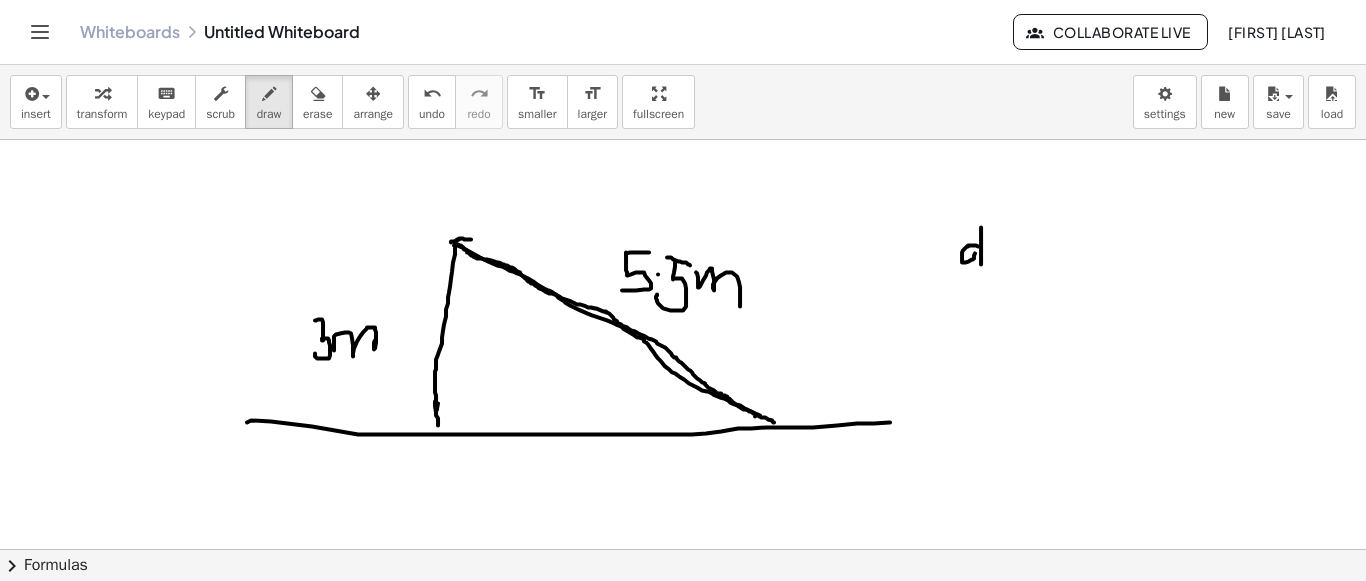 drag, startPoint x: 981, startPoint y: 226, endPoint x: 981, endPoint y: 263, distance: 37 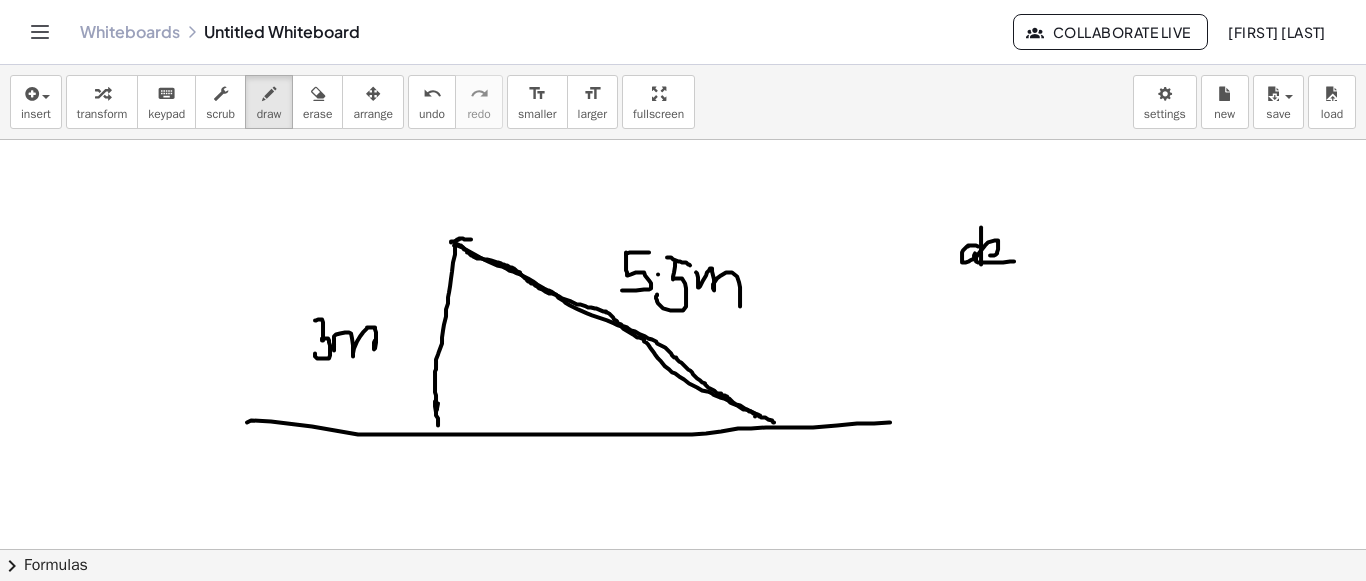 drag, startPoint x: 994, startPoint y: 254, endPoint x: 1045, endPoint y: 248, distance: 51.351727 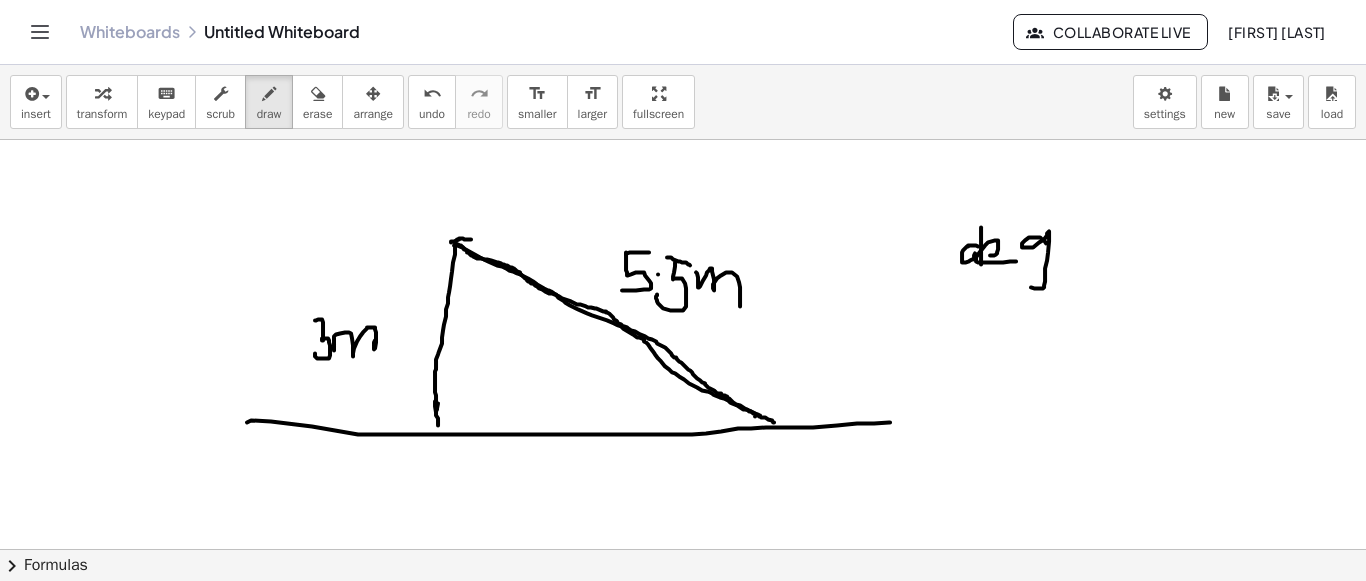 drag, startPoint x: 1041, startPoint y: 237, endPoint x: 1073, endPoint y: 252, distance: 35.341194 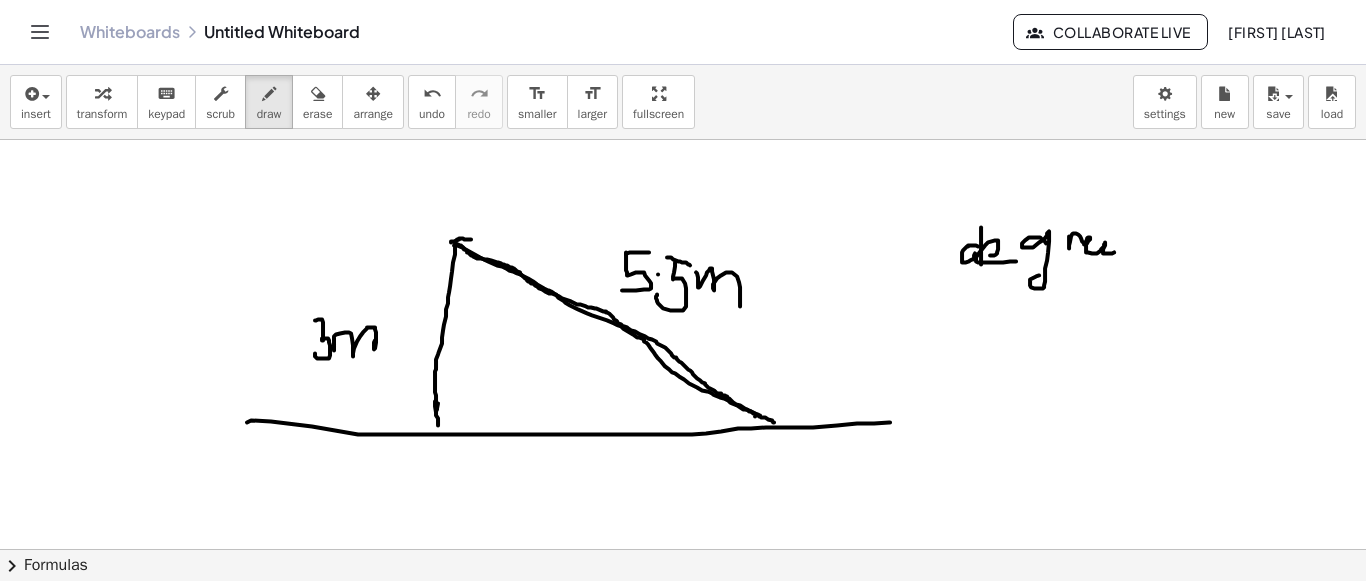 drag, startPoint x: 1069, startPoint y: 235, endPoint x: 1150, endPoint y: 251, distance: 82.565125 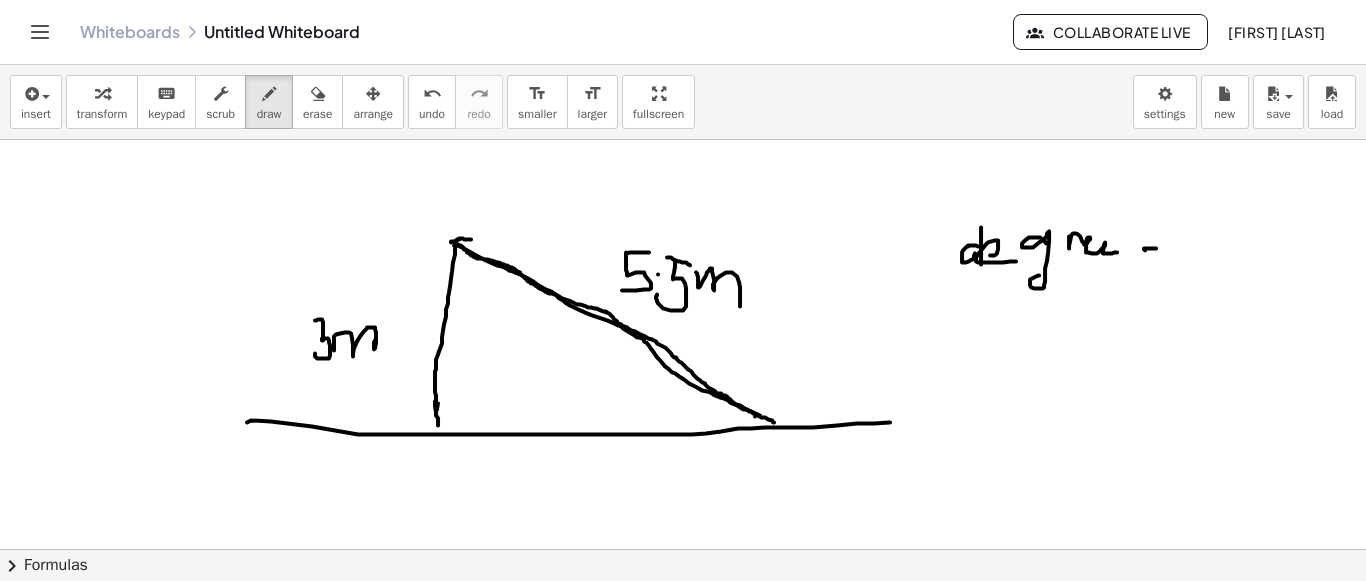 drag, startPoint x: 1145, startPoint y: 249, endPoint x: 1158, endPoint y: 249, distance: 13 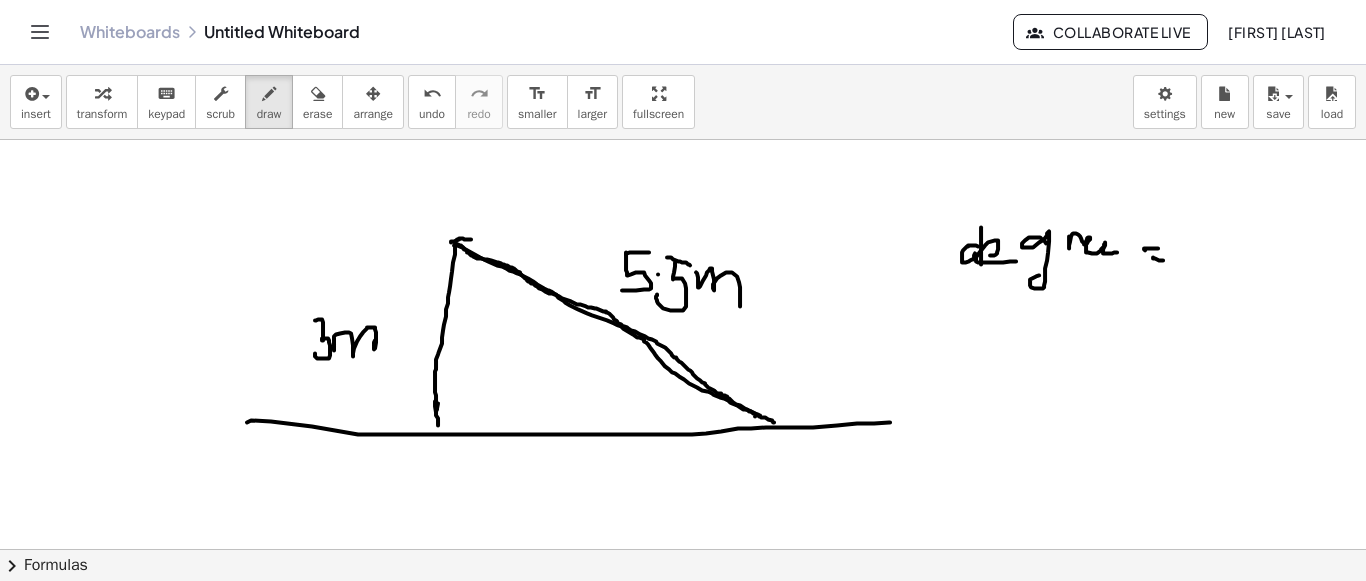 drag, startPoint x: 1153, startPoint y: 256, endPoint x: 1202, endPoint y: 226, distance: 57.45433 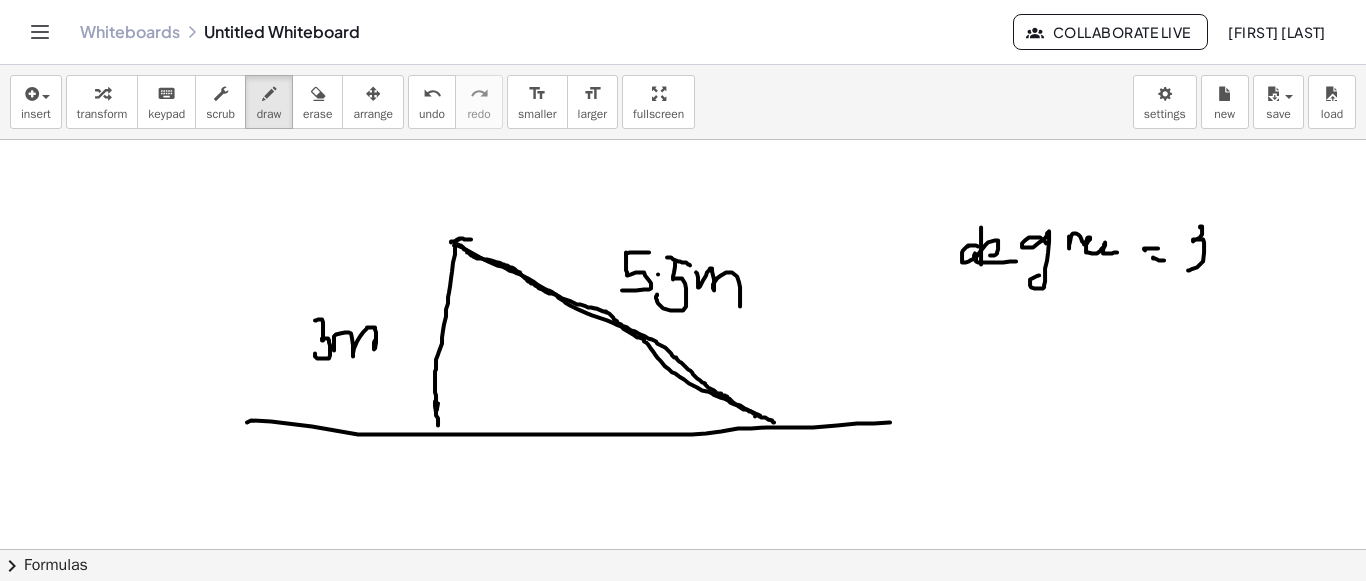 drag, startPoint x: 1200, startPoint y: 226, endPoint x: 1205, endPoint y: 252, distance: 26.476404 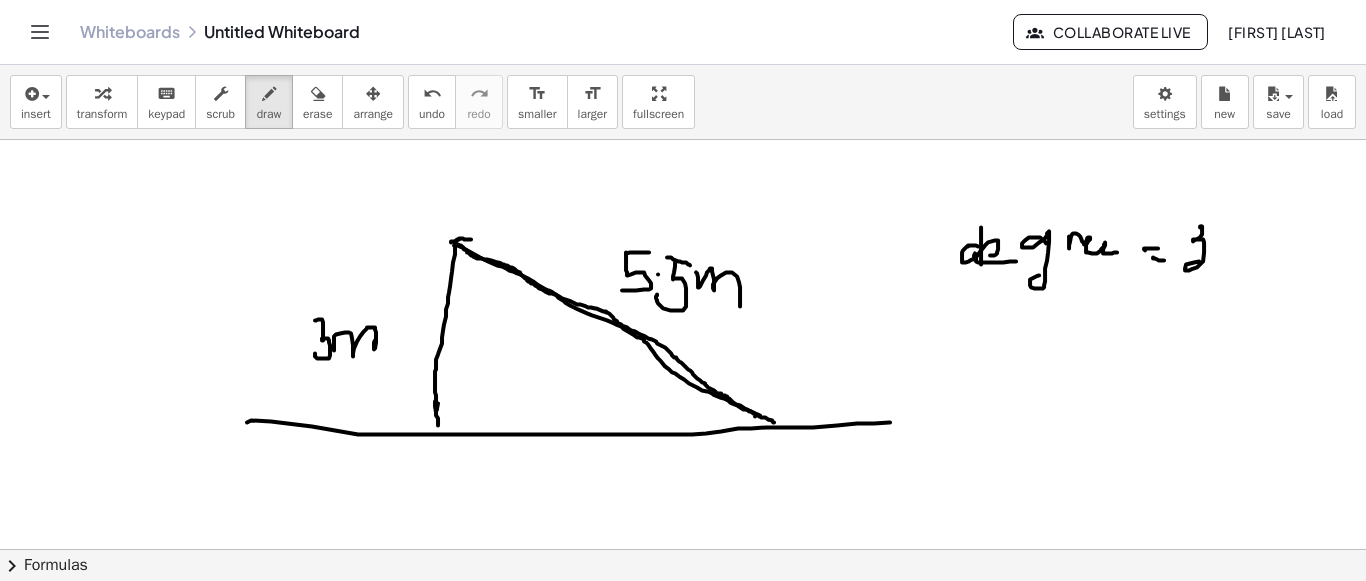 drag, startPoint x: 1201, startPoint y: 225, endPoint x: 1204, endPoint y: 248, distance: 23.194826 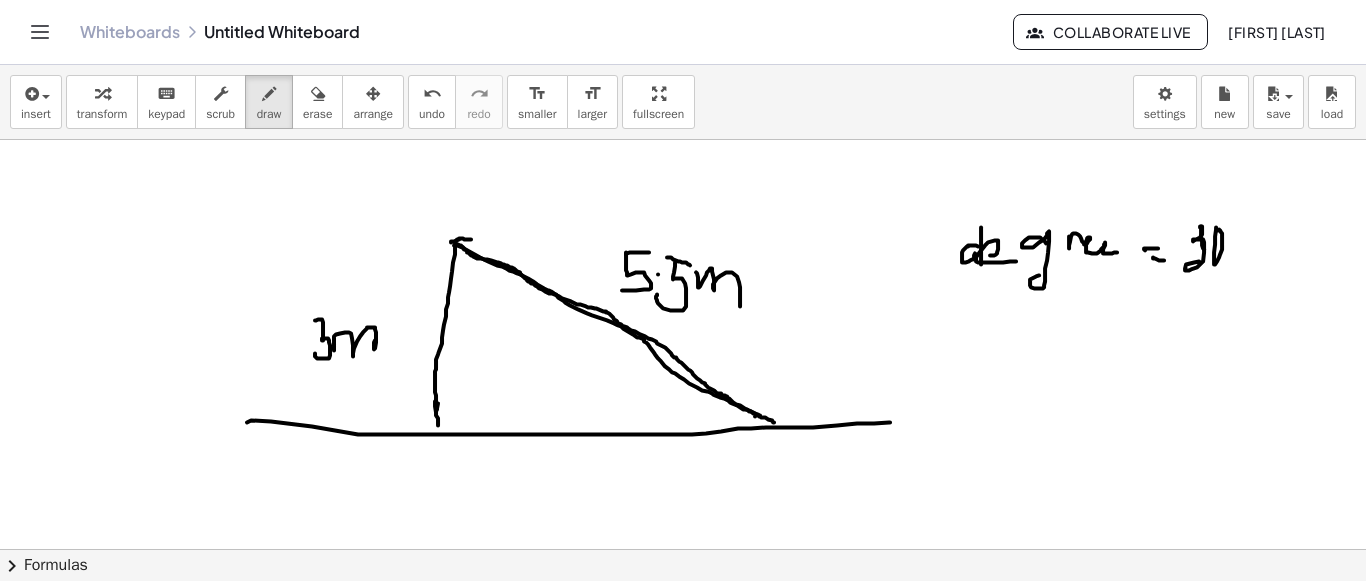 drag, startPoint x: 1215, startPoint y: 243, endPoint x: 1224, endPoint y: 217, distance: 27.513634 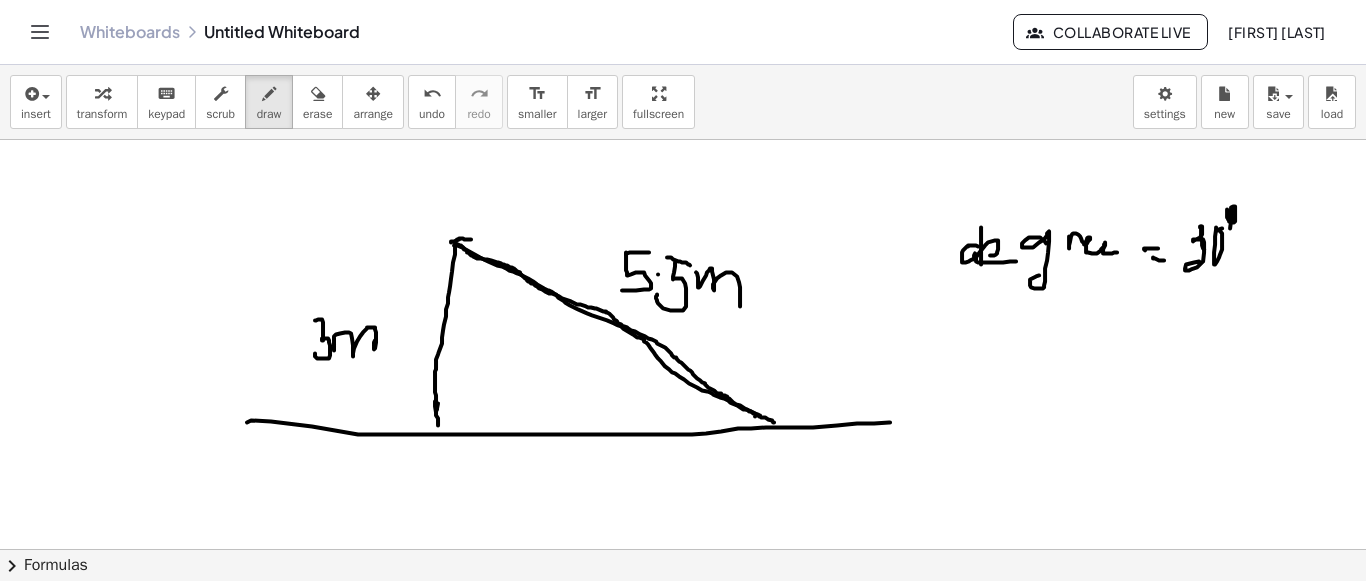 drag, startPoint x: 1227, startPoint y: 215, endPoint x: 1226, endPoint y: 242, distance: 27.018513 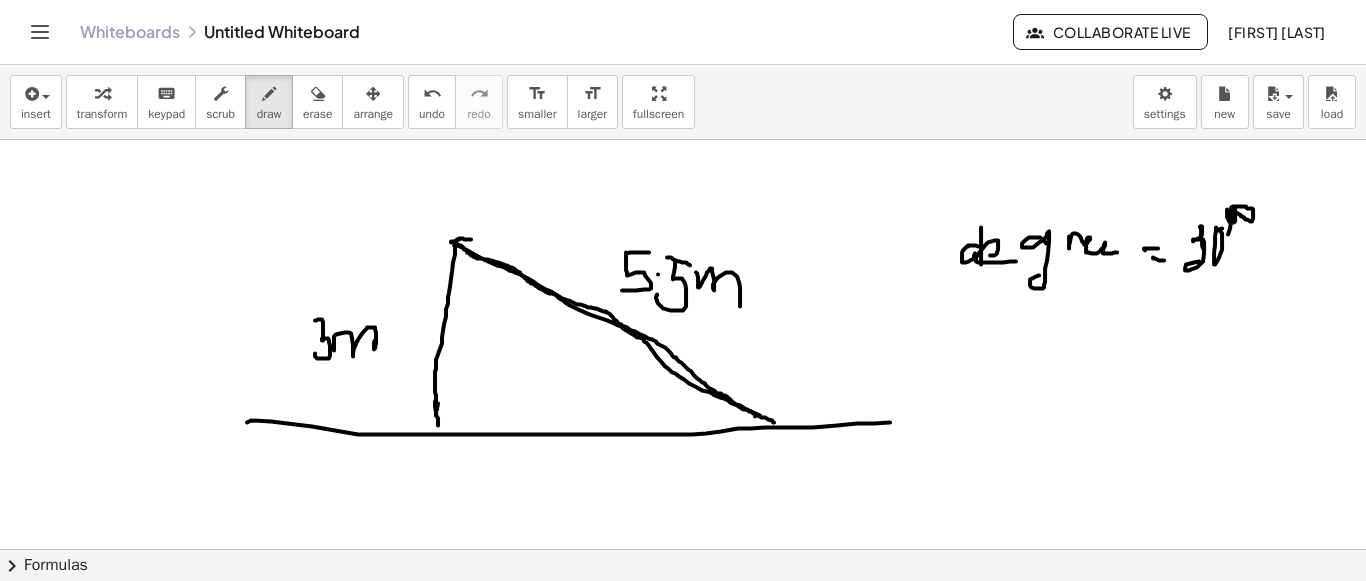 click at bounding box center (683, -266) 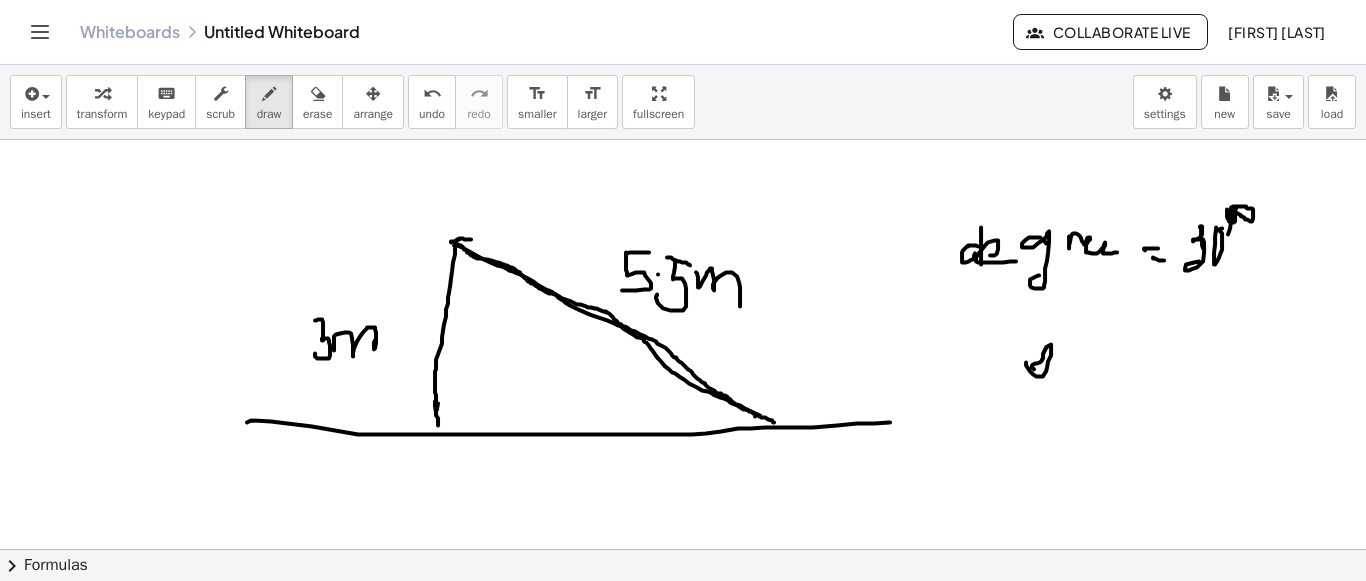 drag, startPoint x: 1026, startPoint y: 361, endPoint x: 1049, endPoint y: 368, distance: 24.04163 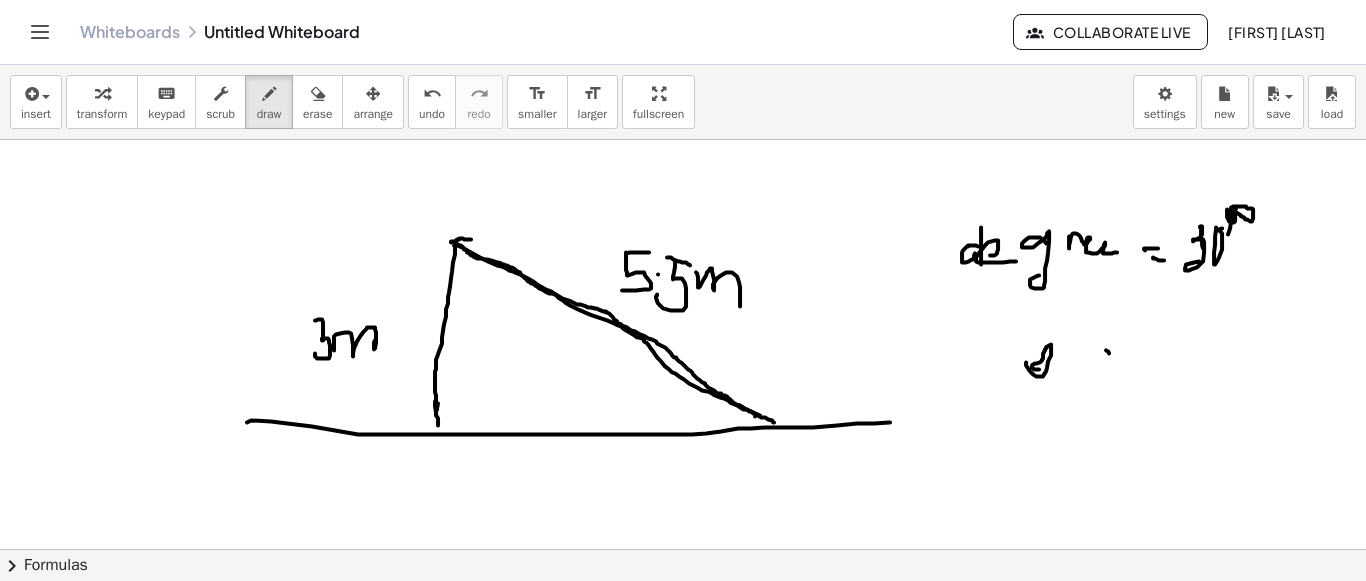 drag, startPoint x: 1109, startPoint y: 352, endPoint x: 1108, endPoint y: 371, distance: 19.026299 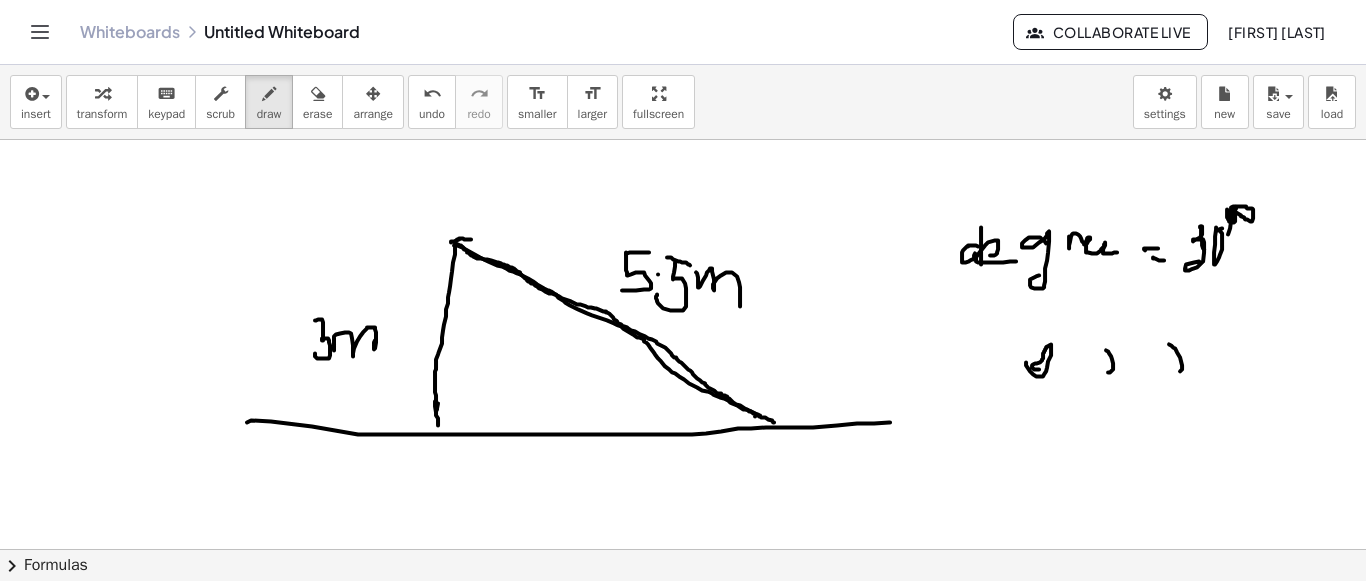 drag, startPoint x: 1180, startPoint y: 356, endPoint x: 1190, endPoint y: 346, distance: 14.142136 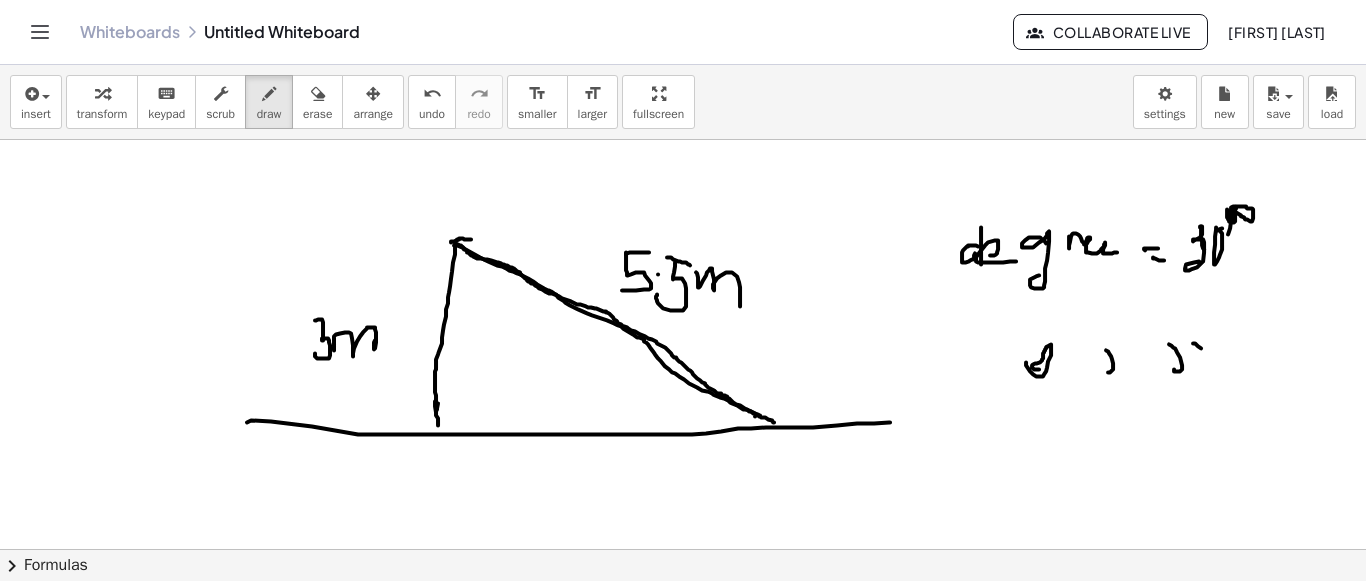 drag, startPoint x: 1201, startPoint y: 347, endPoint x: 1189, endPoint y: 366, distance: 22.472204 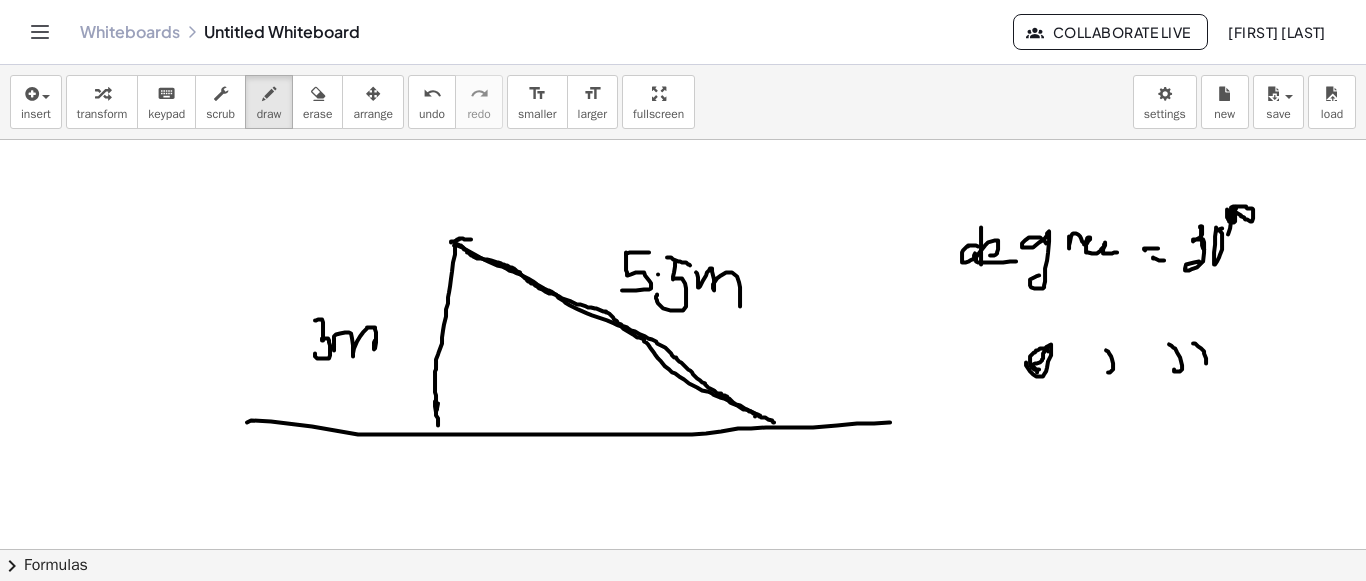 drag, startPoint x: 1048, startPoint y: 350, endPoint x: 1037, endPoint y: 371, distance: 23.70654 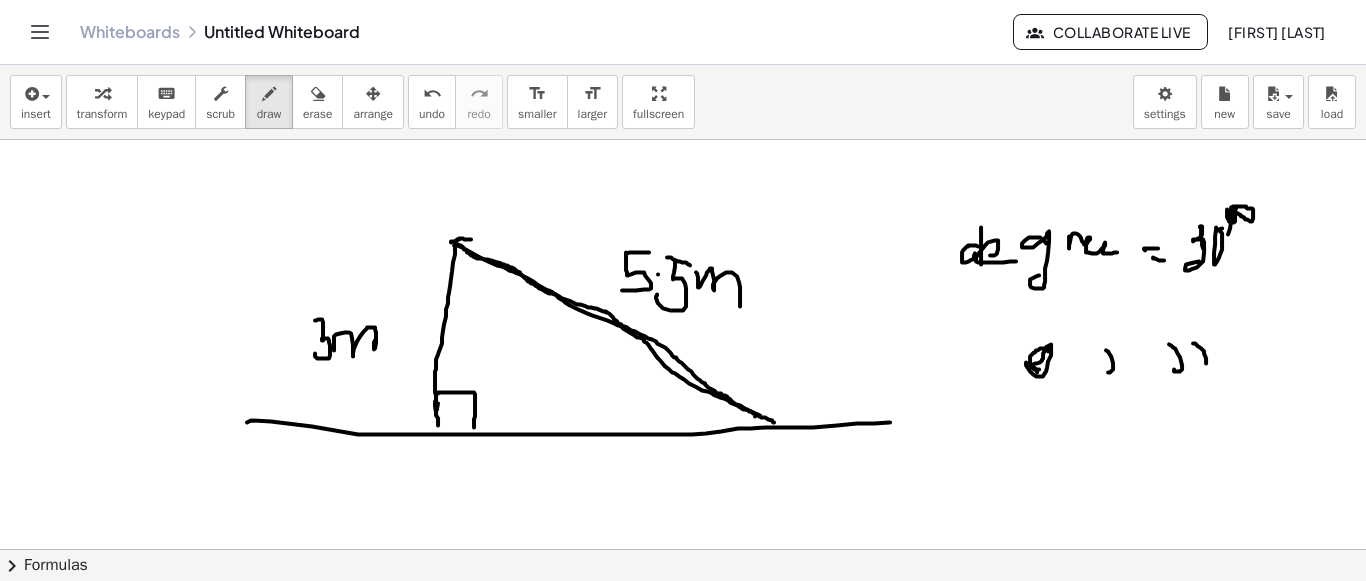 drag, startPoint x: 438, startPoint y: 392, endPoint x: 475, endPoint y: 415, distance: 43.56604 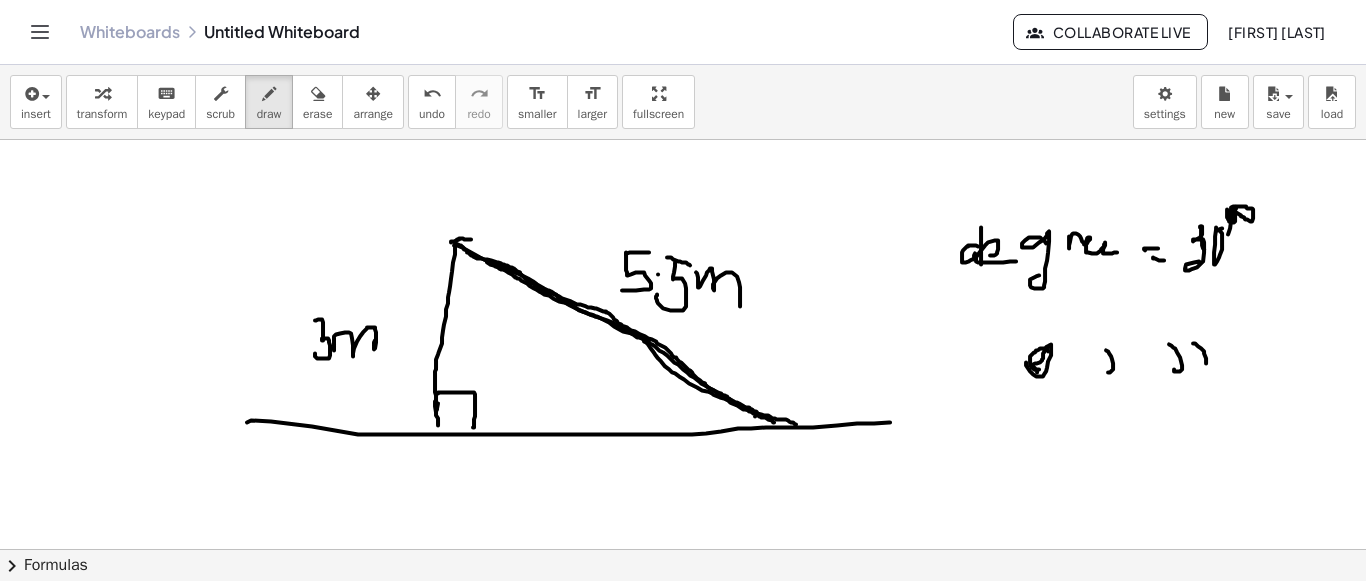 drag, startPoint x: 498, startPoint y: 266, endPoint x: 771, endPoint y: 411, distance: 309.1181 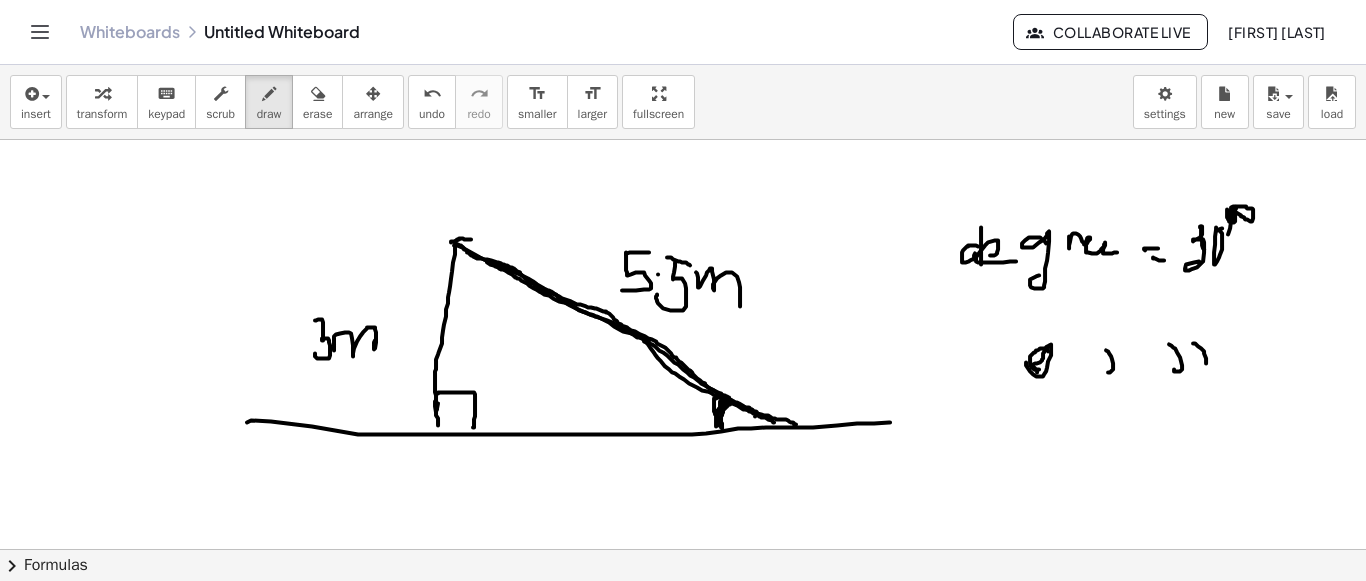 drag, startPoint x: 730, startPoint y: 403, endPoint x: 717, endPoint y: 426, distance: 26.41969 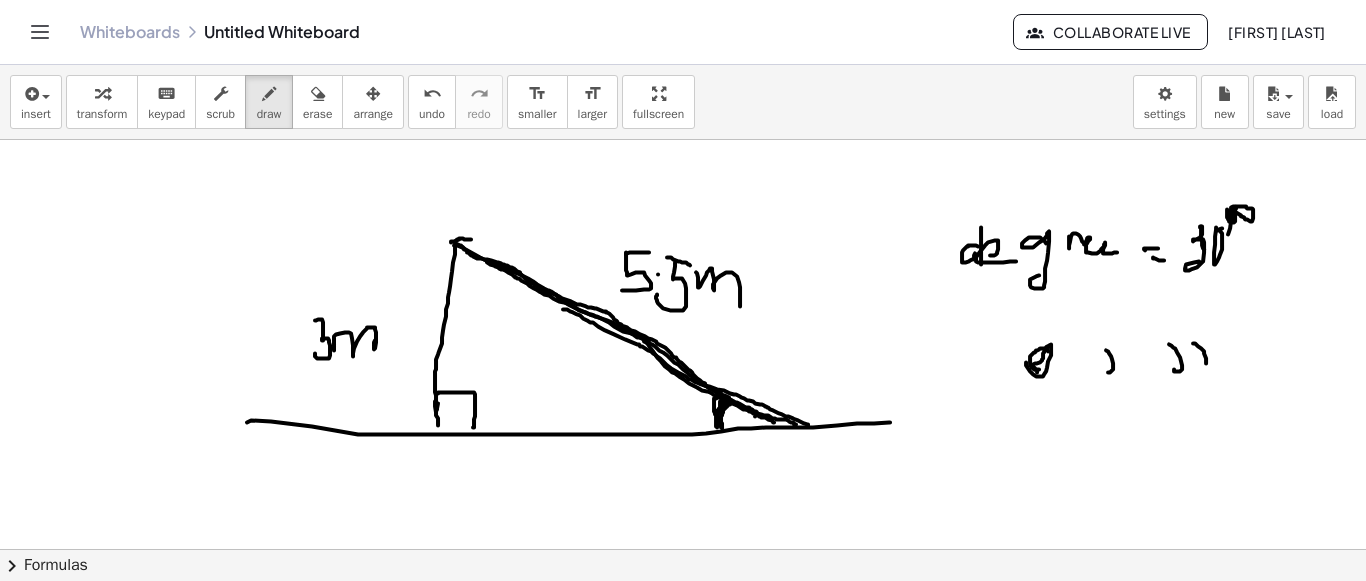 drag, startPoint x: 563, startPoint y: 308, endPoint x: 808, endPoint y: 424, distance: 271.0738 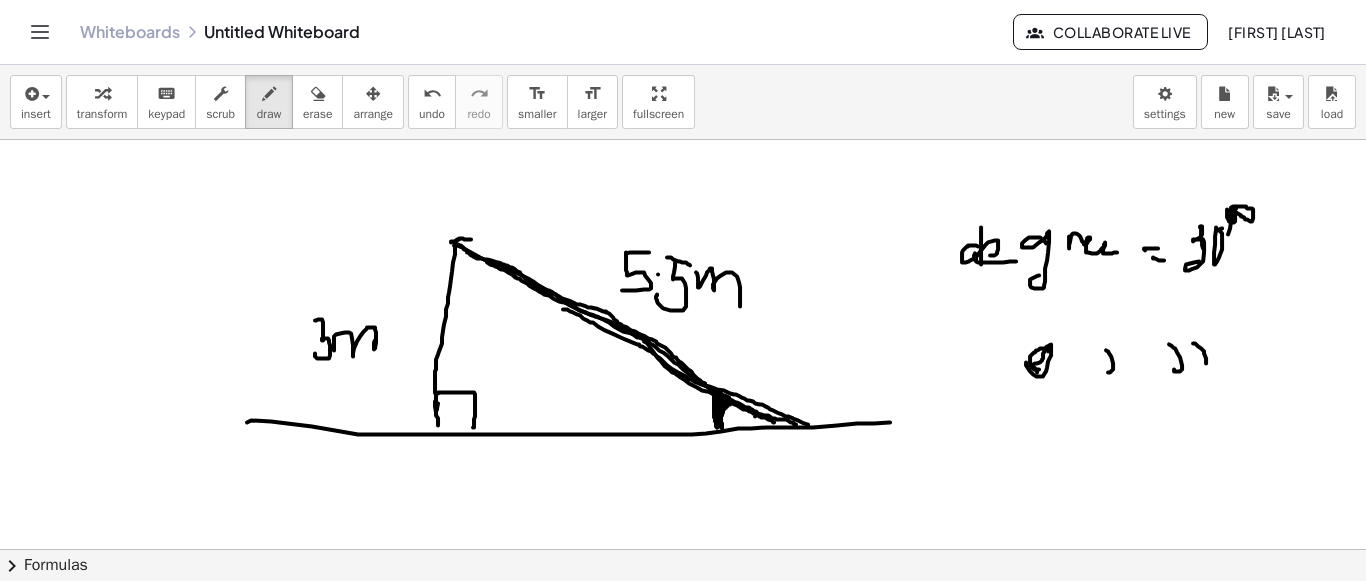 drag, startPoint x: 714, startPoint y: 395, endPoint x: 733, endPoint y: 406, distance: 21.954498 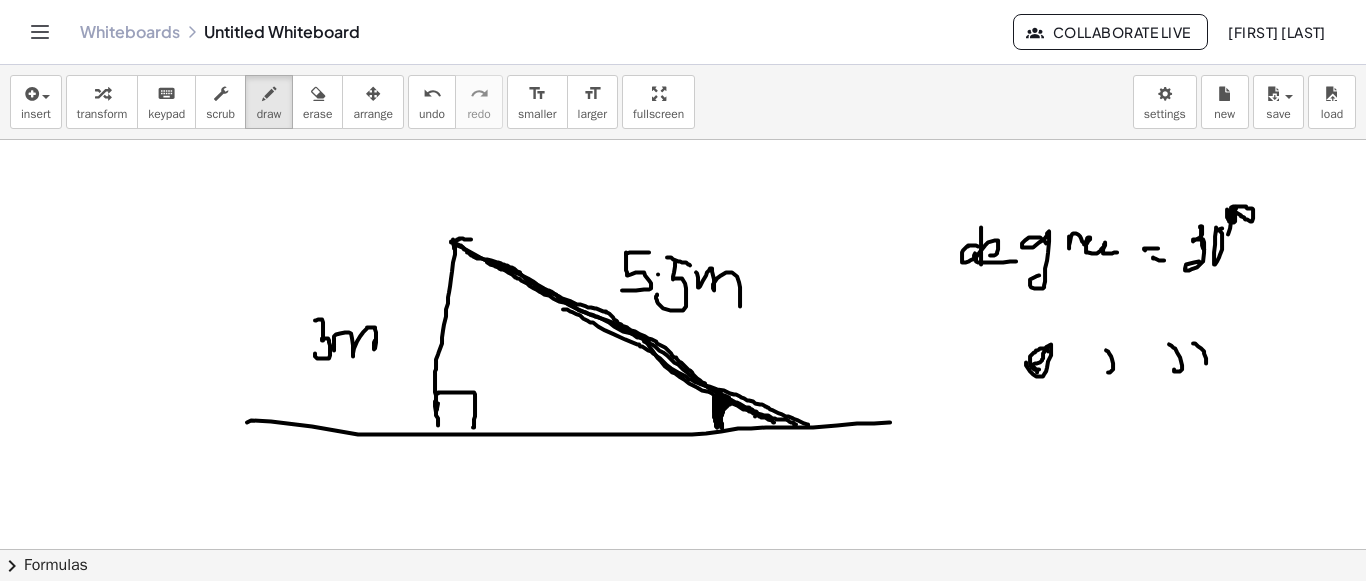 click at bounding box center [683, -266] 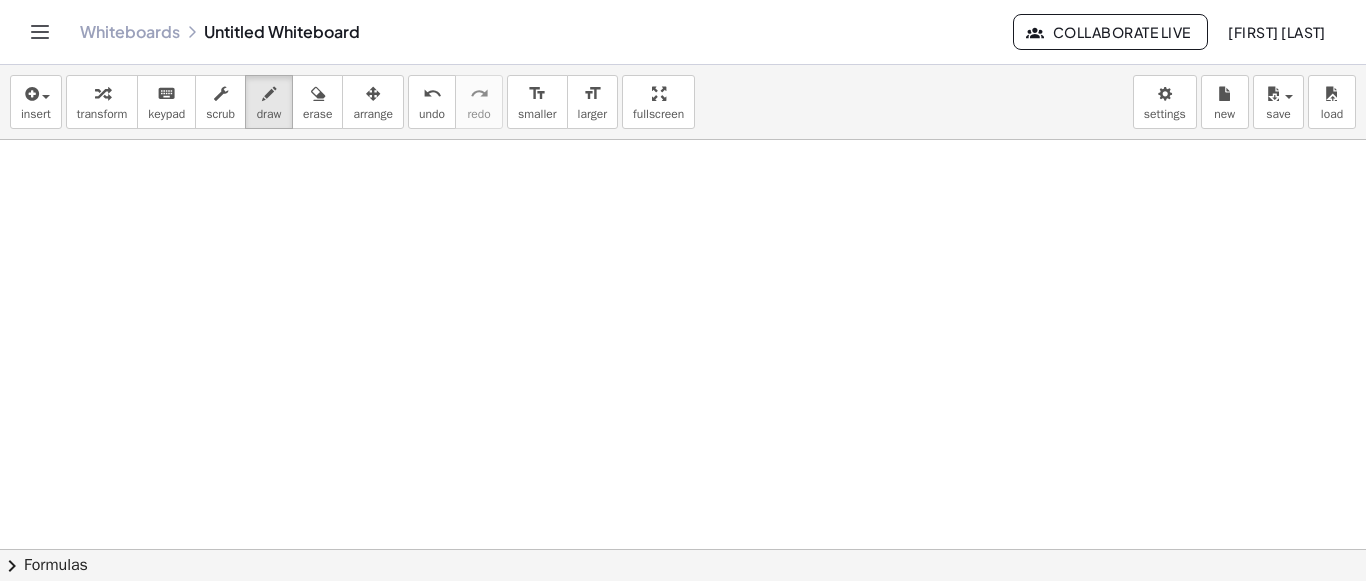 scroll, scrollTop: 1942, scrollLeft: 0, axis: vertical 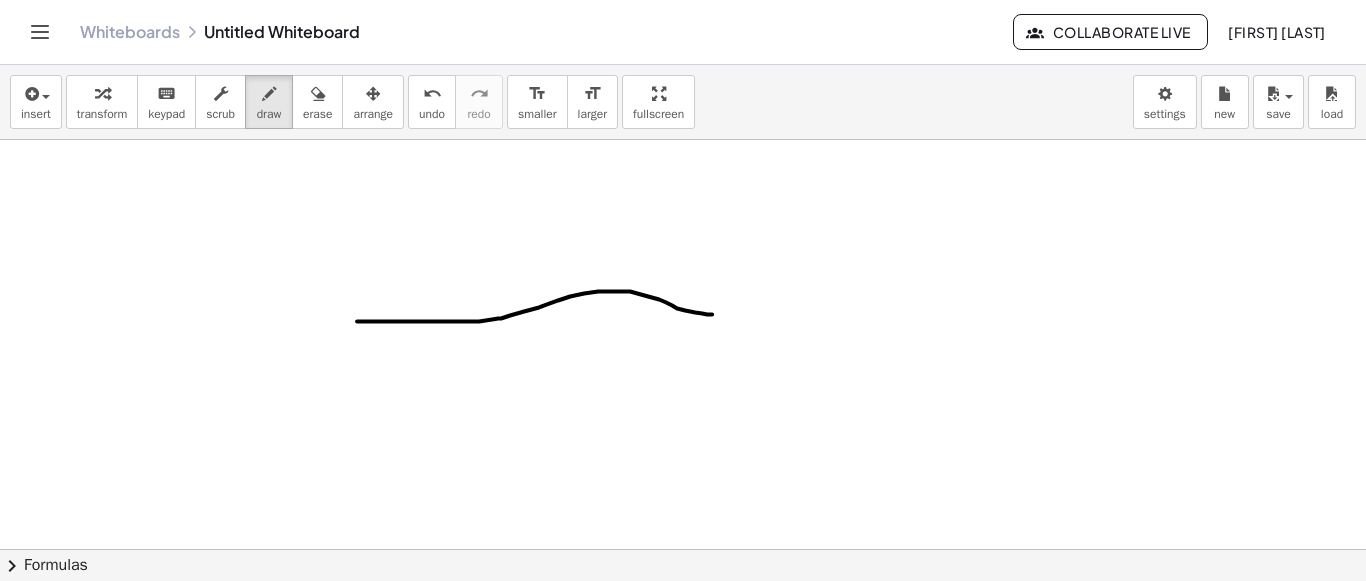 drag, startPoint x: 357, startPoint y: 319, endPoint x: 712, endPoint y: 312, distance: 355.069 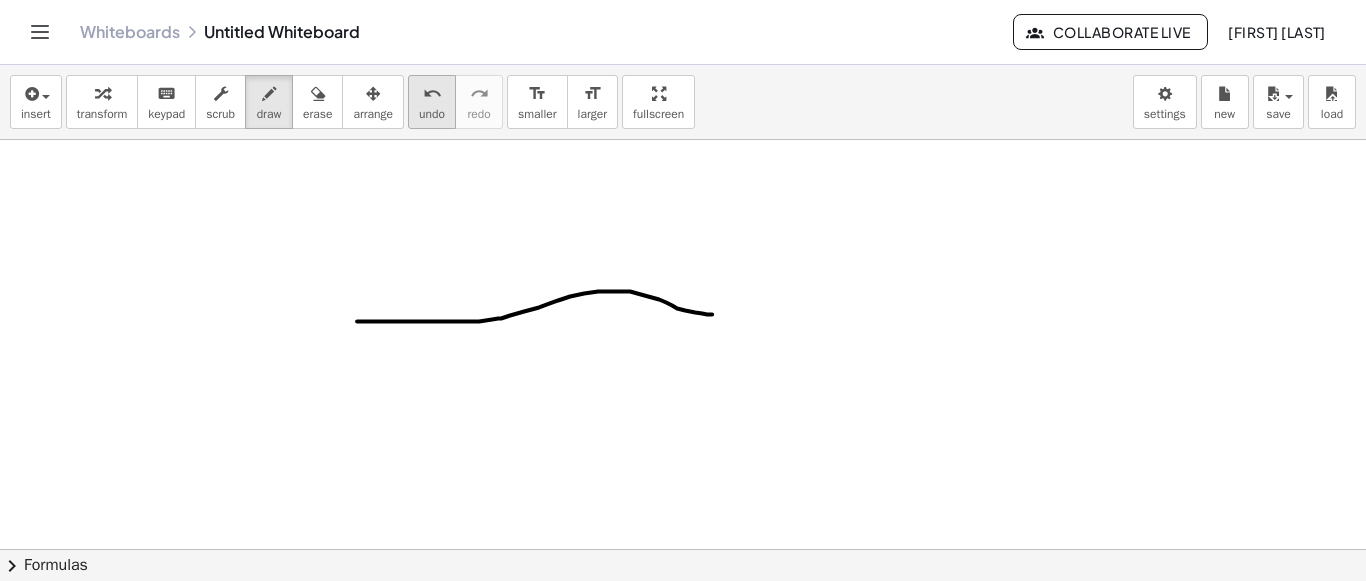 click on "undo" at bounding box center [432, 114] 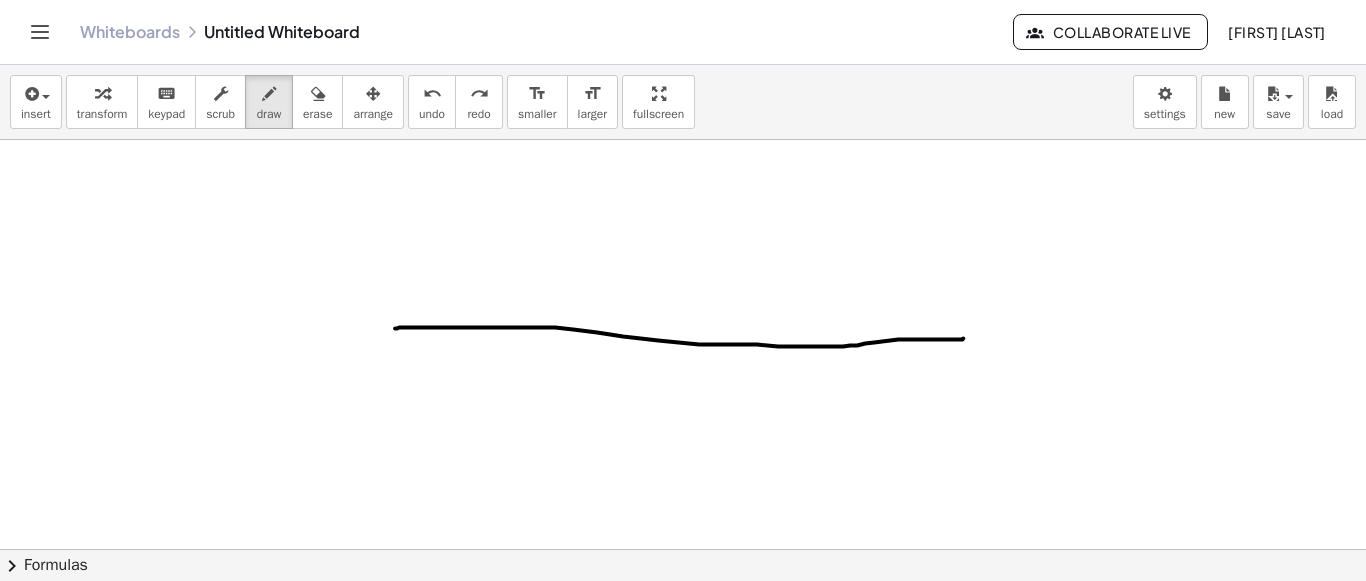 drag, startPoint x: 395, startPoint y: 326, endPoint x: 963, endPoint y: 336, distance: 568.088 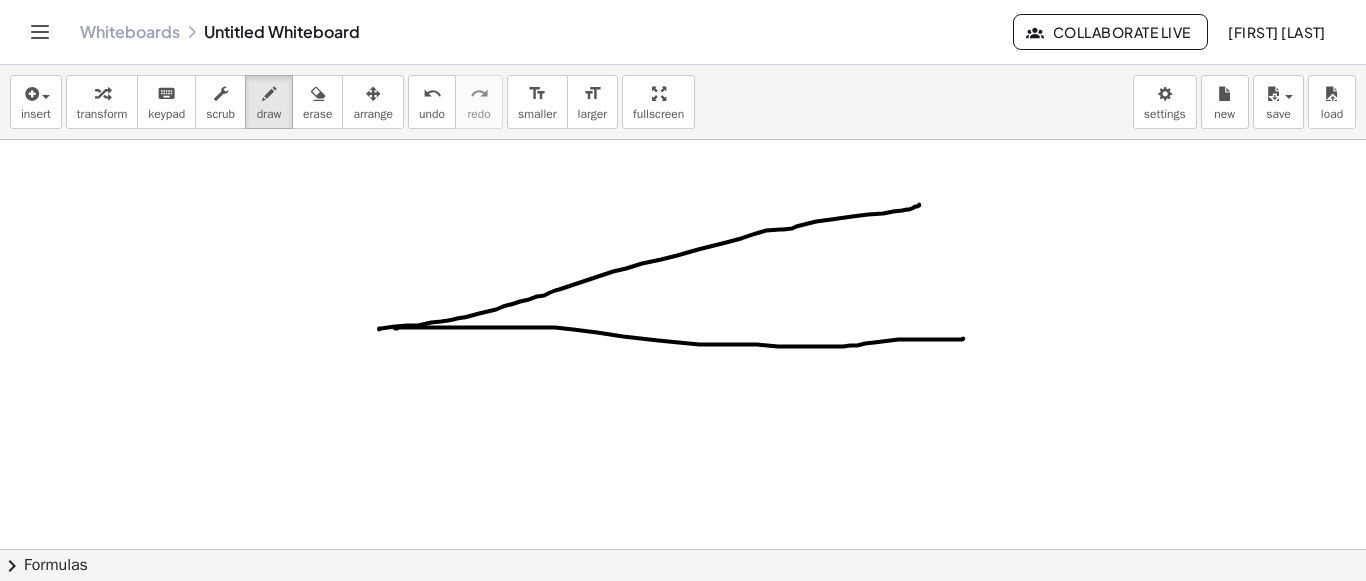 drag, startPoint x: 379, startPoint y: 327, endPoint x: 919, endPoint y: 202, distance: 554.2788 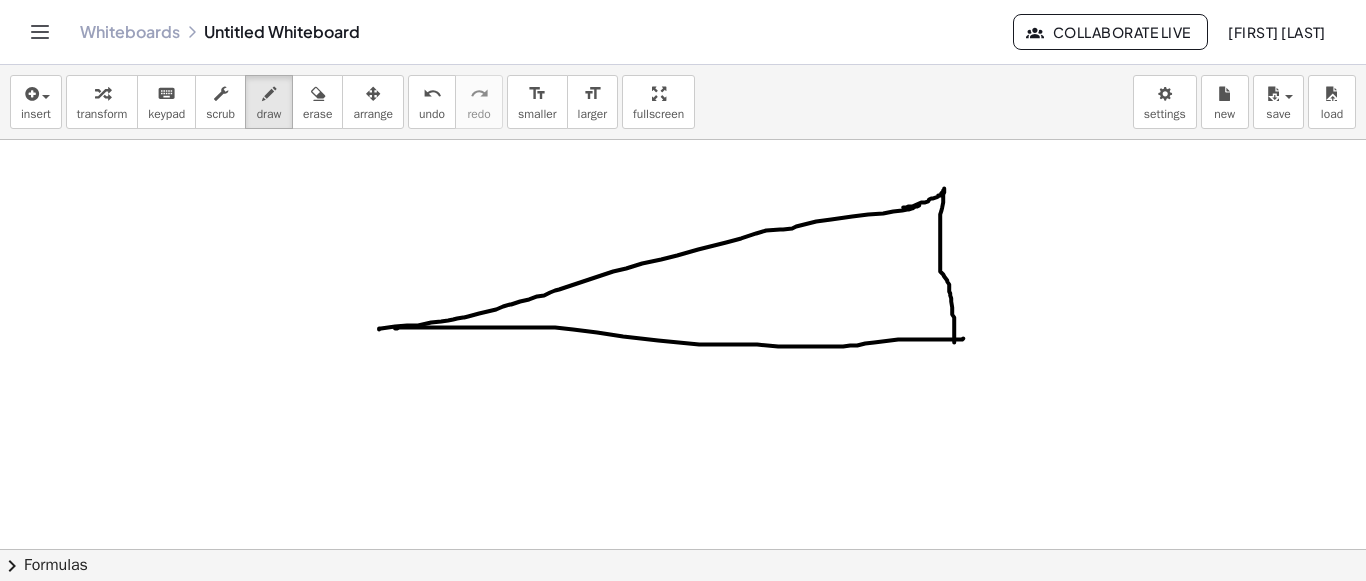 drag, startPoint x: 903, startPoint y: 205, endPoint x: 949, endPoint y: 341, distance: 143.5688 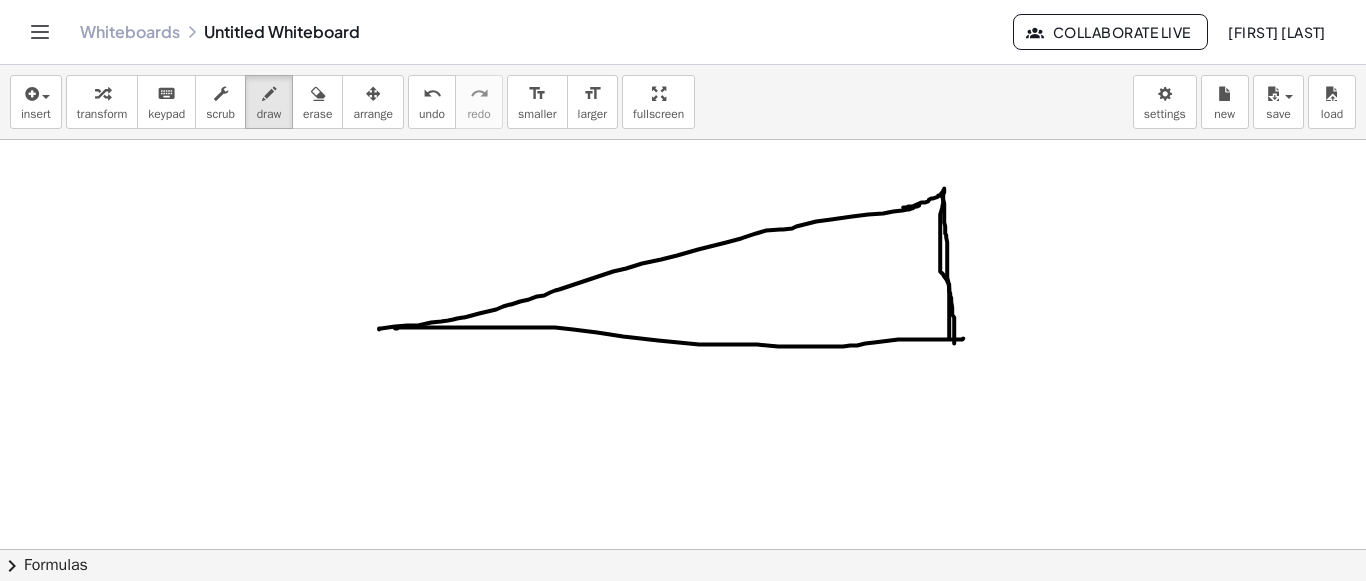 drag, startPoint x: 941, startPoint y: 193, endPoint x: 950, endPoint y: 335, distance: 142.28493 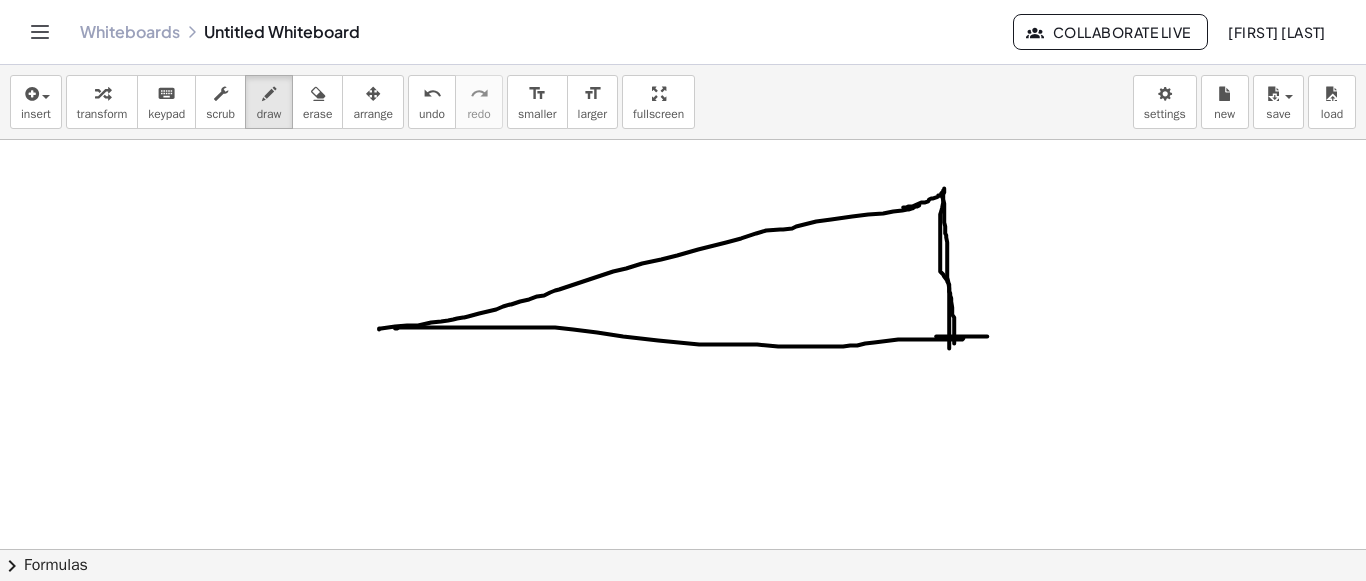 drag, startPoint x: 936, startPoint y: 334, endPoint x: 987, endPoint y: 285, distance: 70.724815 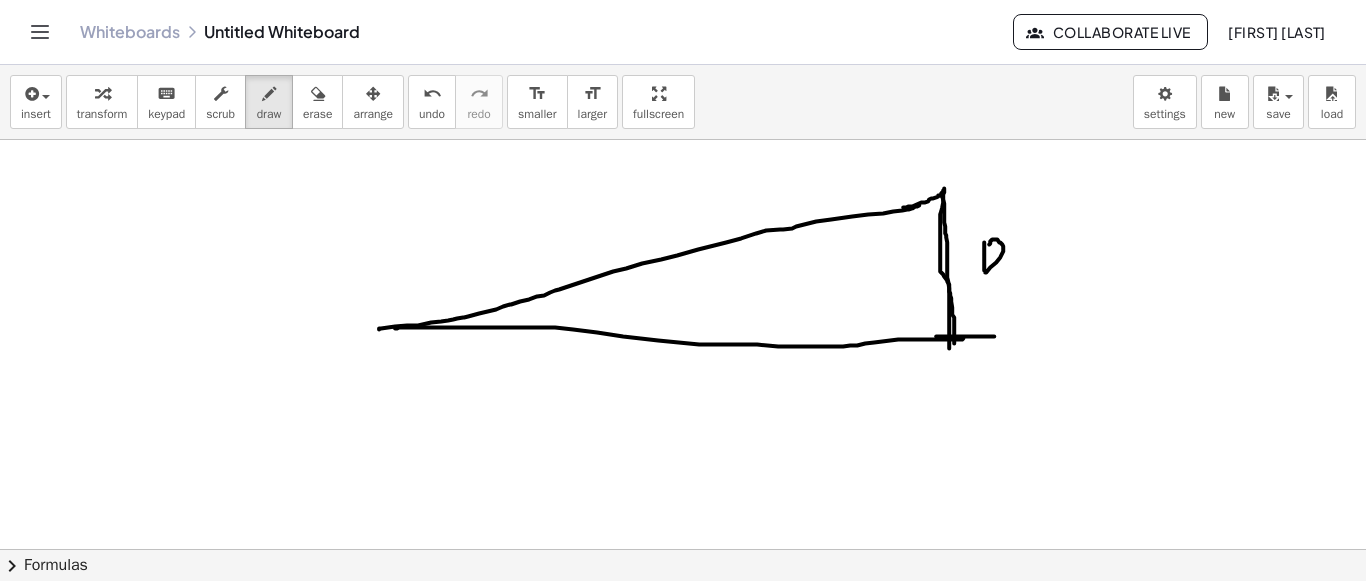 click at bounding box center [683, -570] 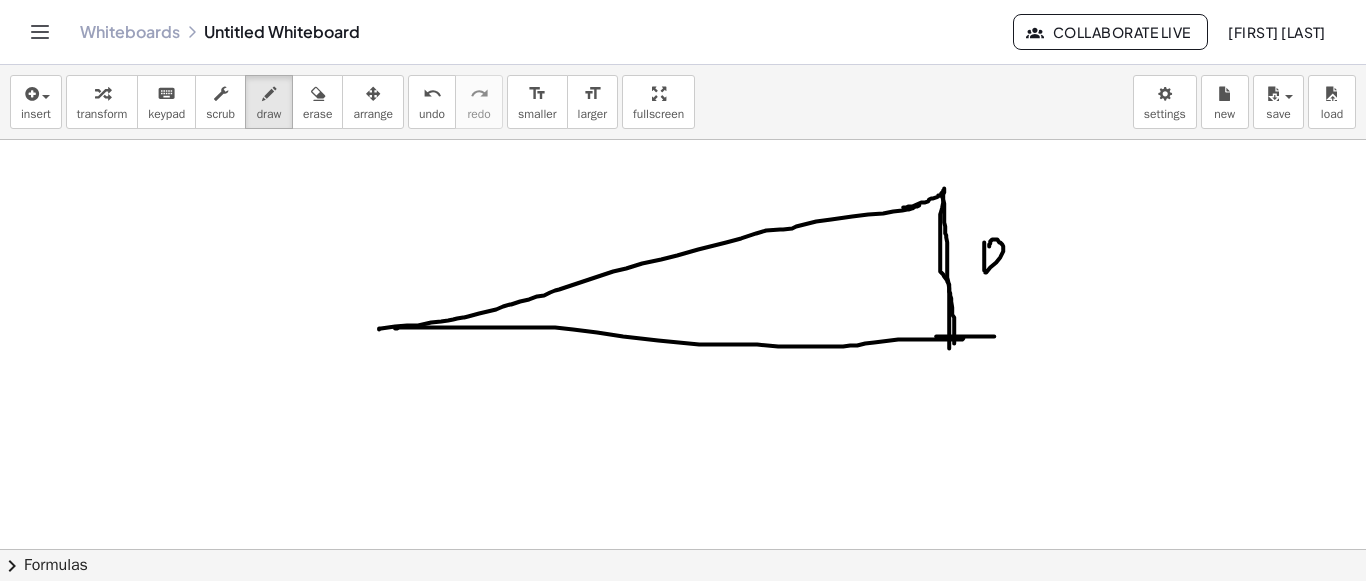 click at bounding box center (683, -570) 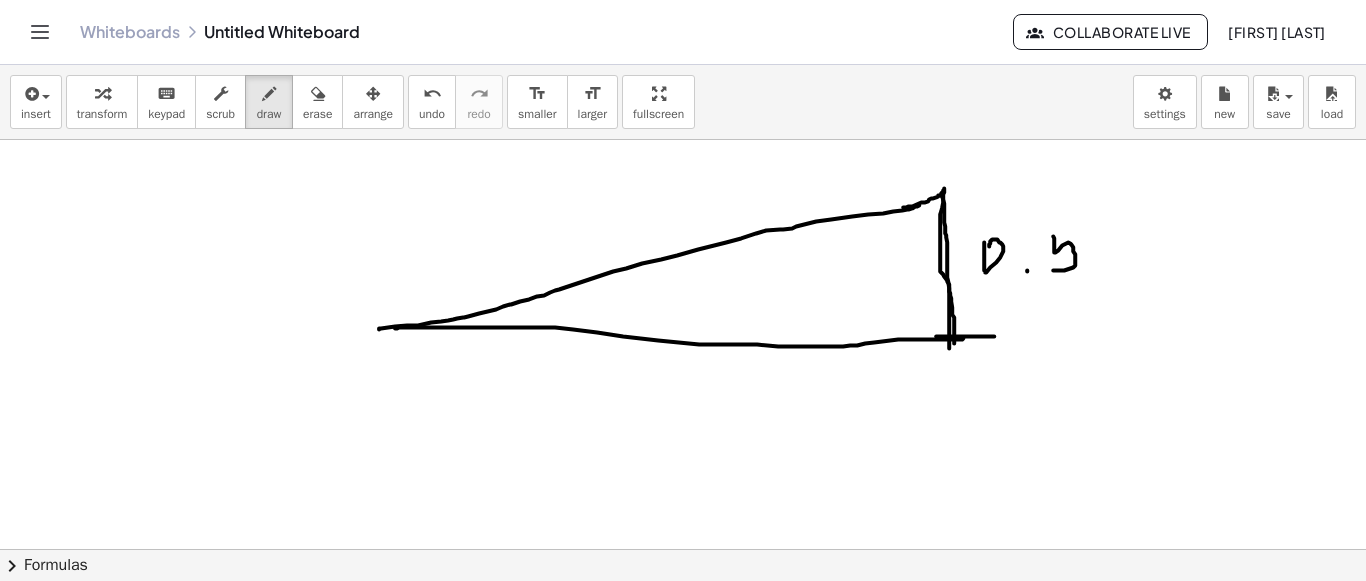 drag, startPoint x: 1053, startPoint y: 234, endPoint x: 1032, endPoint y: 254, distance: 29 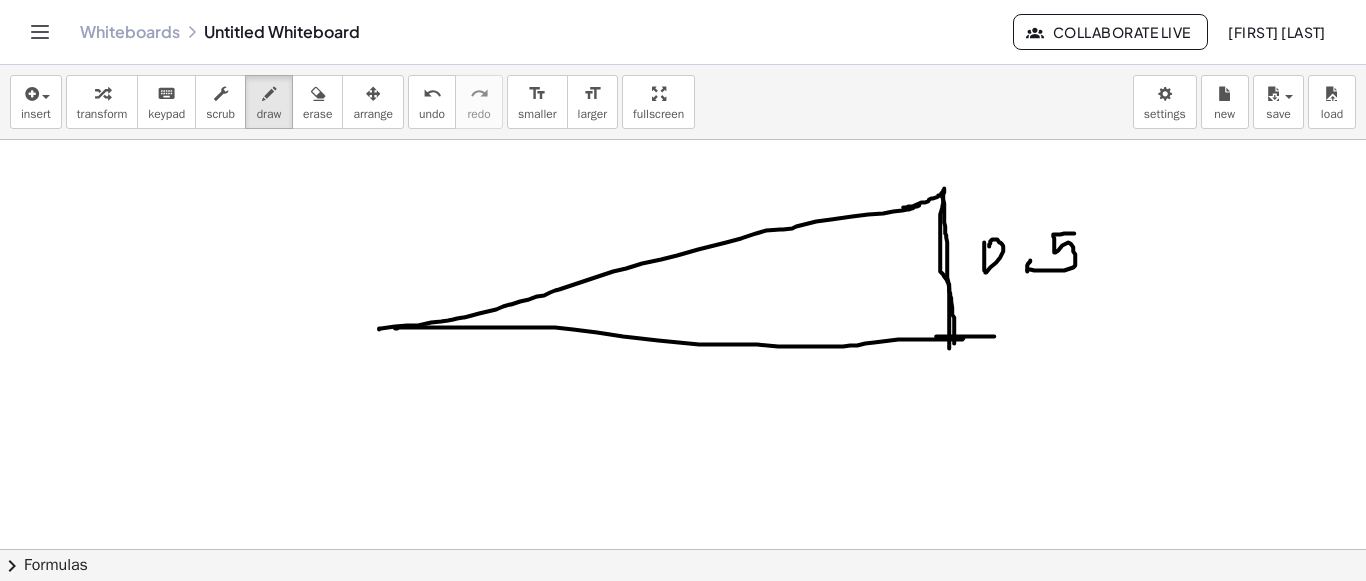 drag, startPoint x: 1054, startPoint y: 232, endPoint x: 1075, endPoint y: 231, distance: 21.023796 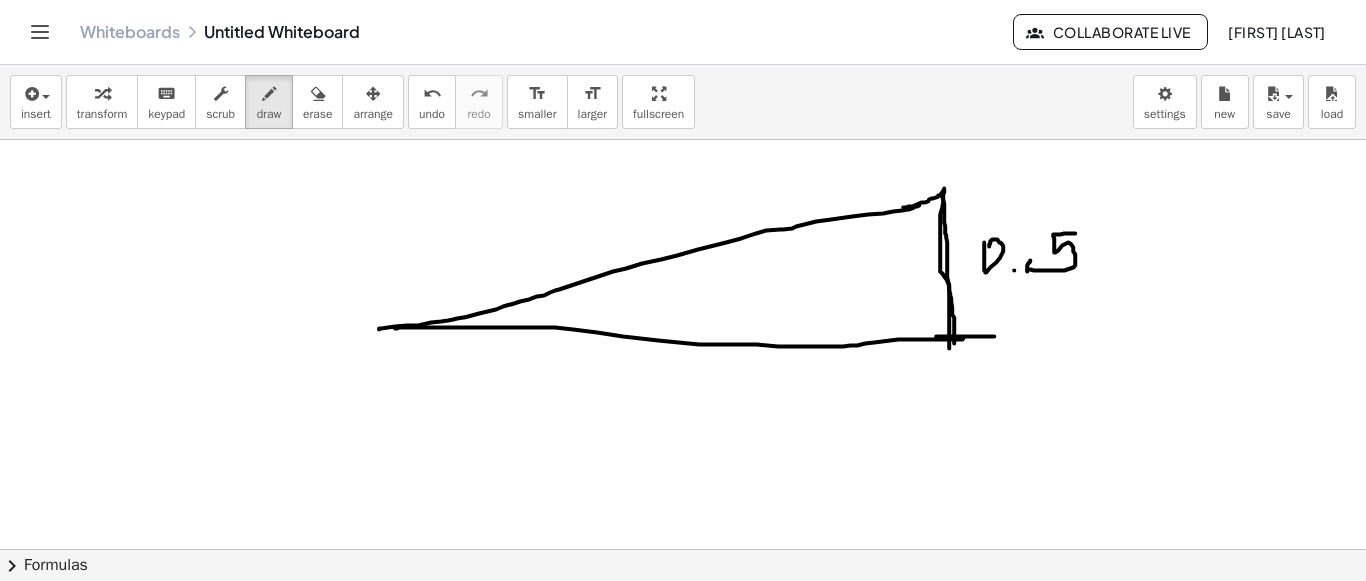 click at bounding box center (683, -570) 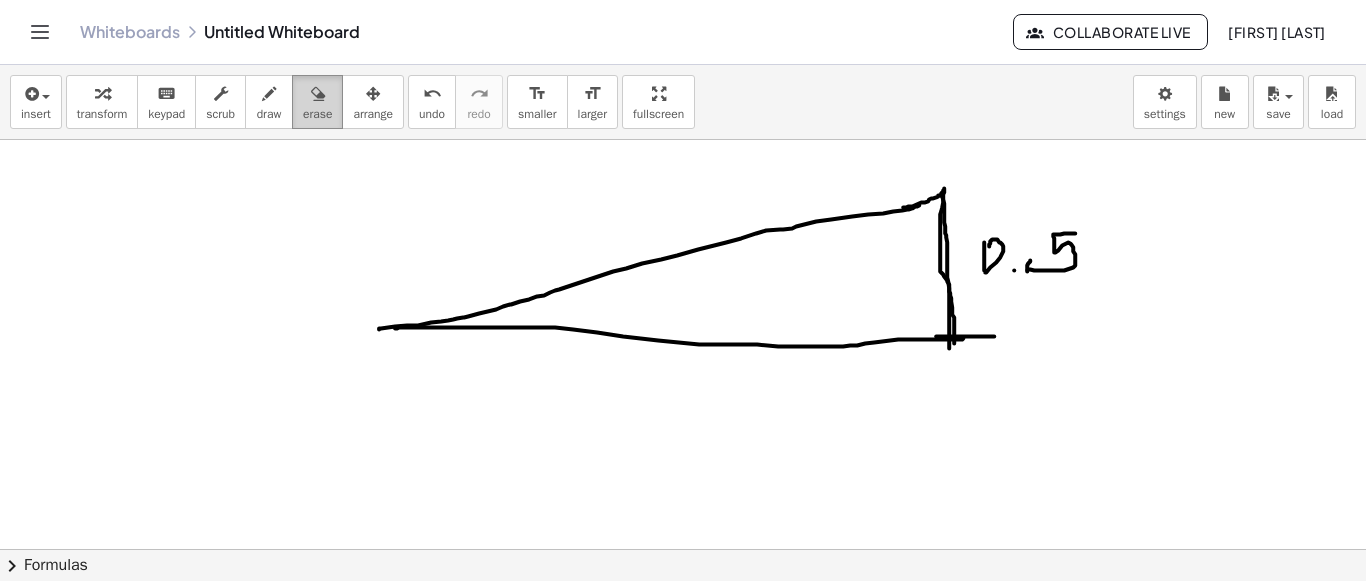 click on "erase" at bounding box center (317, 102) 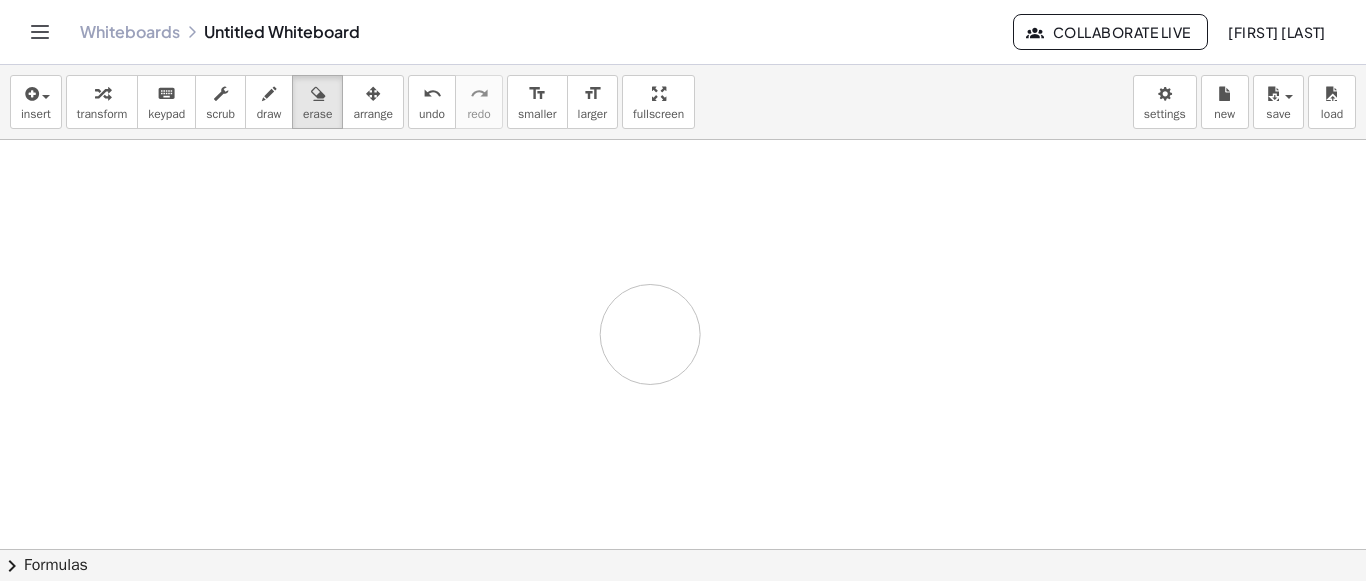 drag, startPoint x: 1234, startPoint y: 256, endPoint x: 652, endPoint y: 176, distance: 587.47253 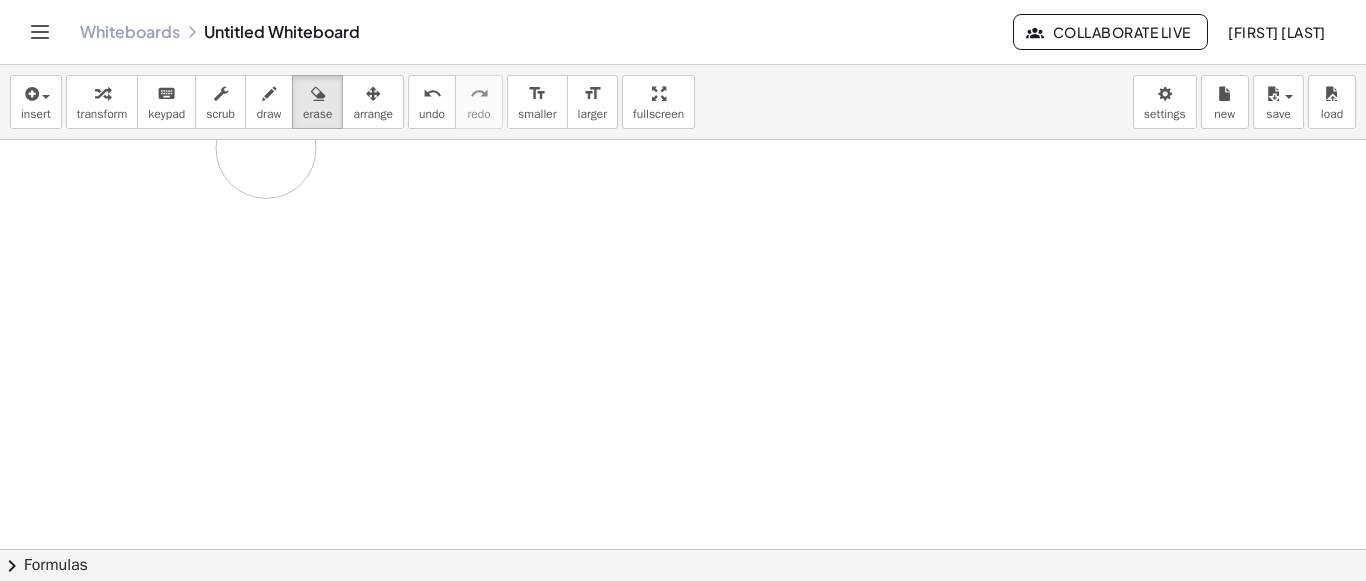 drag, startPoint x: 265, startPoint y: 144, endPoint x: 281, endPoint y: 146, distance: 16.124516 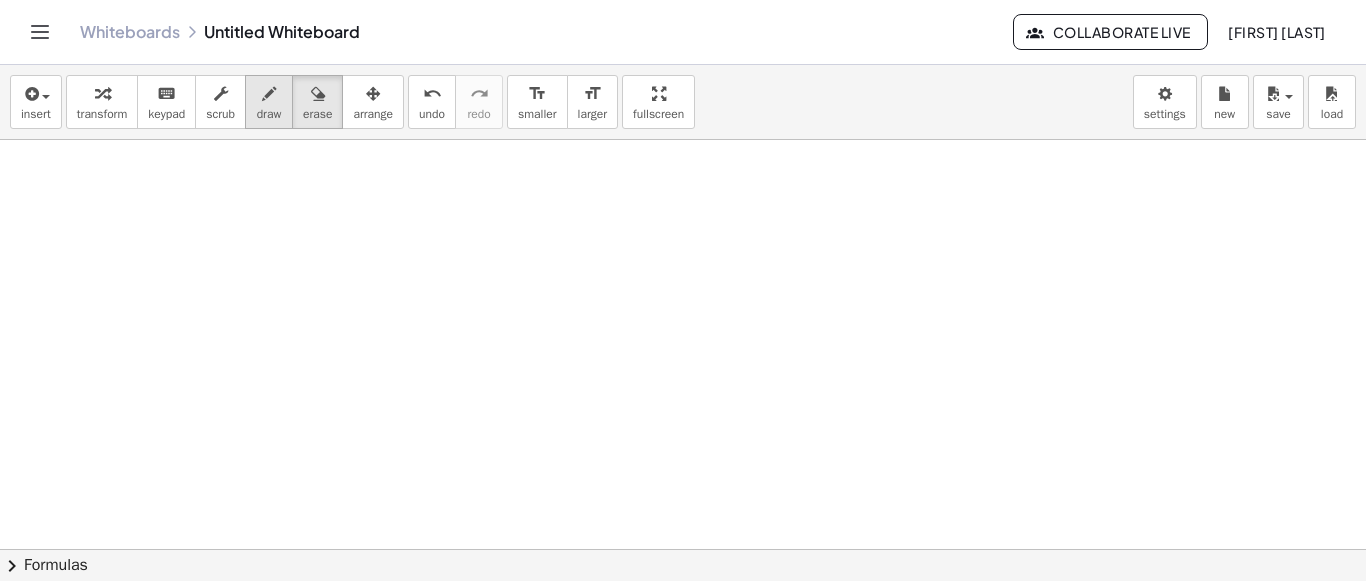 click on "draw" at bounding box center (269, 114) 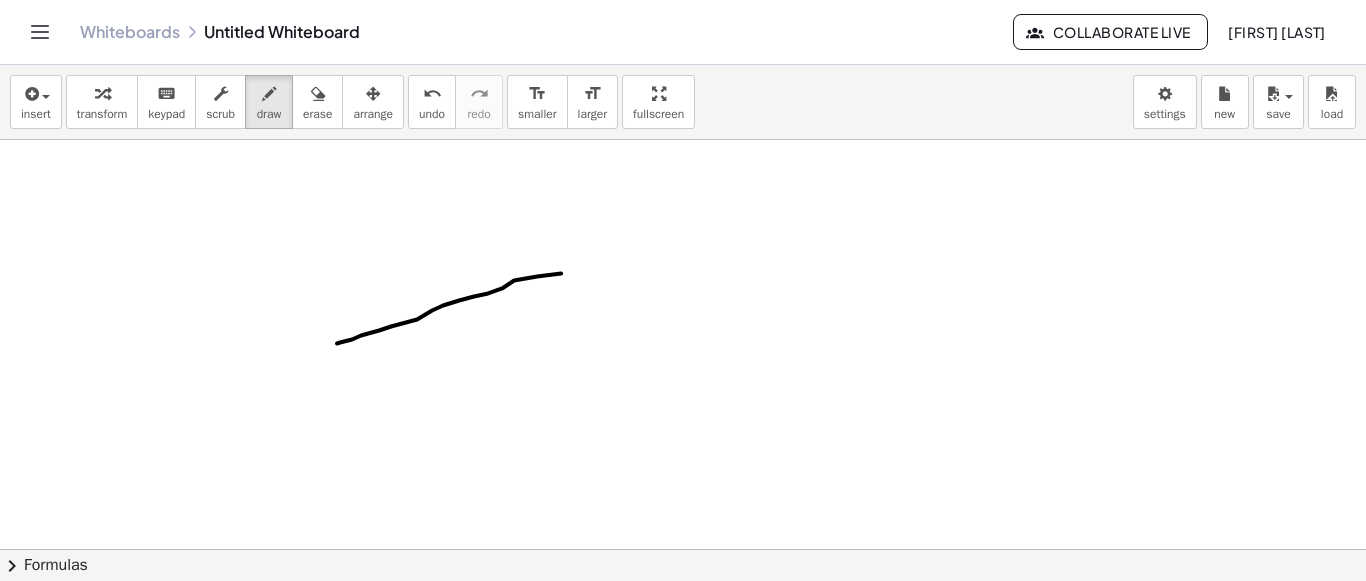 drag, startPoint x: 337, startPoint y: 341, endPoint x: 659, endPoint y: 254, distance: 333.5461 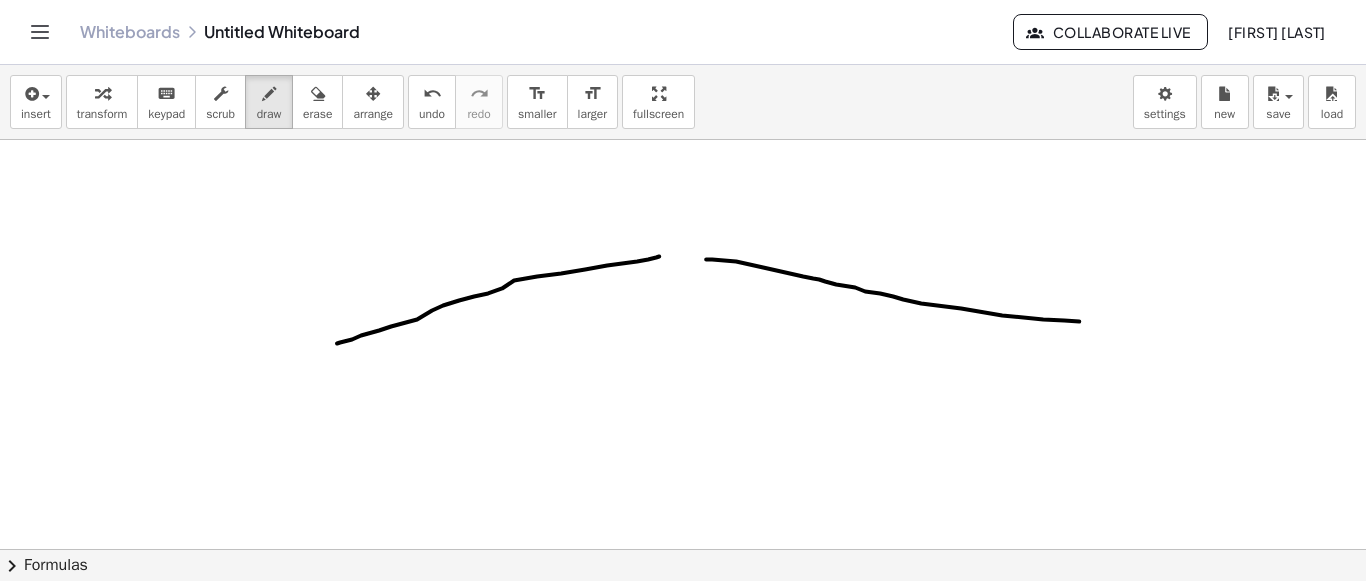 drag, startPoint x: 706, startPoint y: 257, endPoint x: 1085, endPoint y: 321, distance: 384.36572 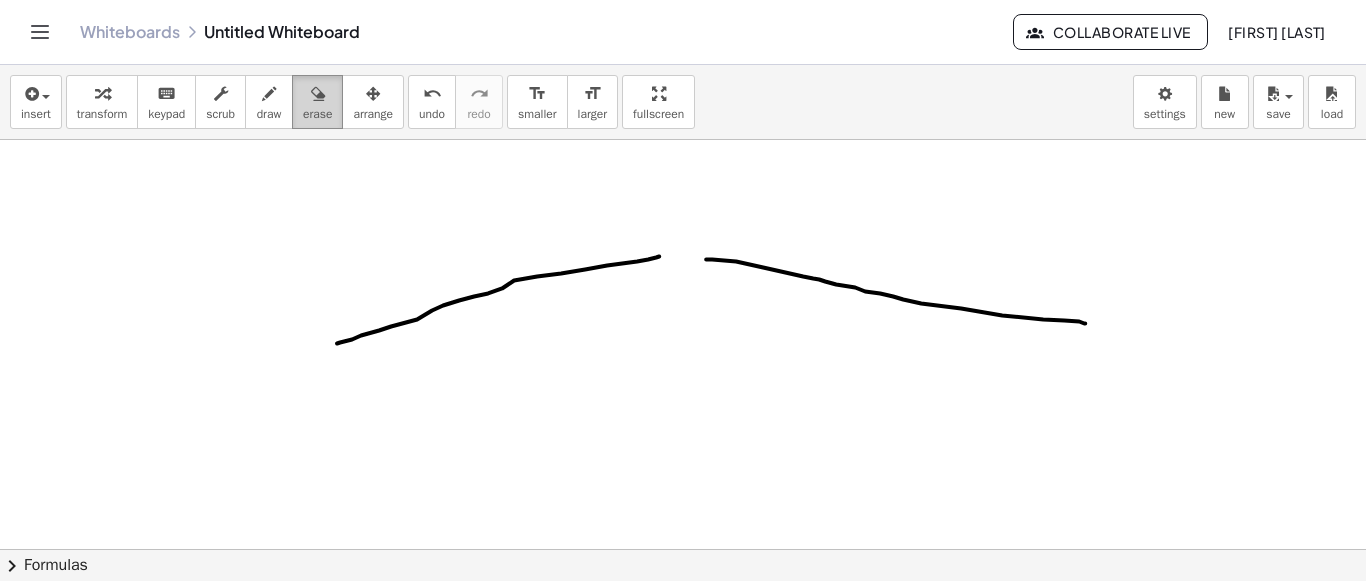 click on "erase" at bounding box center (317, 102) 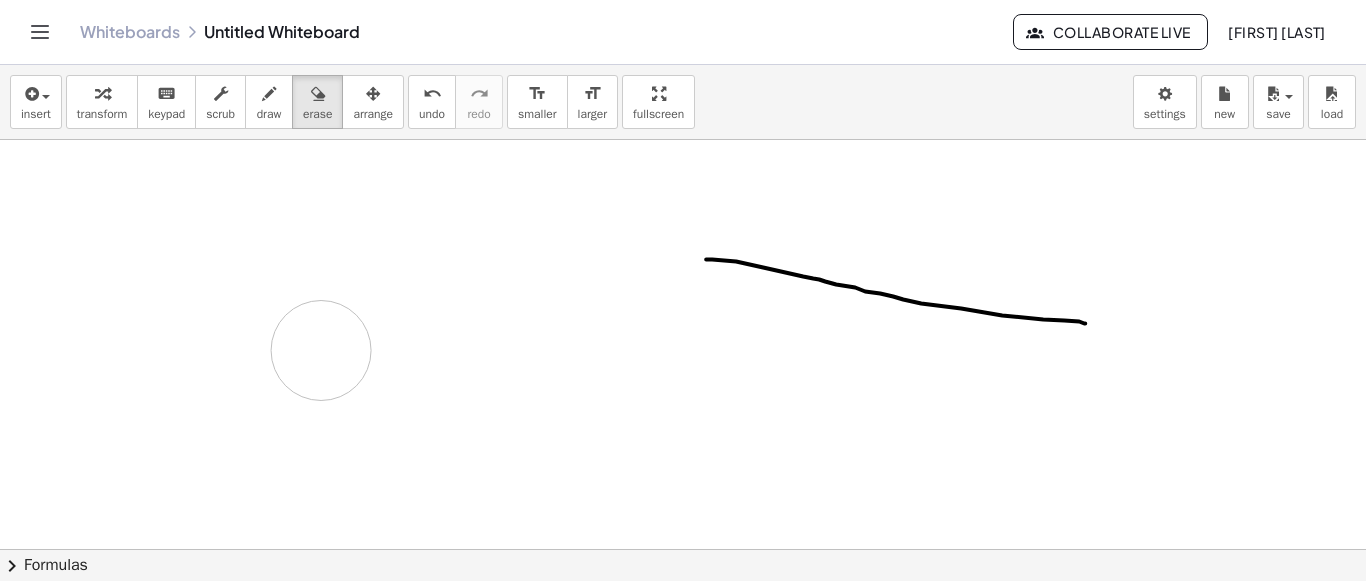 drag, startPoint x: 651, startPoint y: 249, endPoint x: 738, endPoint y: 246, distance: 87.05171 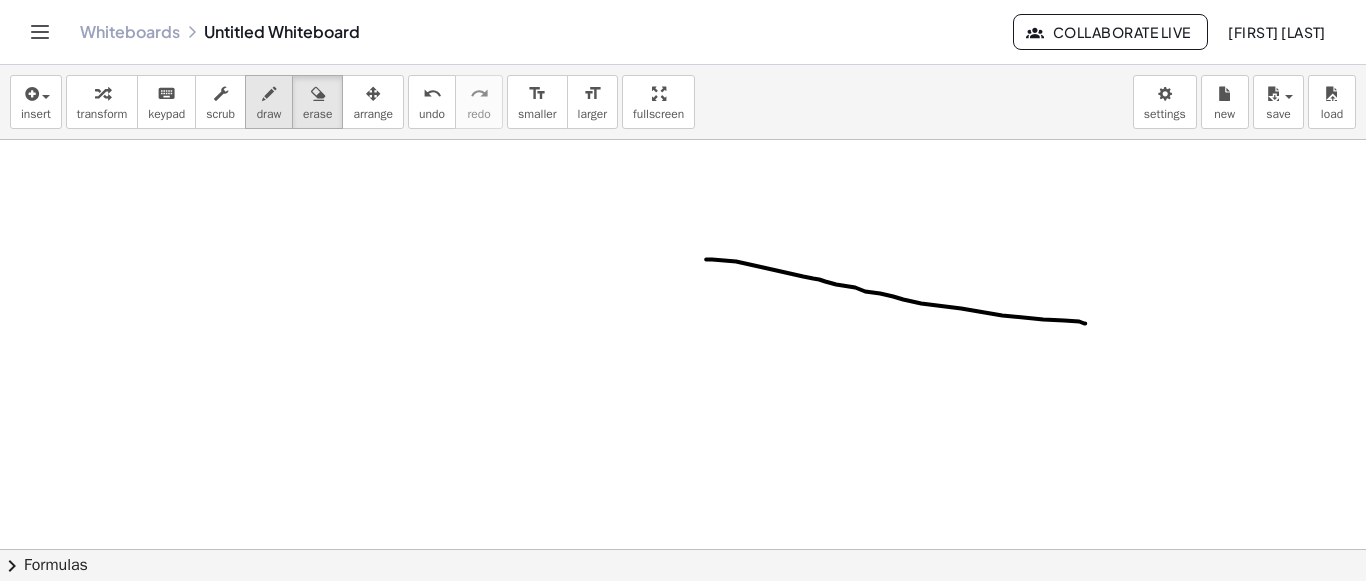 click on "draw" at bounding box center [269, 114] 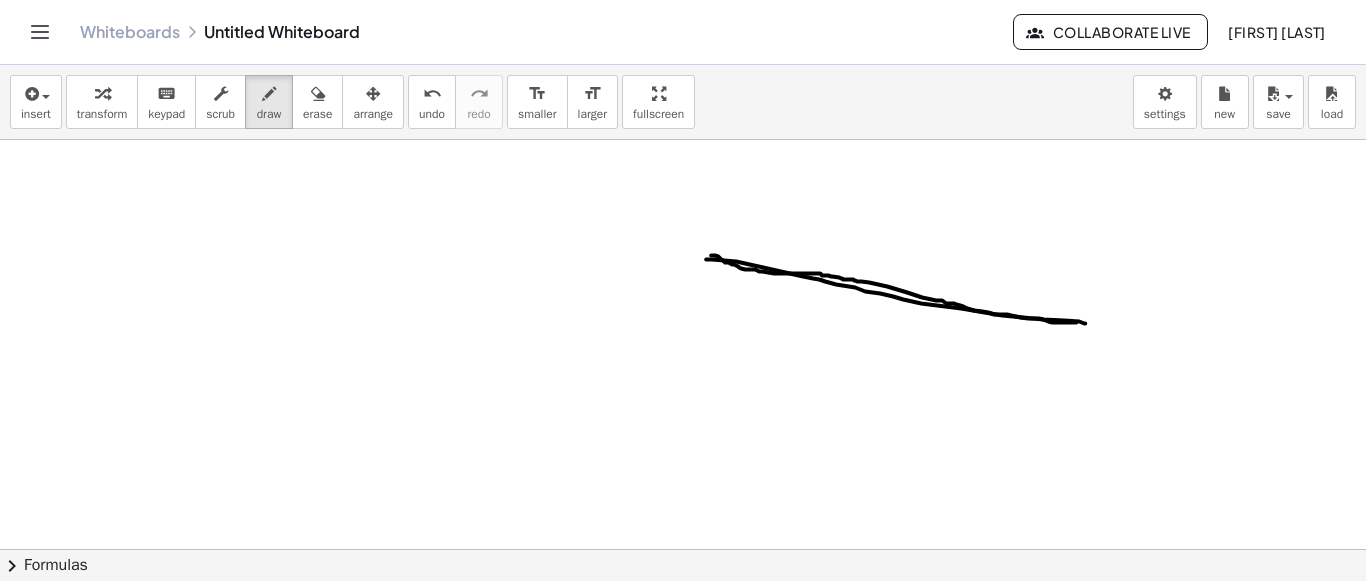 drag, startPoint x: 711, startPoint y: 253, endPoint x: 1076, endPoint y: 320, distance: 371.09836 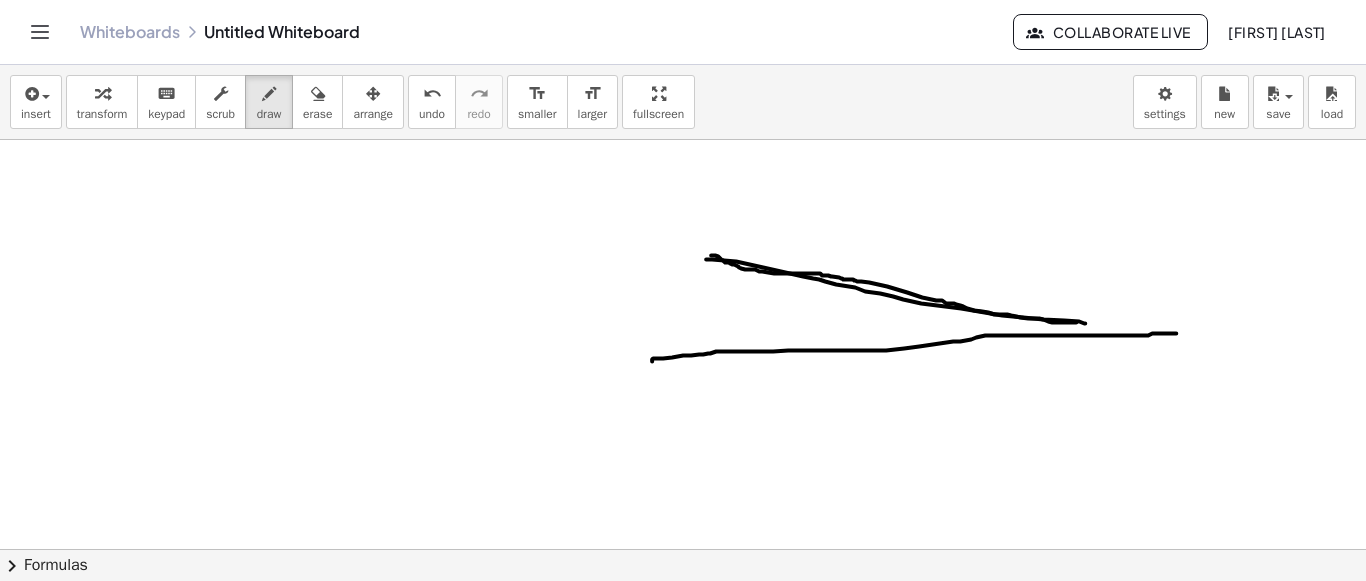 drag, startPoint x: 652, startPoint y: 359, endPoint x: 1176, endPoint y: 331, distance: 524.74756 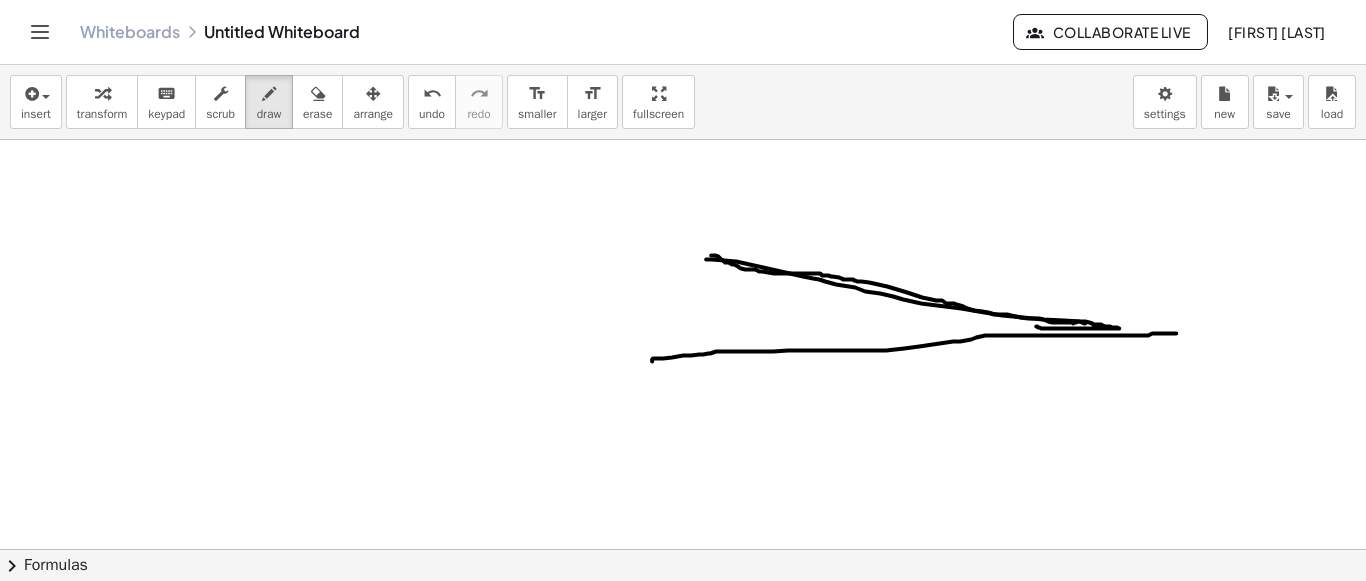 drag, startPoint x: 1073, startPoint y: 321, endPoint x: 1036, endPoint y: 324, distance: 37.12142 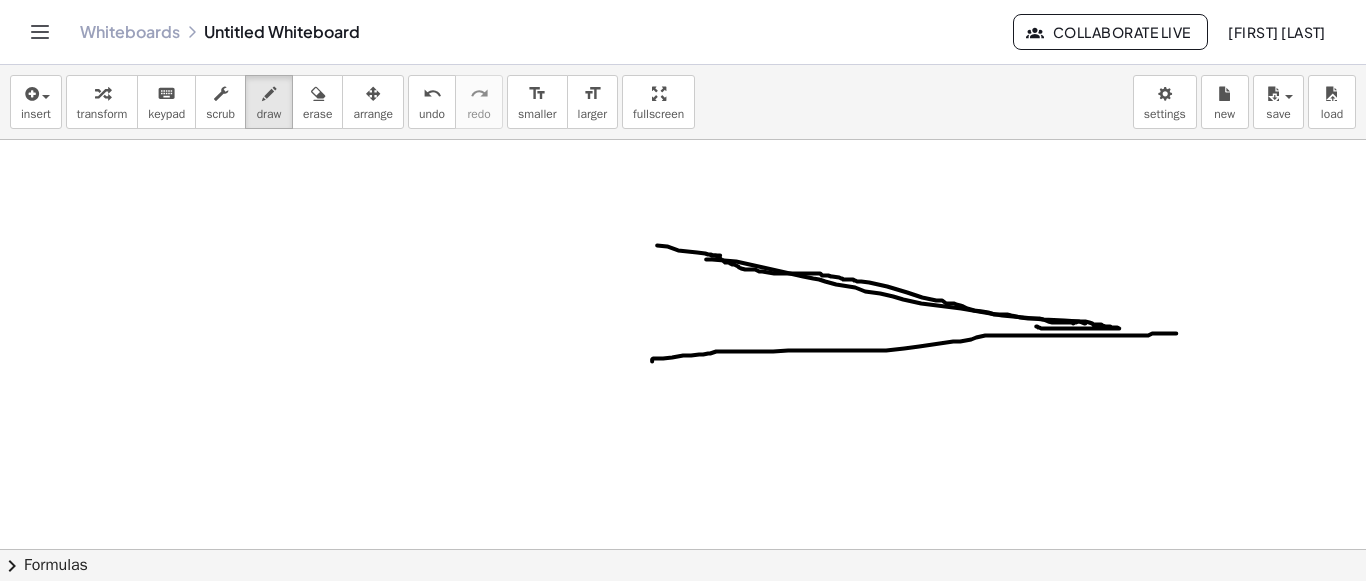 drag, startPoint x: 657, startPoint y: 243, endPoint x: 725, endPoint y: 254, distance: 68.88396 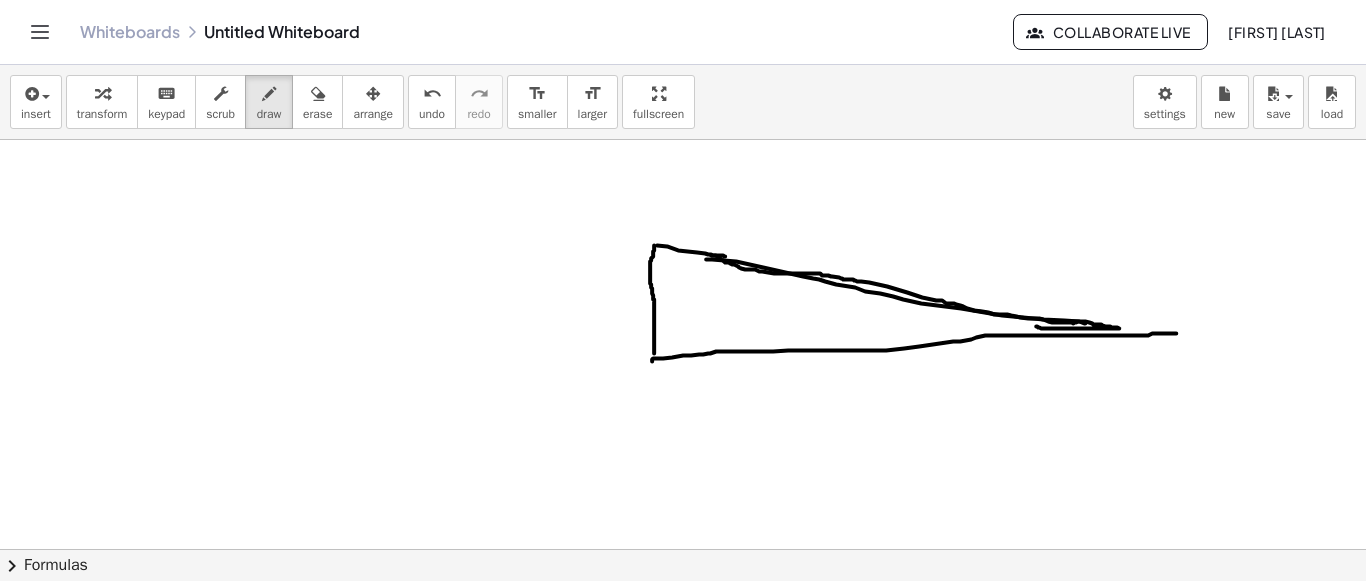 drag, startPoint x: 654, startPoint y: 243, endPoint x: 654, endPoint y: 351, distance: 108 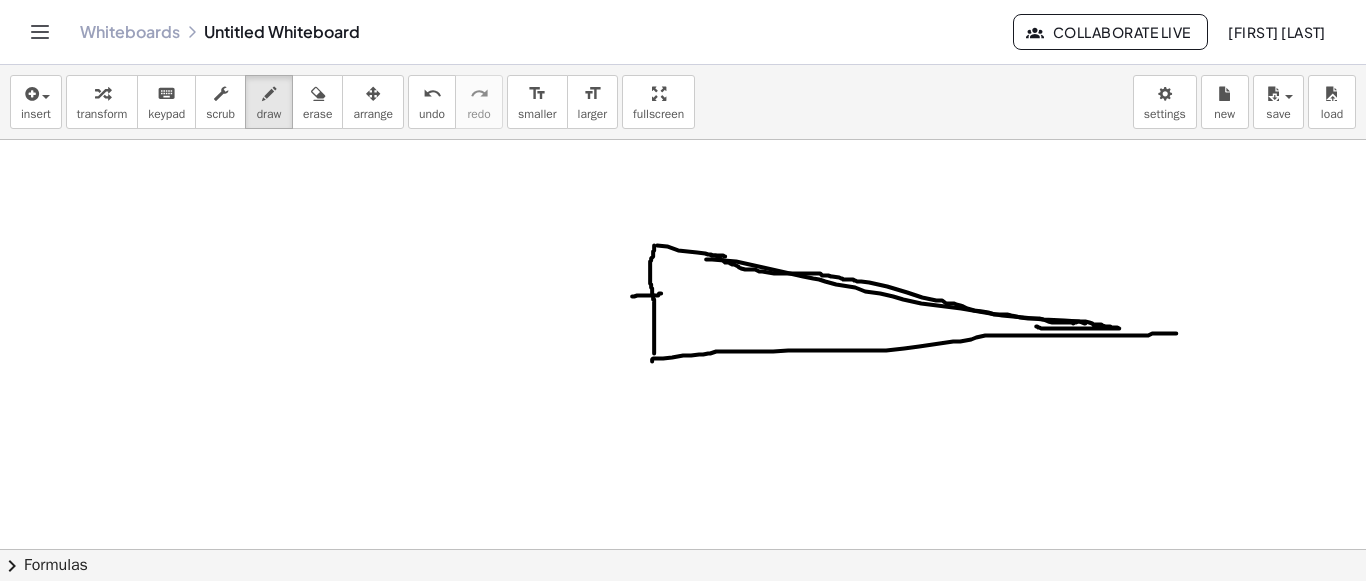 drag, startPoint x: 661, startPoint y: 291, endPoint x: 632, endPoint y: 294, distance: 29.15476 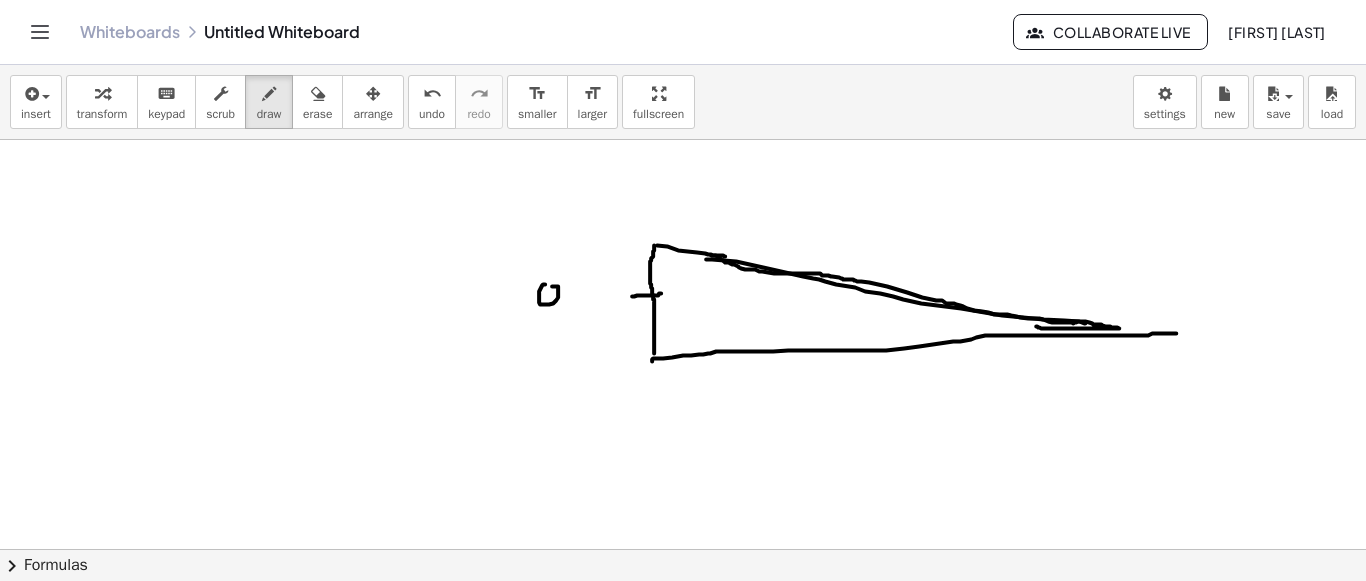click at bounding box center (683, -570) 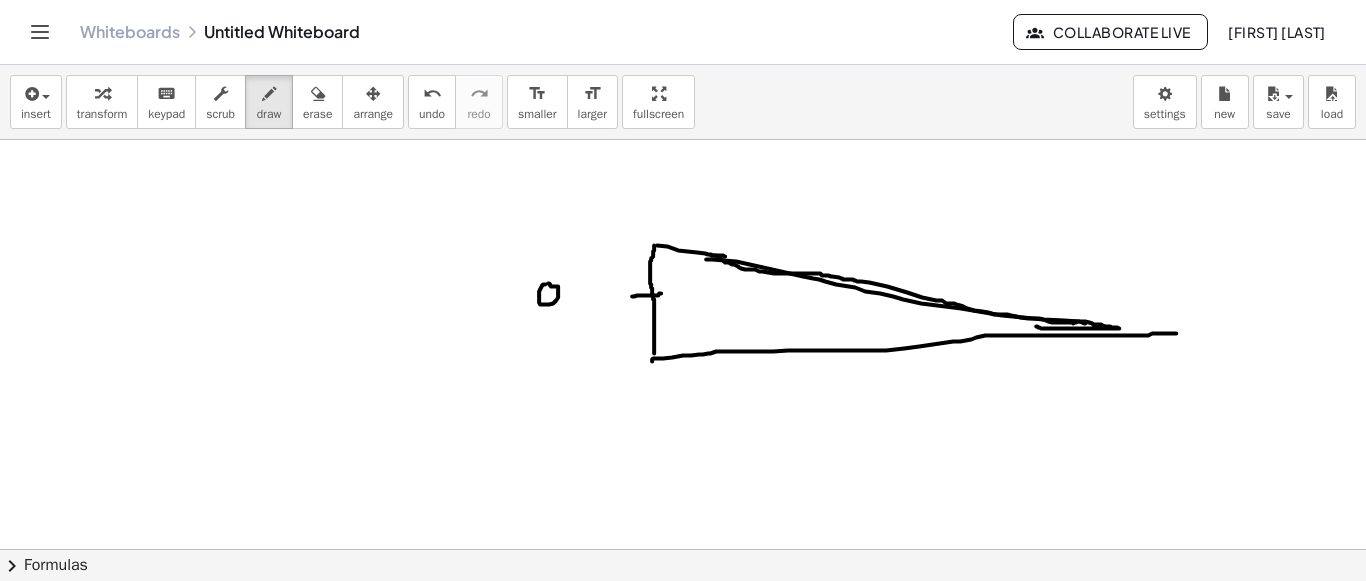 click at bounding box center [683, -570] 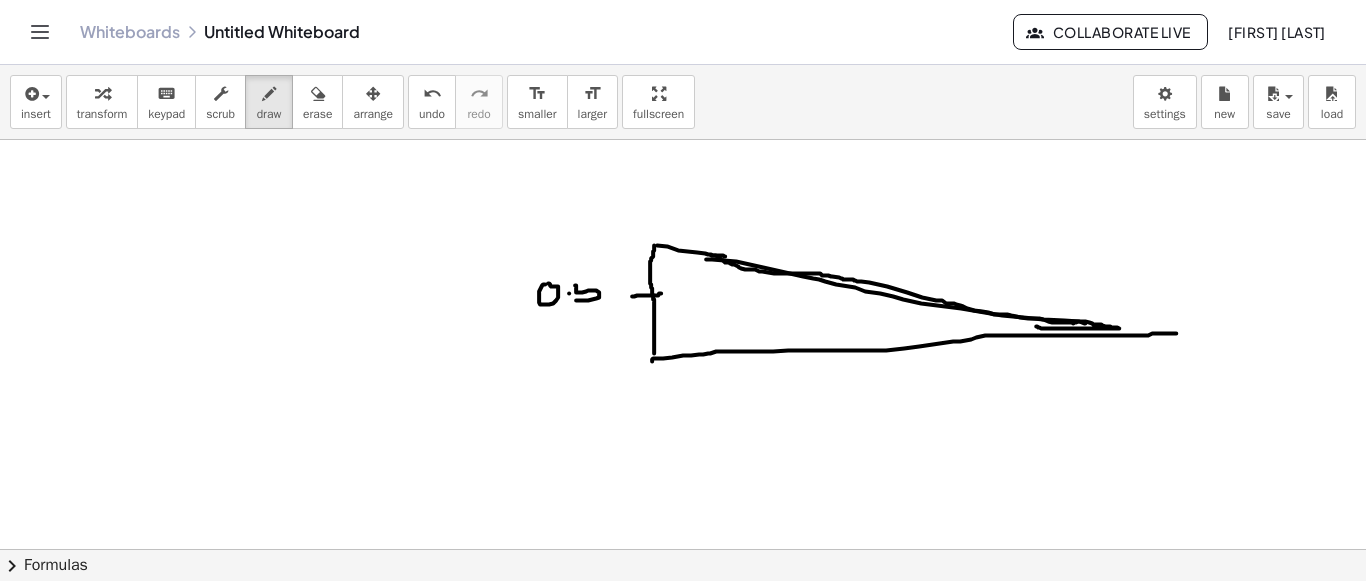 drag, startPoint x: 575, startPoint y: 283, endPoint x: 575, endPoint y: 298, distance: 15 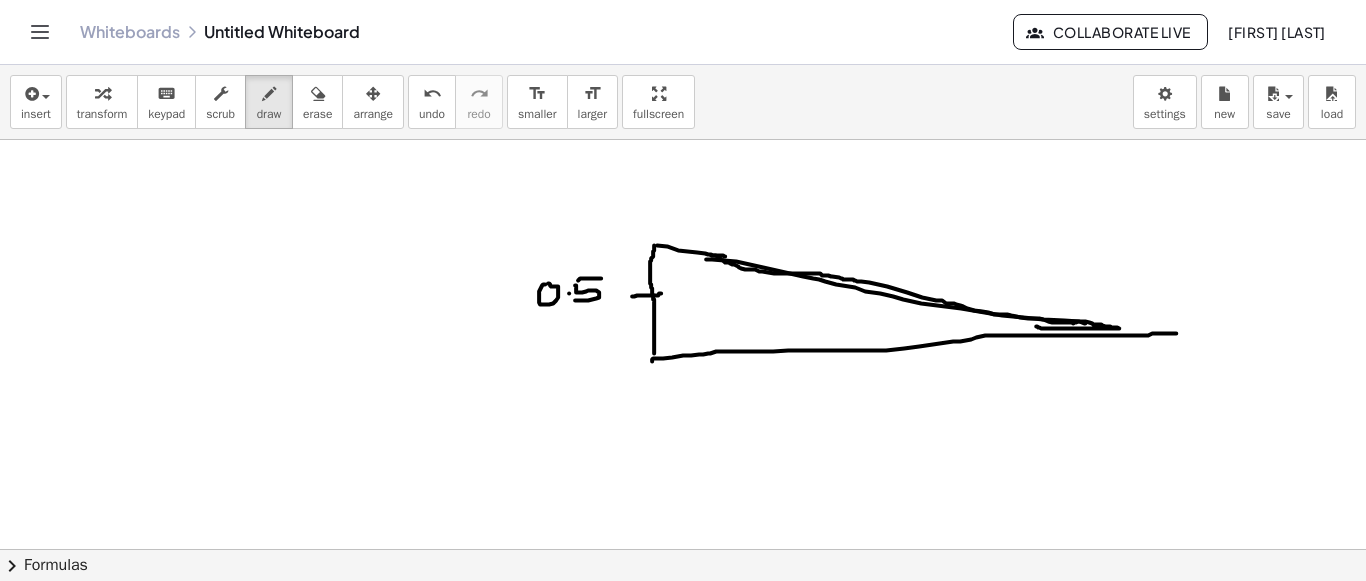 drag, startPoint x: 580, startPoint y: 276, endPoint x: 601, endPoint y: 276, distance: 21 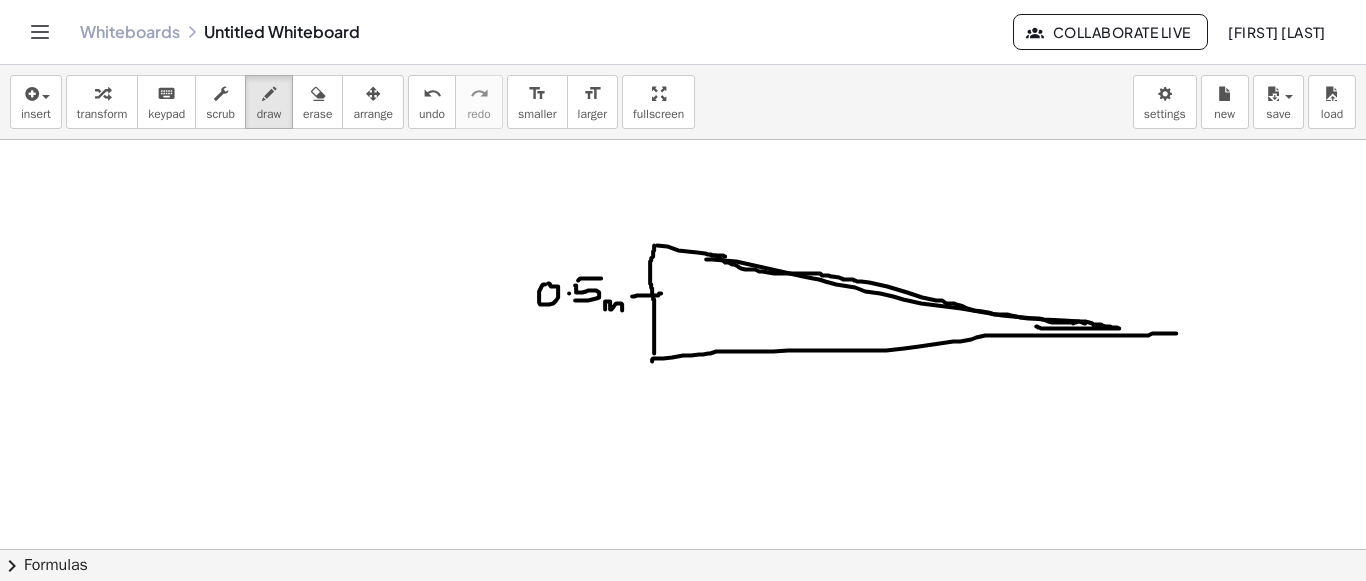 drag, startPoint x: 605, startPoint y: 304, endPoint x: 622, endPoint y: 309, distance: 17.720045 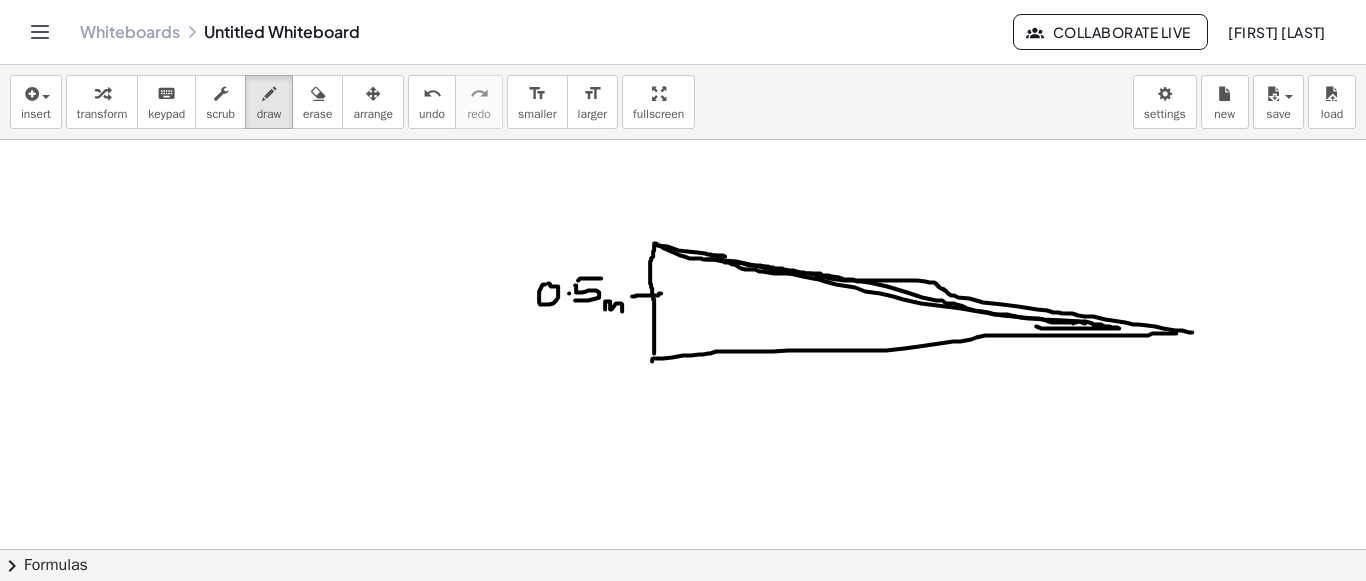 drag, startPoint x: 654, startPoint y: 241, endPoint x: 1192, endPoint y: 330, distance: 545.3118 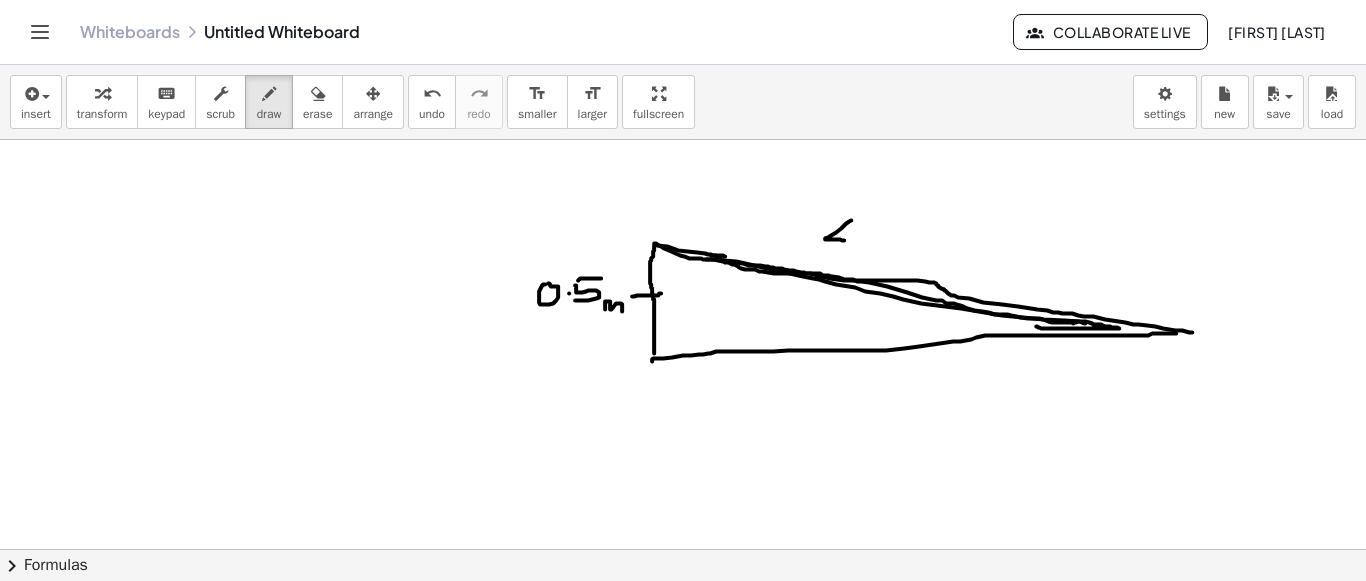 drag, startPoint x: 851, startPoint y: 218, endPoint x: 844, endPoint y: 238, distance: 21.189621 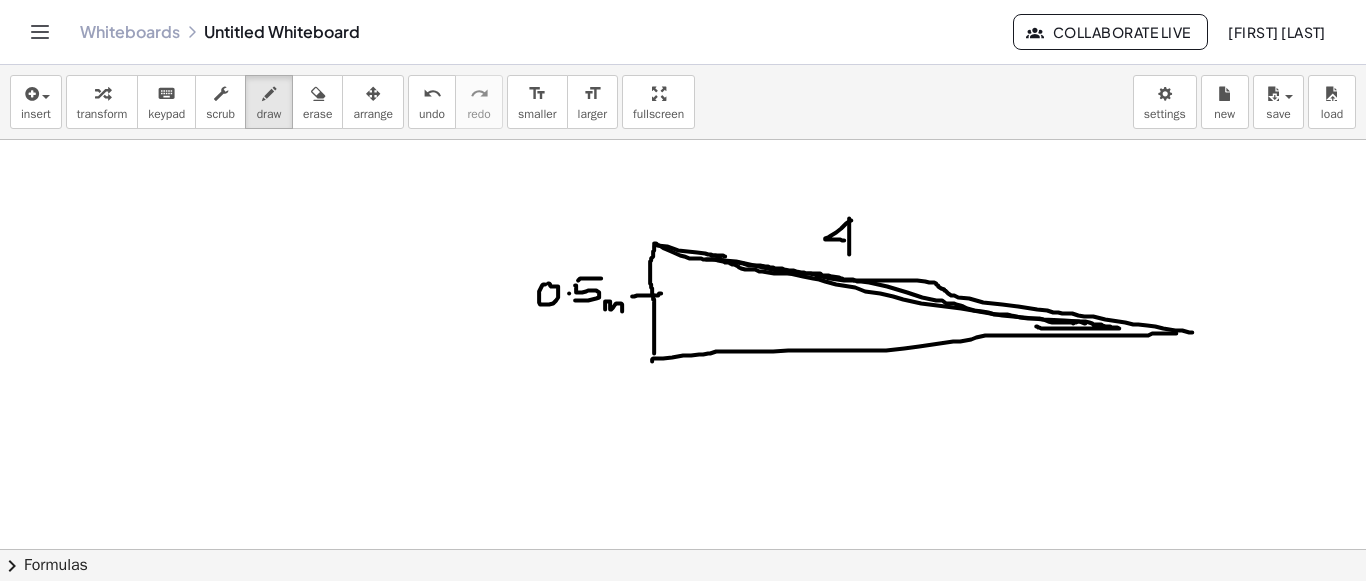 click at bounding box center [683, -570] 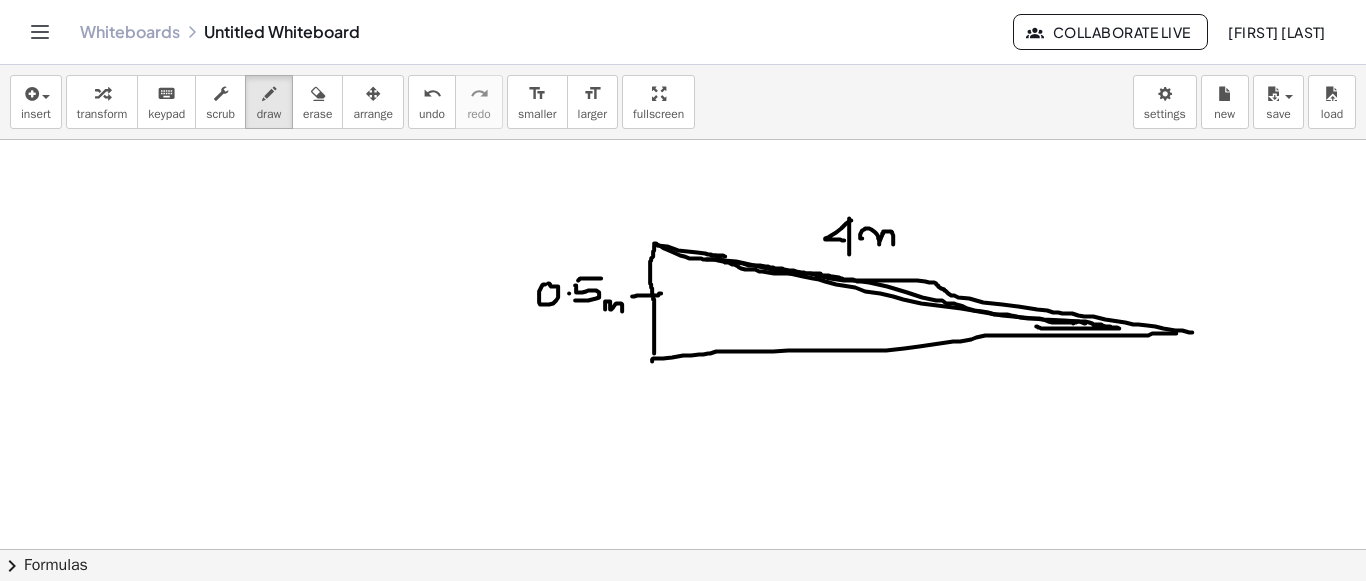 drag, startPoint x: 862, startPoint y: 236, endPoint x: 883, endPoint y: 241, distance: 21.587032 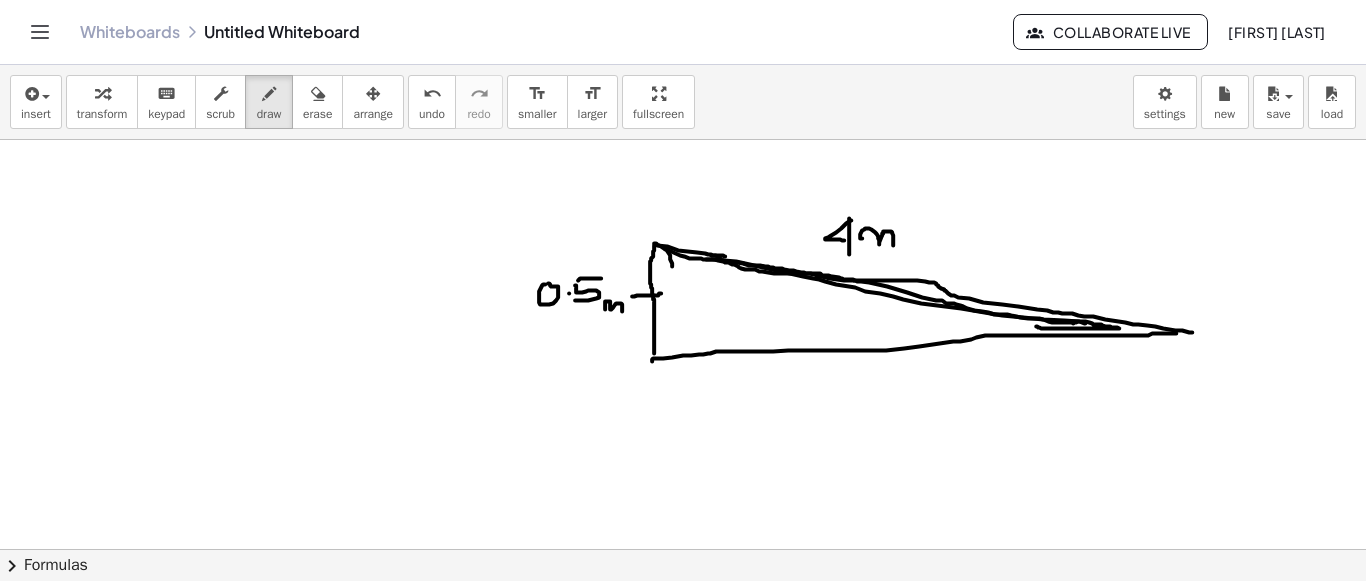 drag, startPoint x: 665, startPoint y: 247, endPoint x: 672, endPoint y: 264, distance: 18.384777 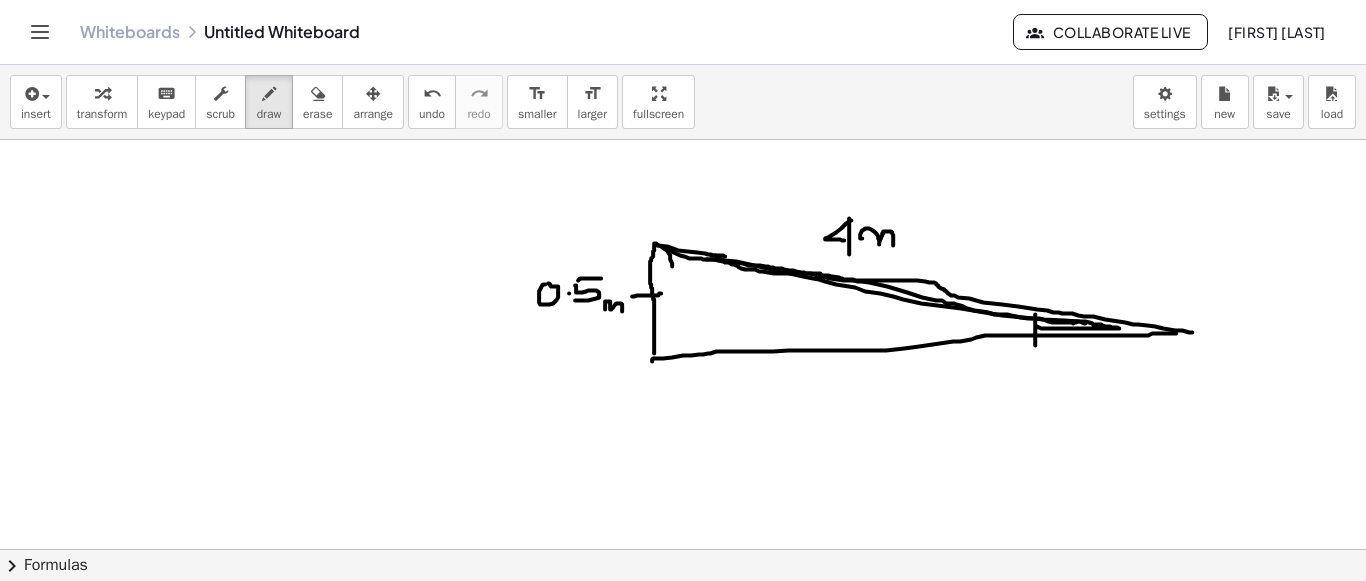 drag, startPoint x: 1035, startPoint y: 312, endPoint x: 1035, endPoint y: 343, distance: 31 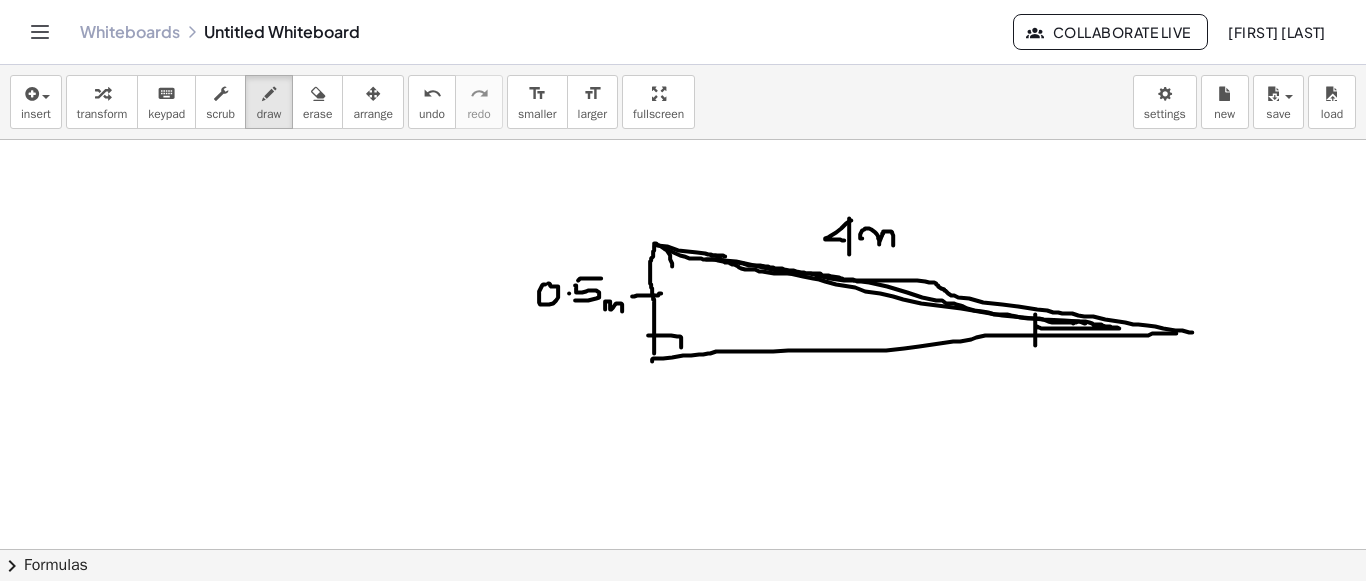 drag, startPoint x: 650, startPoint y: 333, endPoint x: 681, endPoint y: 345, distance: 33.24154 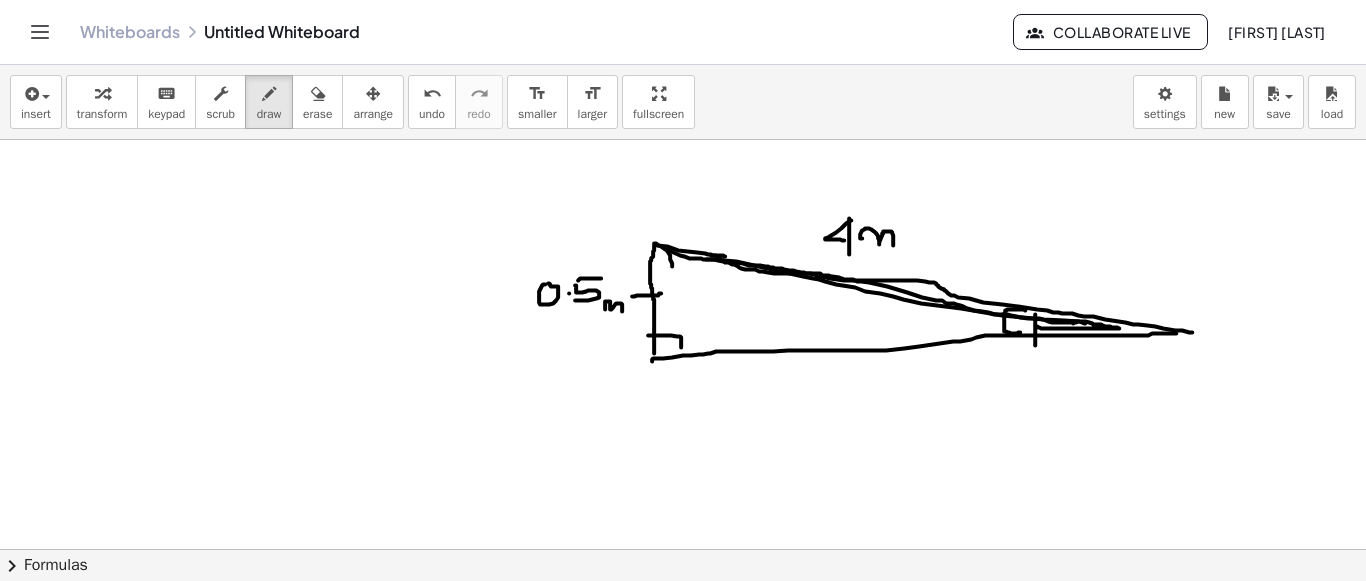 drag, startPoint x: 1025, startPoint y: 308, endPoint x: 1020, endPoint y: 330, distance: 22.561028 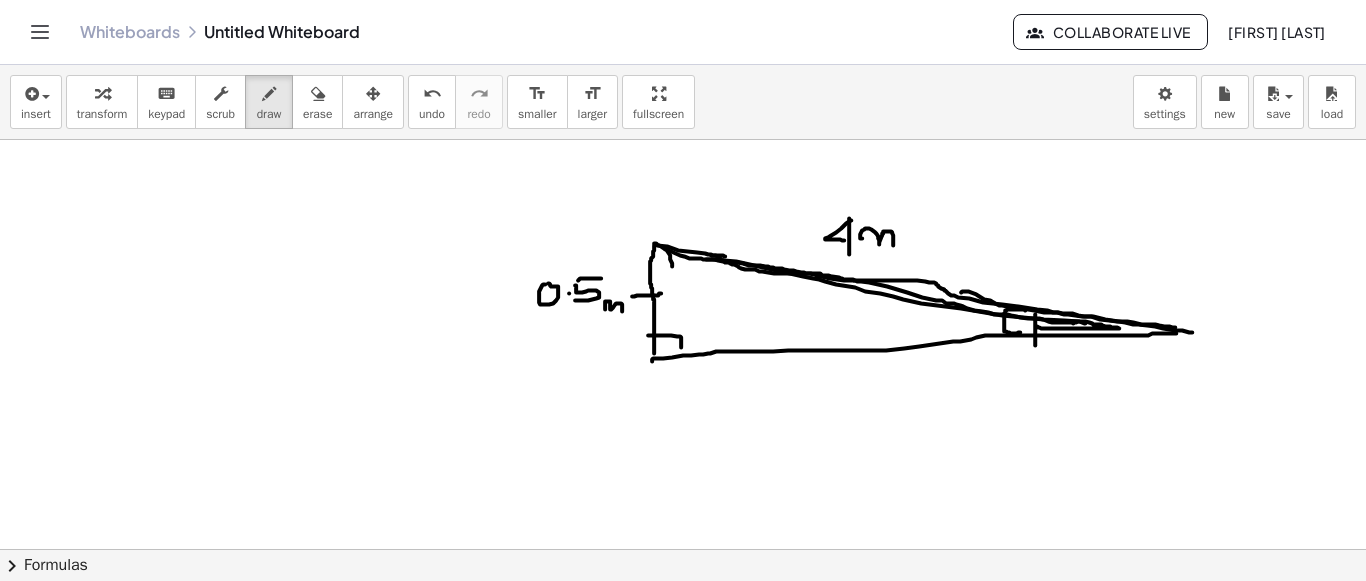 drag, startPoint x: 962, startPoint y: 289, endPoint x: 1175, endPoint y: 325, distance: 216.02083 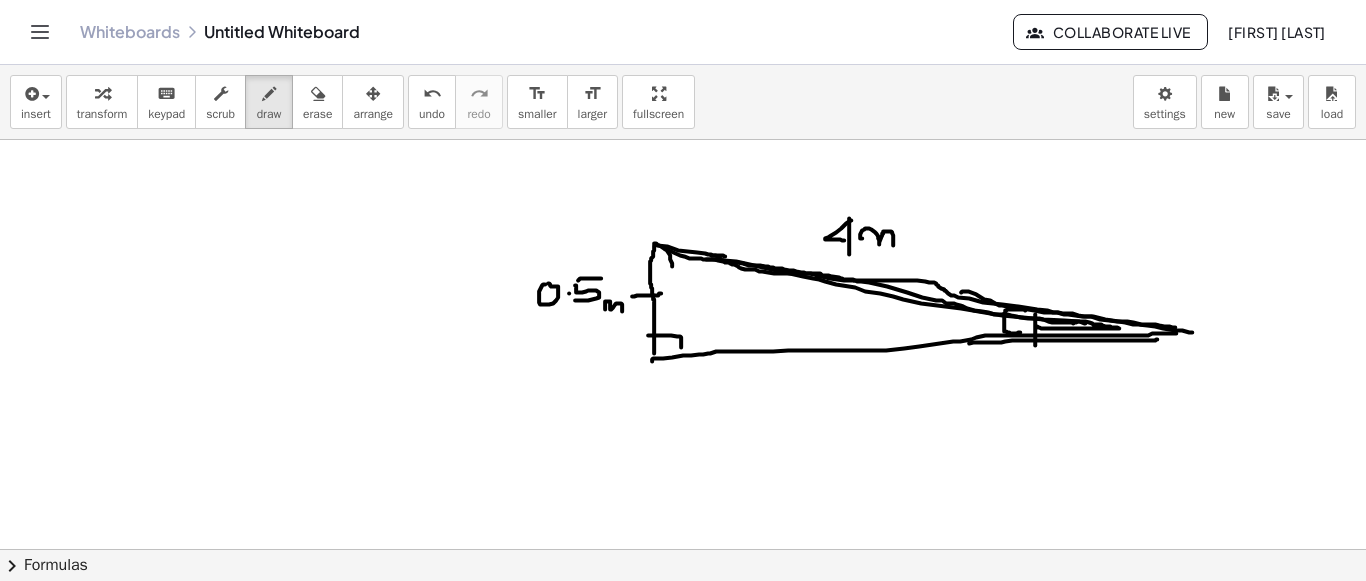 drag, startPoint x: 969, startPoint y: 341, endPoint x: 1155, endPoint y: 336, distance: 186.0672 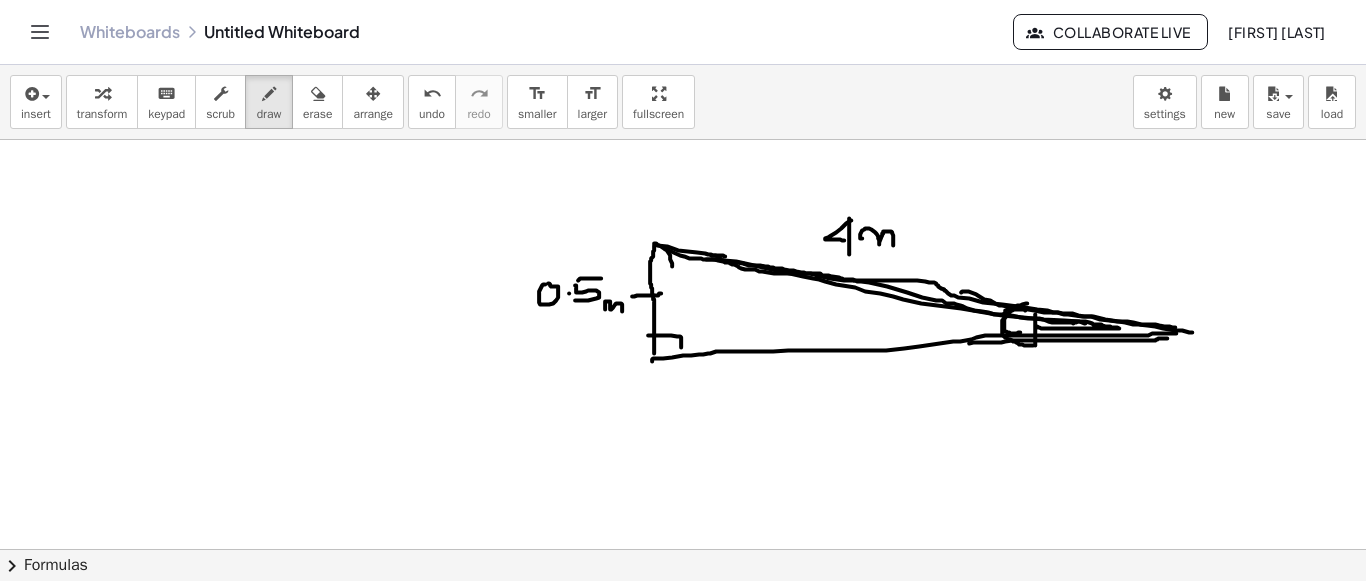 drag, startPoint x: 1022, startPoint y: 302, endPoint x: 1045, endPoint y: 339, distance: 43.56604 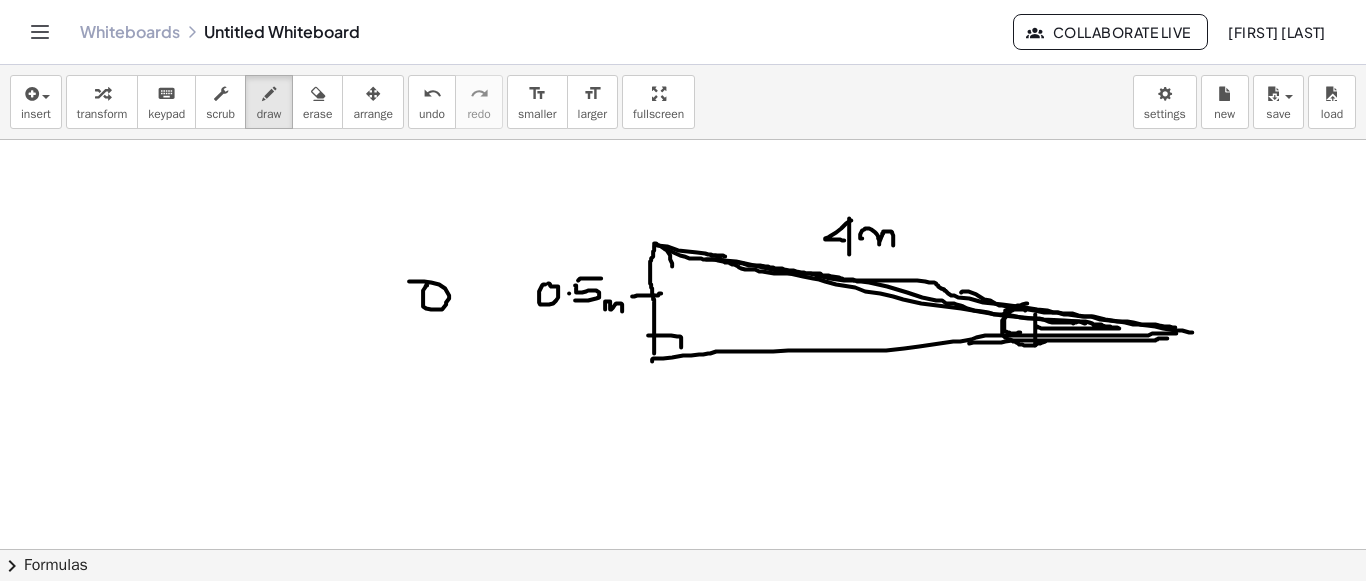 drag, startPoint x: 427, startPoint y: 283, endPoint x: 441, endPoint y: 280, distance: 14.3178215 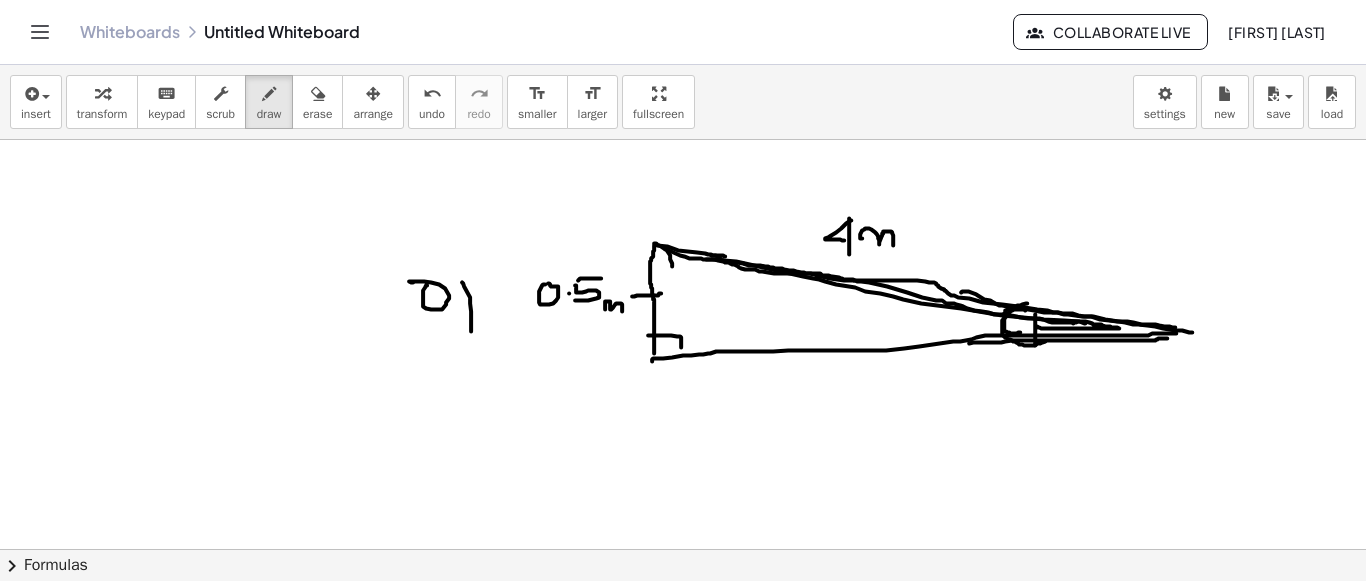 drag, startPoint x: 471, startPoint y: 329, endPoint x: 471, endPoint y: 295, distance: 34 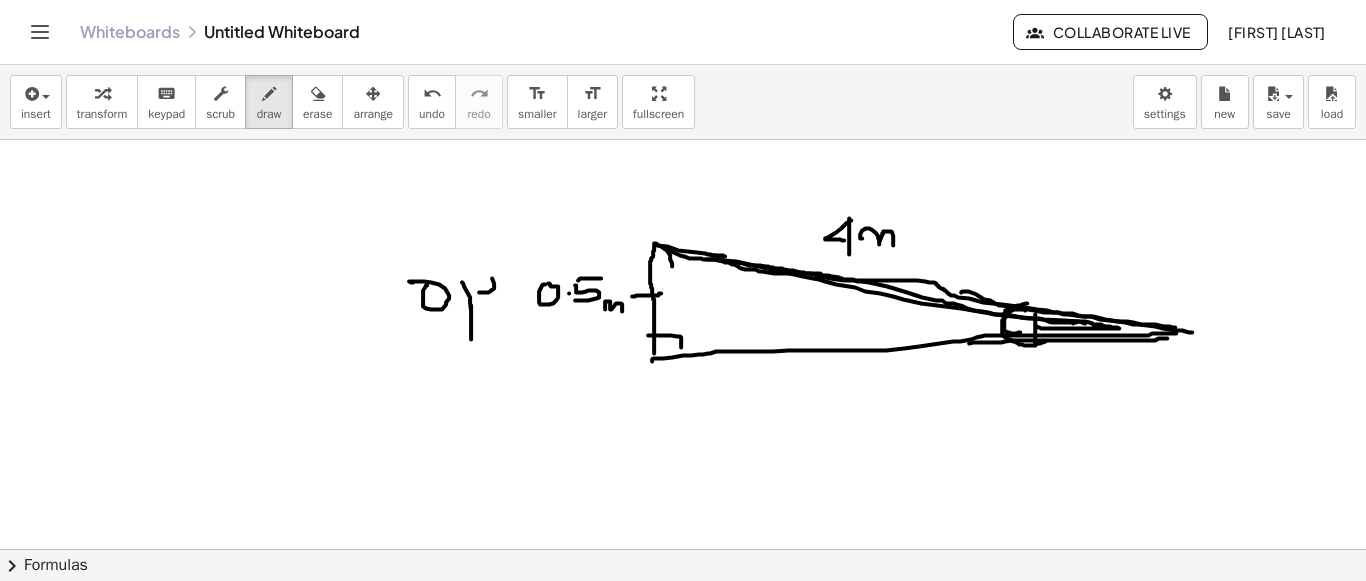 drag, startPoint x: 490, startPoint y: 289, endPoint x: 464, endPoint y: 293, distance: 26.305893 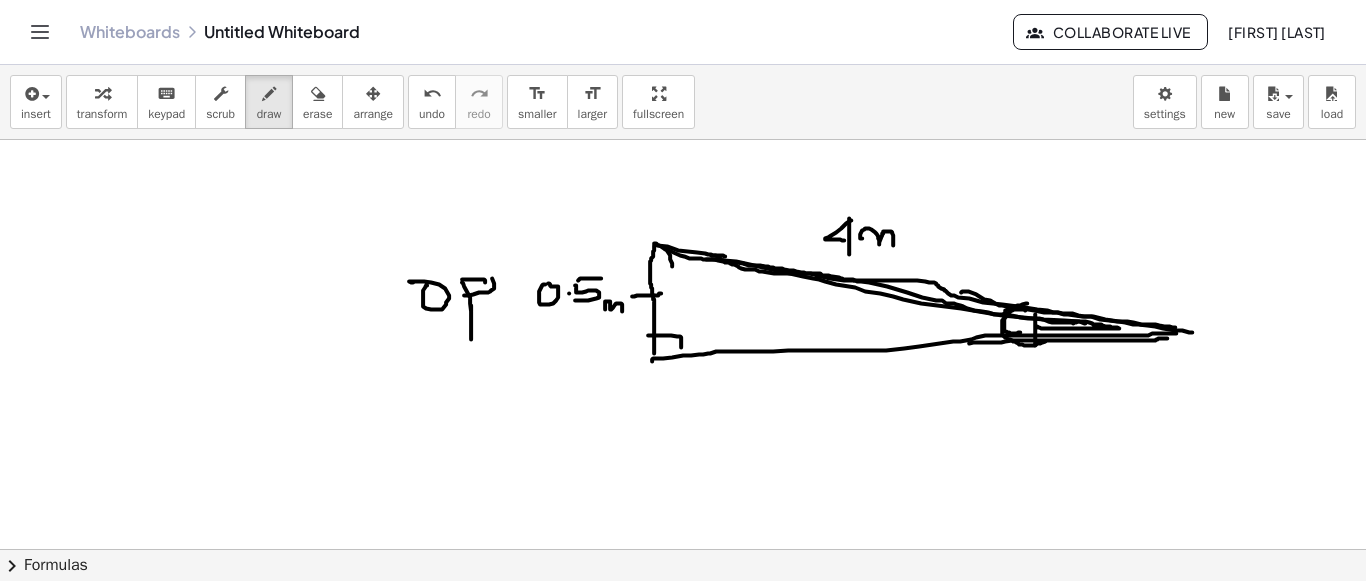 drag, startPoint x: 462, startPoint y: 277, endPoint x: 485, endPoint y: 280, distance: 23.194826 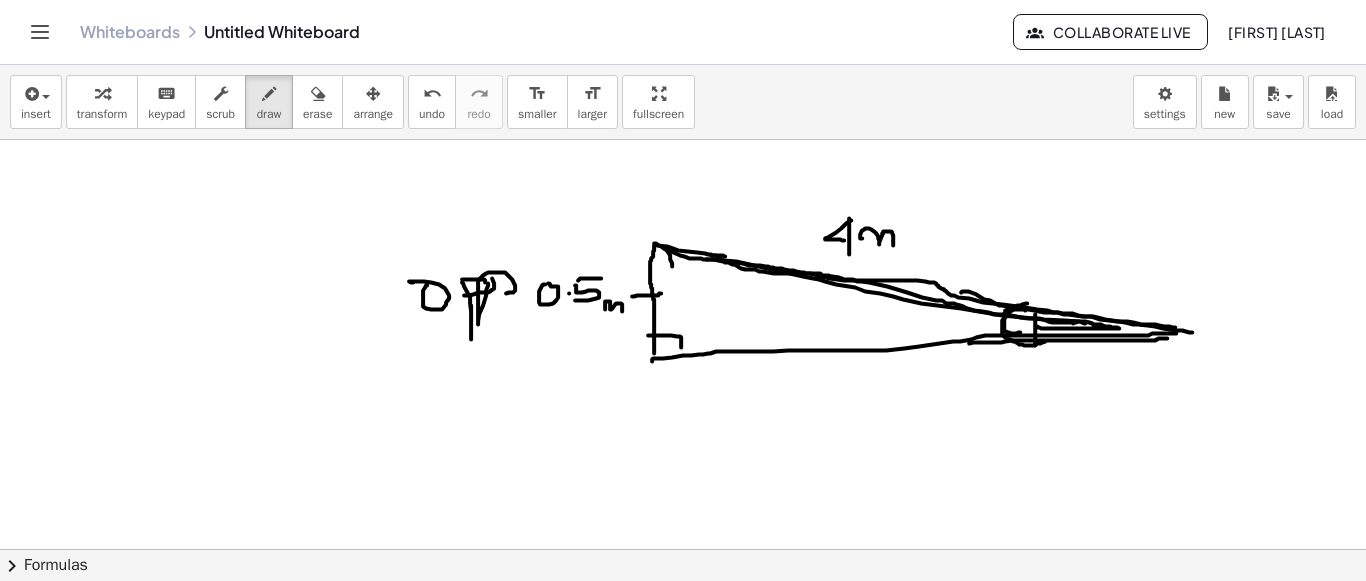 drag, startPoint x: 488, startPoint y: 281, endPoint x: 497, endPoint y: 288, distance: 11.401754 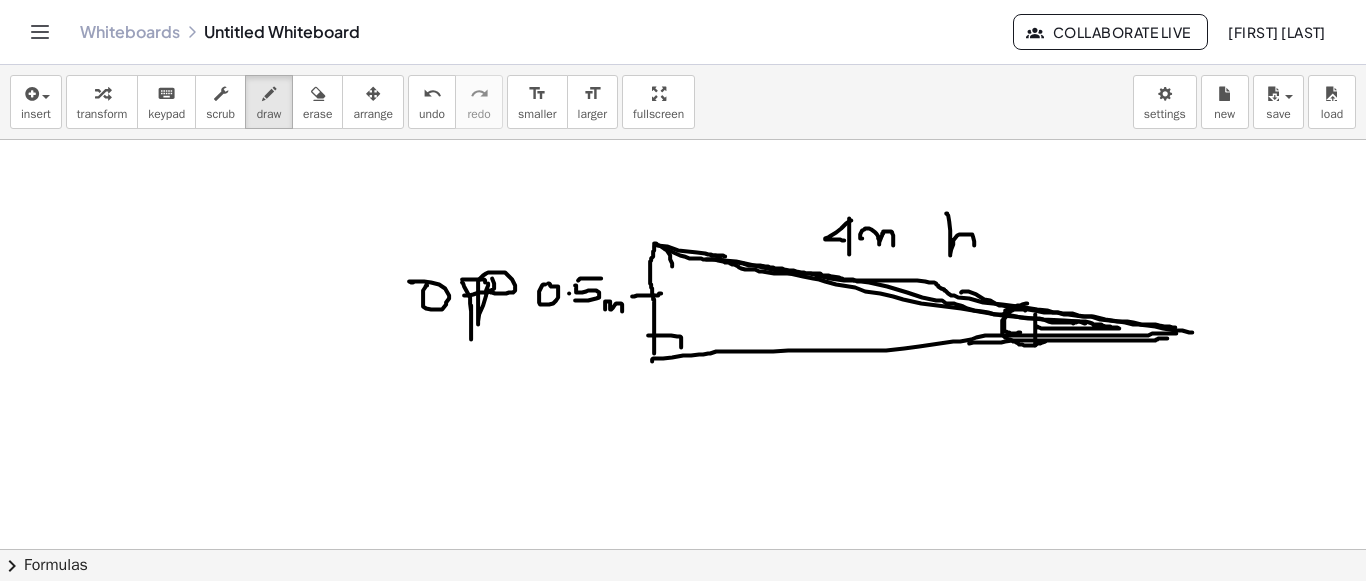 drag, startPoint x: 946, startPoint y: 211, endPoint x: 989, endPoint y: 227, distance: 45.88028 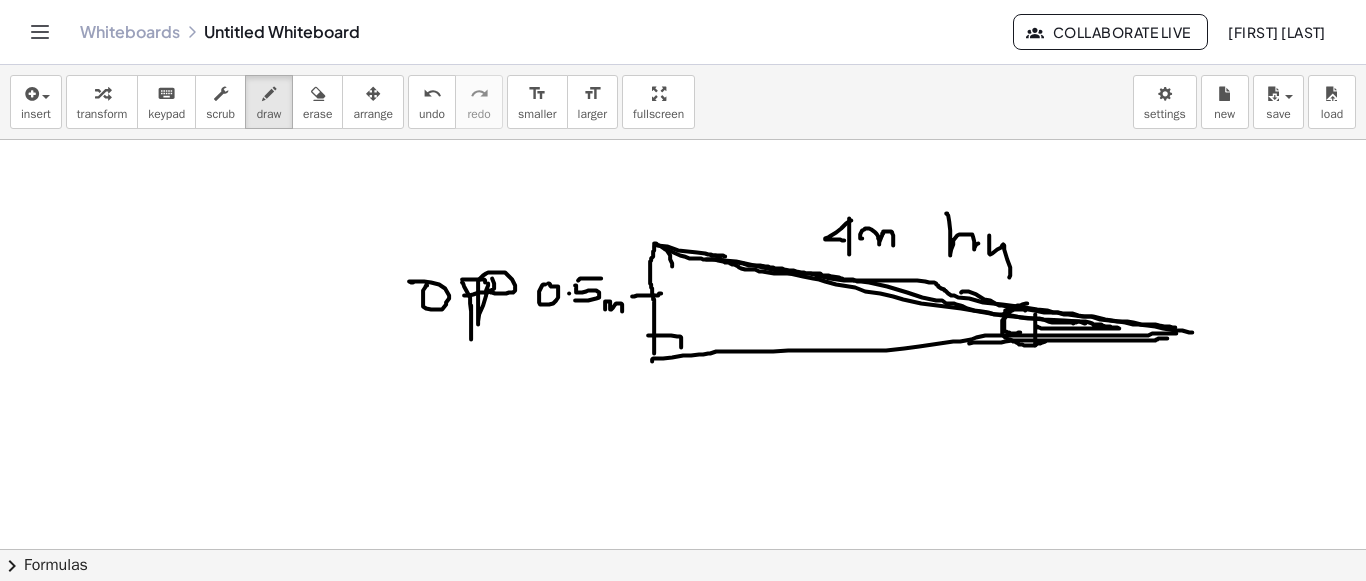 drag, startPoint x: 989, startPoint y: 251, endPoint x: 1001, endPoint y: 253, distance: 12.165525 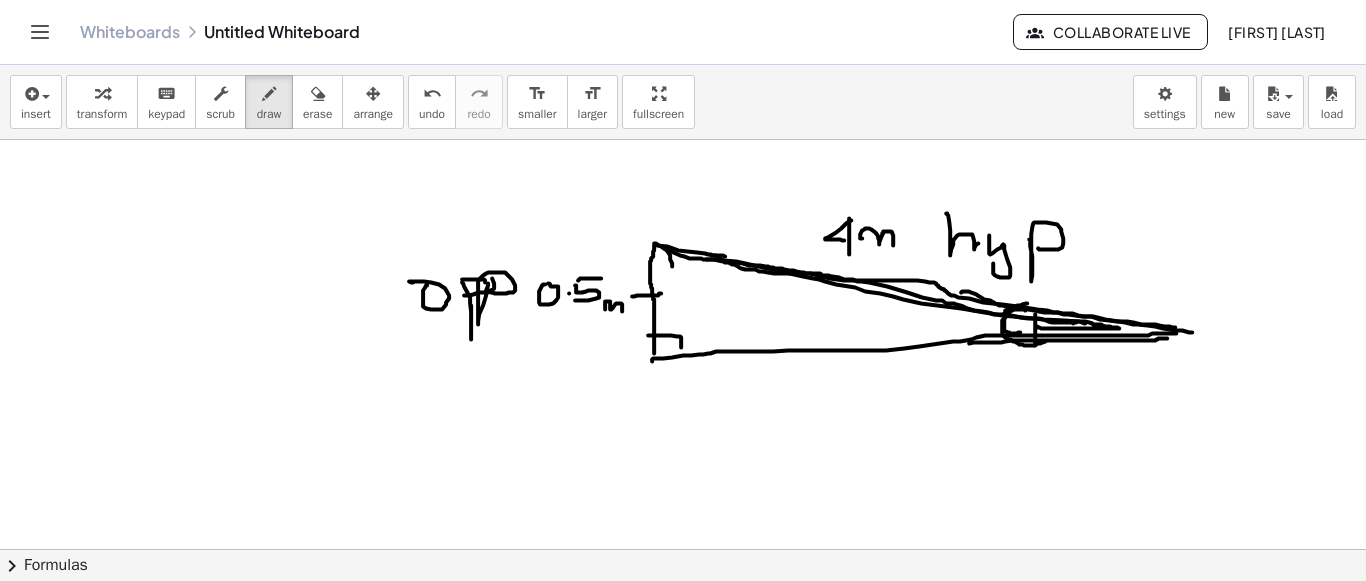 drag, startPoint x: 1029, startPoint y: 237, endPoint x: 1038, endPoint y: 246, distance: 12.727922 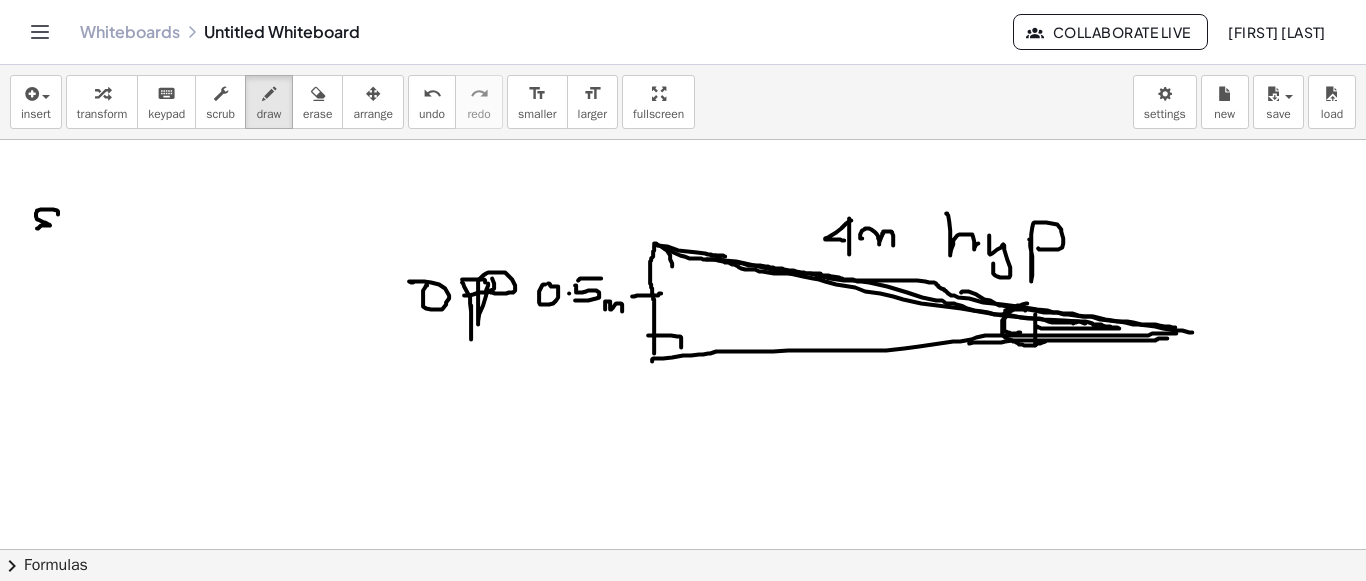 drag, startPoint x: 58, startPoint y: 212, endPoint x: 47, endPoint y: 213, distance: 11.045361 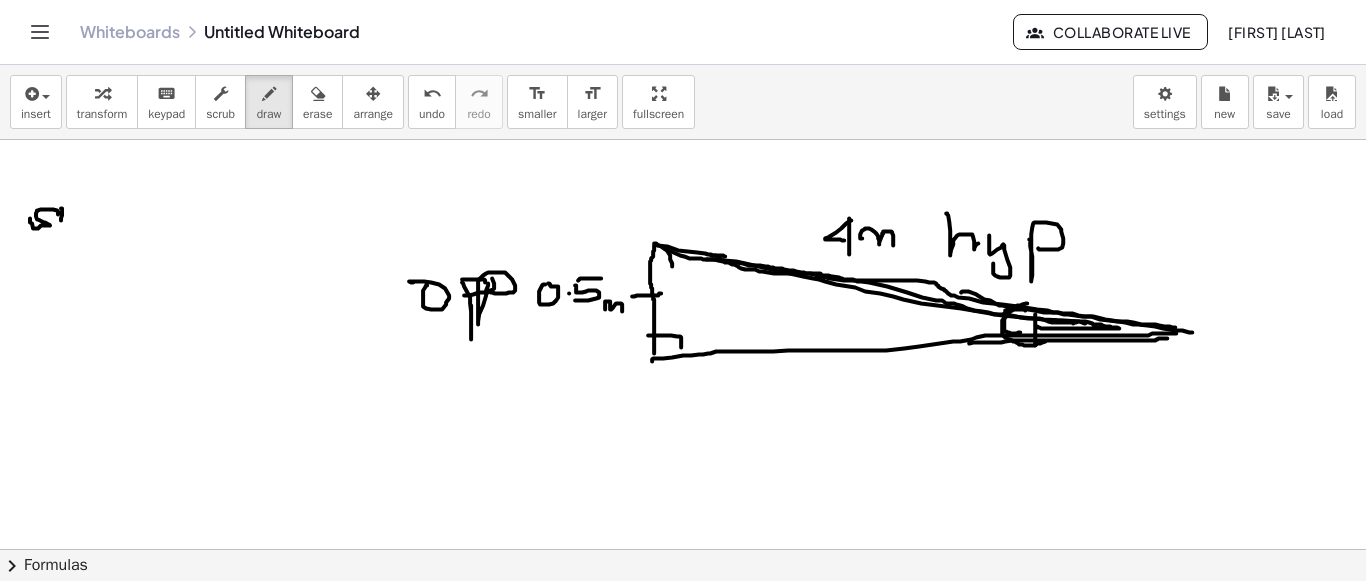 drag, startPoint x: 61, startPoint y: 206, endPoint x: 60, endPoint y: 226, distance: 20.024984 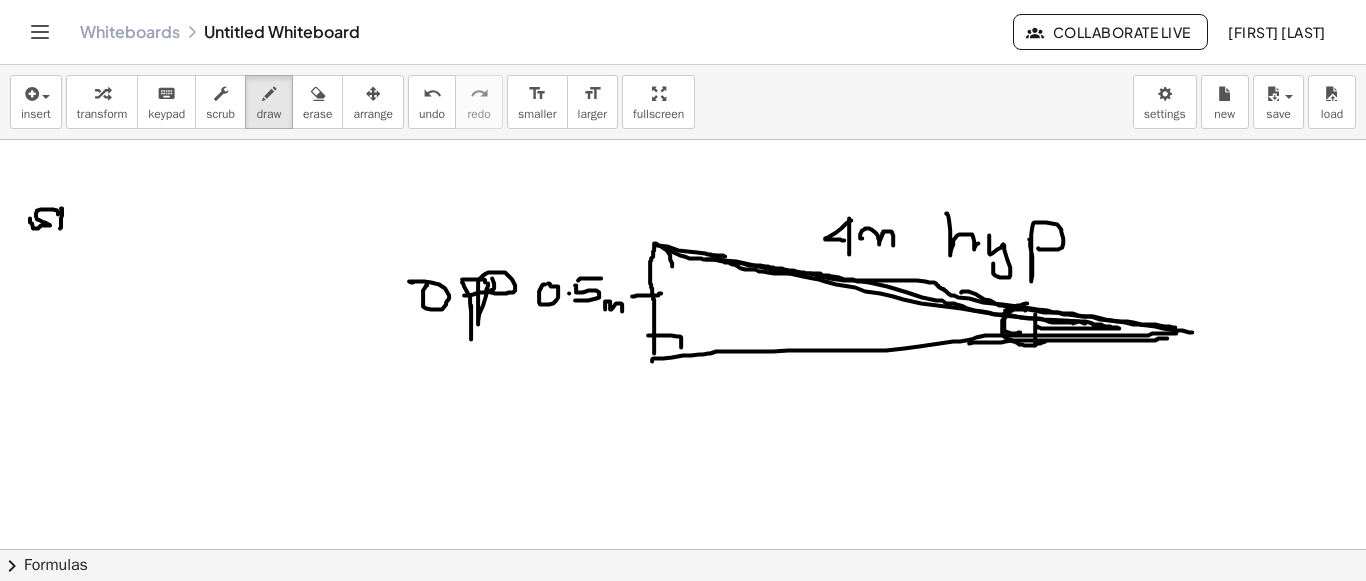 click at bounding box center (683, -570) 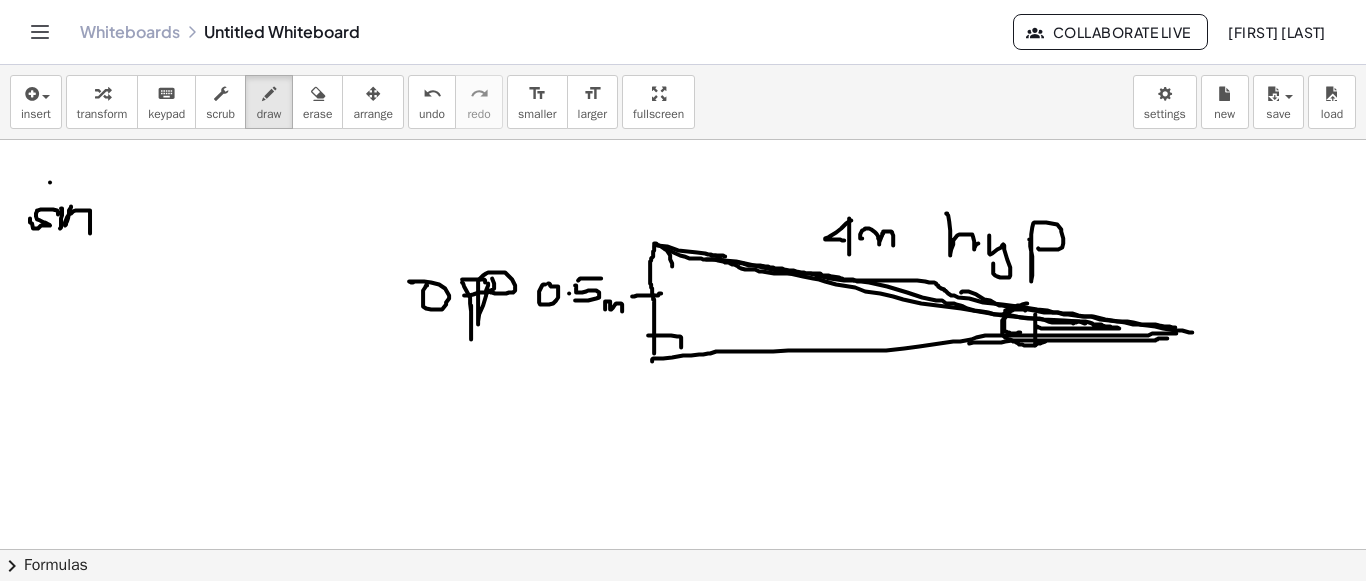 drag, startPoint x: 71, startPoint y: 204, endPoint x: 128, endPoint y: 201, distance: 57.07889 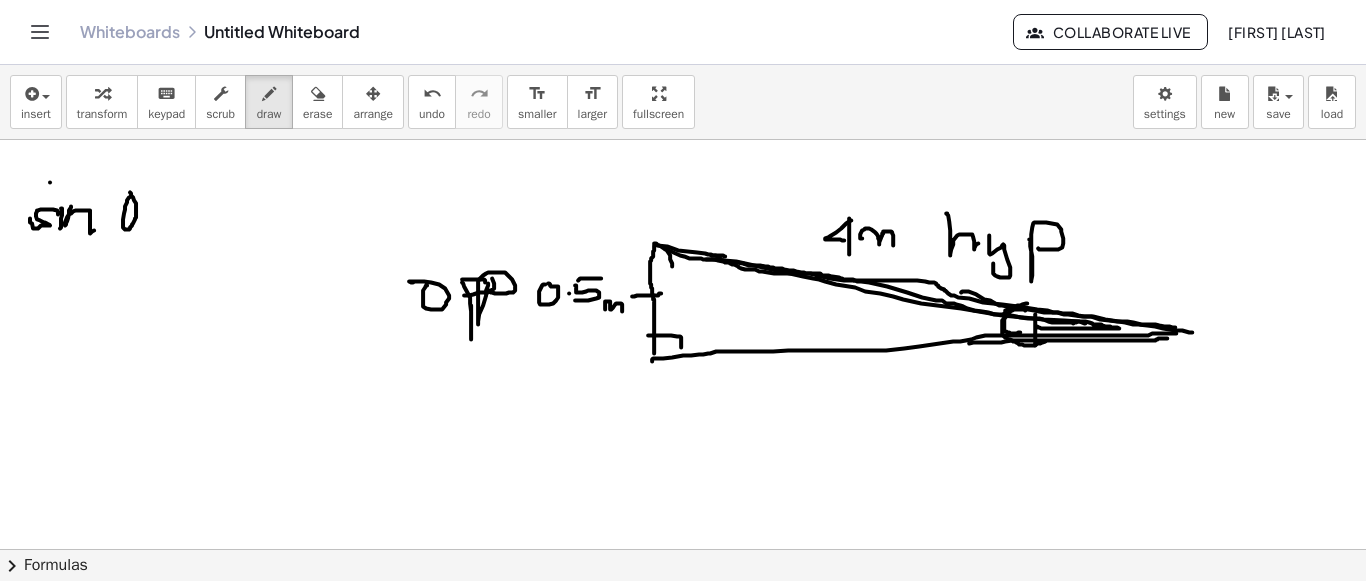 click at bounding box center [683, -570] 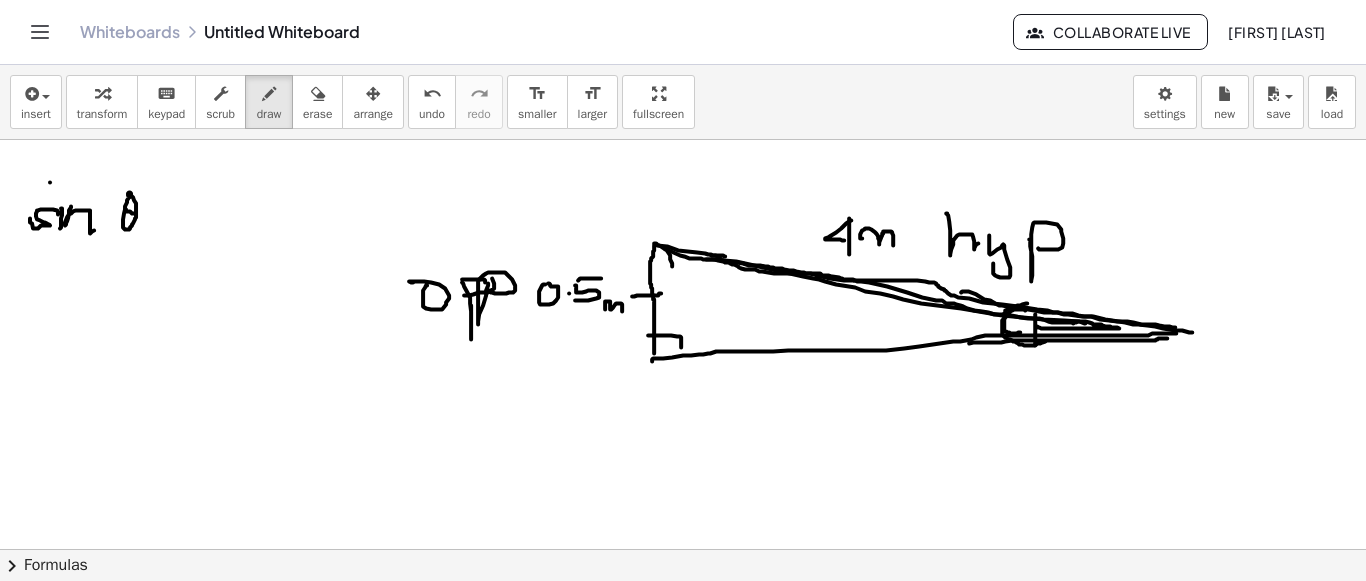 drag, startPoint x: 126, startPoint y: 207, endPoint x: 136, endPoint y: 211, distance: 10.770329 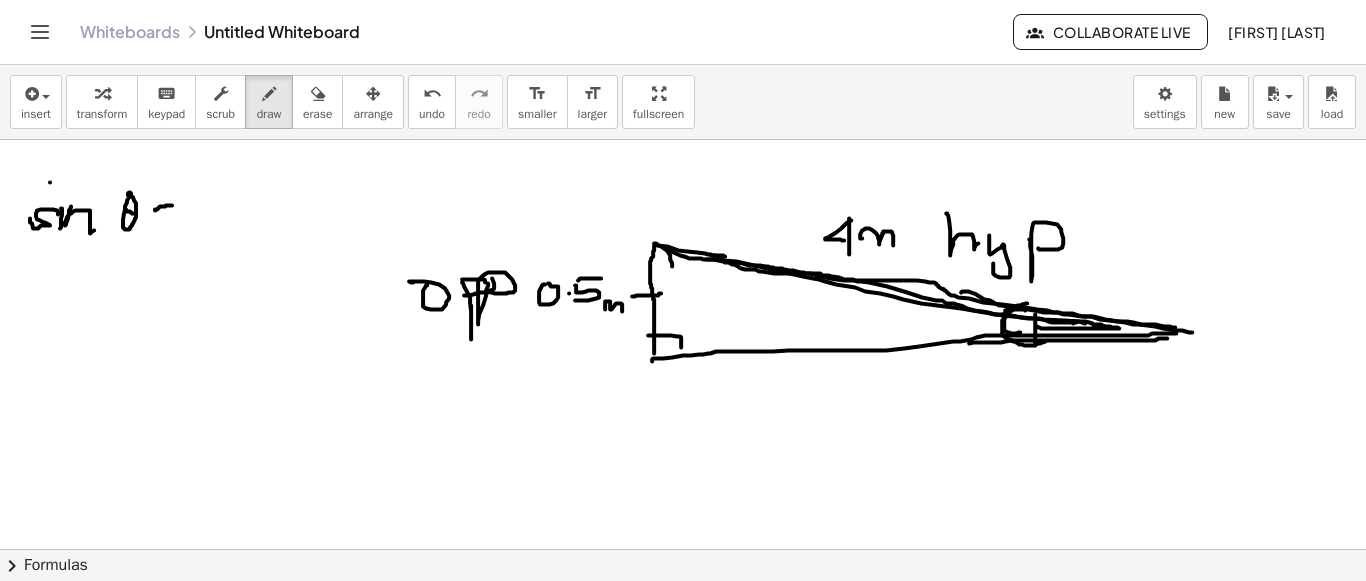 drag, startPoint x: 155, startPoint y: 208, endPoint x: 172, endPoint y: 203, distance: 17.720045 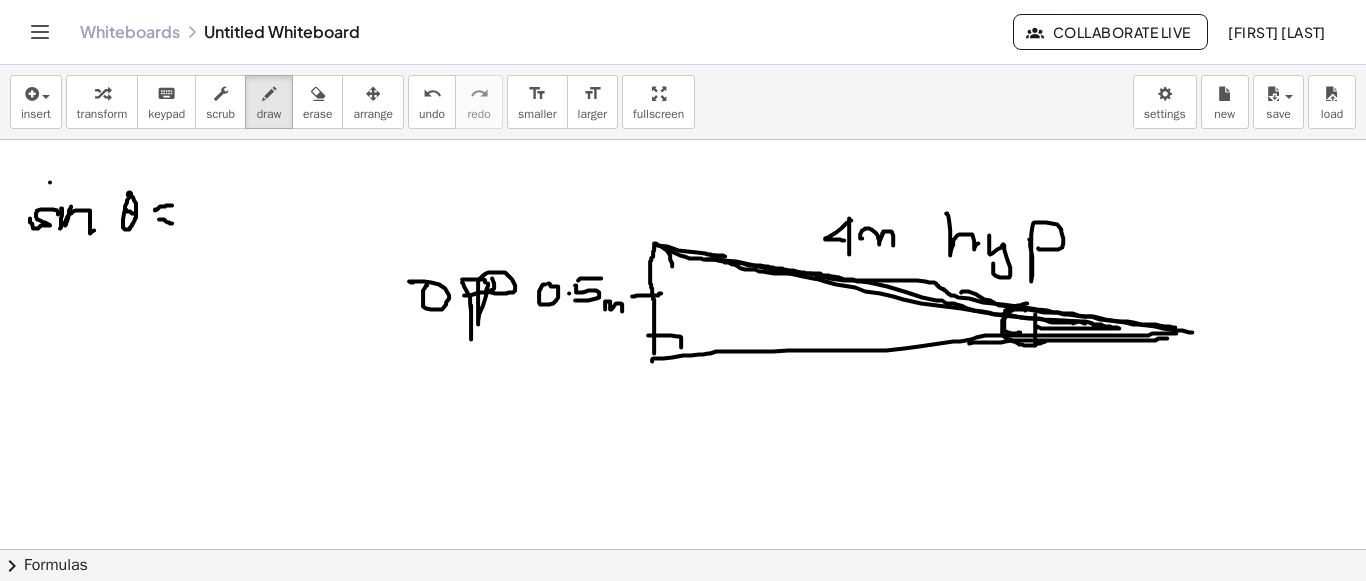 drag, startPoint x: 159, startPoint y: 217, endPoint x: 172, endPoint y: 221, distance: 13.601471 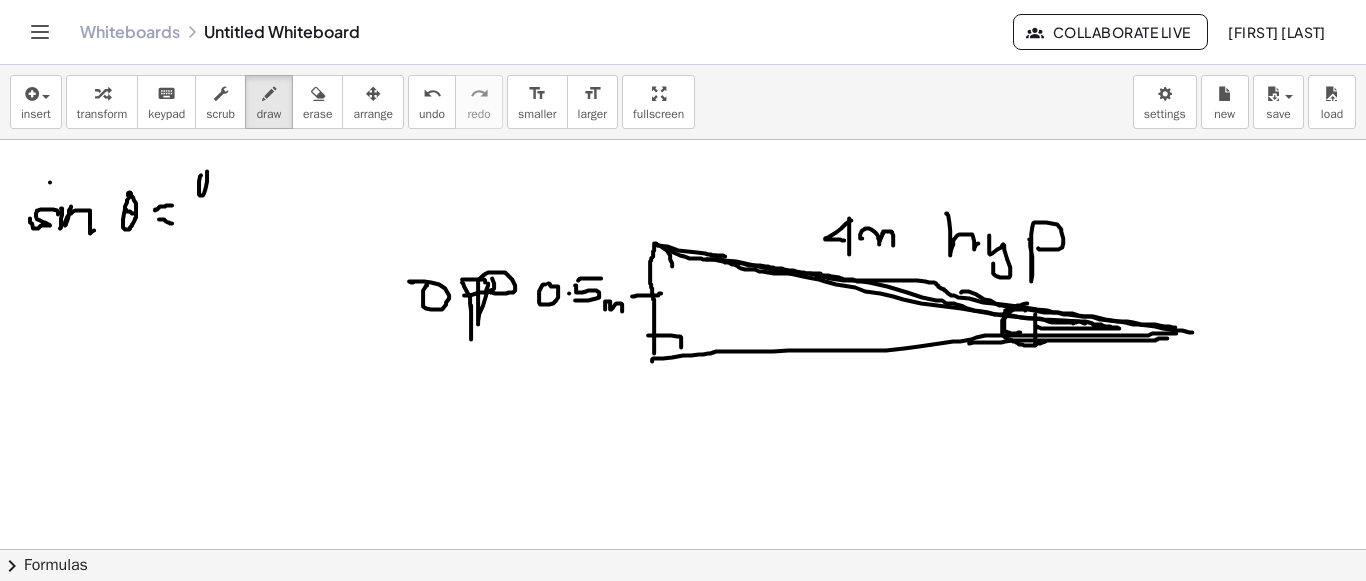 click at bounding box center [683, -570] 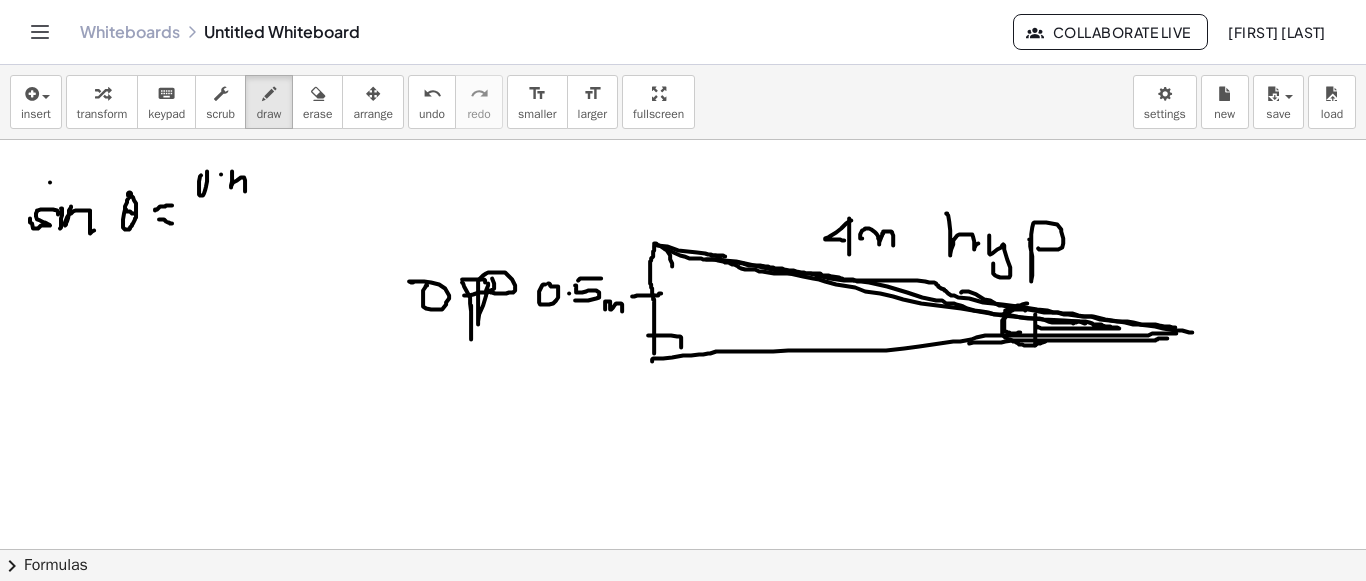 drag, startPoint x: 232, startPoint y: 179, endPoint x: 229, endPoint y: 189, distance: 10.440307 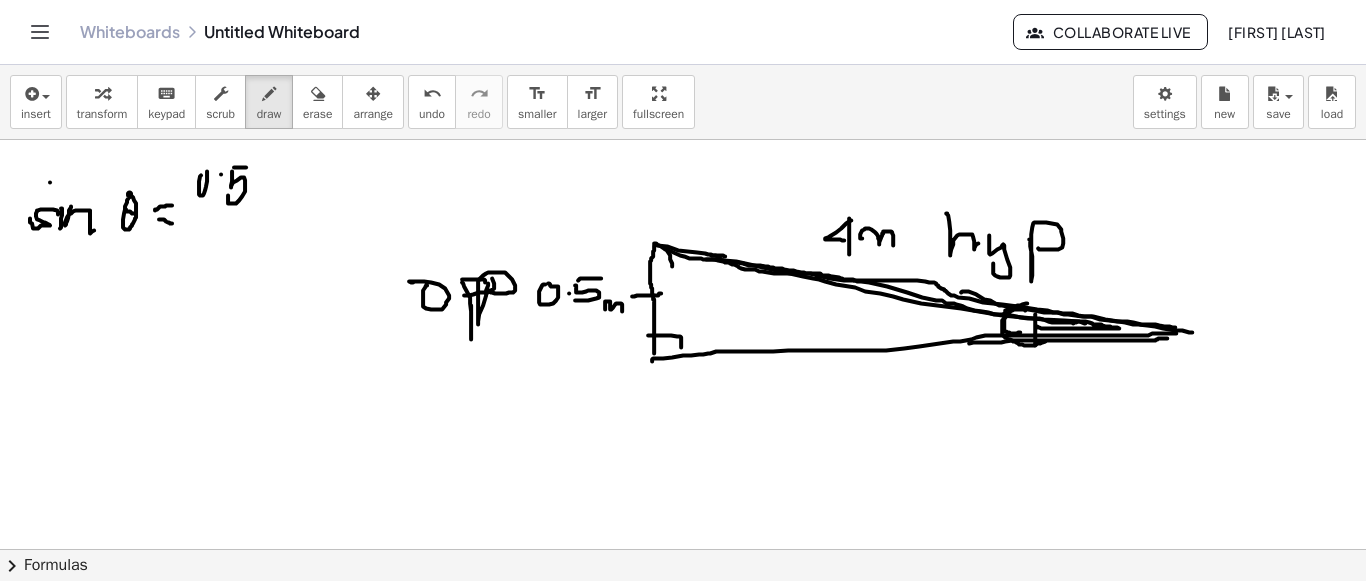 drag, startPoint x: 234, startPoint y: 165, endPoint x: 242, endPoint y: 176, distance: 13.601471 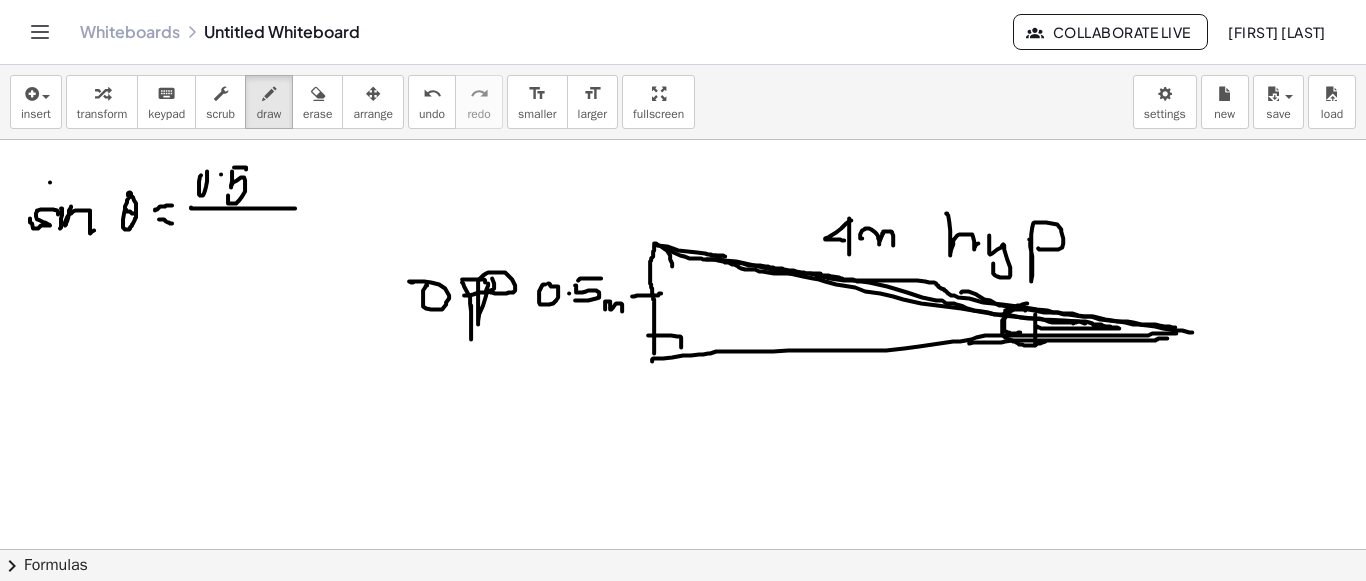 drag, startPoint x: 191, startPoint y: 205, endPoint x: 295, endPoint y: 206, distance: 104.00481 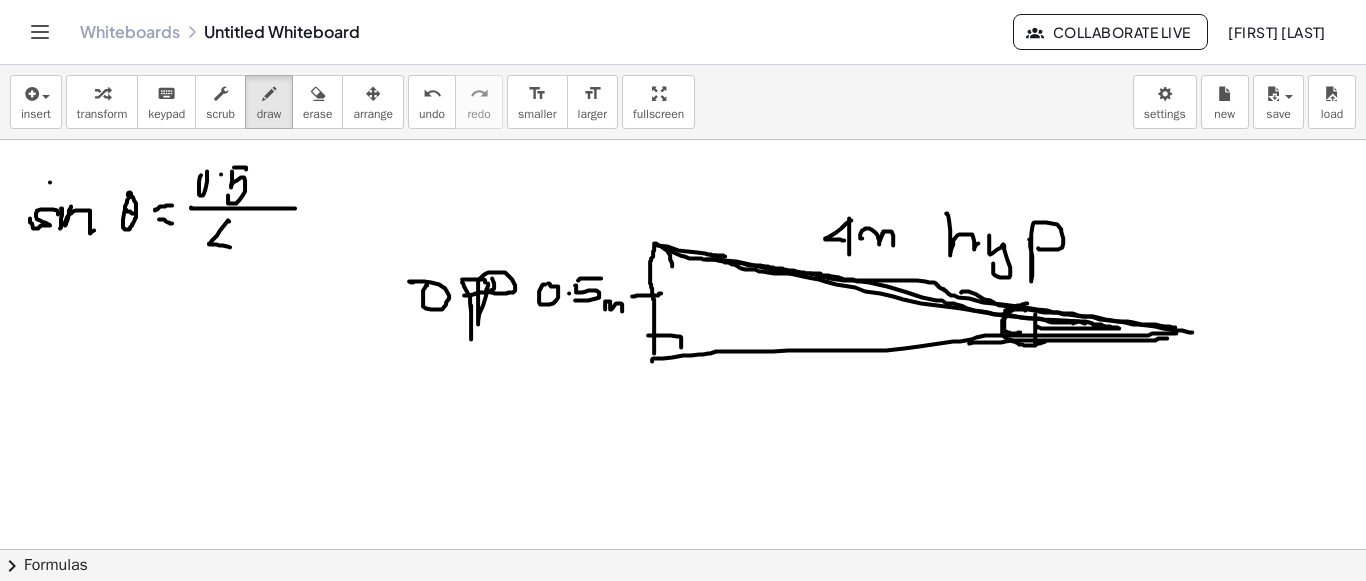 drag, startPoint x: 229, startPoint y: 219, endPoint x: 234, endPoint y: 247, distance: 28.442924 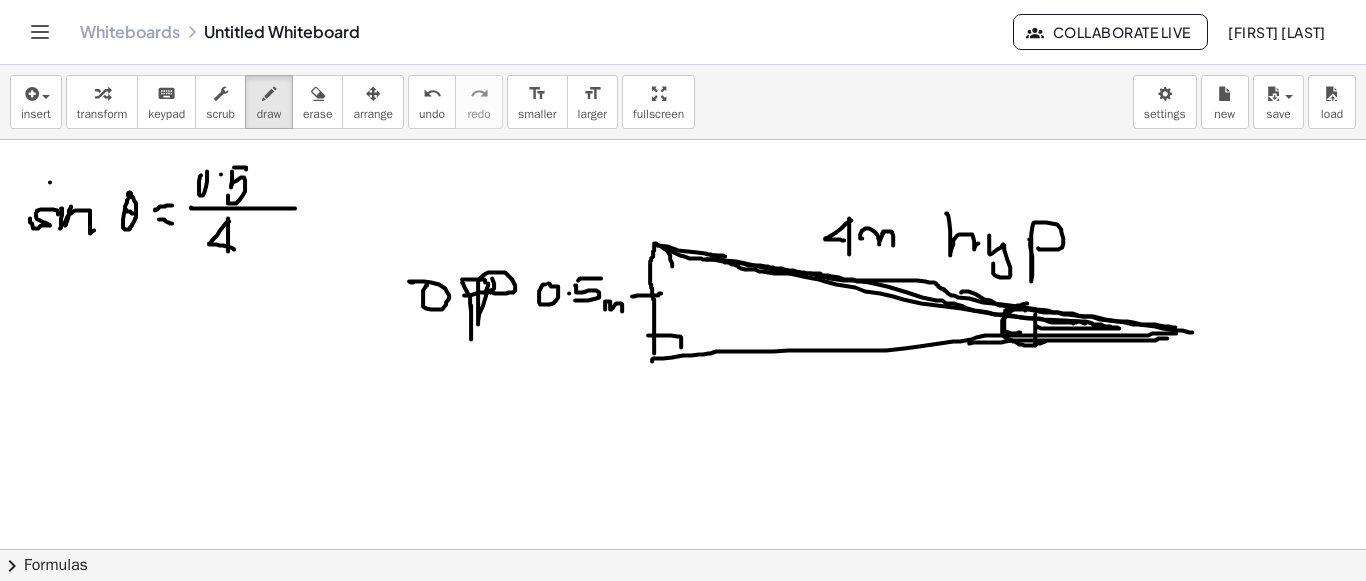 drag, startPoint x: 228, startPoint y: 216, endPoint x: 230, endPoint y: 255, distance: 39.051247 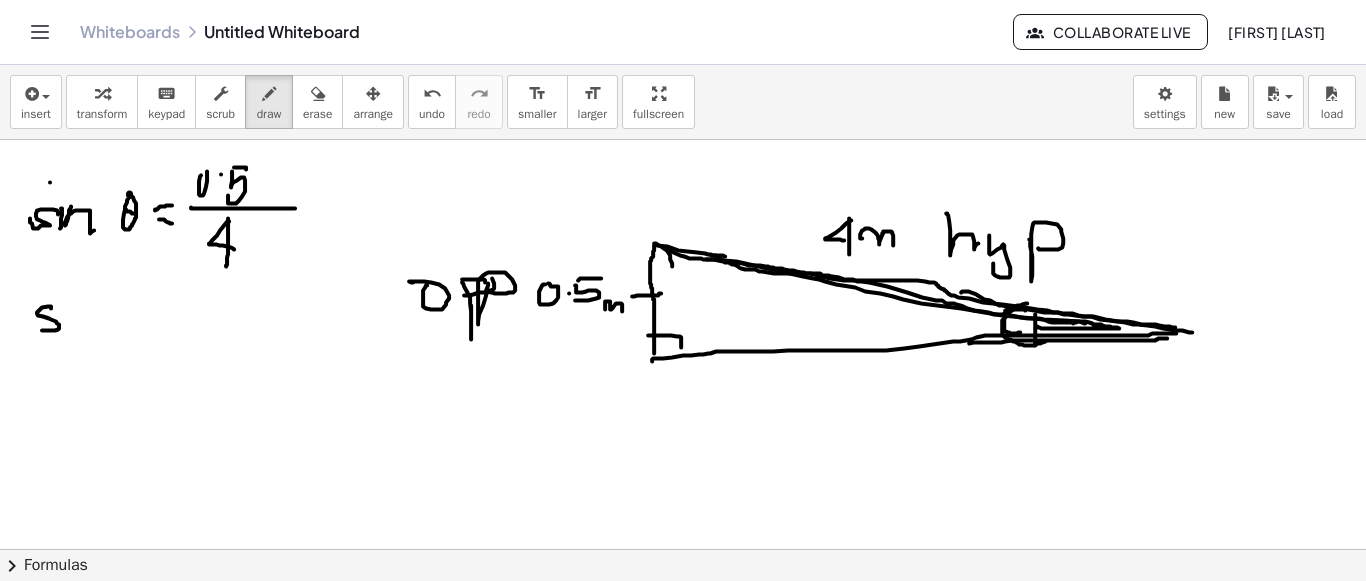 click at bounding box center (683, -570) 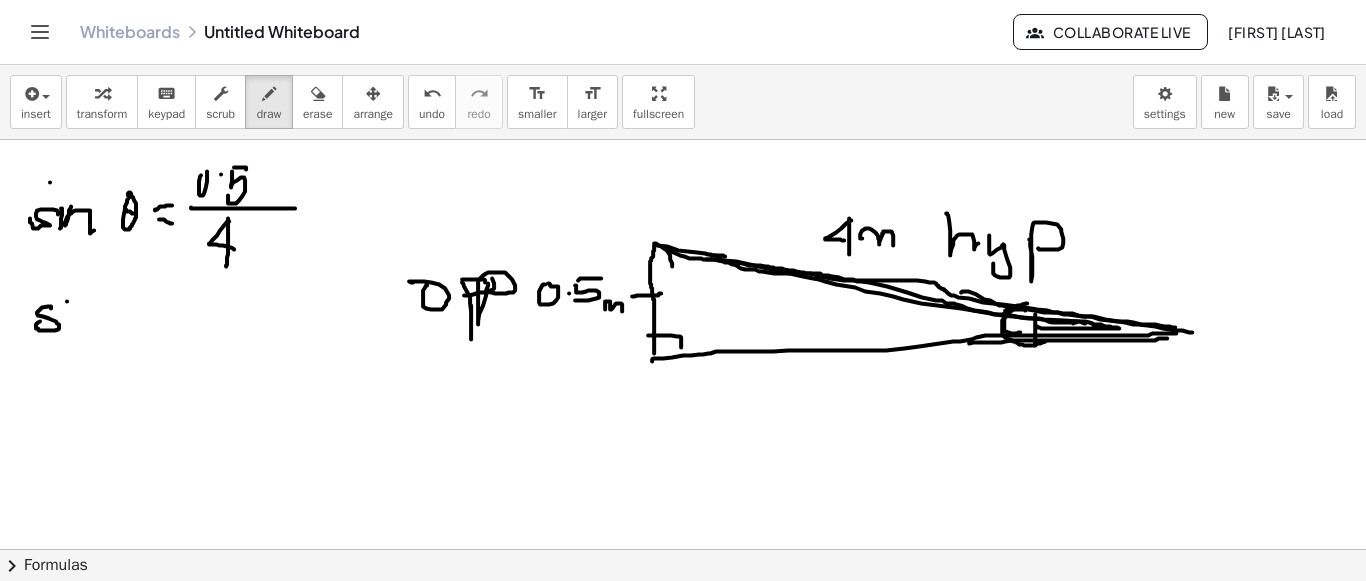drag, startPoint x: 67, startPoint y: 299, endPoint x: 67, endPoint y: 322, distance: 23 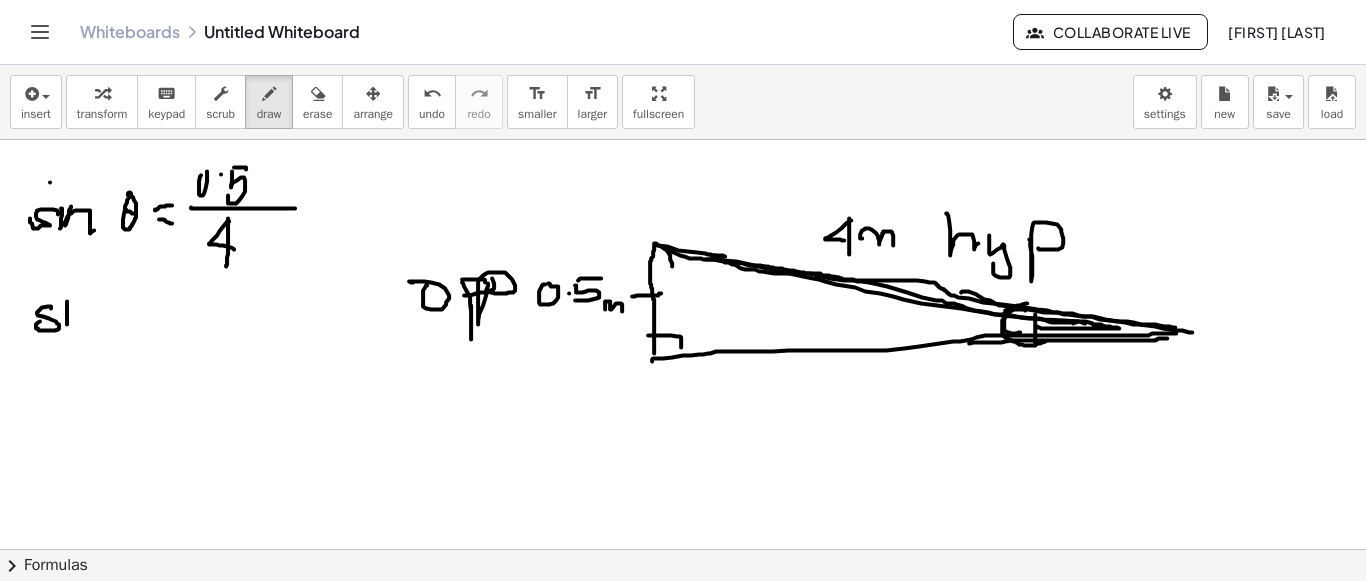 drag, startPoint x: 77, startPoint y: 277, endPoint x: 88, endPoint y: 298, distance: 23.70654 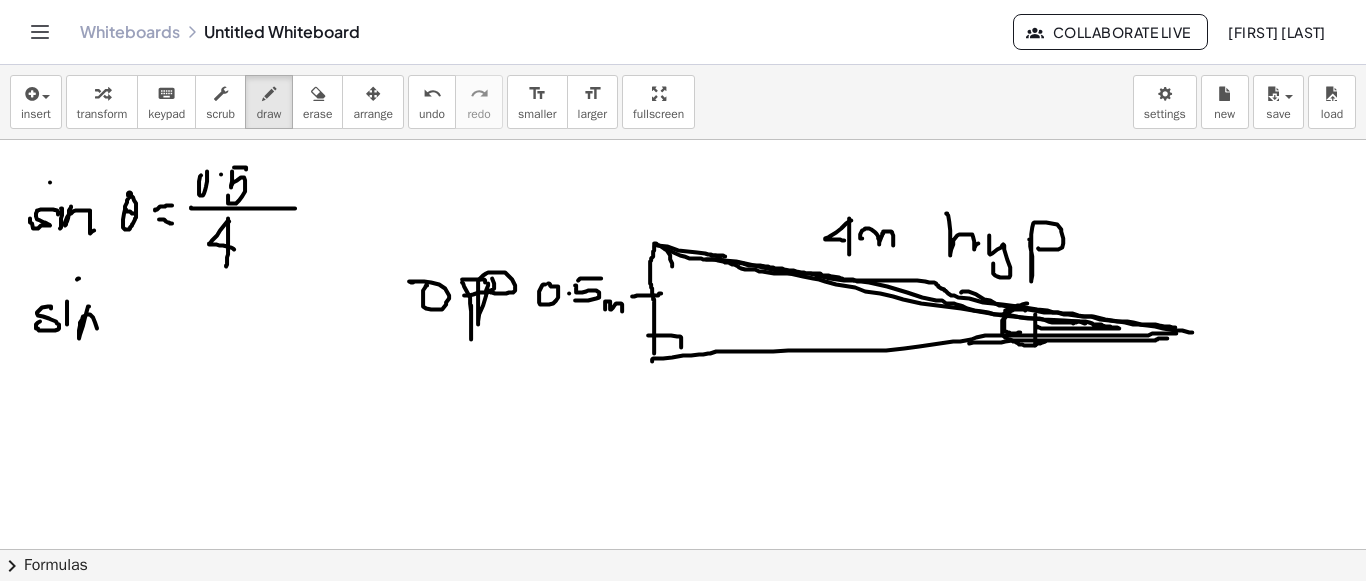 drag, startPoint x: 89, startPoint y: 304, endPoint x: 103, endPoint y: 326, distance: 26.076809 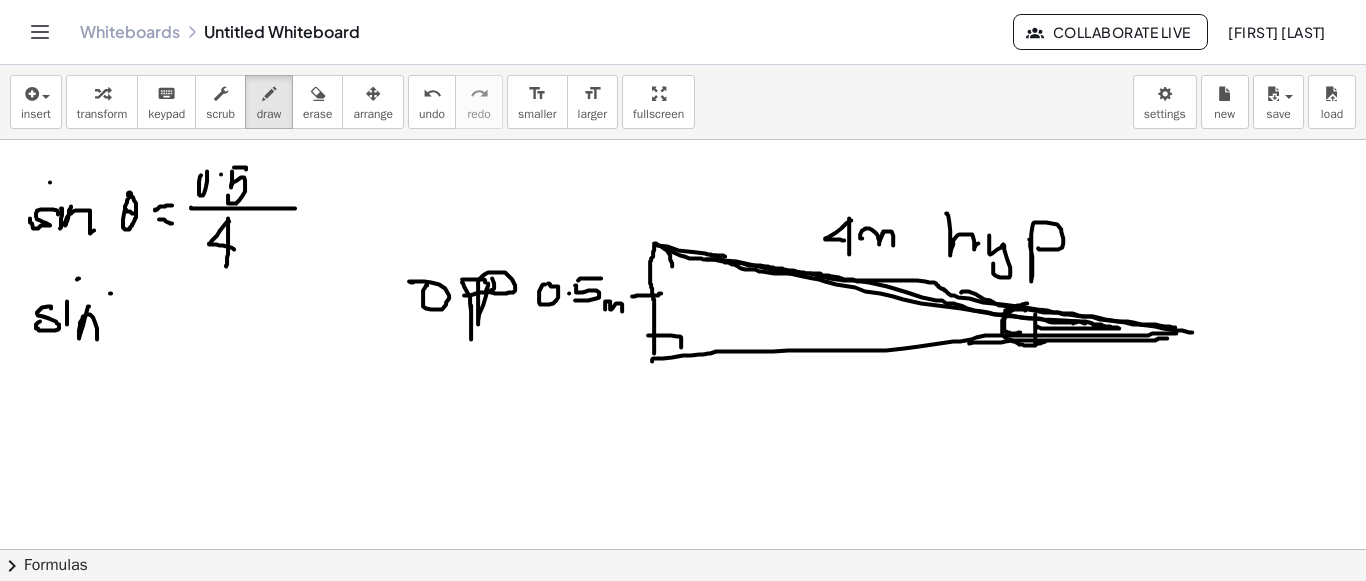drag, startPoint x: 110, startPoint y: 291, endPoint x: 120, endPoint y: 292, distance: 10.049875 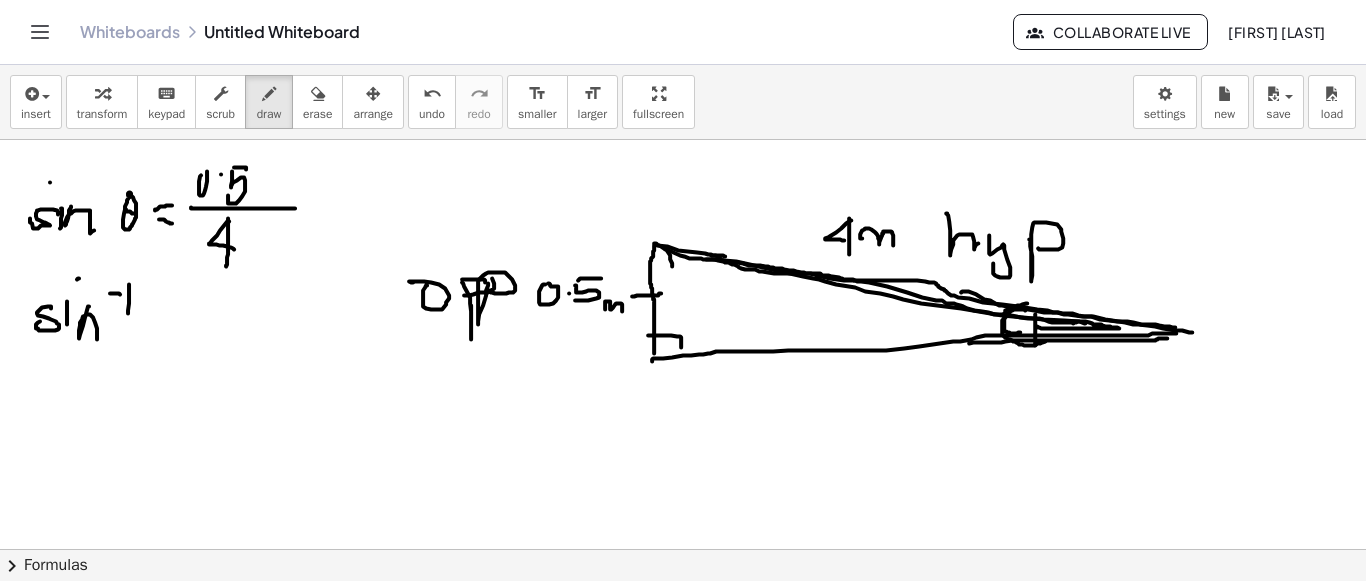 drag, startPoint x: 129, startPoint y: 282, endPoint x: 128, endPoint y: 307, distance: 25.019993 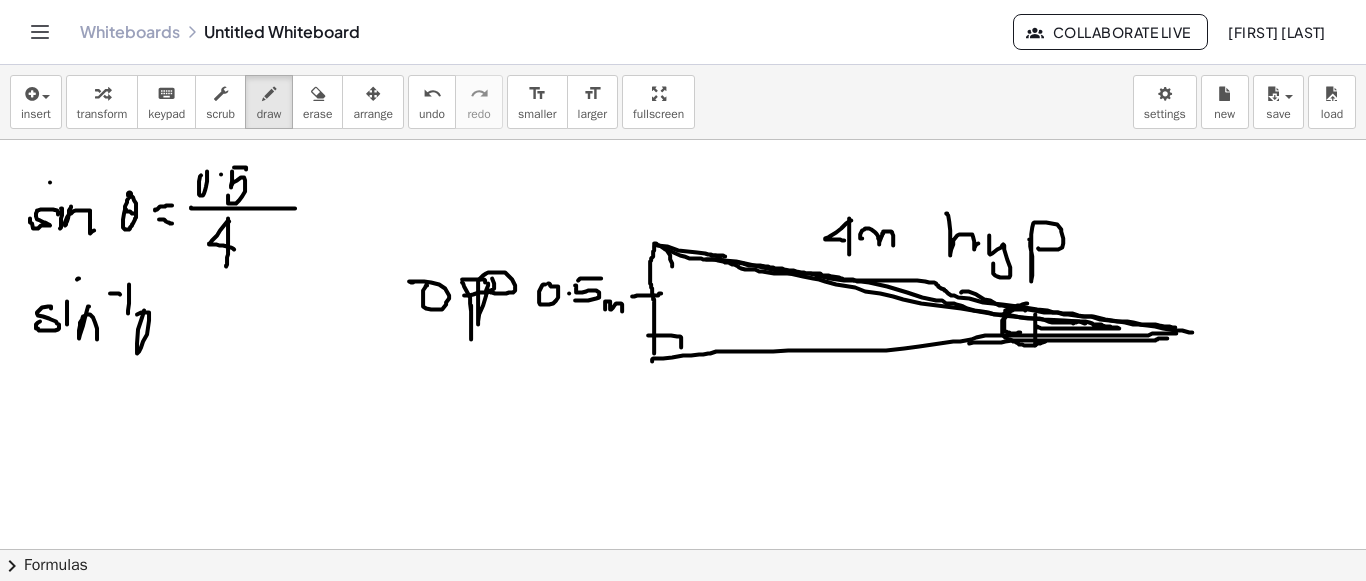 drag, startPoint x: 137, startPoint y: 351, endPoint x: 194, endPoint y: 315, distance: 67.41662 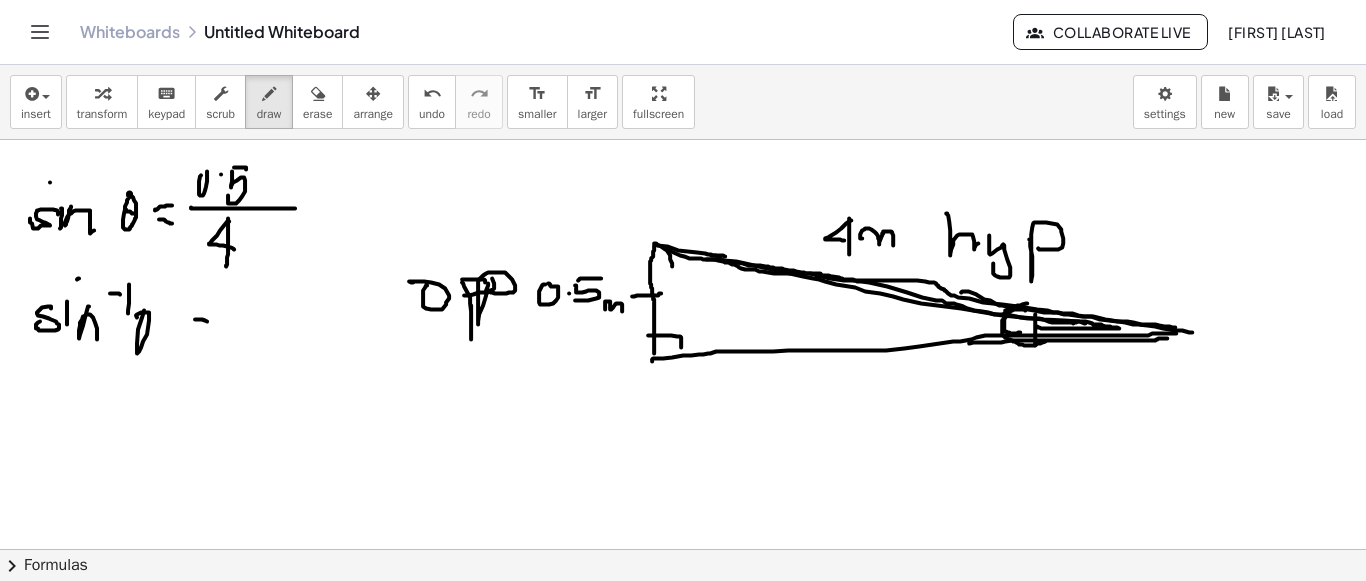 drag, startPoint x: 195, startPoint y: 317, endPoint x: 210, endPoint y: 320, distance: 15.297058 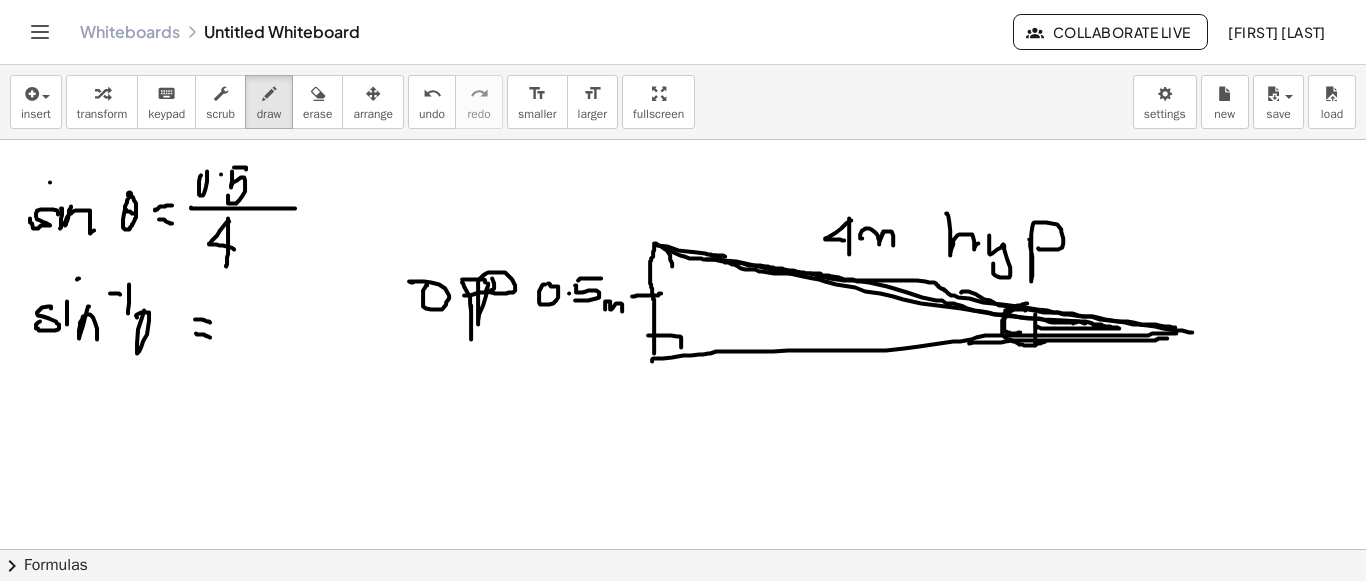 drag, startPoint x: 196, startPoint y: 331, endPoint x: 210, endPoint y: 335, distance: 14.56022 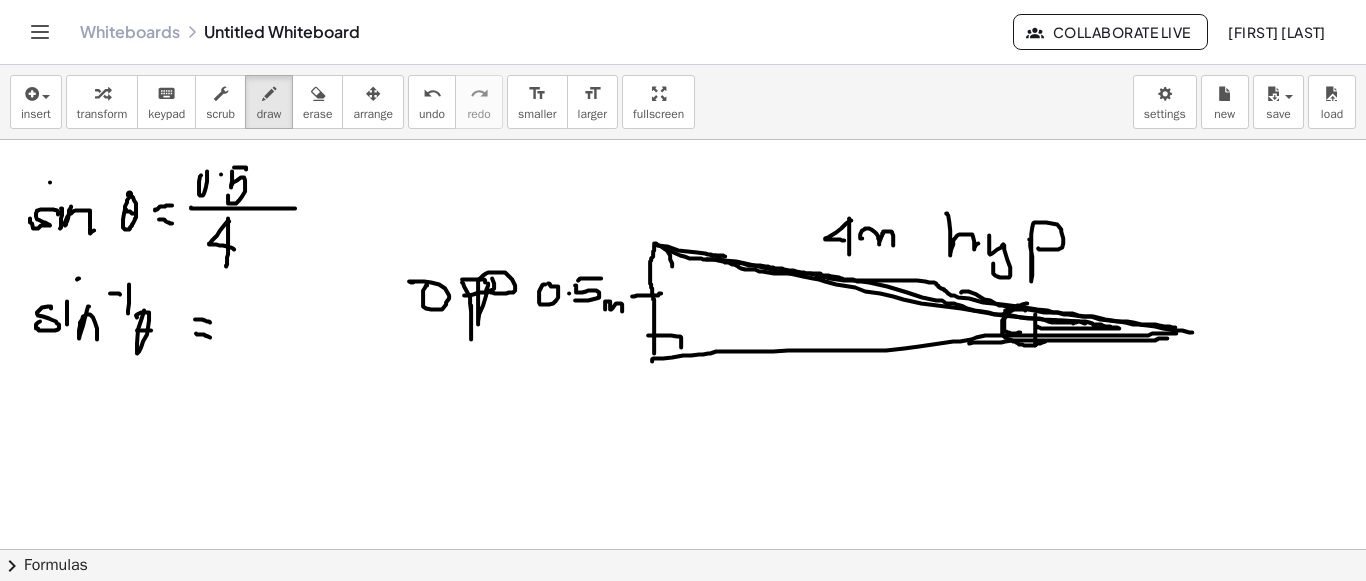 click at bounding box center [683, -570] 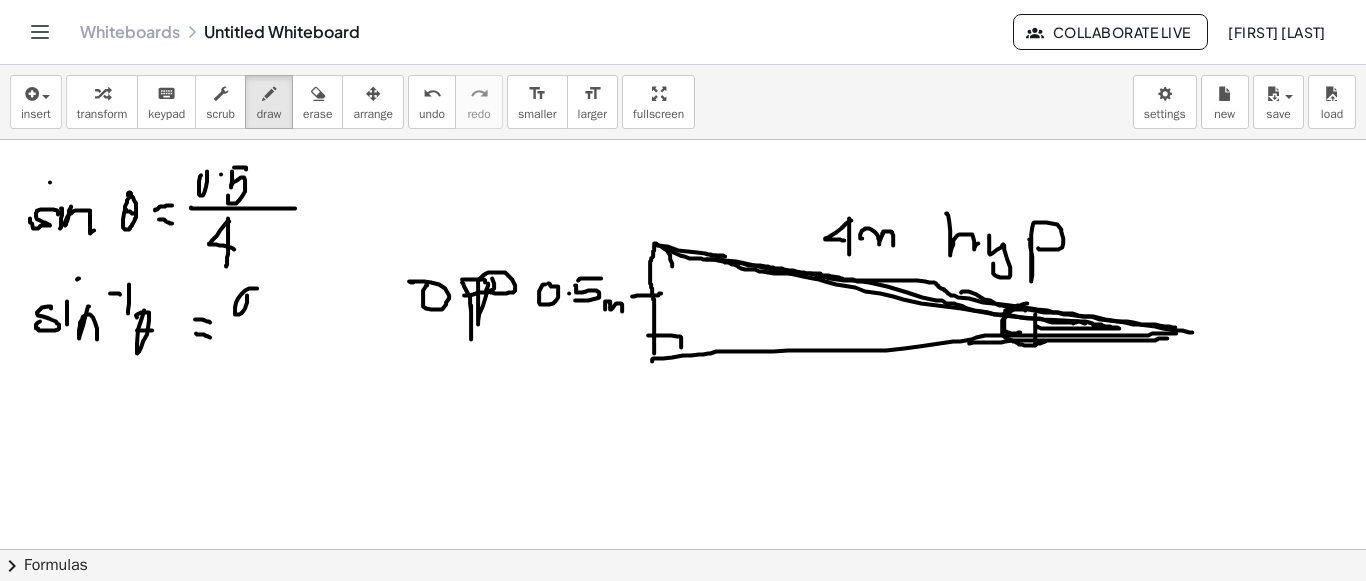 click at bounding box center [683, -570] 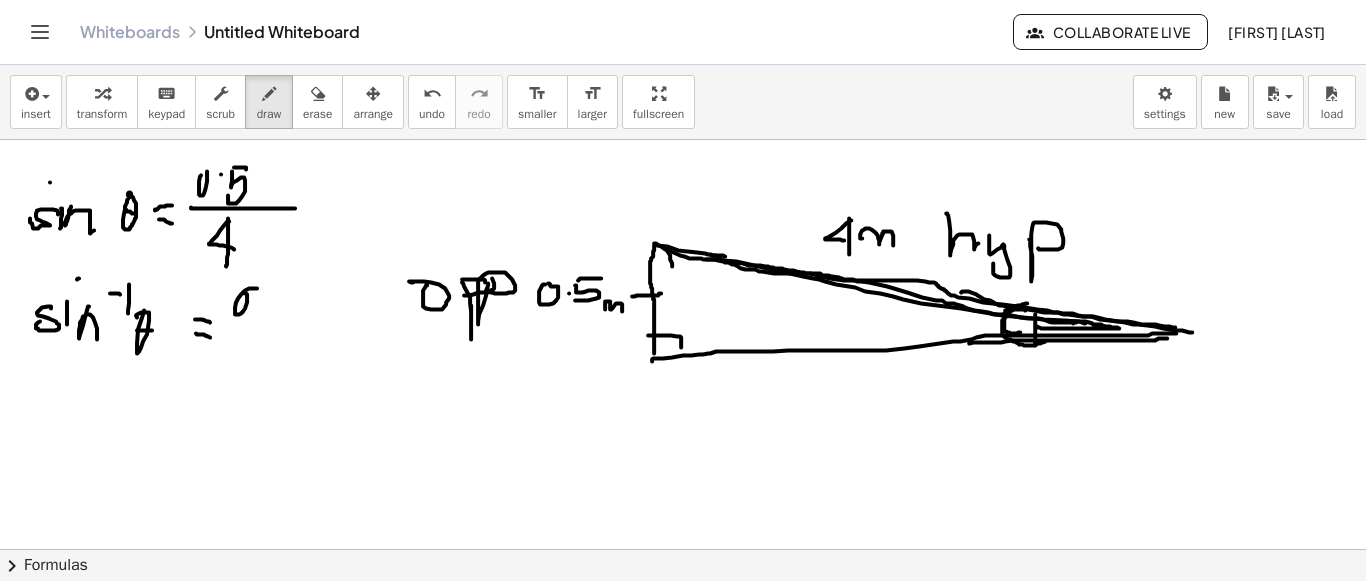 click at bounding box center (683, -570) 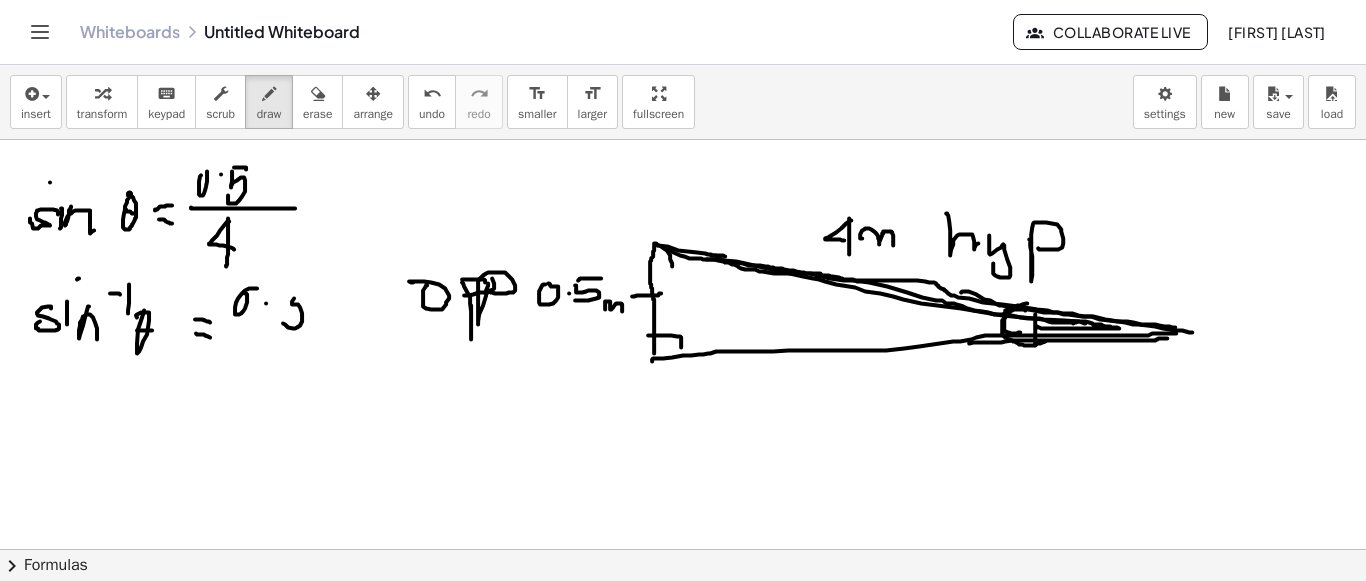 drag, startPoint x: 292, startPoint y: 302, endPoint x: 280, endPoint y: 313, distance: 16.27882 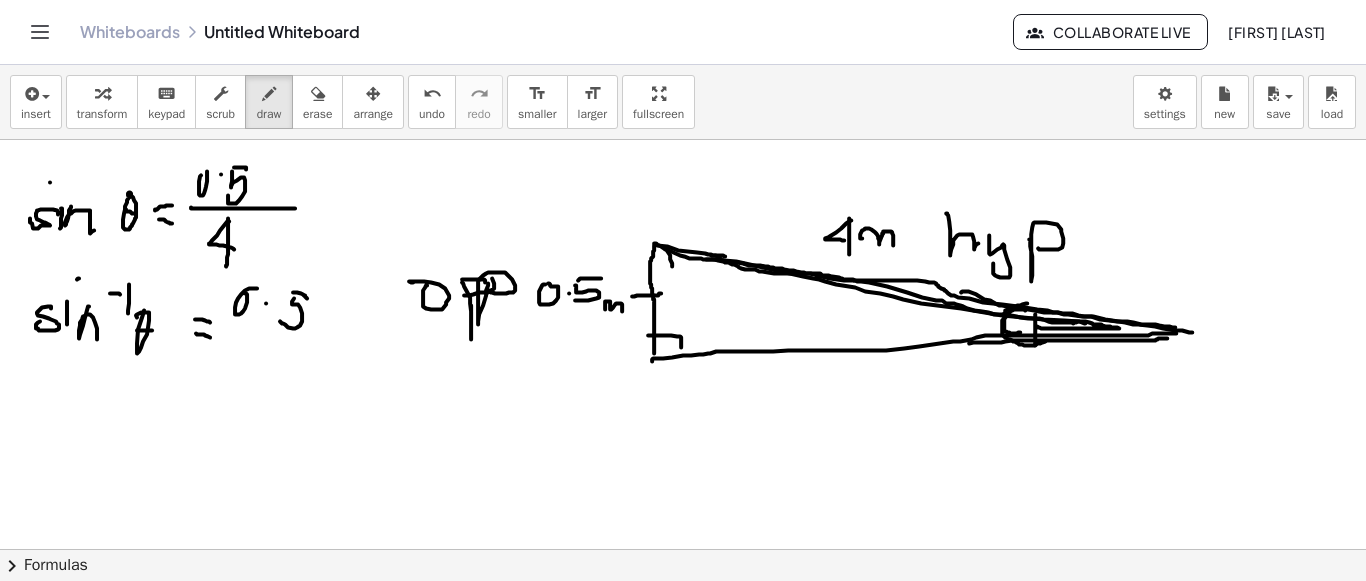 click at bounding box center (683, -570) 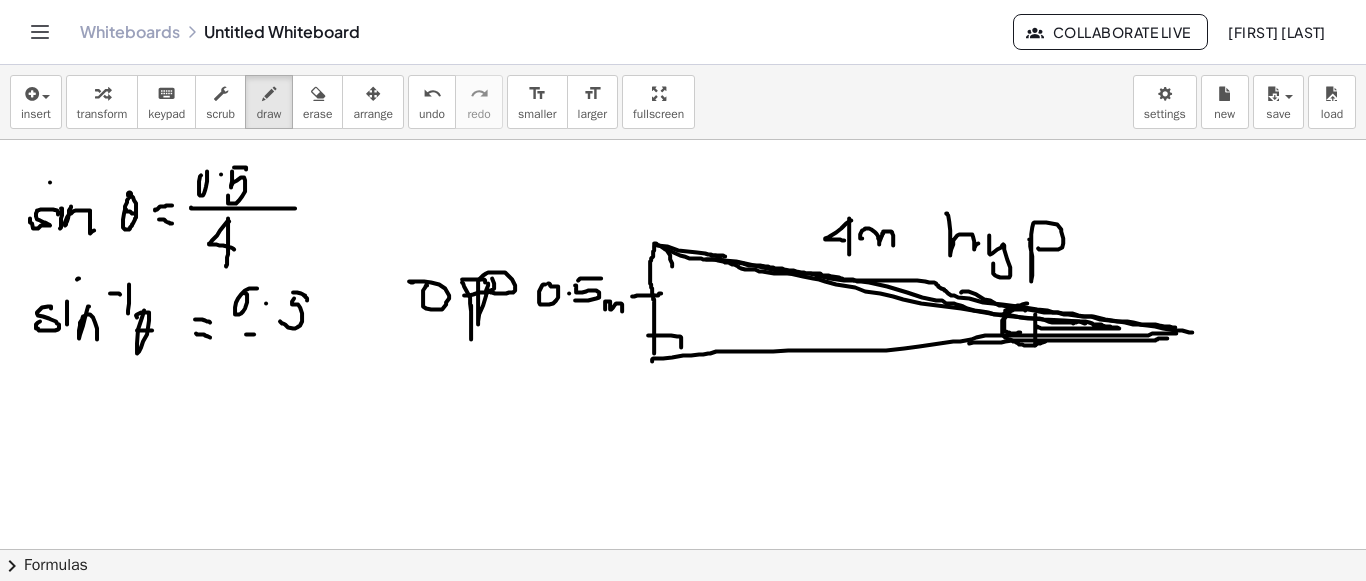 click at bounding box center (683, -570) 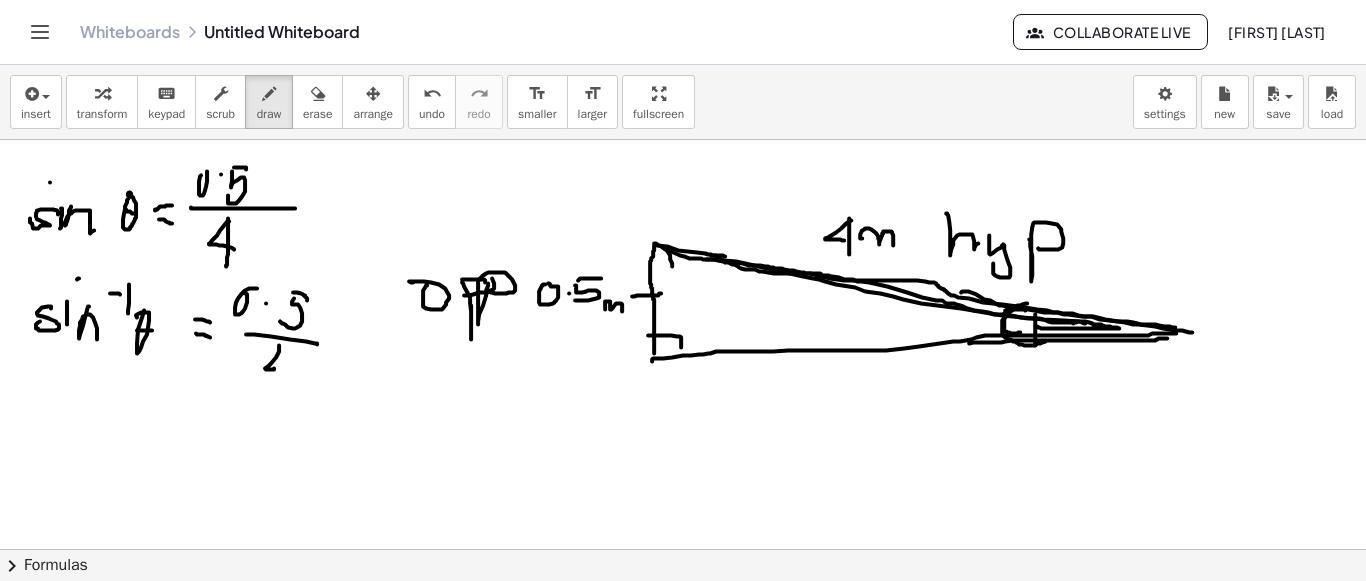 click at bounding box center [683, -570] 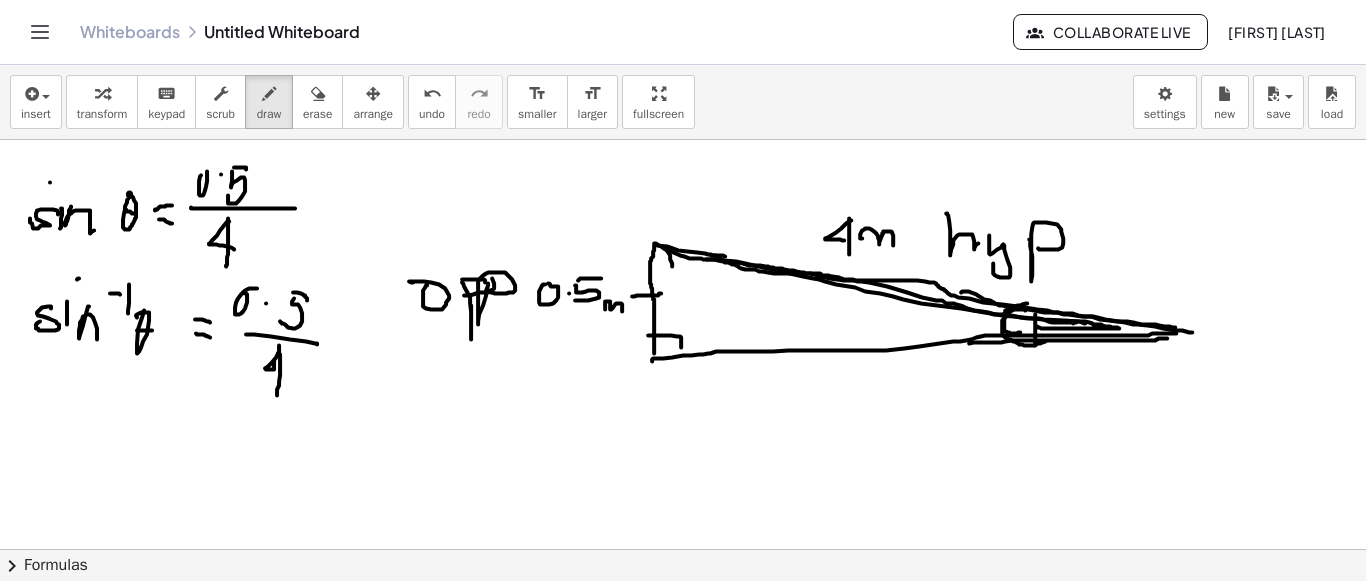 click at bounding box center [683, -570] 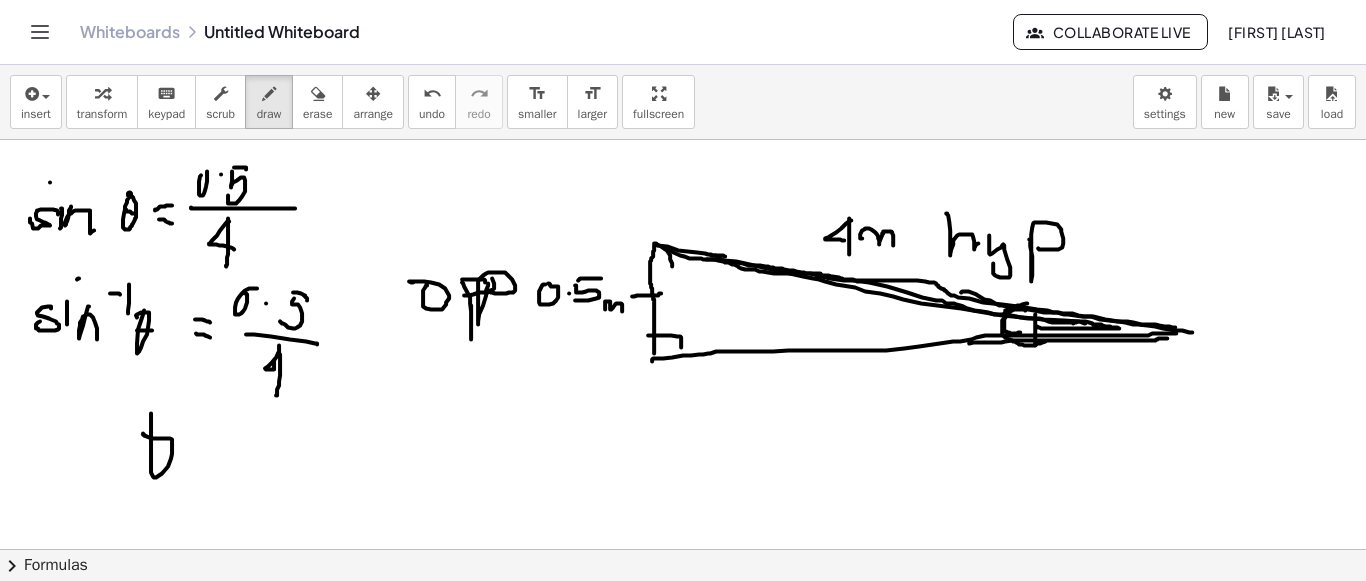 click at bounding box center [683, -570] 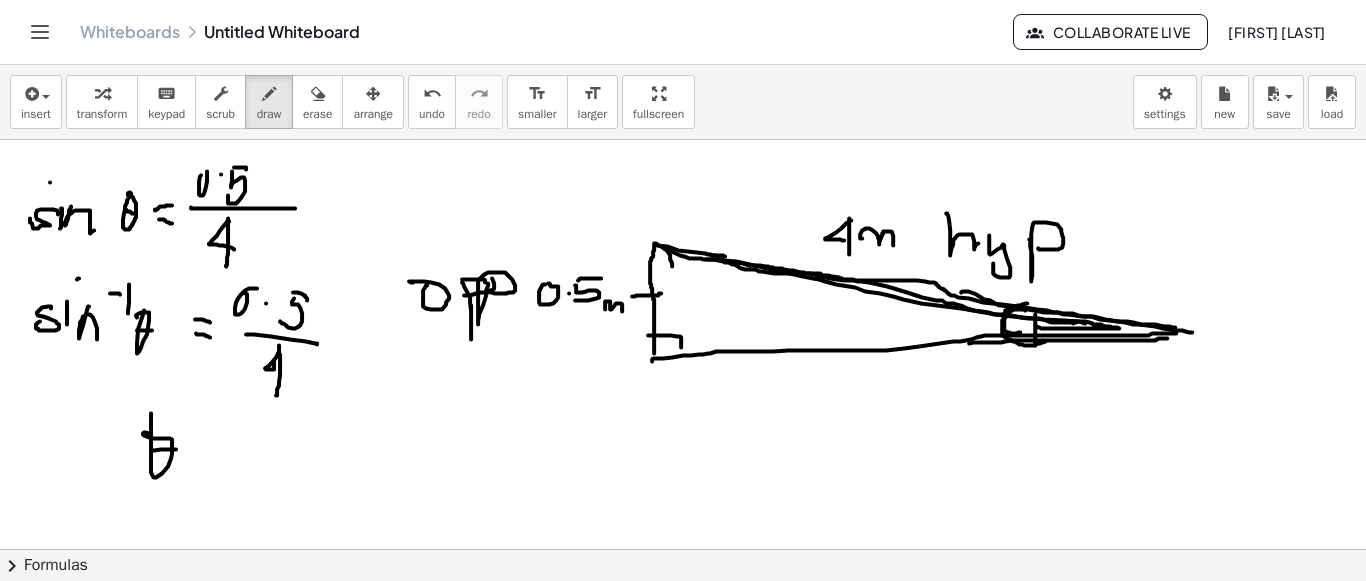 click at bounding box center (683, -570) 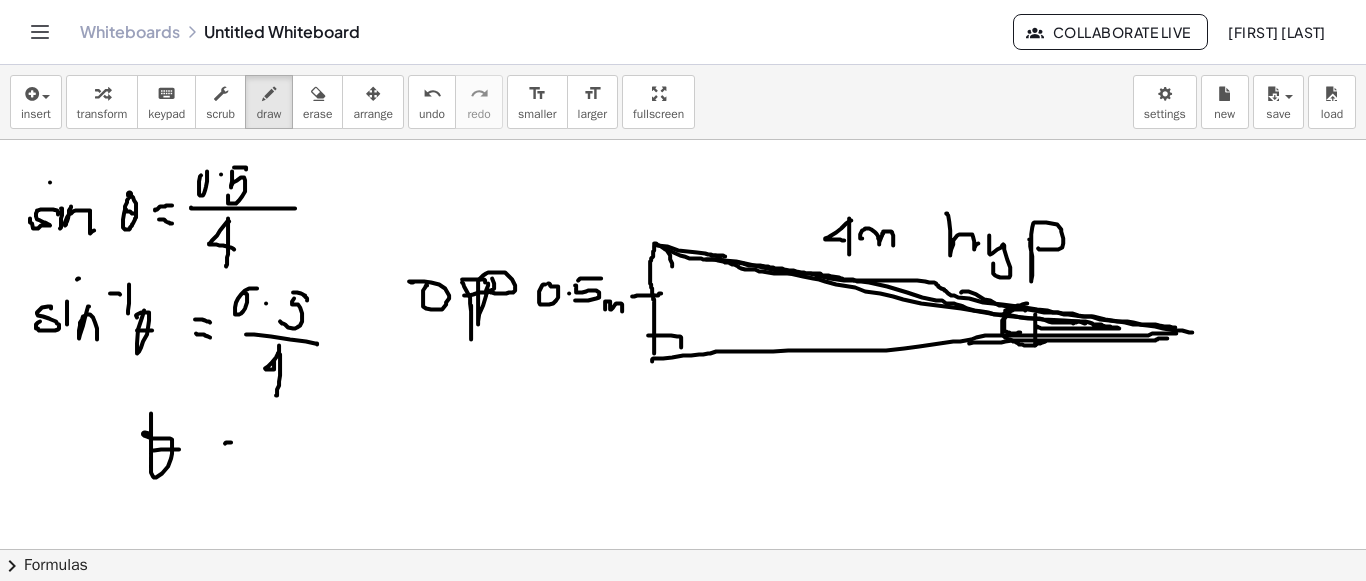click at bounding box center (683, -570) 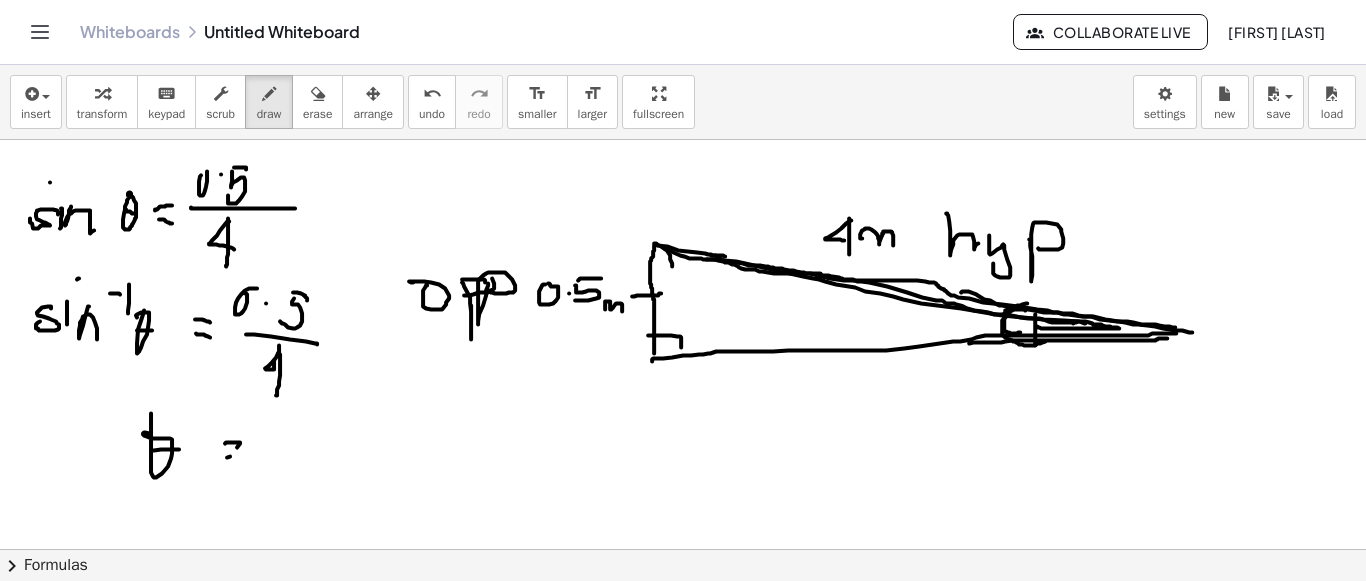 click at bounding box center [683, -570] 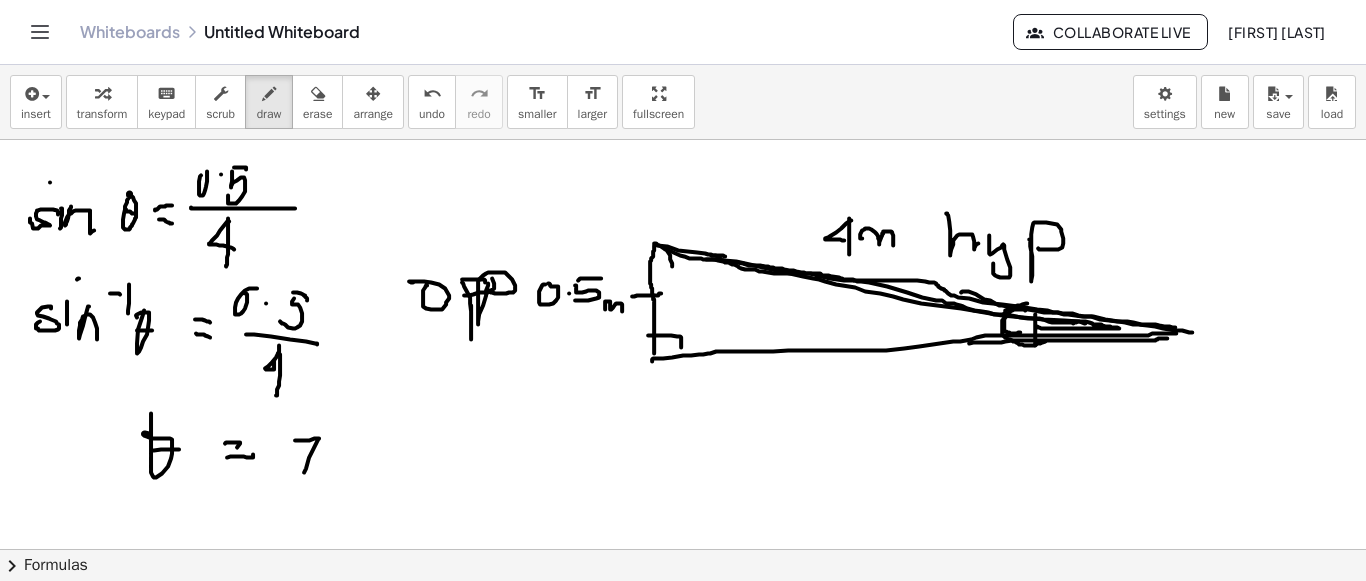 drag, startPoint x: 295, startPoint y: 438, endPoint x: 371, endPoint y: 469, distance: 82.07923 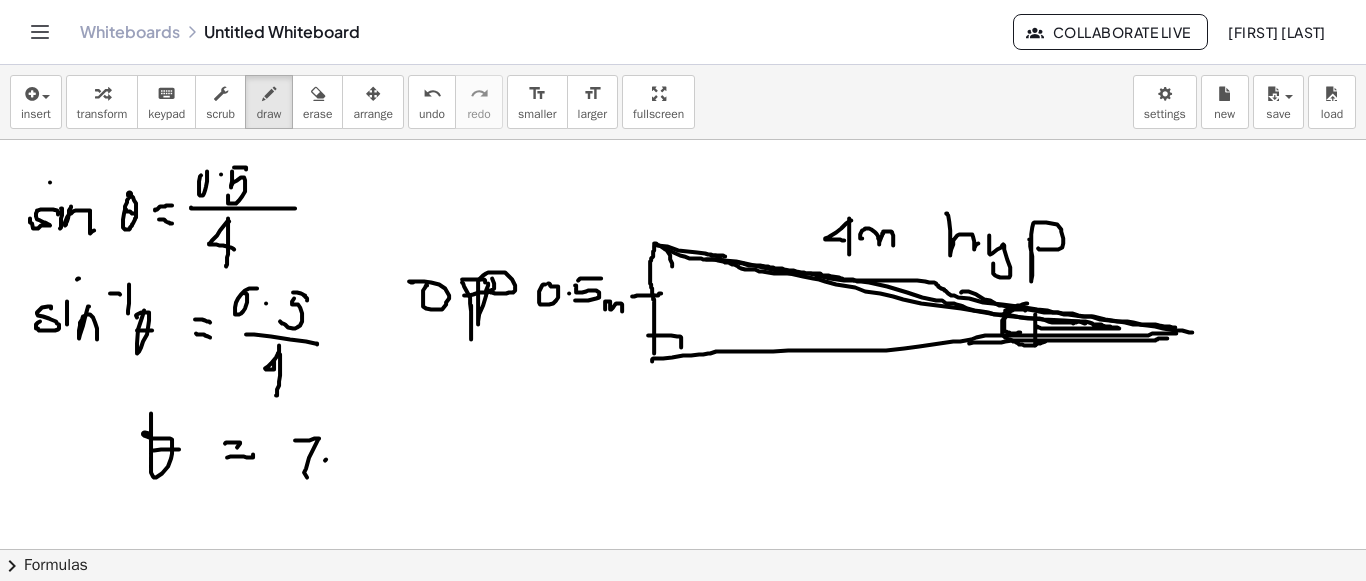 click at bounding box center [683, -570] 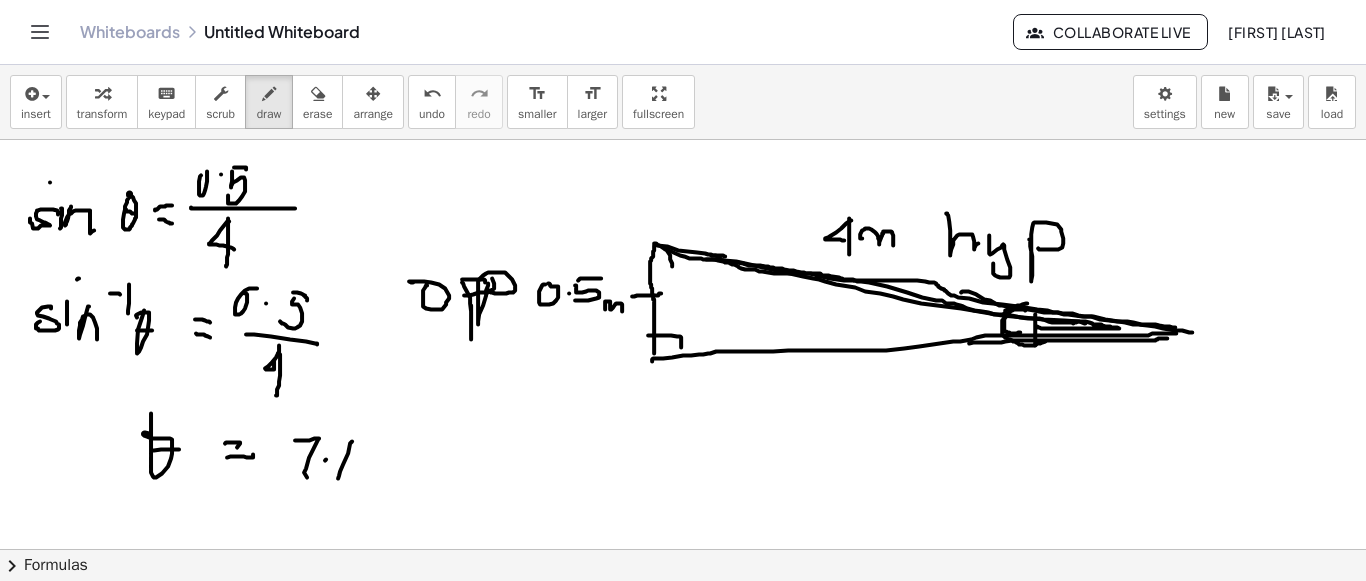 drag, startPoint x: 348, startPoint y: 451, endPoint x: 338, endPoint y: 476, distance: 26.925823 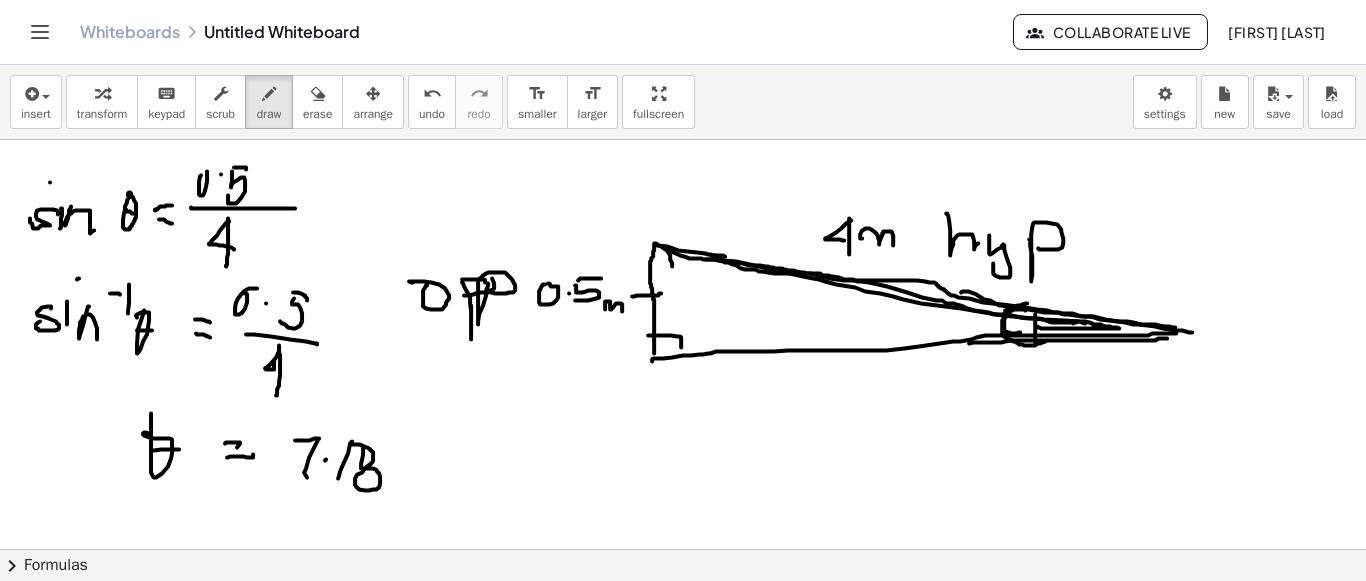 click at bounding box center [683, -570] 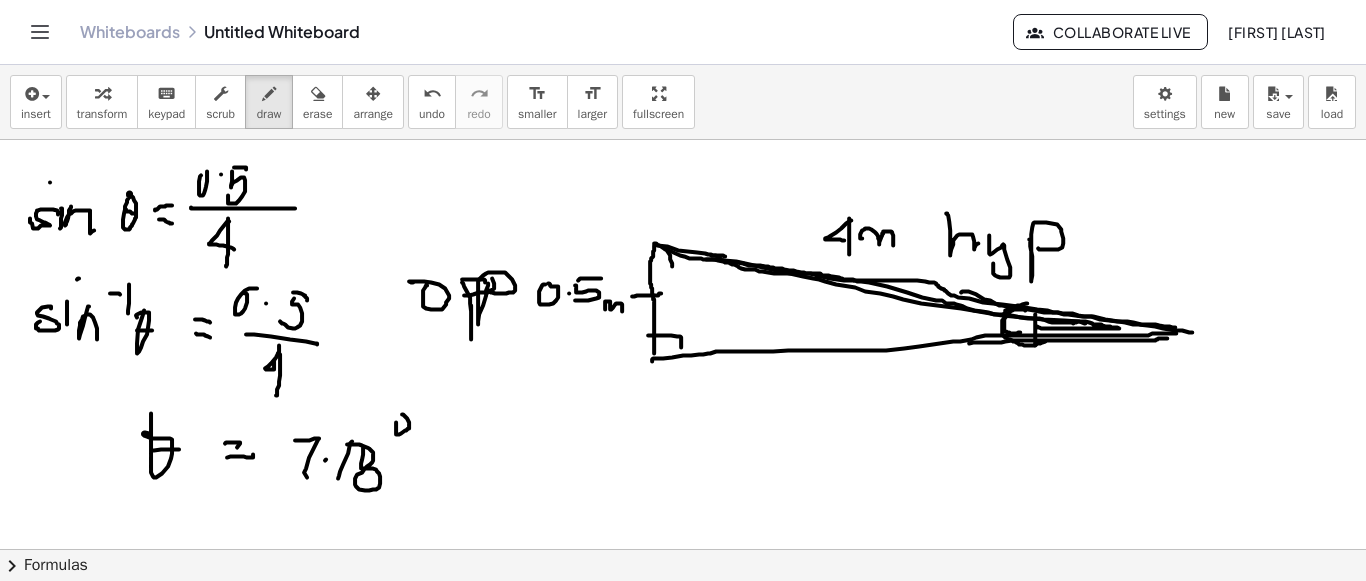 click at bounding box center [683, -570] 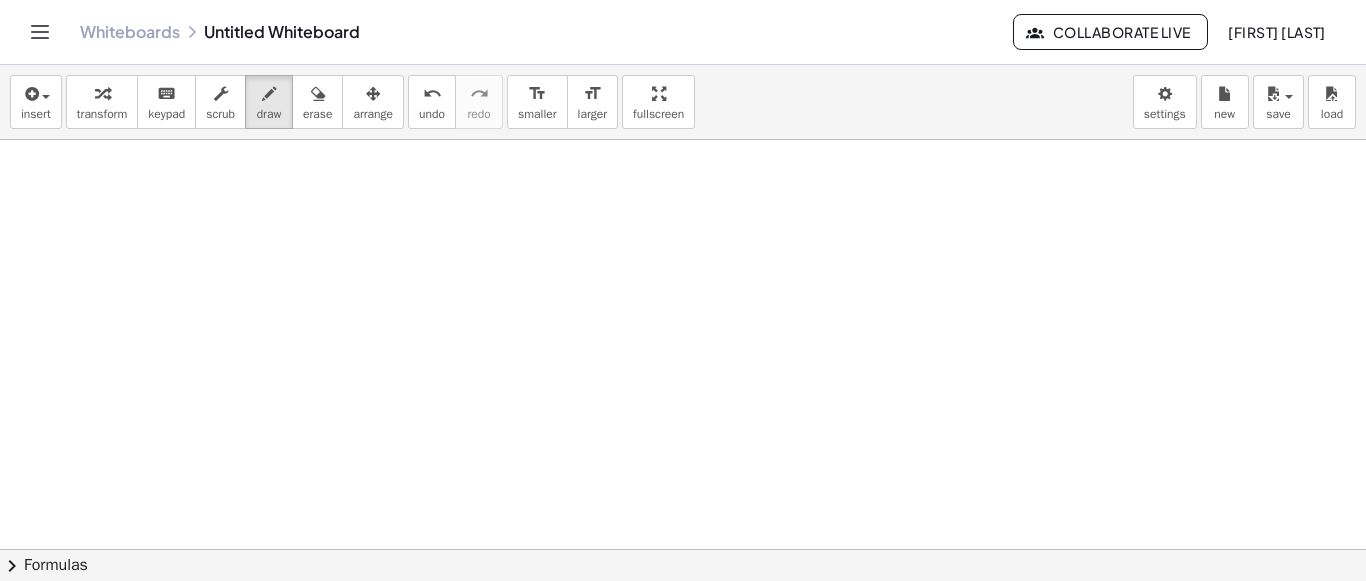 scroll, scrollTop: 2453, scrollLeft: 0, axis: vertical 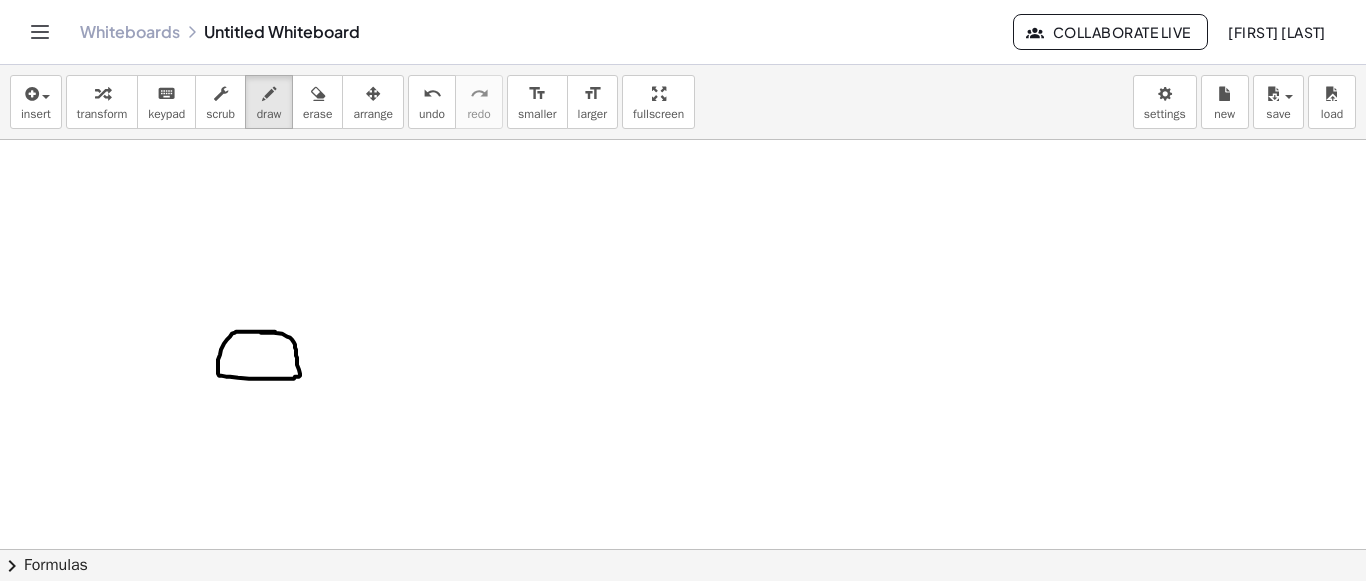 drag, startPoint x: 275, startPoint y: 330, endPoint x: 252, endPoint y: 332, distance: 23.086792 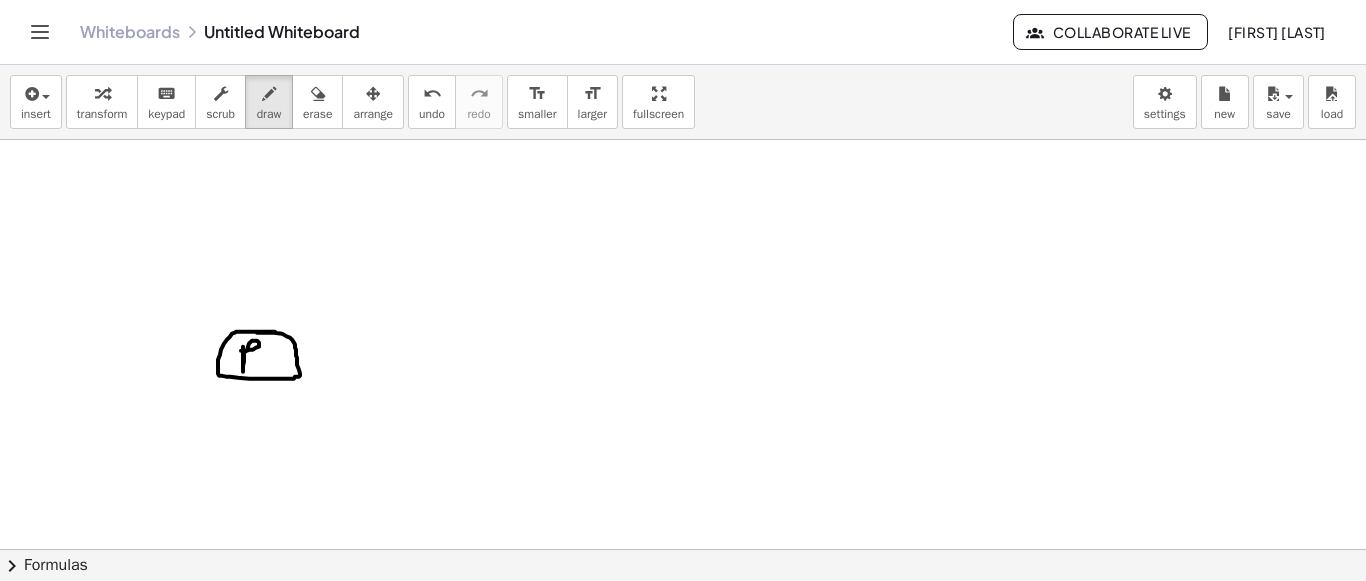 drag, startPoint x: 243, startPoint y: 345, endPoint x: 235, endPoint y: 355, distance: 12.806249 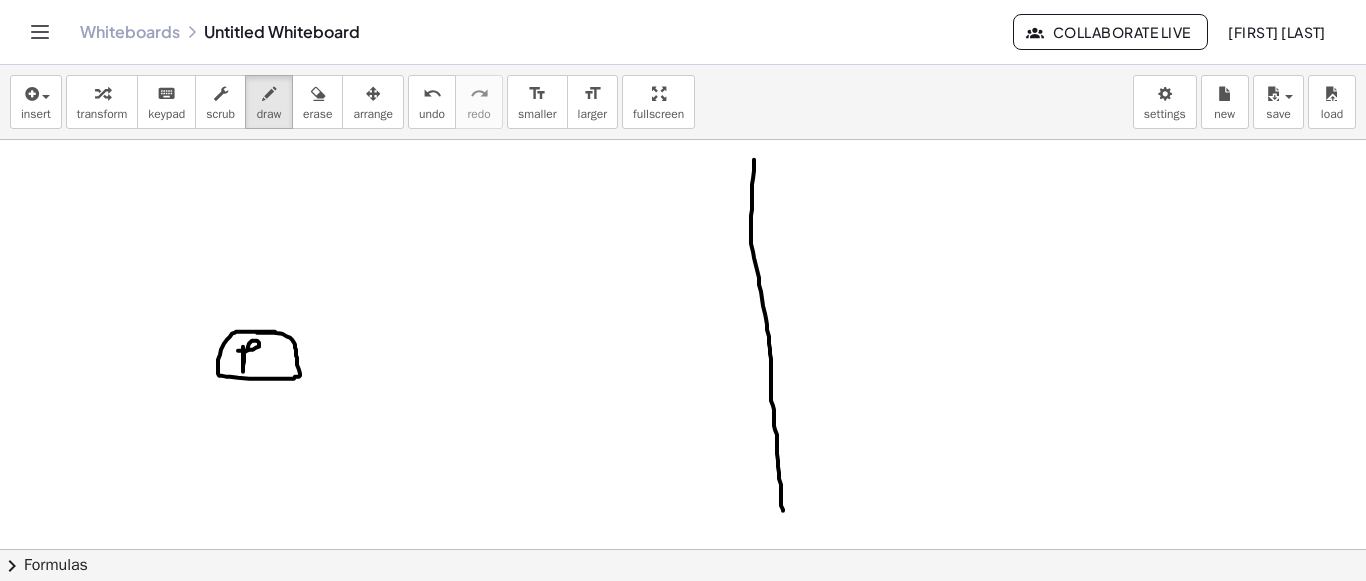 drag, startPoint x: 754, startPoint y: 158, endPoint x: 621, endPoint y: 384, distance: 262.2308 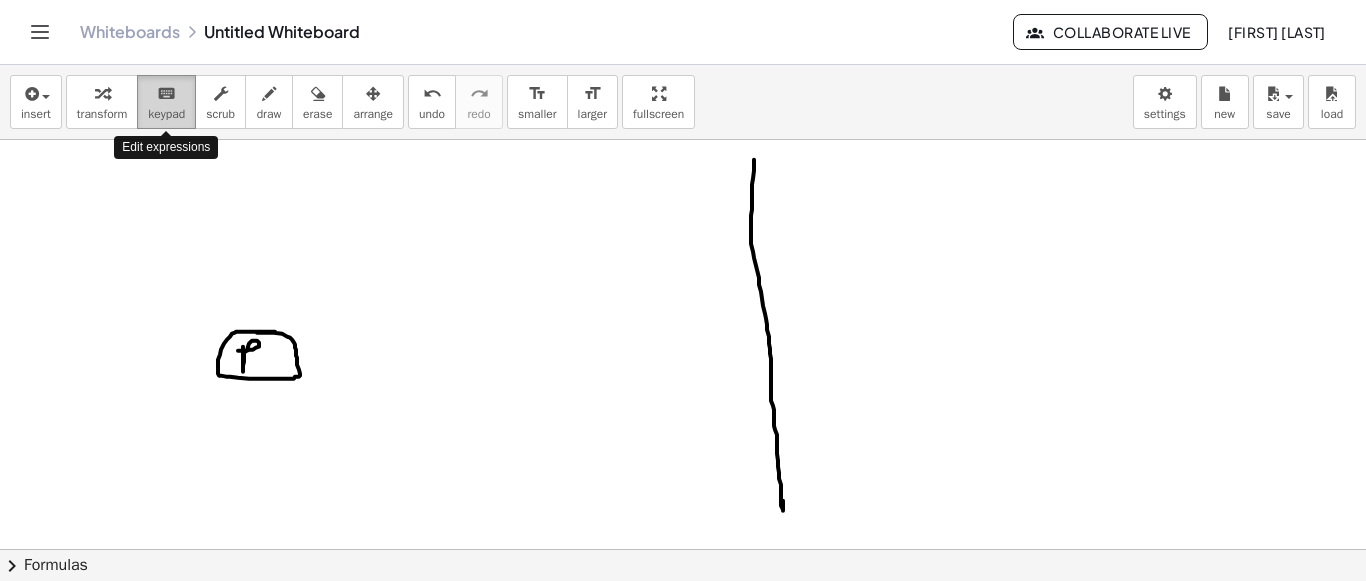 click on "keyboard keypad" at bounding box center (166, 102) 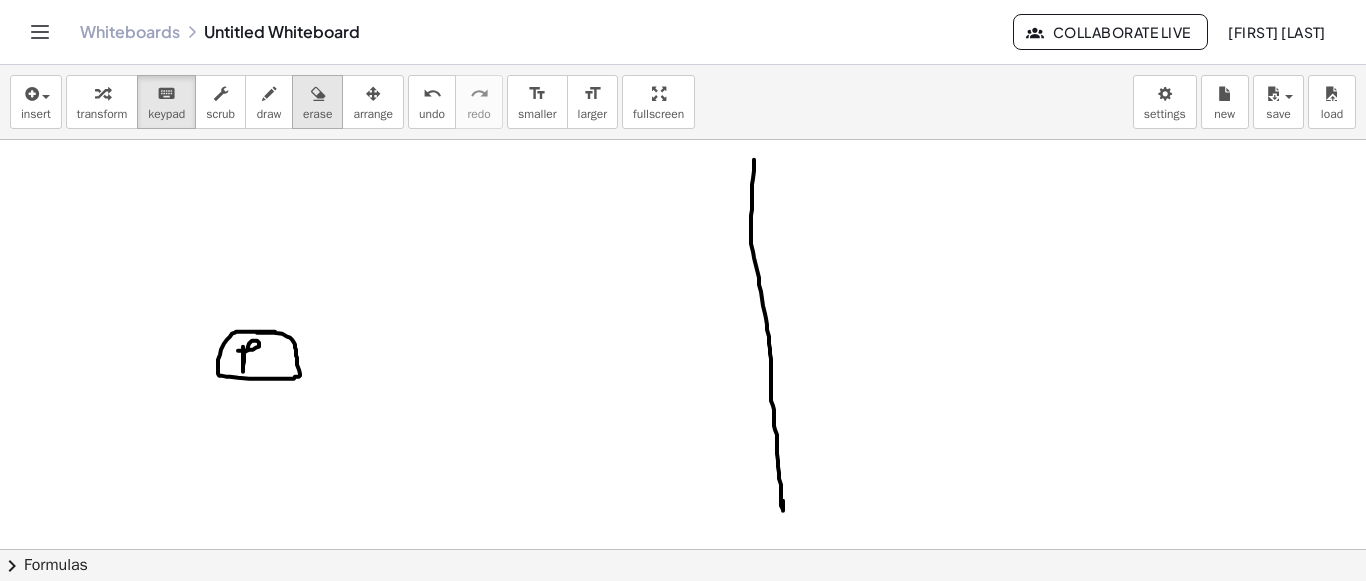 click at bounding box center [318, 94] 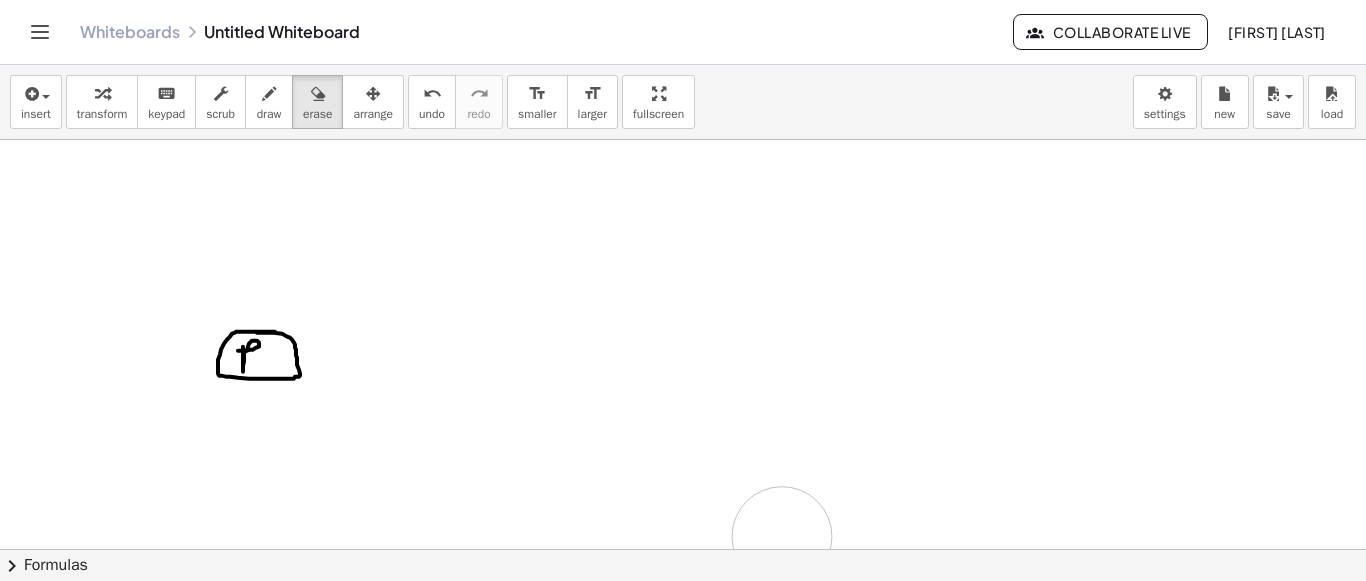 drag, startPoint x: 747, startPoint y: 158, endPoint x: 353, endPoint y: 55, distance: 407.24072 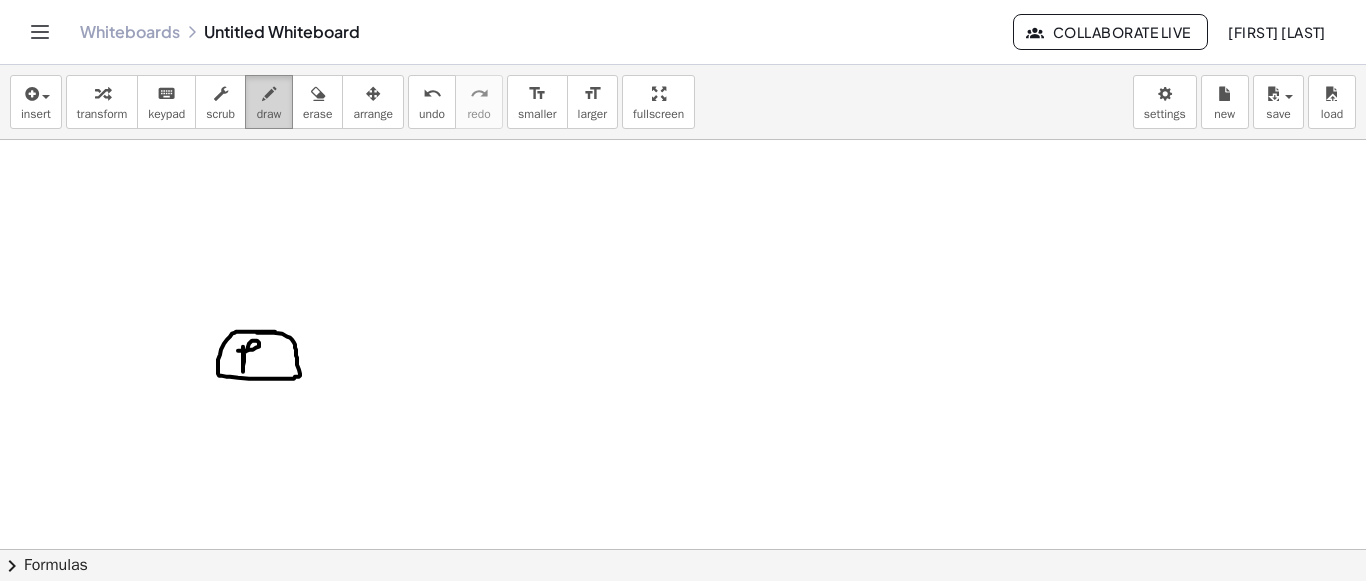 click at bounding box center [269, 94] 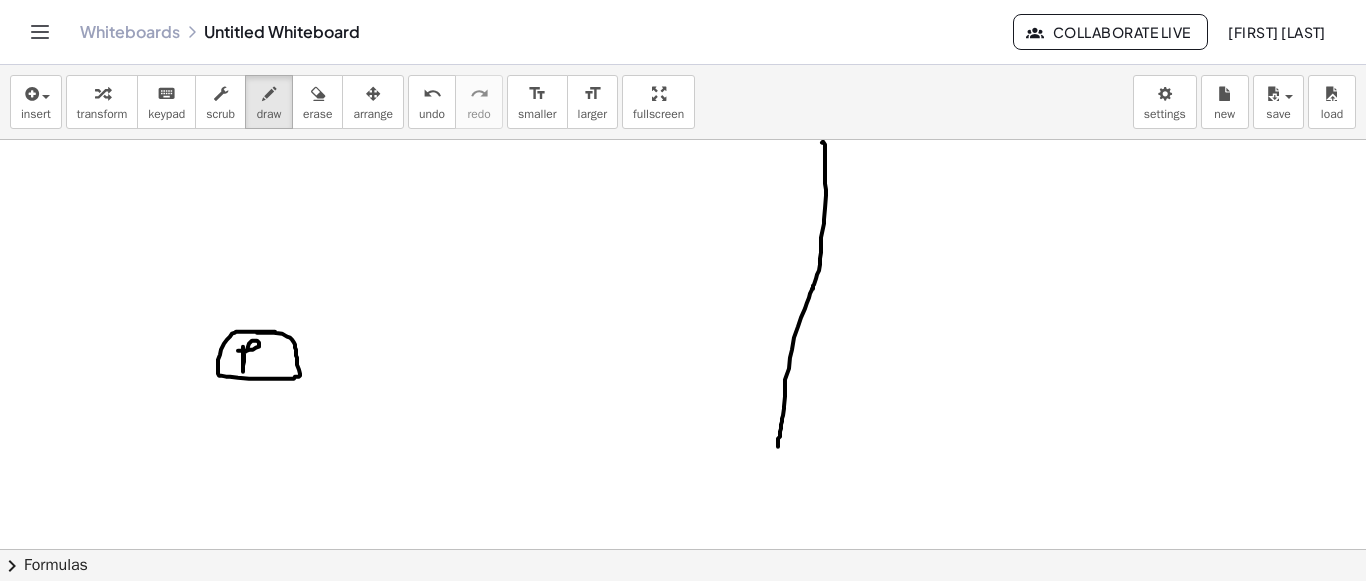 drag, startPoint x: 822, startPoint y: 141, endPoint x: 778, endPoint y: 445, distance: 307.1677 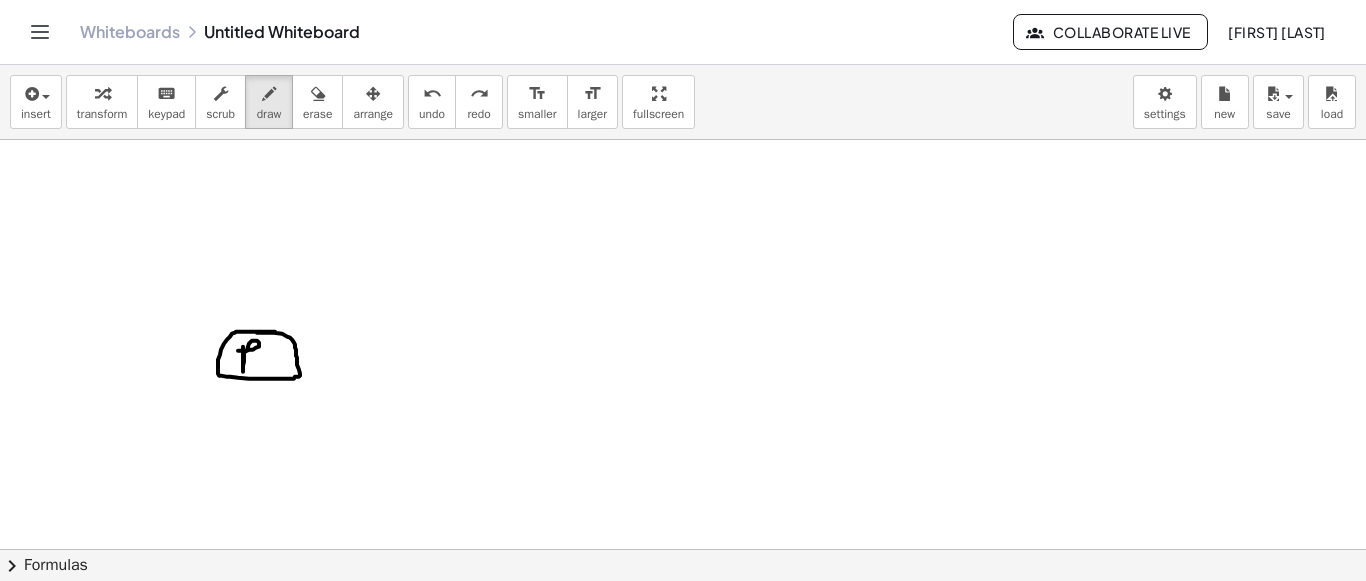 drag, startPoint x: 435, startPoint y: 110, endPoint x: 706, endPoint y: 150, distance: 273.93613 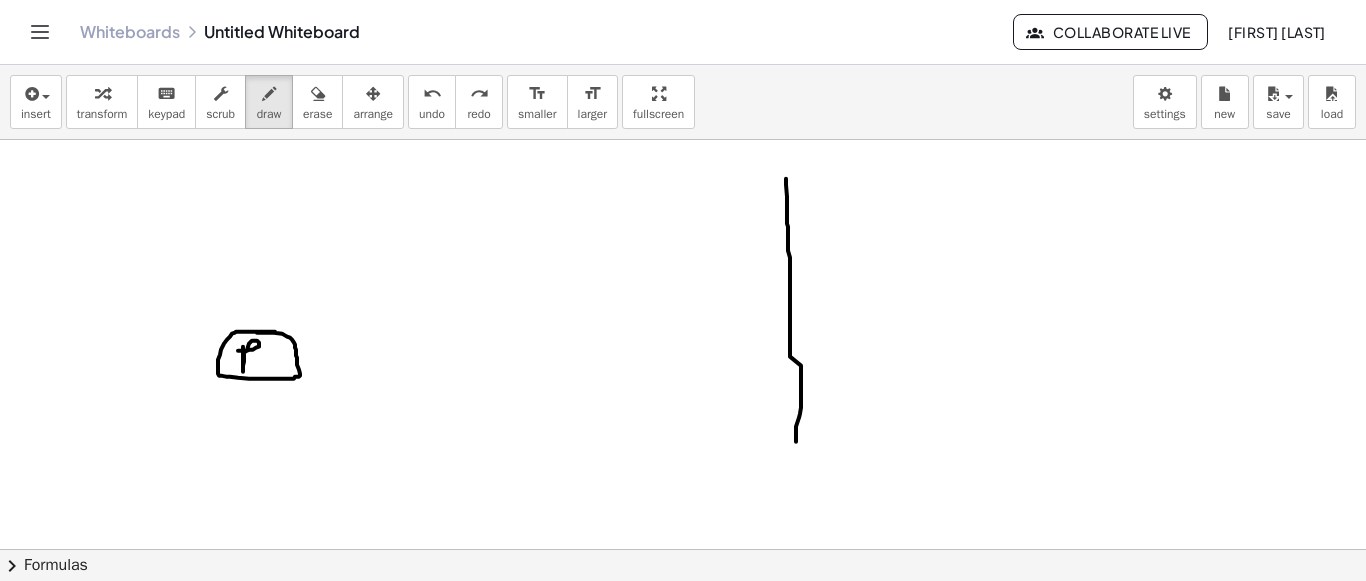 drag, startPoint x: 786, startPoint y: 177, endPoint x: 796, endPoint y: 437, distance: 260.19223 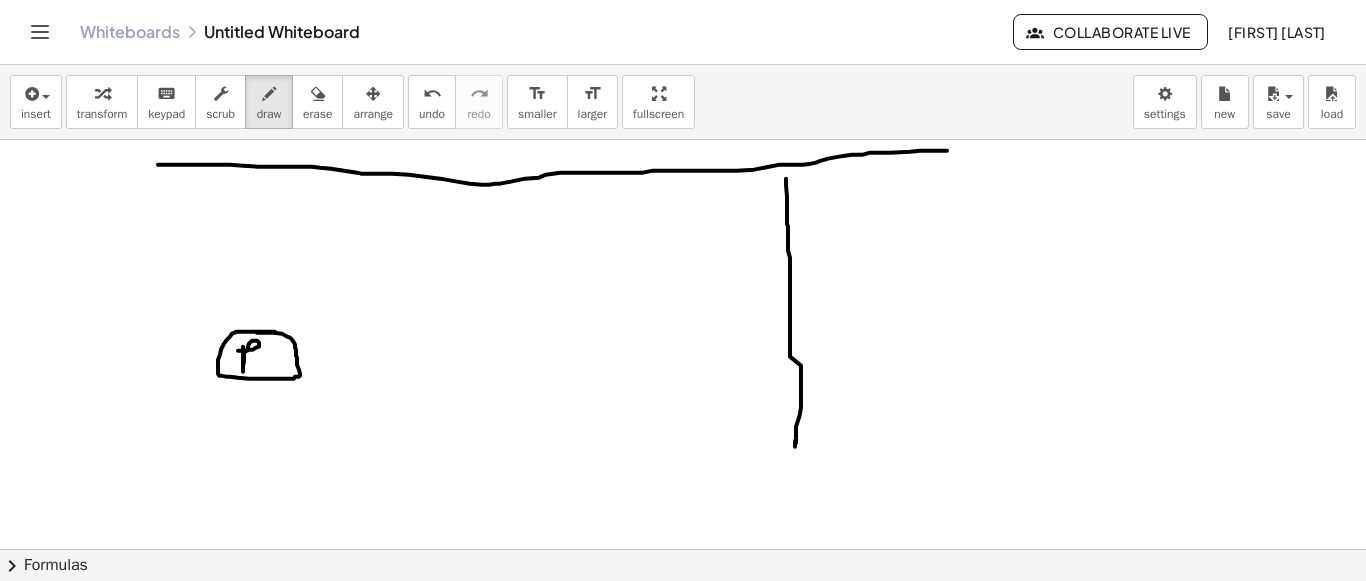 drag, startPoint x: 158, startPoint y: 163, endPoint x: 996, endPoint y: 143, distance: 838.23865 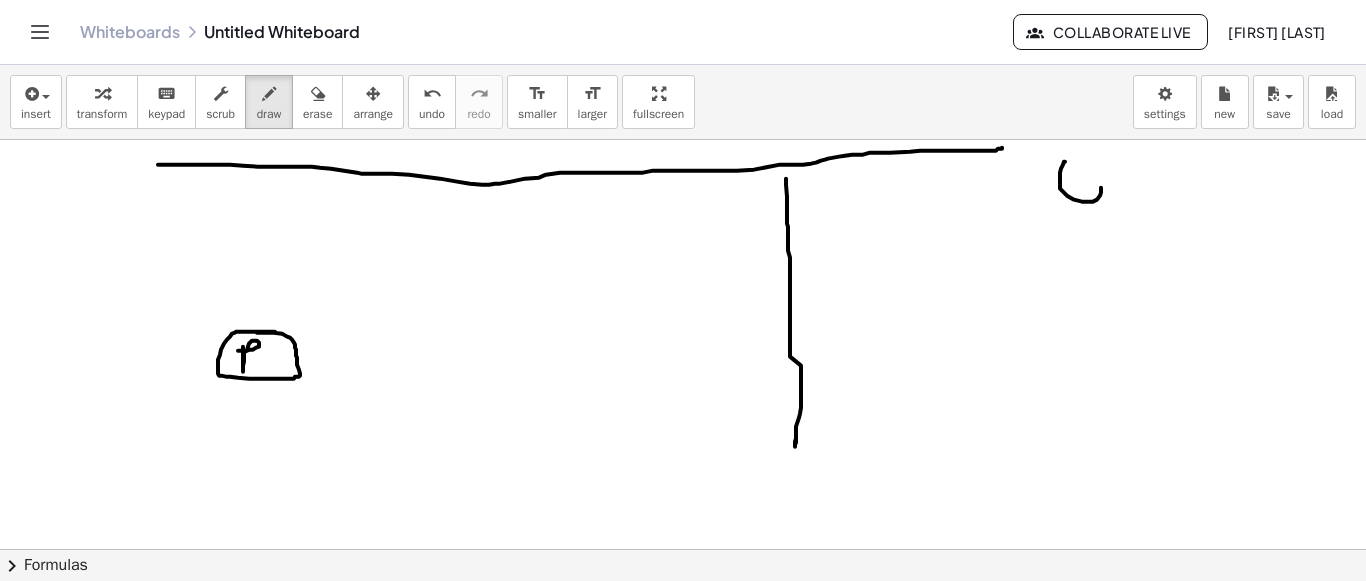drag, startPoint x: 1065, startPoint y: 160, endPoint x: 1025, endPoint y: 141, distance: 44.28318 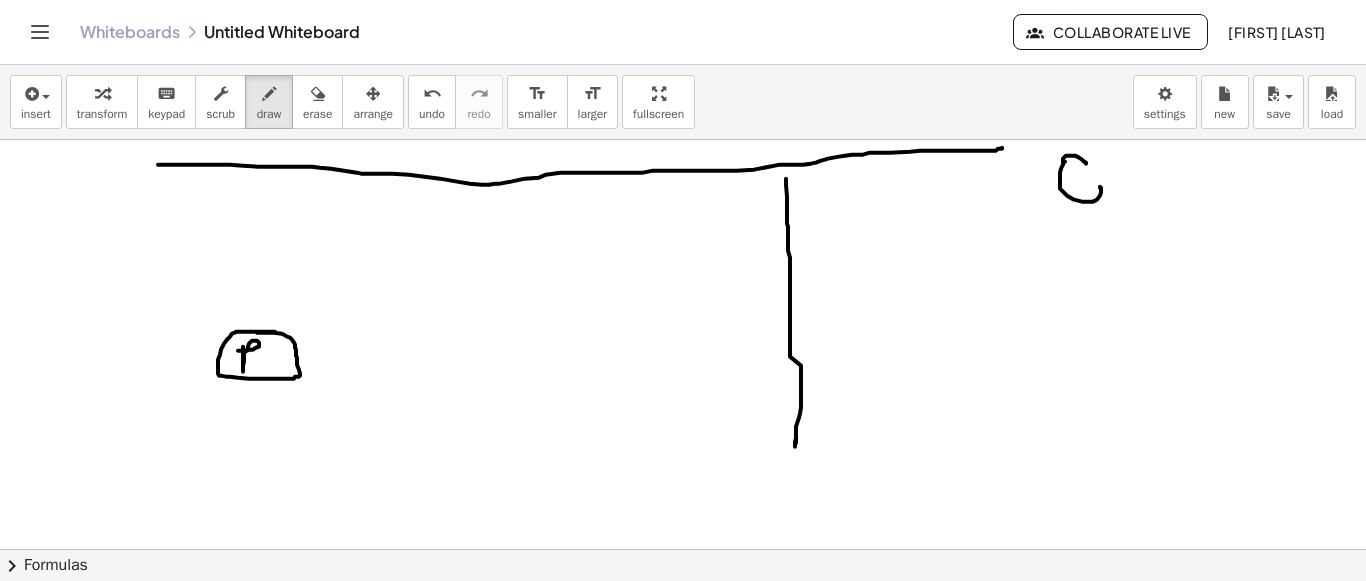 drag, startPoint x: 1063, startPoint y: 161, endPoint x: 1030, endPoint y: 145, distance: 36.67424 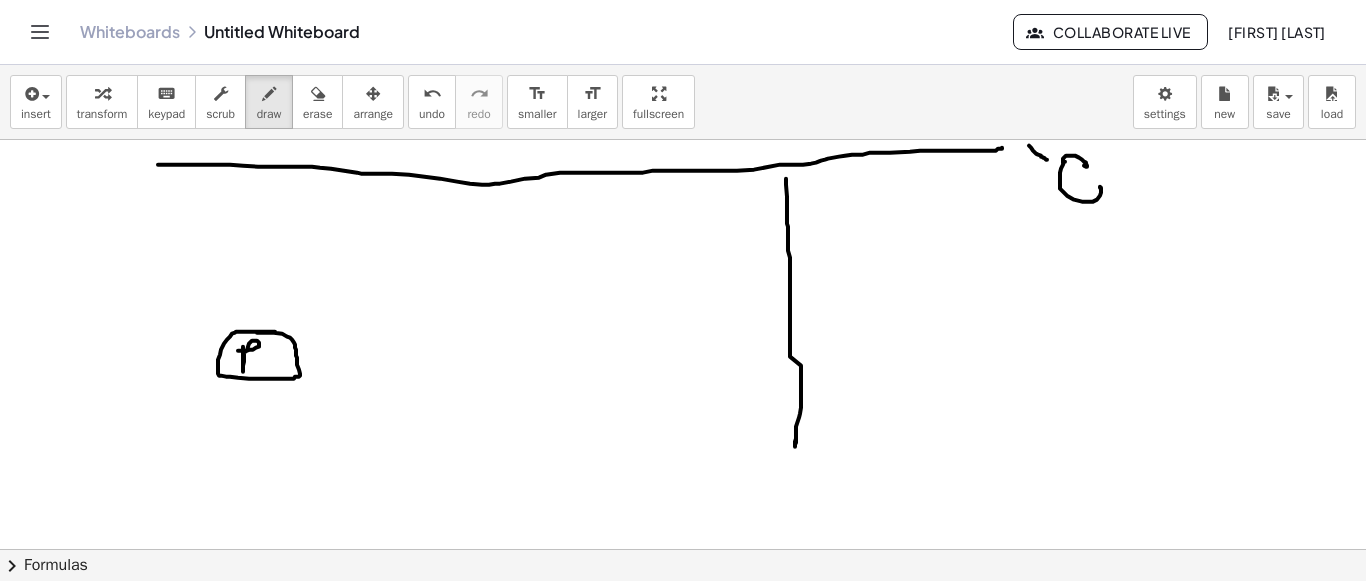 drag, startPoint x: 1029, startPoint y: 144, endPoint x: 1048, endPoint y: 159, distance: 24.207438 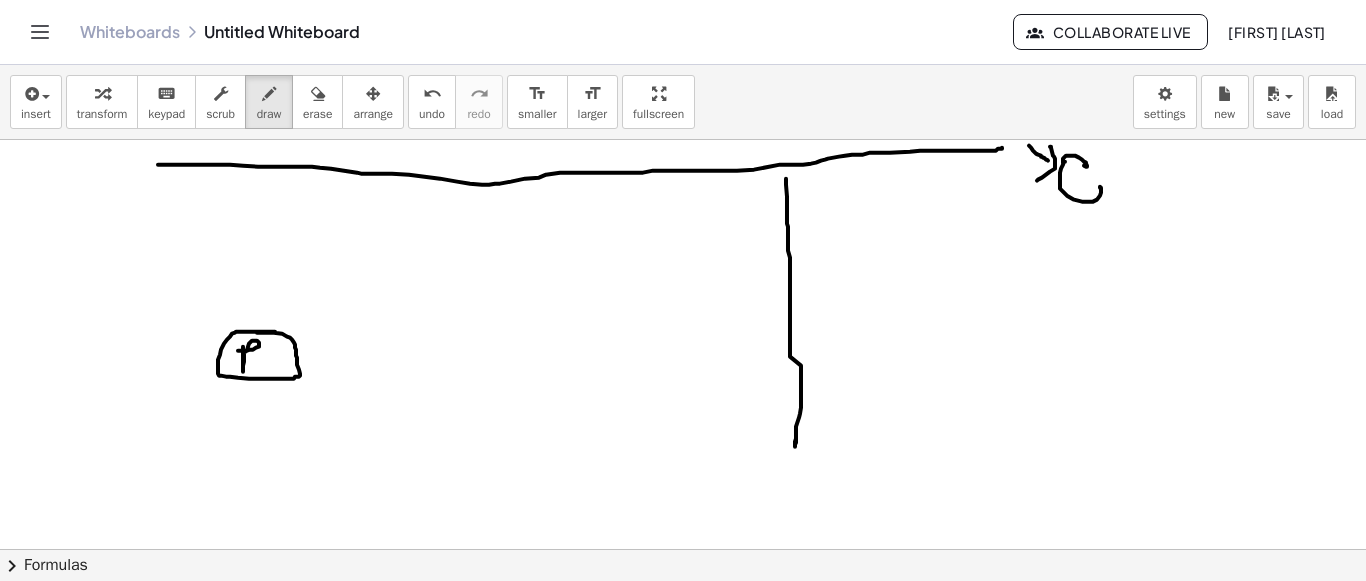 drag, startPoint x: 1050, startPoint y: 145, endPoint x: 1042, endPoint y: 172, distance: 28.160255 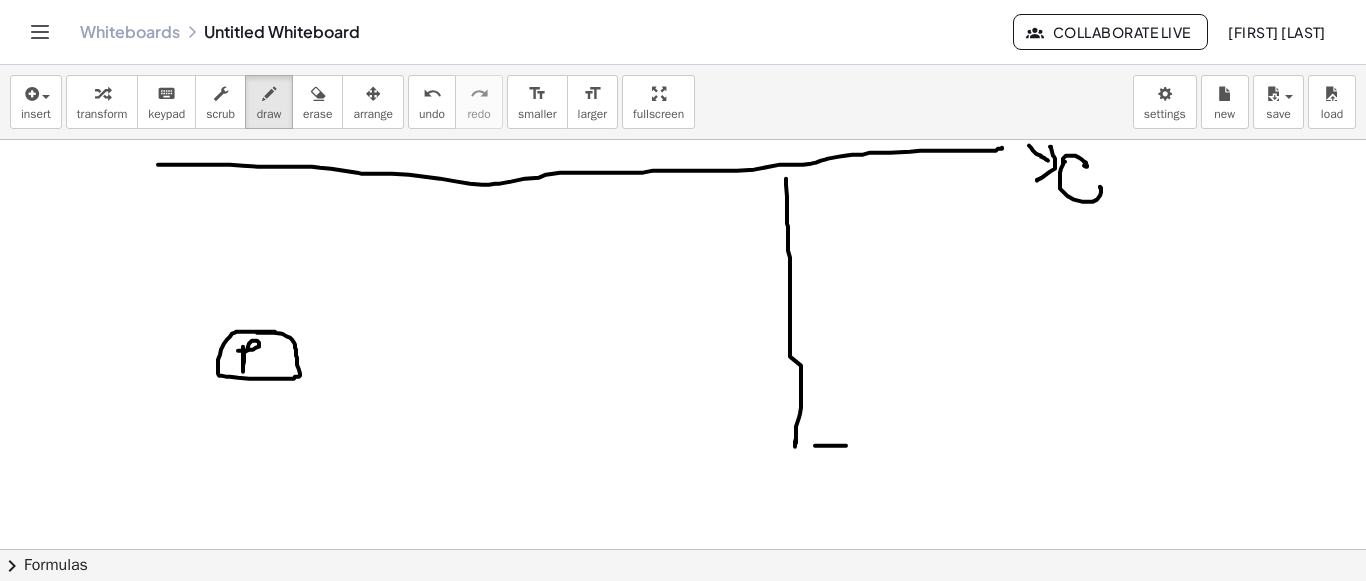 drag, startPoint x: 815, startPoint y: 444, endPoint x: 847, endPoint y: 433, distance: 33.83785 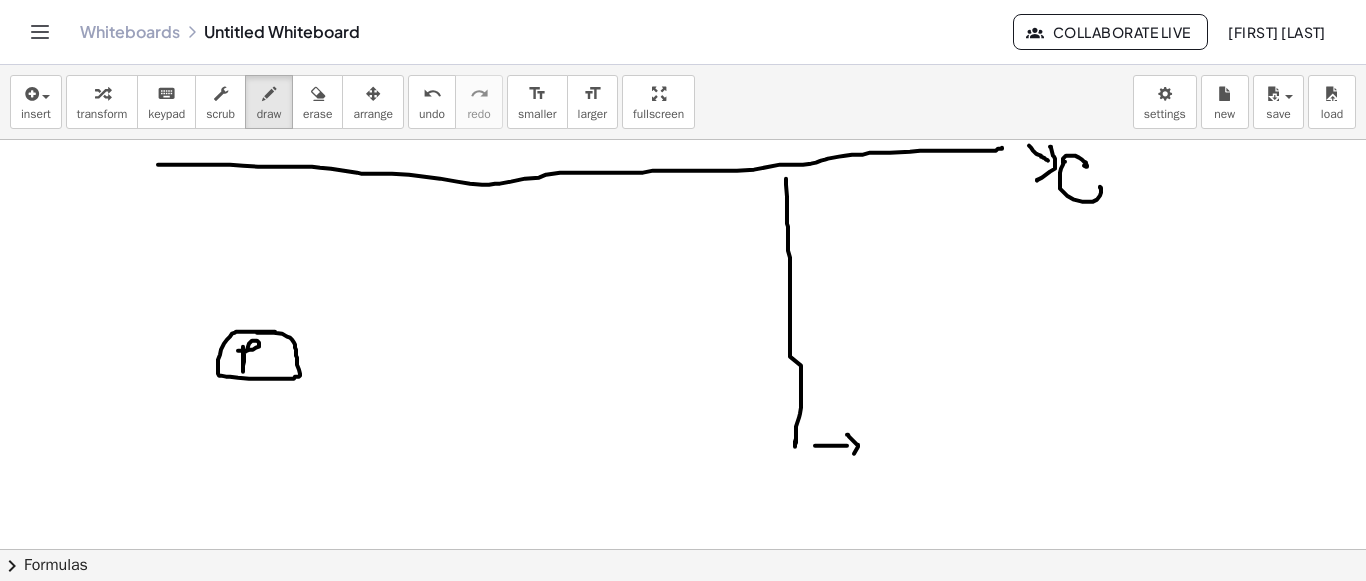 drag, startPoint x: 847, startPoint y: 433, endPoint x: 887, endPoint y: 443, distance: 41.231056 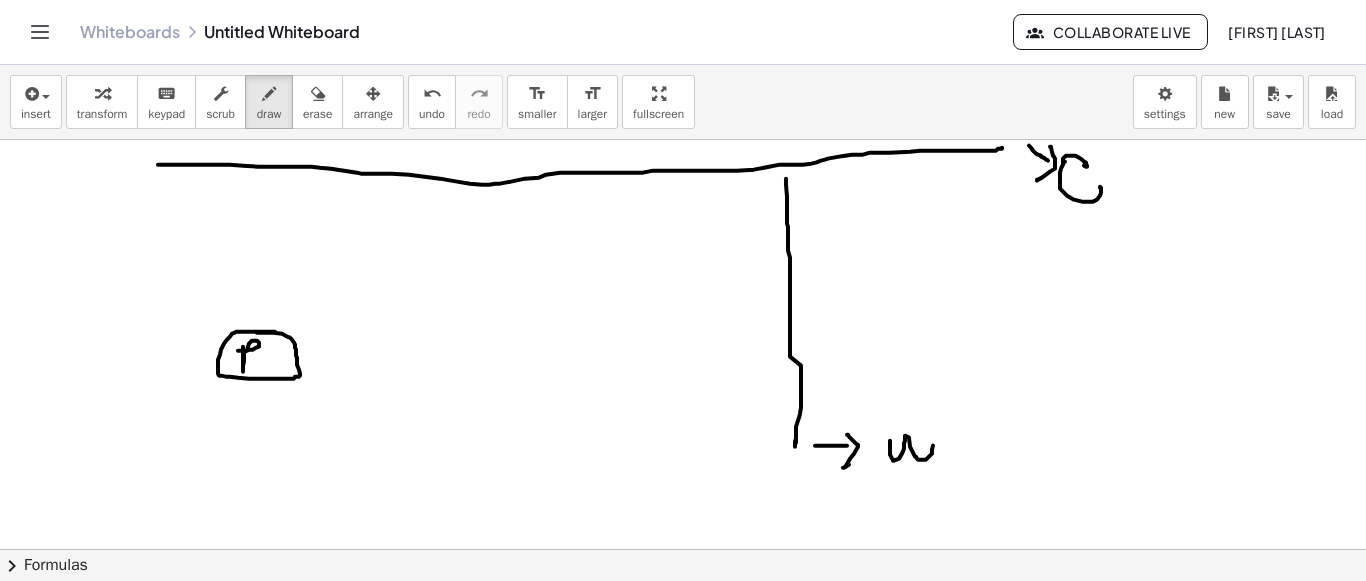 drag, startPoint x: 890, startPoint y: 439, endPoint x: 934, endPoint y: 435, distance: 44.181442 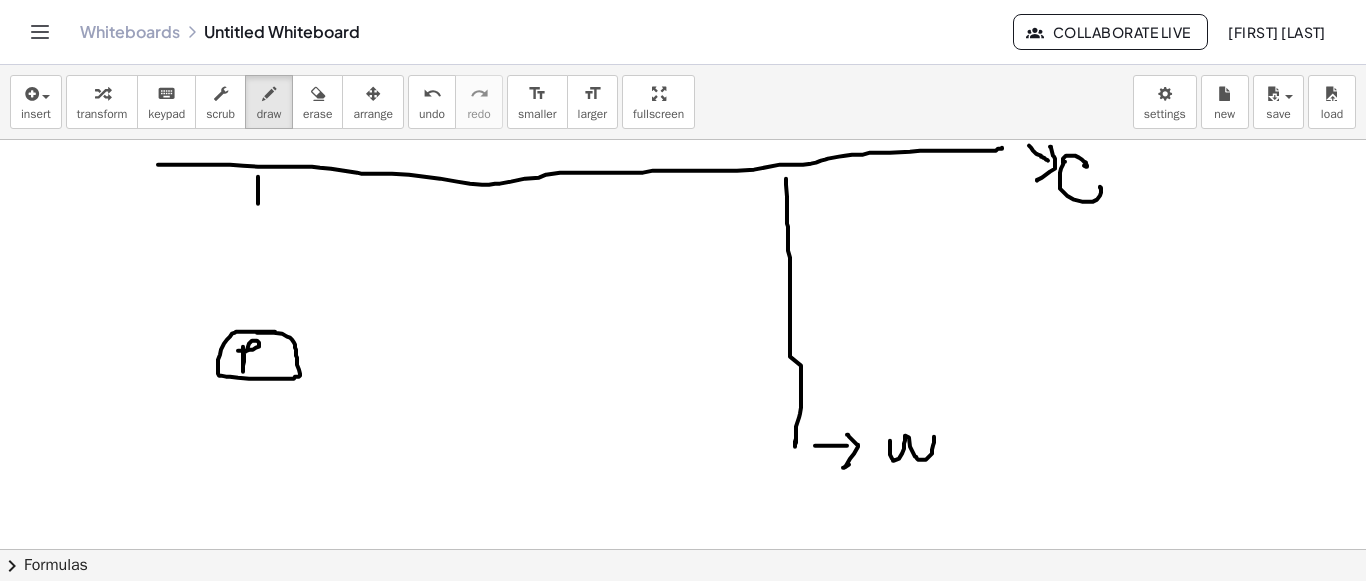 click at bounding box center (683, -876) 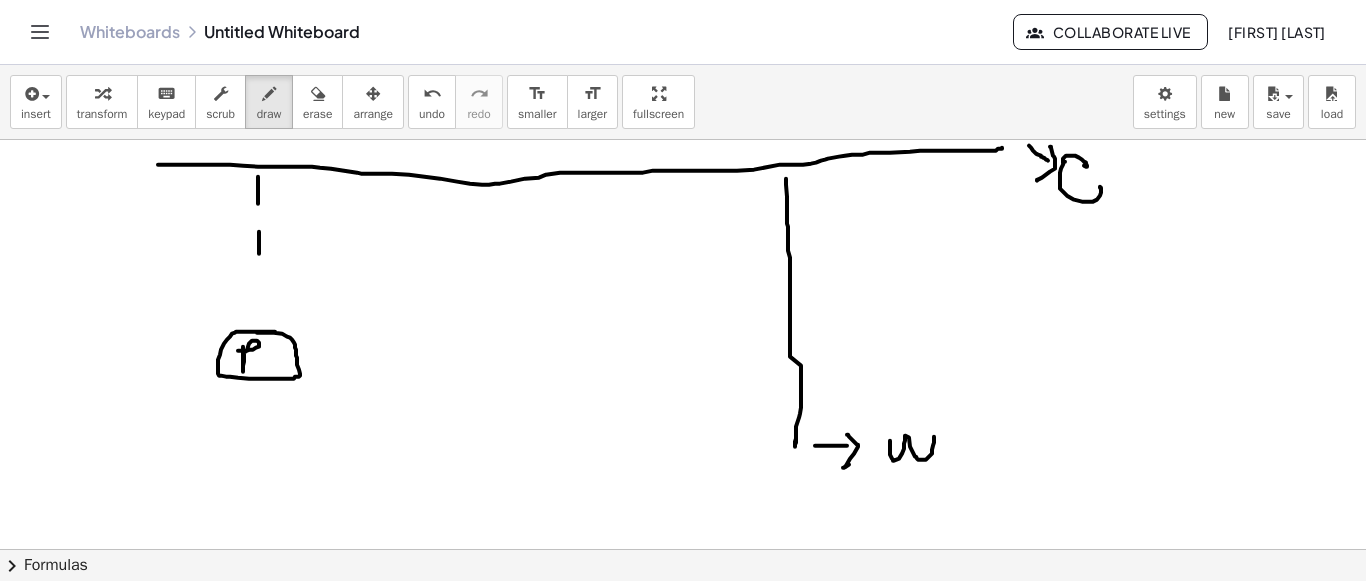 drag, startPoint x: 259, startPoint y: 230, endPoint x: 259, endPoint y: 253, distance: 23 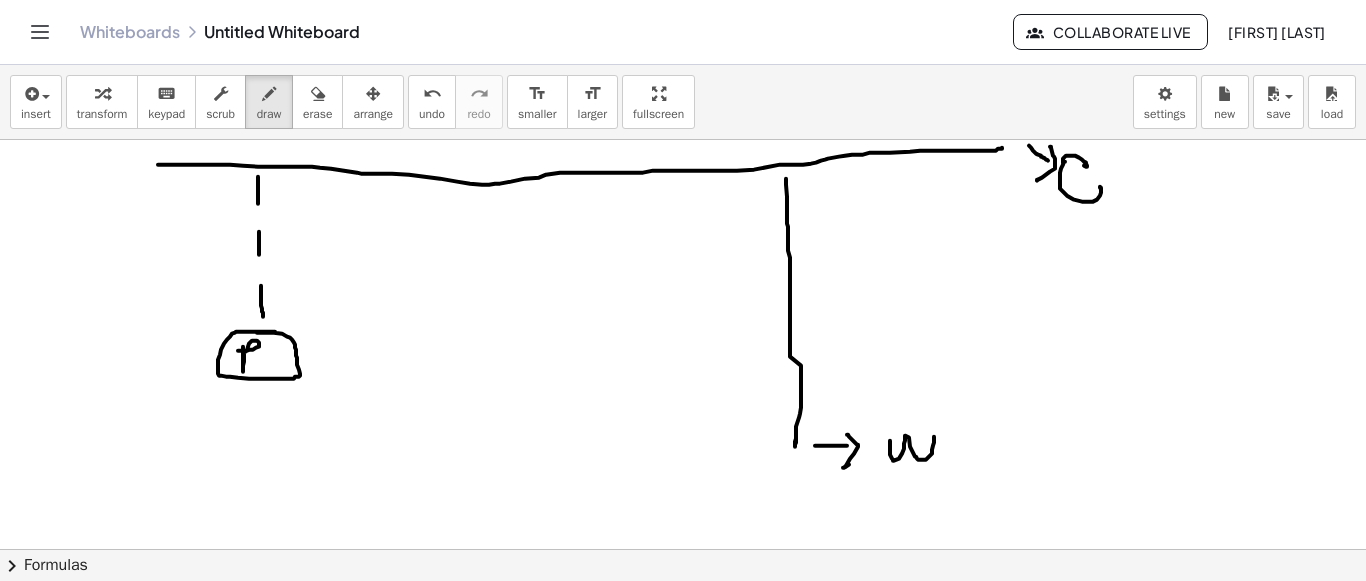 drag, startPoint x: 261, startPoint y: 300, endPoint x: 263, endPoint y: 315, distance: 15.132746 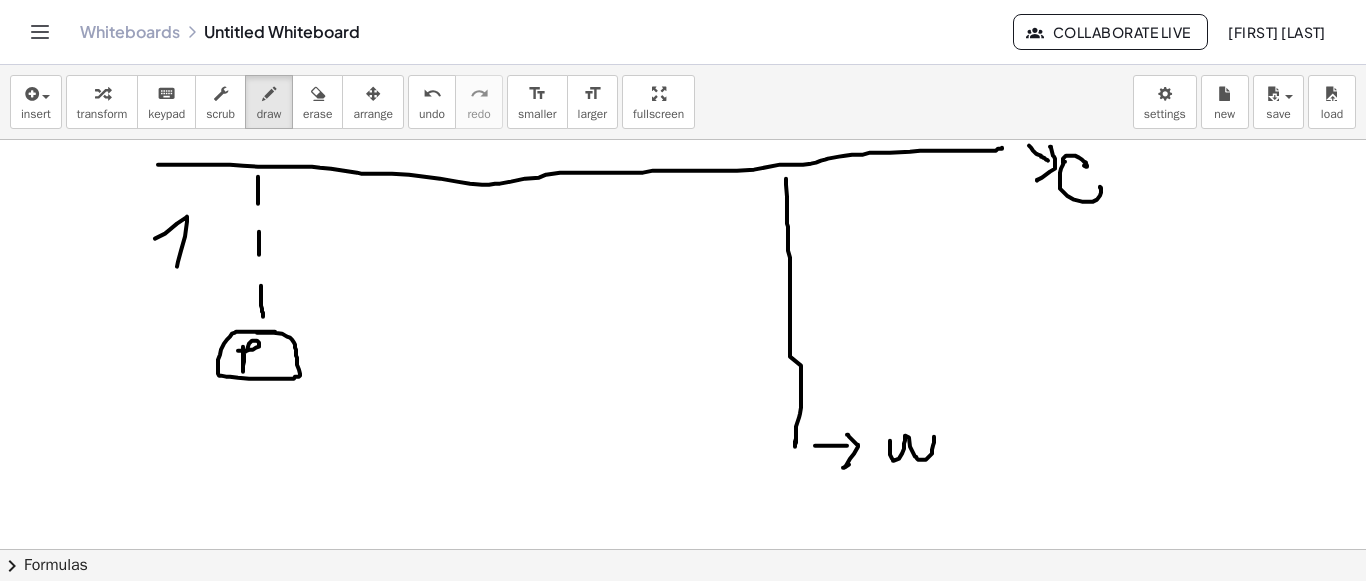 drag, startPoint x: 155, startPoint y: 237, endPoint x: 177, endPoint y: 265, distance: 35.608986 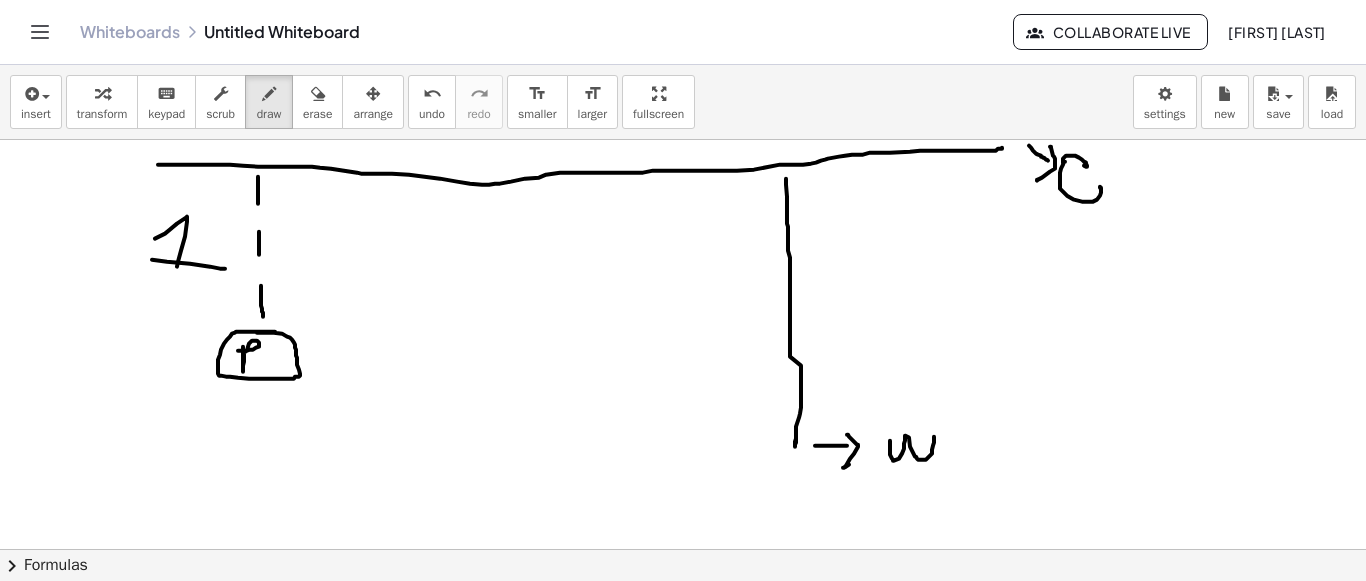 drag, startPoint x: 225, startPoint y: 267, endPoint x: 216, endPoint y: 248, distance: 21.023796 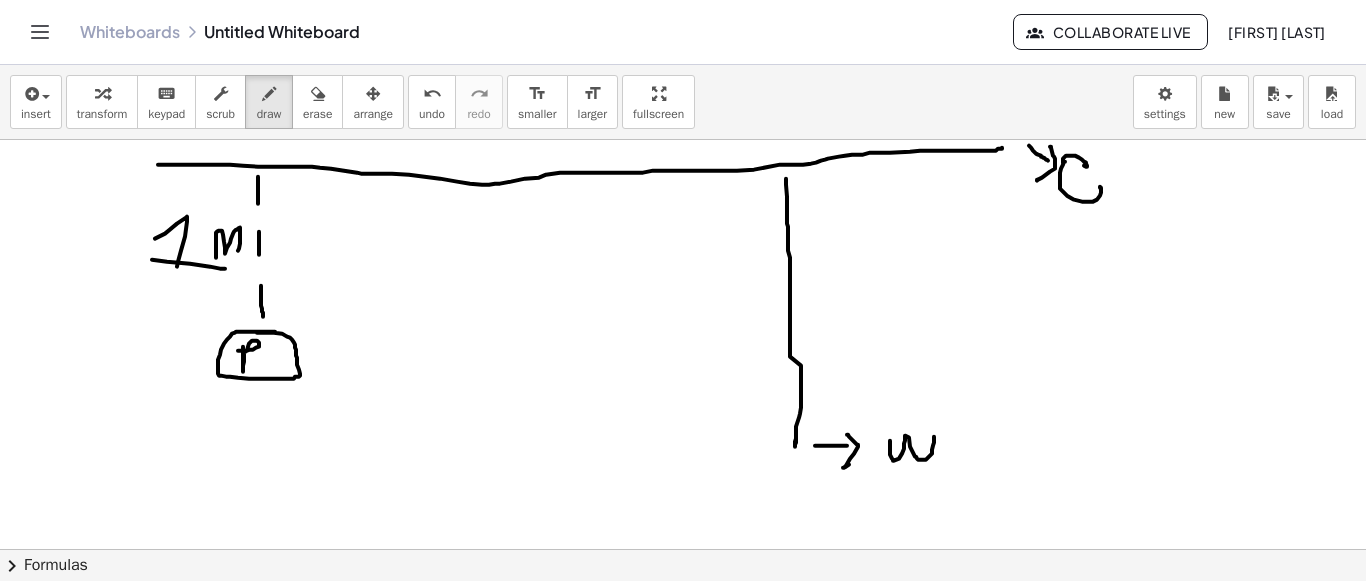 drag, startPoint x: 216, startPoint y: 245, endPoint x: 238, endPoint y: 249, distance: 22.36068 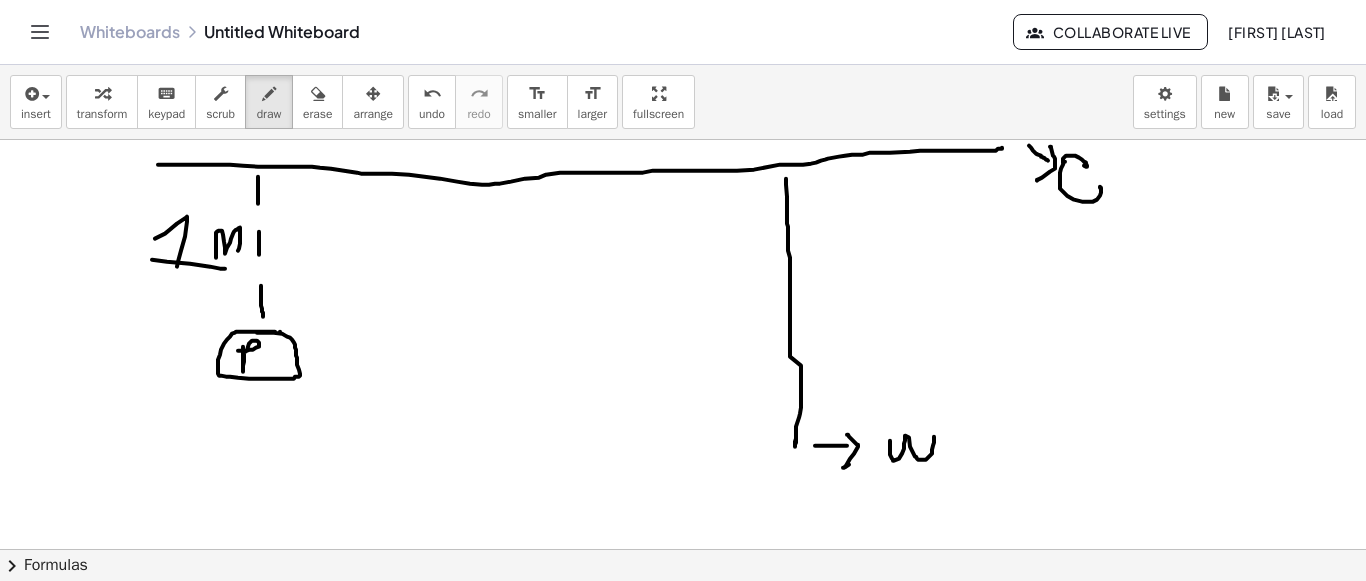 click at bounding box center (683, -876) 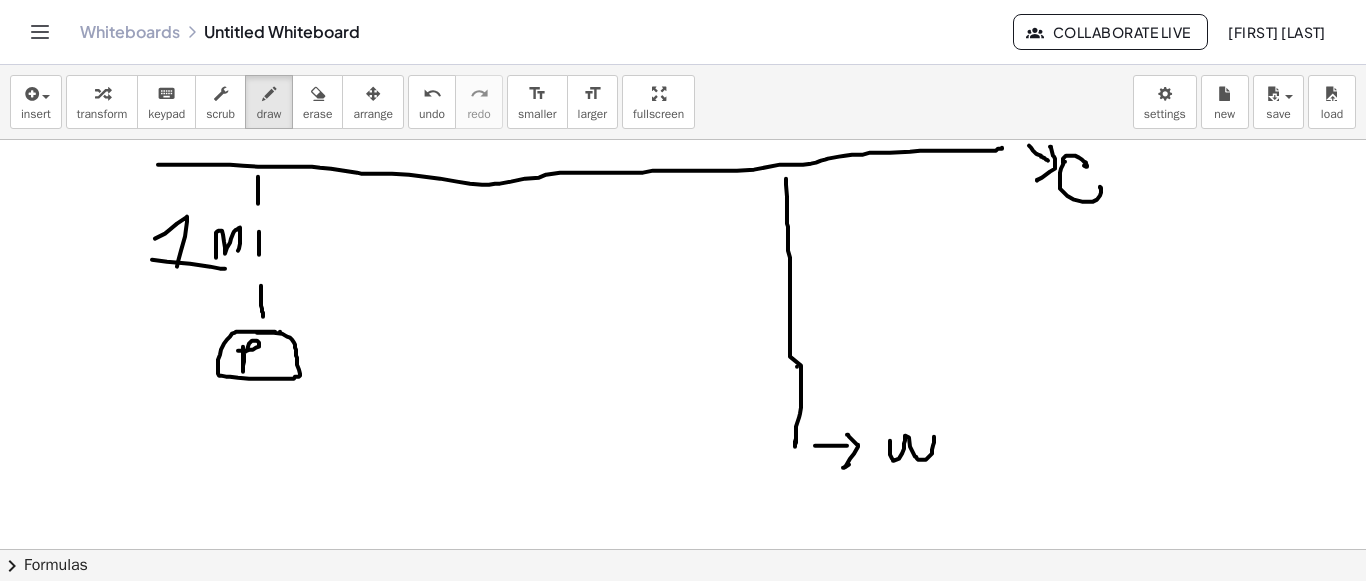 click at bounding box center (683, -876) 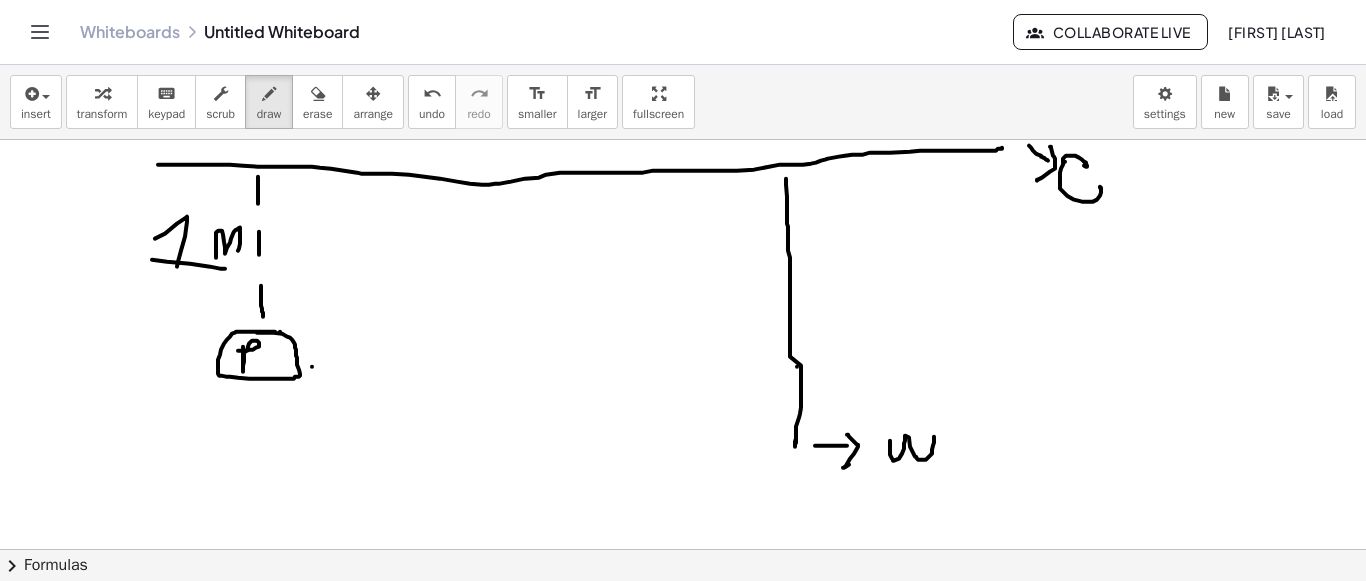 click at bounding box center [683, -876] 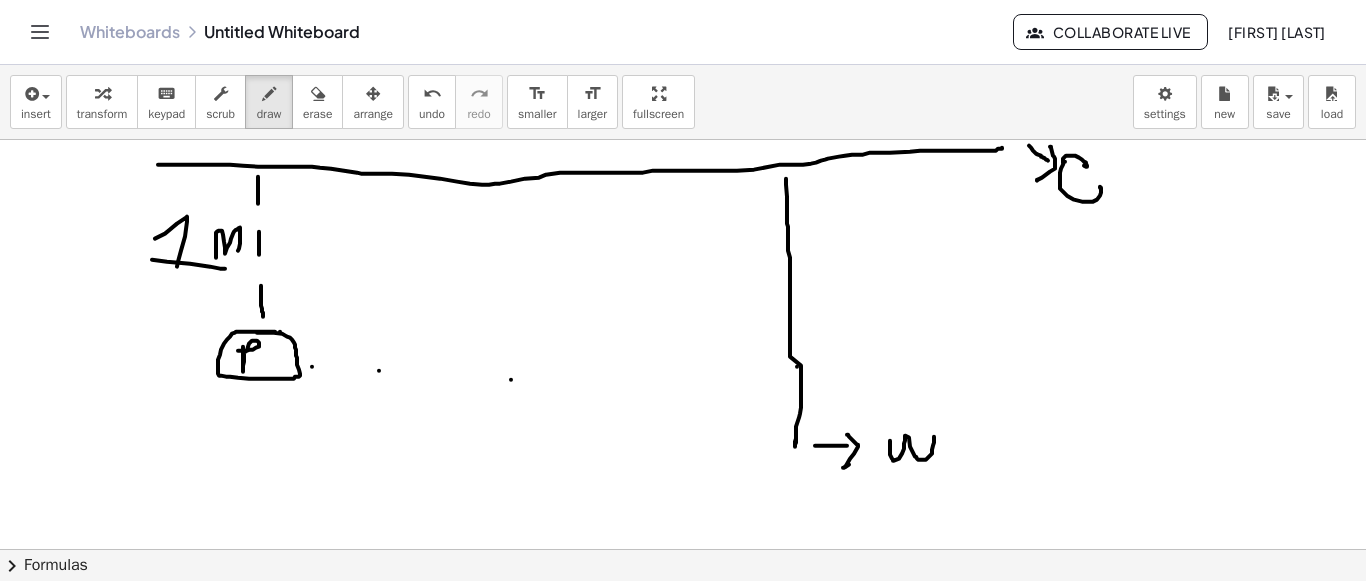 click at bounding box center [683, -876] 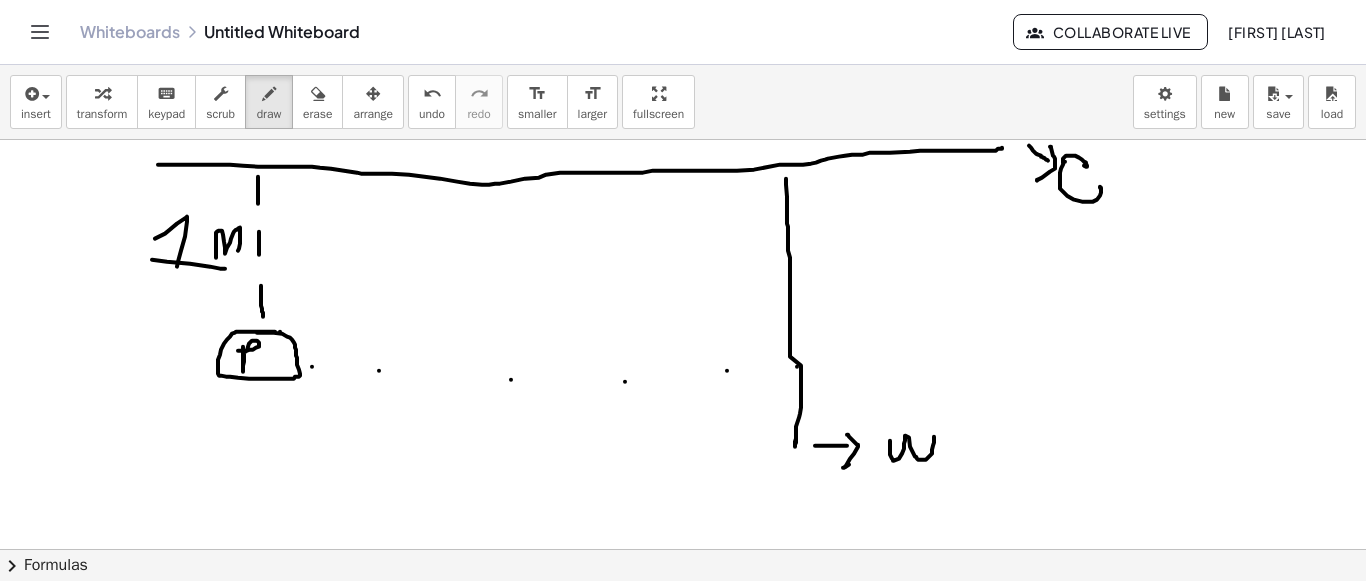 click at bounding box center [683, -876] 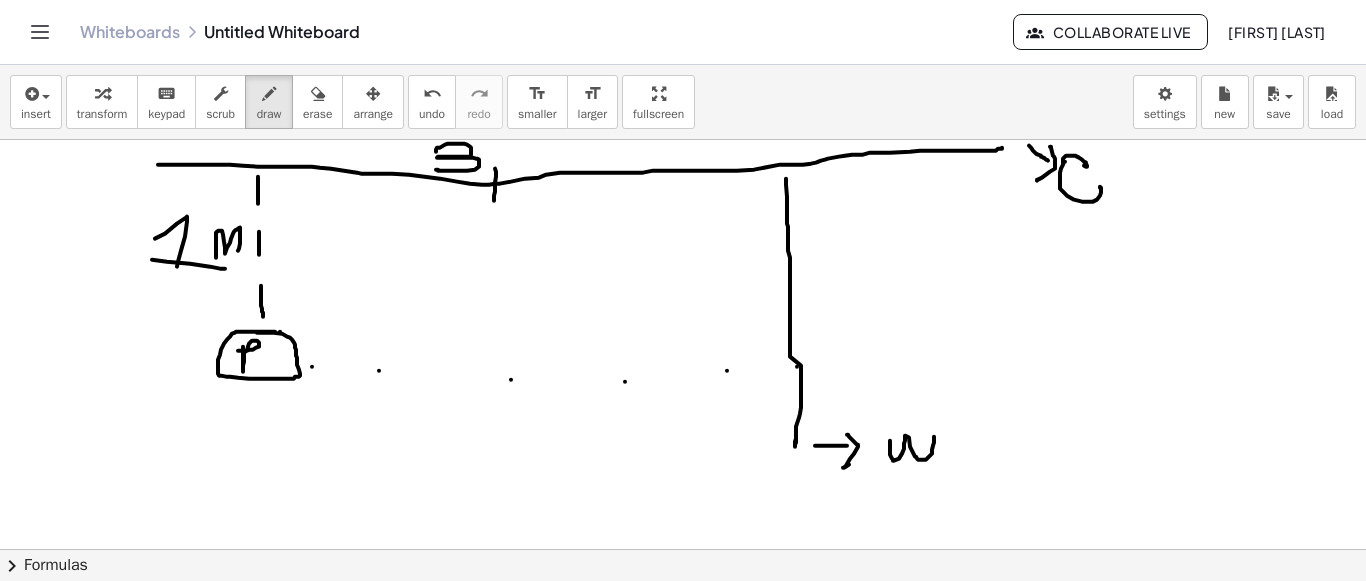 drag, startPoint x: 436, startPoint y: 150, endPoint x: 436, endPoint y: 168, distance: 18 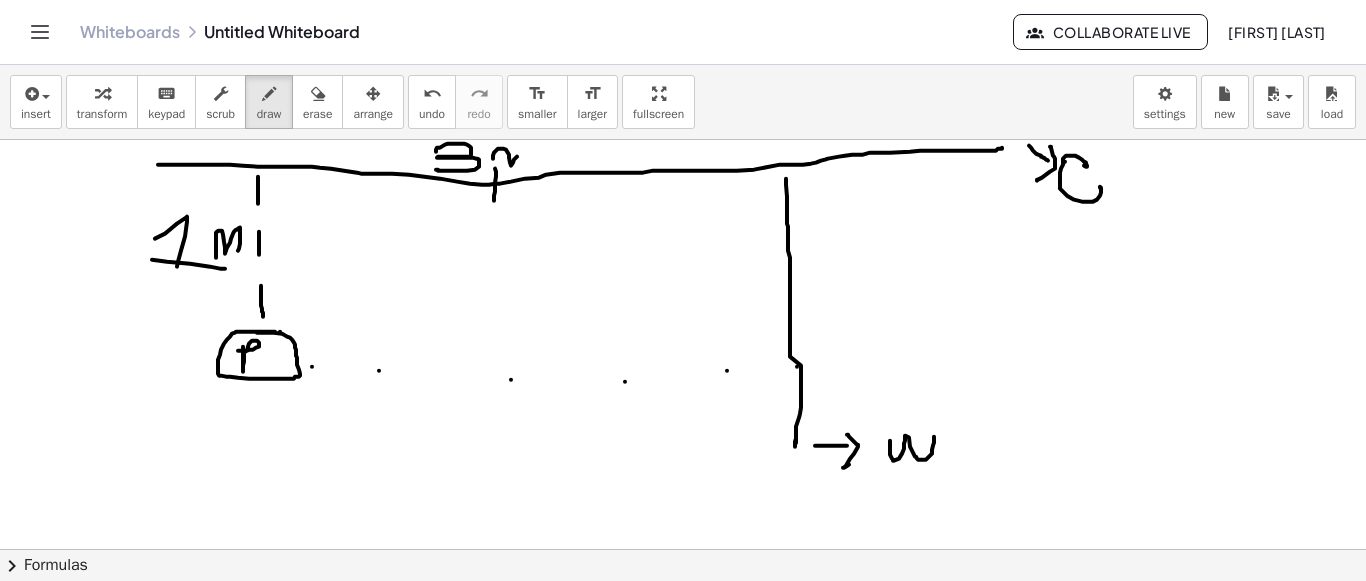 drag, startPoint x: 493, startPoint y: 157, endPoint x: 533, endPoint y: 165, distance: 40.792156 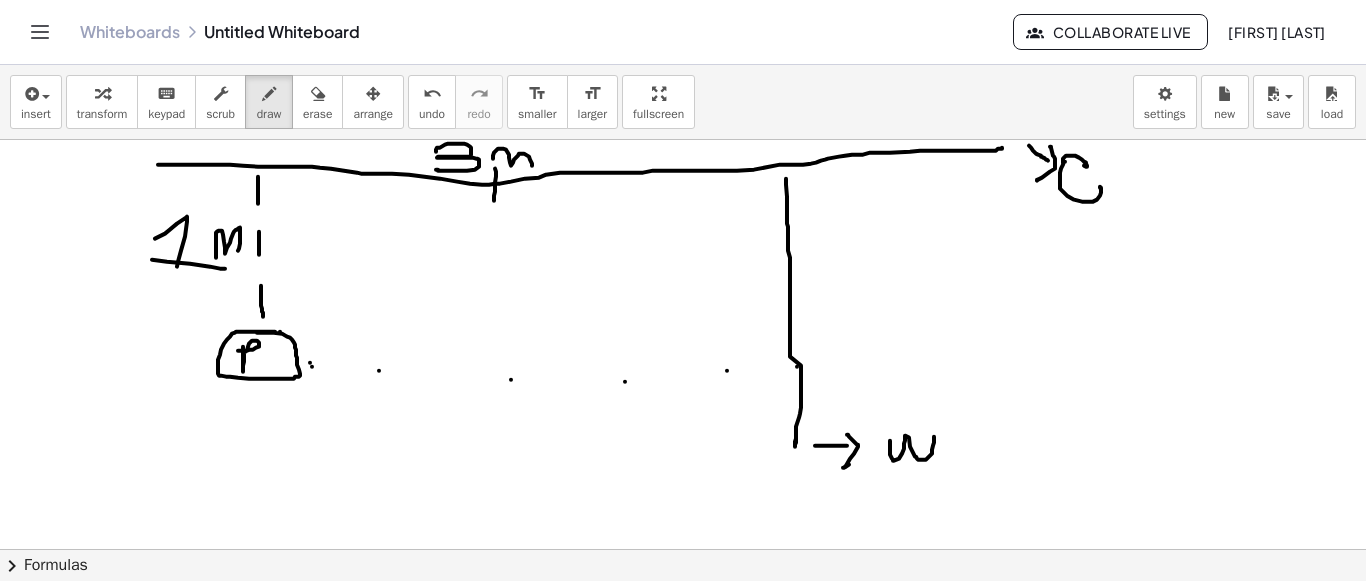 drag, startPoint x: 310, startPoint y: 361, endPoint x: 335, endPoint y: 360, distance: 25.019993 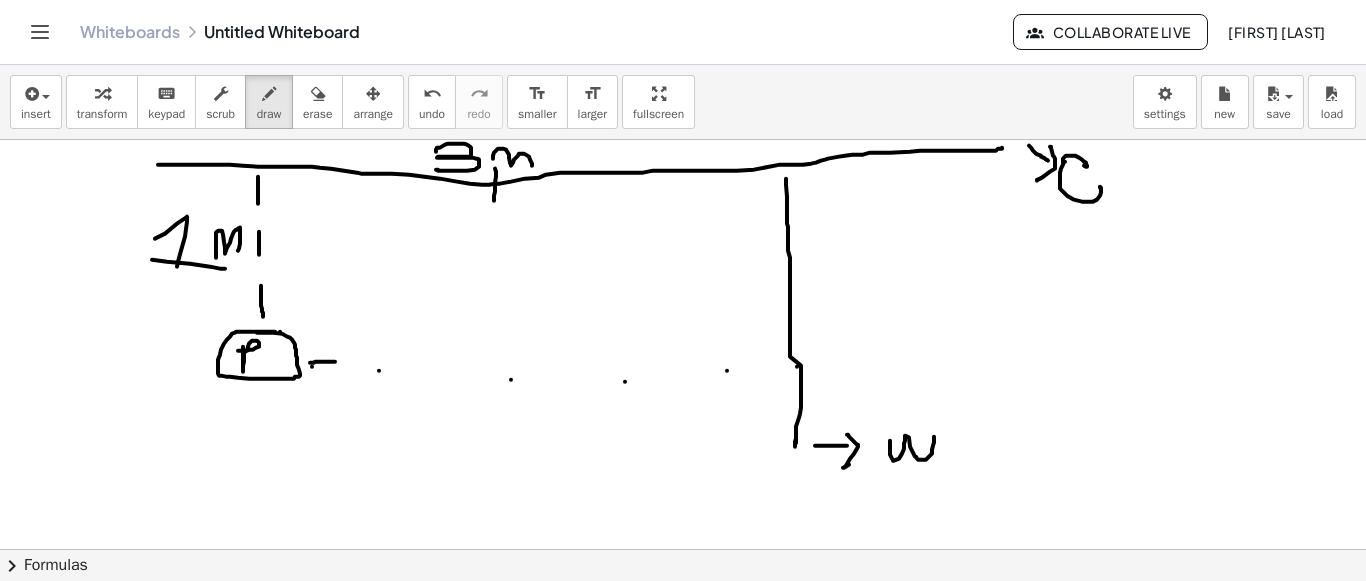 drag, startPoint x: 395, startPoint y: 357, endPoint x: 409, endPoint y: 357, distance: 14 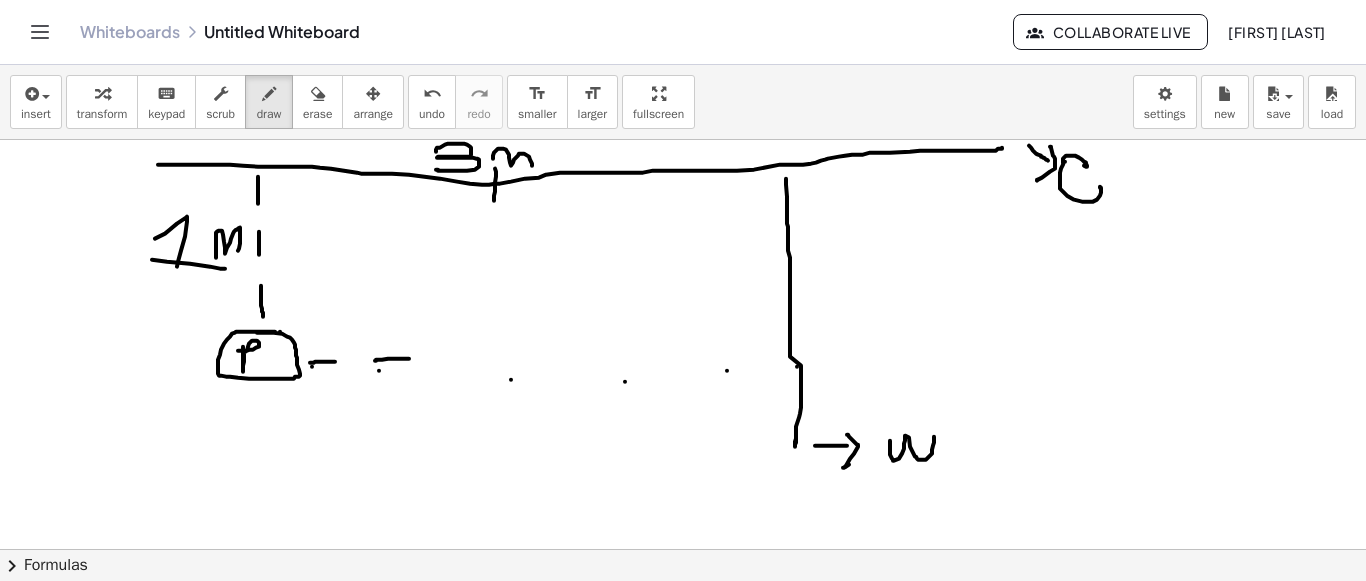 drag, startPoint x: 509, startPoint y: 357, endPoint x: 549, endPoint y: 357, distance: 40 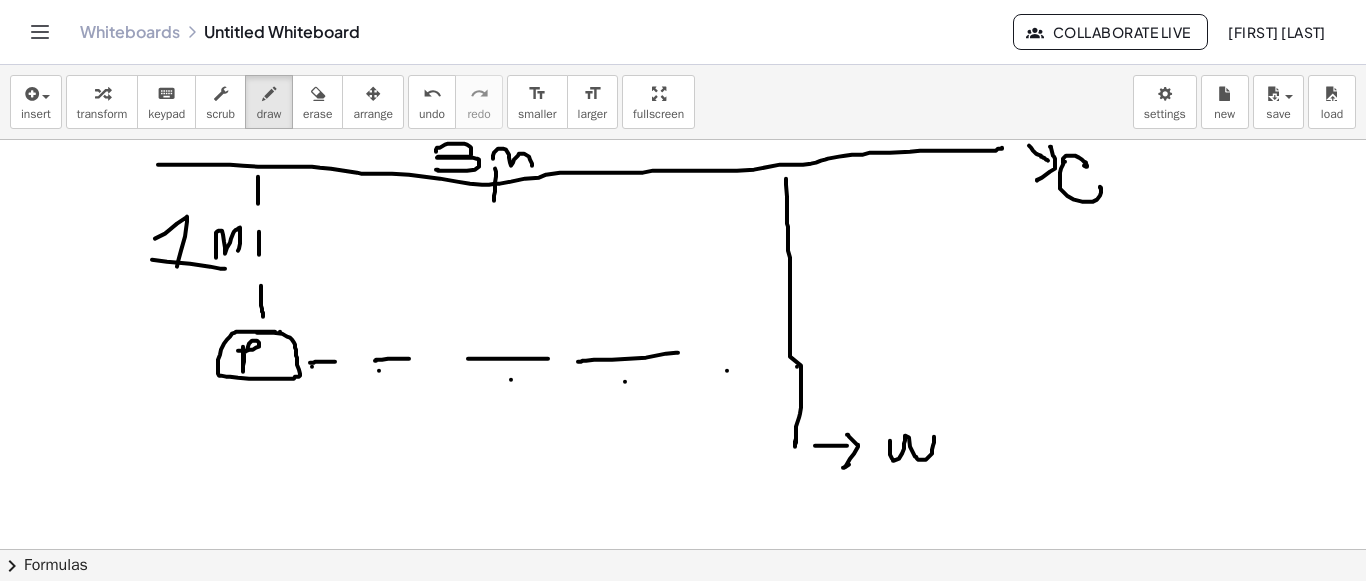 drag, startPoint x: 586, startPoint y: 359, endPoint x: 678, endPoint y: 351, distance: 92.34717 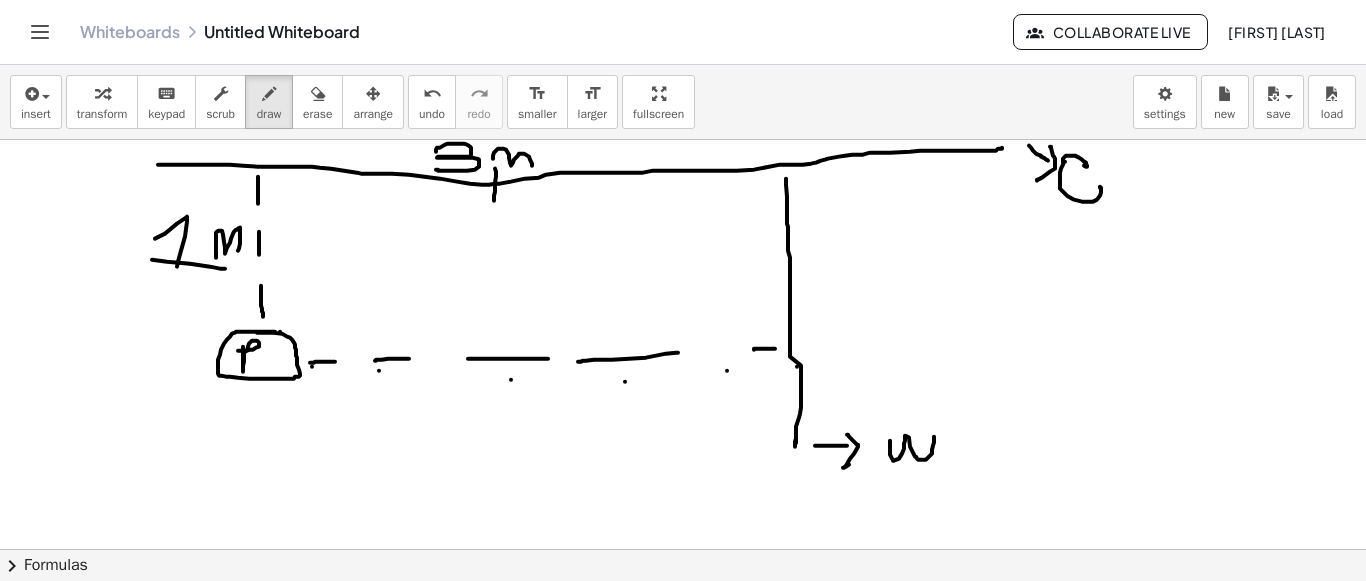 drag, startPoint x: 754, startPoint y: 347, endPoint x: 806, endPoint y: 347, distance: 52 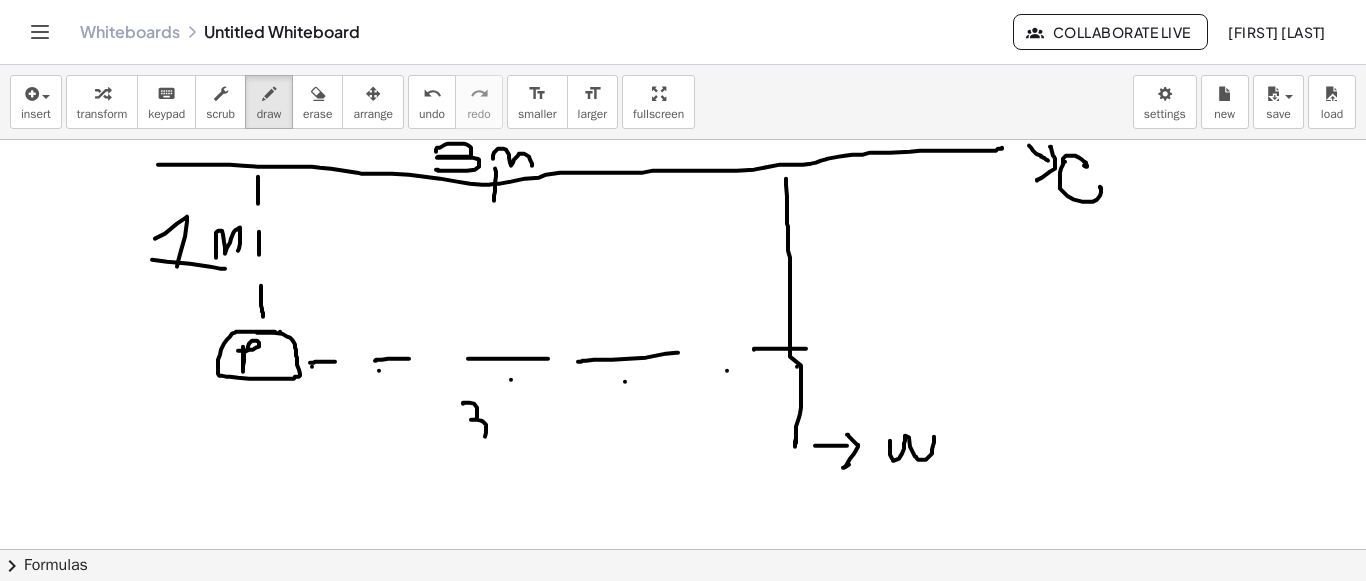 drag, startPoint x: 463, startPoint y: 402, endPoint x: 483, endPoint y: 419, distance: 26.24881 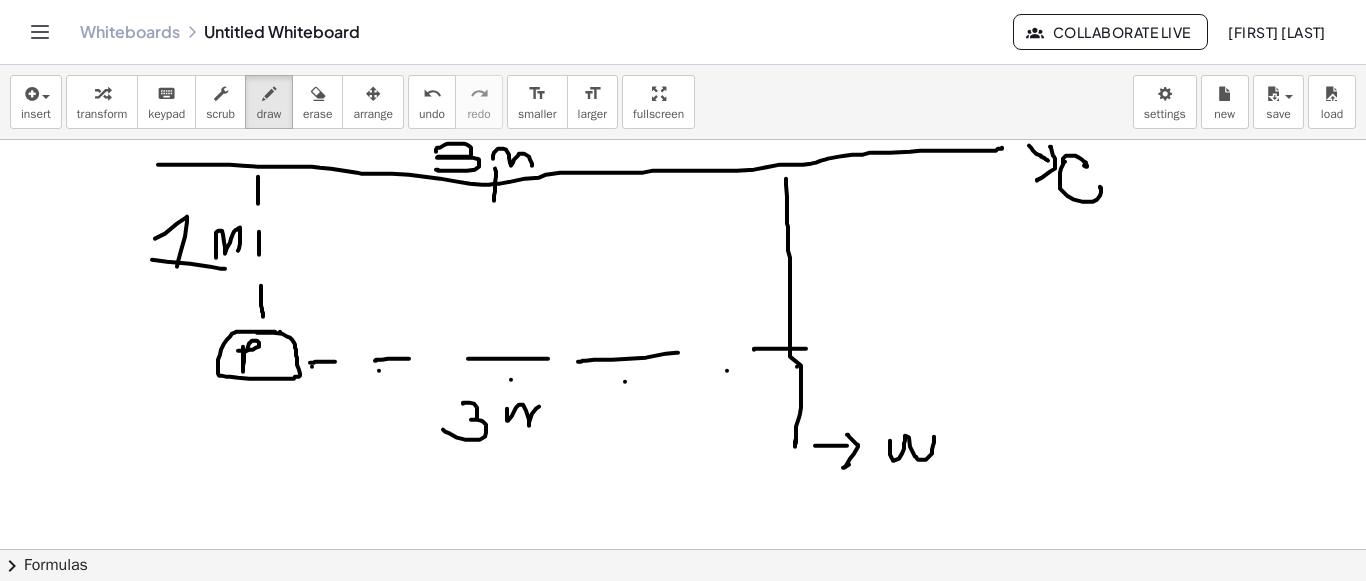 drag, startPoint x: 507, startPoint y: 407, endPoint x: 557, endPoint y: 431, distance: 55.461697 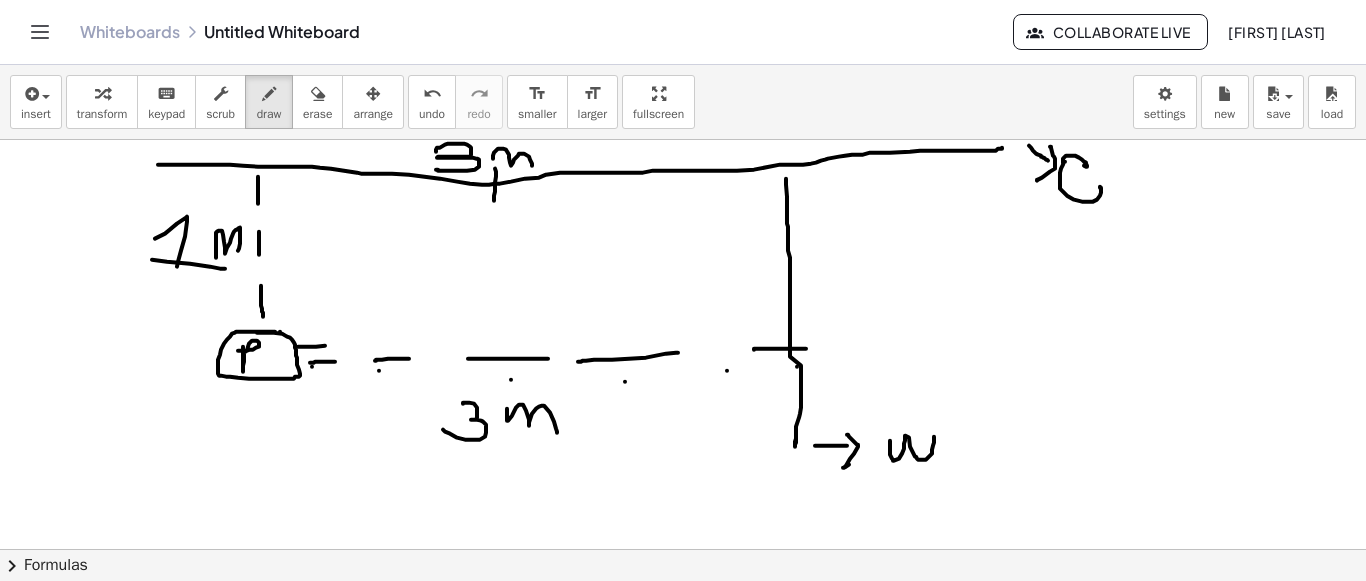 drag, startPoint x: 298, startPoint y: 345, endPoint x: 335, endPoint y: 341, distance: 37.215588 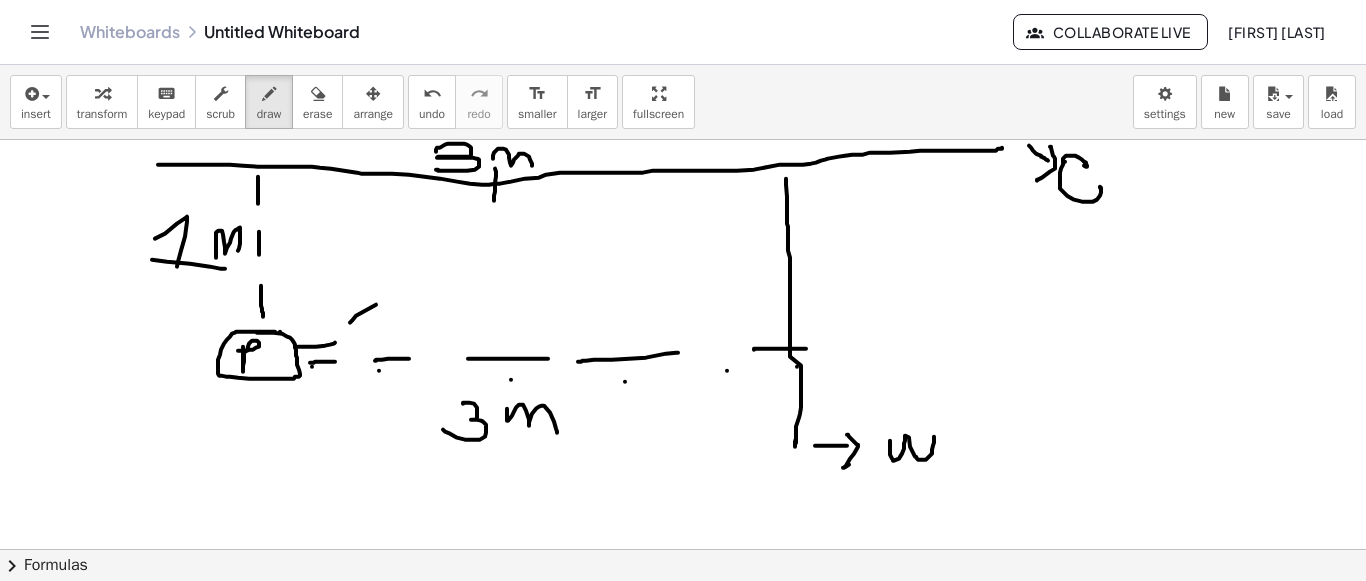 drag, startPoint x: 350, startPoint y: 321, endPoint x: 408, endPoint y: 286, distance: 67.74216 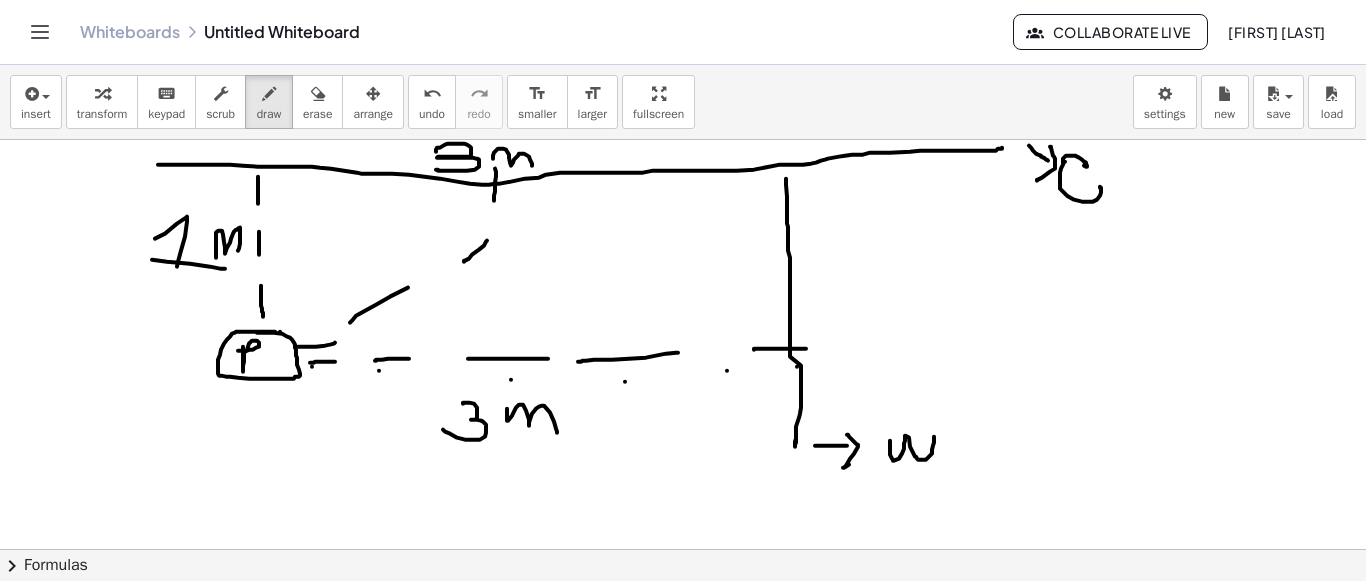 drag, startPoint x: 464, startPoint y: 260, endPoint x: 487, endPoint y: 239, distance: 31.144823 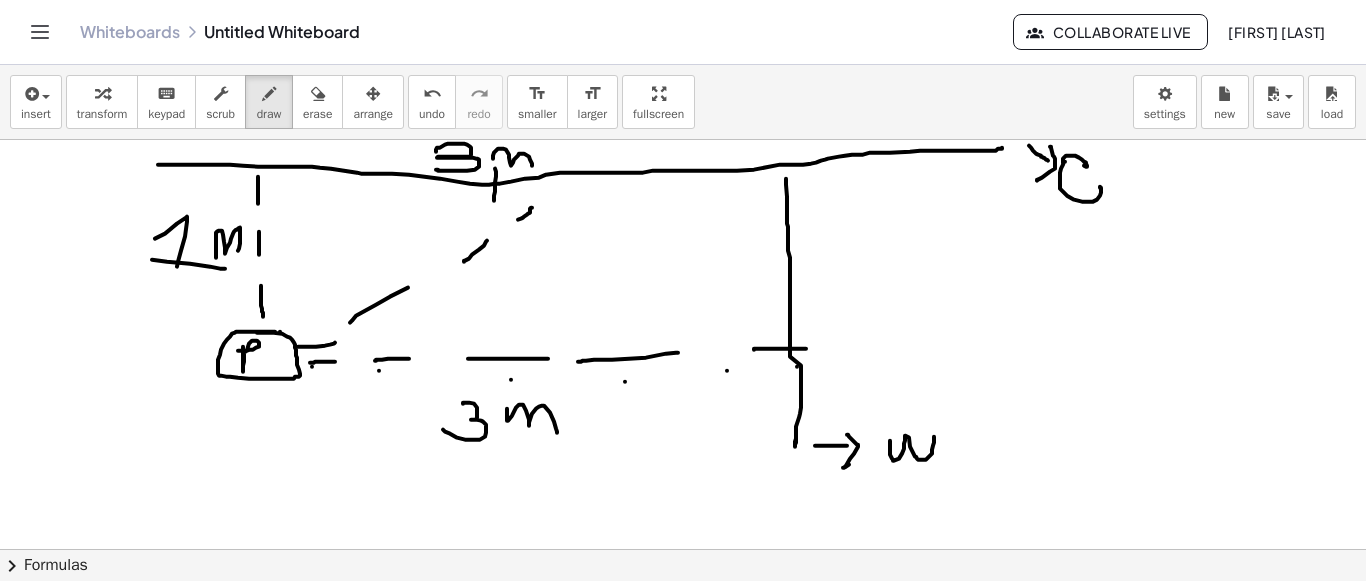 drag, startPoint x: 521, startPoint y: 217, endPoint x: 532, endPoint y: 206, distance: 15.556349 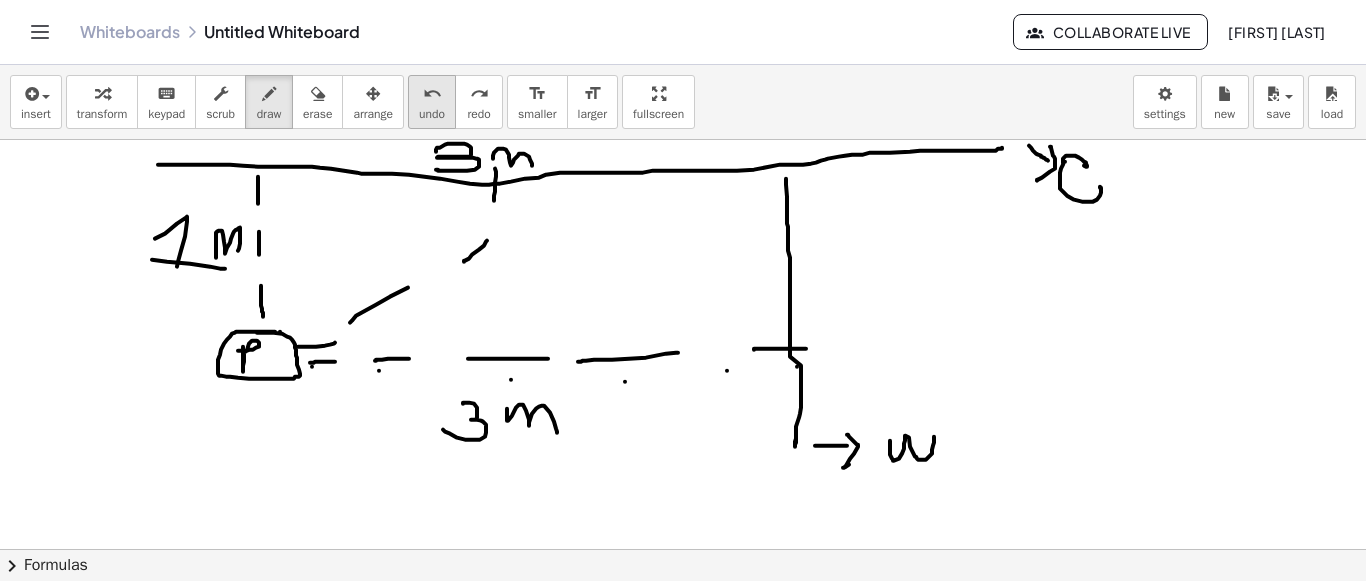 click on "undo" at bounding box center (432, 94) 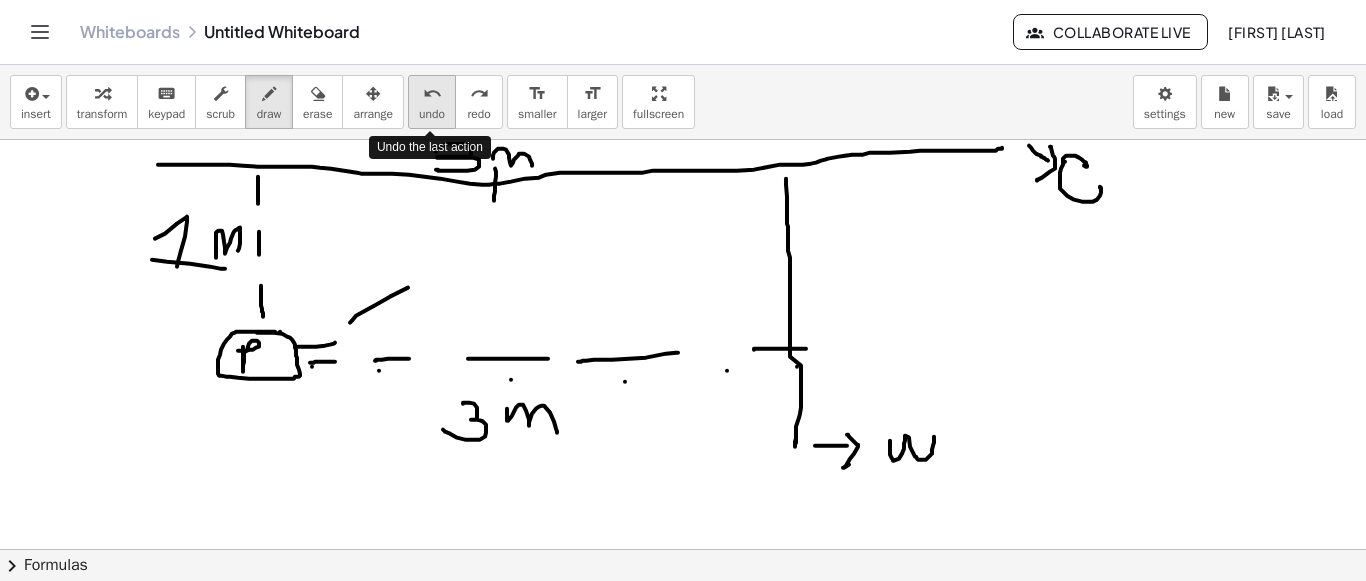 click on "undo" at bounding box center (432, 94) 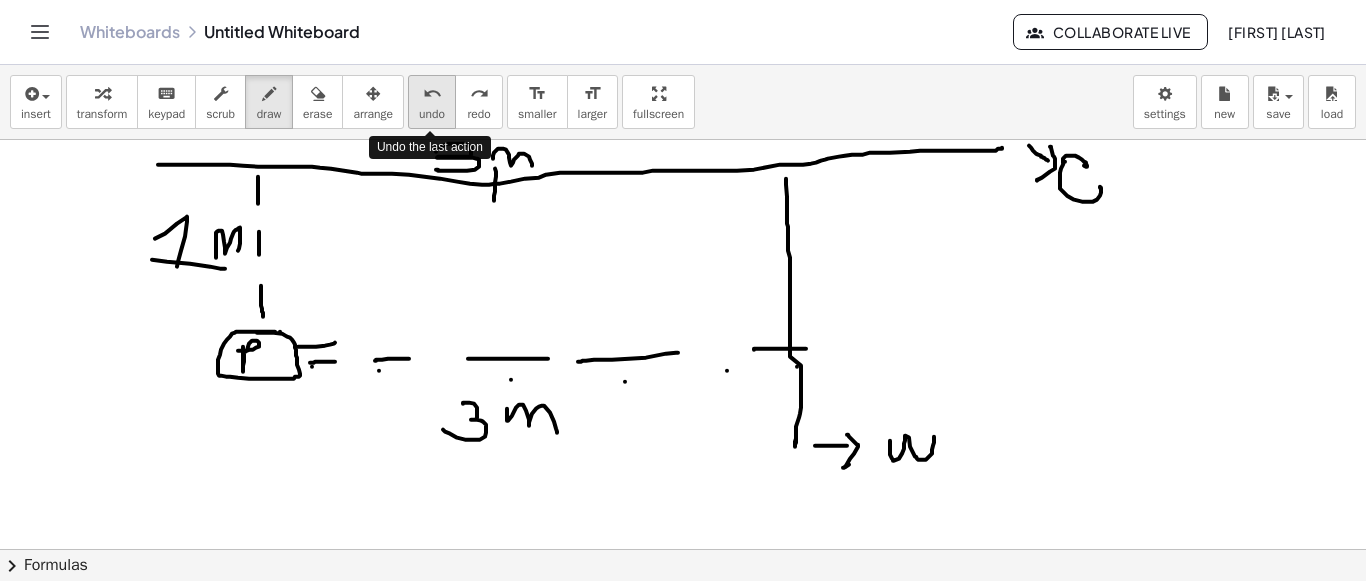 click on "undo" at bounding box center [432, 94] 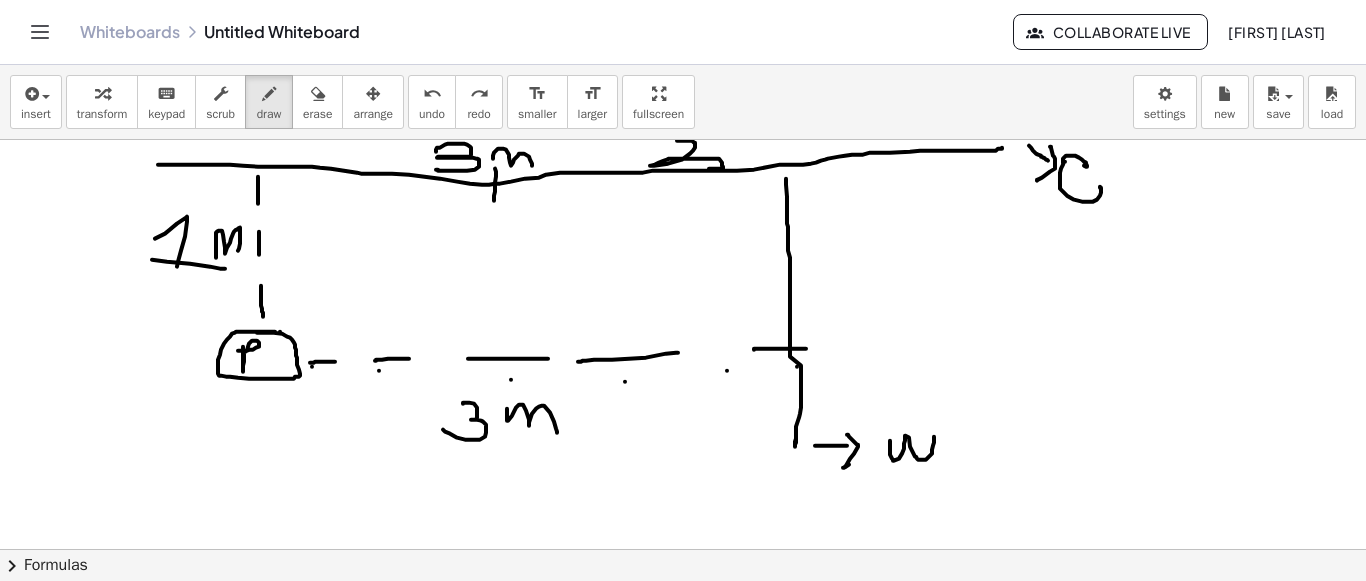 drag, startPoint x: 677, startPoint y: 139, endPoint x: 685, endPoint y: 158, distance: 20.615528 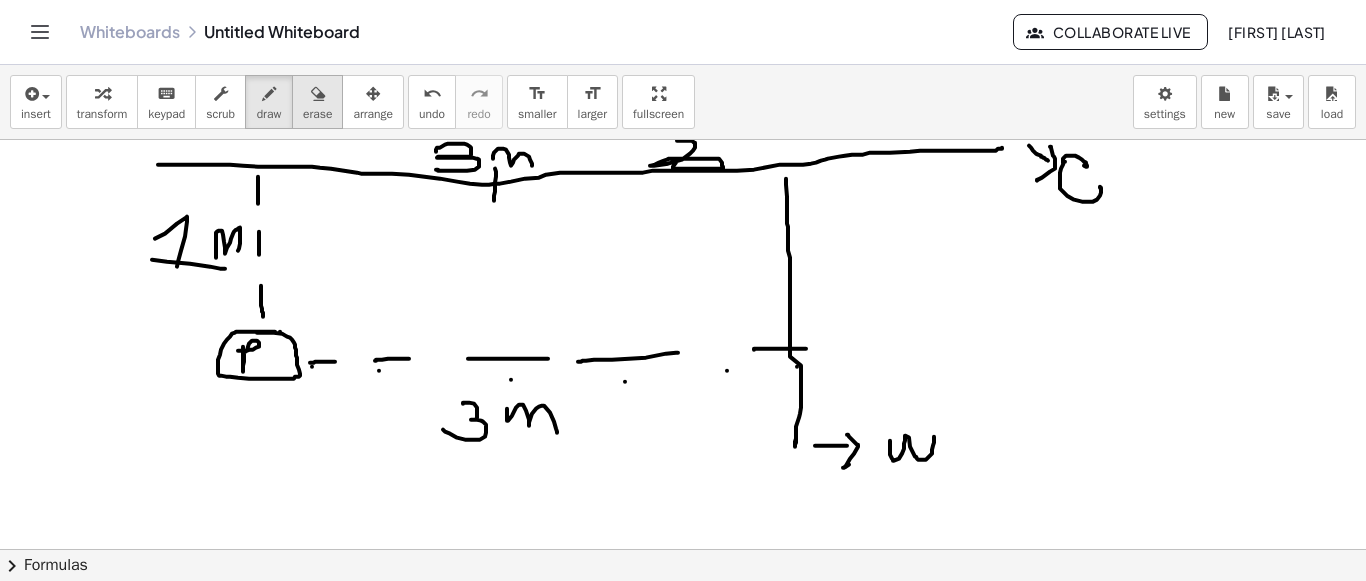 click at bounding box center [317, 93] 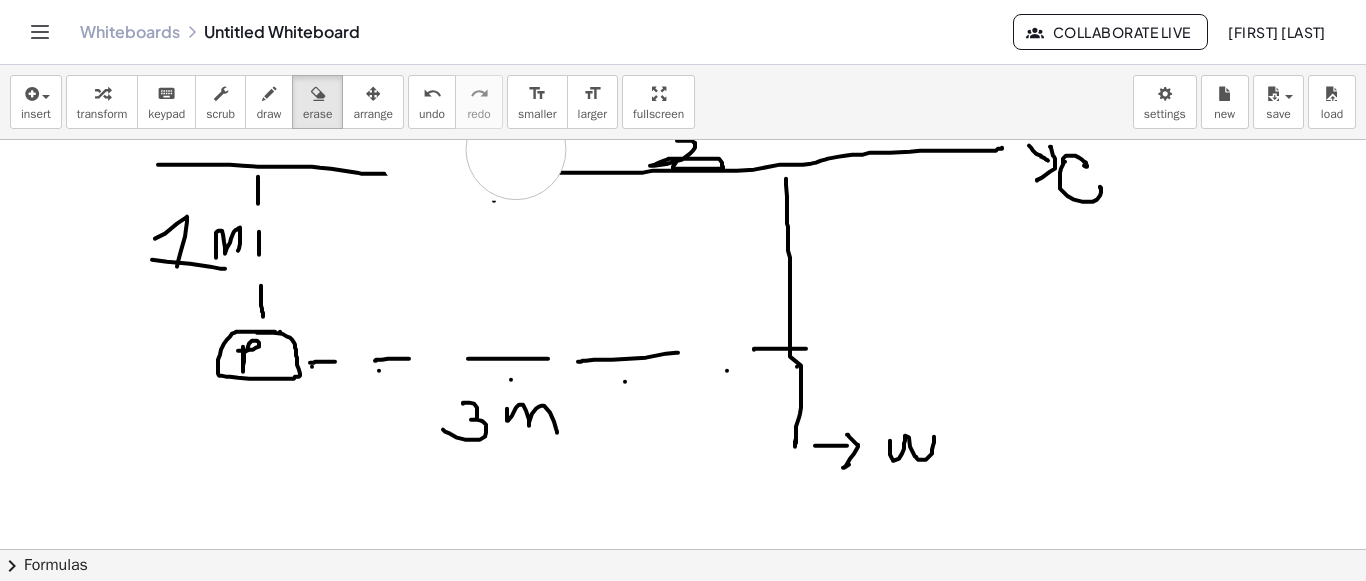 drag, startPoint x: 430, startPoint y: 146, endPoint x: 516, endPoint y: 148, distance: 86.023254 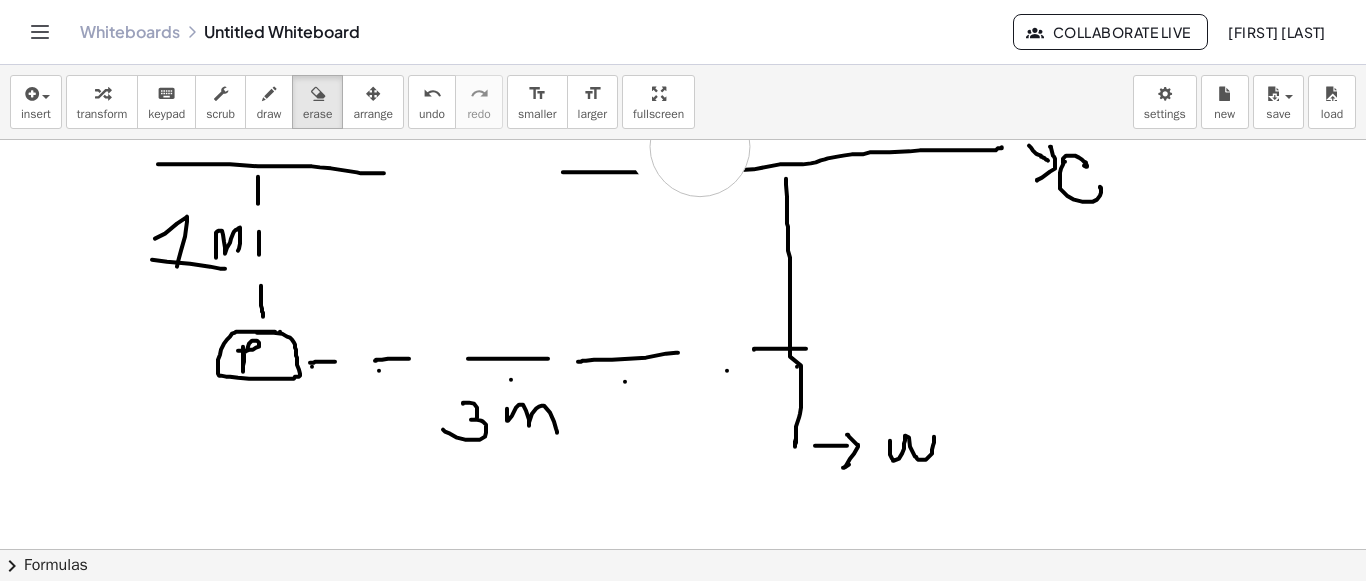 drag, startPoint x: 679, startPoint y: 141, endPoint x: 700, endPoint y: 145, distance: 21.377558 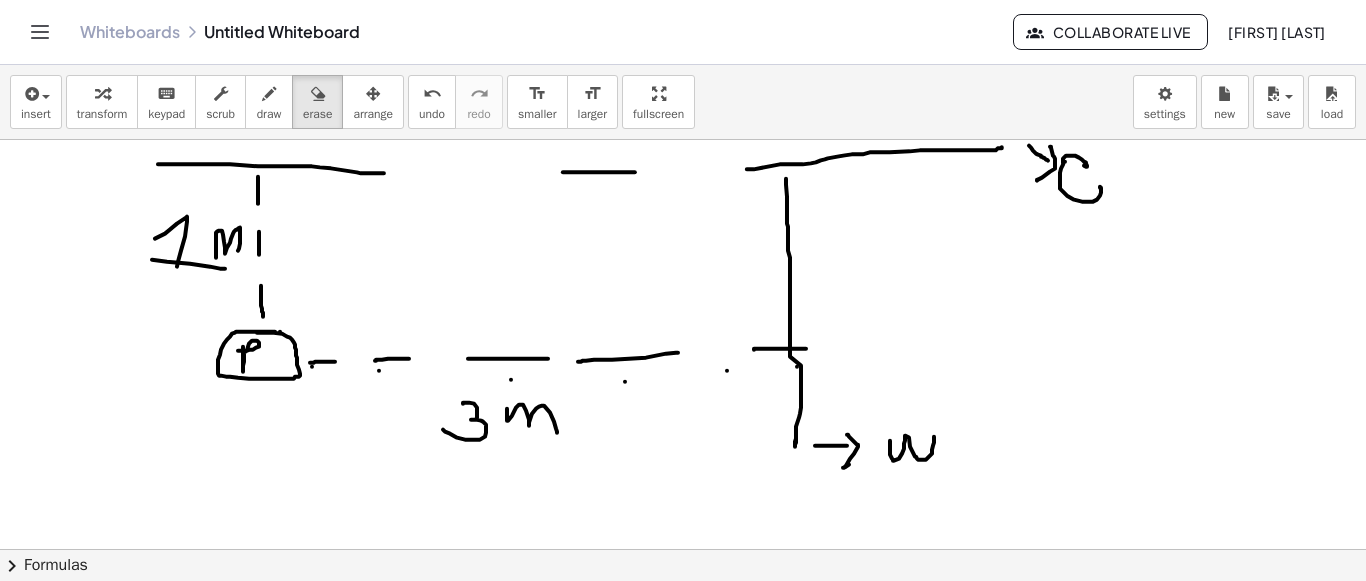 drag, startPoint x: 262, startPoint y: 95, endPoint x: 437, endPoint y: 170, distance: 190.39433 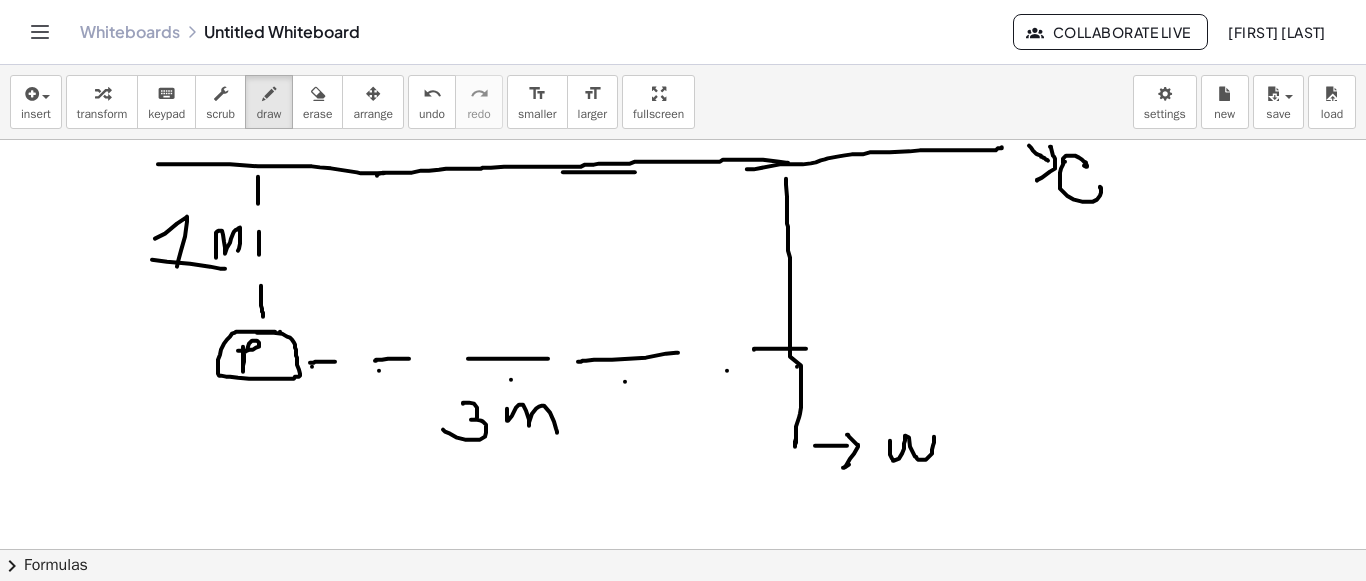drag, startPoint x: 377, startPoint y: 174, endPoint x: 782, endPoint y: 146, distance: 405.96674 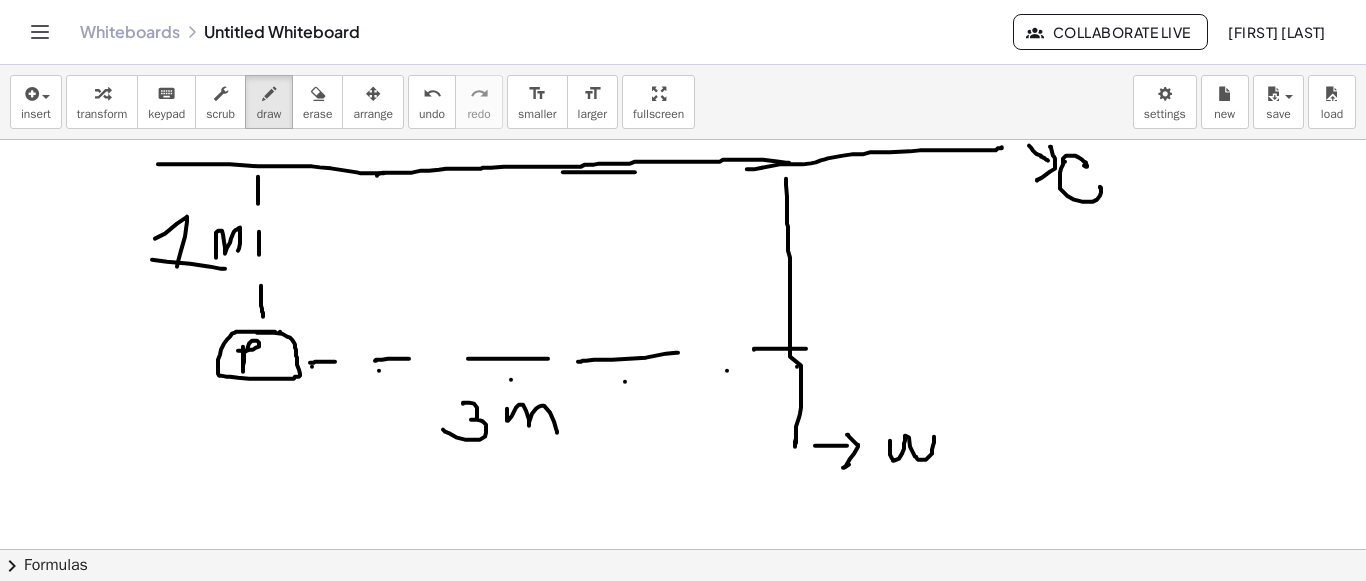 scroll, scrollTop: 2353, scrollLeft: 0, axis: vertical 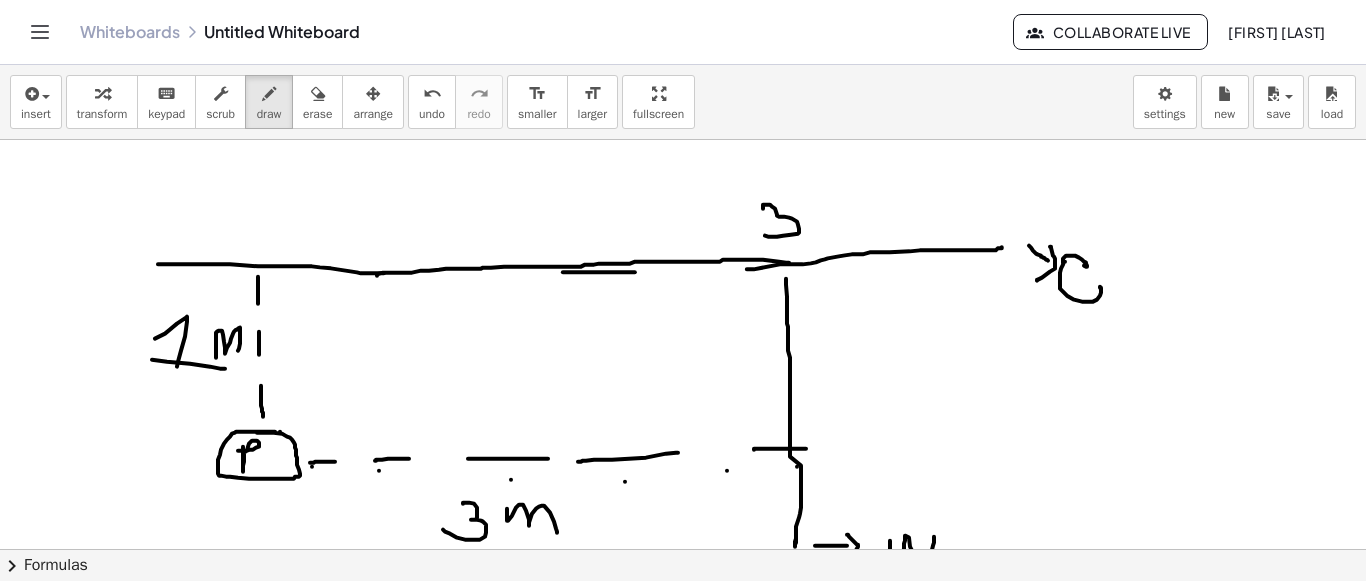 drag, startPoint x: 763, startPoint y: 204, endPoint x: 778, endPoint y: 218, distance: 20.518284 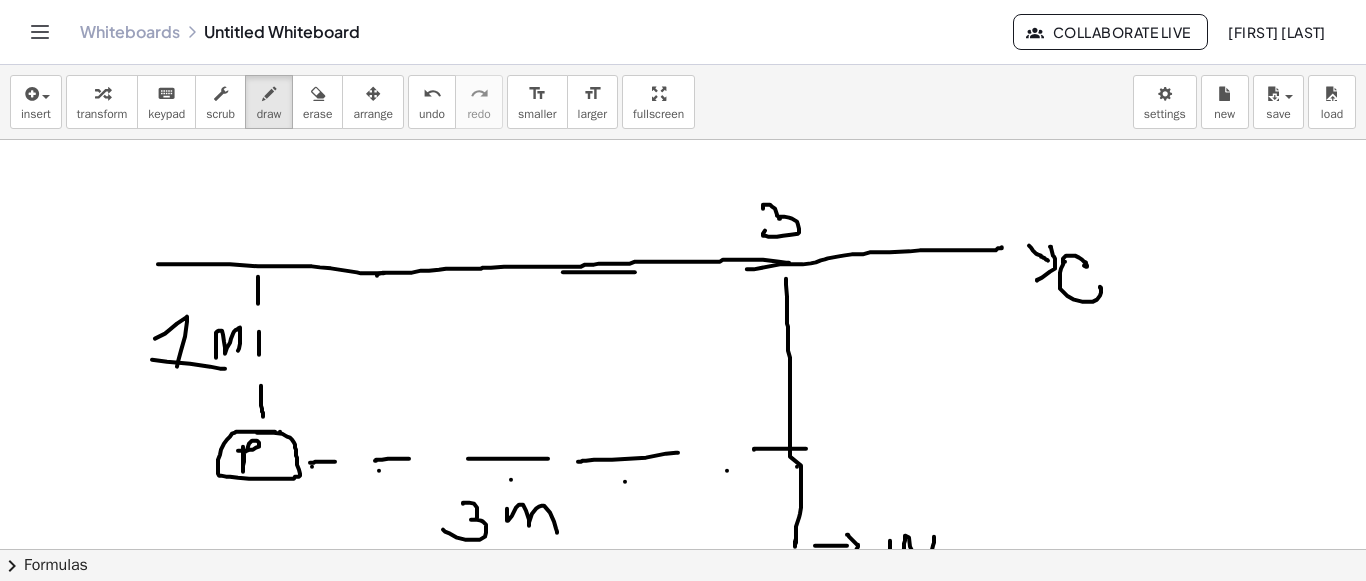 drag, startPoint x: 780, startPoint y: 217, endPoint x: 774, endPoint y: 207, distance: 11.661903 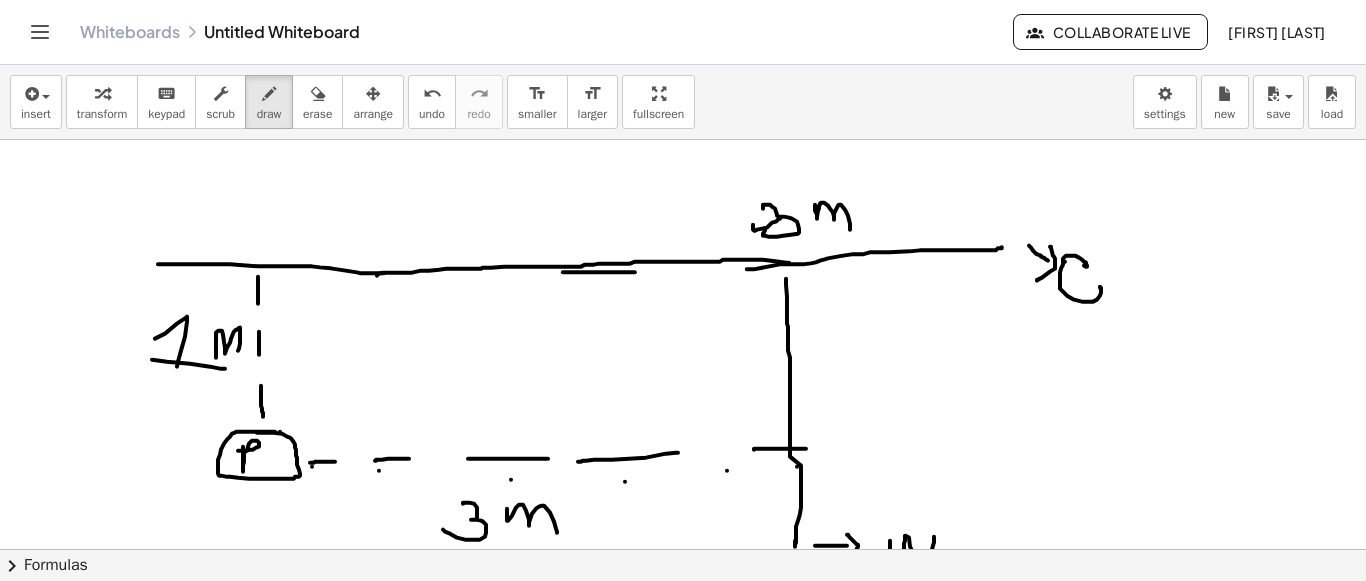 drag, startPoint x: 817, startPoint y: 217, endPoint x: 813, endPoint y: 228, distance: 11.7046995 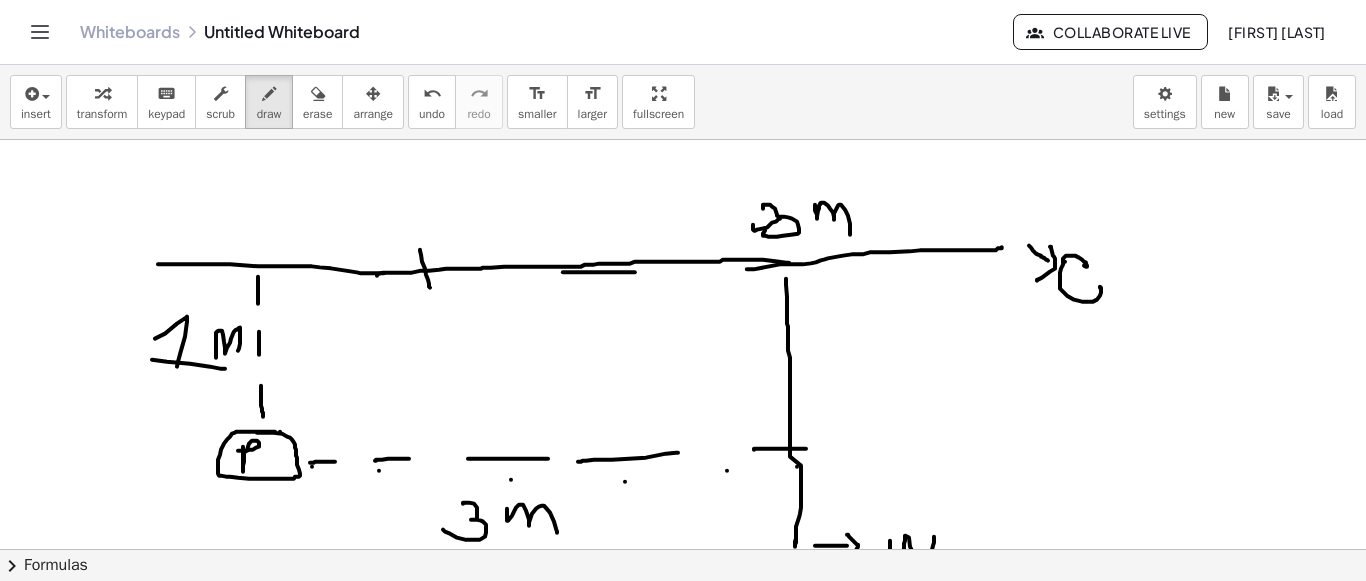 drag, startPoint x: 420, startPoint y: 248, endPoint x: 430, endPoint y: 286, distance: 39.293766 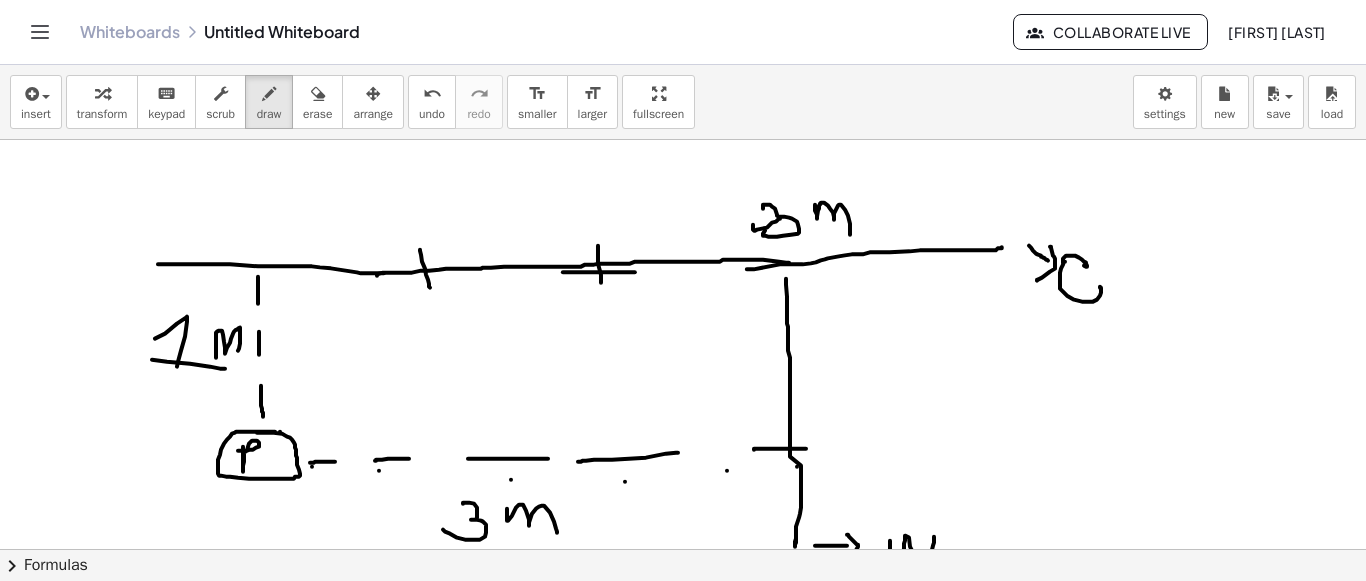 drag, startPoint x: 598, startPoint y: 244, endPoint x: 551, endPoint y: 245, distance: 47.010635 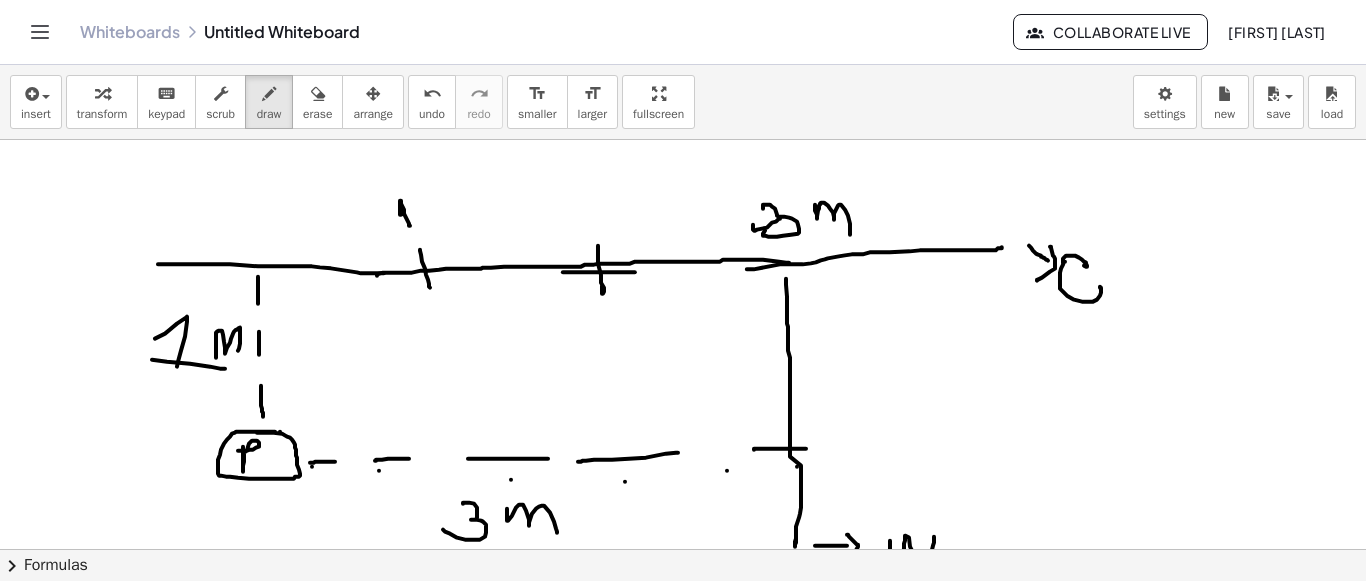 drag, startPoint x: 400, startPoint y: 208, endPoint x: 410, endPoint y: 224, distance: 18.867962 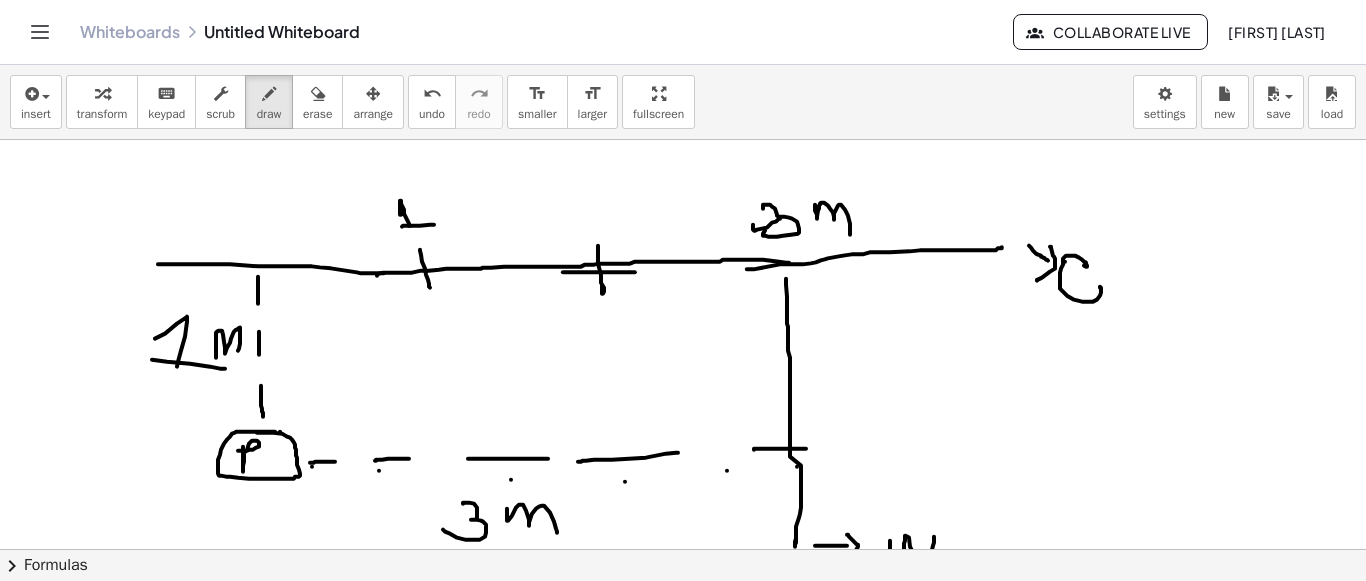 drag, startPoint x: 402, startPoint y: 225, endPoint x: 457, endPoint y: 219, distance: 55.326305 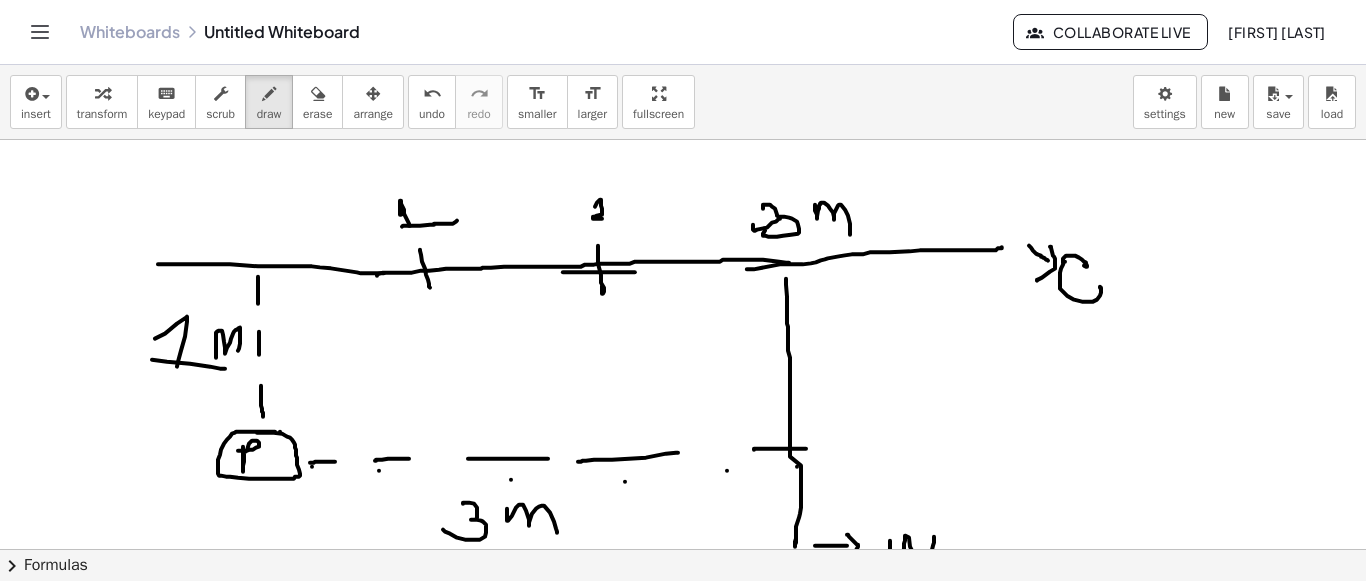 drag, startPoint x: 595, startPoint y: 205, endPoint x: 602, endPoint y: 217, distance: 13.892444 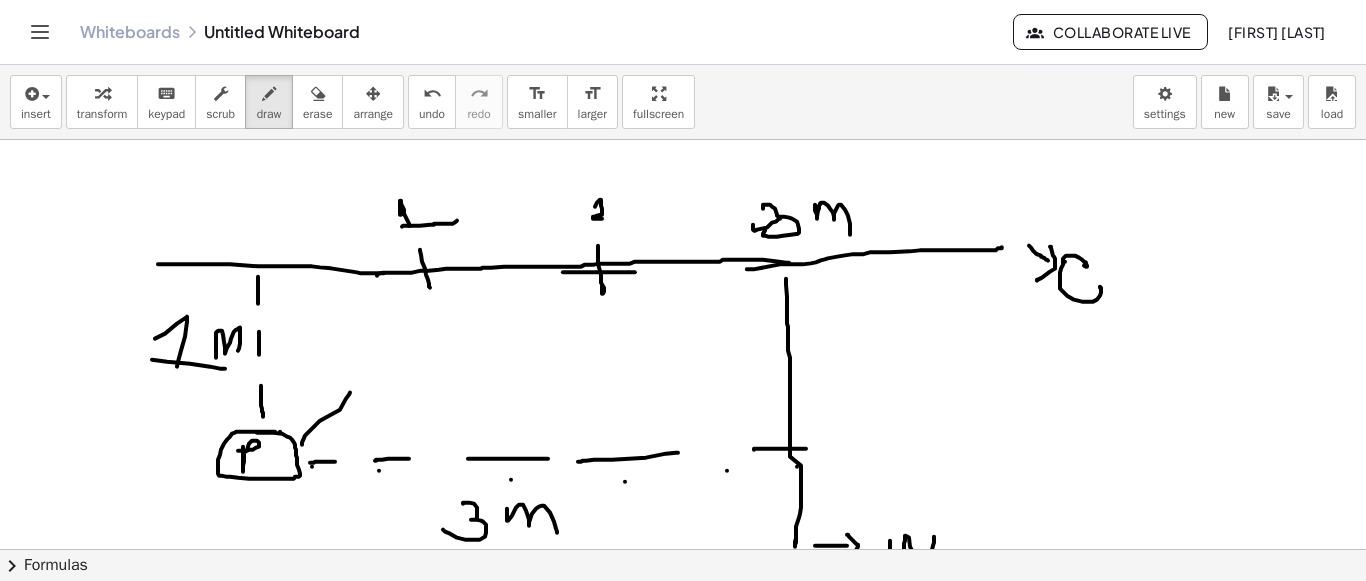 drag, startPoint x: 302, startPoint y: 443, endPoint x: 350, endPoint y: 391, distance: 70.76723 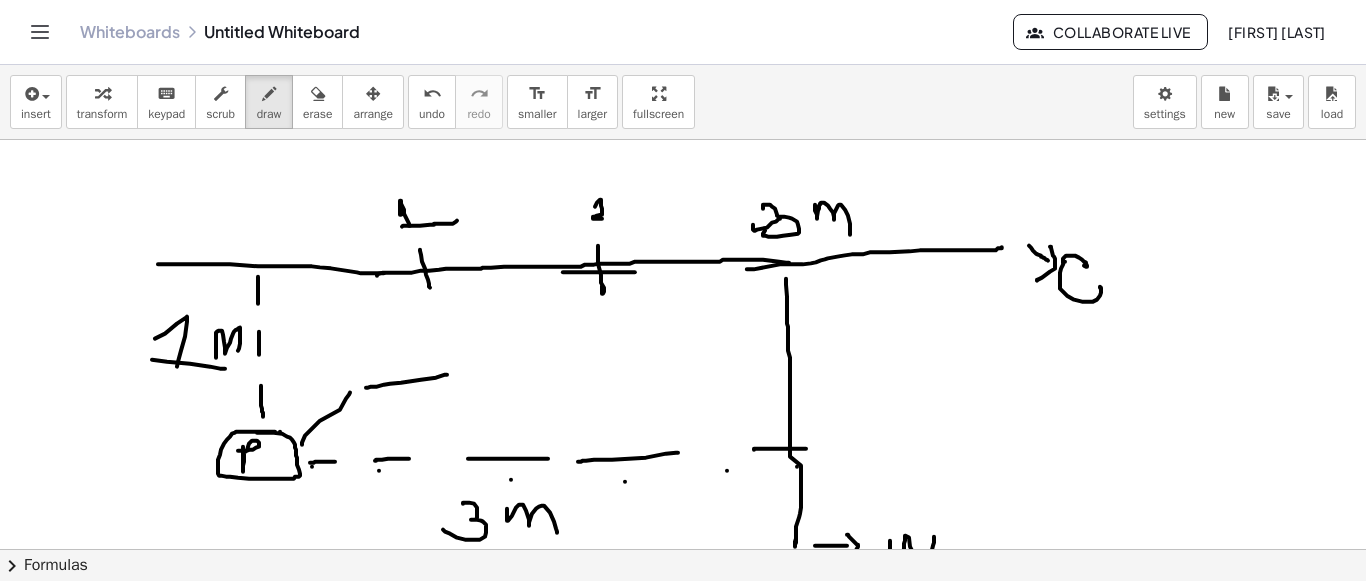 click at bounding box center [683, -776] 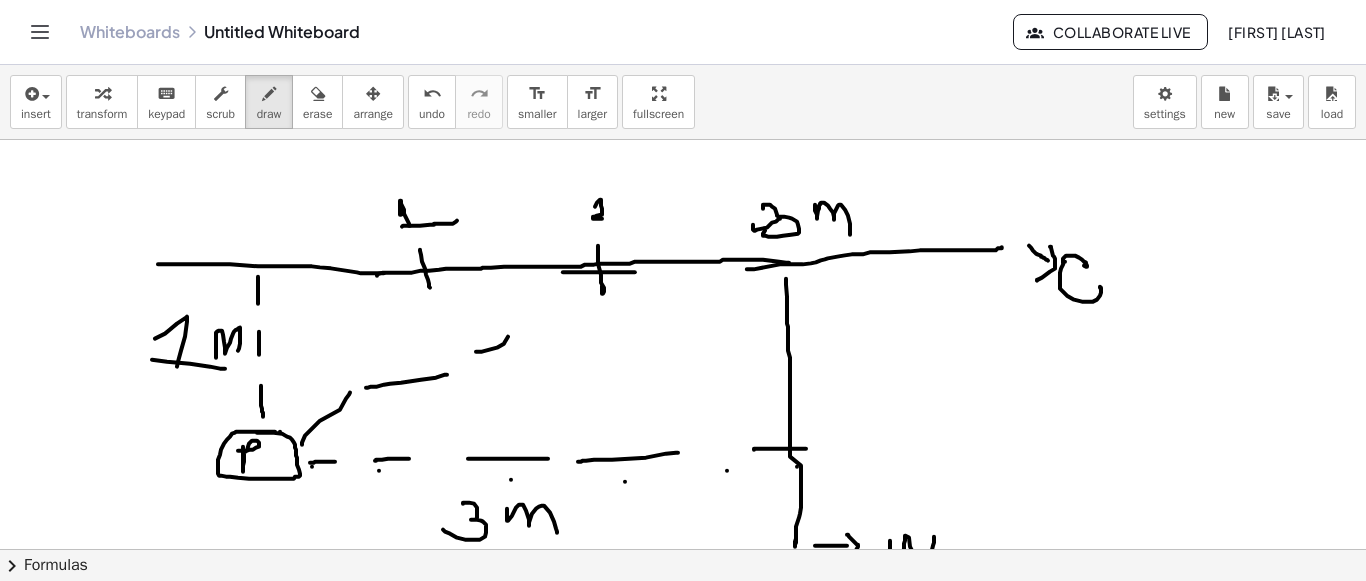 drag, startPoint x: 497, startPoint y: 346, endPoint x: 510, endPoint y: 334, distance: 17.691807 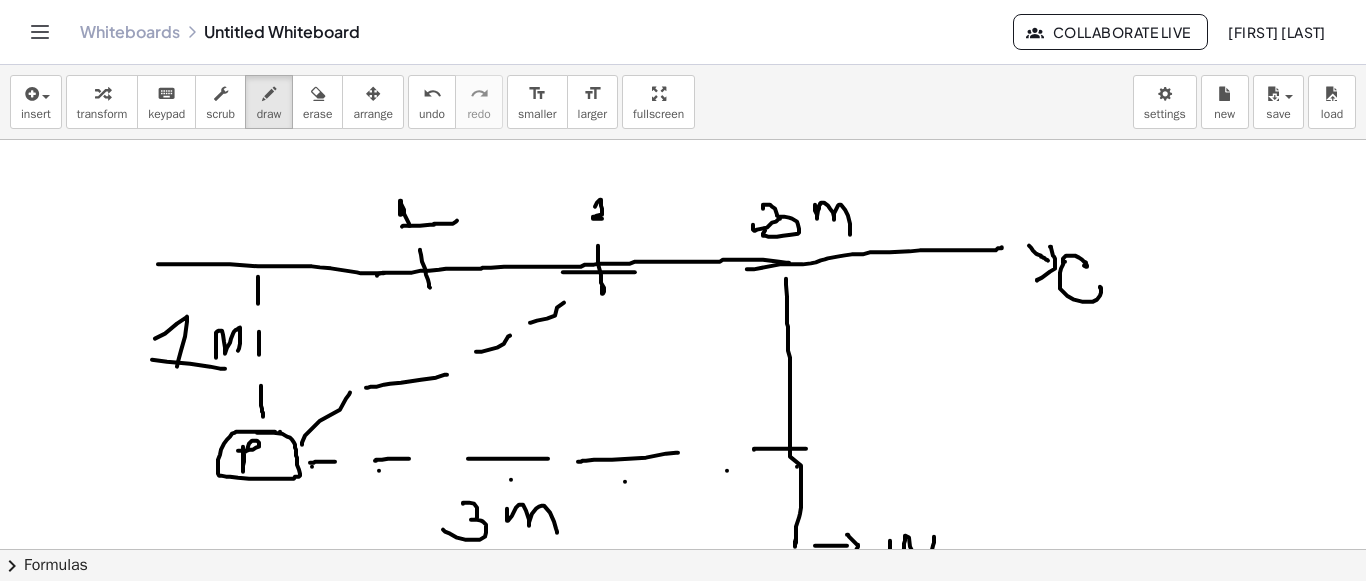 drag, startPoint x: 547, startPoint y: 317, endPoint x: 574, endPoint y: 292, distance: 36.796738 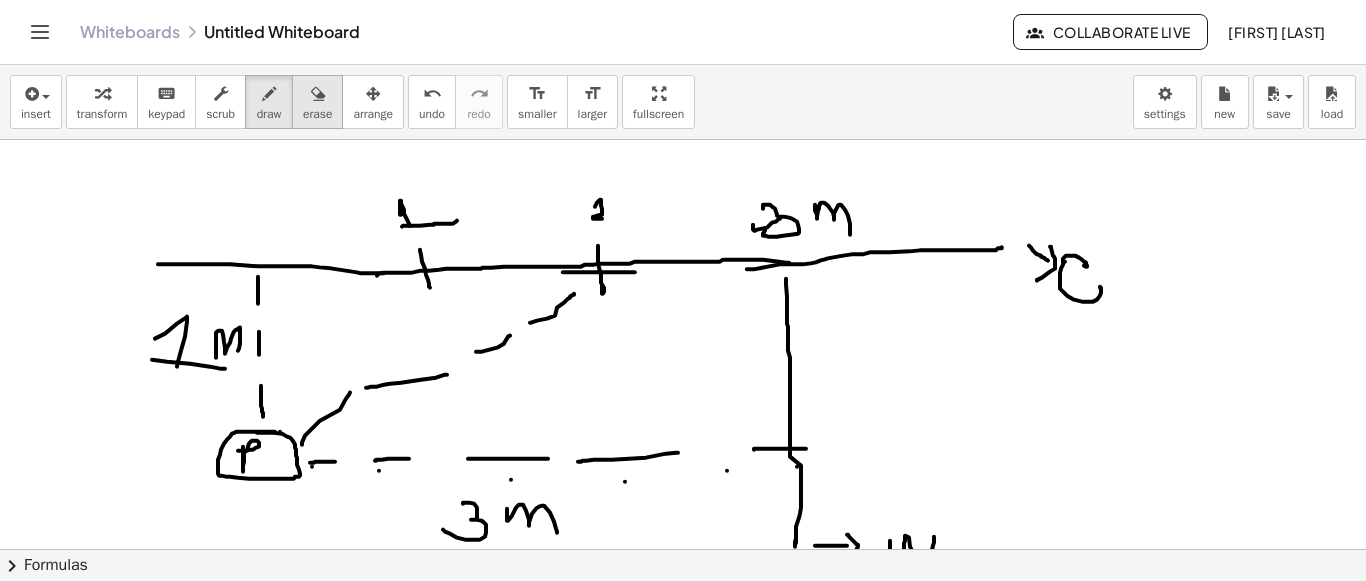 click on "erase" at bounding box center [317, 102] 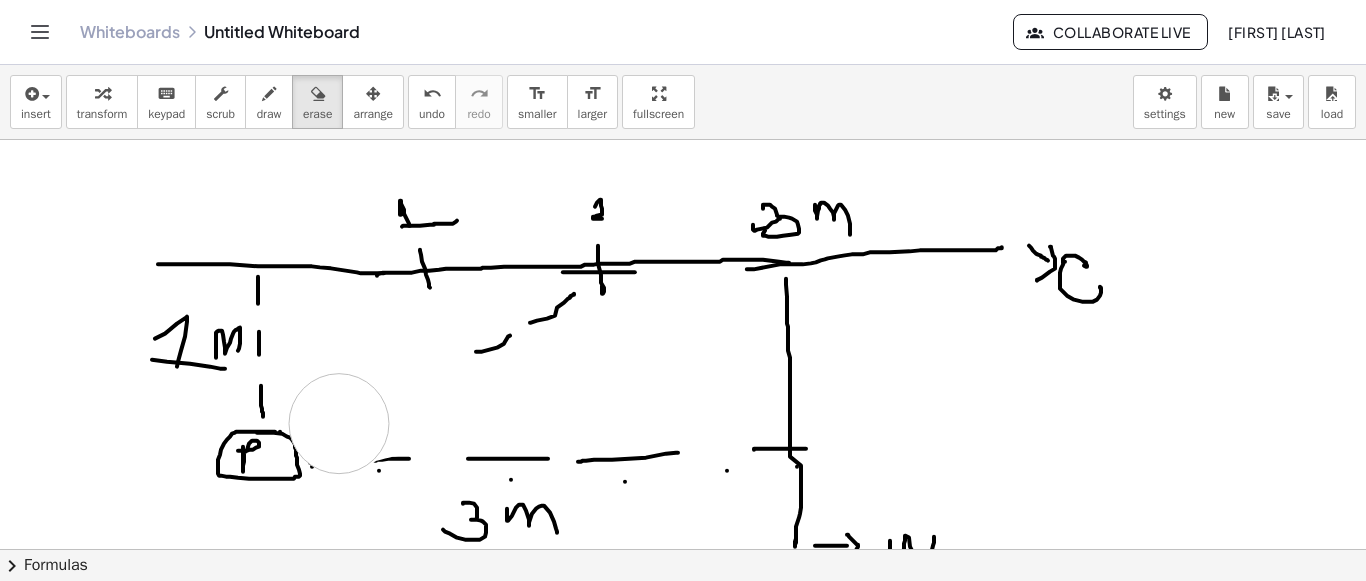 drag, startPoint x: 423, startPoint y: 361, endPoint x: 296, endPoint y: 132, distance: 261.85873 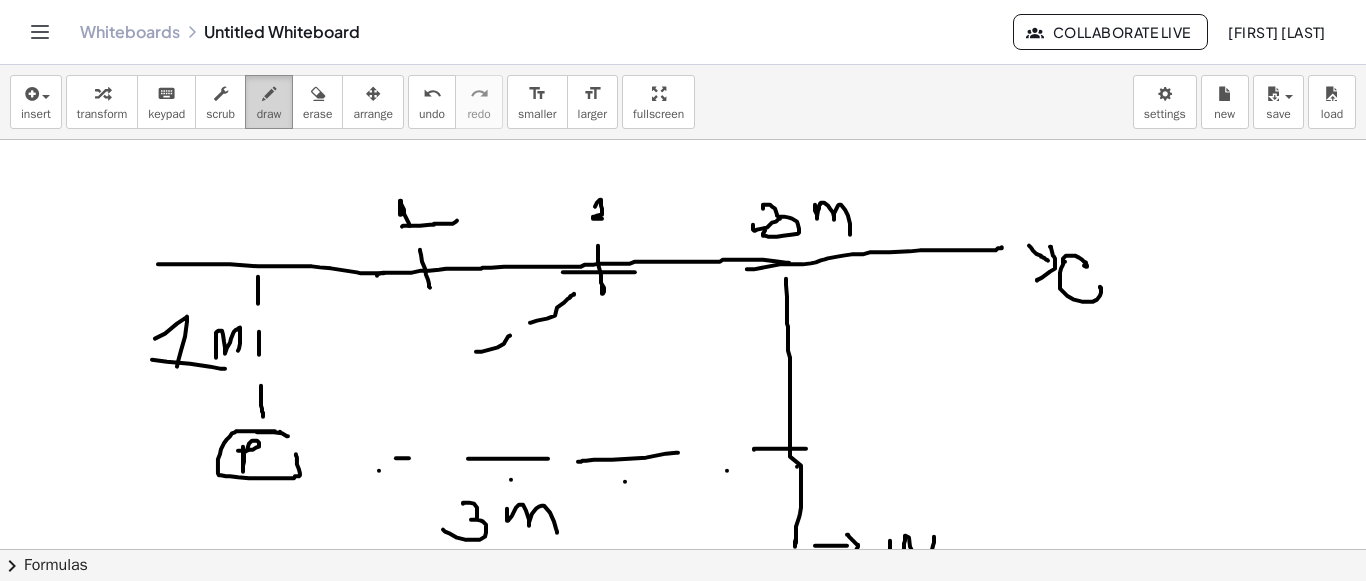 click on "draw" at bounding box center [269, 114] 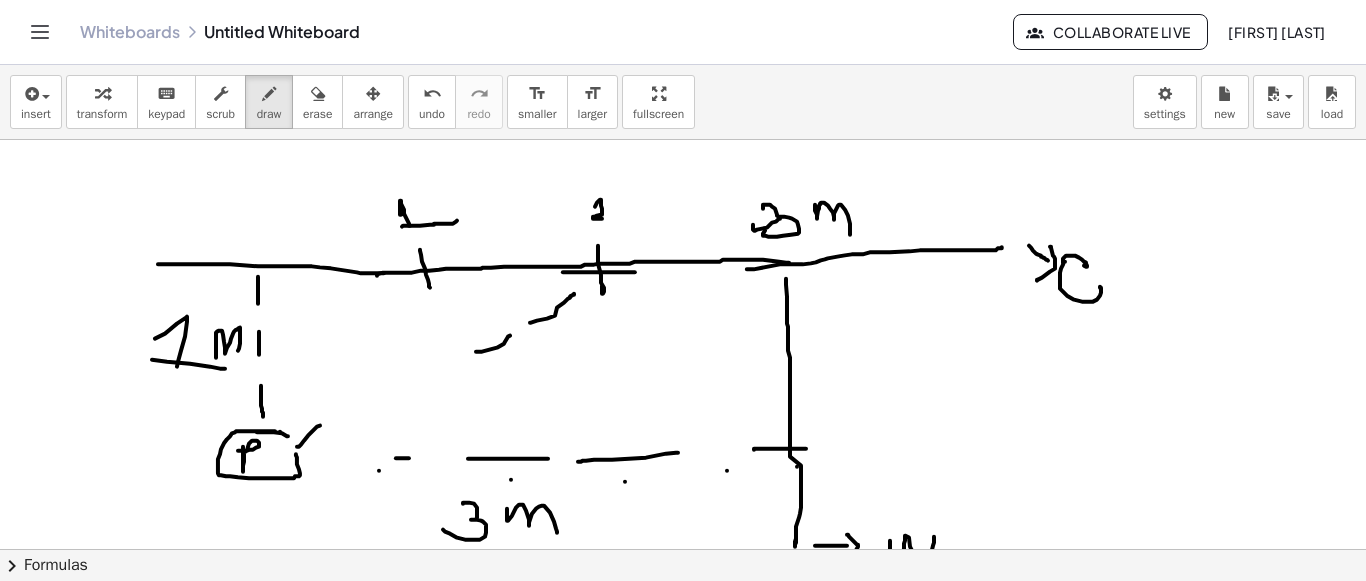 drag, startPoint x: 297, startPoint y: 445, endPoint x: 321, endPoint y: 423, distance: 32.55764 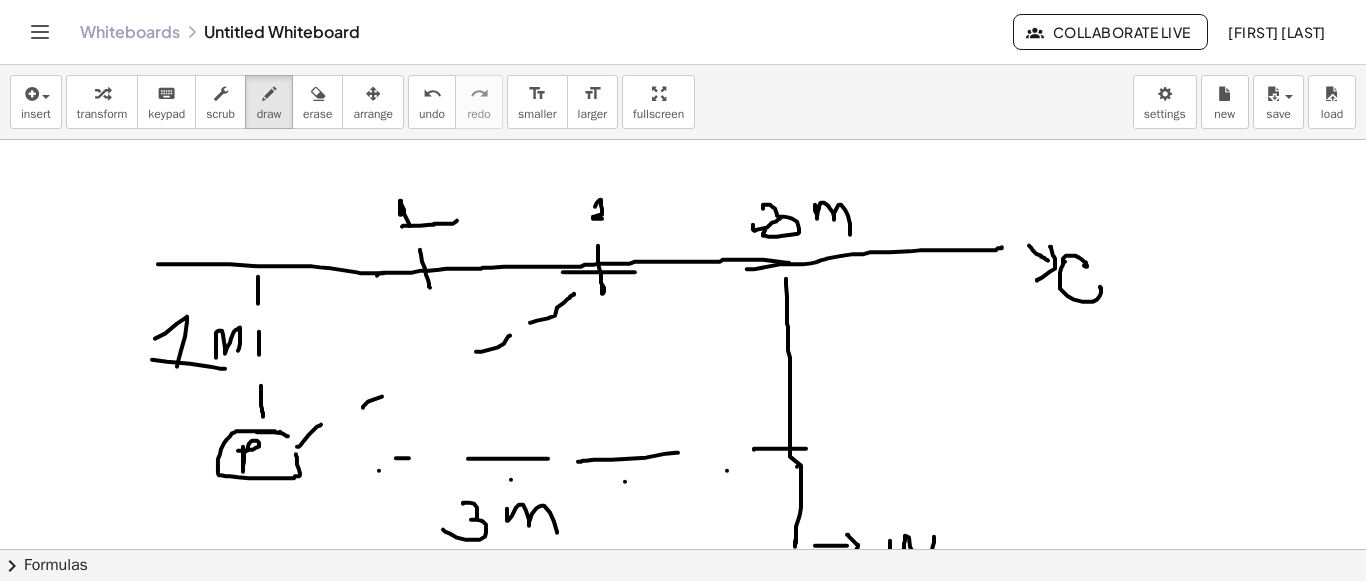 drag, startPoint x: 363, startPoint y: 405, endPoint x: 402, endPoint y: 377, distance: 48.010414 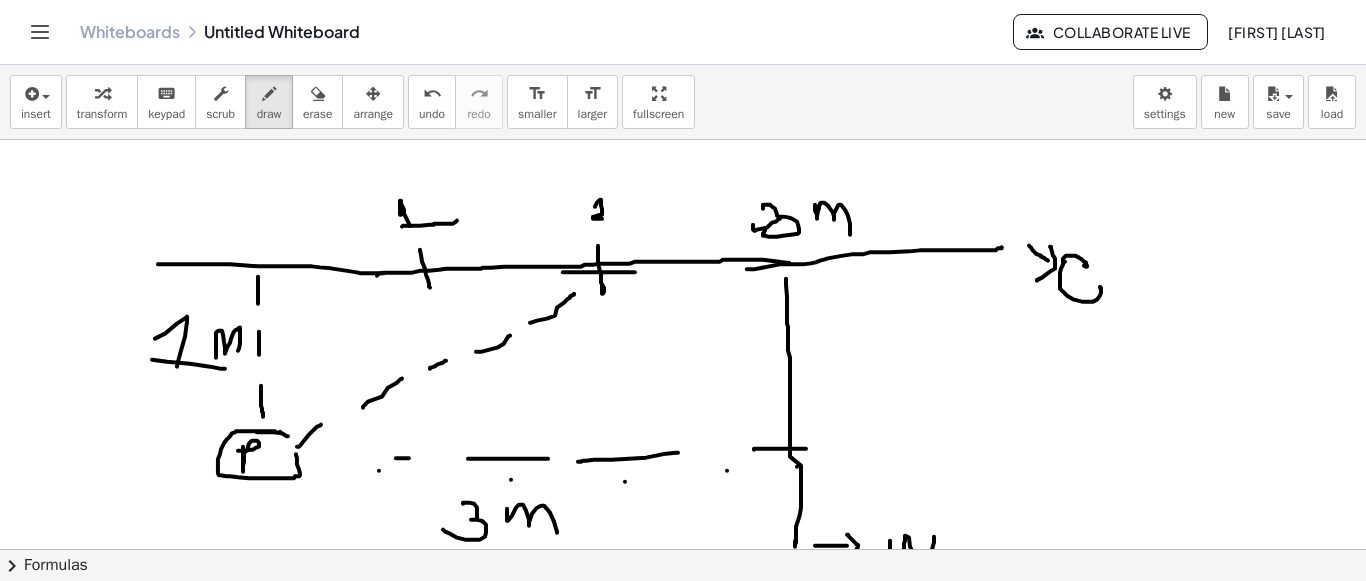drag, startPoint x: 430, startPoint y: 367, endPoint x: 446, endPoint y: 359, distance: 17.888544 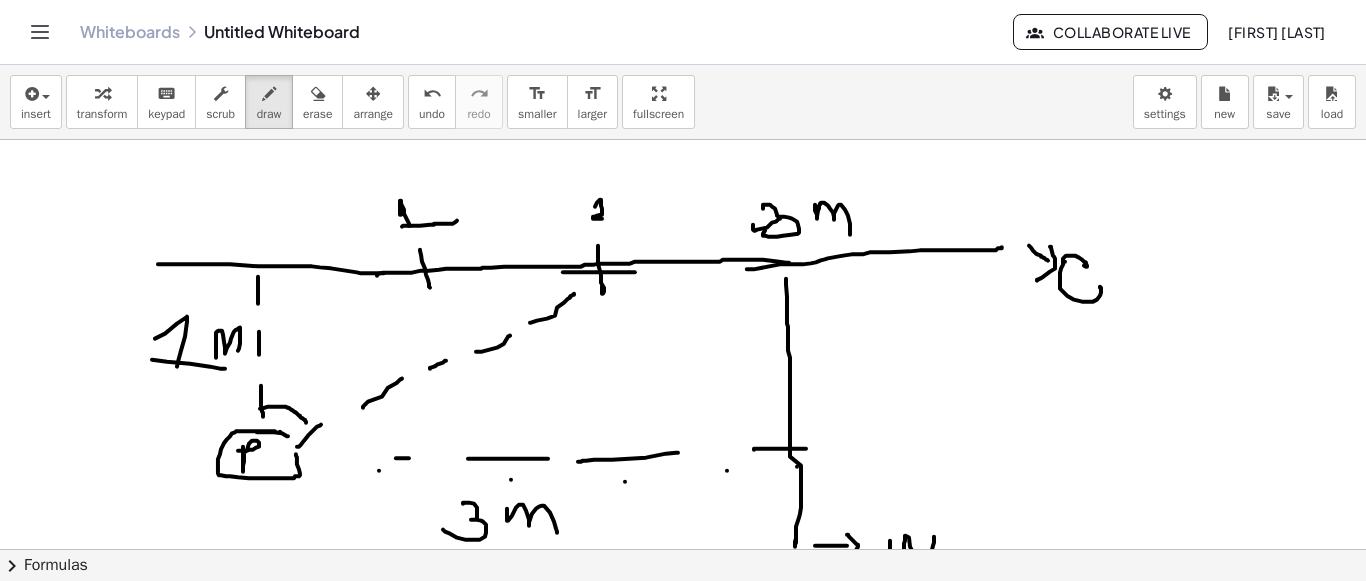 drag, startPoint x: 260, startPoint y: 407, endPoint x: 308, endPoint y: 427, distance: 52 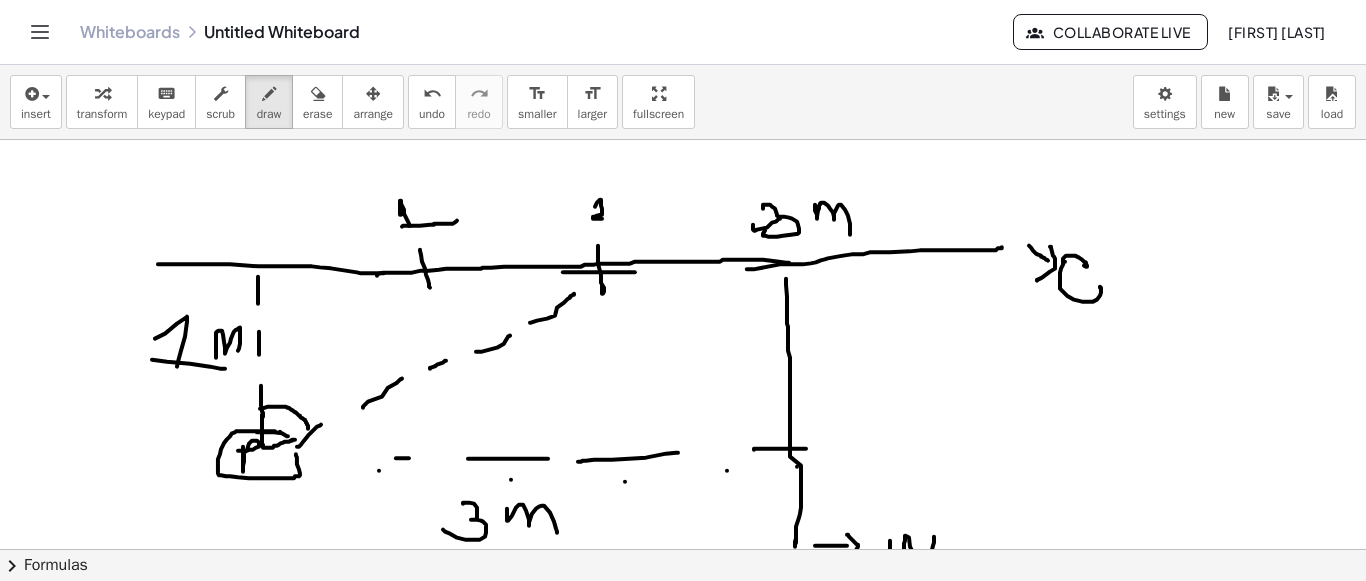 drag, startPoint x: 262, startPoint y: 413, endPoint x: 295, endPoint y: 438, distance: 41.400482 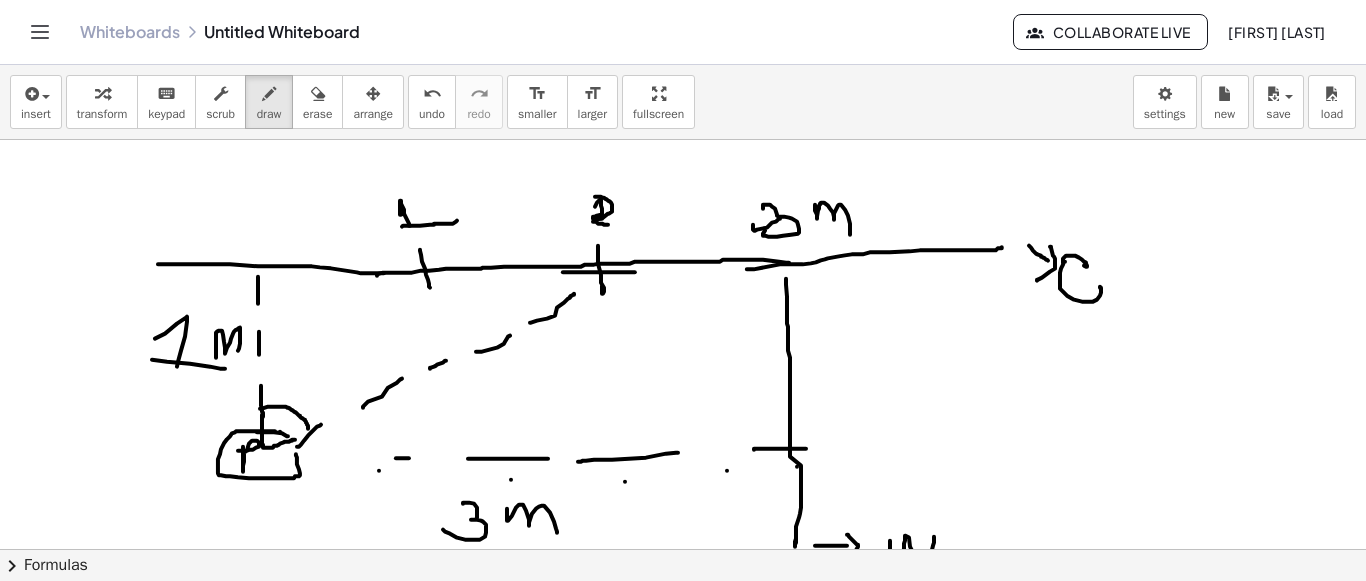 drag, startPoint x: 597, startPoint y: 195, endPoint x: 604, endPoint y: 225, distance: 30.805843 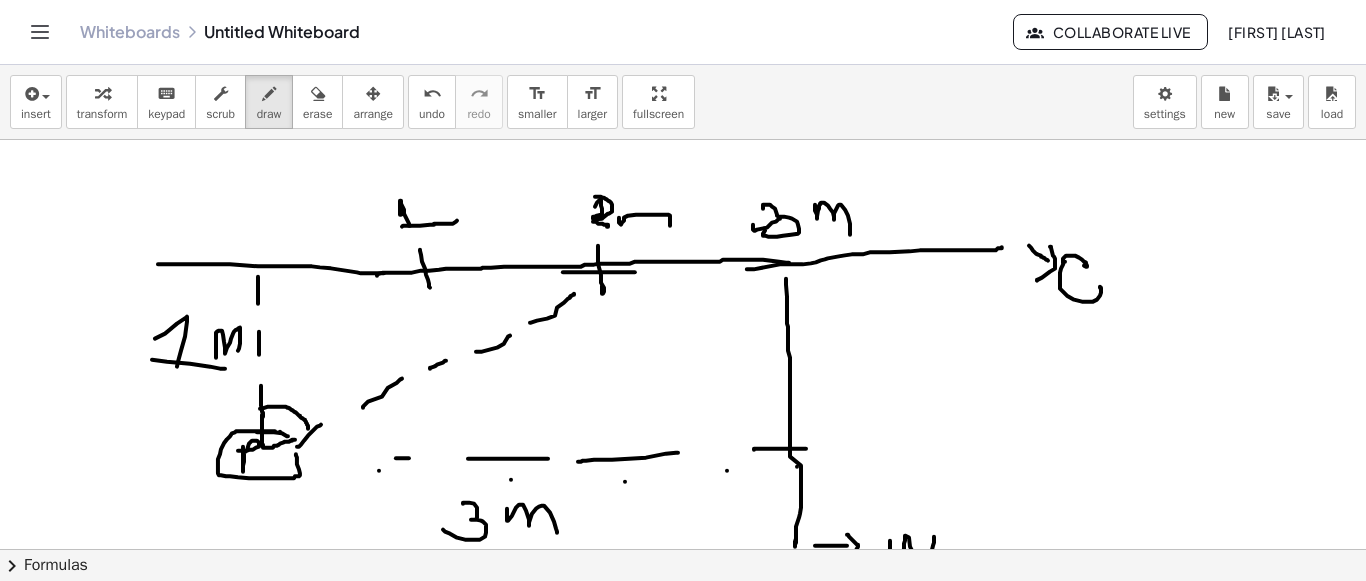 drag, startPoint x: 619, startPoint y: 216, endPoint x: 664, endPoint y: 225, distance: 45.891174 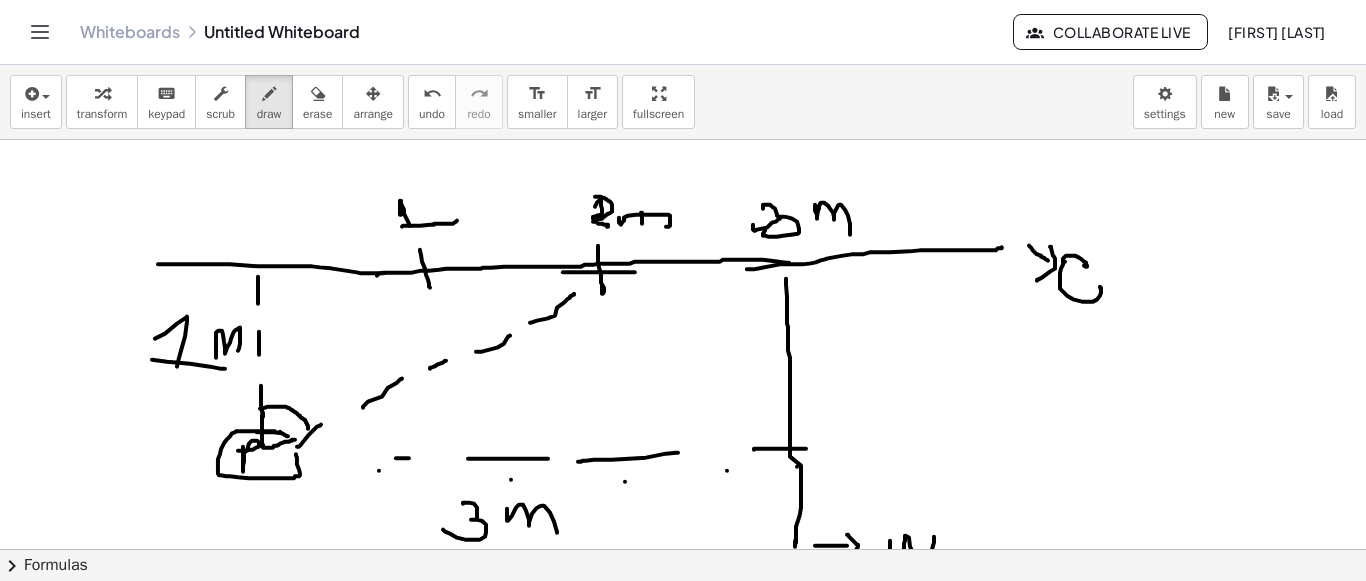 drag, startPoint x: 642, startPoint y: 212, endPoint x: 644, endPoint y: 230, distance: 18.110771 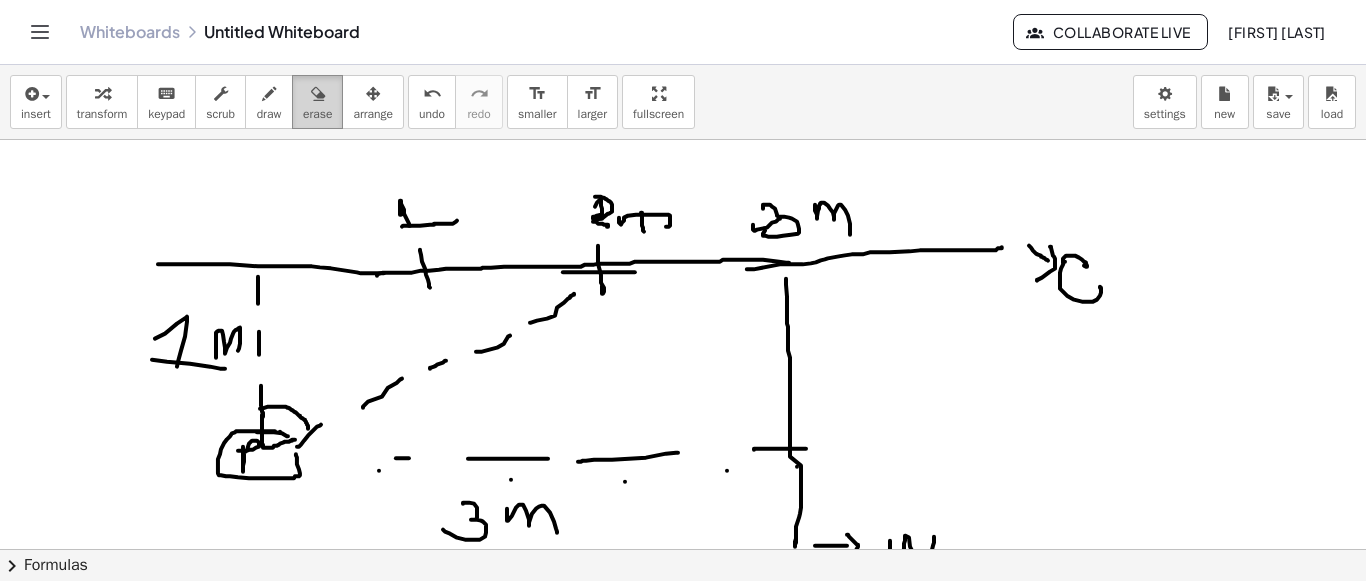 click on "erase" at bounding box center [317, 102] 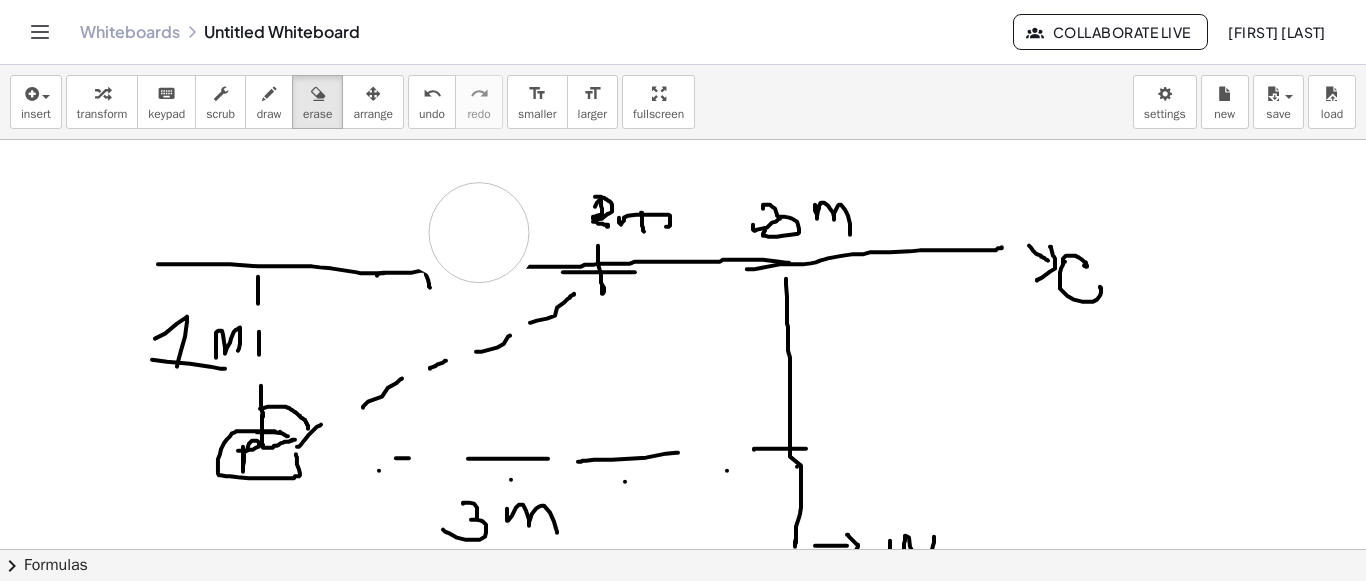 drag, startPoint x: 403, startPoint y: 196, endPoint x: 313, endPoint y: 172, distance: 93.14505 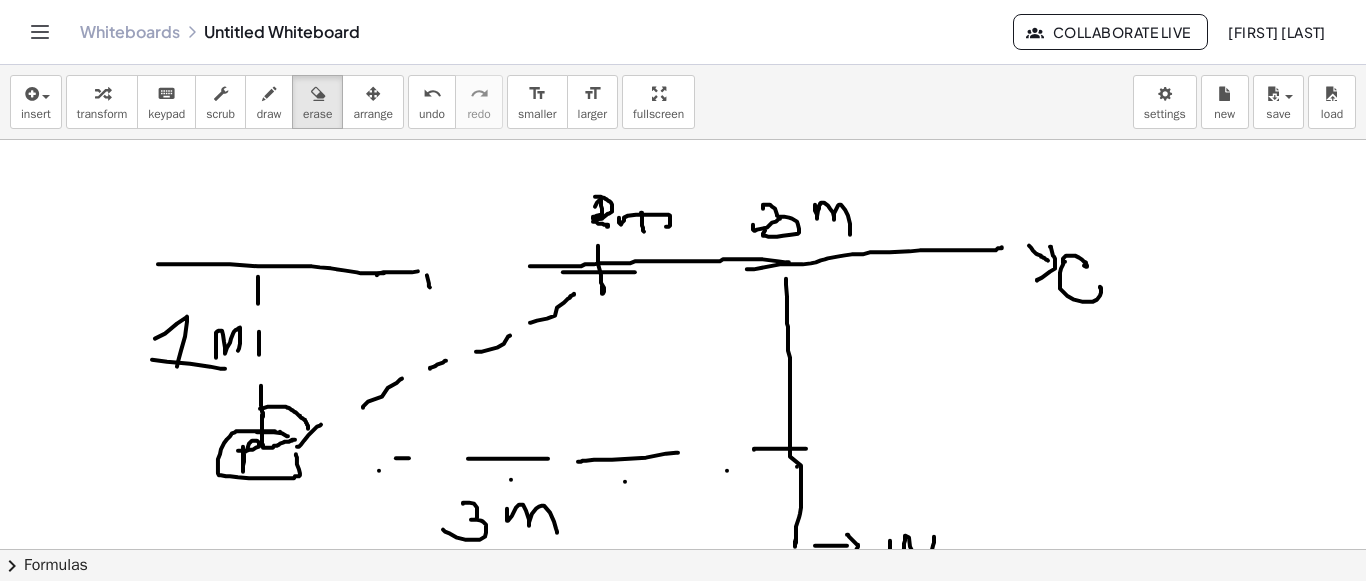 drag, startPoint x: 265, startPoint y: 110, endPoint x: 373, endPoint y: 188, distance: 133.22162 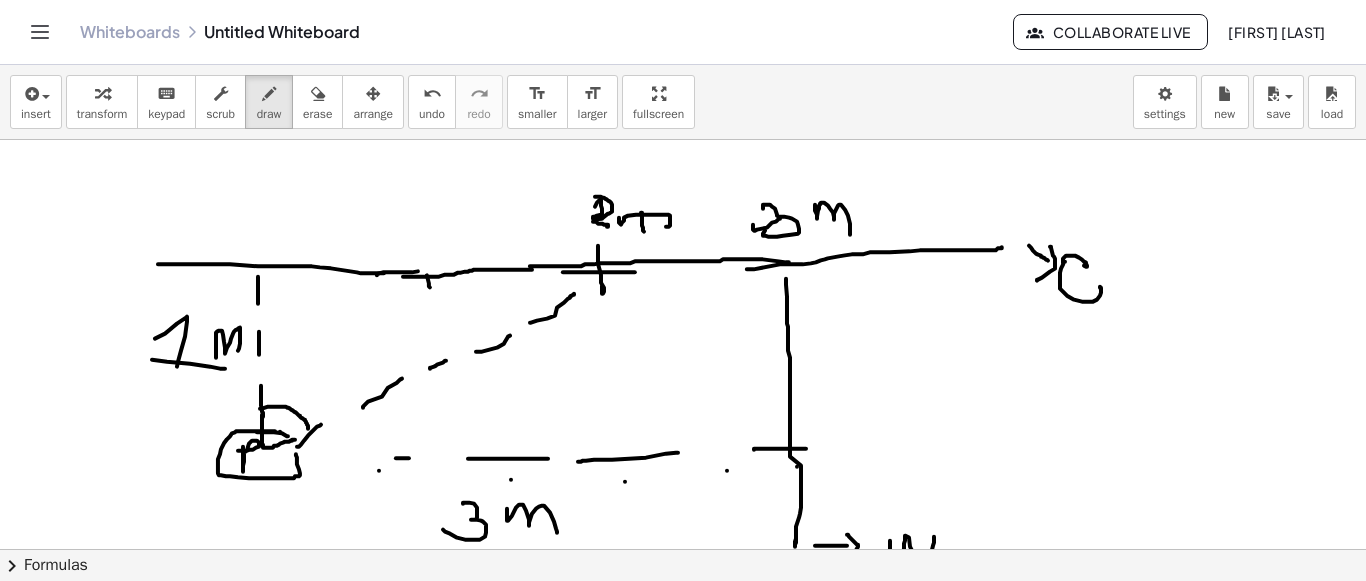 drag, startPoint x: 403, startPoint y: 275, endPoint x: 499, endPoint y: 258, distance: 97.49359 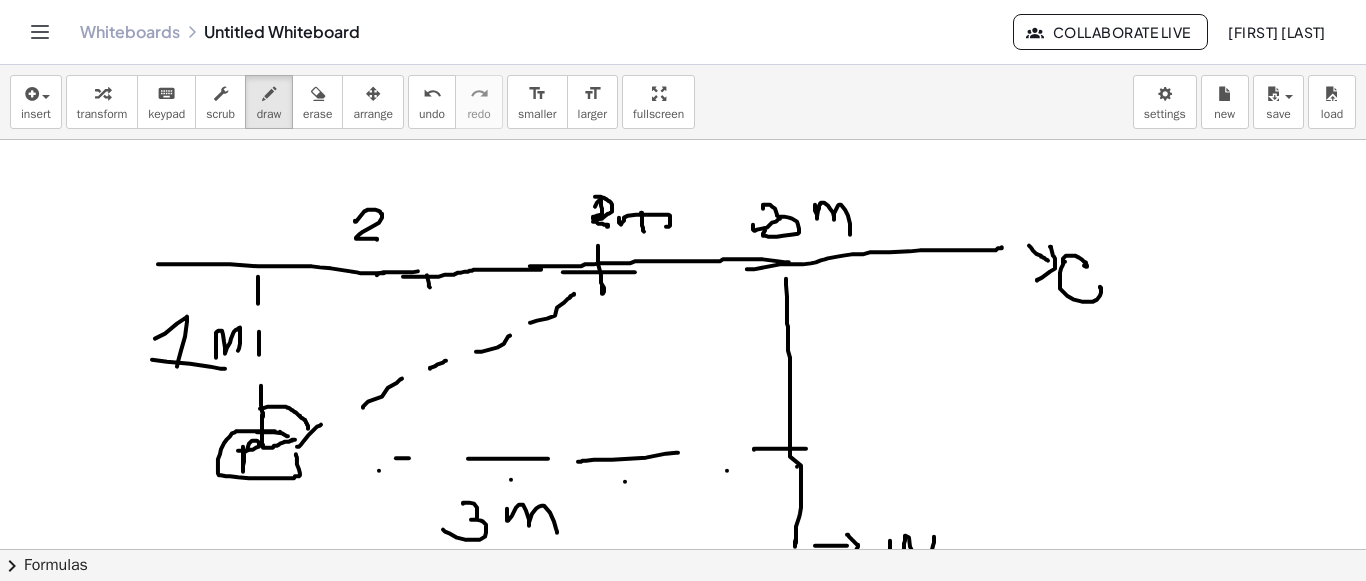 drag, startPoint x: 355, startPoint y: 219, endPoint x: 377, endPoint y: 238, distance: 29.068884 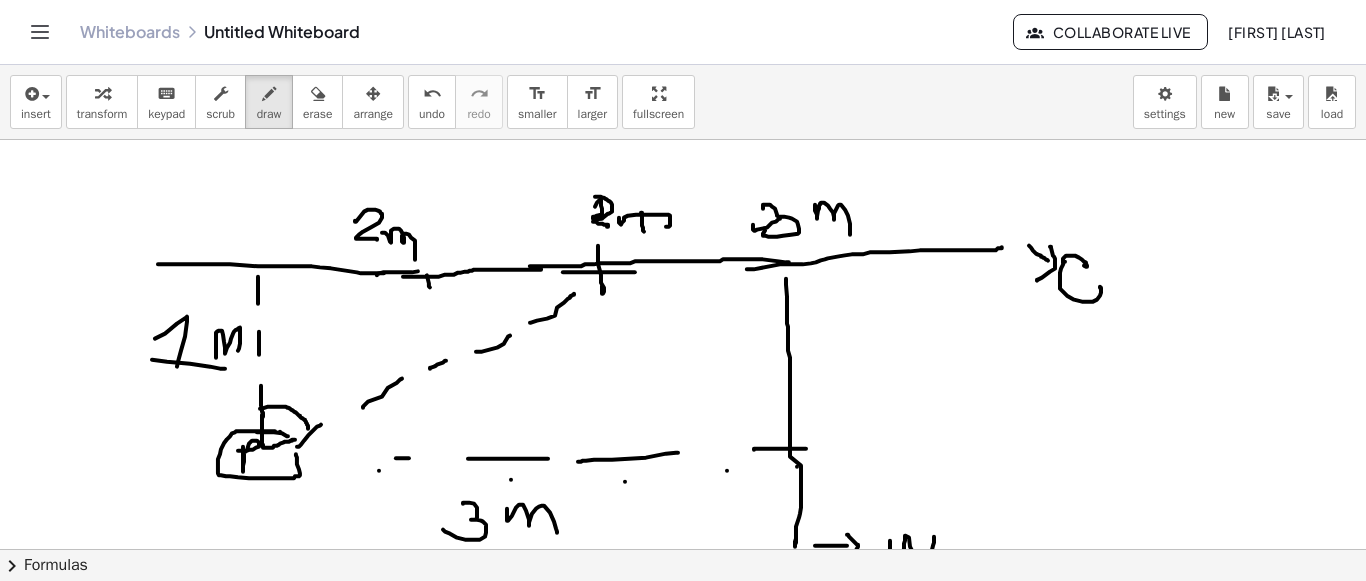 drag, startPoint x: 382, startPoint y: 231, endPoint x: 477, endPoint y: 226, distance: 95.131485 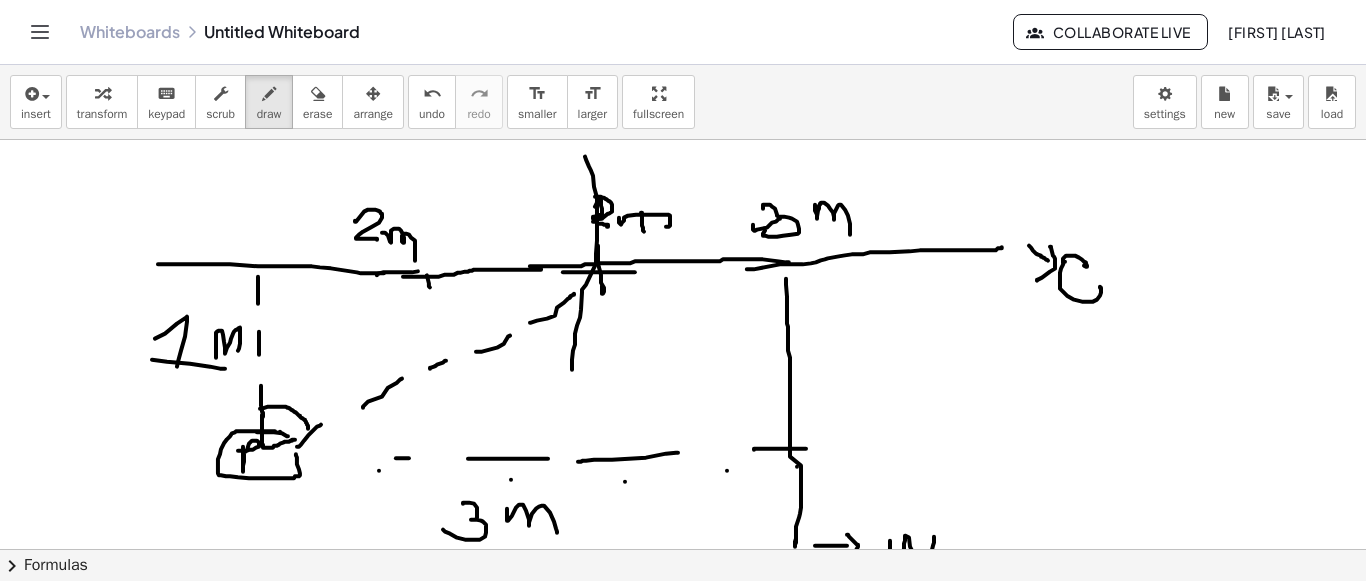 drag, startPoint x: 581, startPoint y: 308, endPoint x: 568, endPoint y: 396, distance: 88.95505 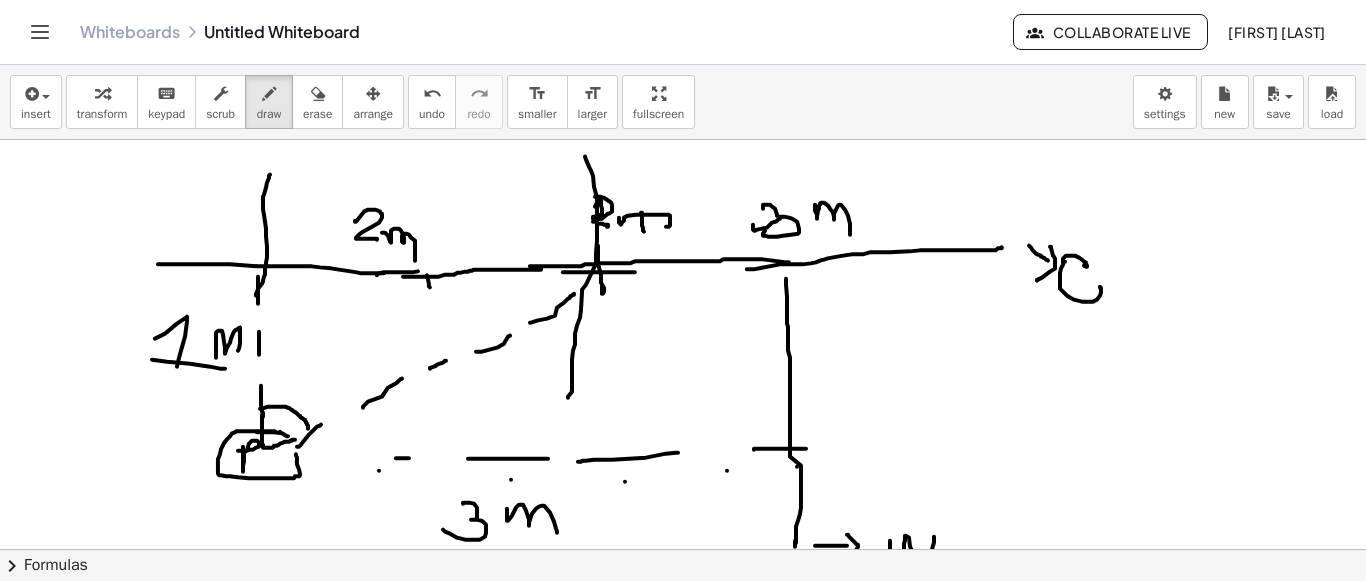 drag, startPoint x: 568, startPoint y: 396, endPoint x: 254, endPoint y: 307, distance: 326.36942 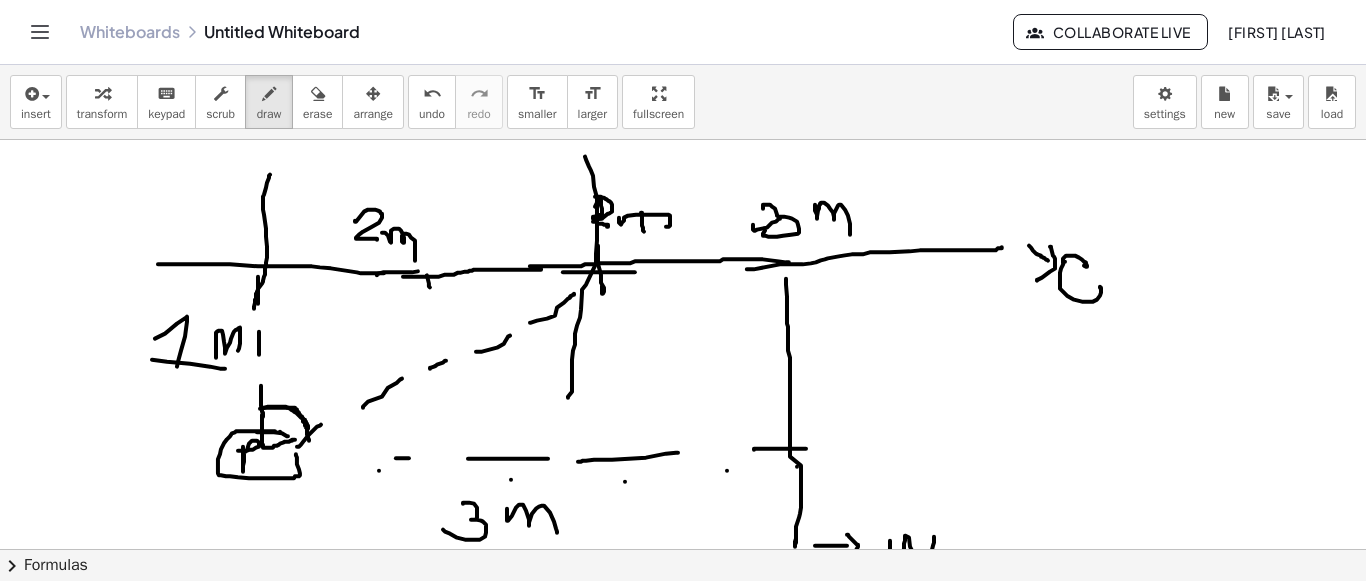 drag, startPoint x: 261, startPoint y: 406, endPoint x: 309, endPoint y: 439, distance: 58.249462 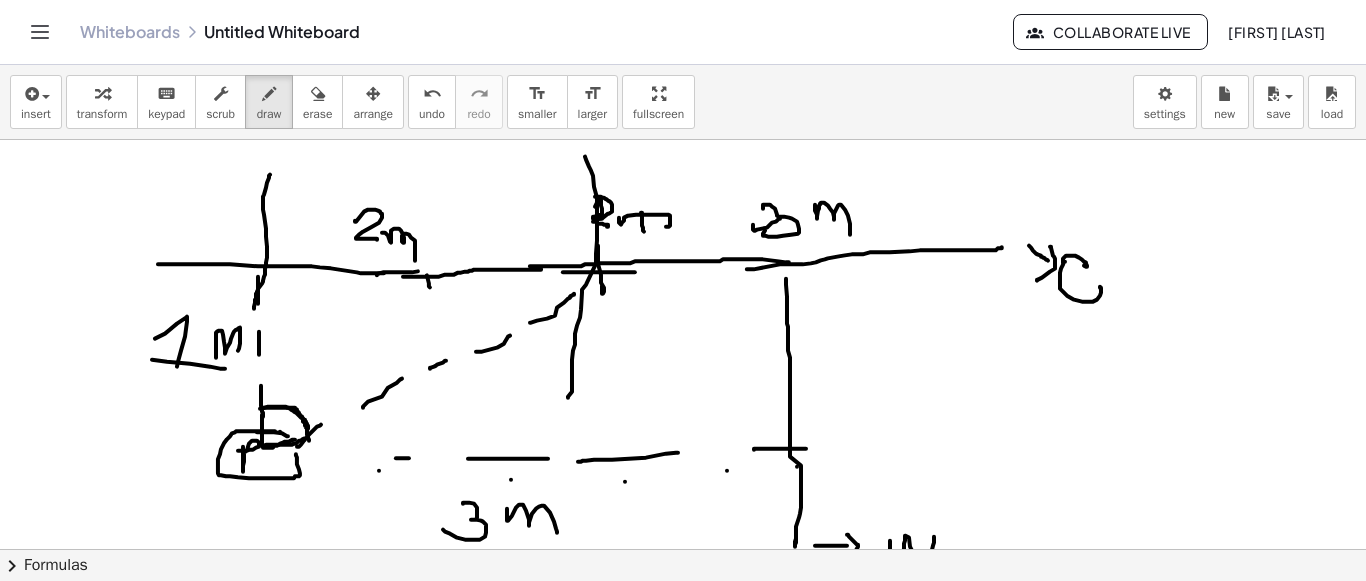 drag, startPoint x: 266, startPoint y: 443, endPoint x: 304, endPoint y: 437, distance: 38.470768 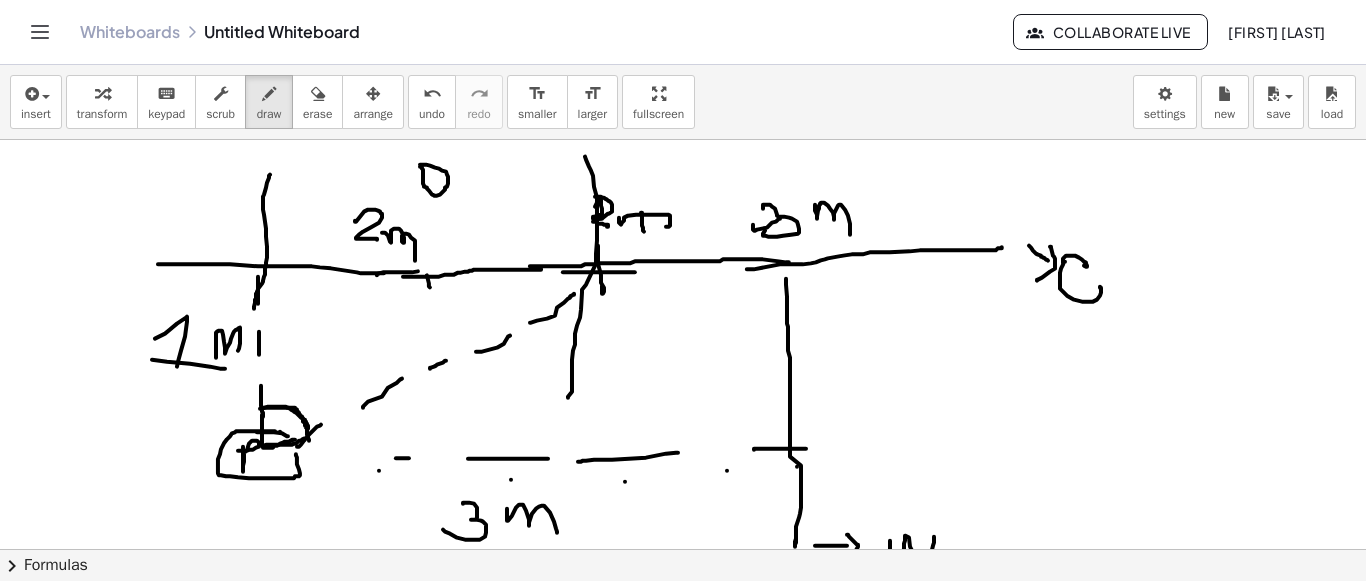 click at bounding box center [683, -776] 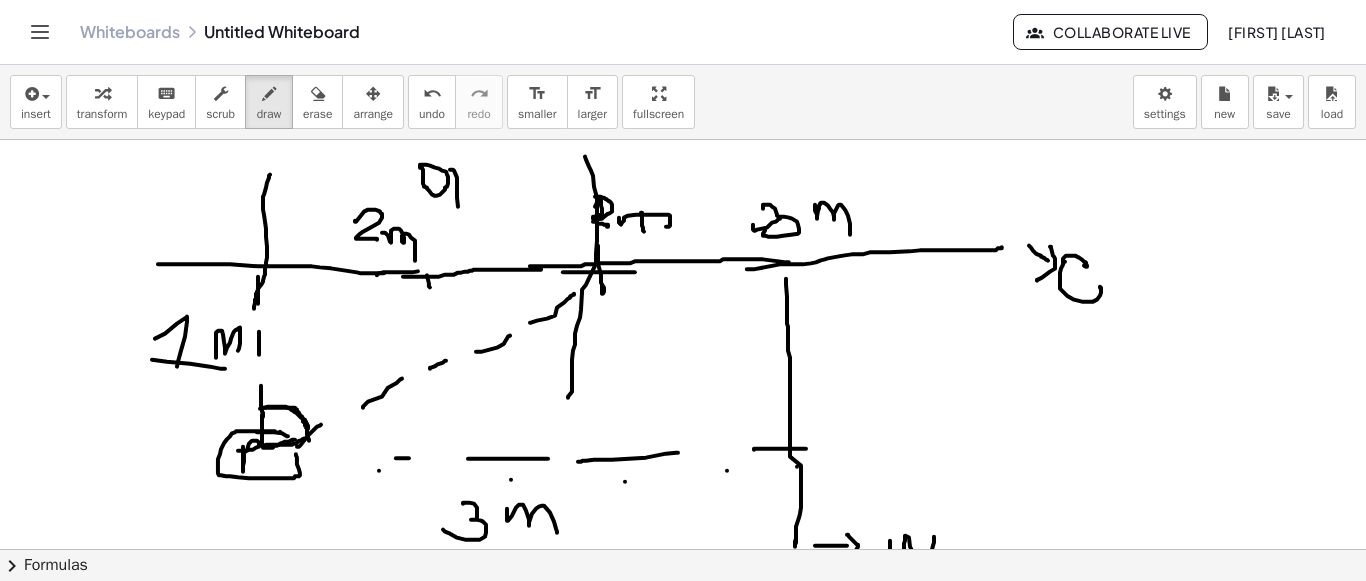 drag, startPoint x: 450, startPoint y: 168, endPoint x: 458, endPoint y: 180, distance: 14.422205 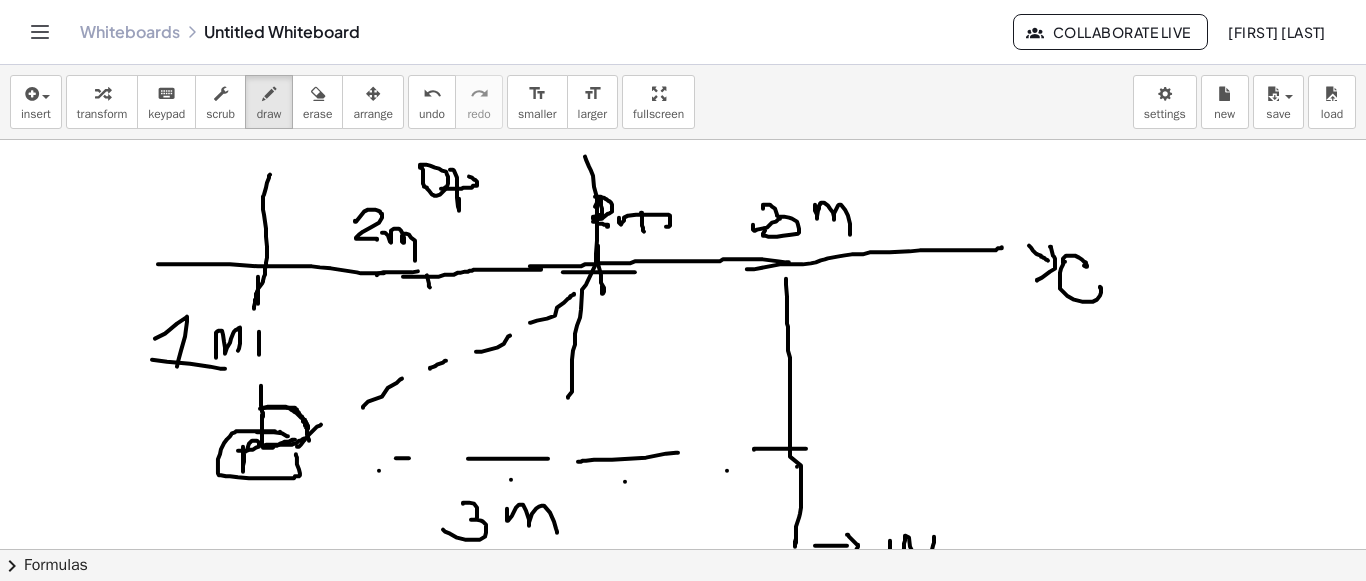 drag, startPoint x: 475, startPoint y: 178, endPoint x: 437, endPoint y: 187, distance: 39.051247 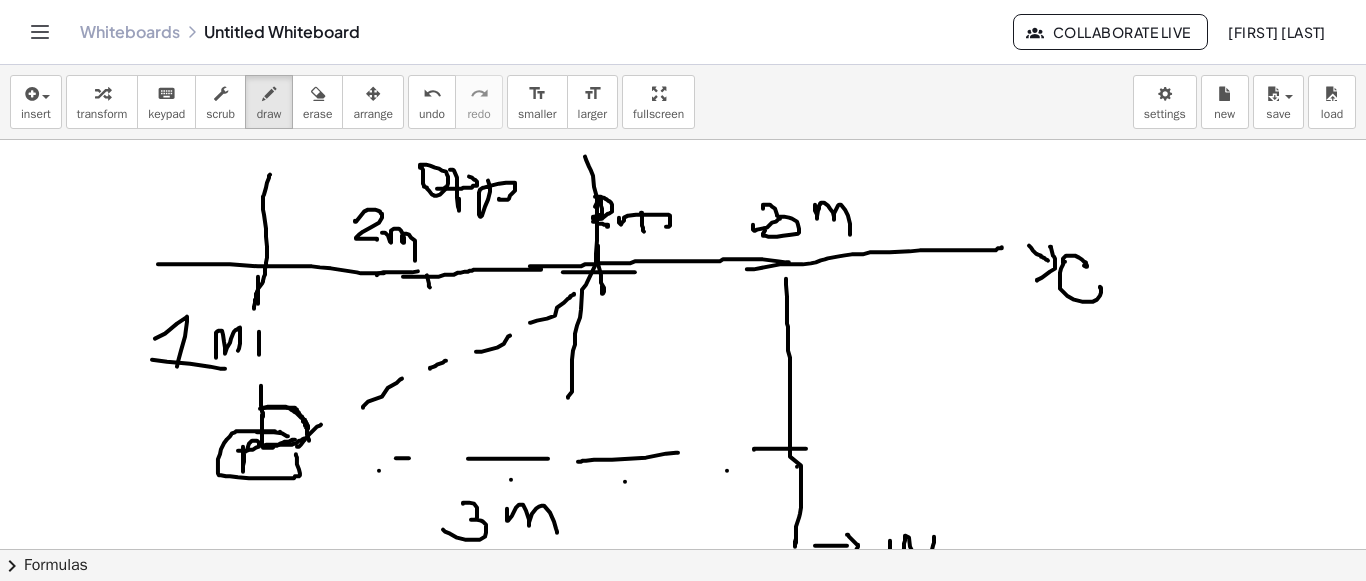 drag, startPoint x: 488, startPoint y: 179, endPoint x: 475, endPoint y: 200, distance: 24.698177 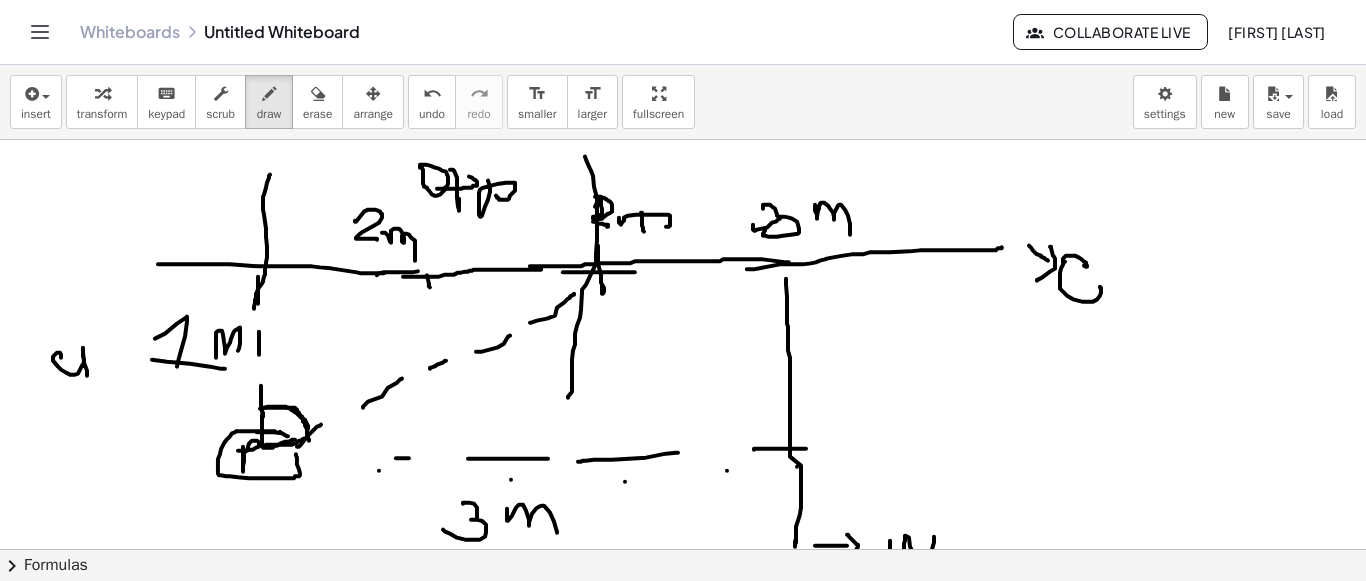 drag, startPoint x: 61, startPoint y: 356, endPoint x: 88, endPoint y: 379, distance: 35.468296 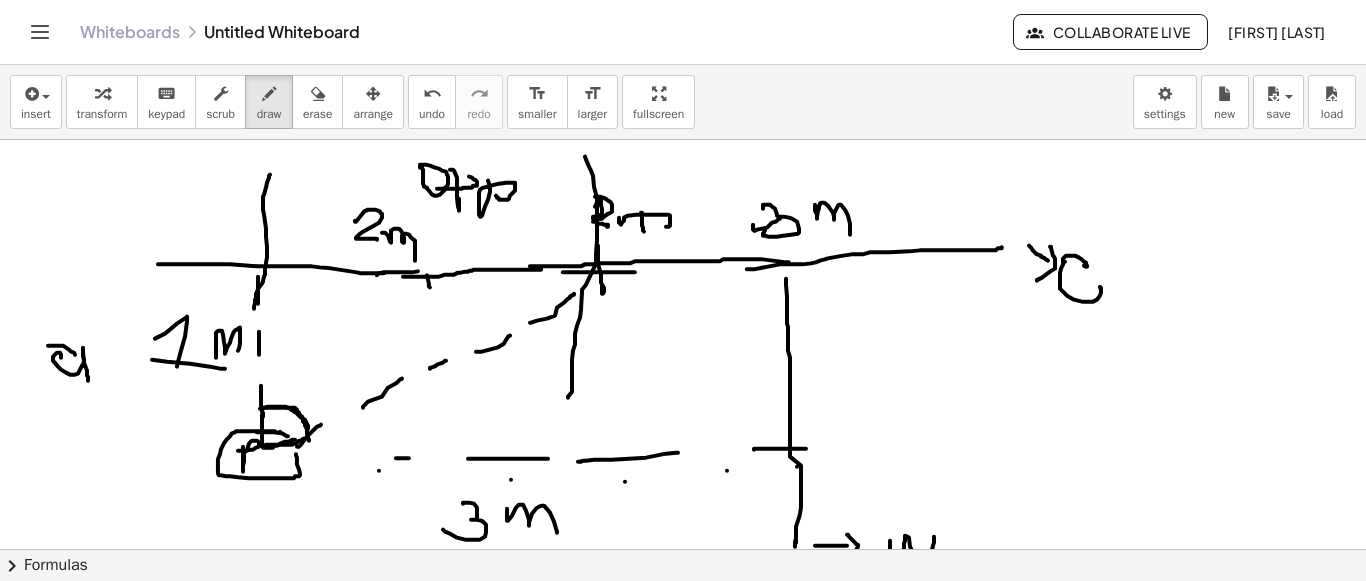 drag, startPoint x: 48, startPoint y: 344, endPoint x: 101, endPoint y: 367, distance: 57.77543 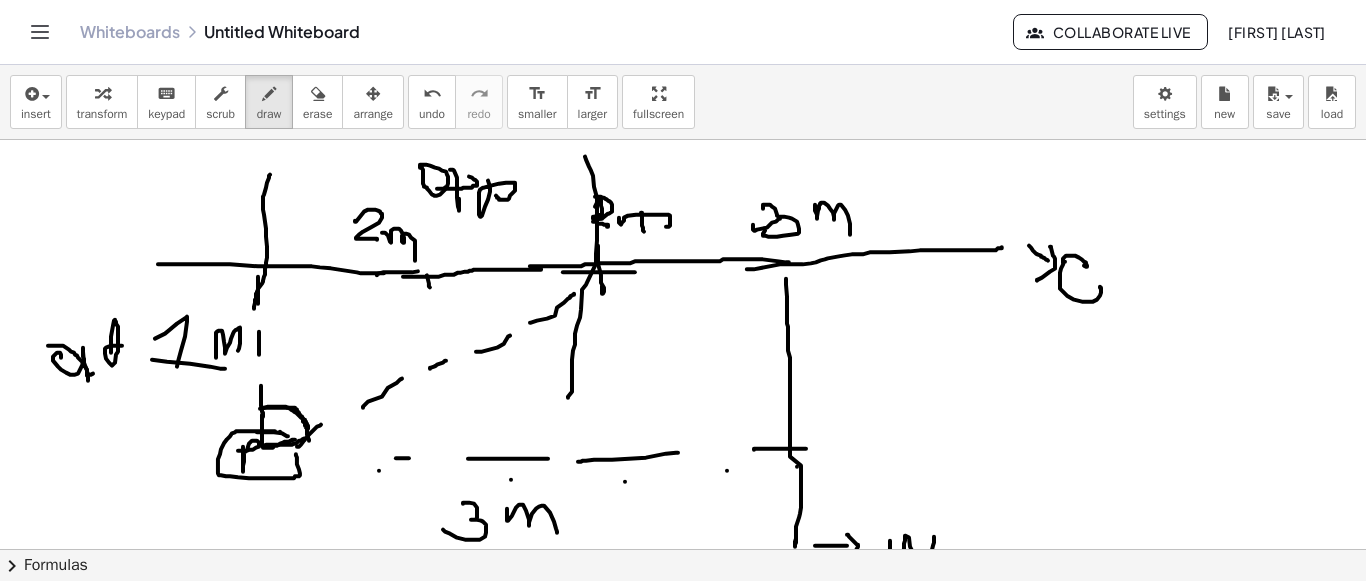 drag, startPoint x: 122, startPoint y: 344, endPoint x: 111, endPoint y: 353, distance: 14.21267 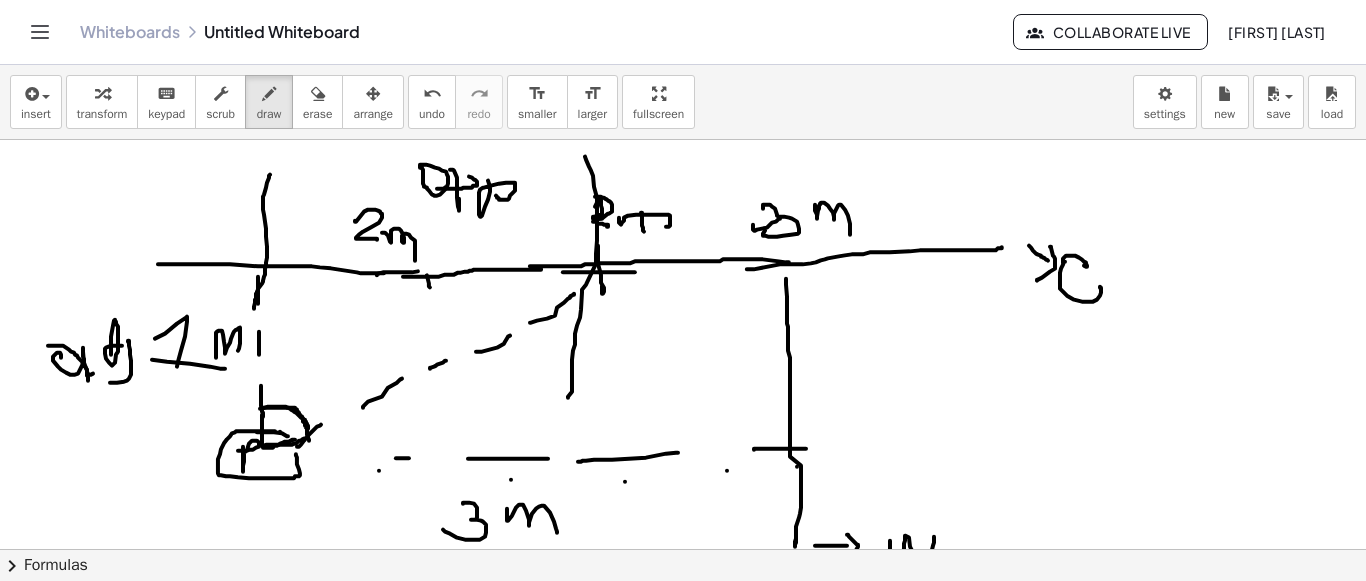 drag, startPoint x: 128, startPoint y: 340, endPoint x: 110, endPoint y: 381, distance: 44.777225 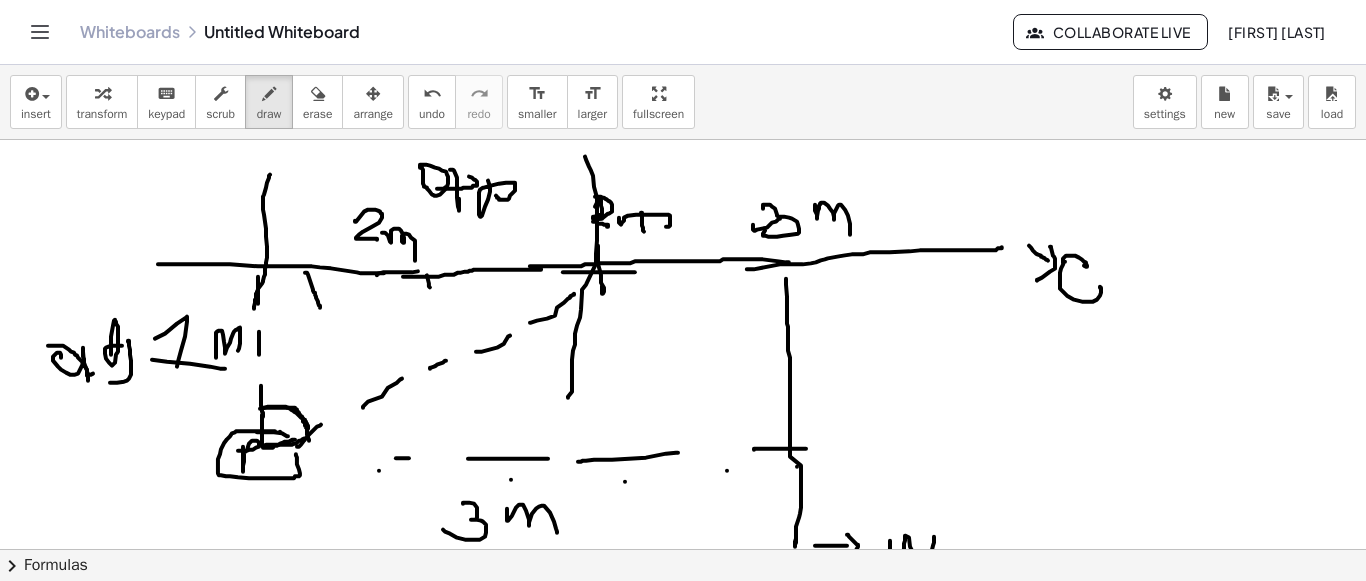 drag, startPoint x: 305, startPoint y: 271, endPoint x: 320, endPoint y: 306, distance: 38.078865 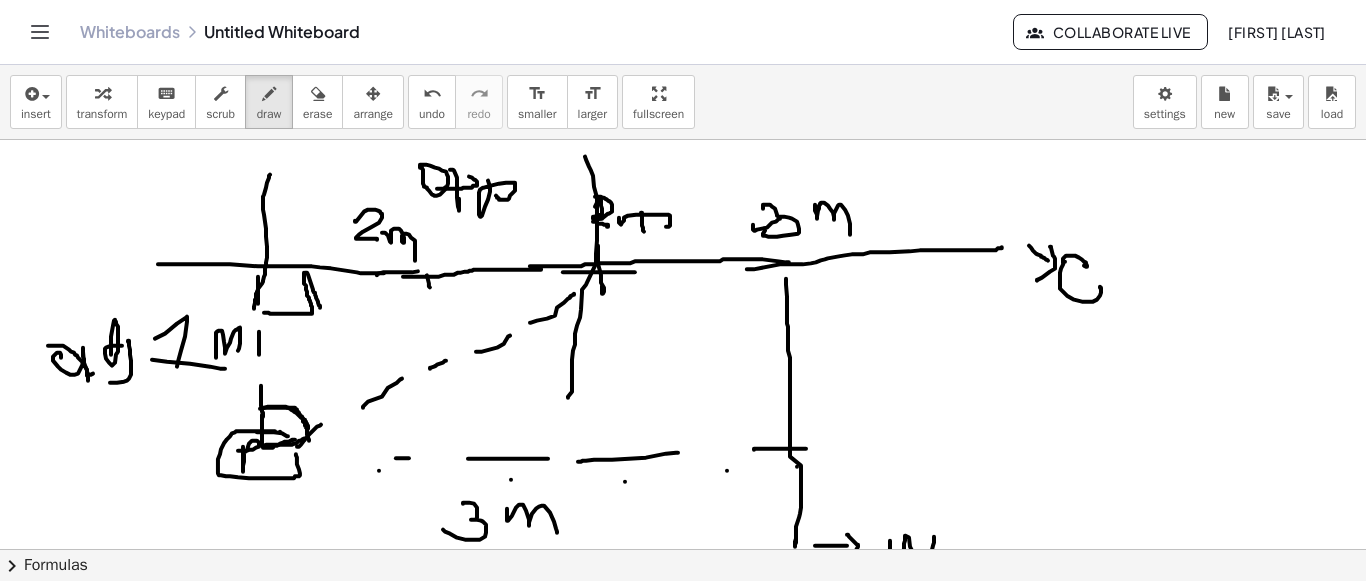 drag, startPoint x: 304, startPoint y: 271, endPoint x: 258, endPoint y: 311, distance: 60.959003 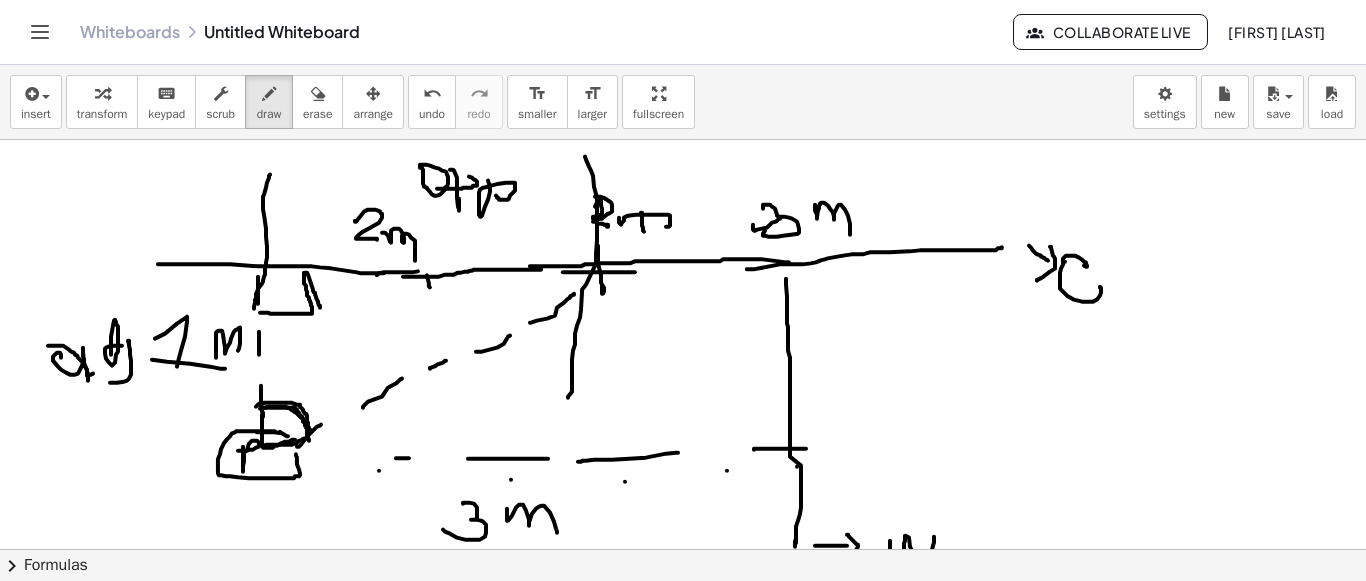 drag, startPoint x: 256, startPoint y: 405, endPoint x: 311, endPoint y: 430, distance: 60.41523 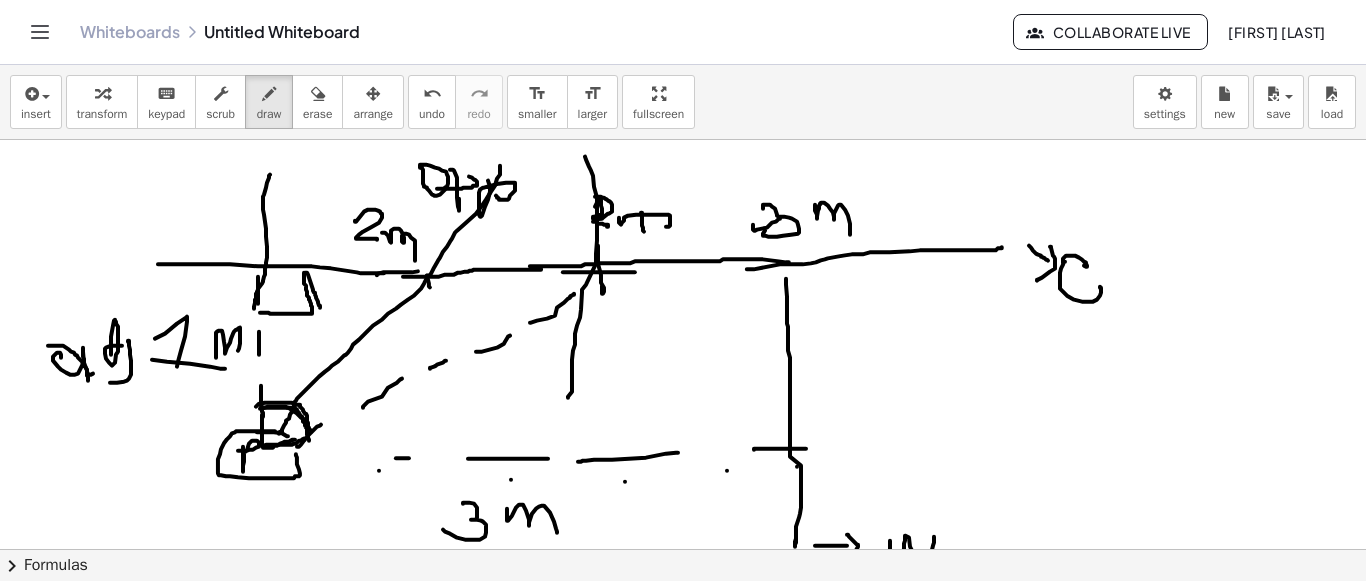 drag, startPoint x: 500, startPoint y: 164, endPoint x: 277, endPoint y: 434, distance: 350.18423 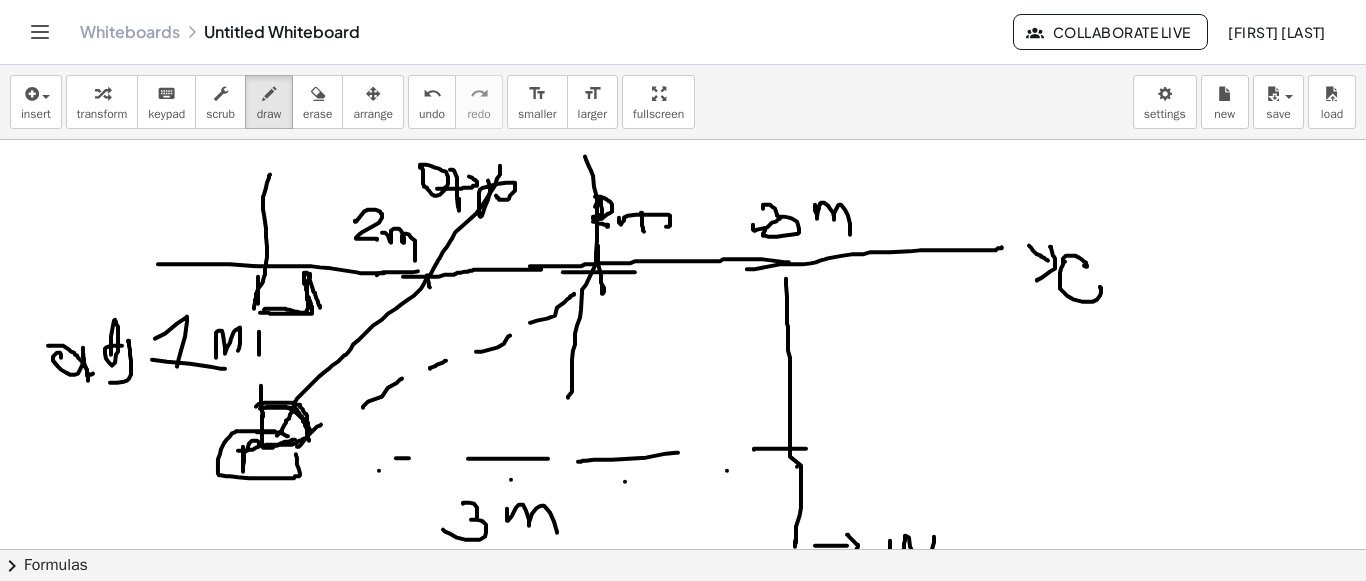 drag, startPoint x: 310, startPoint y: 272, endPoint x: 256, endPoint y: 299, distance: 60.373837 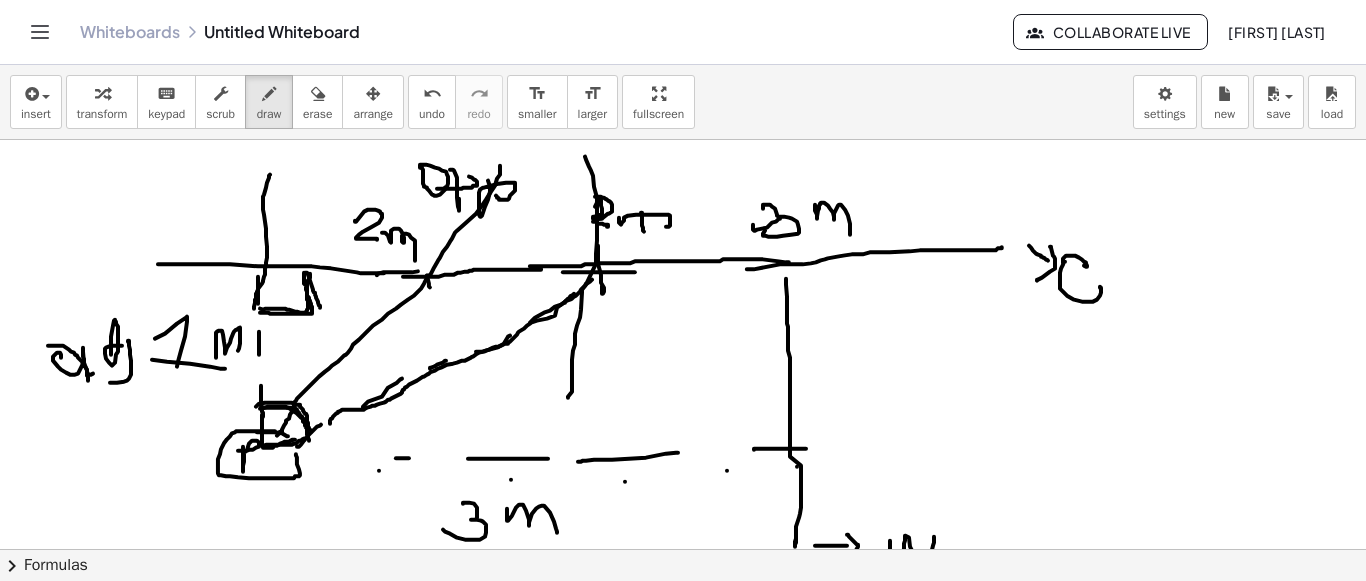drag, startPoint x: 330, startPoint y: 422, endPoint x: 593, endPoint y: 278, distance: 299.8416 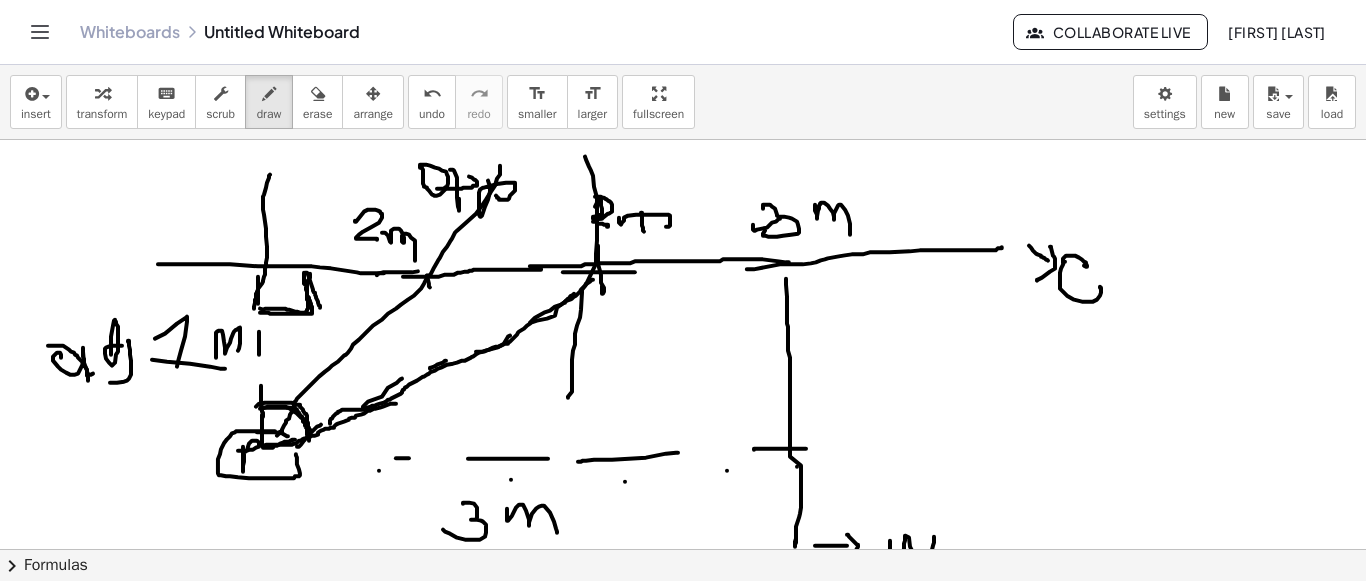 drag, startPoint x: 309, startPoint y: 437, endPoint x: 409, endPoint y: 397, distance: 107.70329 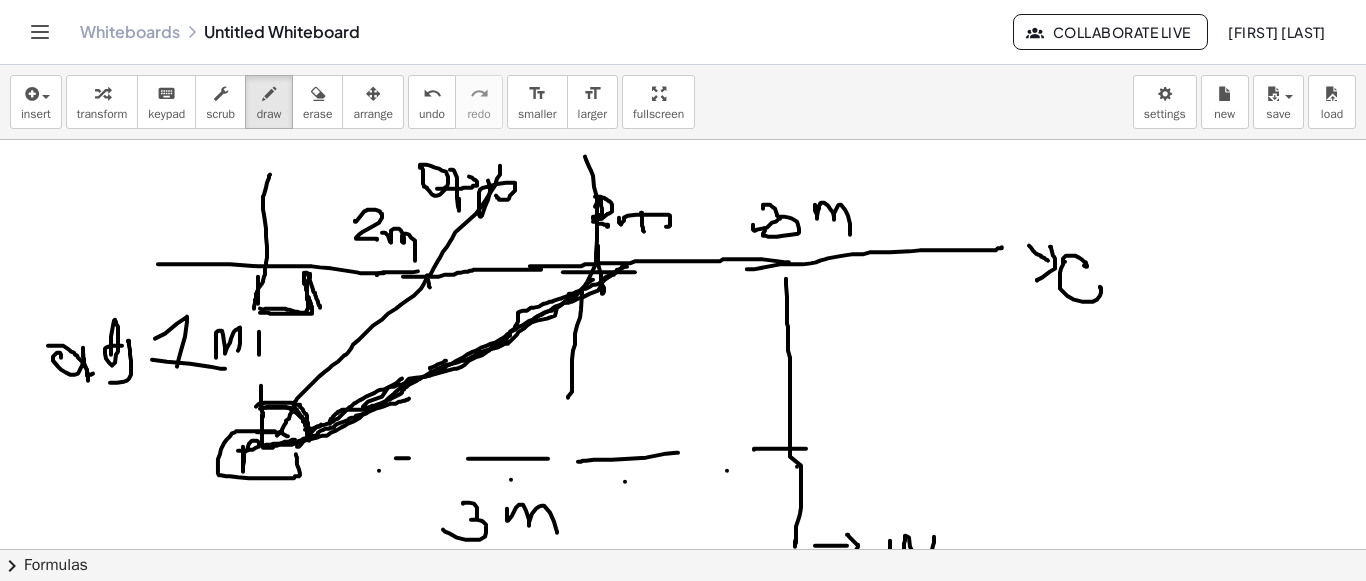 drag, startPoint x: 305, startPoint y: 428, endPoint x: 279, endPoint y: 424, distance: 26.305893 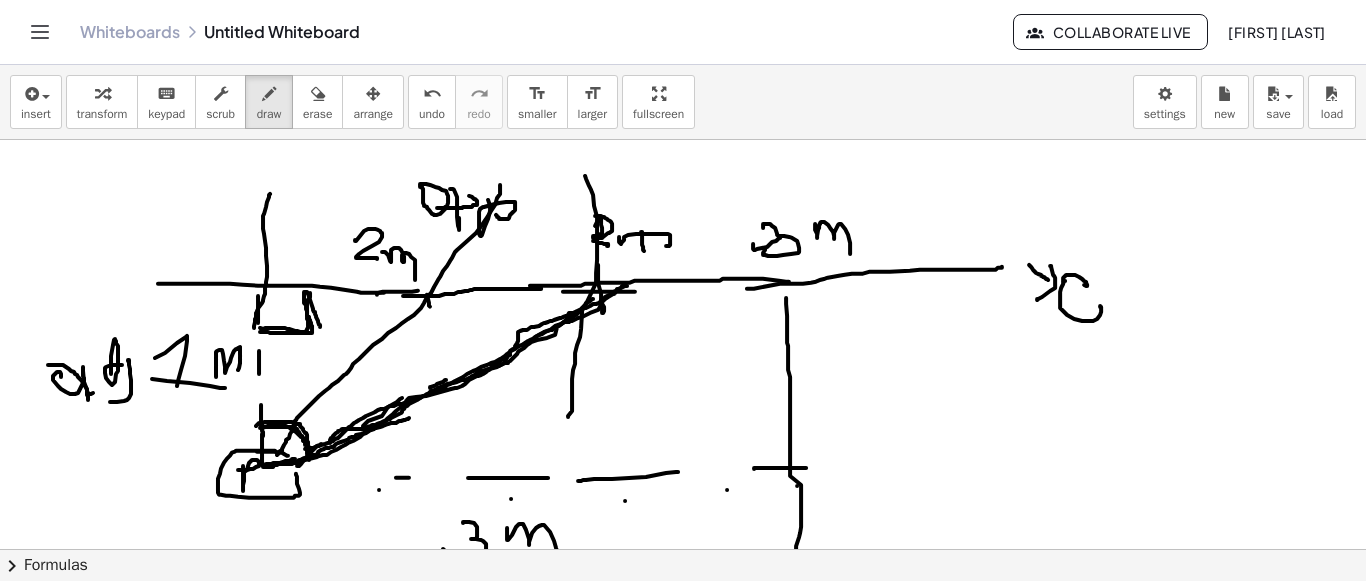 scroll, scrollTop: 2364, scrollLeft: 0, axis: vertical 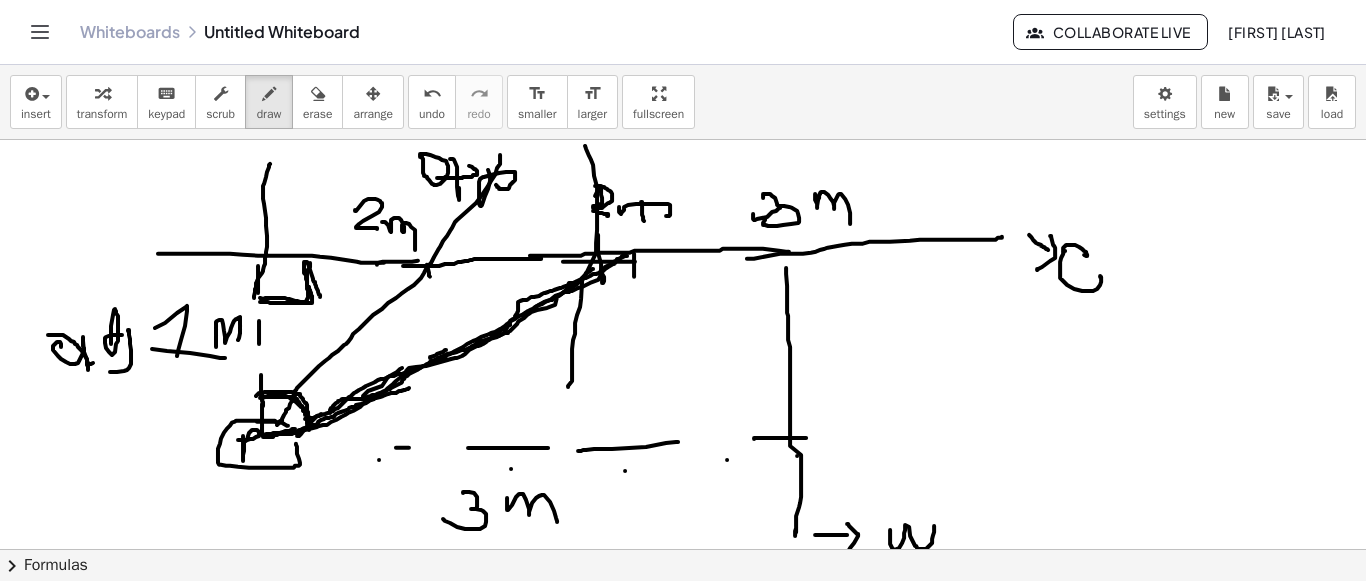 drag, startPoint x: 634, startPoint y: 252, endPoint x: 634, endPoint y: 275, distance: 23 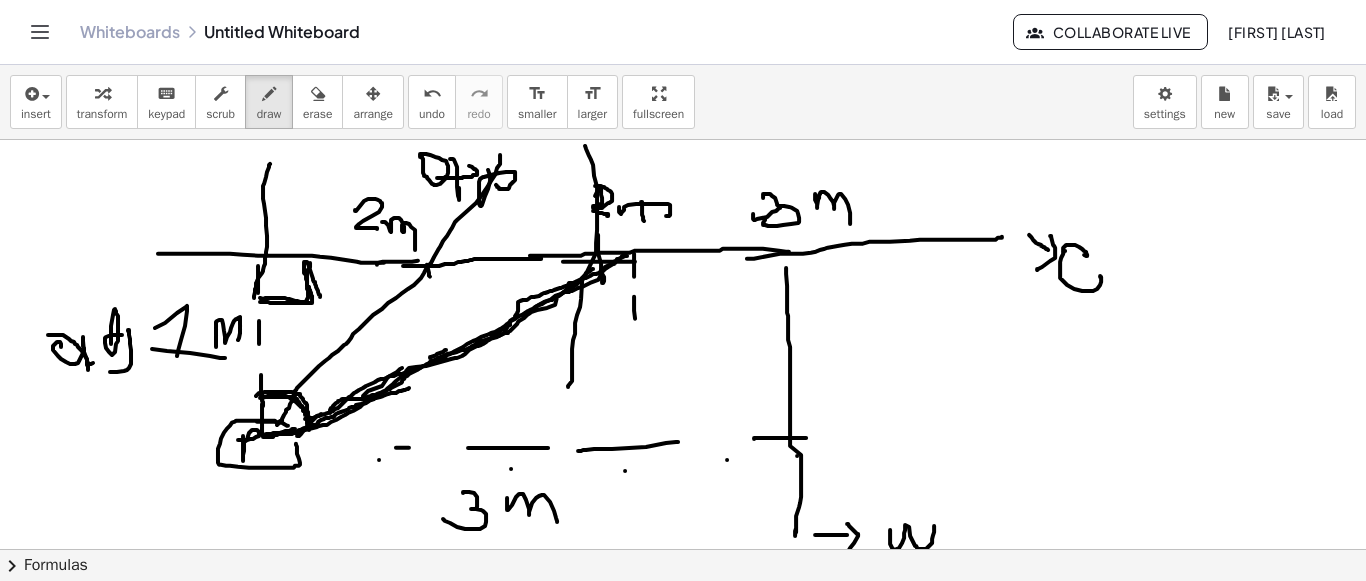 drag, startPoint x: 634, startPoint y: 295, endPoint x: 635, endPoint y: 328, distance: 33.01515 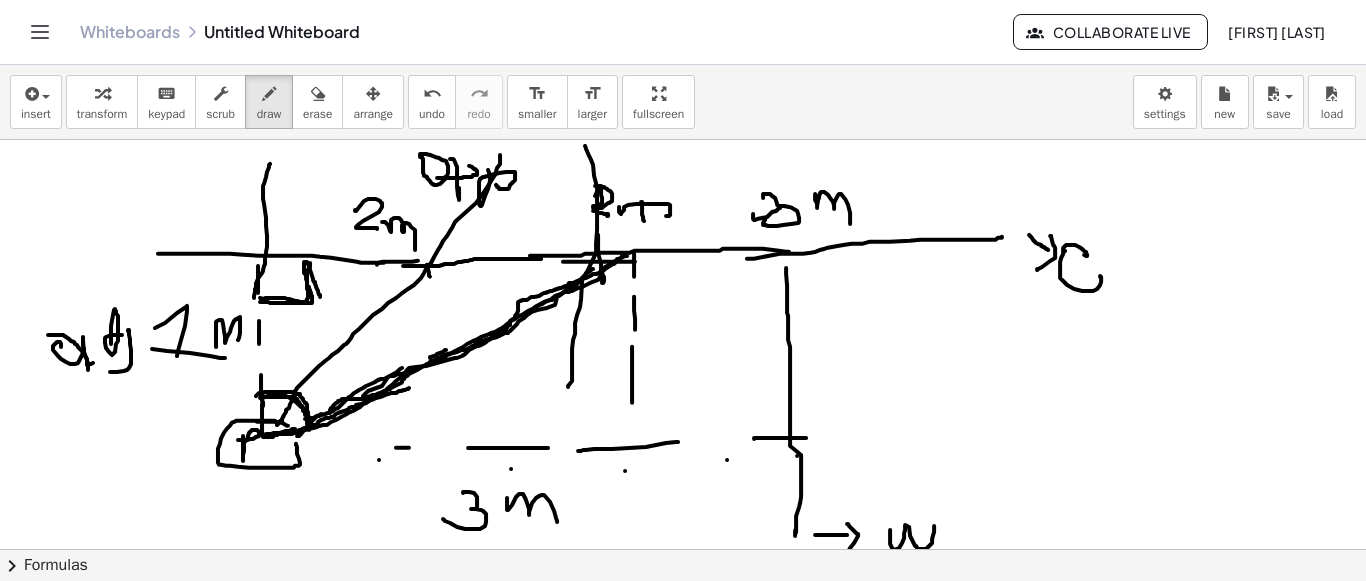 drag, startPoint x: 632, startPoint y: 345, endPoint x: 632, endPoint y: 403, distance: 58 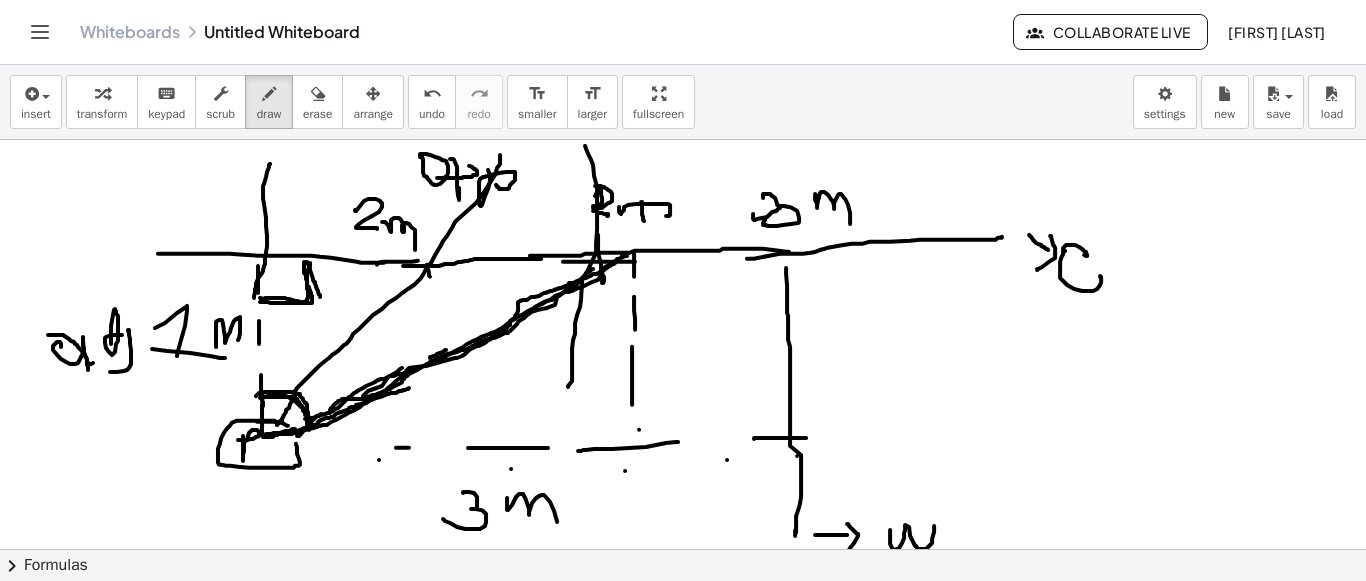 drag, startPoint x: 639, startPoint y: 428, endPoint x: 645, endPoint y: 454, distance: 26.683329 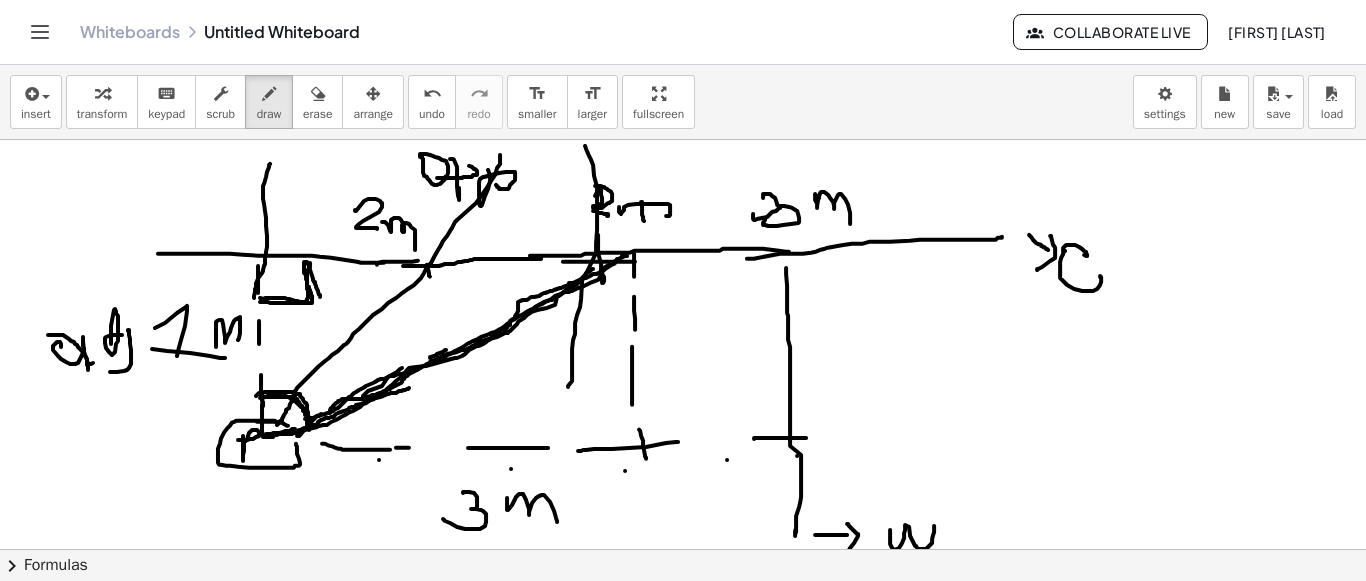 drag, startPoint x: 322, startPoint y: 442, endPoint x: 390, endPoint y: 448, distance: 68.26419 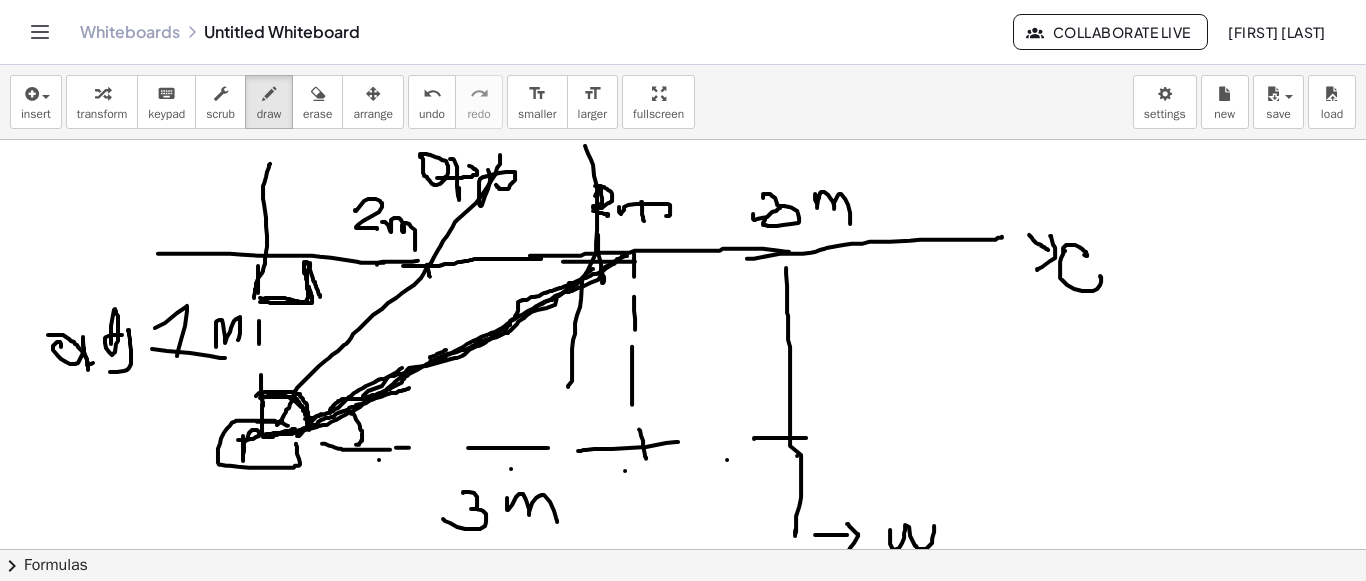 drag, startPoint x: 351, startPoint y: 412, endPoint x: 340, endPoint y: 448, distance: 37.64306 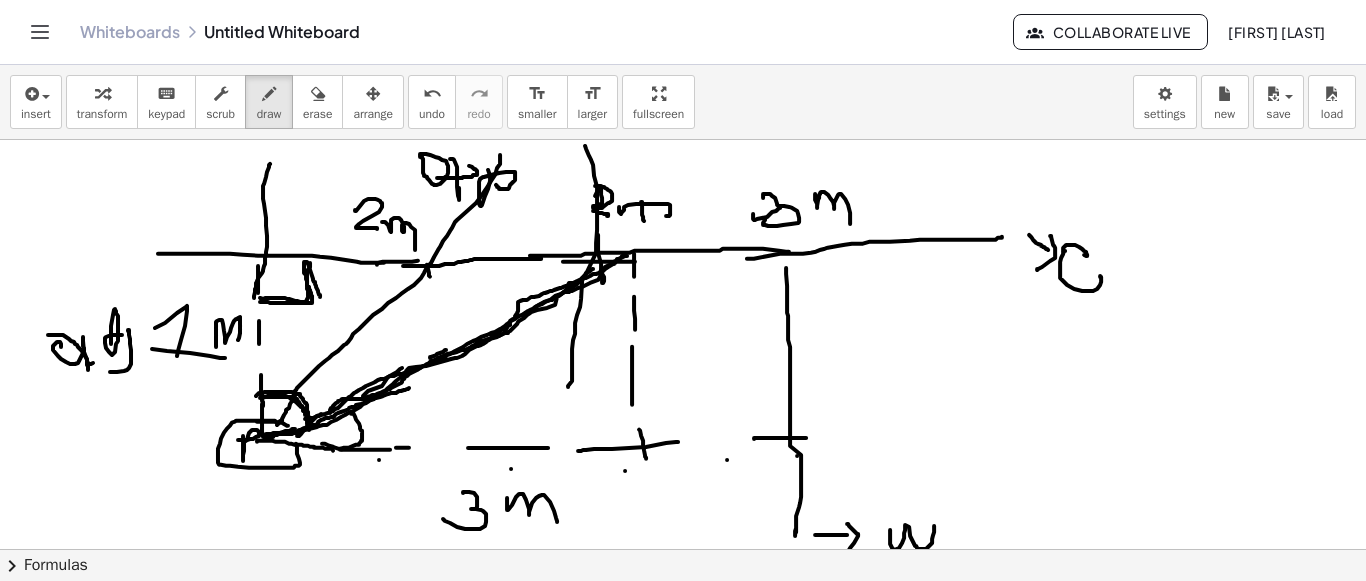 drag, startPoint x: 257, startPoint y: 440, endPoint x: 333, endPoint y: 449, distance: 76.53104 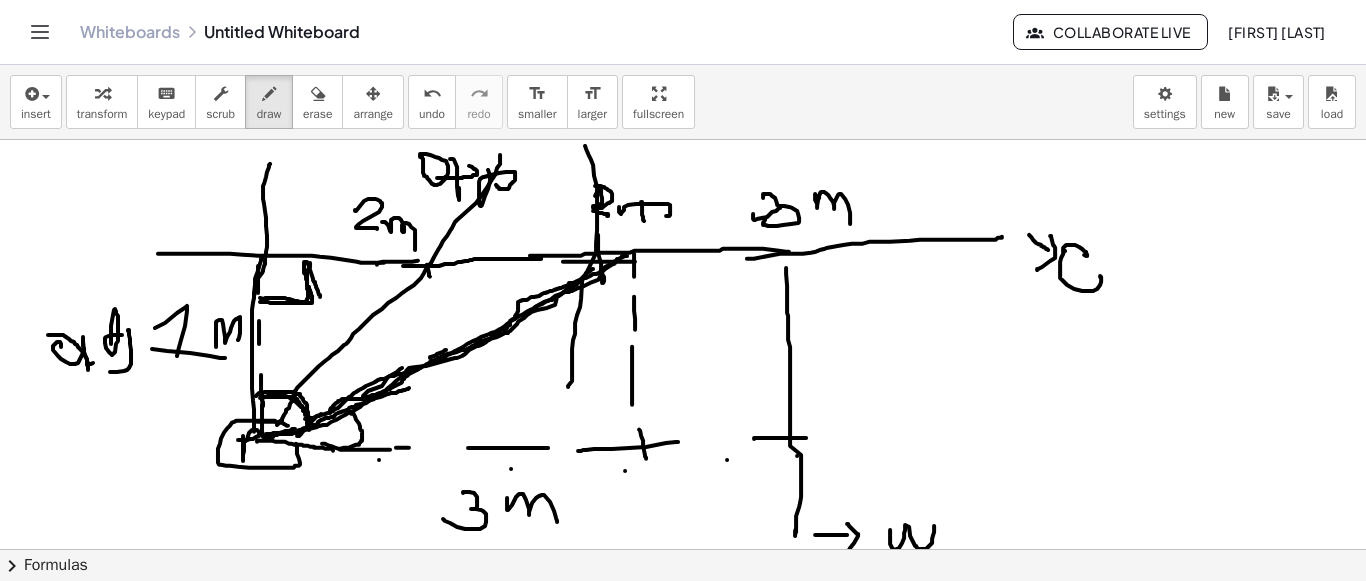 drag, startPoint x: 254, startPoint y: 430, endPoint x: 272, endPoint y: 414, distance: 24.083189 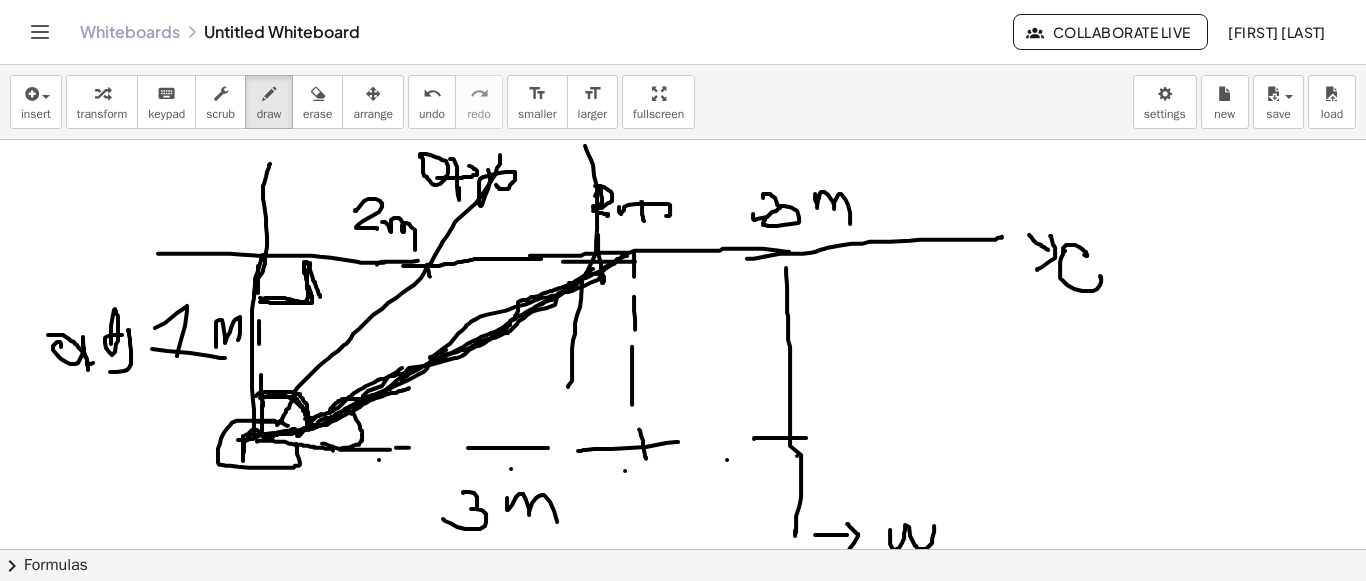drag, startPoint x: 246, startPoint y: 433, endPoint x: 604, endPoint y: 269, distance: 393.77658 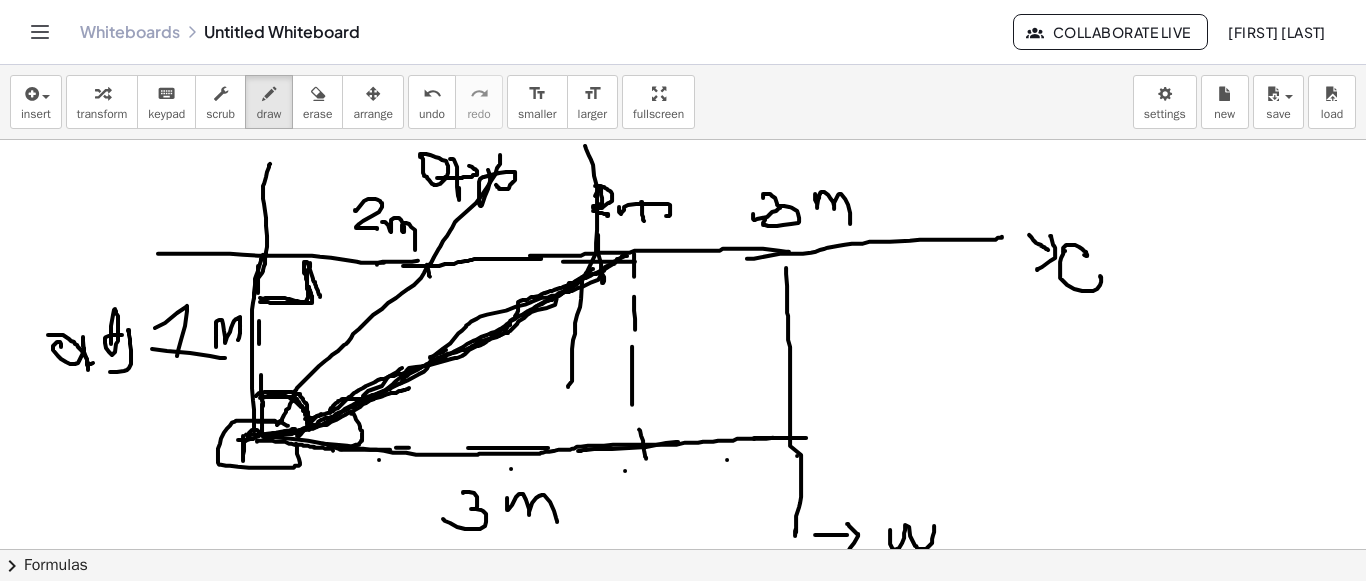 drag, startPoint x: 266, startPoint y: 435, endPoint x: 789, endPoint y: 434, distance: 523.001 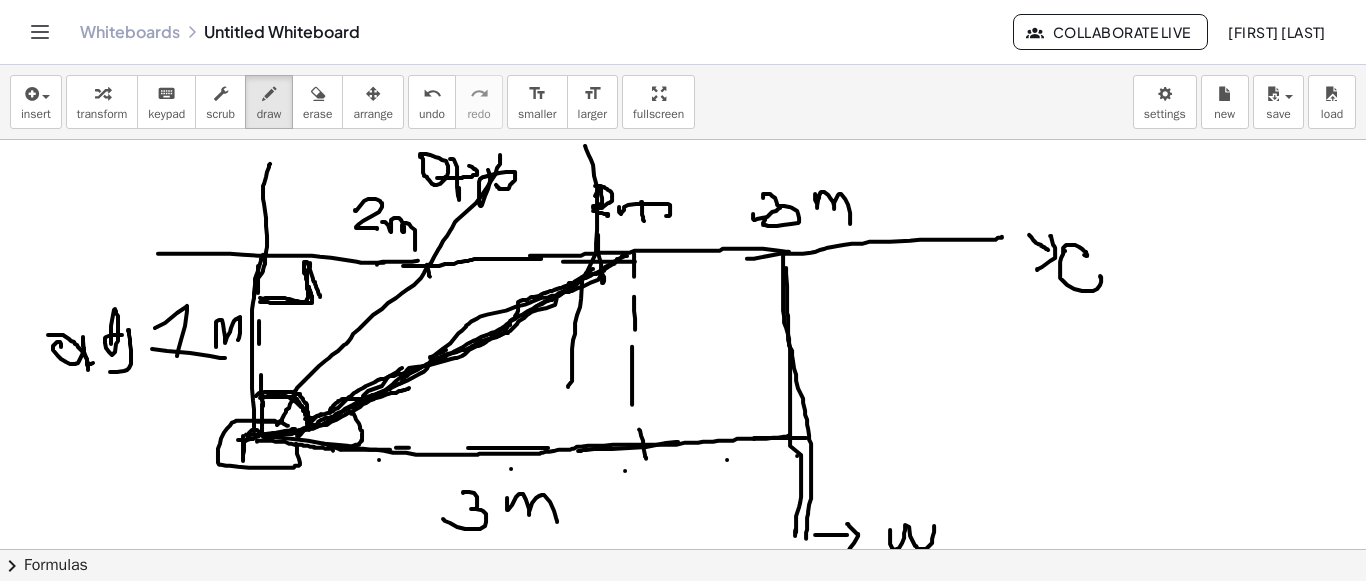drag, startPoint x: 784, startPoint y: 252, endPoint x: 742, endPoint y: 476, distance: 227.90349 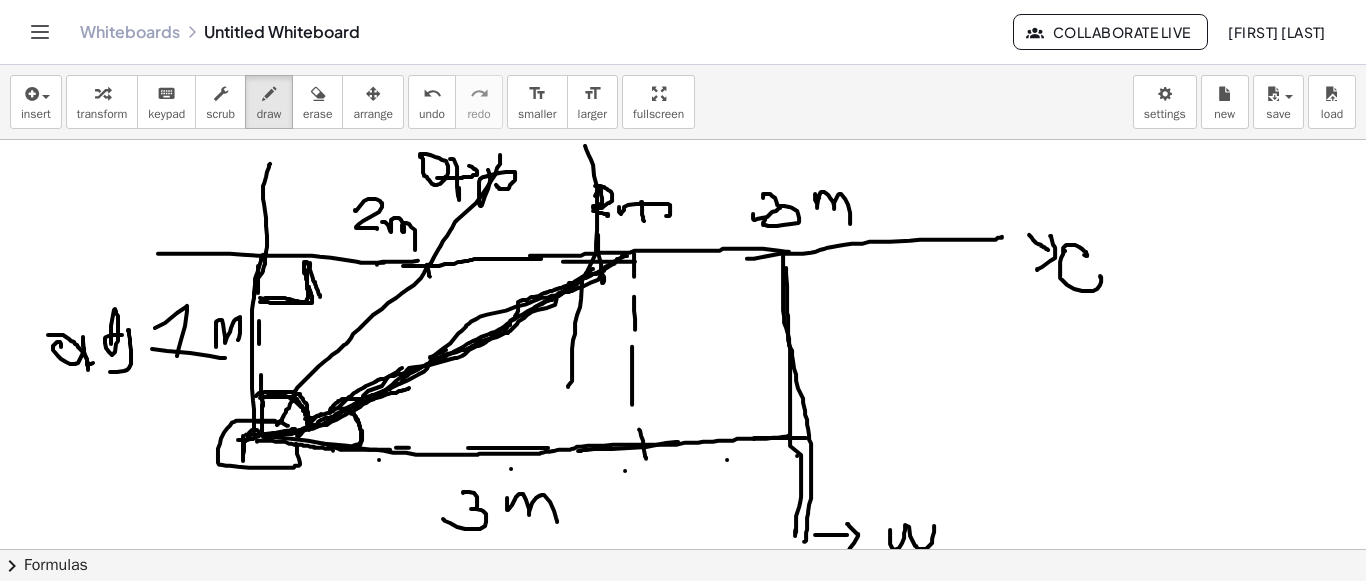drag, startPoint x: 346, startPoint y: 407, endPoint x: 348, endPoint y: 441, distance: 34.058773 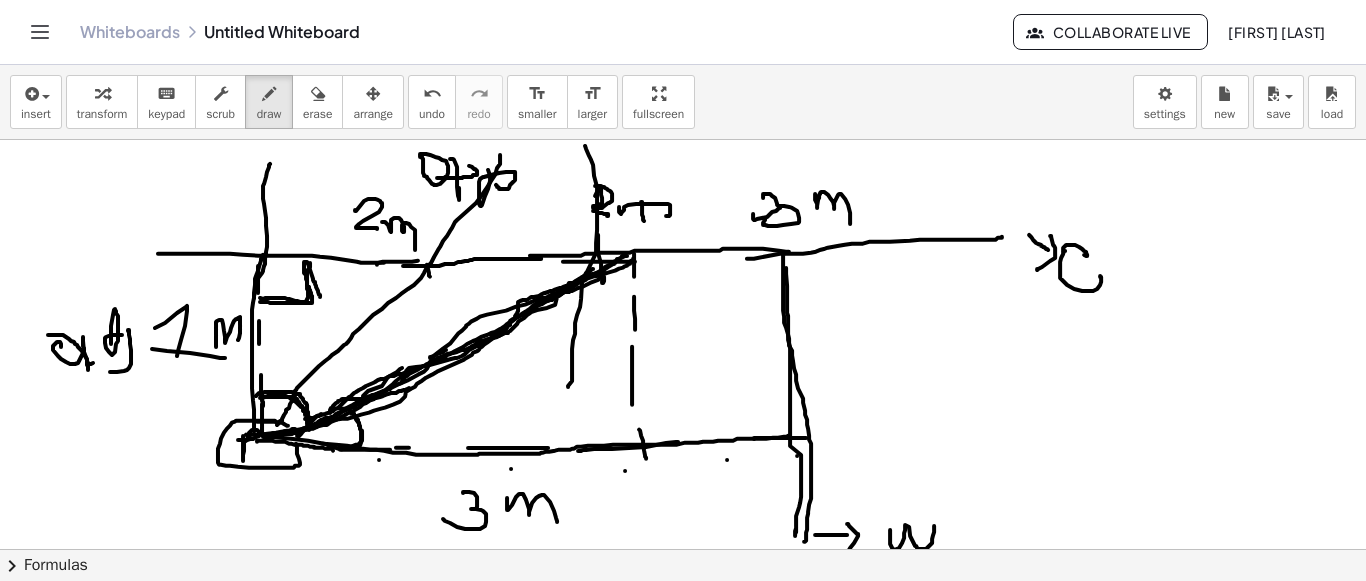 drag, startPoint x: 285, startPoint y: 430, endPoint x: 633, endPoint y: 257, distance: 388.62964 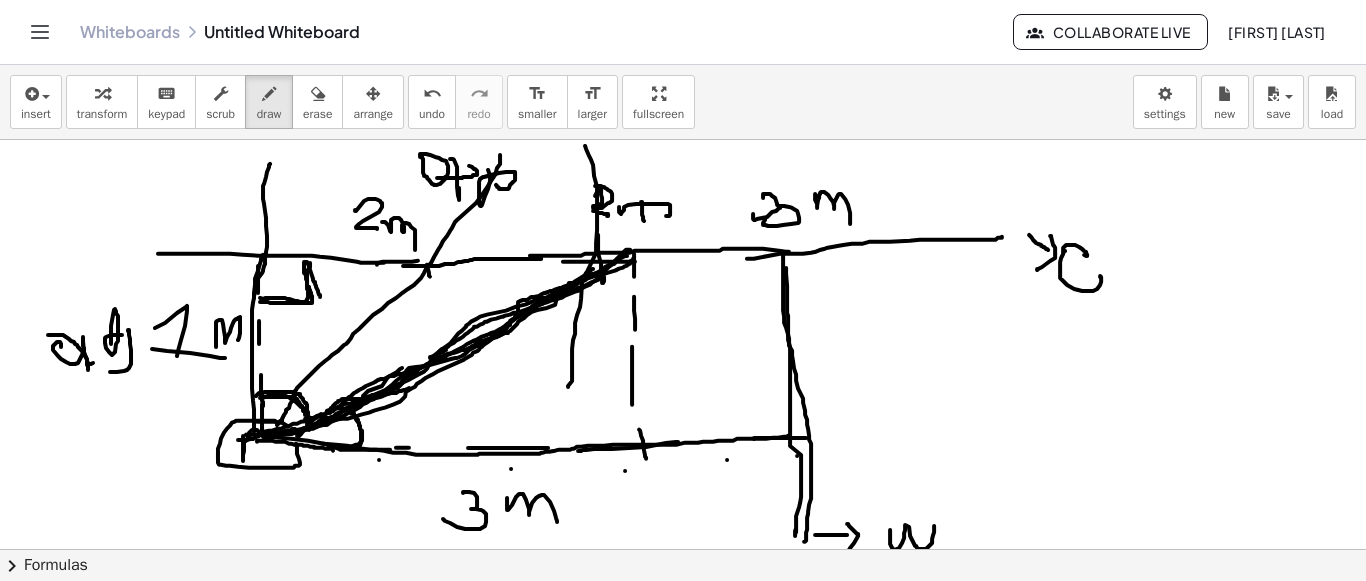drag, startPoint x: 630, startPoint y: 248, endPoint x: 257, endPoint y: 433, distance: 416.35803 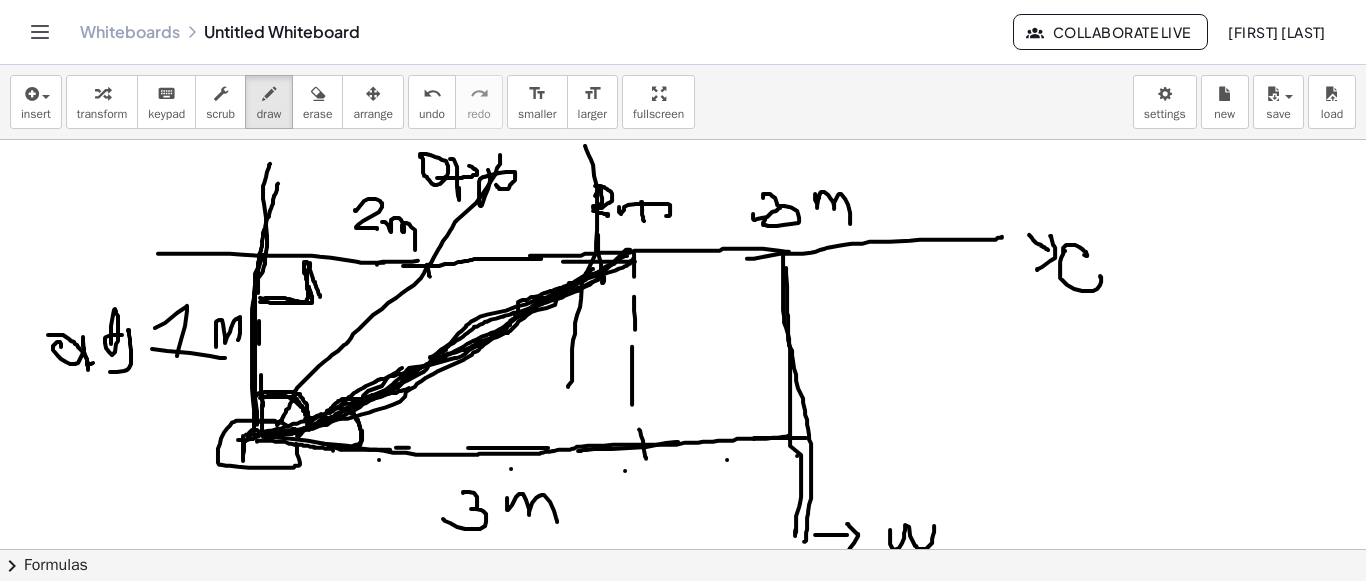 drag, startPoint x: 257, startPoint y: 423, endPoint x: 278, endPoint y: 182, distance: 241.91321 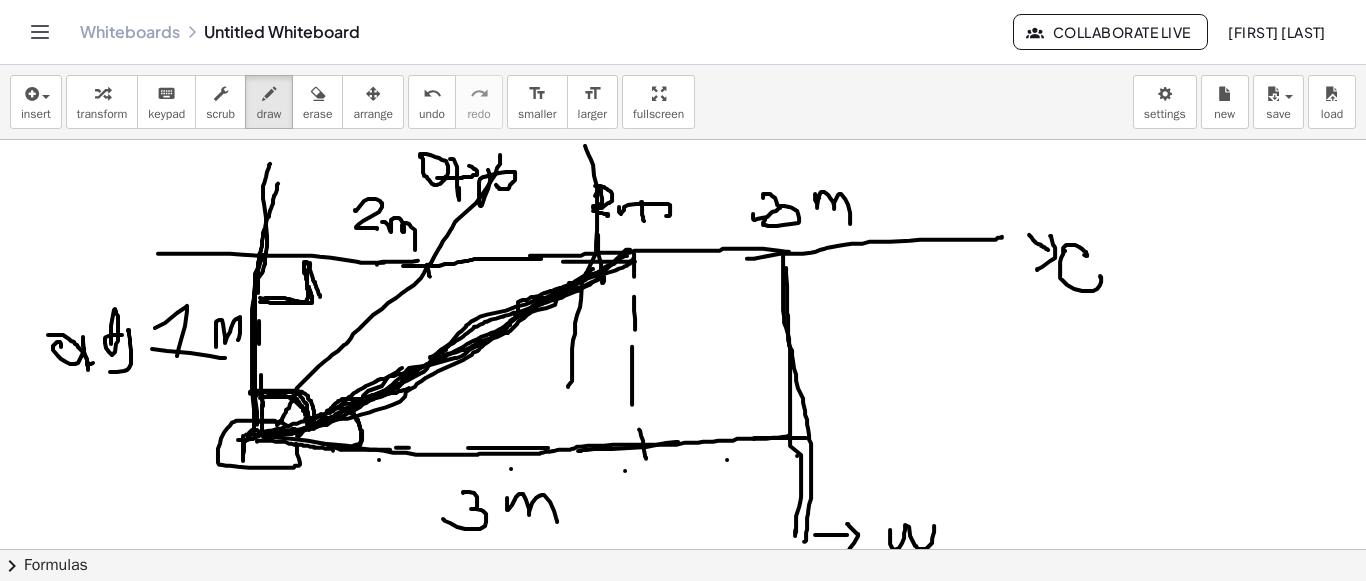 drag, startPoint x: 250, startPoint y: 392, endPoint x: 303, endPoint y: 406, distance: 54.81788 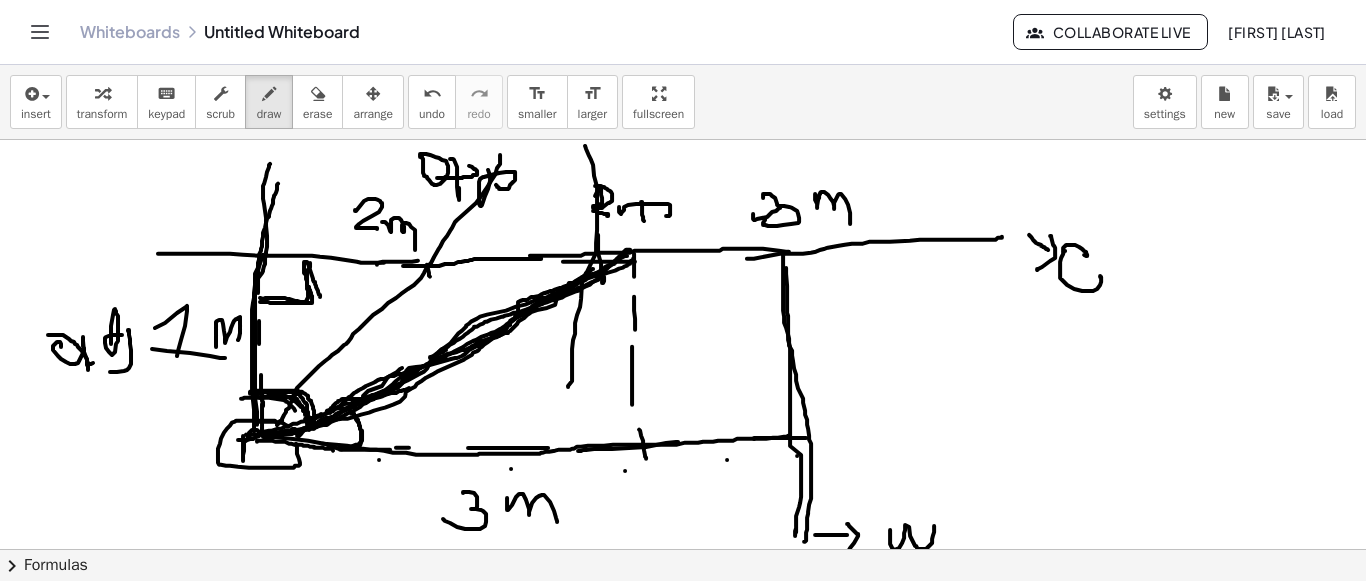 drag, startPoint x: 241, startPoint y: 397, endPoint x: 298, endPoint y: 419, distance: 61.09828 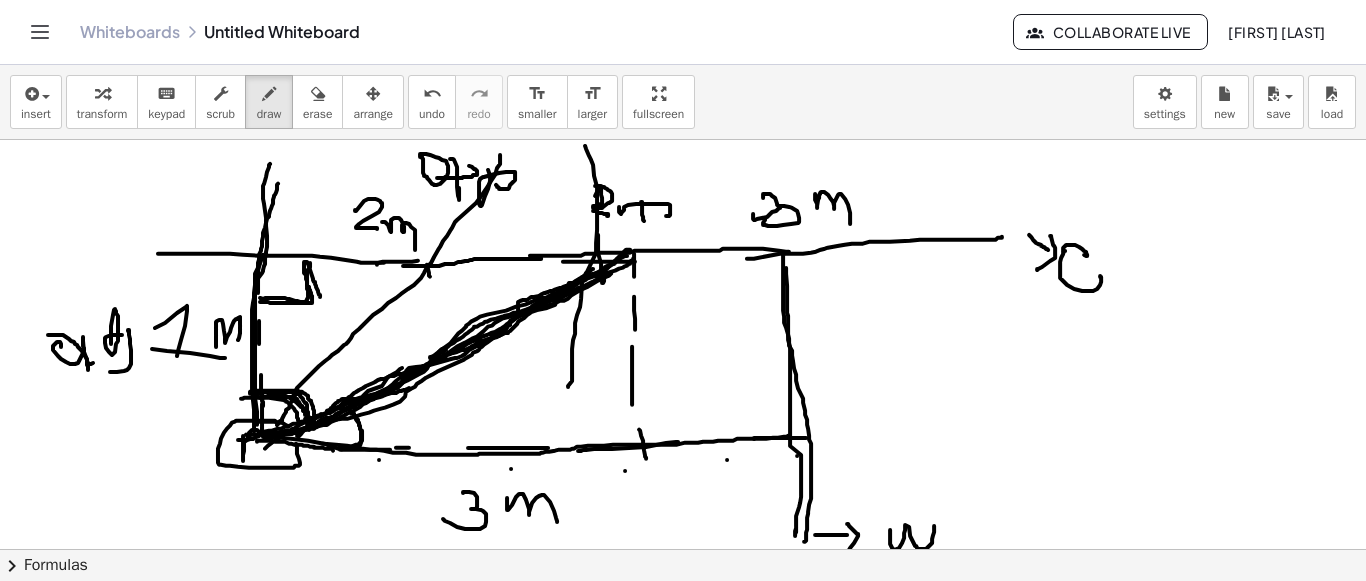 drag, startPoint x: 265, startPoint y: 447, endPoint x: 439, endPoint y: 332, distance: 208.56894 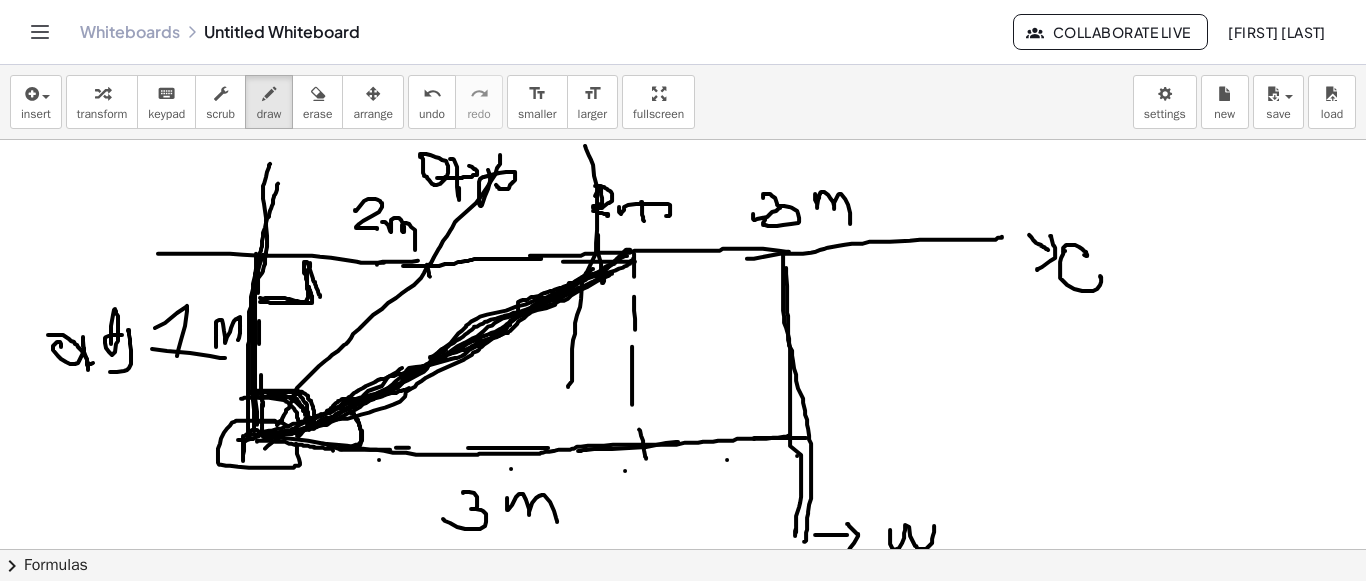 drag, startPoint x: 256, startPoint y: 252, endPoint x: 246, endPoint y: 432, distance: 180.27756 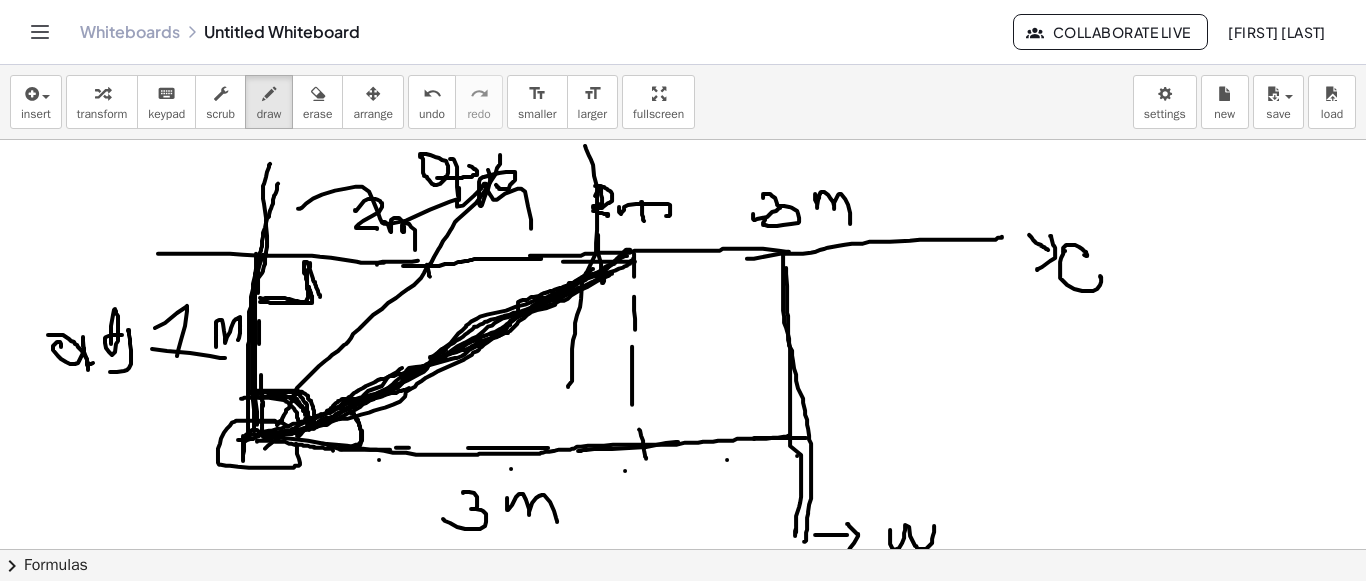 drag, startPoint x: 346, startPoint y: 187, endPoint x: 531, endPoint y: 227, distance: 189.27493 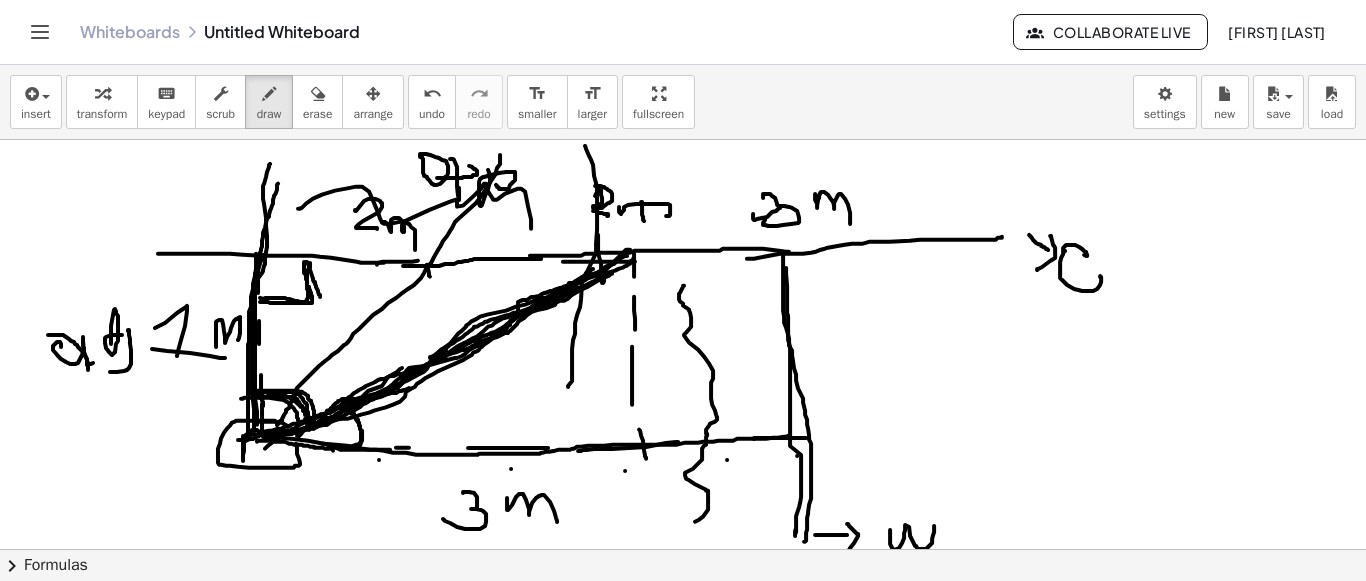 drag, startPoint x: 683, startPoint y: 284, endPoint x: 705, endPoint y: 373, distance: 91.67879 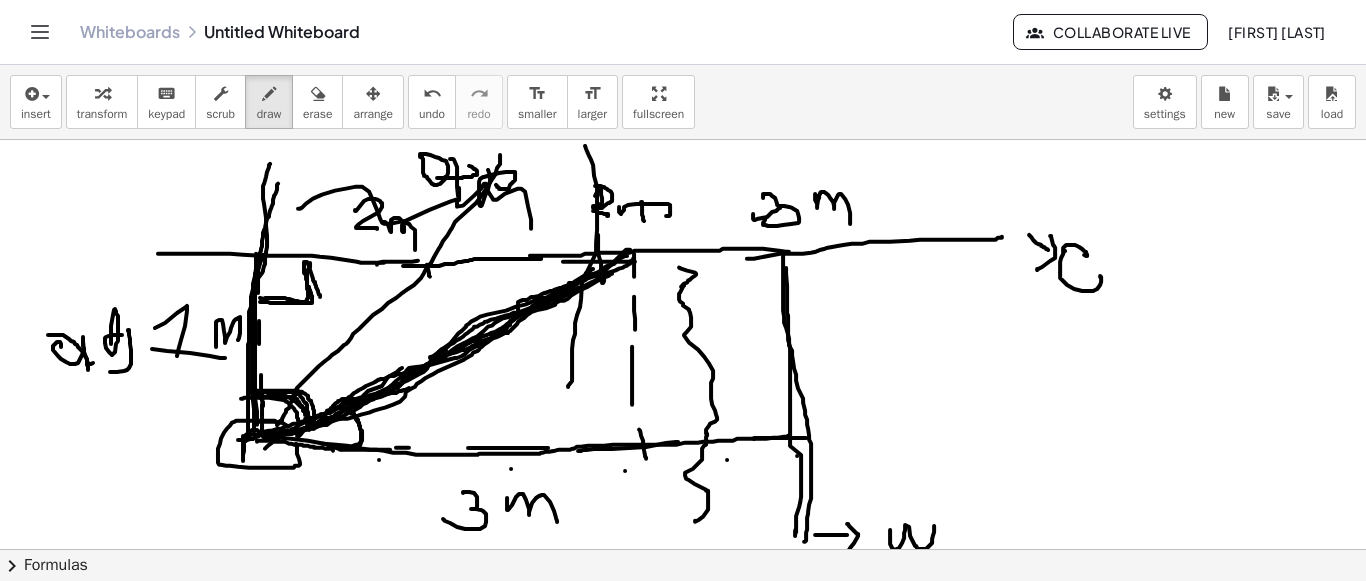 drag, startPoint x: 681, startPoint y: 285, endPoint x: 679, endPoint y: 266, distance: 19.104973 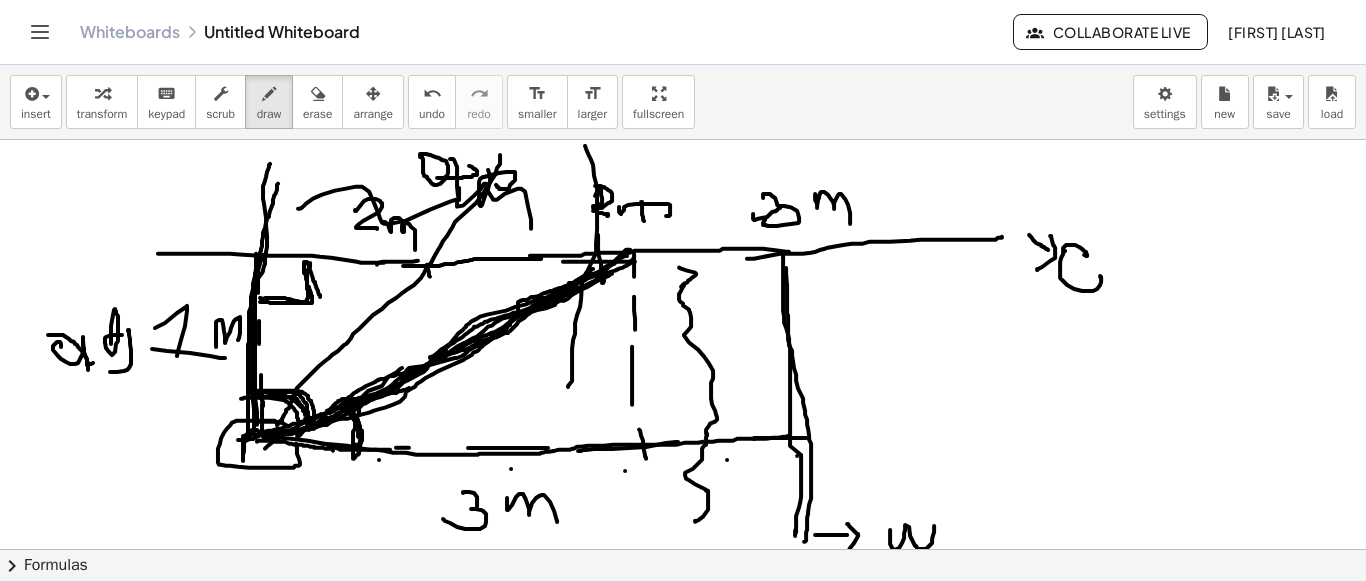 click at bounding box center [683, -582] 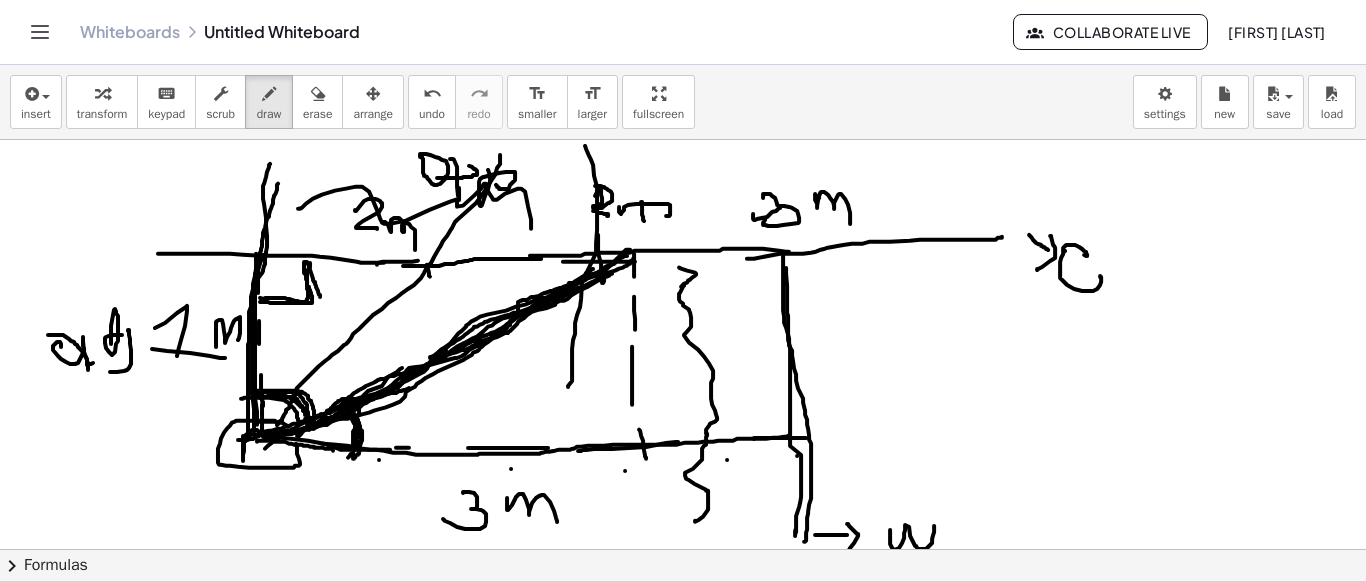 drag, startPoint x: 347, startPoint y: 415, endPoint x: 345, endPoint y: 459, distance: 44.04543 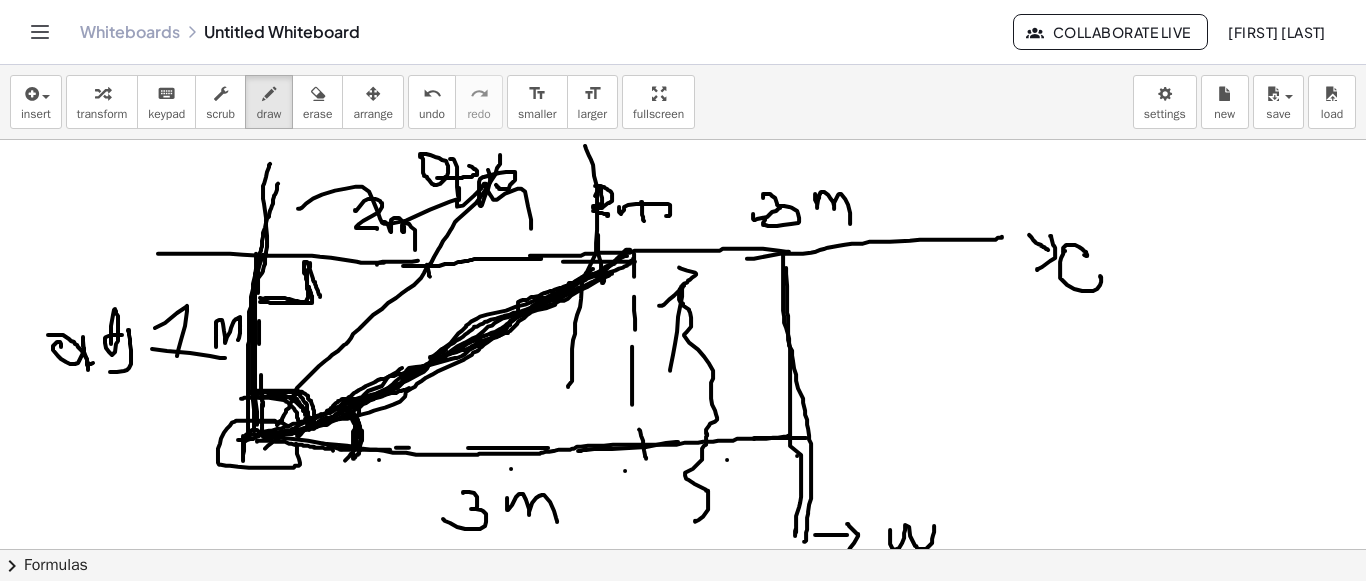 drag, startPoint x: 659, startPoint y: 304, endPoint x: 663, endPoint y: 370, distance: 66.1211 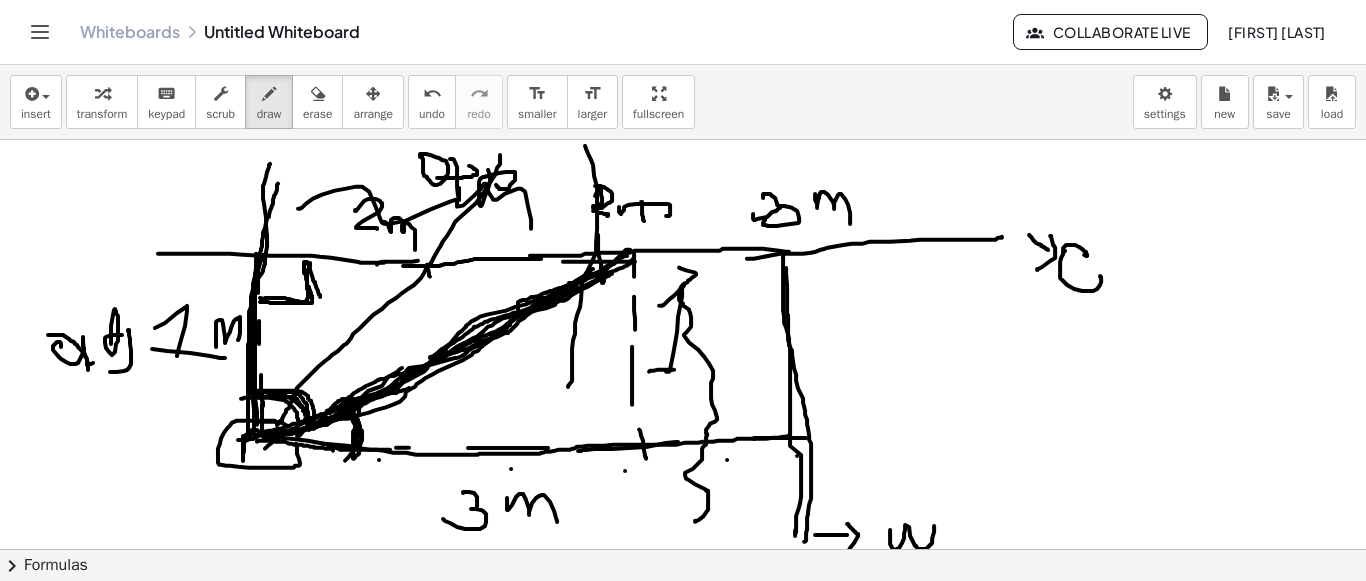 drag, startPoint x: 649, startPoint y: 370, endPoint x: 681, endPoint y: 368, distance: 32.06244 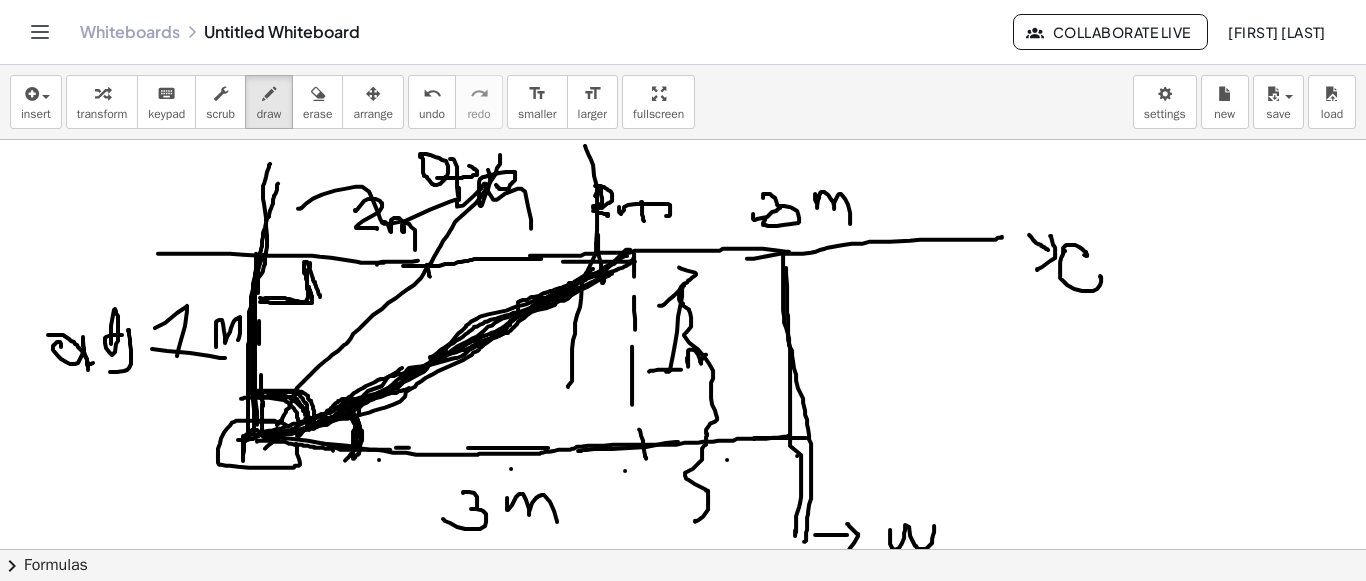 drag, startPoint x: 687, startPoint y: 356, endPoint x: 551, endPoint y: 314, distance: 142.33763 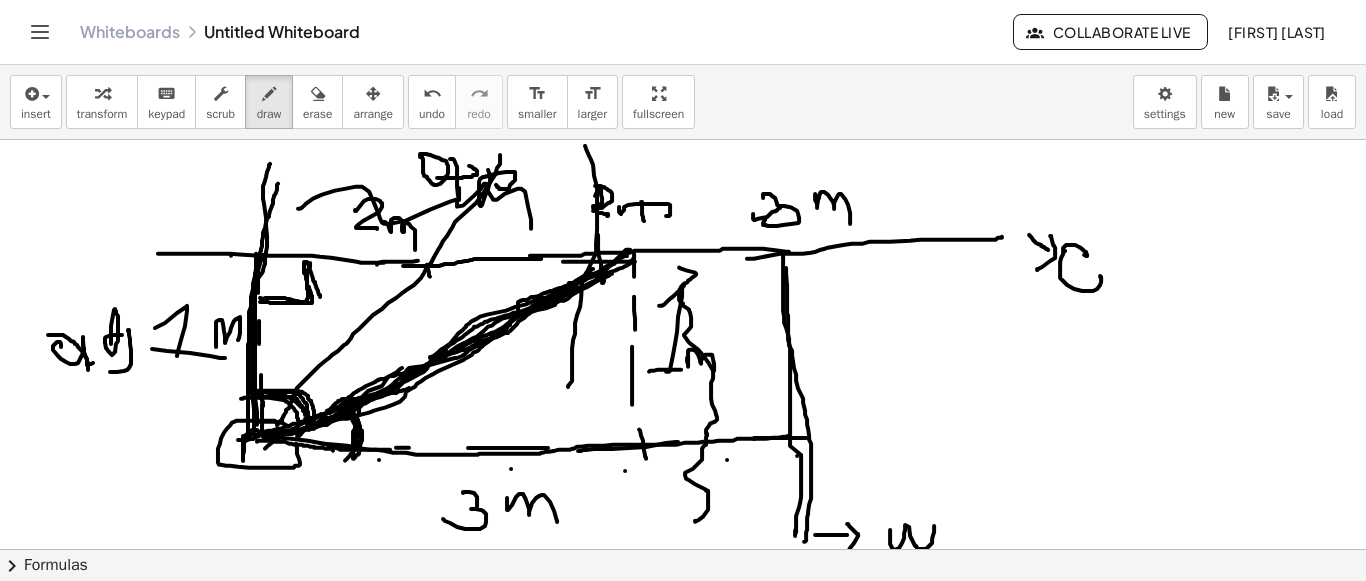 drag, startPoint x: 231, startPoint y: 254, endPoint x: 275, endPoint y: 252, distance: 44.04543 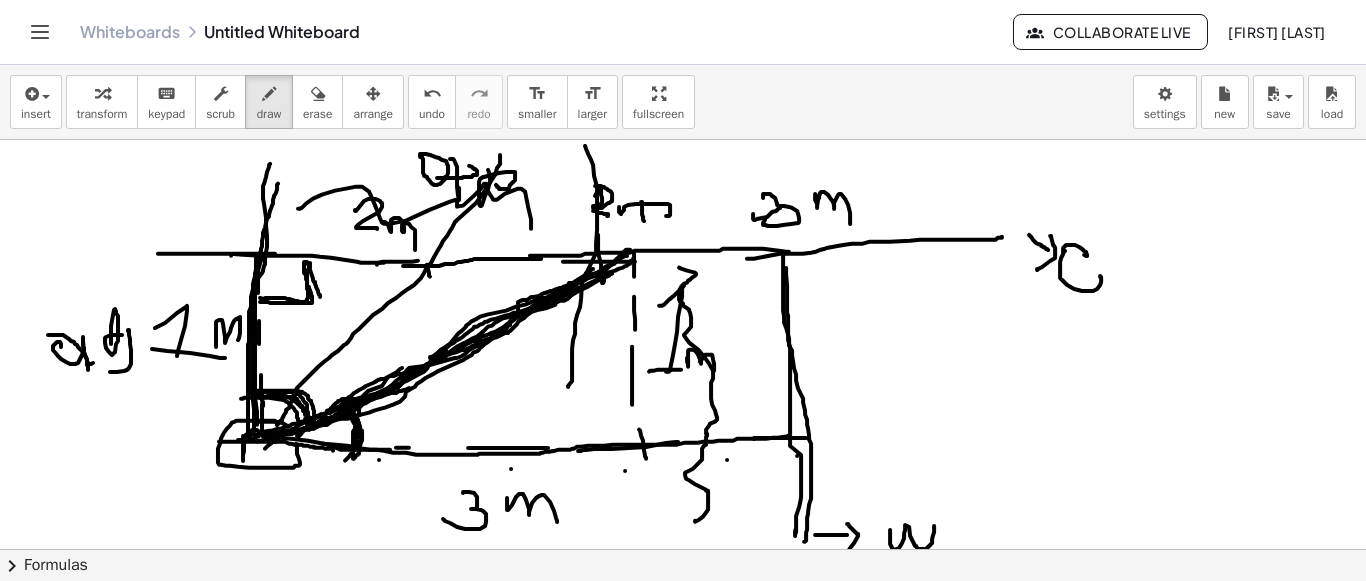 drag, startPoint x: 257, startPoint y: 440, endPoint x: 291, endPoint y: 440, distance: 34 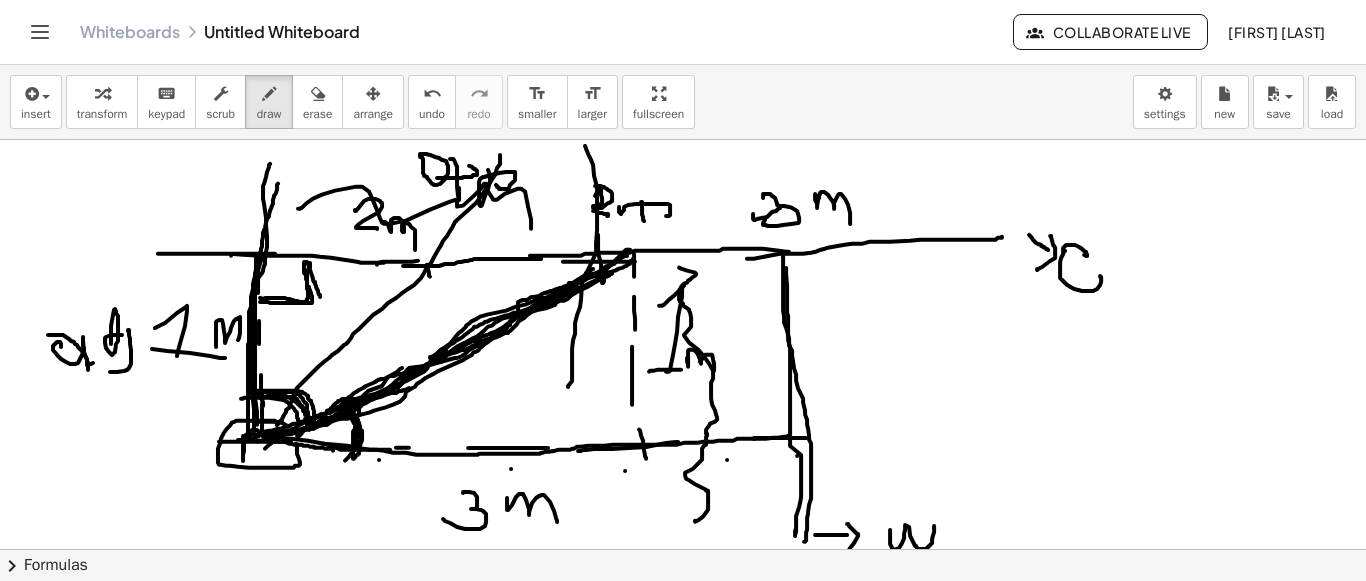 drag, startPoint x: 627, startPoint y: 248, endPoint x: 644, endPoint y: 248, distance: 17 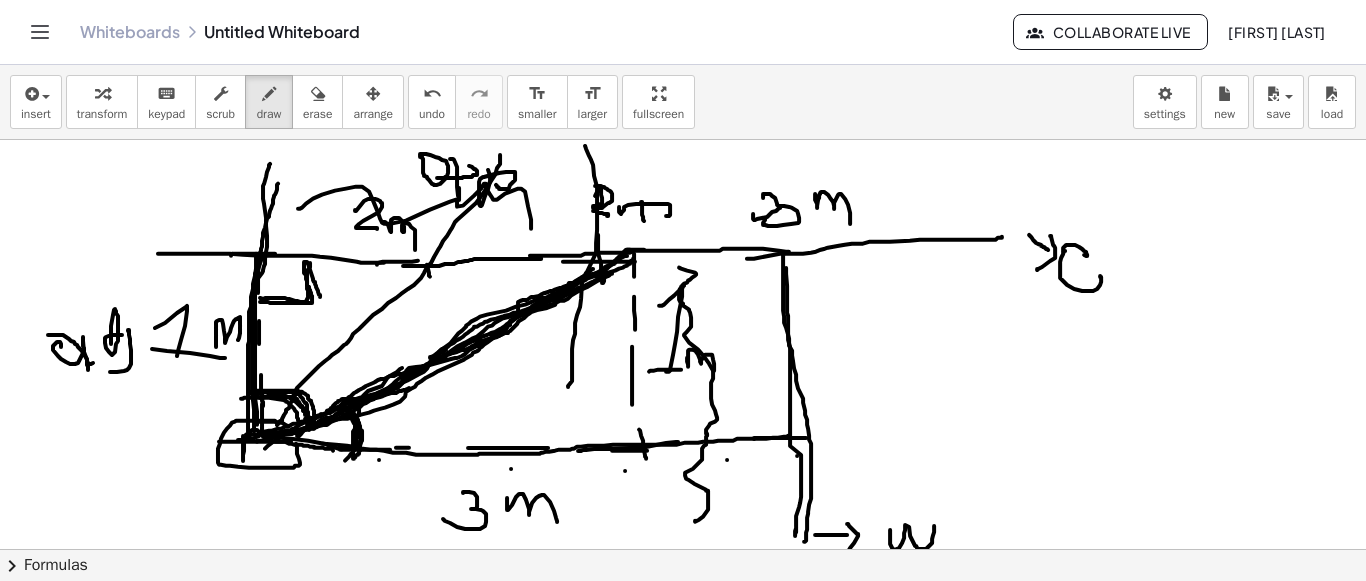 drag, startPoint x: 612, startPoint y: 449, endPoint x: 647, endPoint y: 449, distance: 35 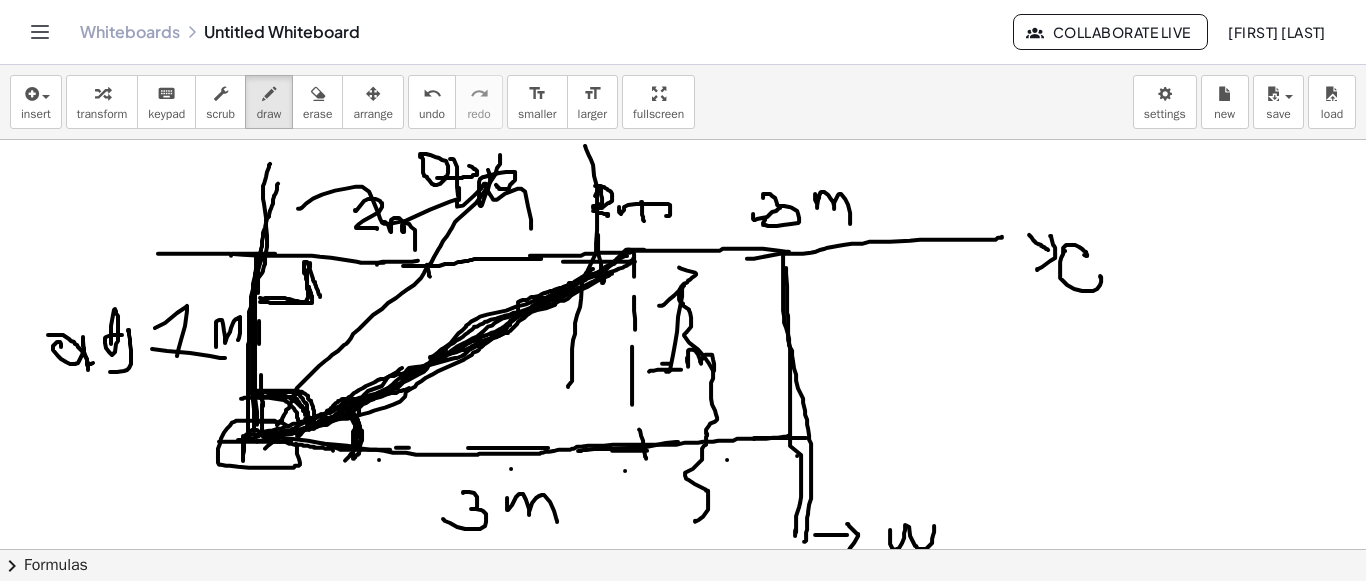drag, startPoint x: 662, startPoint y: 362, endPoint x: 682, endPoint y: 363, distance: 20.024984 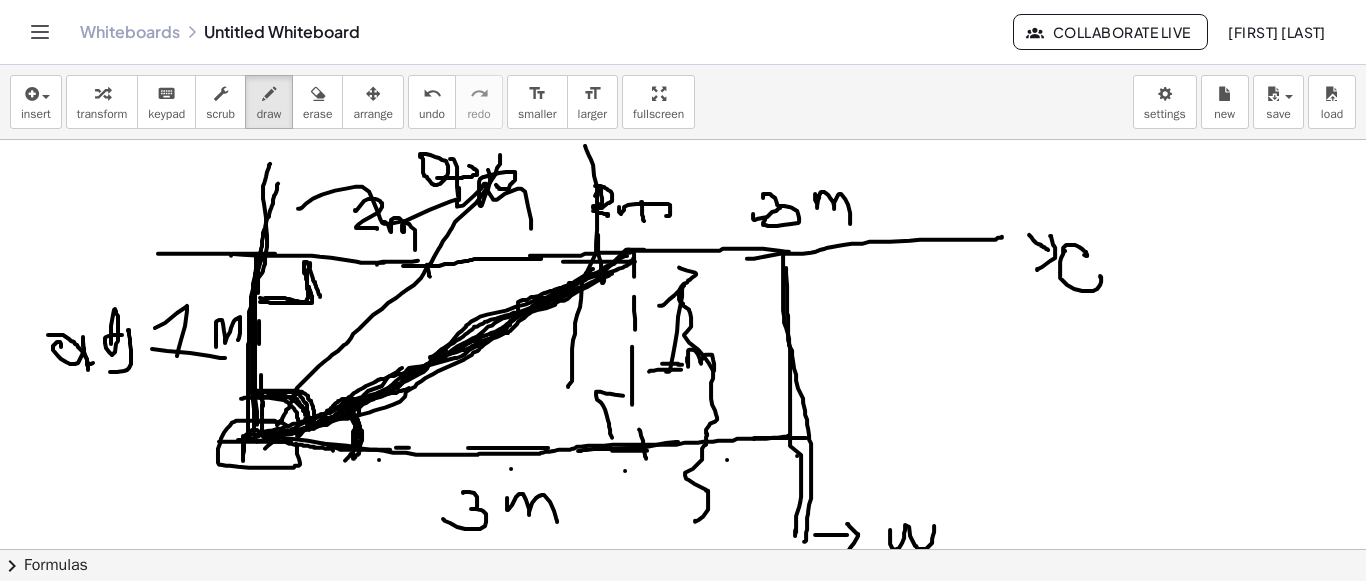 drag, startPoint x: 615, startPoint y: 393, endPoint x: 591, endPoint y: 436, distance: 49.24429 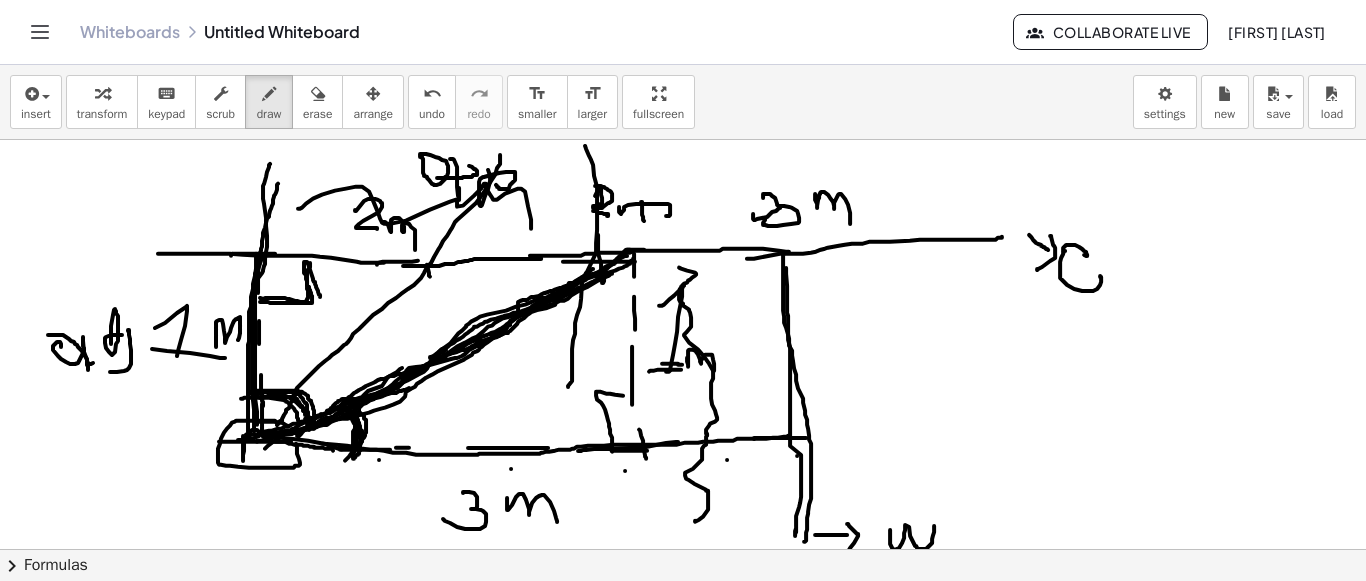 click at bounding box center (683, -582) 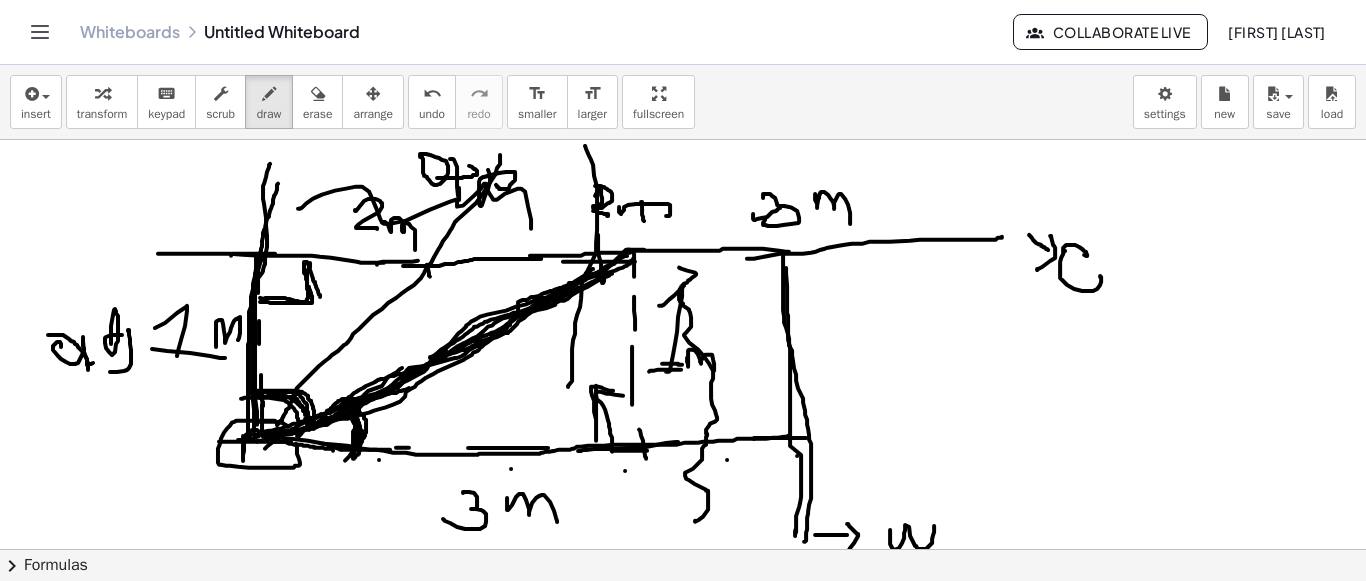 drag, startPoint x: 596, startPoint y: 384, endPoint x: 614, endPoint y: 390, distance: 18.973665 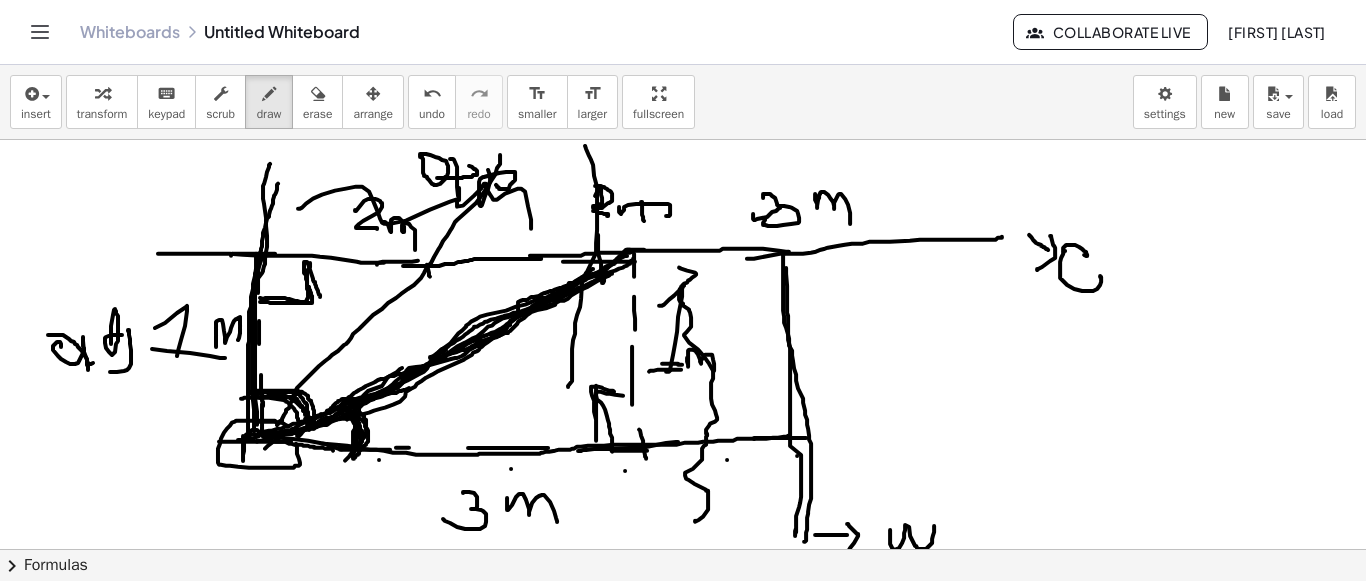 drag, startPoint x: 348, startPoint y: 417, endPoint x: 378, endPoint y: 434, distance: 34.48188 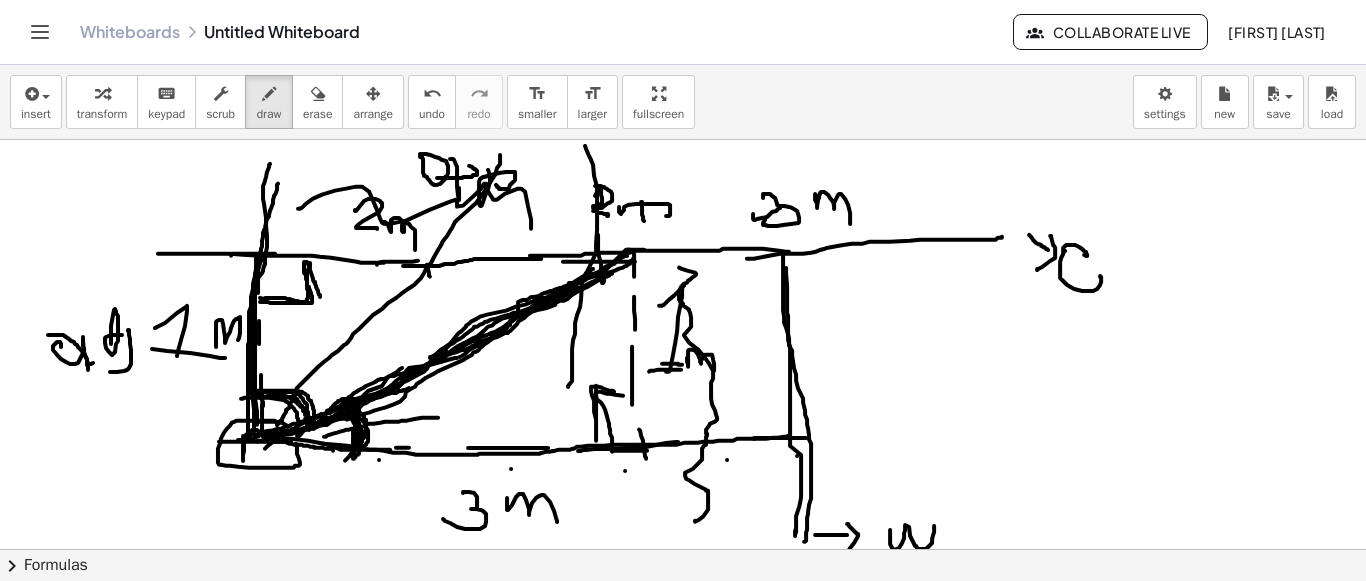 drag, startPoint x: 324, startPoint y: 435, endPoint x: 438, endPoint y: 416, distance: 115.57249 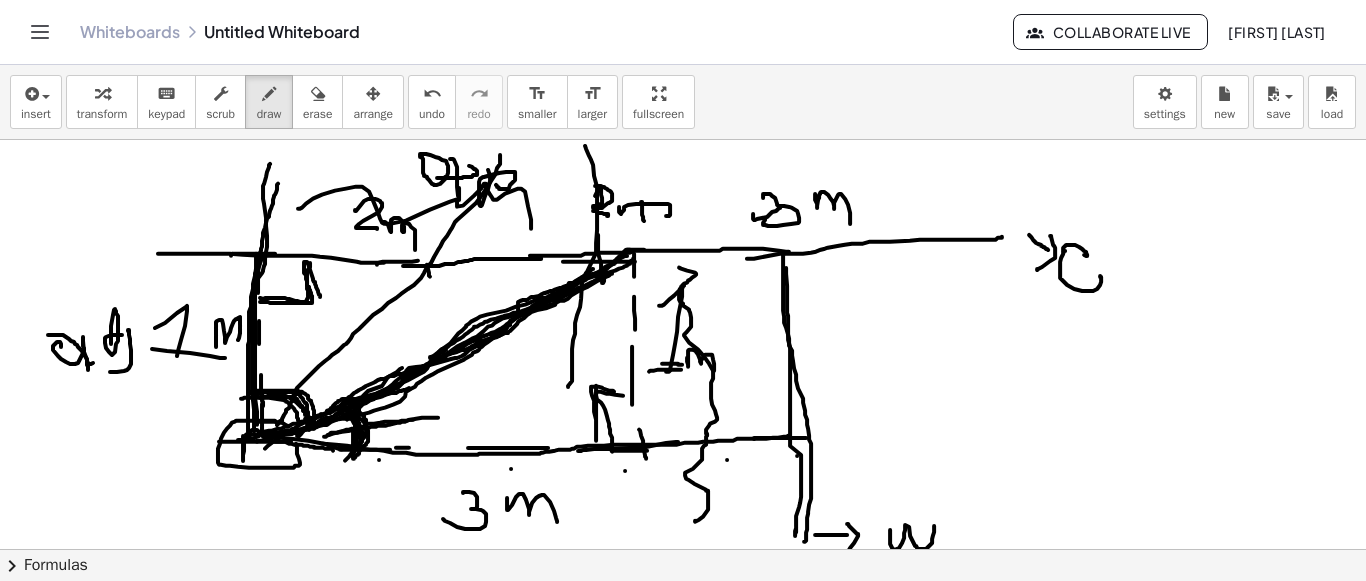 drag, startPoint x: 329, startPoint y: 433, endPoint x: 413, endPoint y: 418, distance: 85.32877 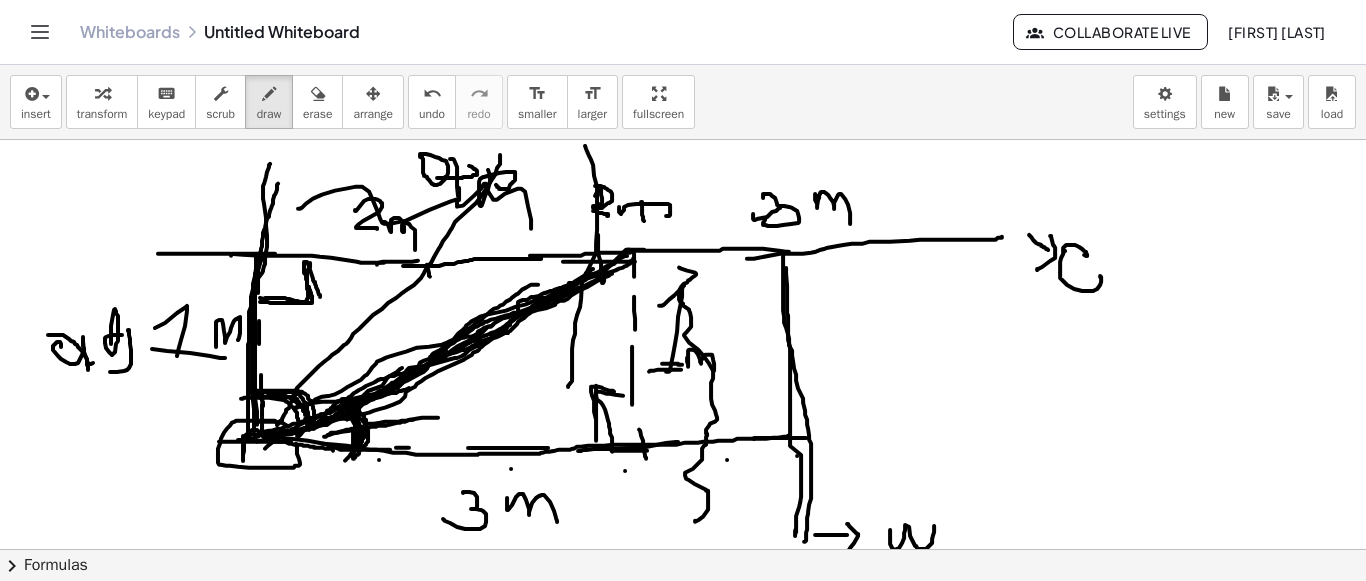 drag, startPoint x: 535, startPoint y: 283, endPoint x: 494, endPoint y: 323, distance: 57.280014 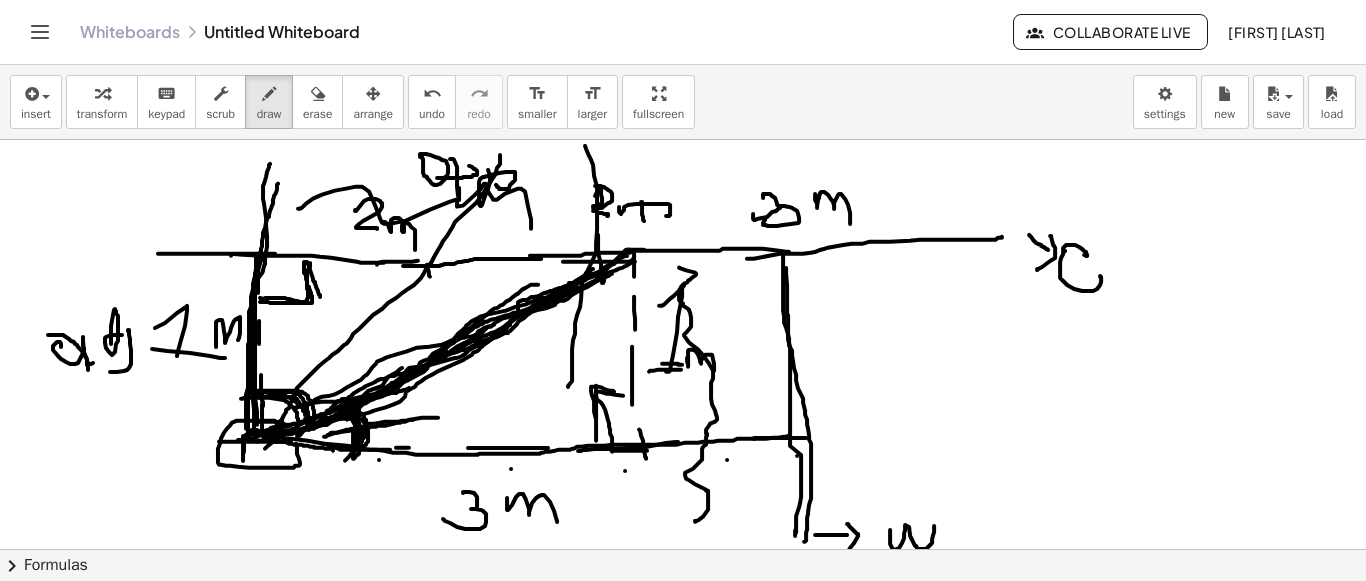 drag, startPoint x: 249, startPoint y: 386, endPoint x: 297, endPoint y: 422, distance: 60 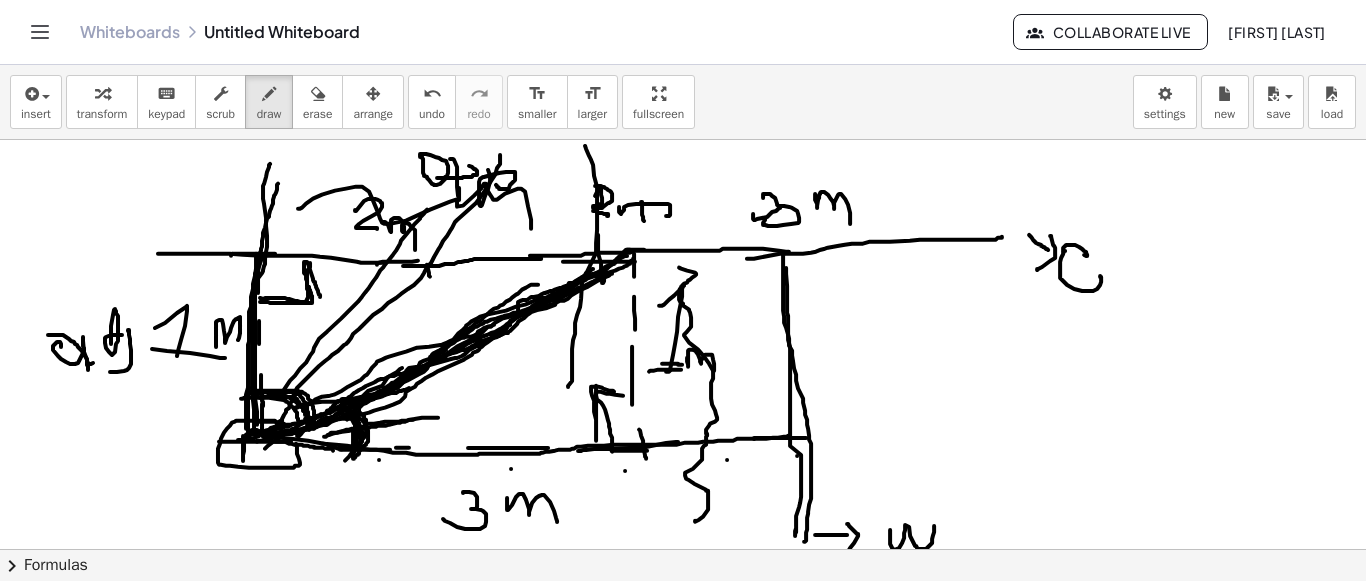 drag, startPoint x: 283, startPoint y: 395, endPoint x: 427, endPoint y: 208, distance: 236.01907 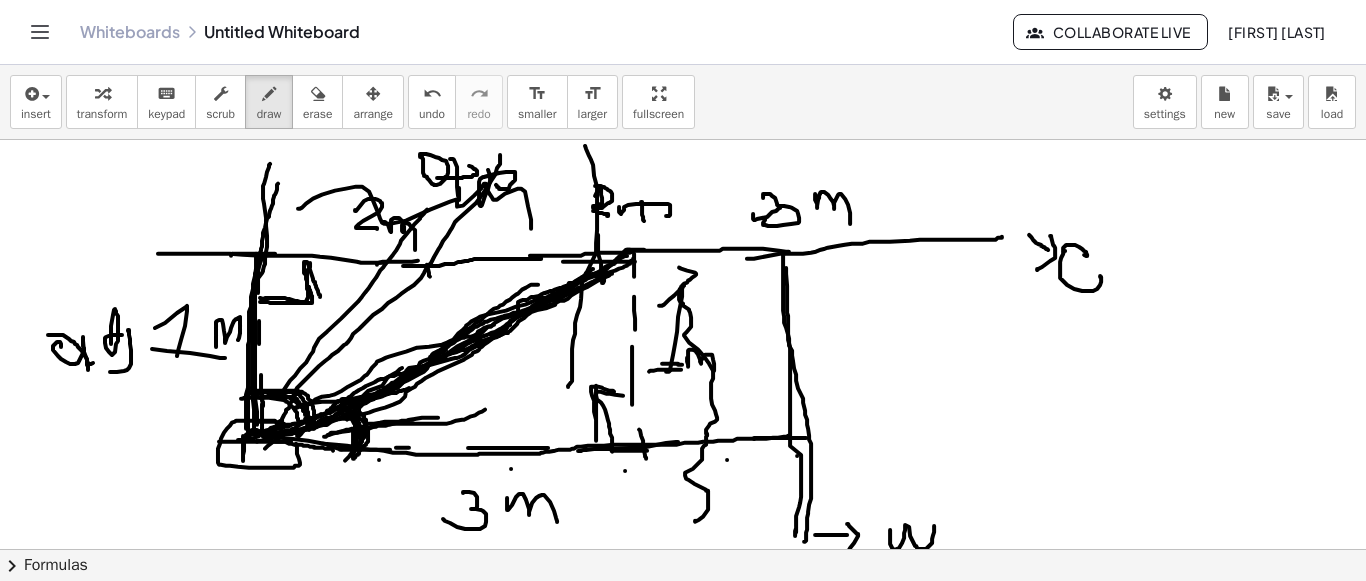 drag, startPoint x: 358, startPoint y: 430, endPoint x: 485, endPoint y: 408, distance: 128.89143 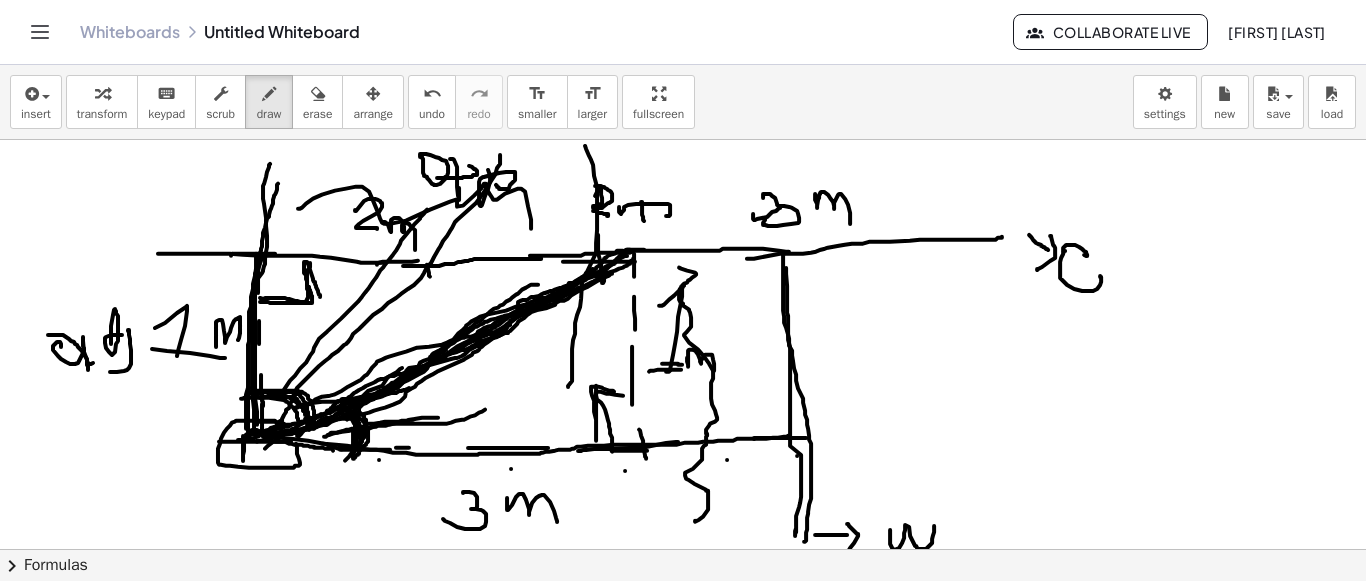 drag, startPoint x: 623, startPoint y: 249, endPoint x: 445, endPoint y: 357, distance: 208.20183 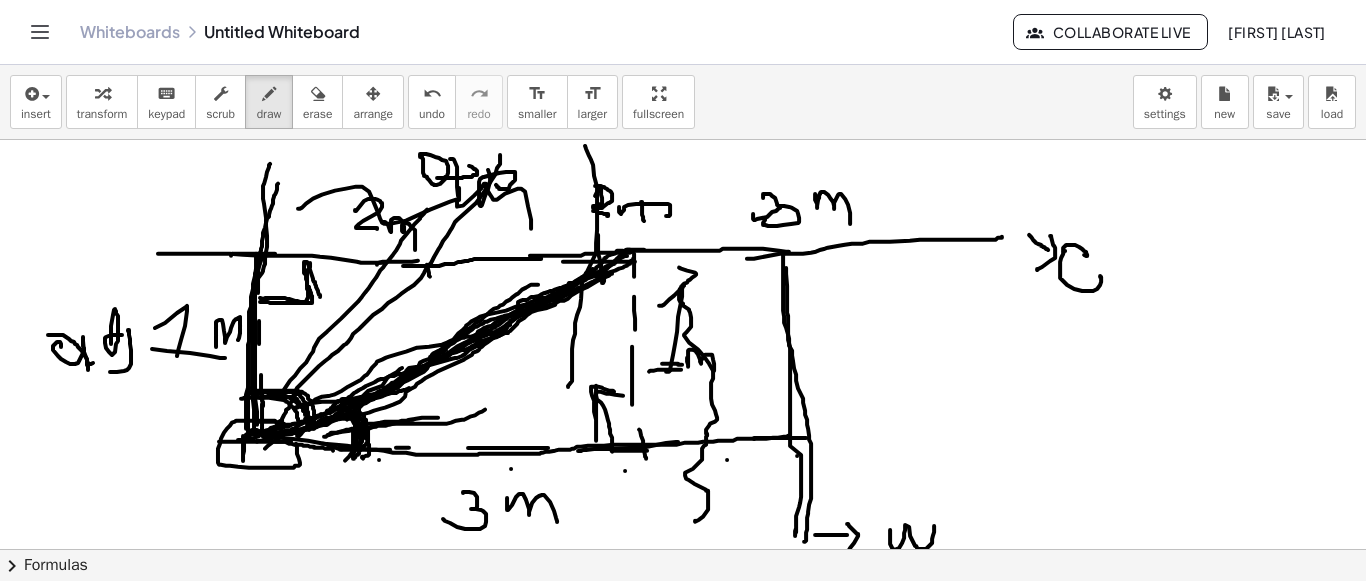 drag, startPoint x: 339, startPoint y: 415, endPoint x: 363, endPoint y: 457, distance: 48.373547 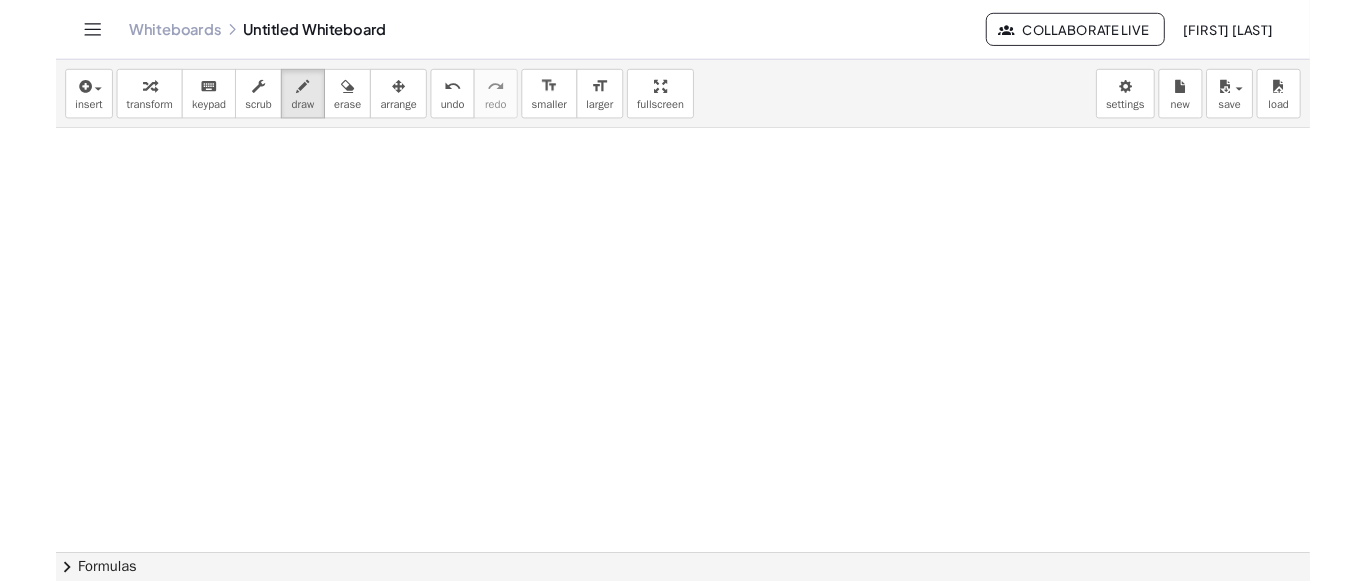 scroll, scrollTop: 2824, scrollLeft: 0, axis: vertical 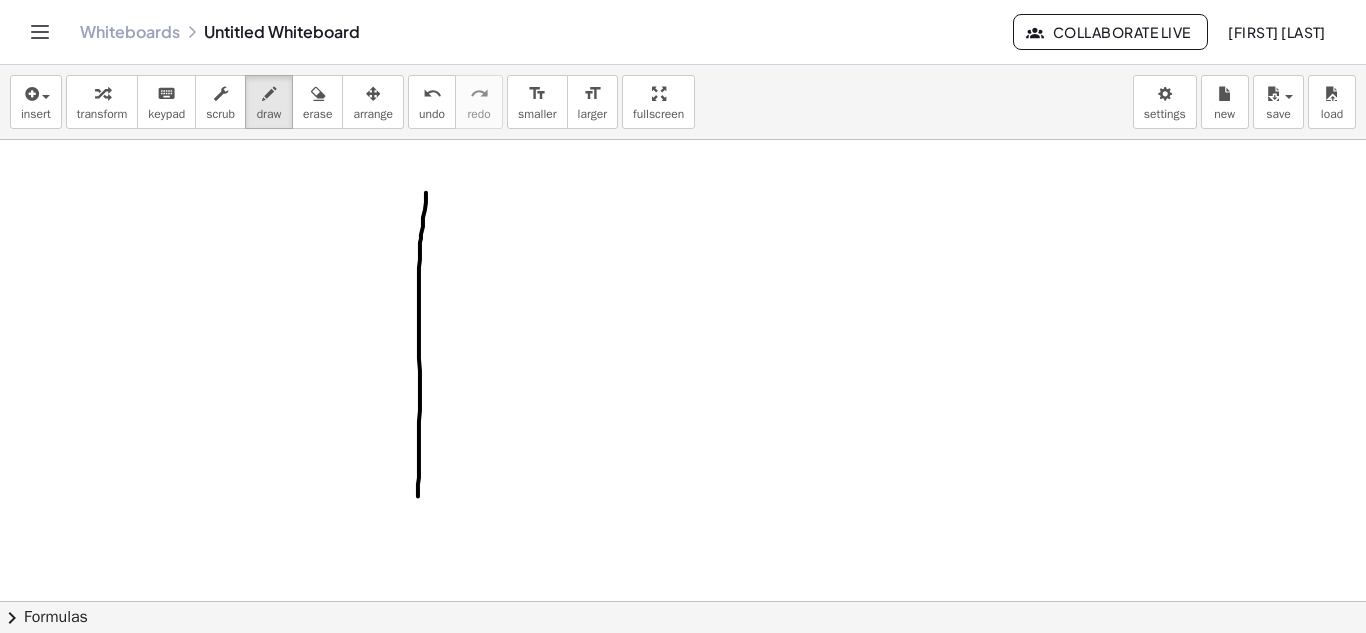 drag, startPoint x: 426, startPoint y: 193, endPoint x: 418, endPoint y: 518, distance: 325.09845 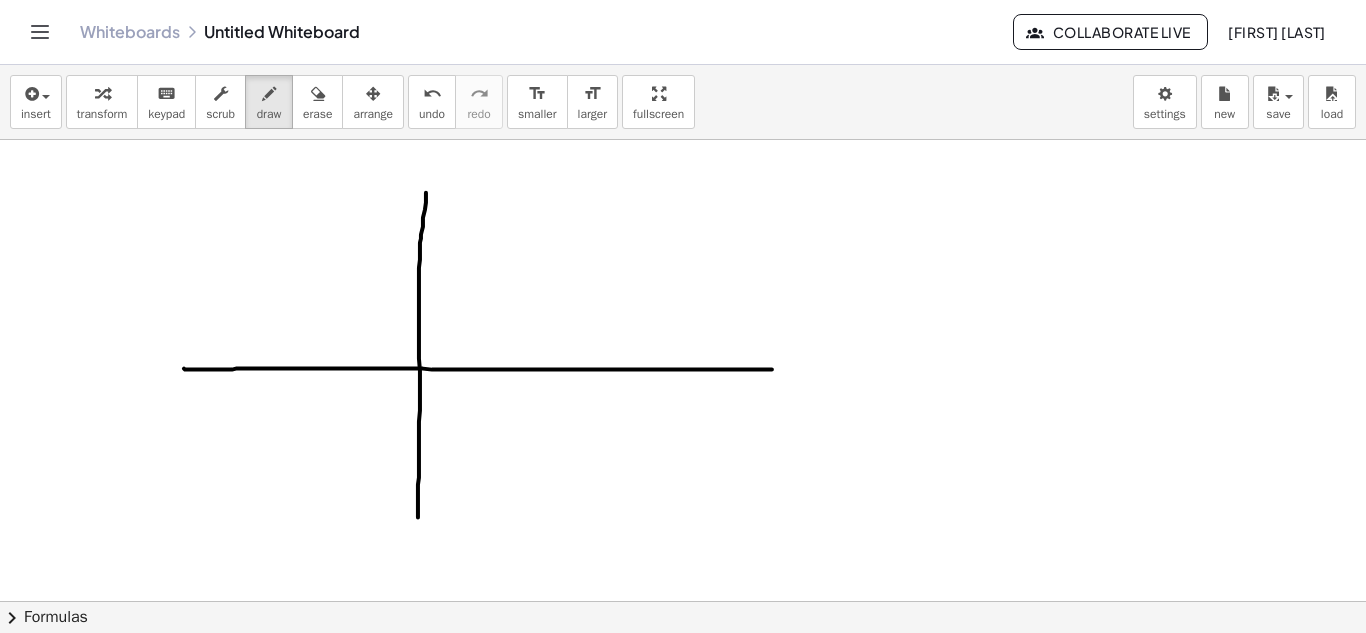 drag, startPoint x: 184, startPoint y: 369, endPoint x: 774, endPoint y: 369, distance: 590 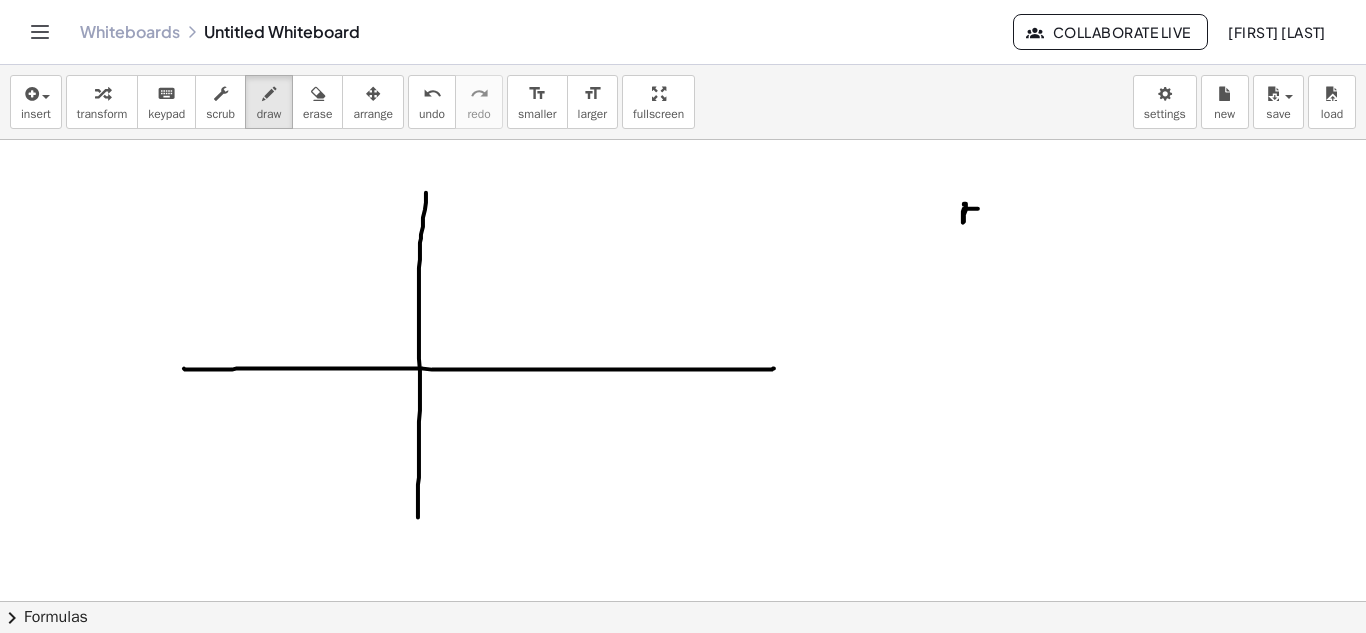 drag, startPoint x: 964, startPoint y: 205, endPoint x: 987, endPoint y: 207, distance: 23.086792 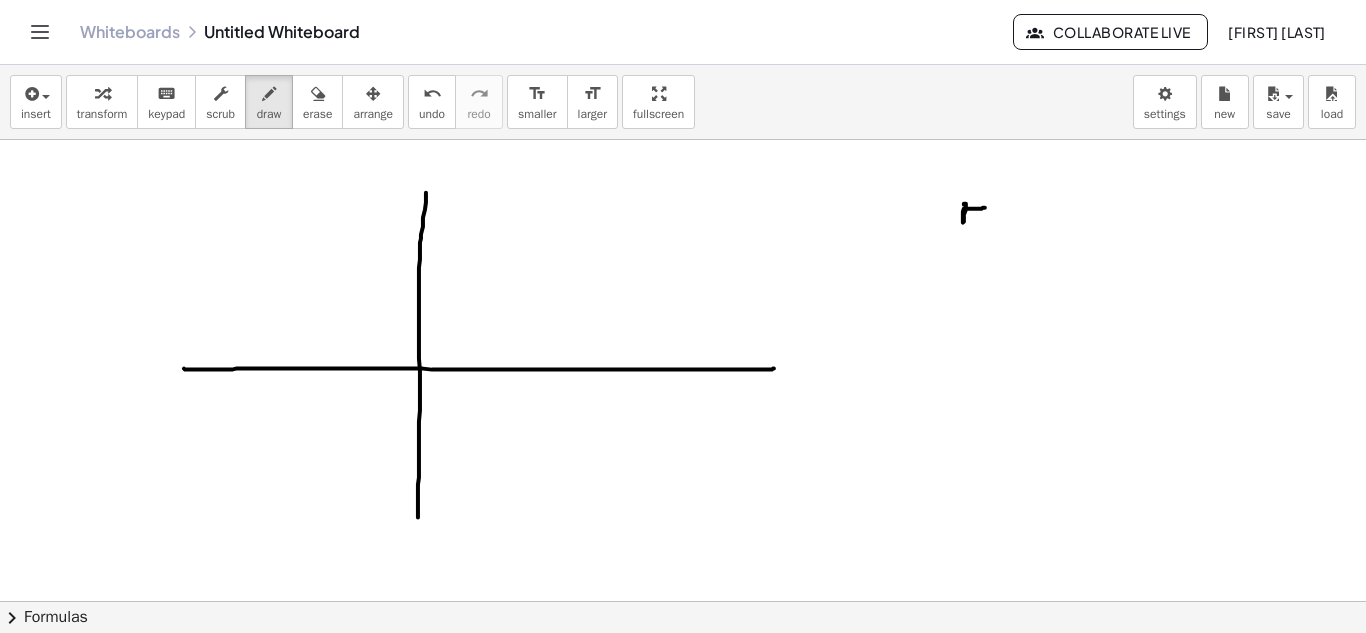 drag, startPoint x: 1004, startPoint y: 203, endPoint x: 1001, endPoint y: 216, distance: 13.341664 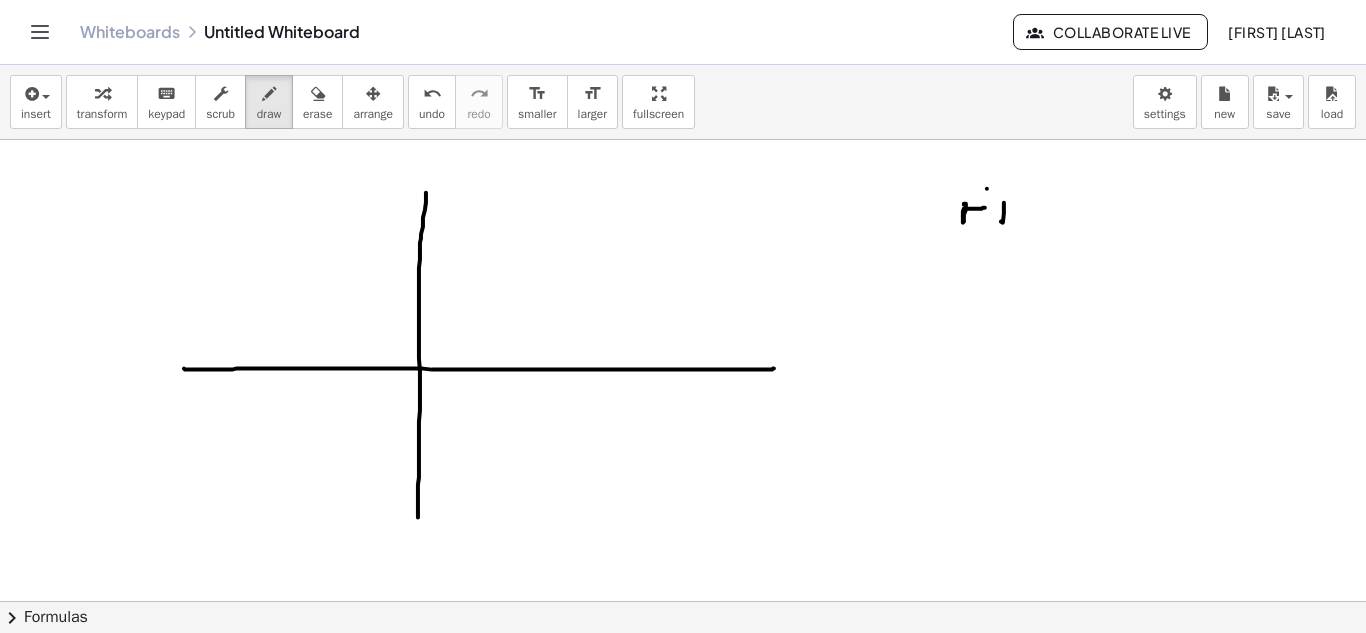 click at bounding box center [683, -1042] 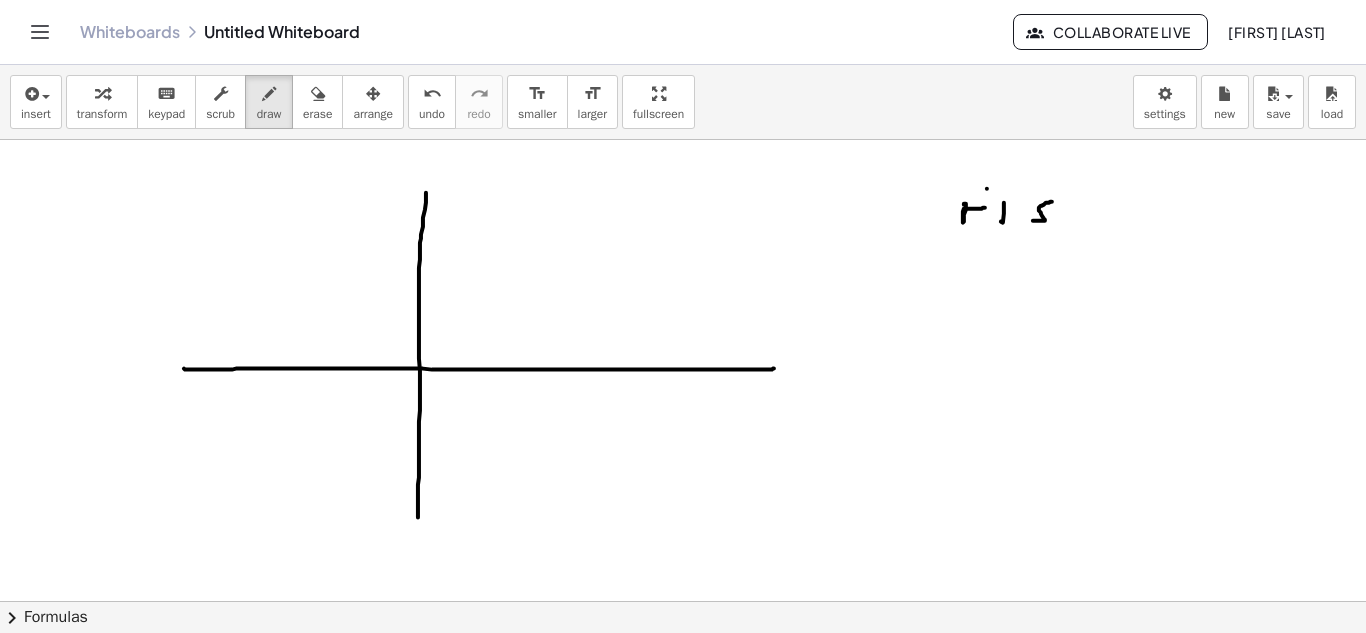 drag, startPoint x: 1049, startPoint y: 203, endPoint x: 1029, endPoint y: 221, distance: 26.907248 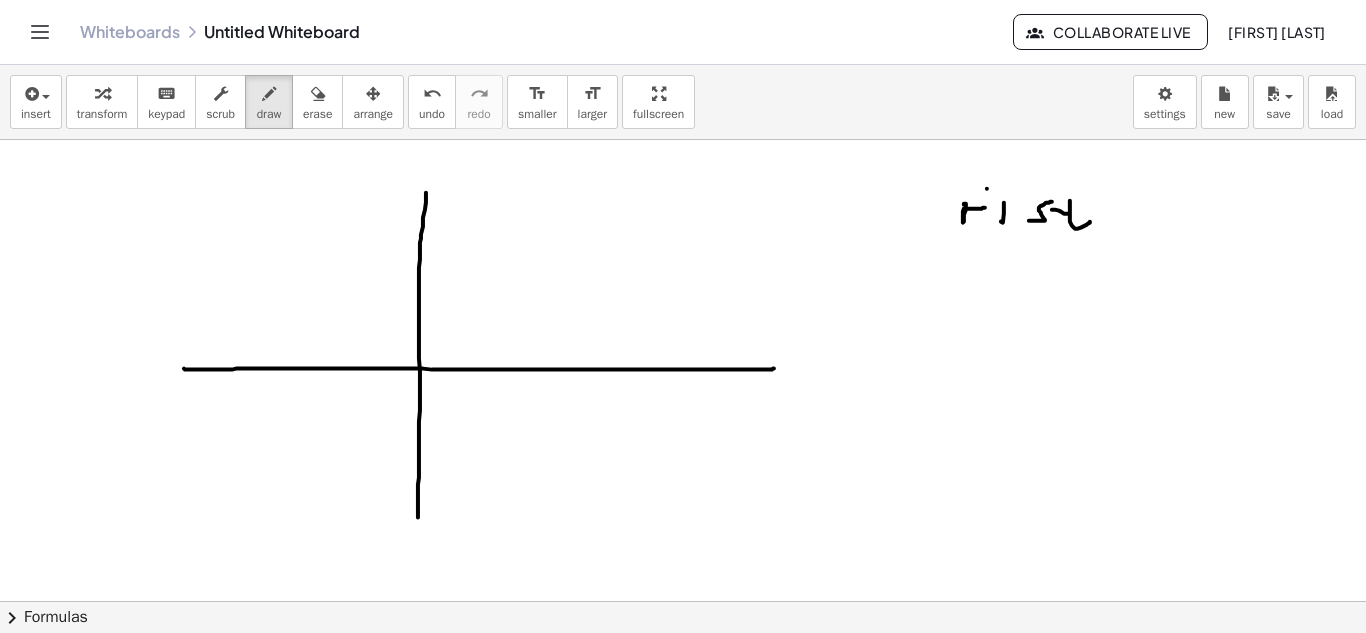 drag, startPoint x: 1053, startPoint y: 210, endPoint x: 1090, endPoint y: 222, distance: 38.8973 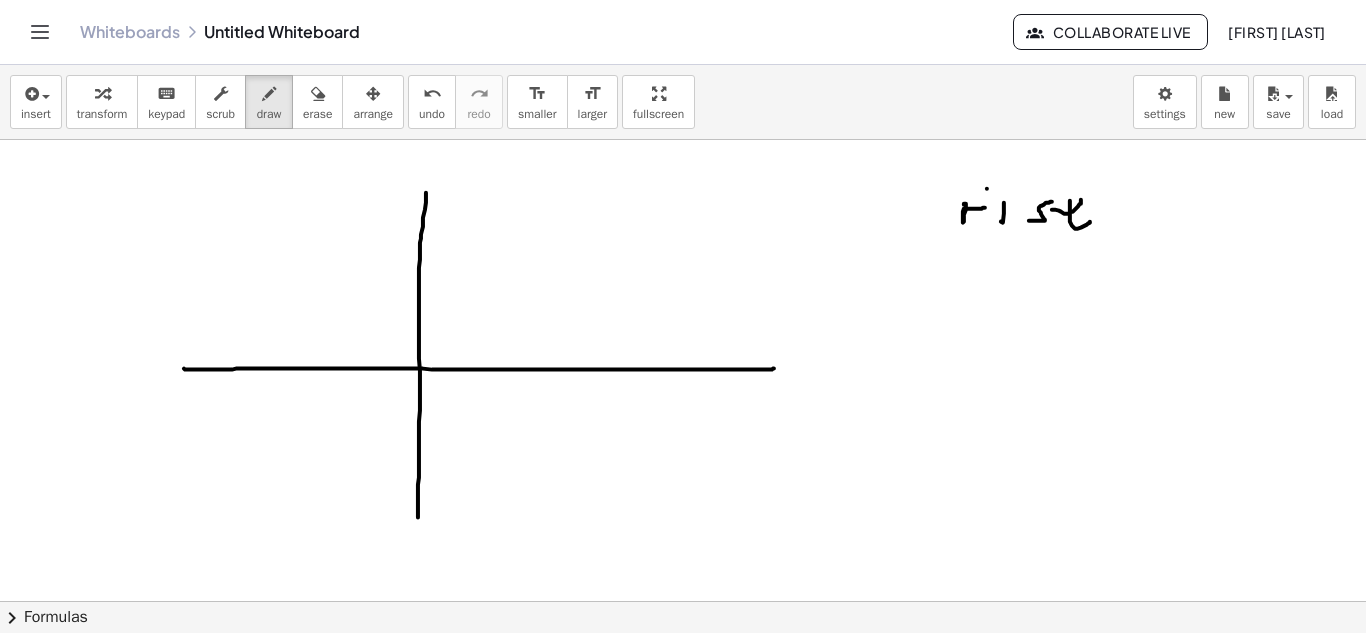 click at bounding box center (683, -1042) 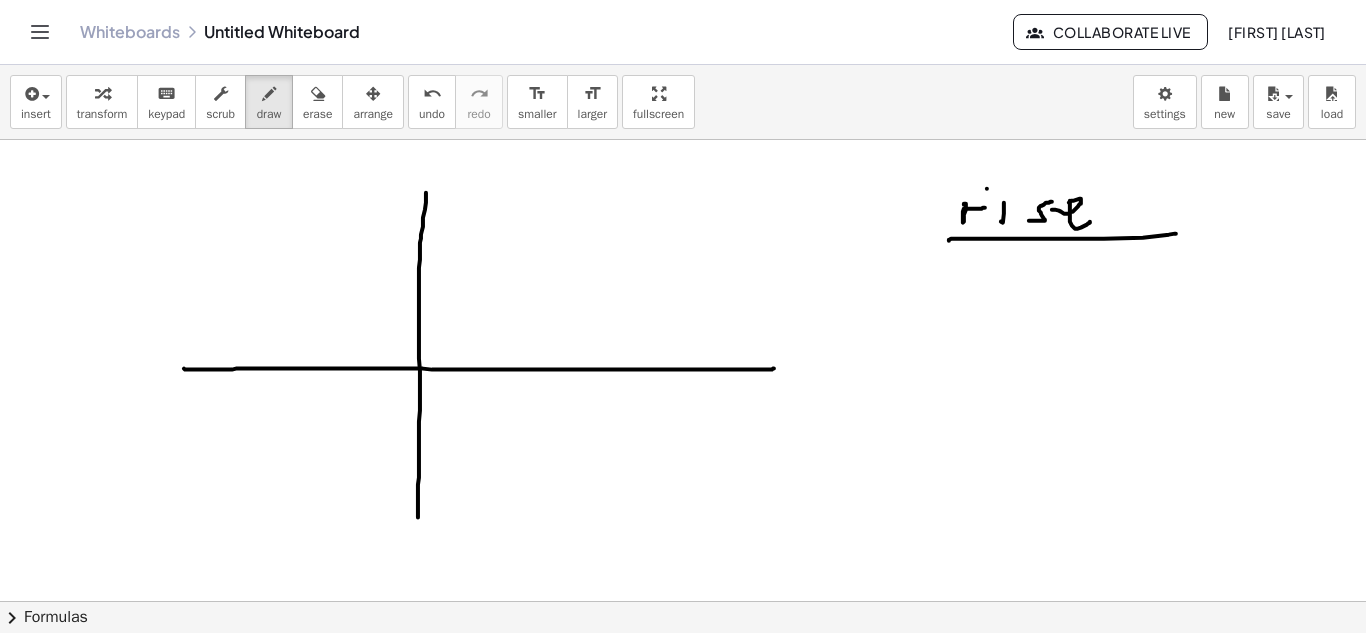 drag, startPoint x: 949, startPoint y: 241, endPoint x: 1016, endPoint y: 267, distance: 71.867935 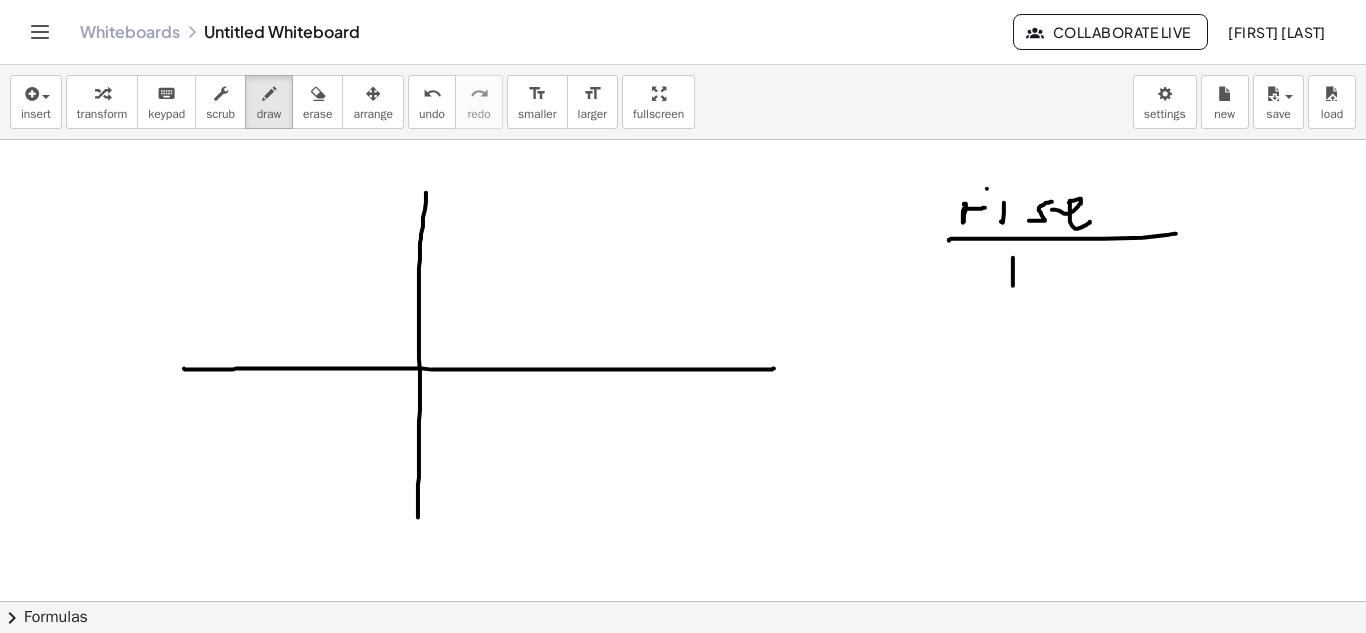 drag, startPoint x: 1013, startPoint y: 258, endPoint x: 1069, endPoint y: 263, distance: 56.22277 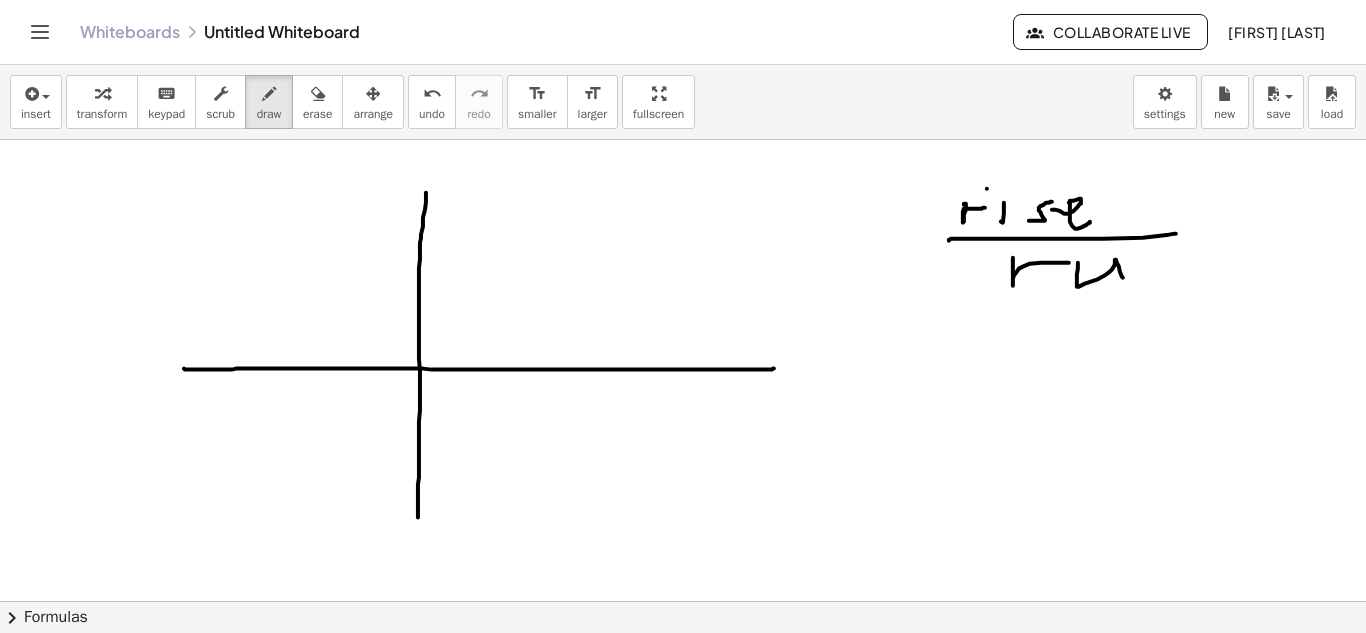 drag, startPoint x: 1078, startPoint y: 263, endPoint x: 1123, endPoint y: 278, distance: 47.434166 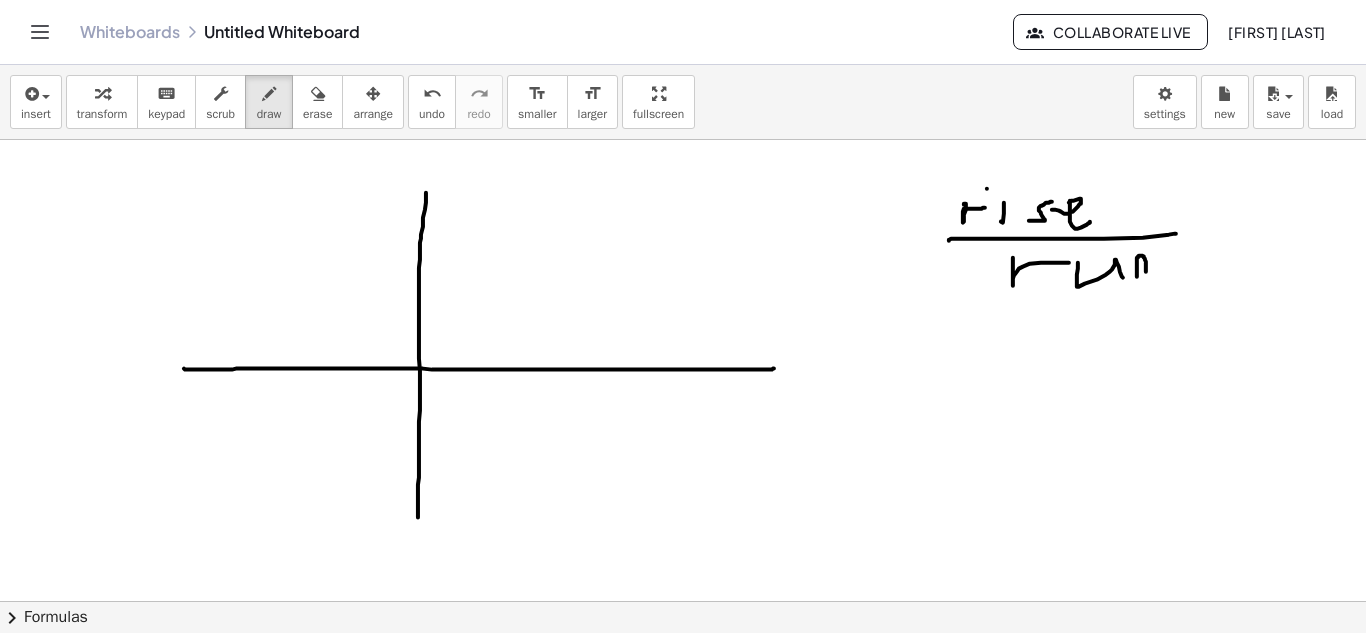 drag, startPoint x: 1137, startPoint y: 258, endPoint x: 1146, endPoint y: 272, distance: 16.643316 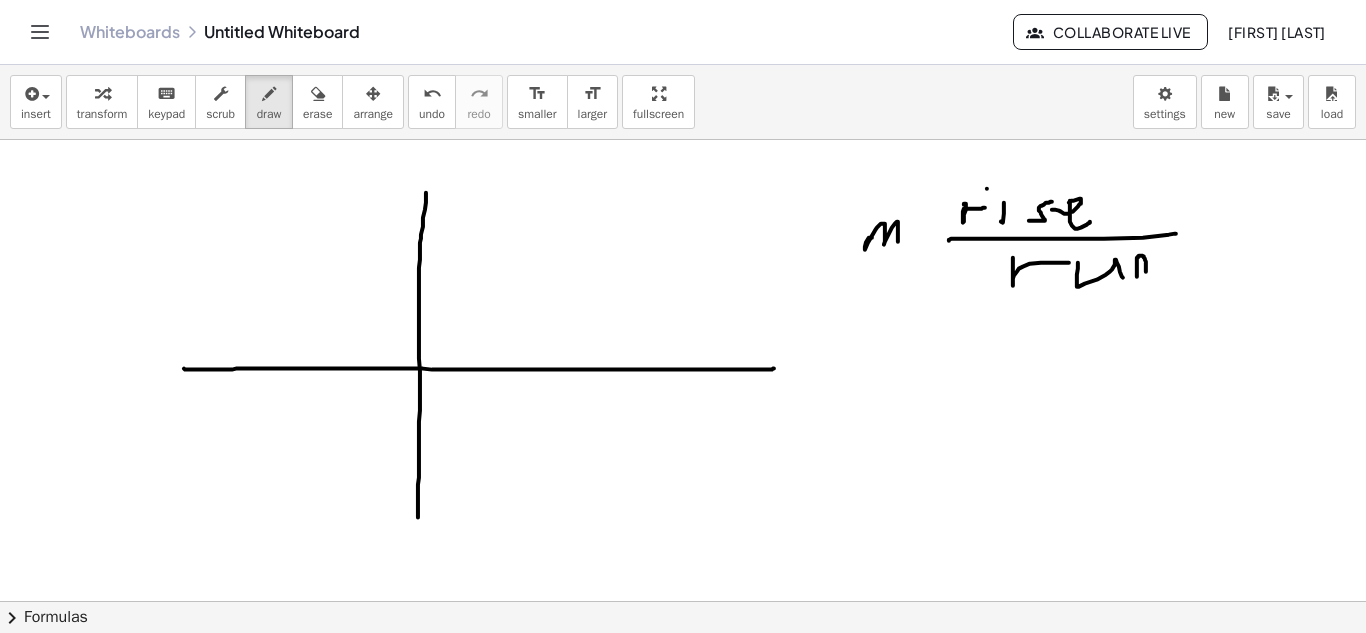drag, startPoint x: 872, startPoint y: 238, endPoint x: 902, endPoint y: 244, distance: 30.594116 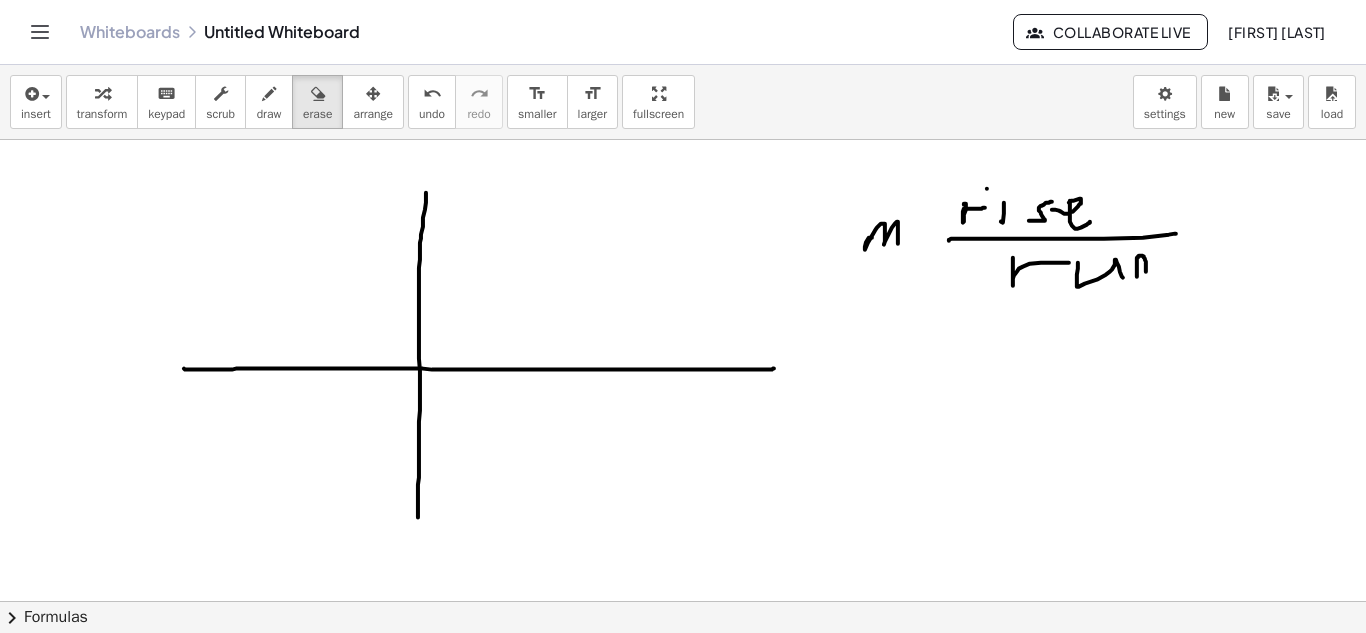 drag, startPoint x: 324, startPoint y: 109, endPoint x: 840, endPoint y: 198, distance: 523.61914 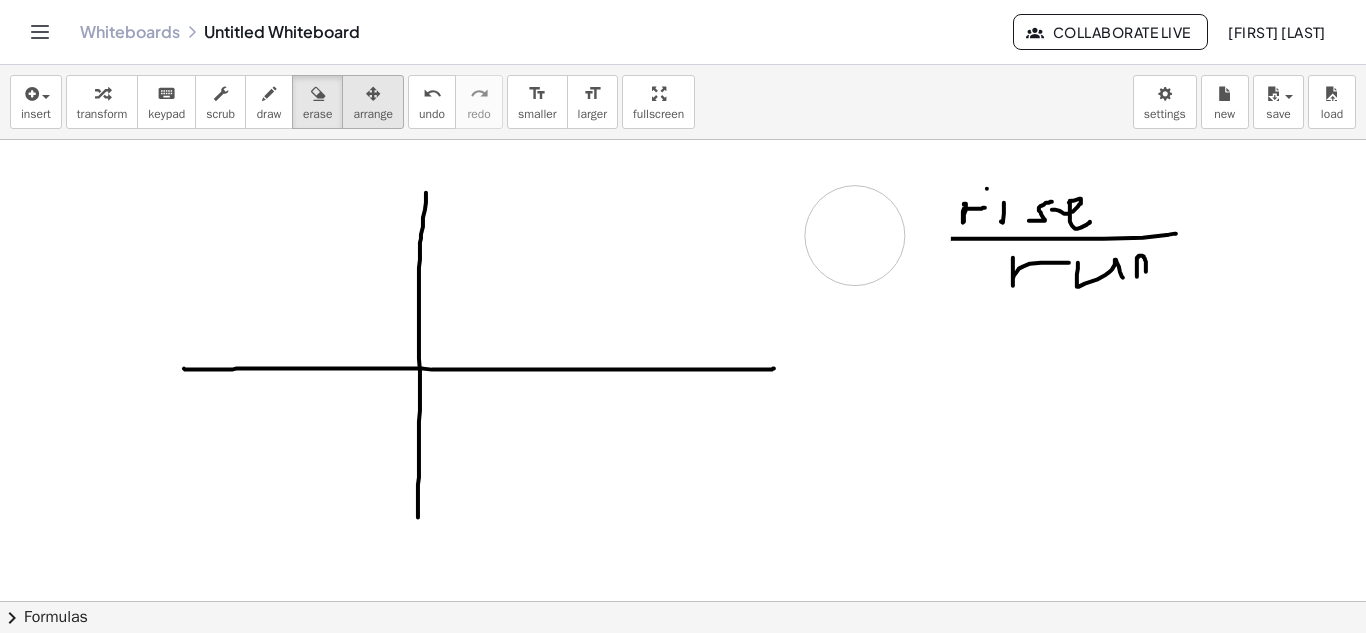 drag, startPoint x: 886, startPoint y: 238, endPoint x: 404, endPoint y: 80, distance: 507.23566 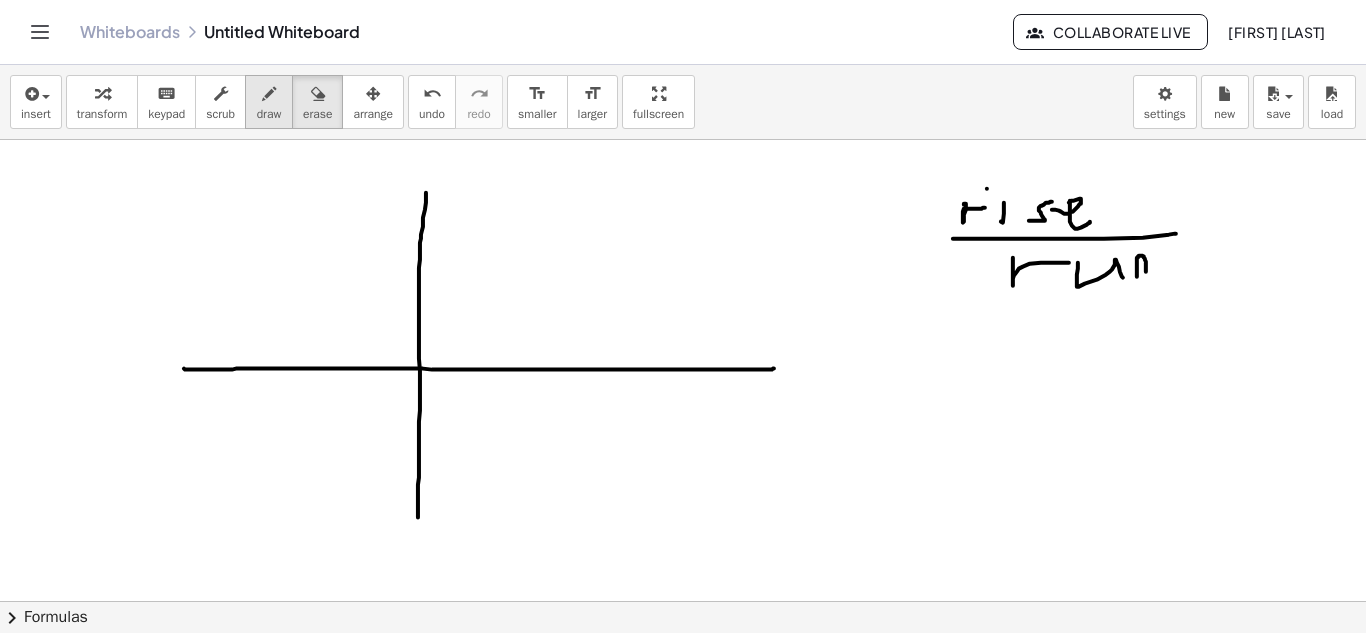 click at bounding box center [269, 93] 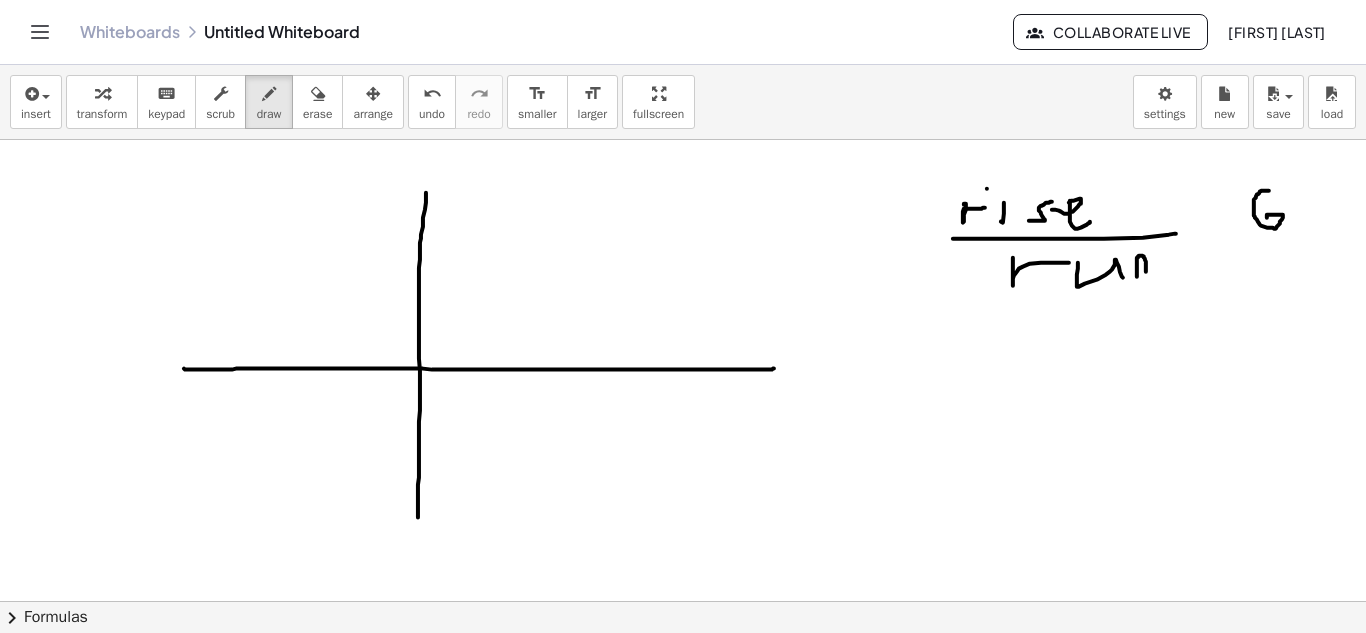 drag, startPoint x: 1269, startPoint y: 191, endPoint x: 1261, endPoint y: 222, distance: 32.01562 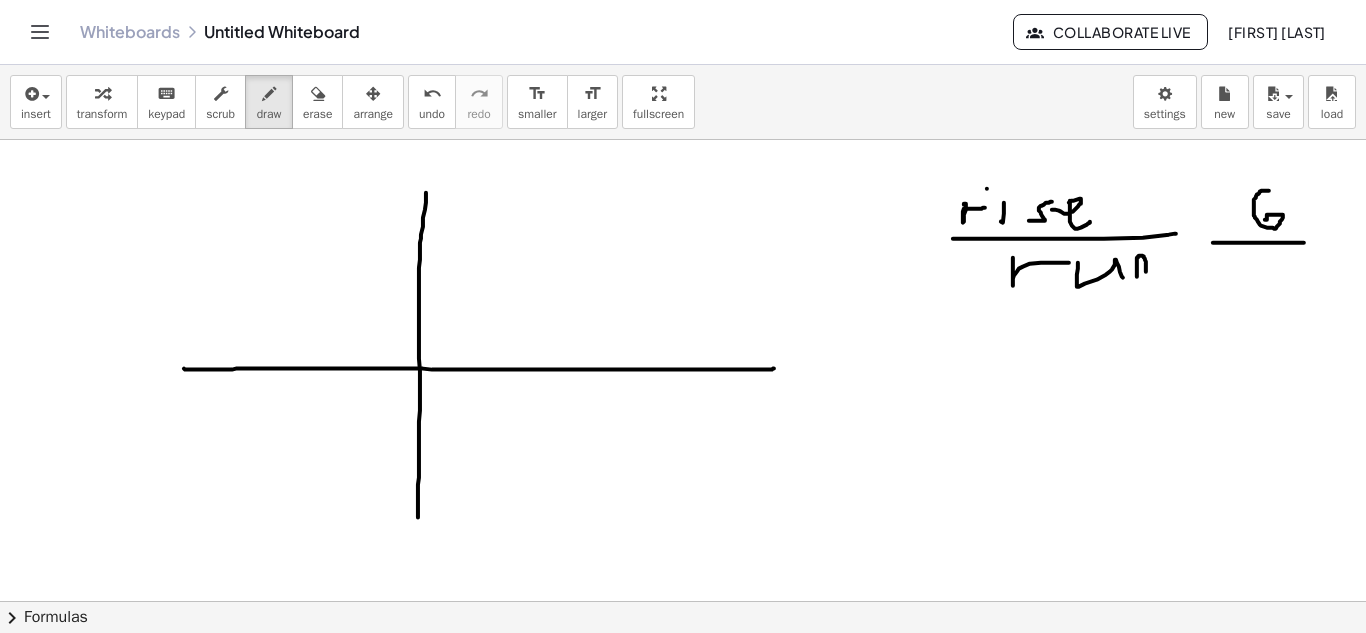 drag, startPoint x: 1213, startPoint y: 243, endPoint x: 1295, endPoint y: 246, distance: 82.05486 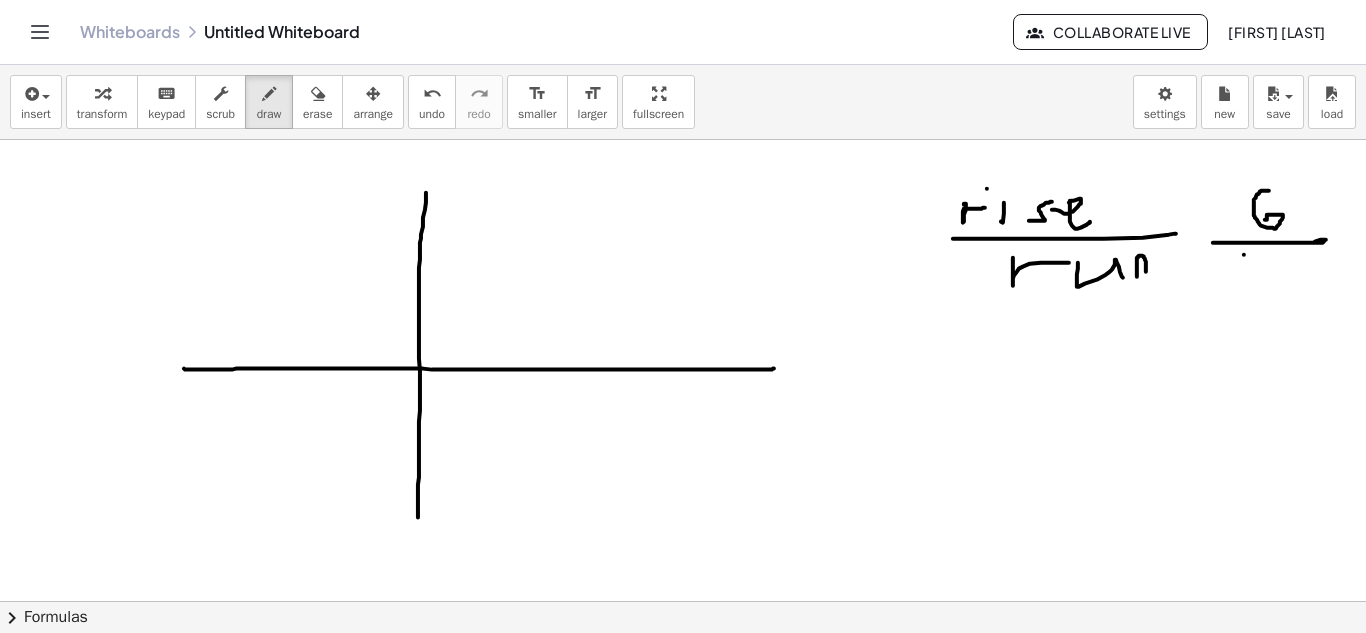drag, startPoint x: 1244, startPoint y: 255, endPoint x: 1234, endPoint y: 287, distance: 33.526108 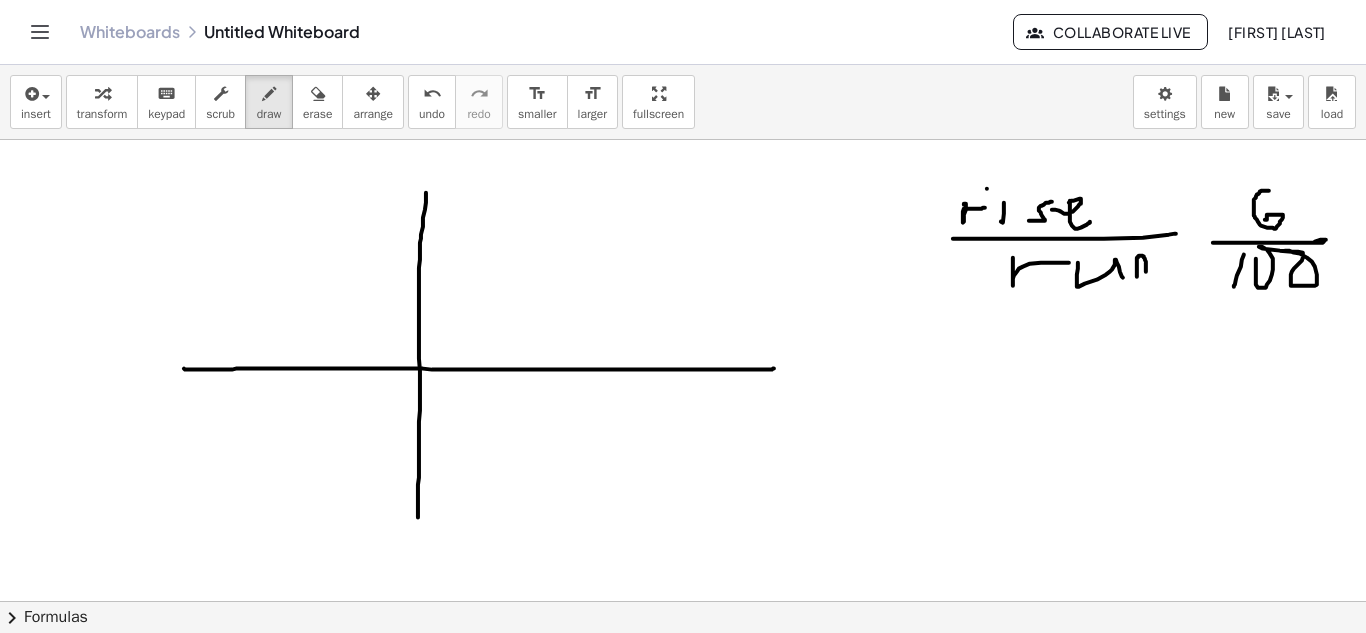 drag, startPoint x: 1256, startPoint y: 259, endPoint x: 1286, endPoint y: 273, distance: 33.105892 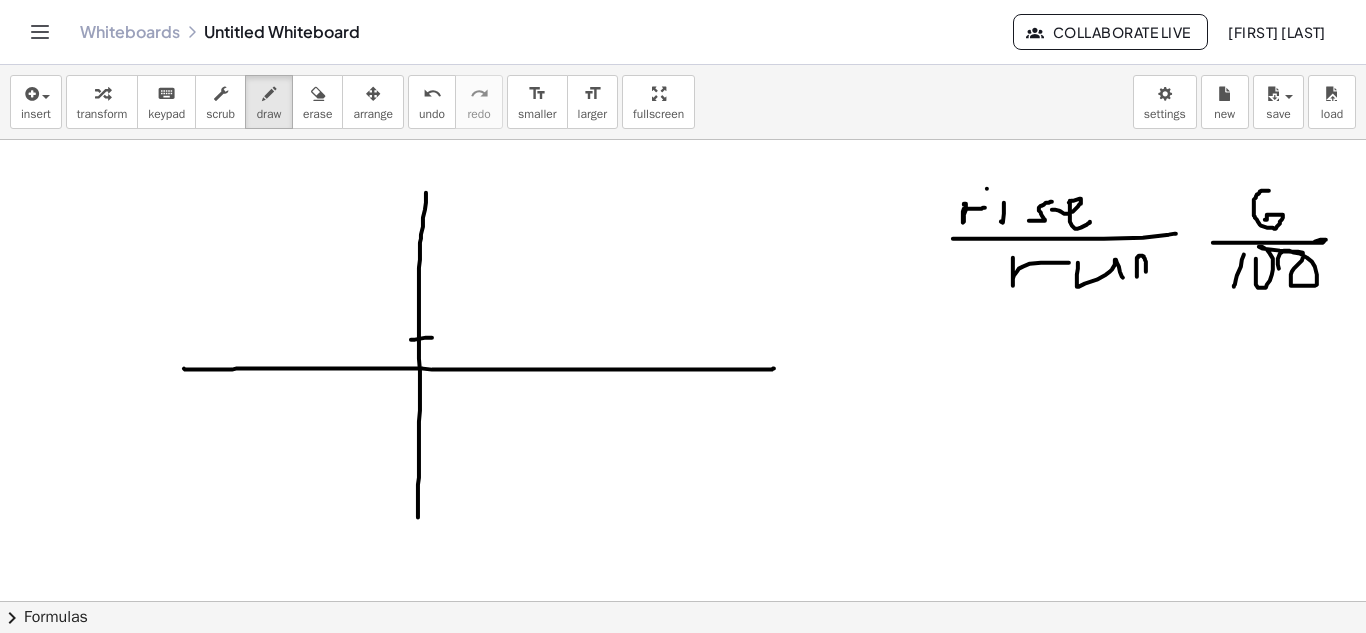 drag, startPoint x: 411, startPoint y: 340, endPoint x: 426, endPoint y: 328, distance: 19.209373 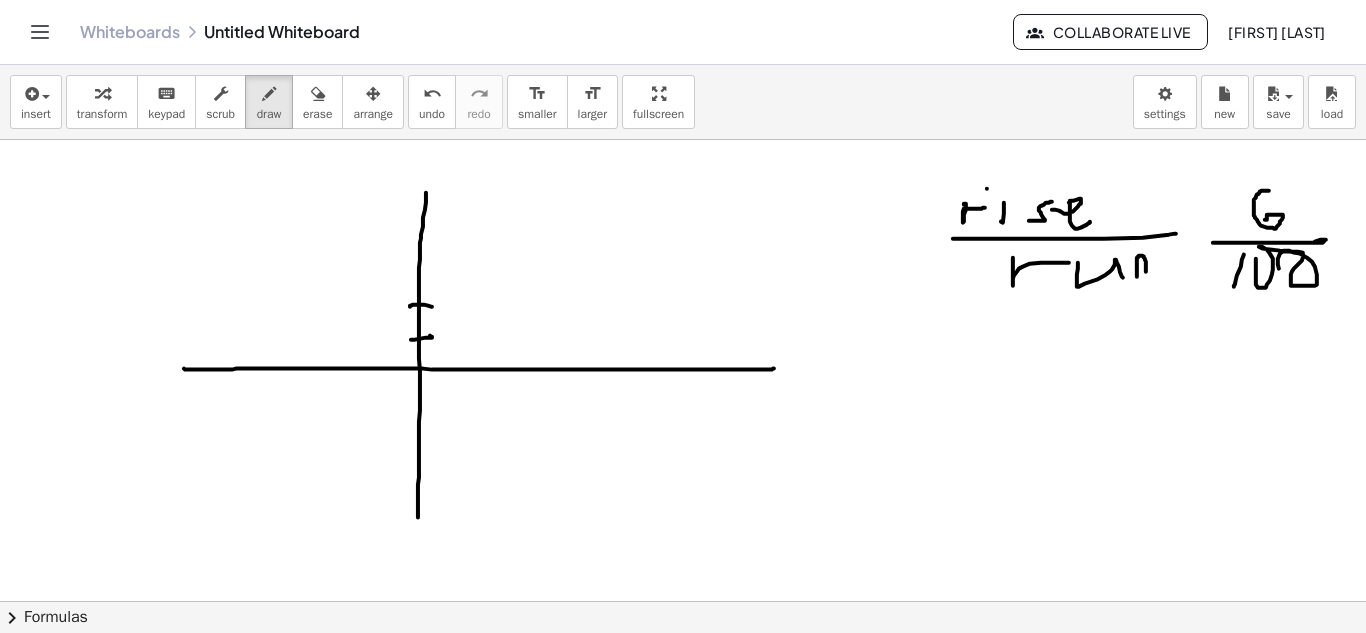 drag, startPoint x: 410, startPoint y: 306, endPoint x: 438, endPoint y: 307, distance: 28.01785 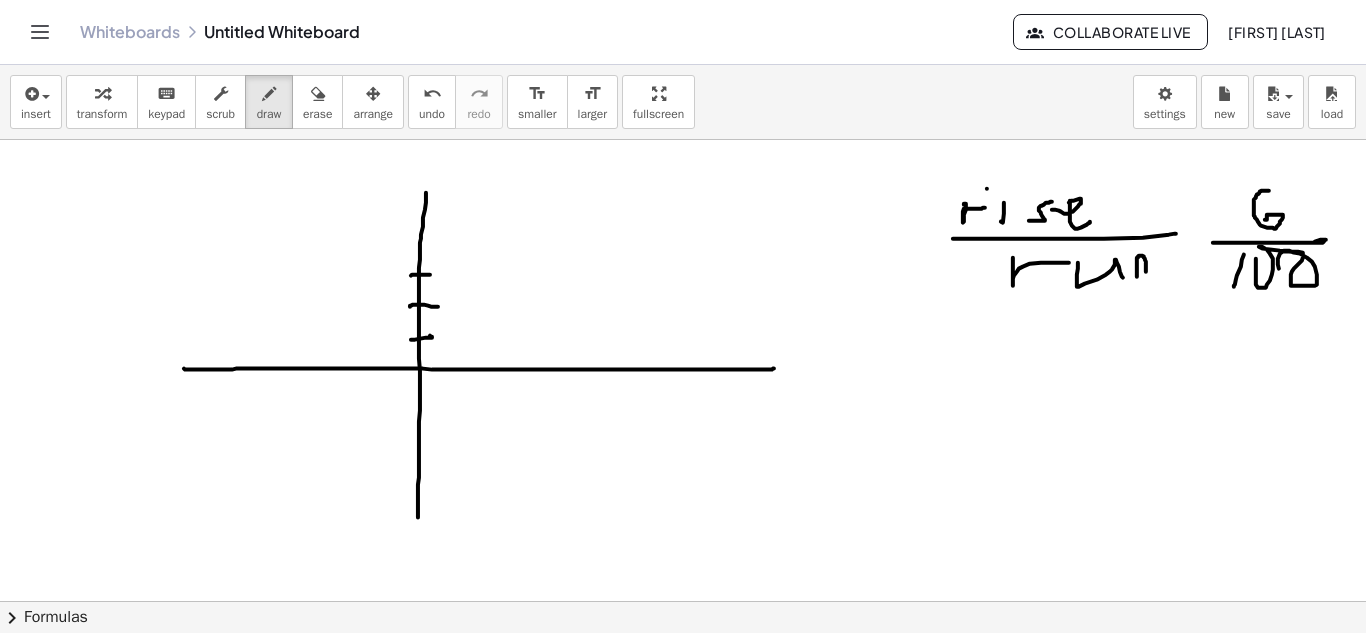 drag, startPoint x: 411, startPoint y: 276, endPoint x: 427, endPoint y: 272, distance: 16.492422 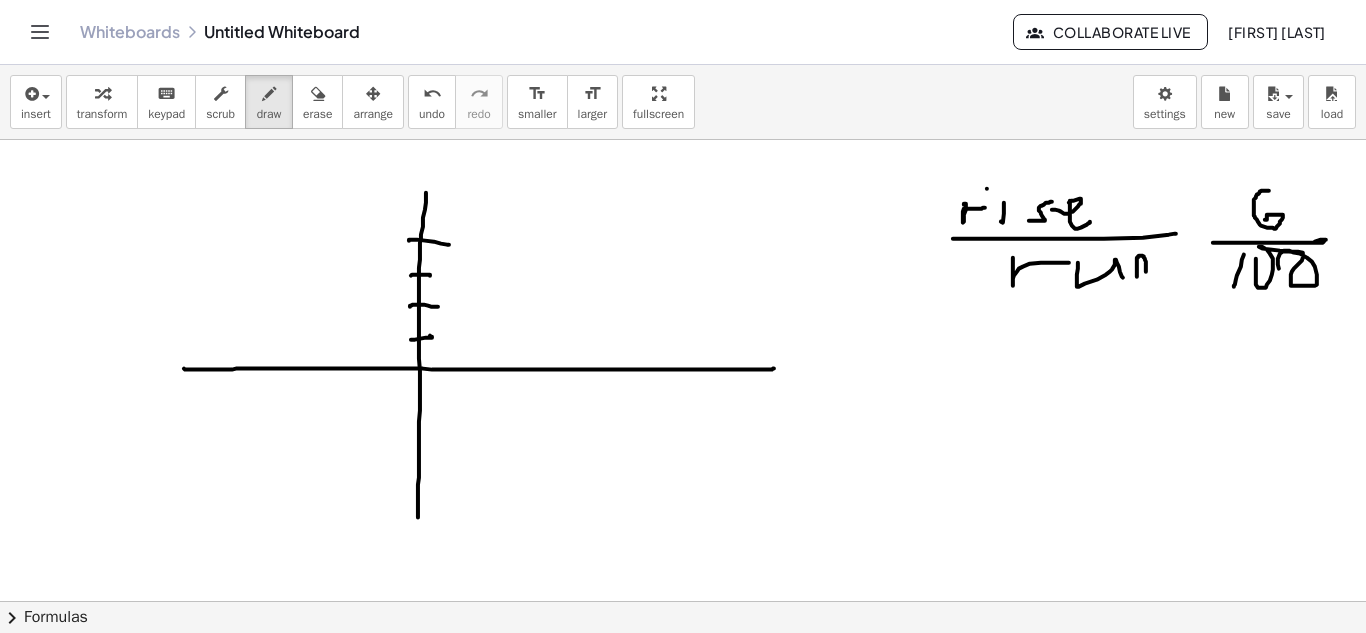 drag, startPoint x: 409, startPoint y: 241, endPoint x: 449, endPoint y: 245, distance: 40.1995 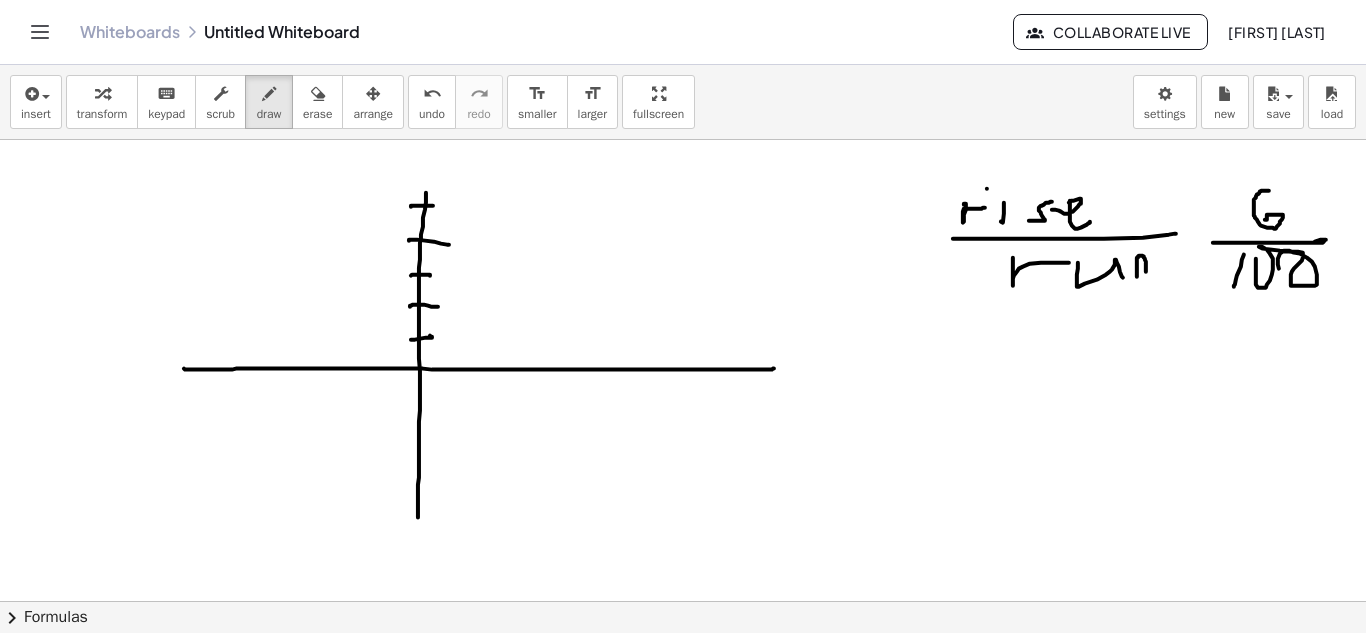 drag, startPoint x: 411, startPoint y: 207, endPoint x: 444, endPoint y: 208, distance: 33.01515 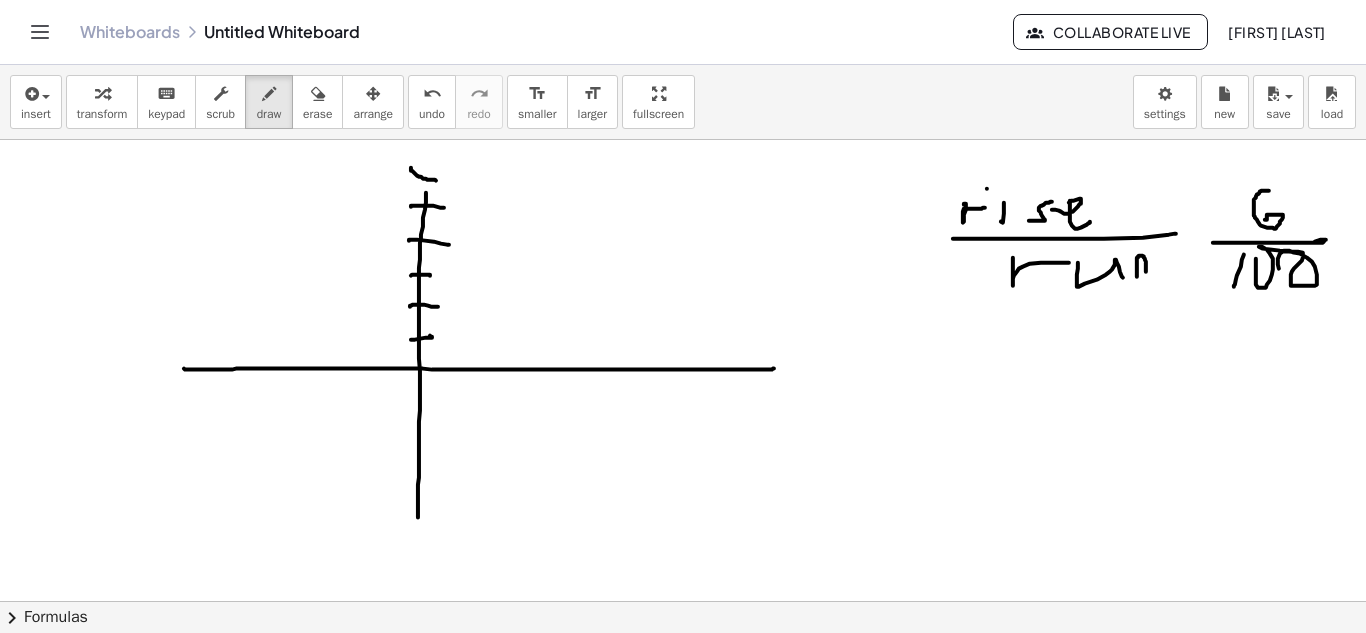 drag, startPoint x: 411, startPoint y: 168, endPoint x: 439, endPoint y: 181, distance: 30.870699 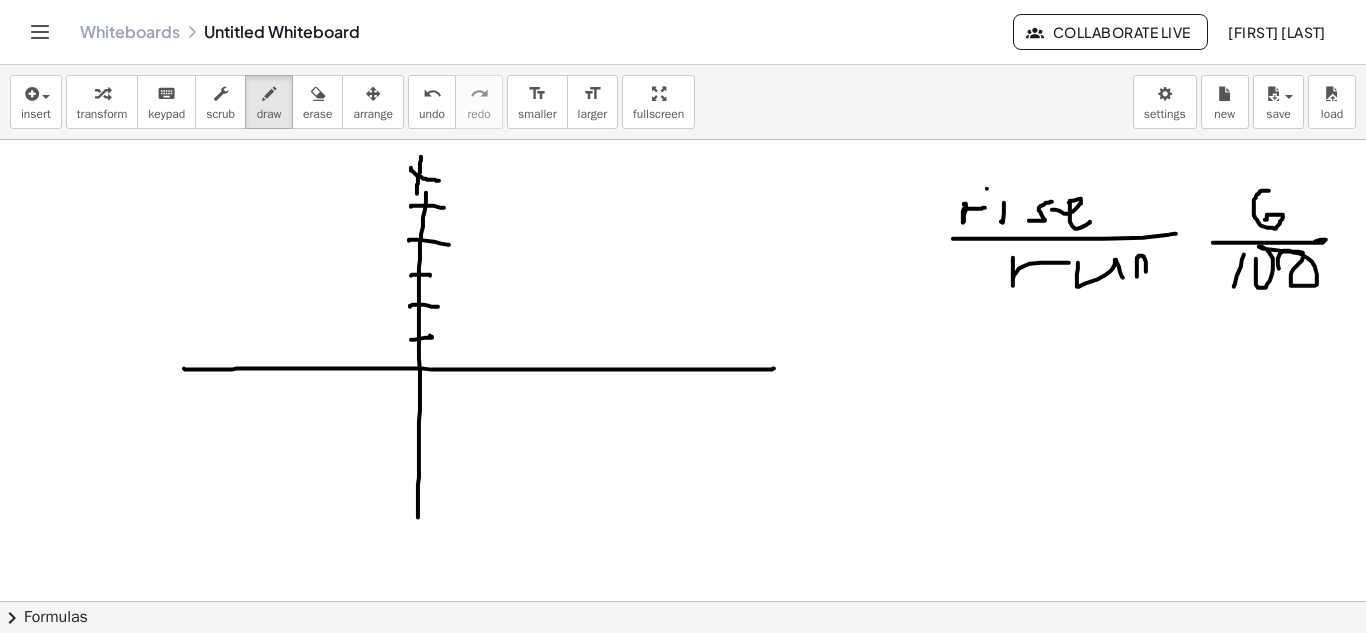 drag, startPoint x: 420, startPoint y: 170, endPoint x: 417, endPoint y: 194, distance: 24.186773 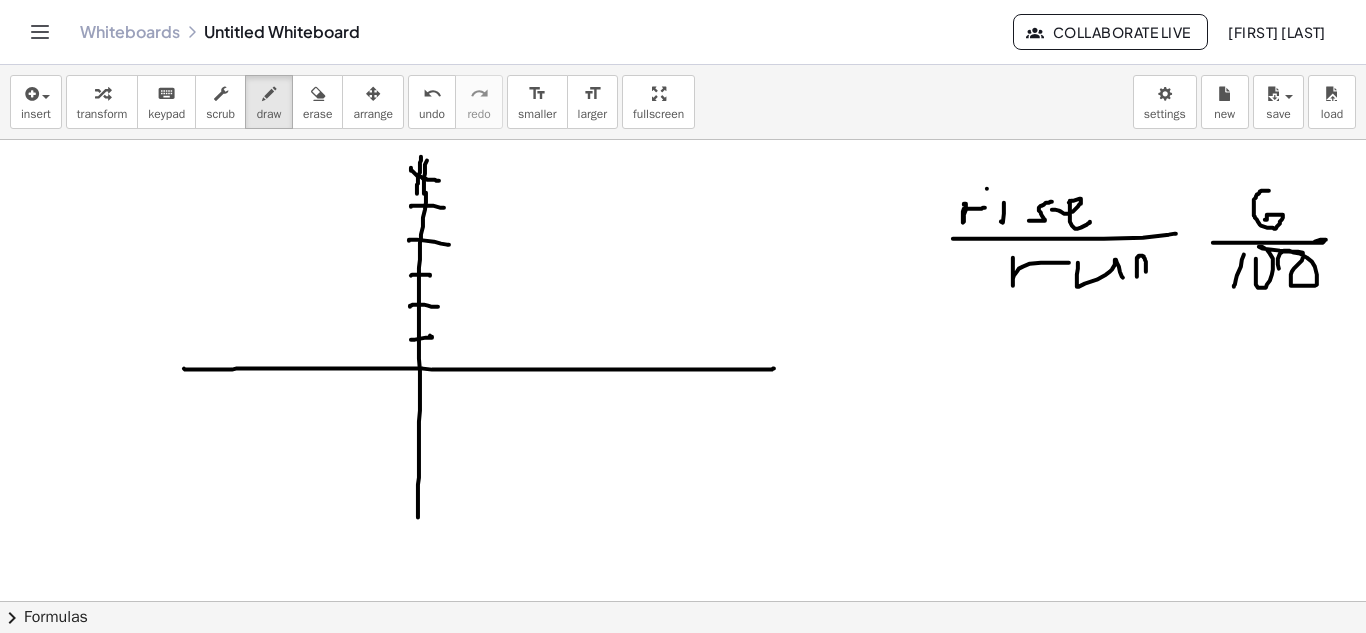 drag, startPoint x: 425, startPoint y: 165, endPoint x: 424, endPoint y: 200, distance: 35.014282 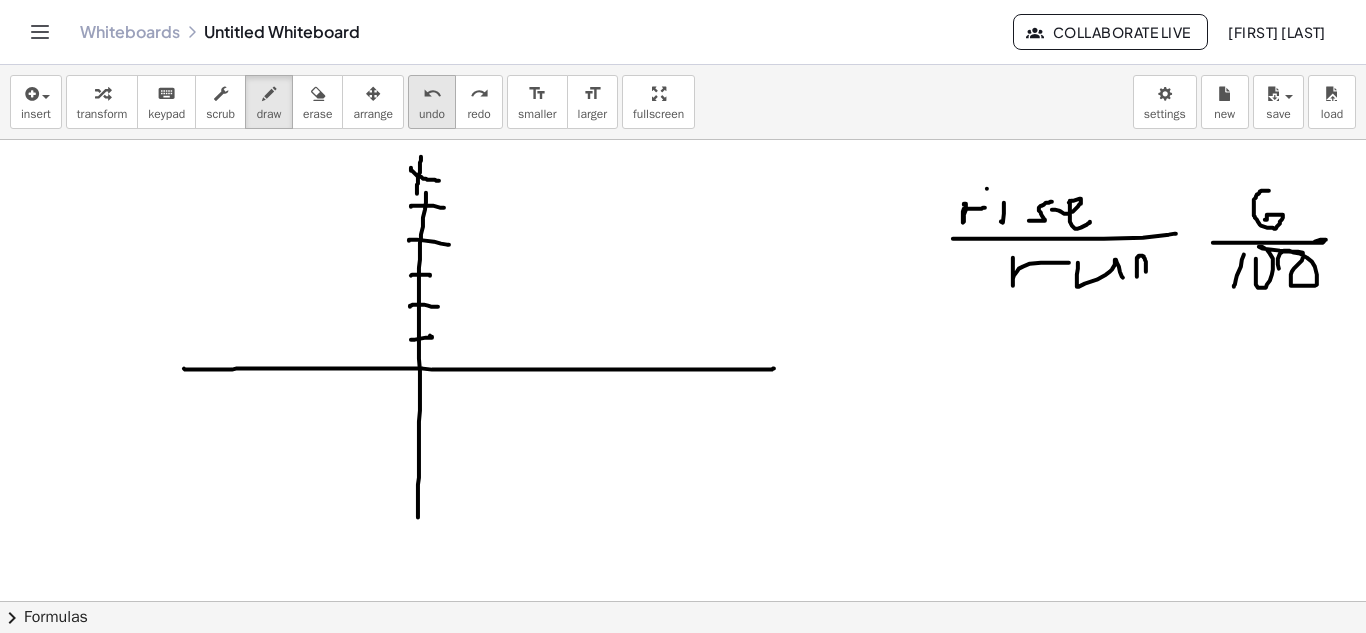 click on "undo" at bounding box center (432, 114) 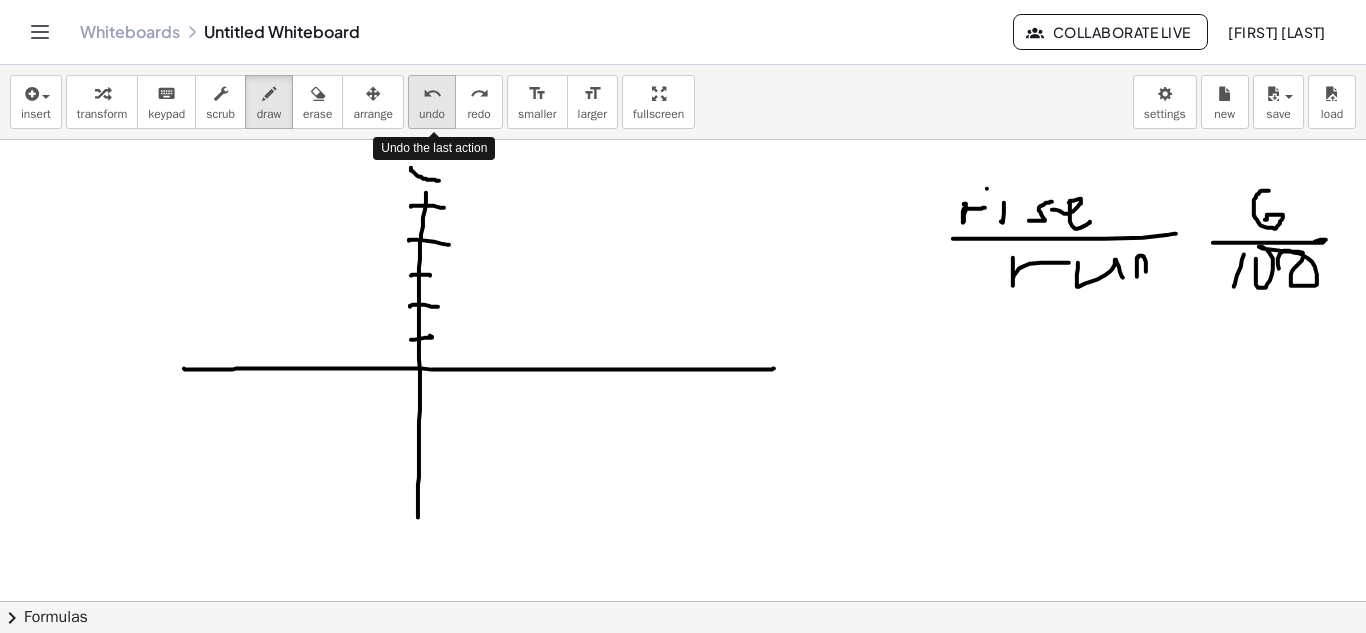 click on "undo" at bounding box center [432, 114] 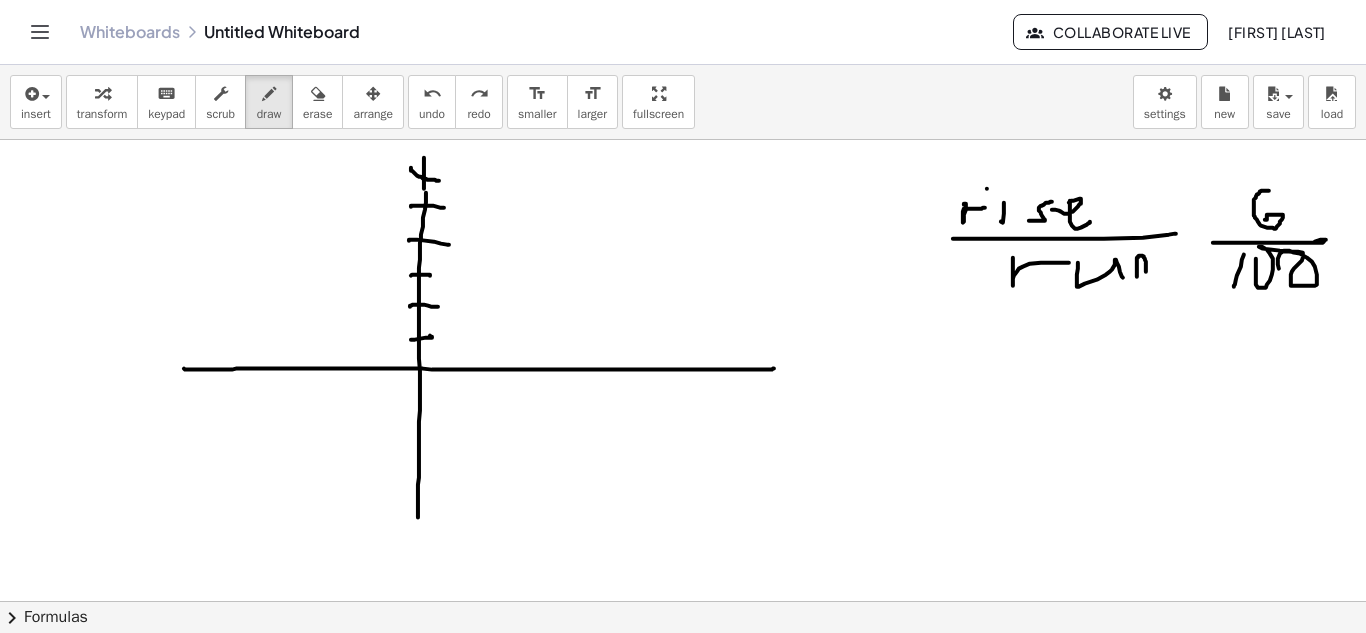 drag, startPoint x: 424, startPoint y: 158, endPoint x: 423, endPoint y: 190, distance: 32.01562 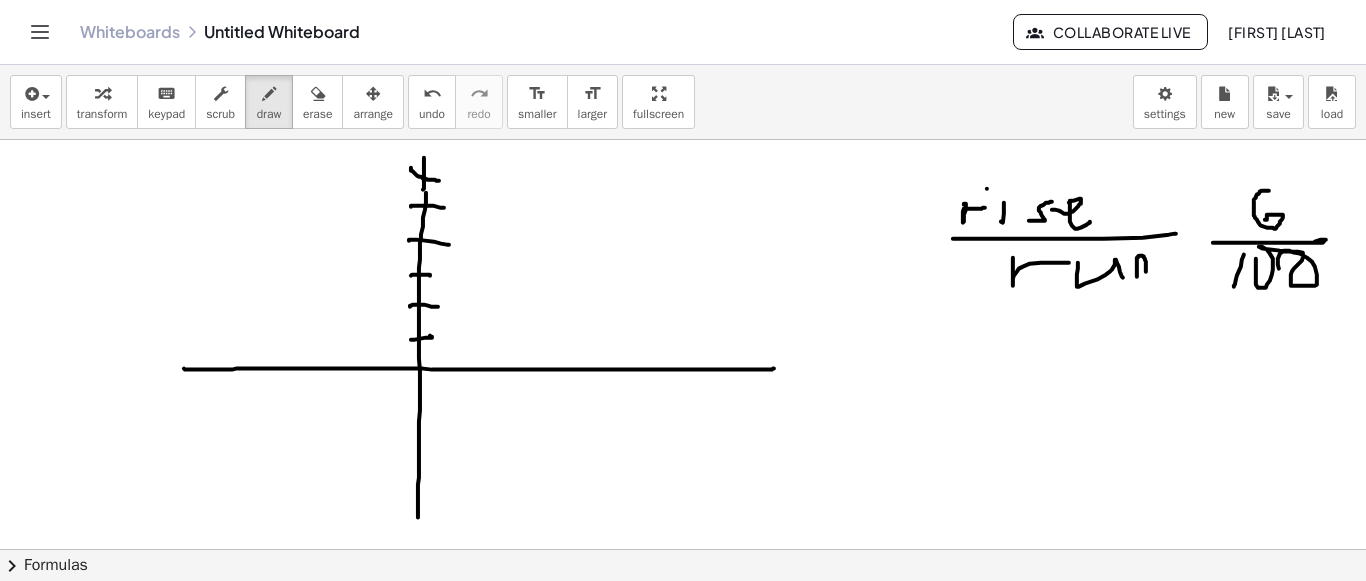 scroll, scrollTop: 2822, scrollLeft: 0, axis: vertical 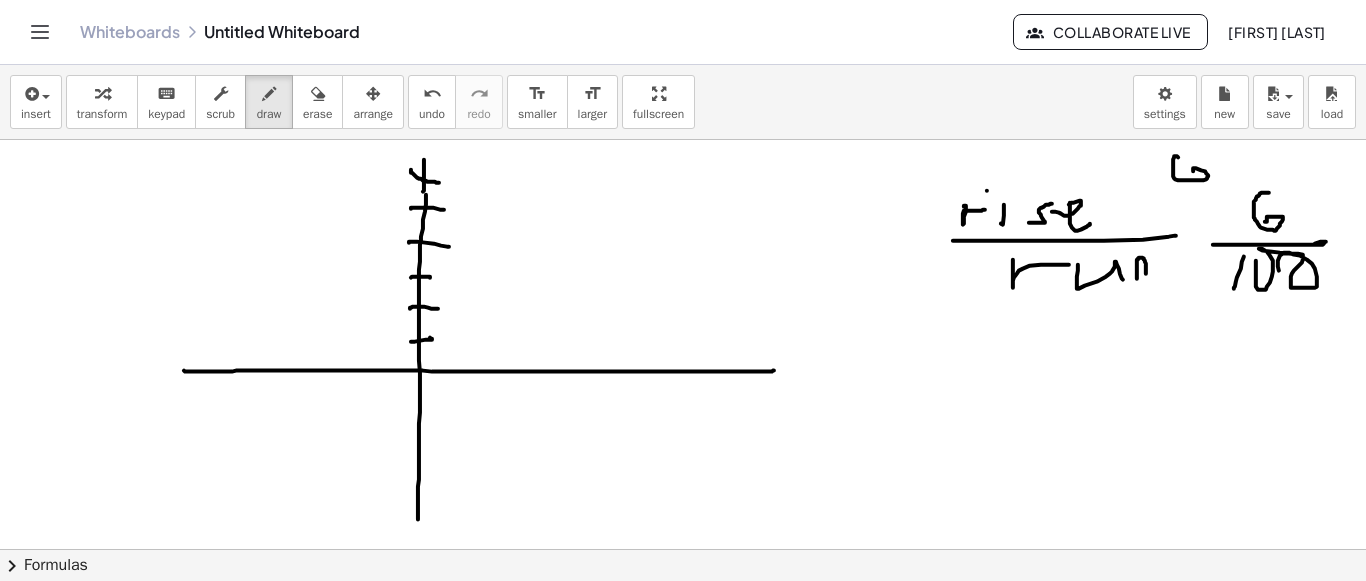 drag, startPoint x: 1178, startPoint y: 155, endPoint x: 1191, endPoint y: 174, distance: 23.021729 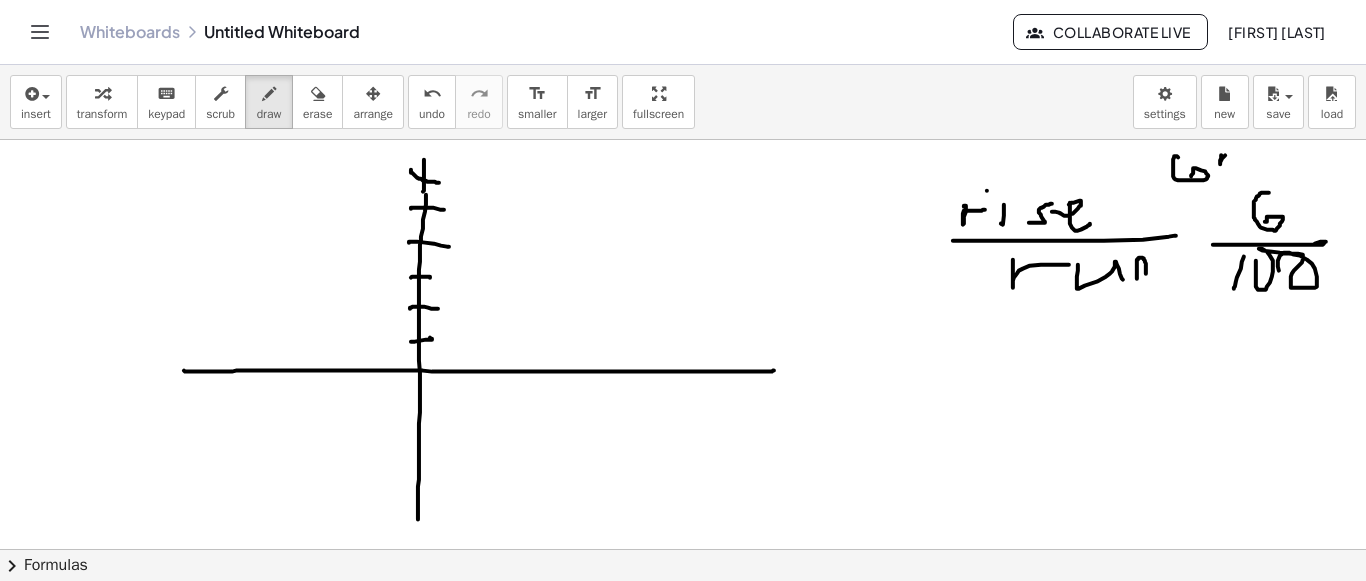 drag, startPoint x: 1220, startPoint y: 160, endPoint x: 1249, endPoint y: 154, distance: 29.614185 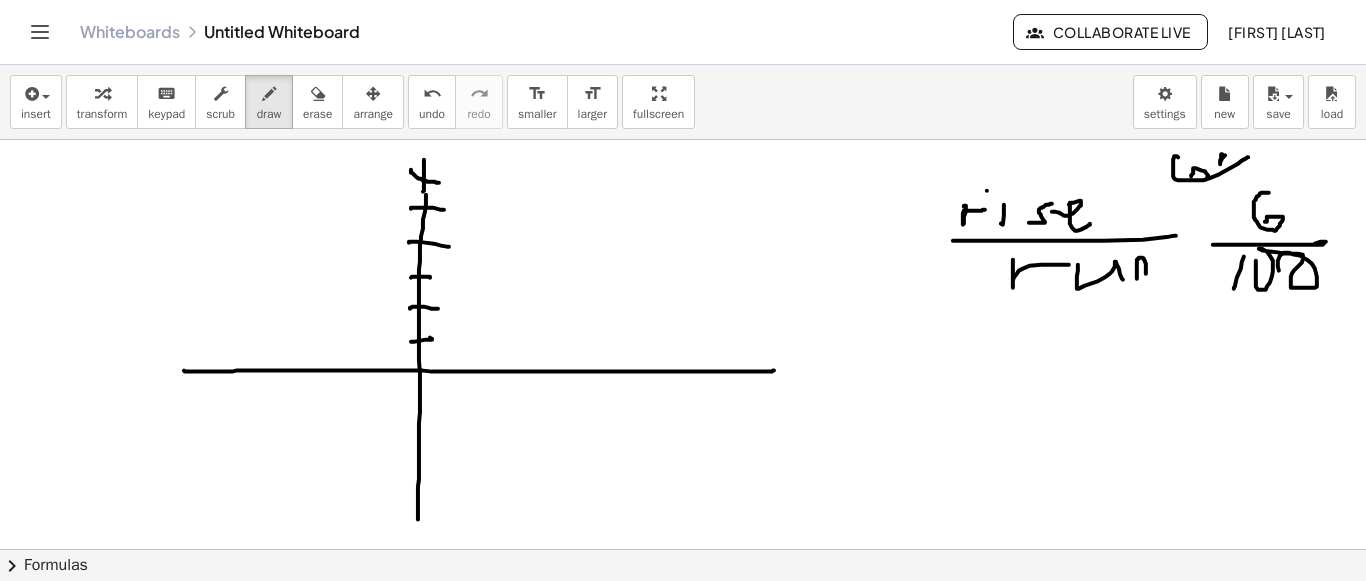 drag, startPoint x: 1206, startPoint y: 177, endPoint x: 1265, endPoint y: 173, distance: 59.135437 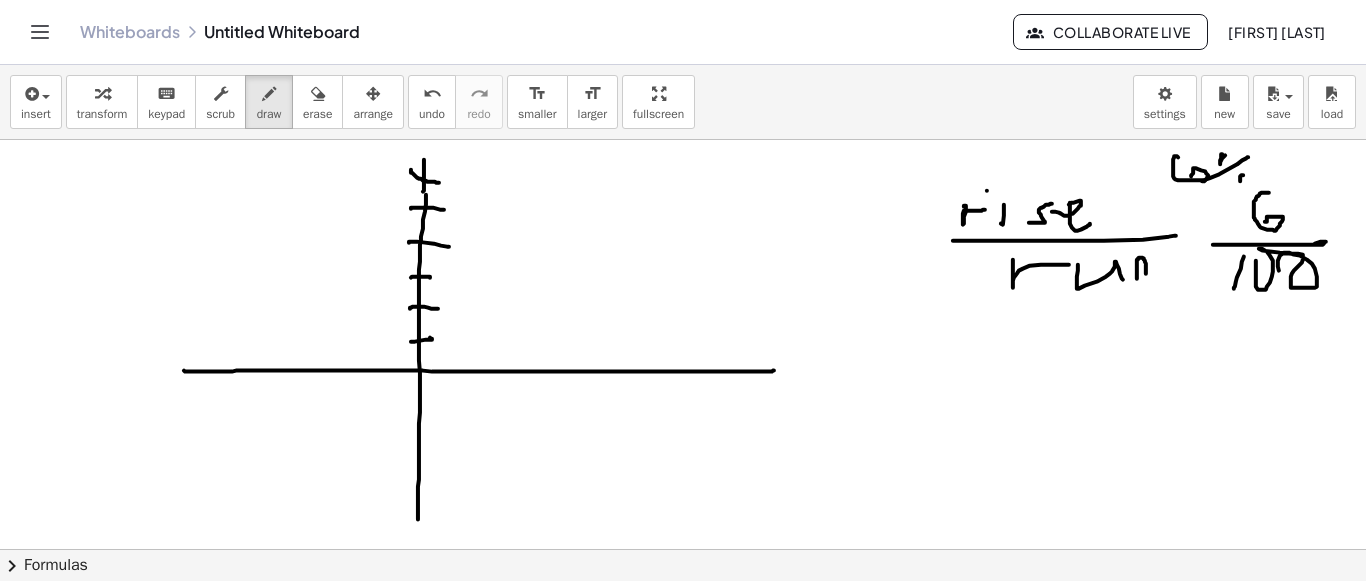 click at bounding box center [683, -1040] 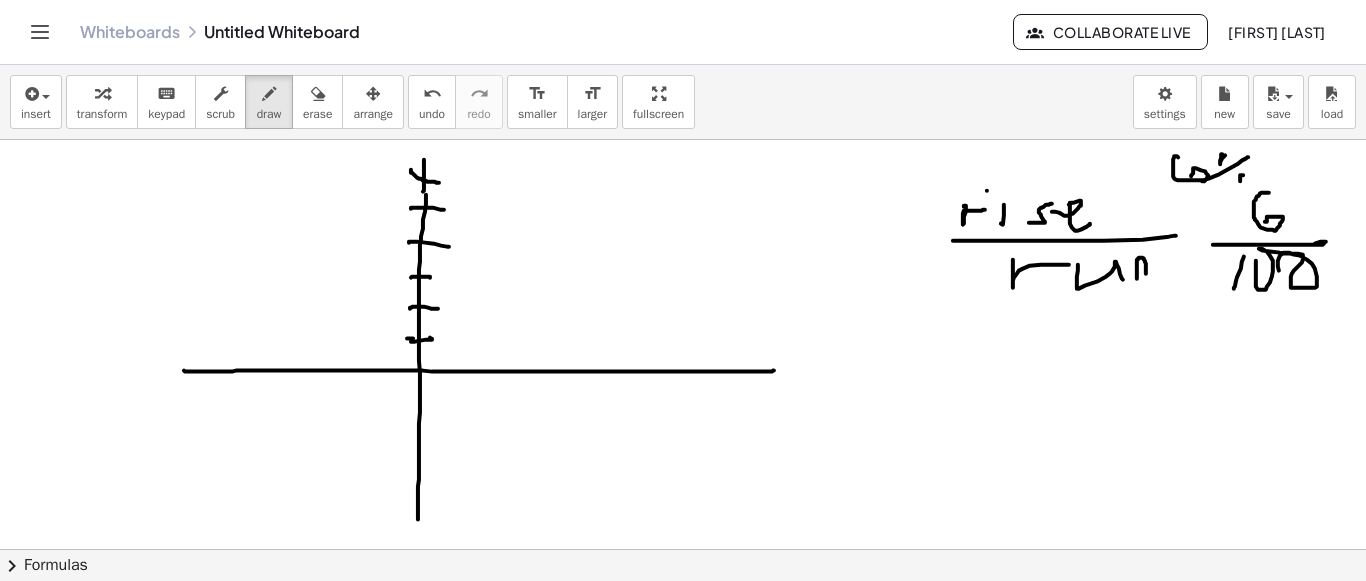 drag, startPoint x: 413, startPoint y: 336, endPoint x: 431, endPoint y: 340, distance: 18.439089 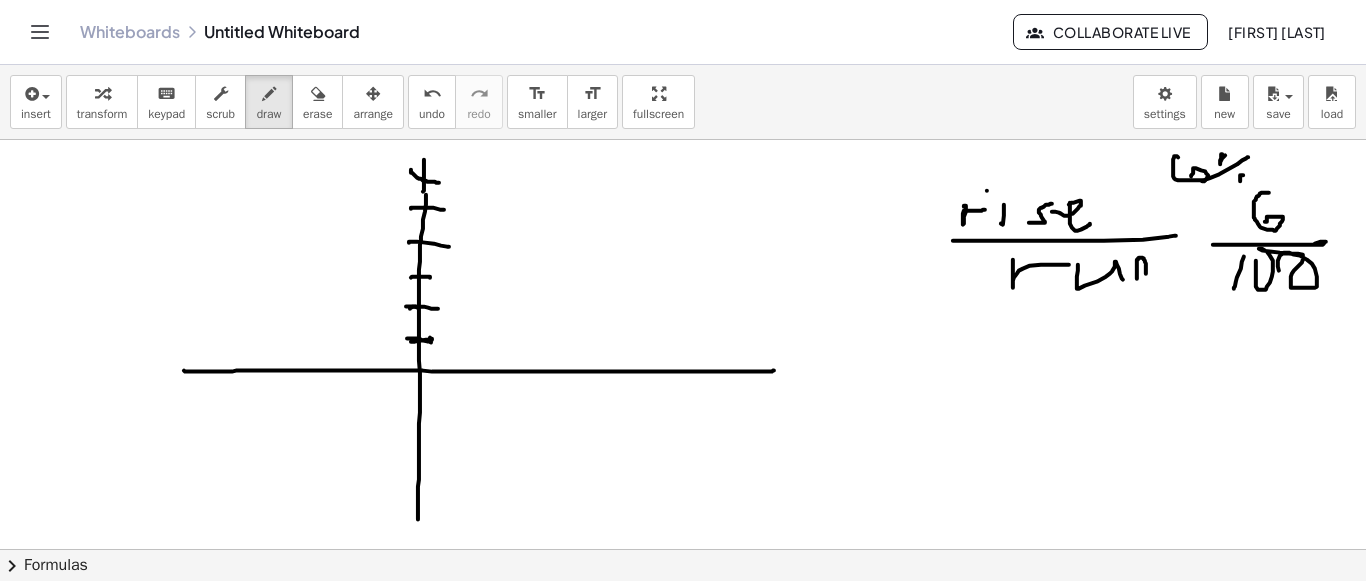 drag, startPoint x: 413, startPoint y: 304, endPoint x: 424, endPoint y: 305, distance: 11.045361 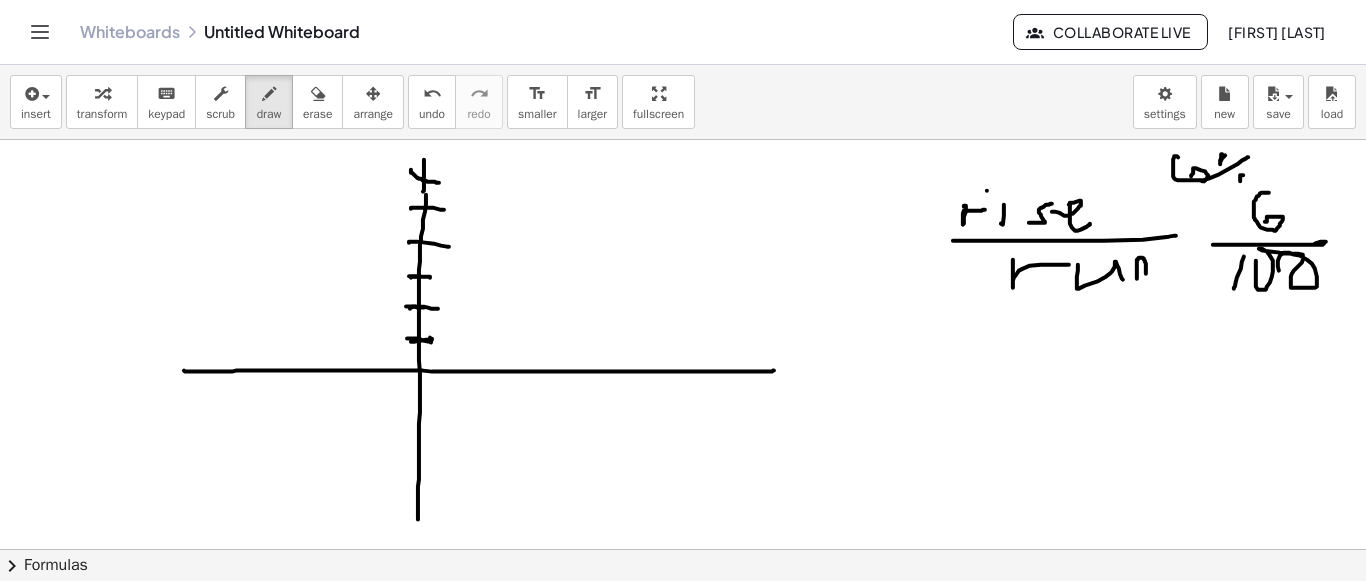 click at bounding box center [683, -1040] 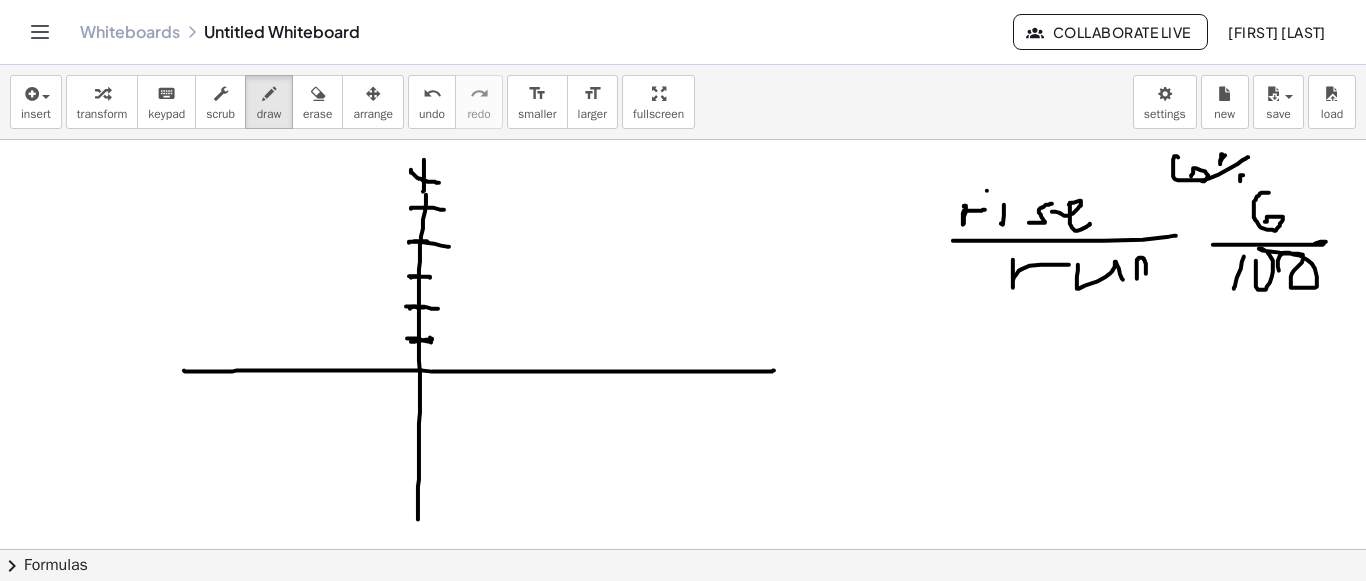 click at bounding box center [683, -1040] 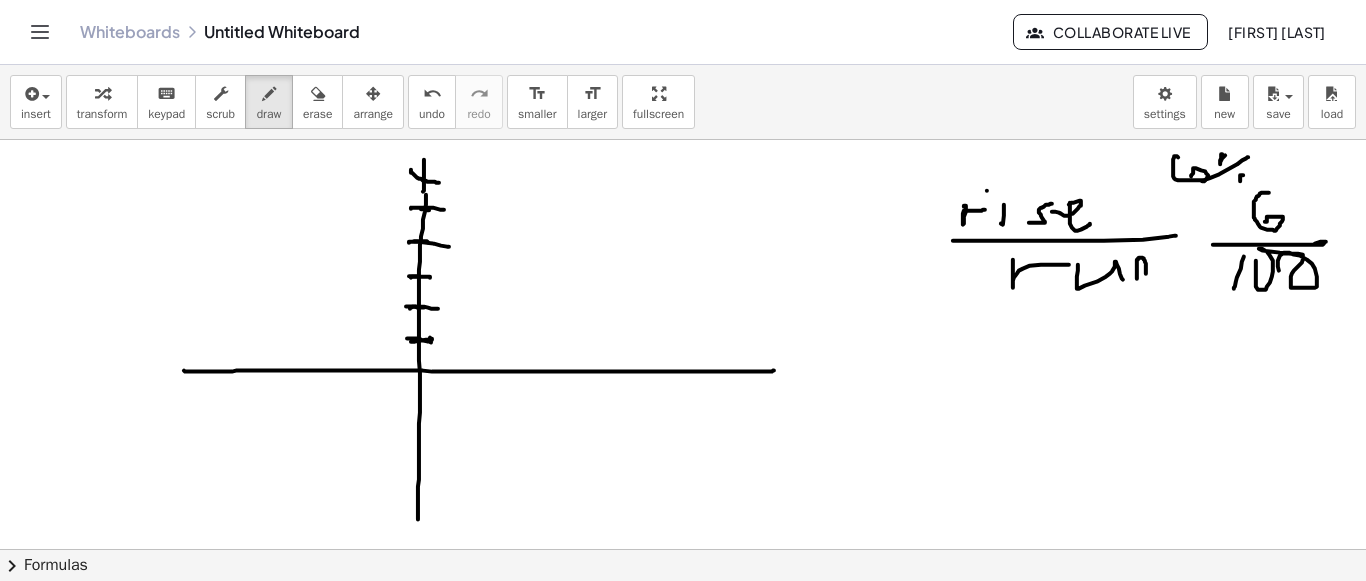 drag, startPoint x: 421, startPoint y: 207, endPoint x: 431, endPoint y: 208, distance: 10.049875 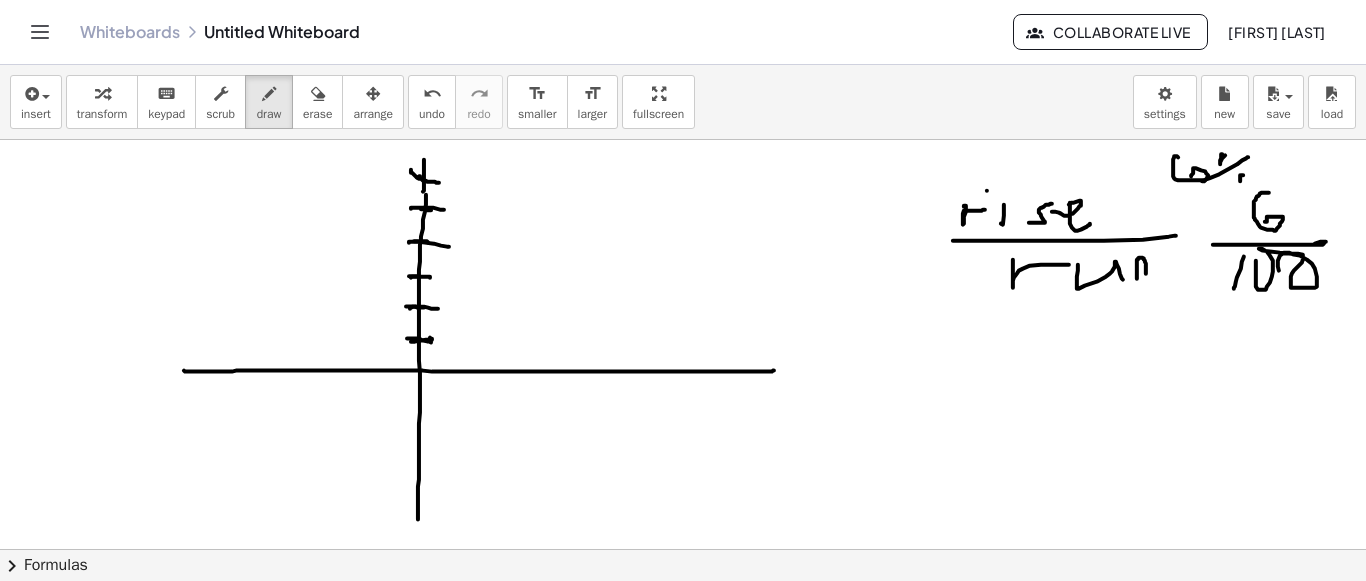 click at bounding box center [683, -1040] 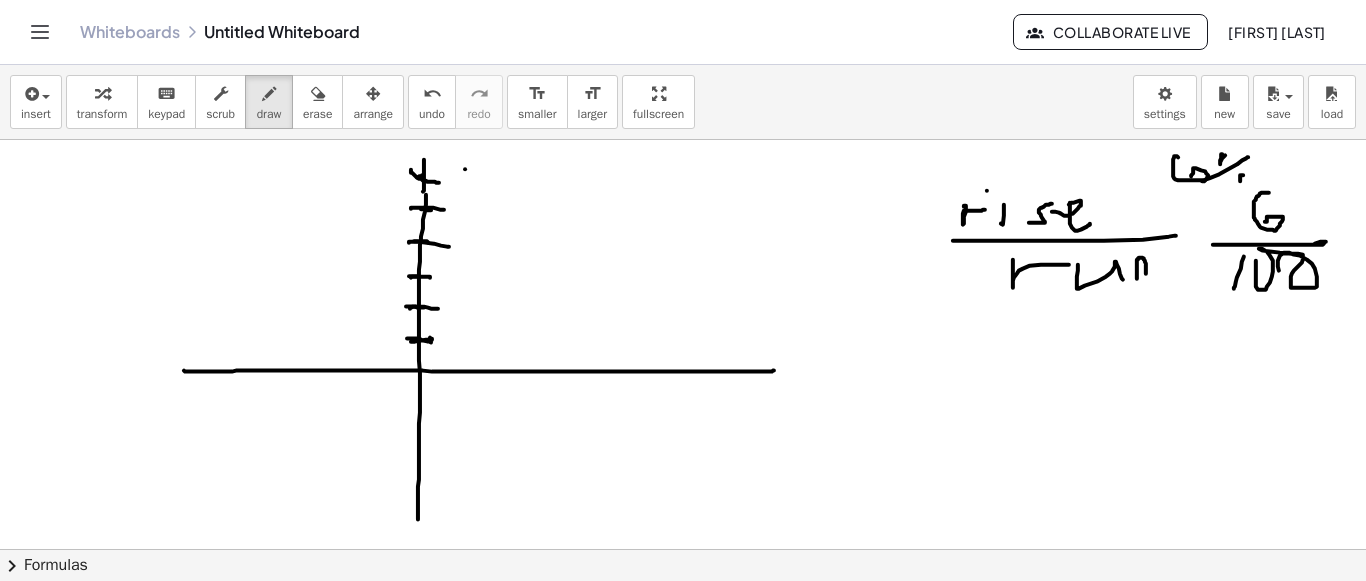 drag, startPoint x: 465, startPoint y: 167, endPoint x: 463, endPoint y: 180, distance: 13.152946 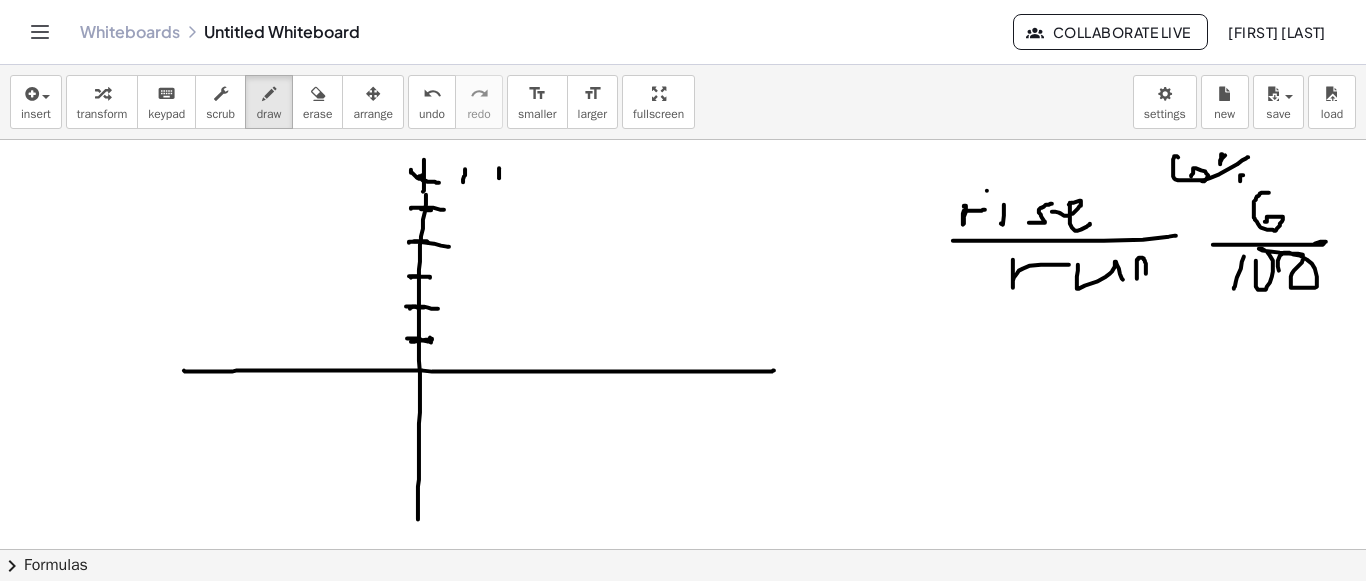 drag, startPoint x: 499, startPoint y: 166, endPoint x: 499, endPoint y: 178, distance: 12 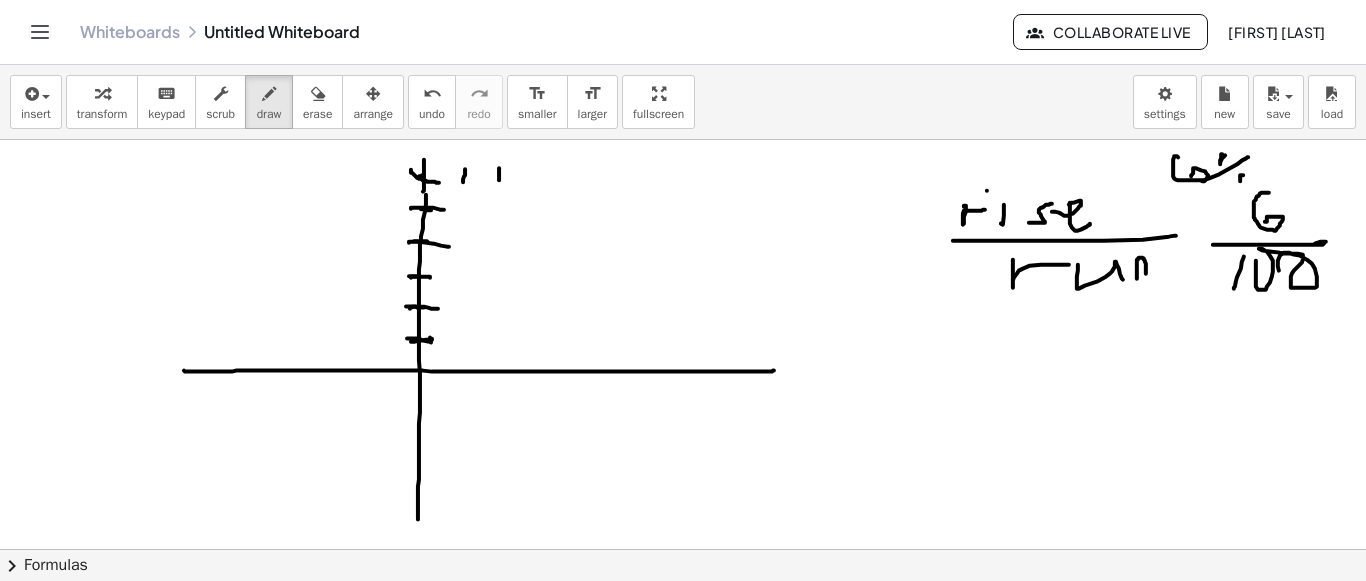 click at bounding box center [683, -1040] 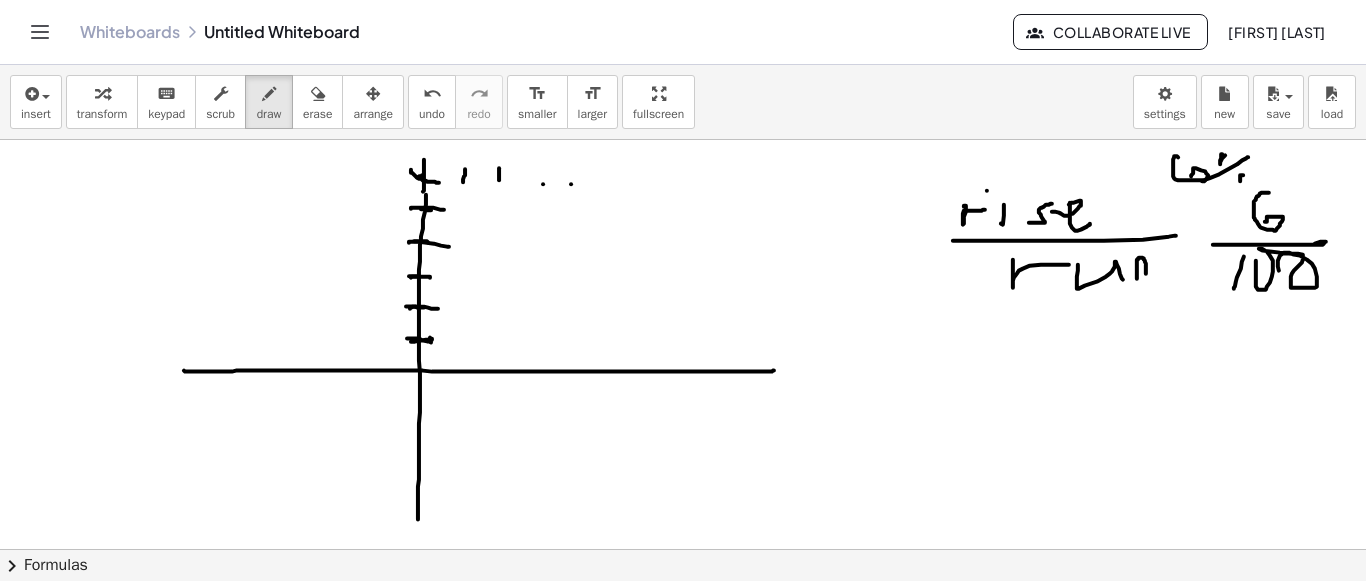 click at bounding box center (683, -1040) 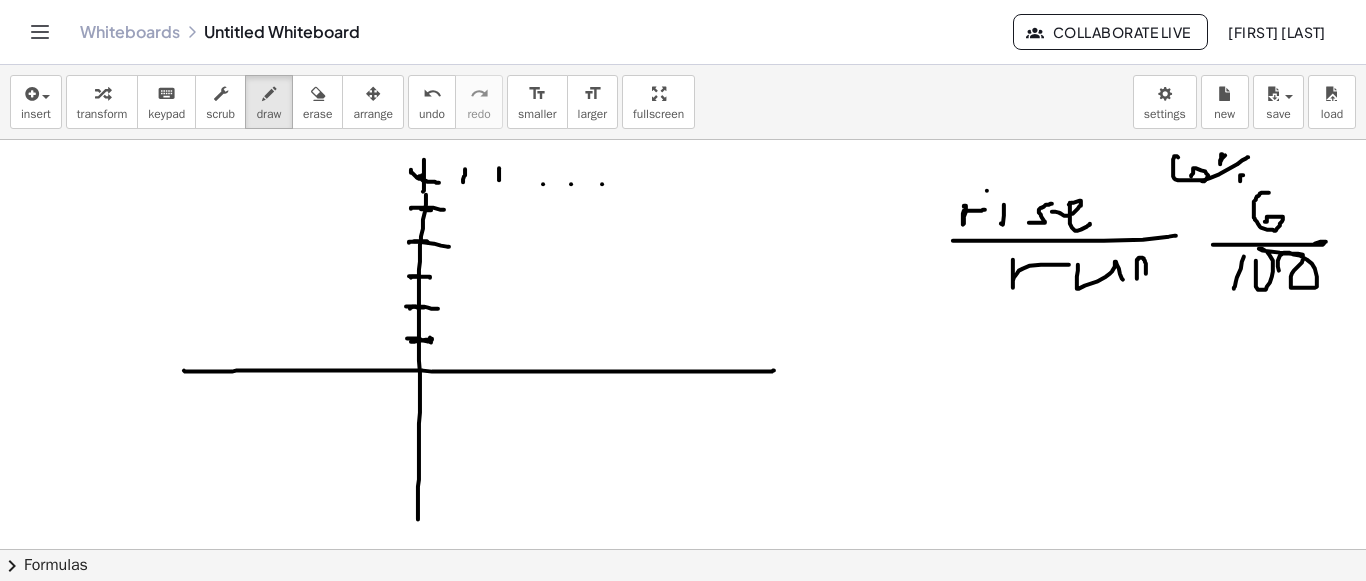 click at bounding box center [683, -1040] 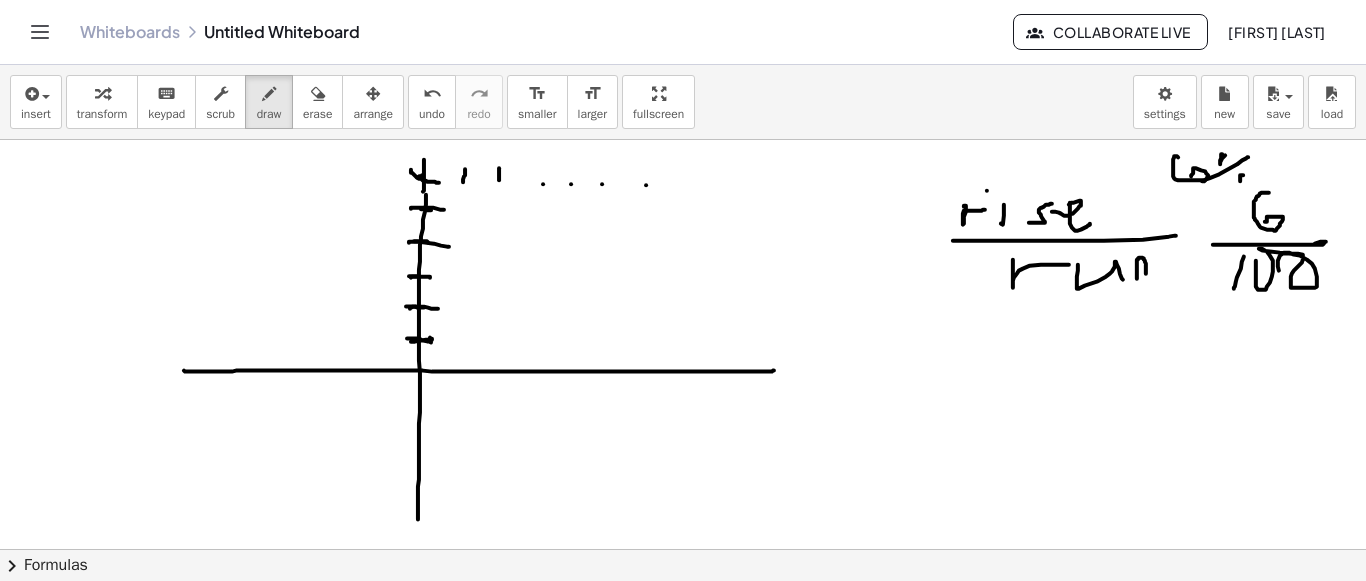 click at bounding box center (683, -1040) 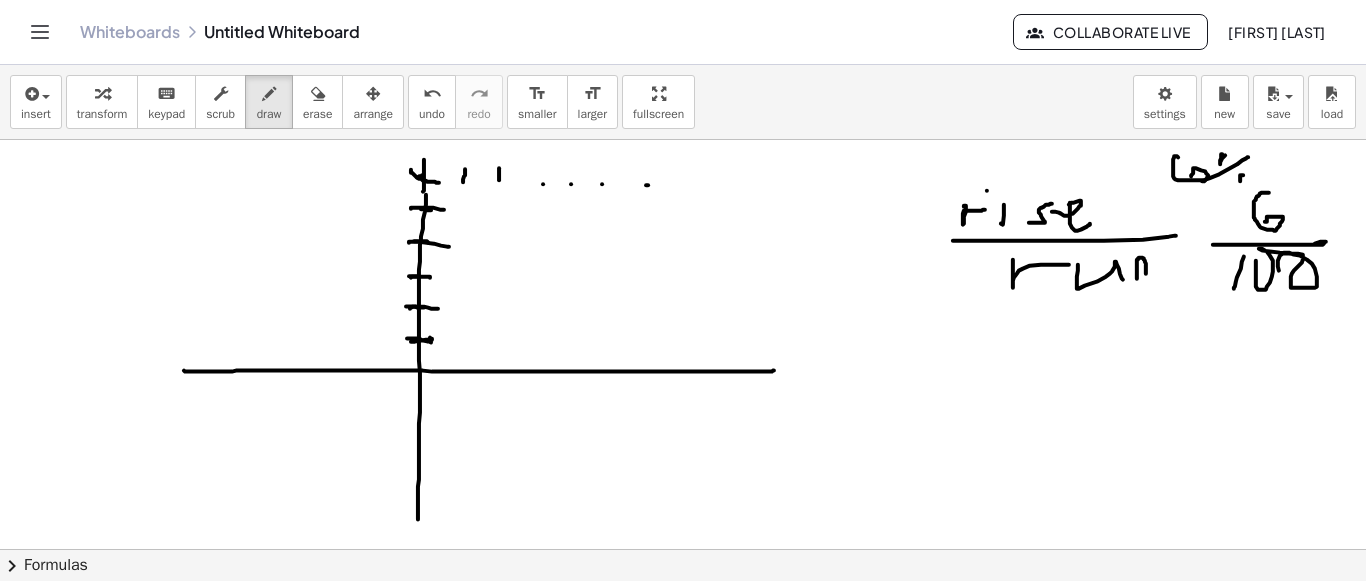 click at bounding box center [683, -1040] 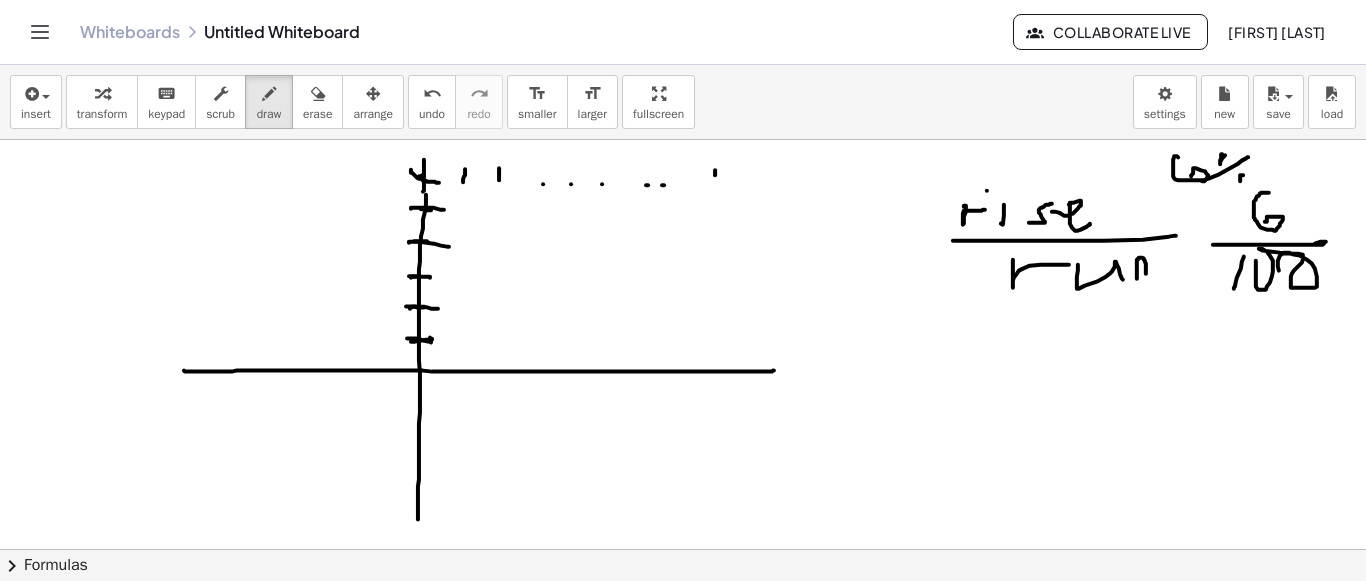 drag, startPoint x: 715, startPoint y: 168, endPoint x: 716, endPoint y: 178, distance: 10.049875 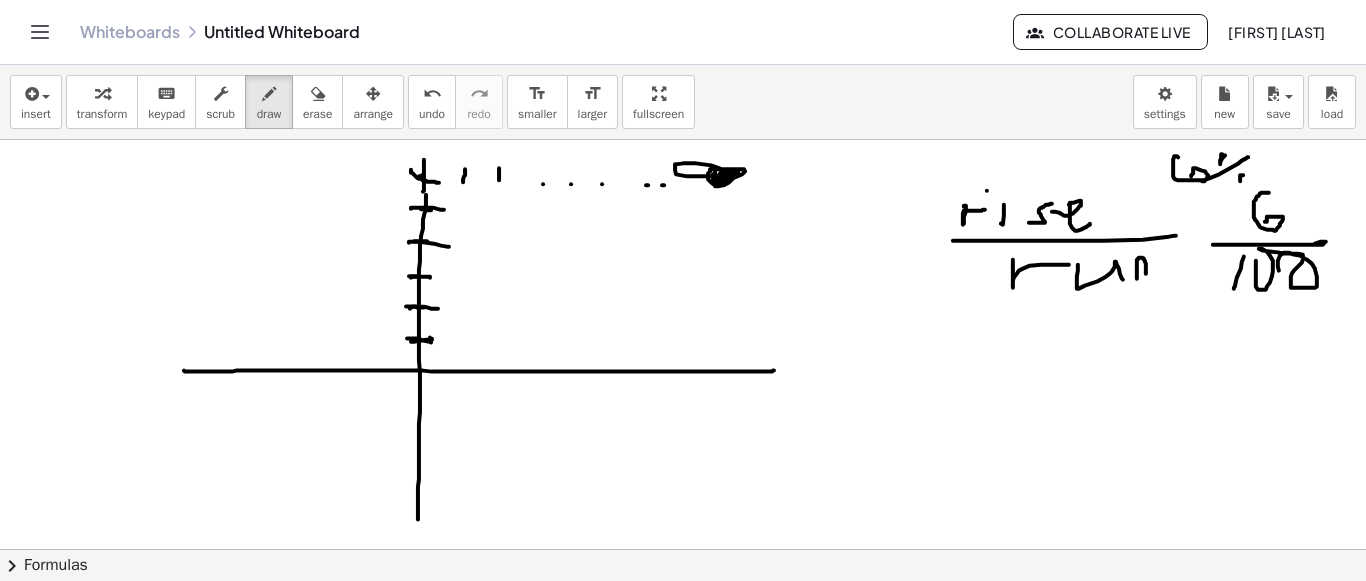 drag, startPoint x: 715, startPoint y: 172, endPoint x: 730, endPoint y: 175, distance: 15.297058 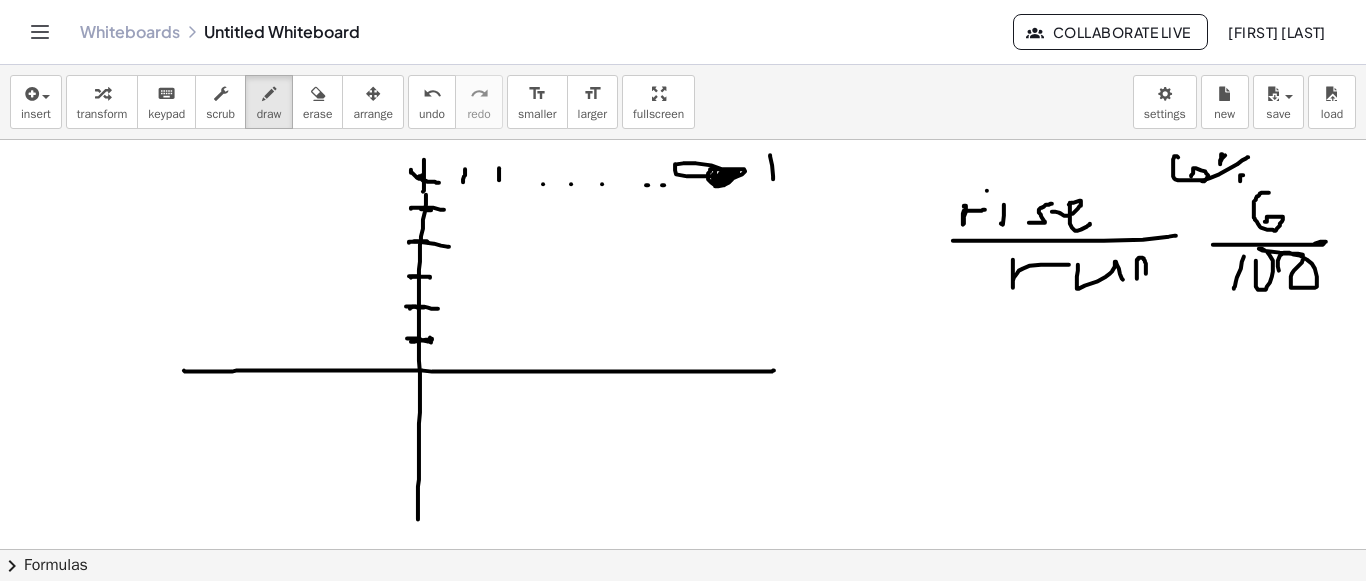 drag, startPoint x: 770, startPoint y: 153, endPoint x: 787, endPoint y: 155, distance: 17.117243 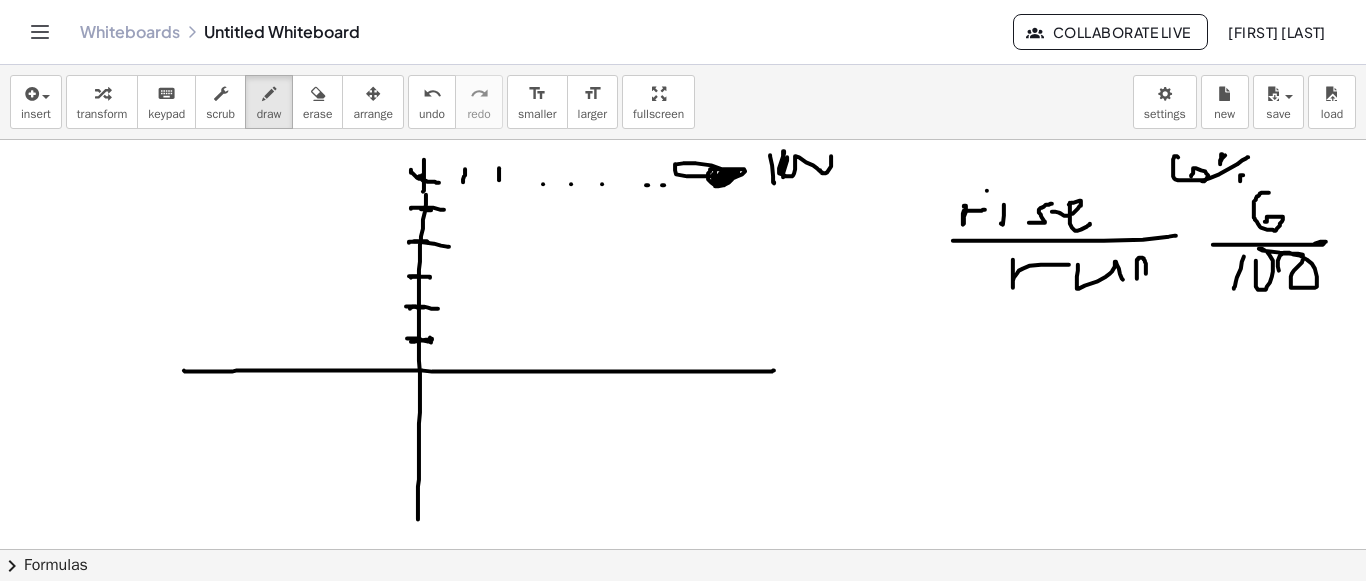 drag, startPoint x: 787, startPoint y: 155, endPoint x: 754, endPoint y: 162, distance: 33.734257 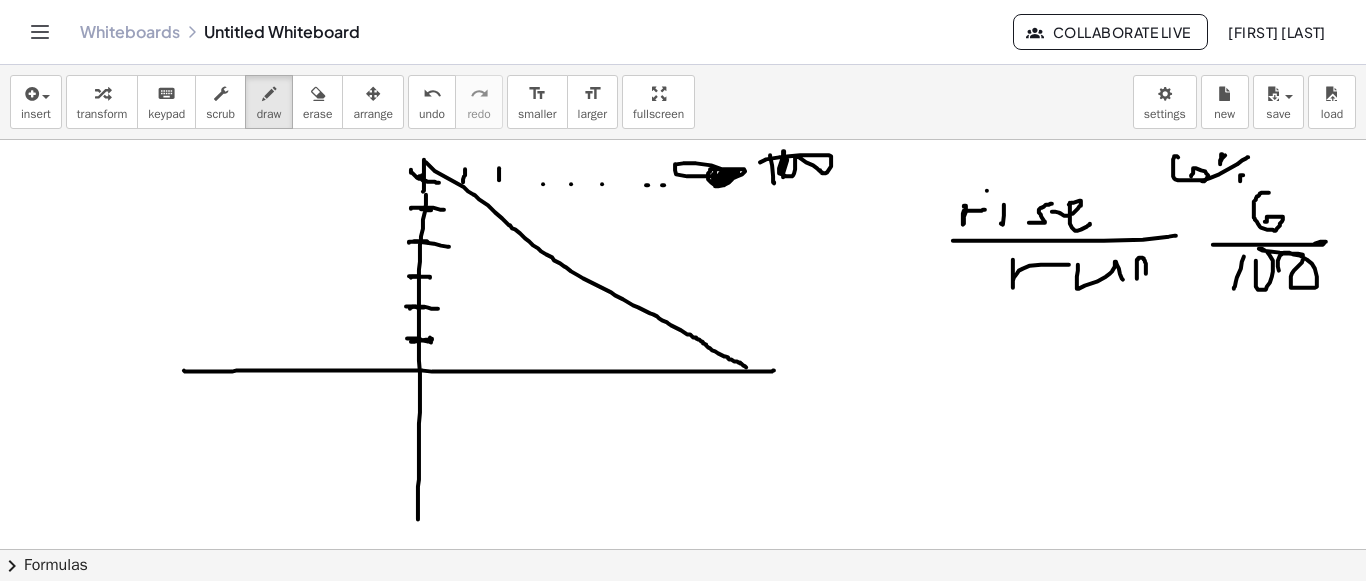drag, startPoint x: 473, startPoint y: 192, endPoint x: 765, endPoint y: 364, distance: 338.8923 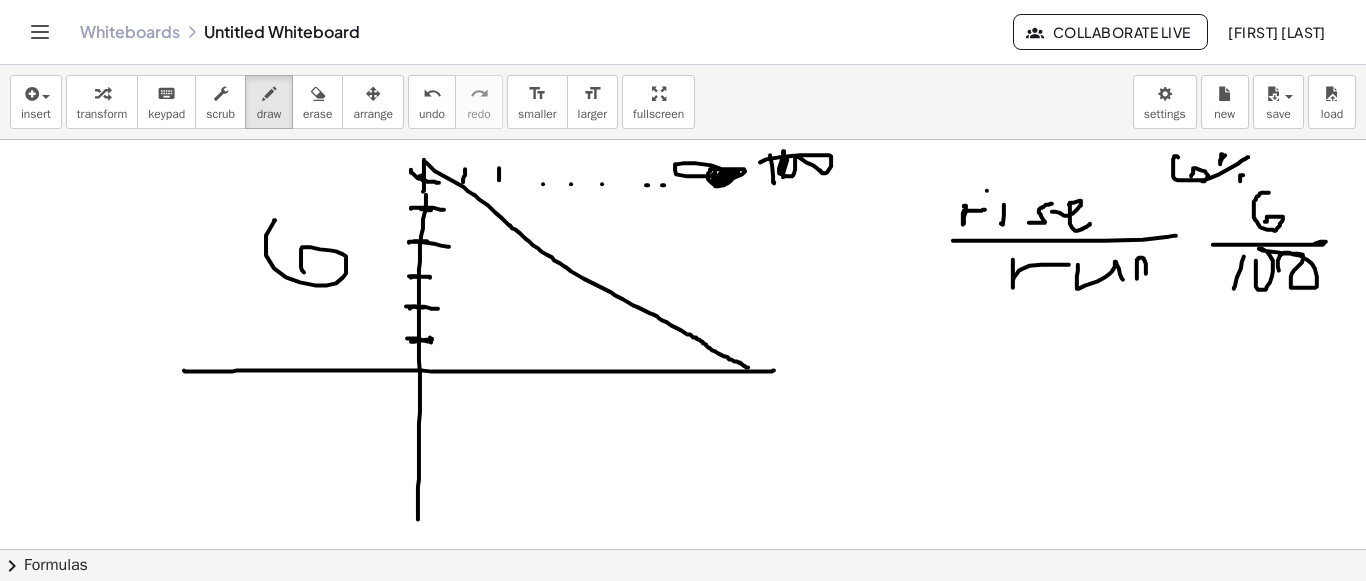 drag, startPoint x: 274, startPoint y: 218, endPoint x: 464, endPoint y: 288, distance: 202.48457 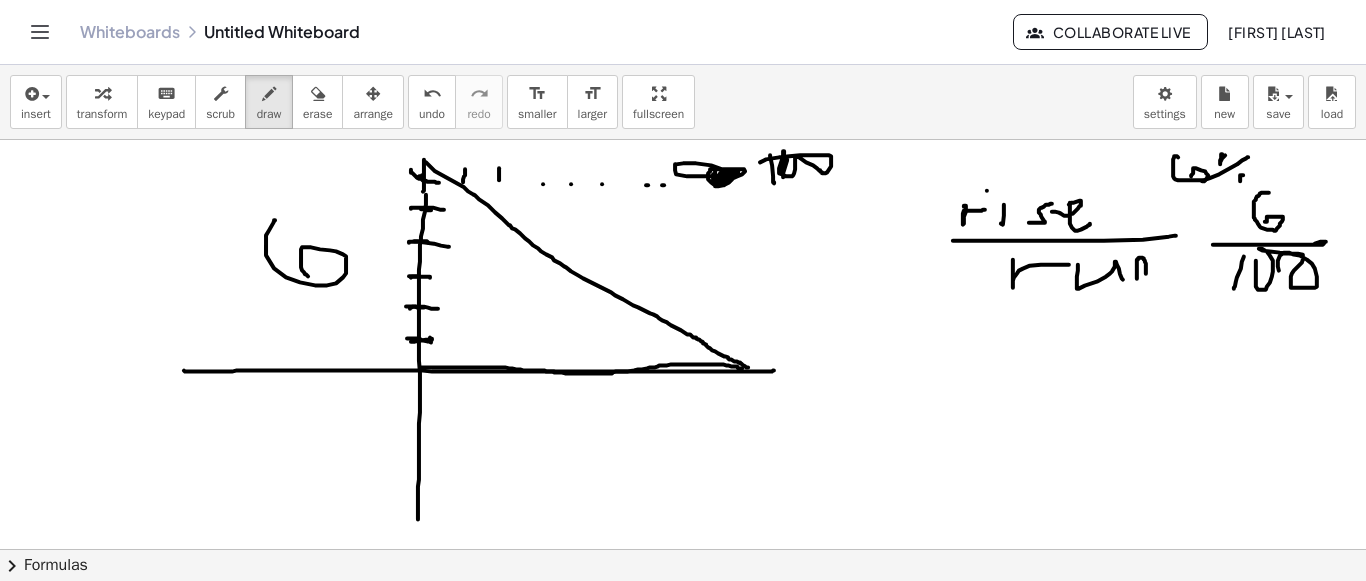 drag, startPoint x: 420, startPoint y: 365, endPoint x: 742, endPoint y: 366, distance: 322.00156 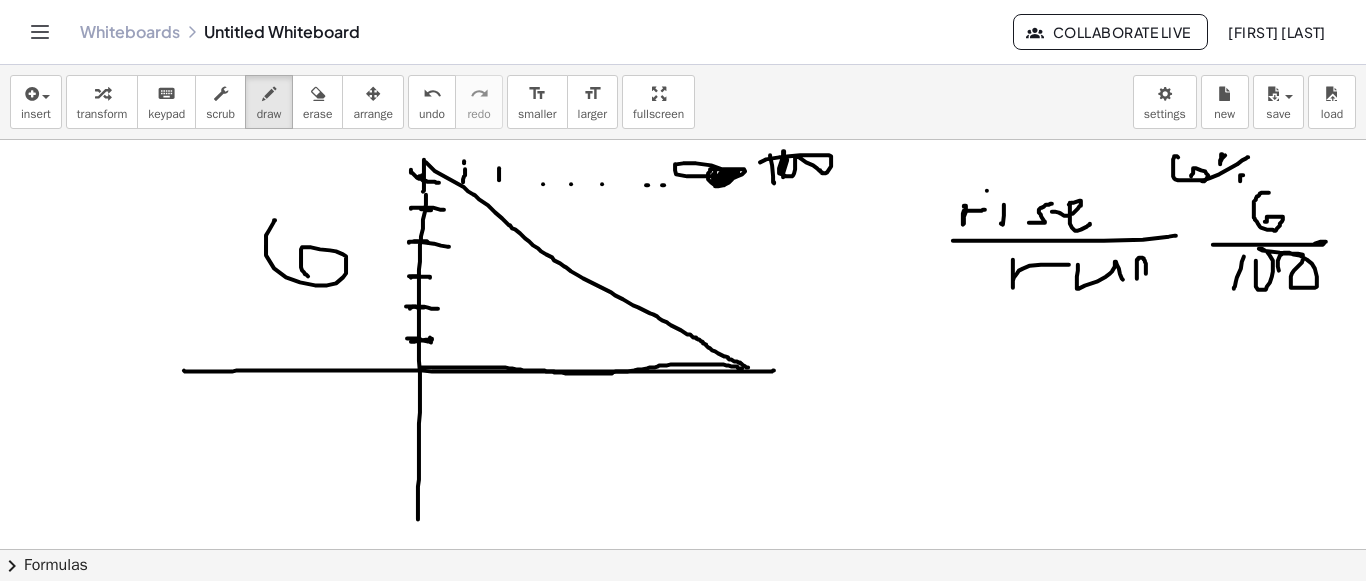 drag, startPoint x: 464, startPoint y: 159, endPoint x: 469, endPoint y: 191, distance: 32.38827 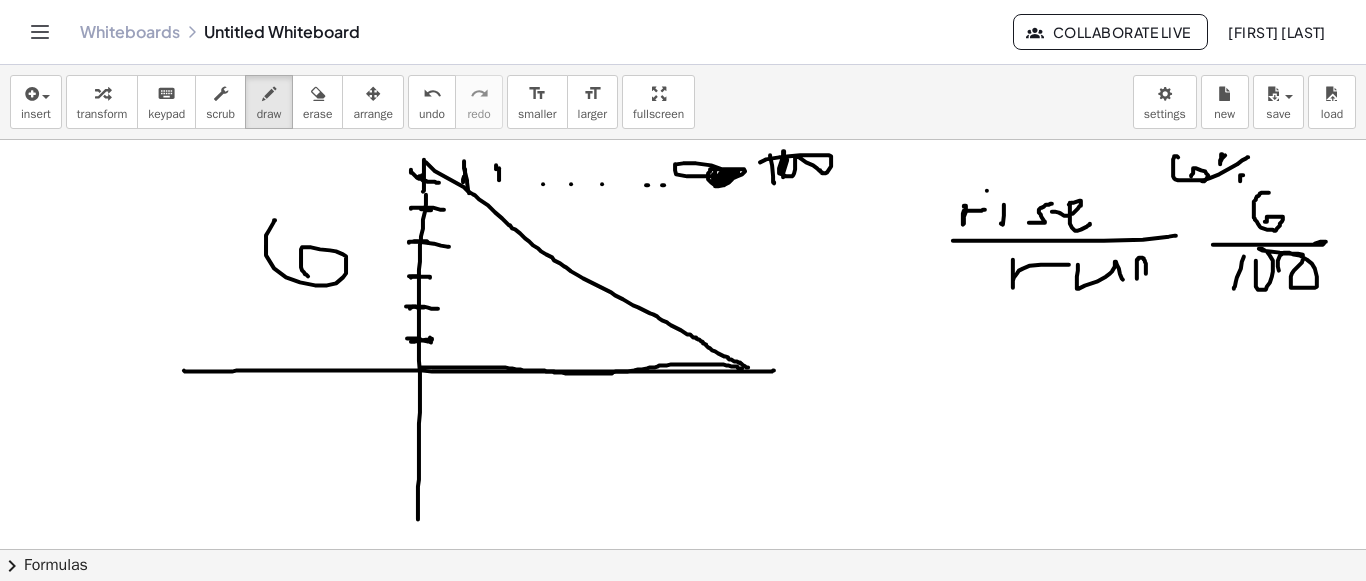 click at bounding box center [683, -1040] 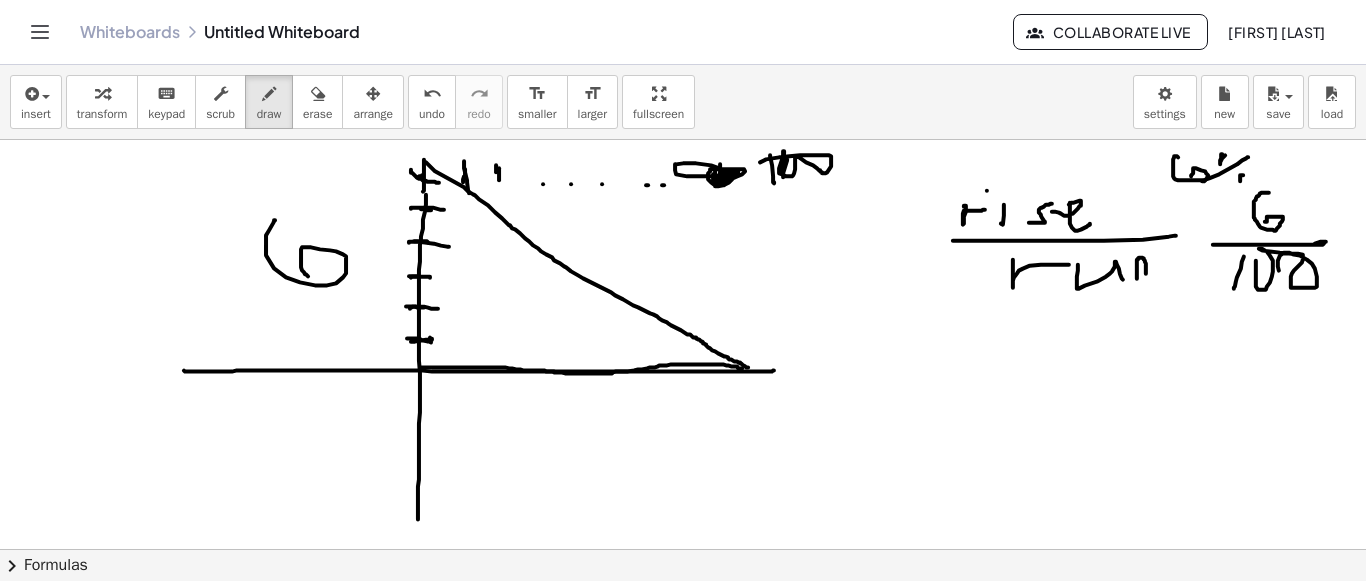 drag, startPoint x: 720, startPoint y: 162, endPoint x: 723, endPoint y: 174, distance: 12.369317 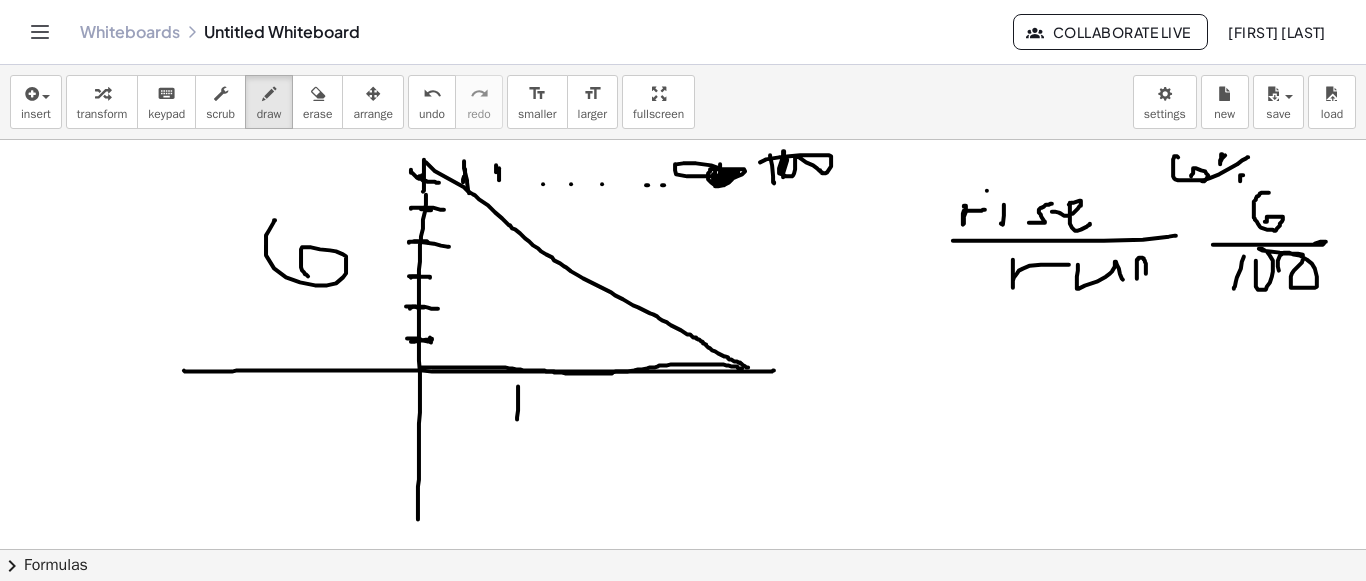 drag, startPoint x: 518, startPoint y: 384, endPoint x: 517, endPoint y: 417, distance: 33.01515 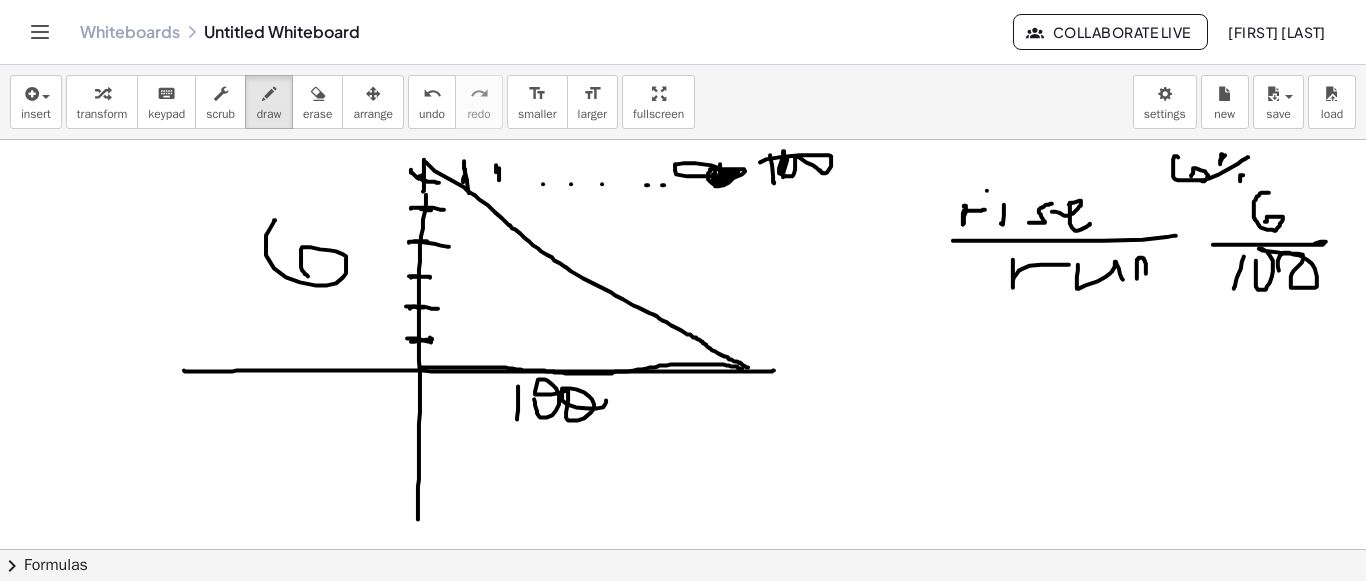 drag, startPoint x: 534, startPoint y: 397, endPoint x: 606, endPoint y: 398, distance: 72.00694 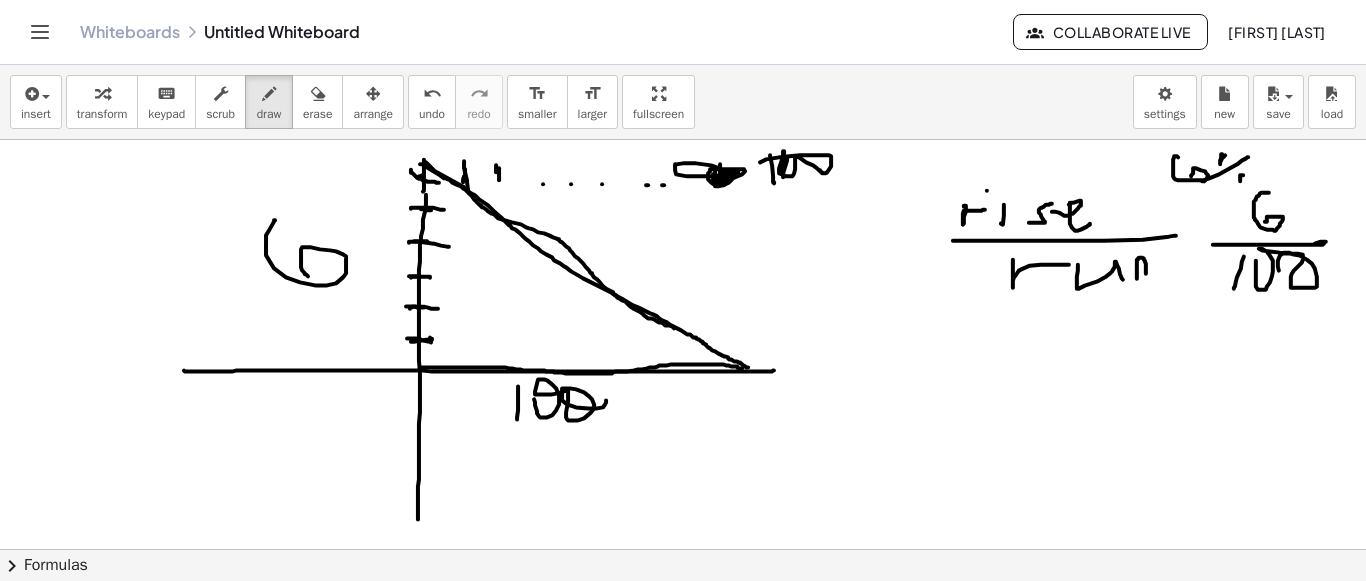 drag, startPoint x: 420, startPoint y: 162, endPoint x: 676, endPoint y: 326, distance: 304.0263 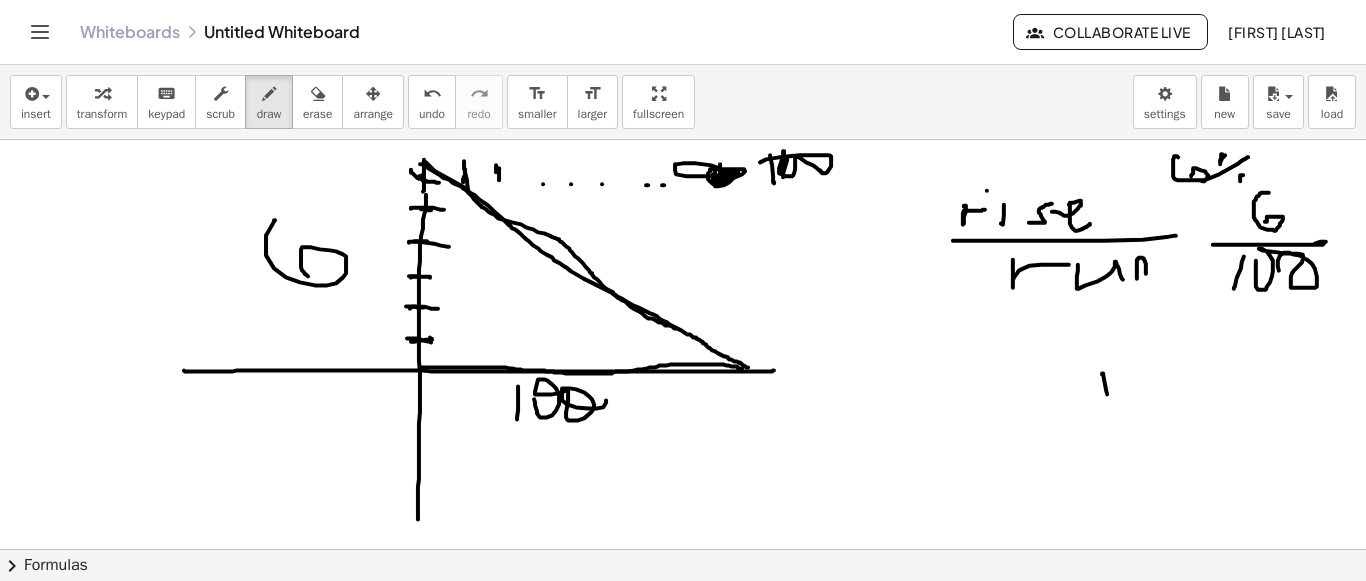 drag, startPoint x: 1102, startPoint y: 372, endPoint x: 1121, endPoint y: 377, distance: 19.646883 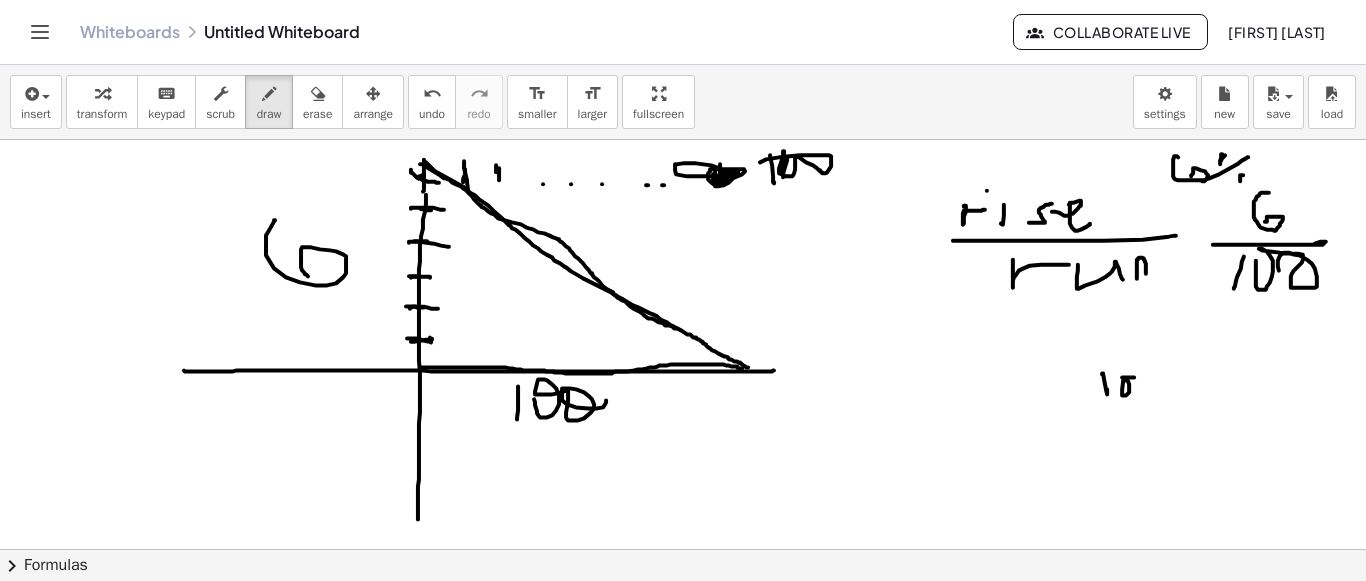 drag, startPoint x: 1122, startPoint y: 375, endPoint x: 976, endPoint y: 356, distance: 147.23111 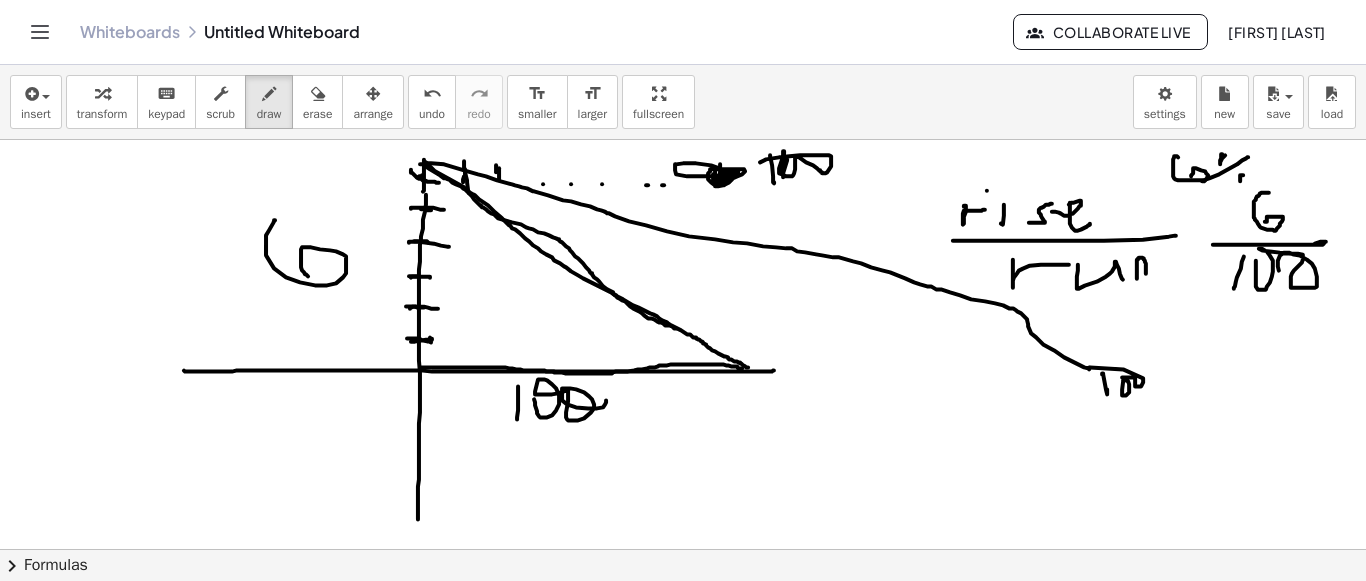 drag, startPoint x: 425, startPoint y: 161, endPoint x: 1077, endPoint y: 334, distance: 674.56134 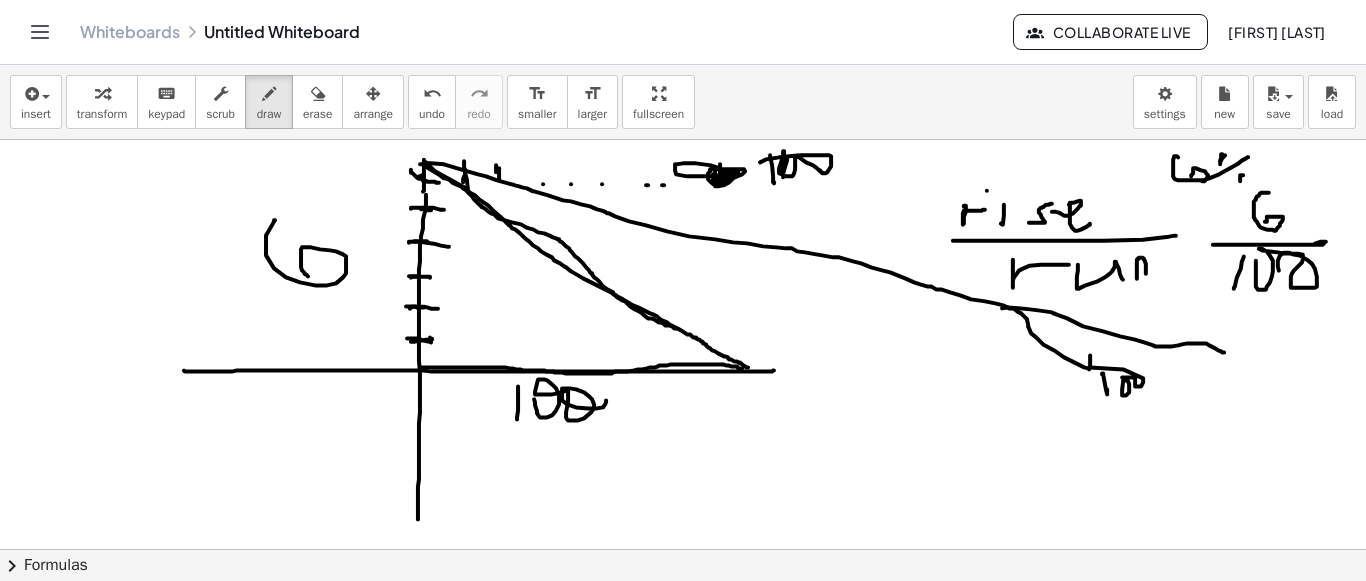 drag, startPoint x: 1002, startPoint y: 306, endPoint x: 1225, endPoint y: 351, distance: 227.49506 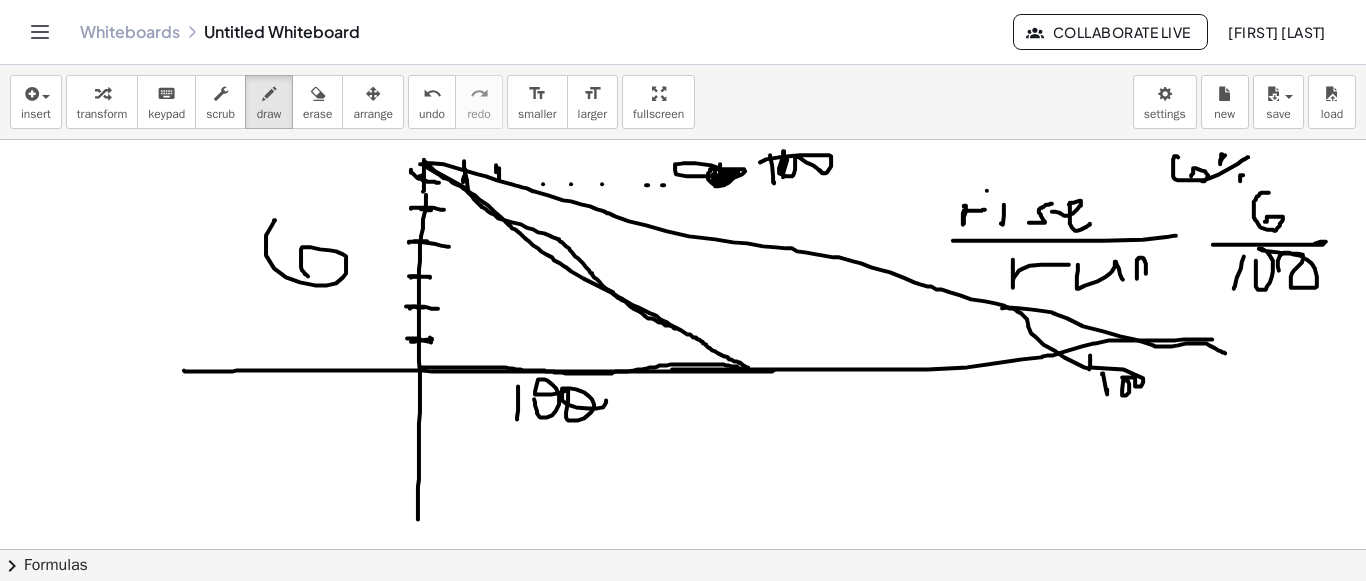 drag, startPoint x: 686, startPoint y: 367, endPoint x: 969, endPoint y: 334, distance: 284.91754 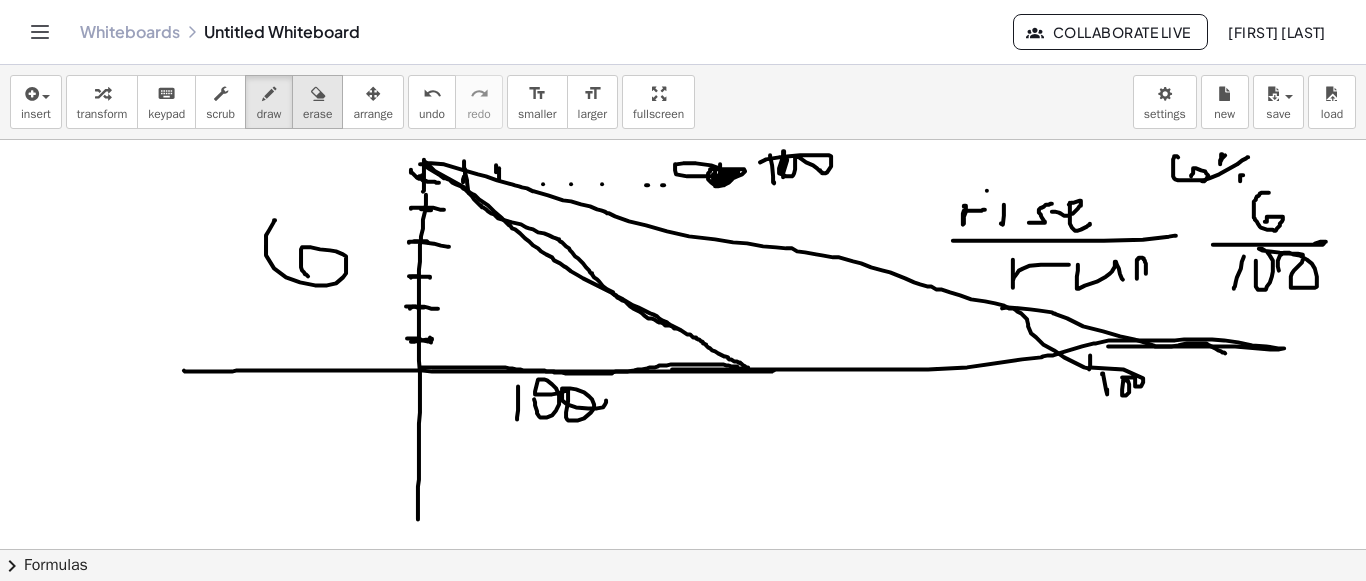 click at bounding box center (318, 94) 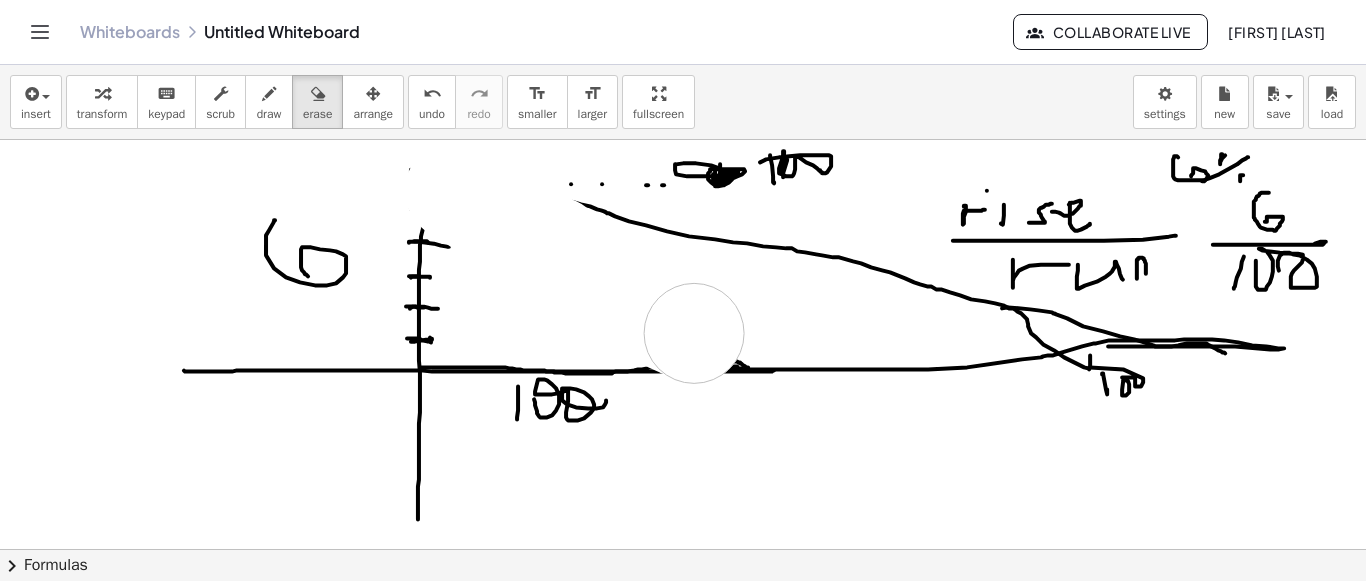 drag, startPoint x: 458, startPoint y: 190, endPoint x: 694, endPoint y: 331, distance: 274.91272 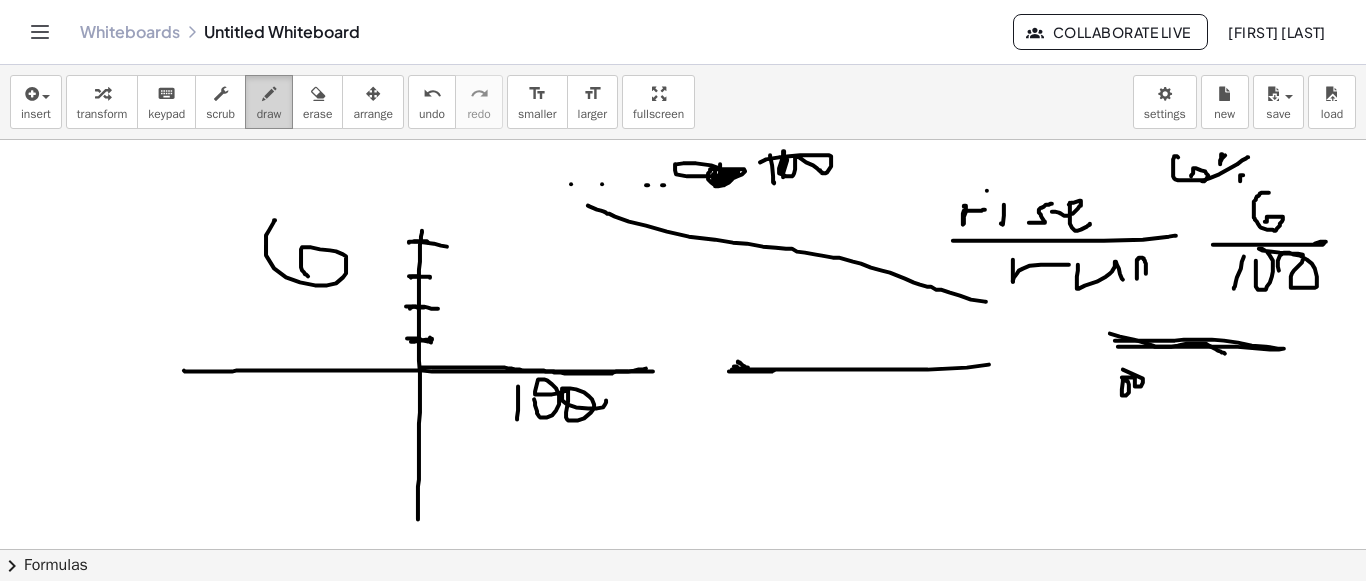 click at bounding box center [269, 93] 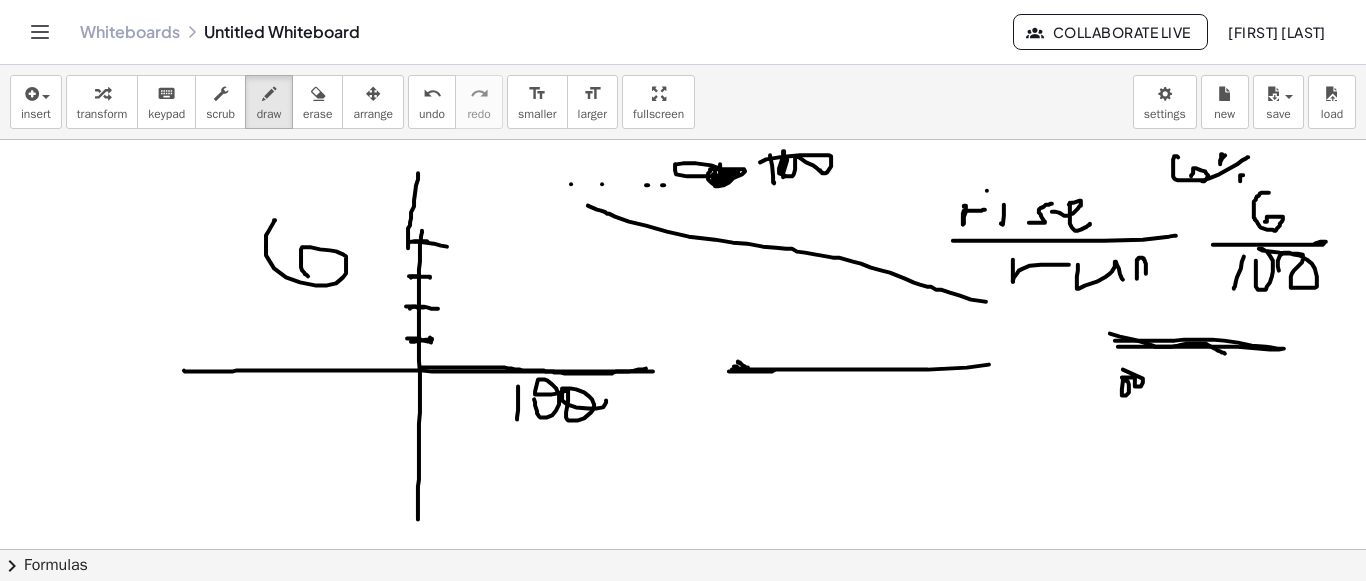 drag, startPoint x: 418, startPoint y: 171, endPoint x: 408, endPoint y: 231, distance: 60.827625 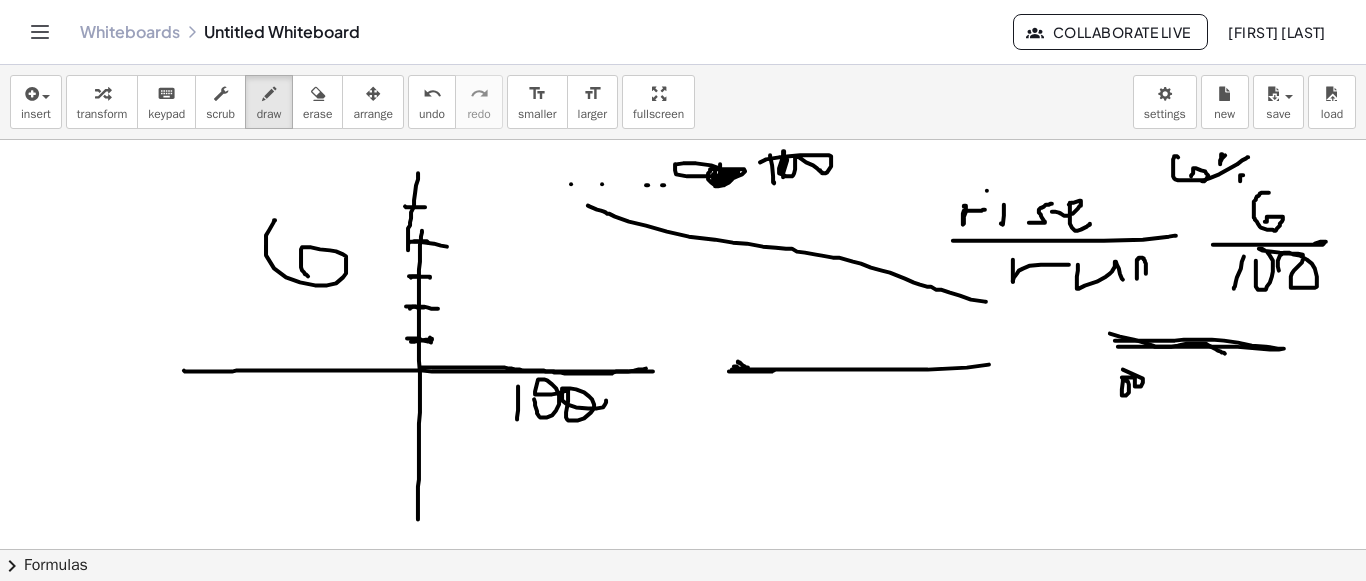 drag, startPoint x: 405, startPoint y: 204, endPoint x: 425, endPoint y: 205, distance: 20.024984 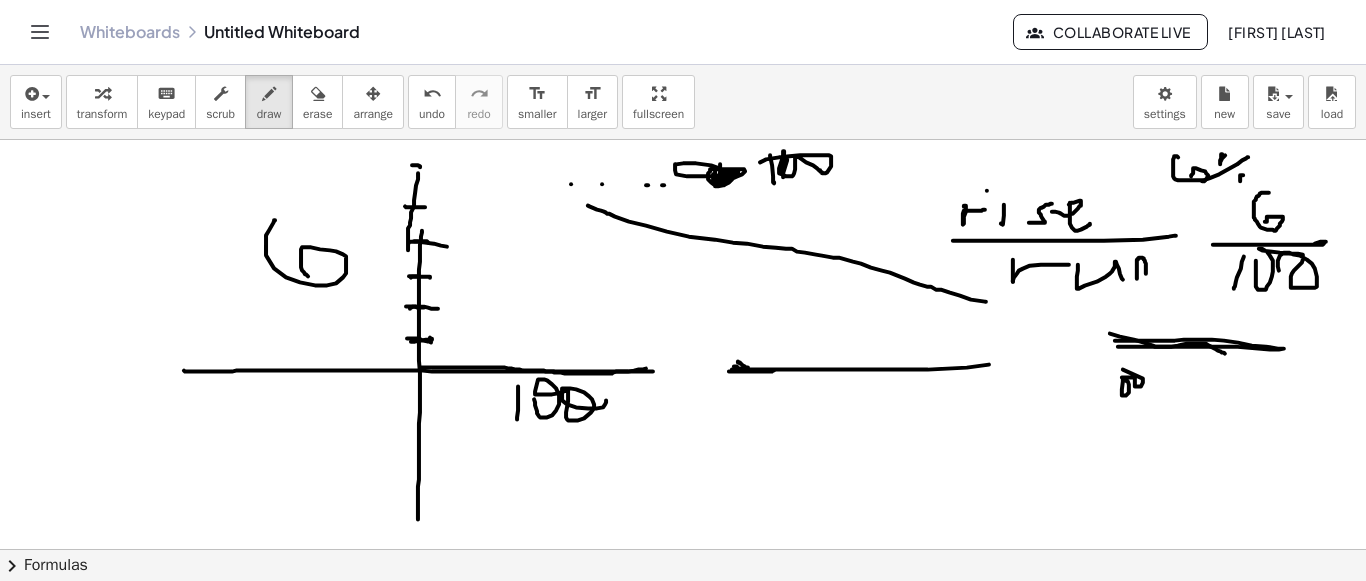 click at bounding box center [683, -1040] 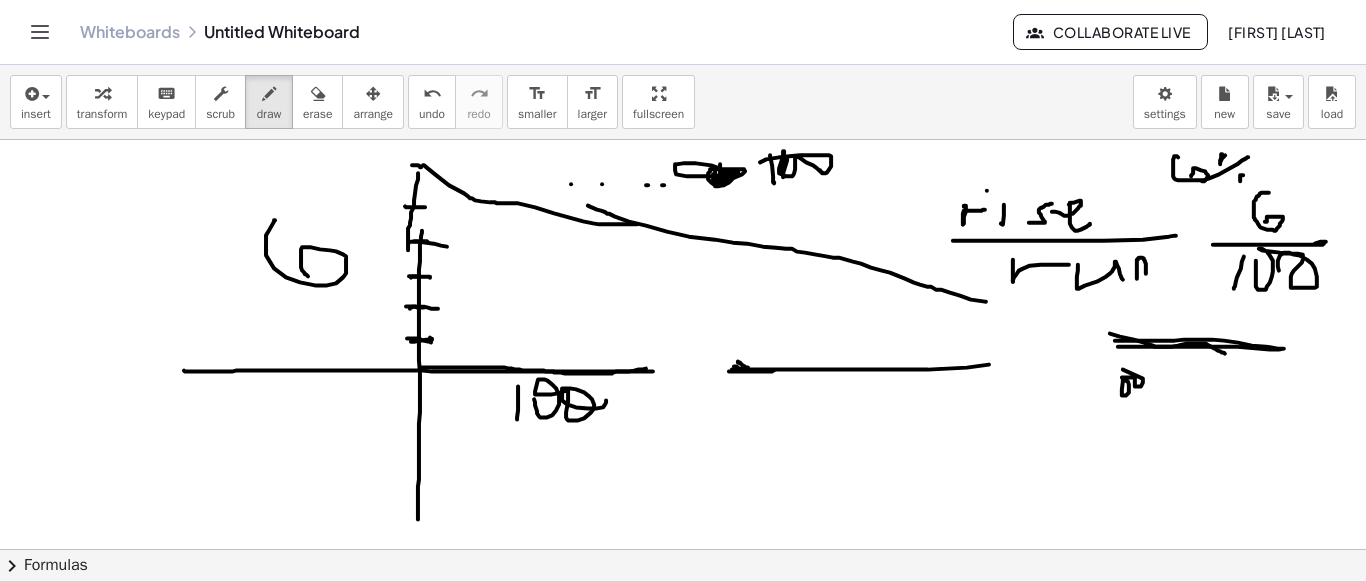 drag, startPoint x: 423, startPoint y: 163, endPoint x: 639, endPoint y: 224, distance: 224.44821 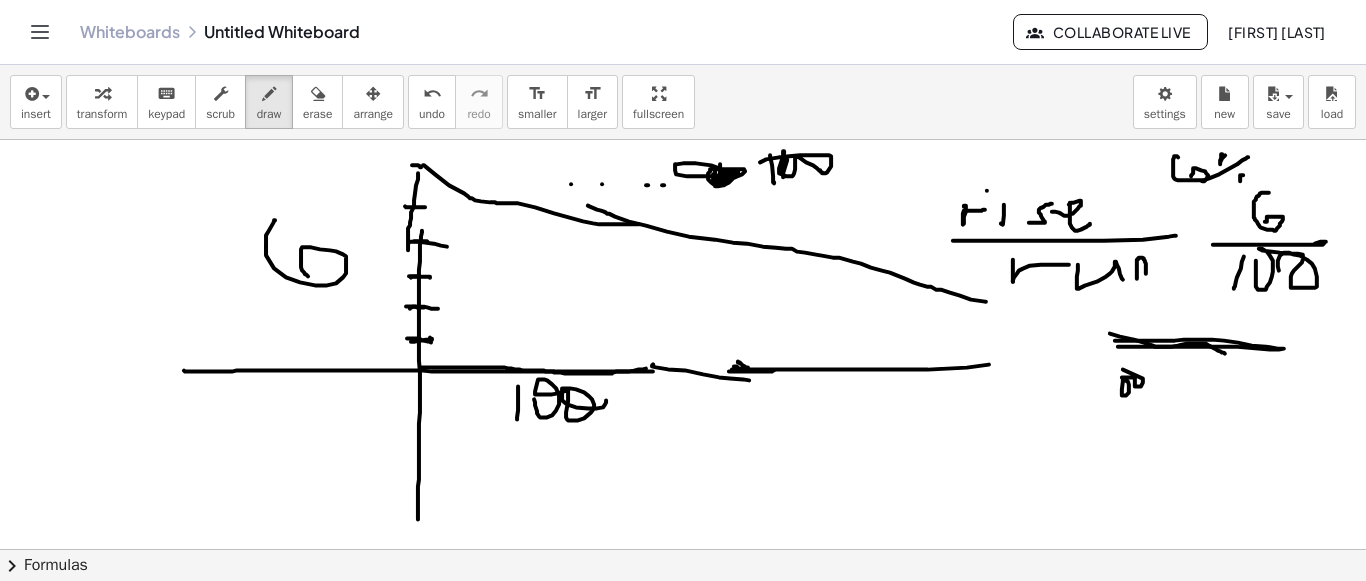 drag, startPoint x: 653, startPoint y: 362, endPoint x: 796, endPoint y: 381, distance: 144.25671 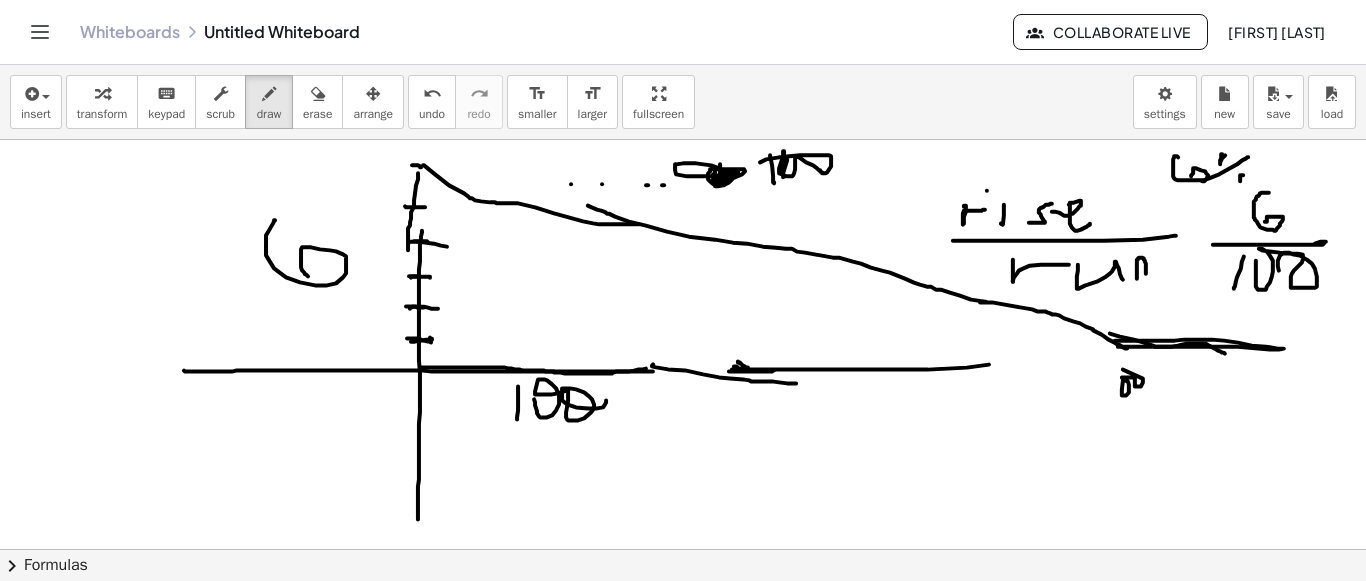 drag, startPoint x: 980, startPoint y: 300, endPoint x: 1130, endPoint y: 347, distance: 157.19096 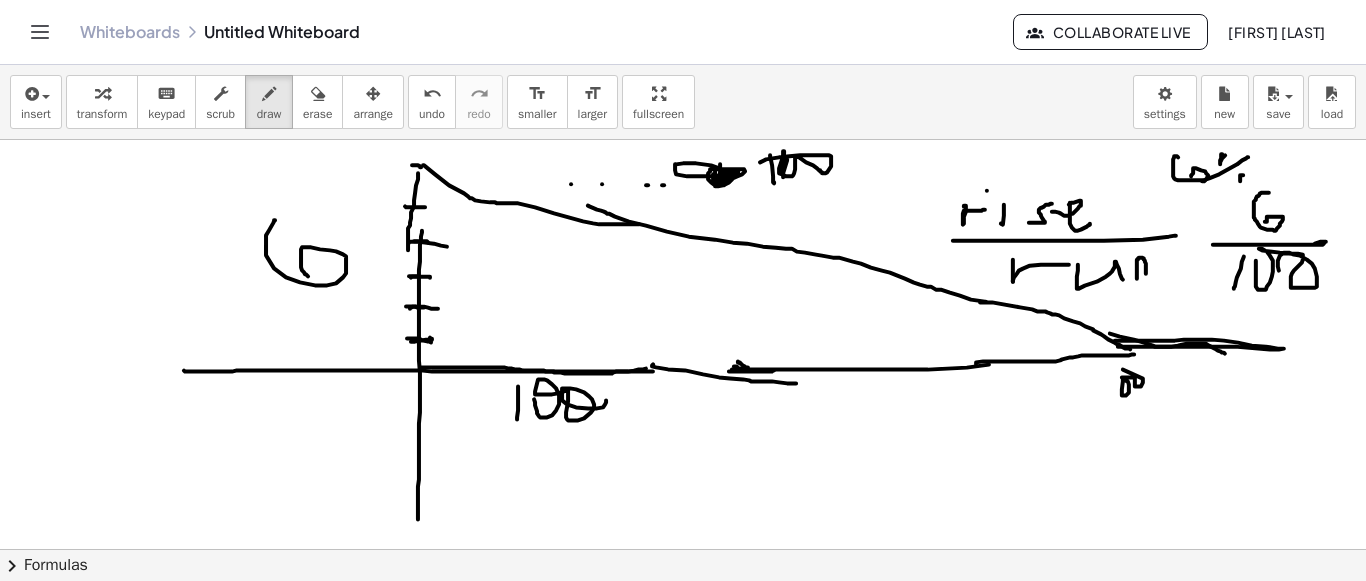 drag, startPoint x: 1022, startPoint y: 359, endPoint x: 1134, endPoint y: 352, distance: 112.21854 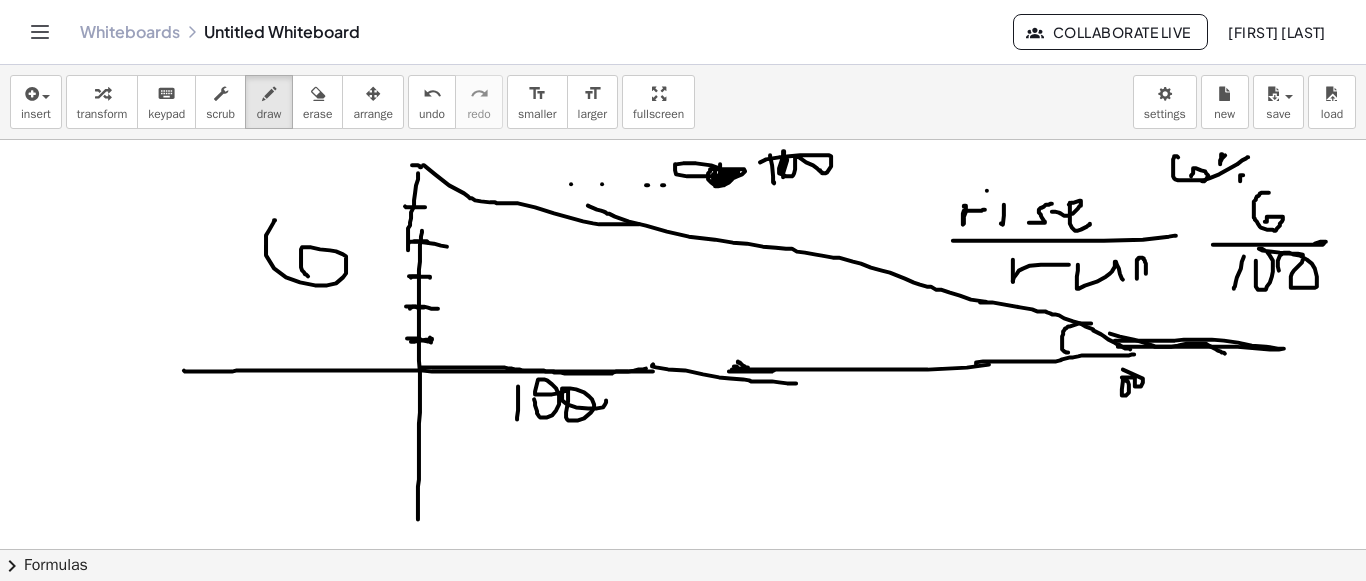 drag, startPoint x: 1091, startPoint y: 321, endPoint x: 1075, endPoint y: 360, distance: 42.154476 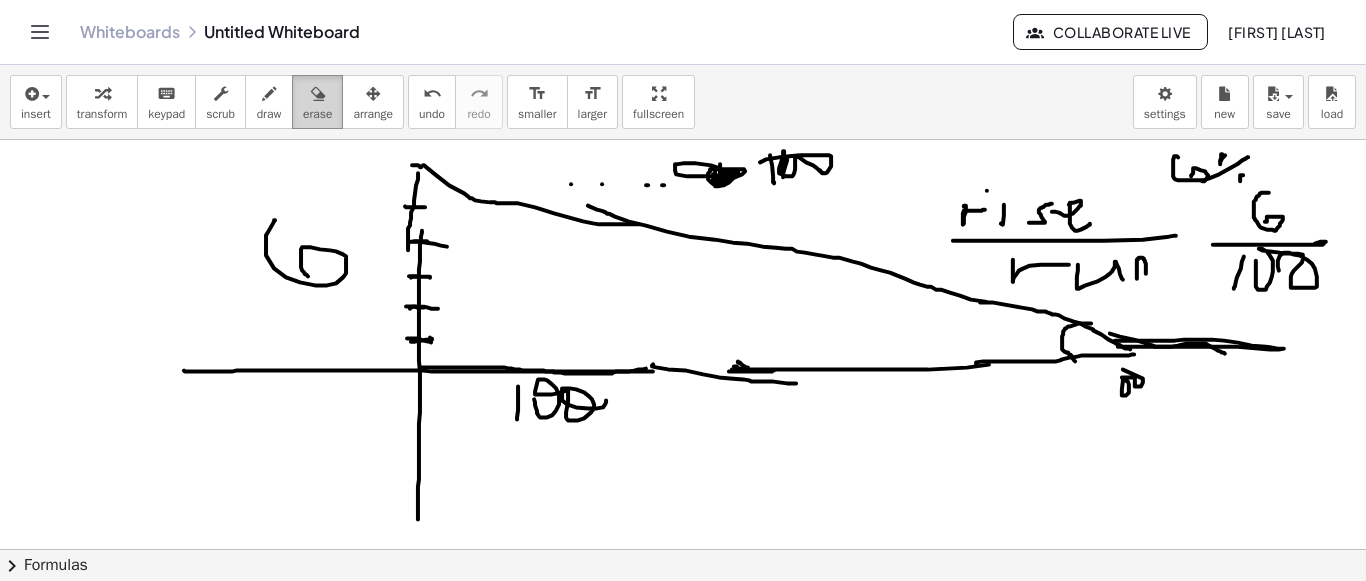 click on "erase" at bounding box center [317, 114] 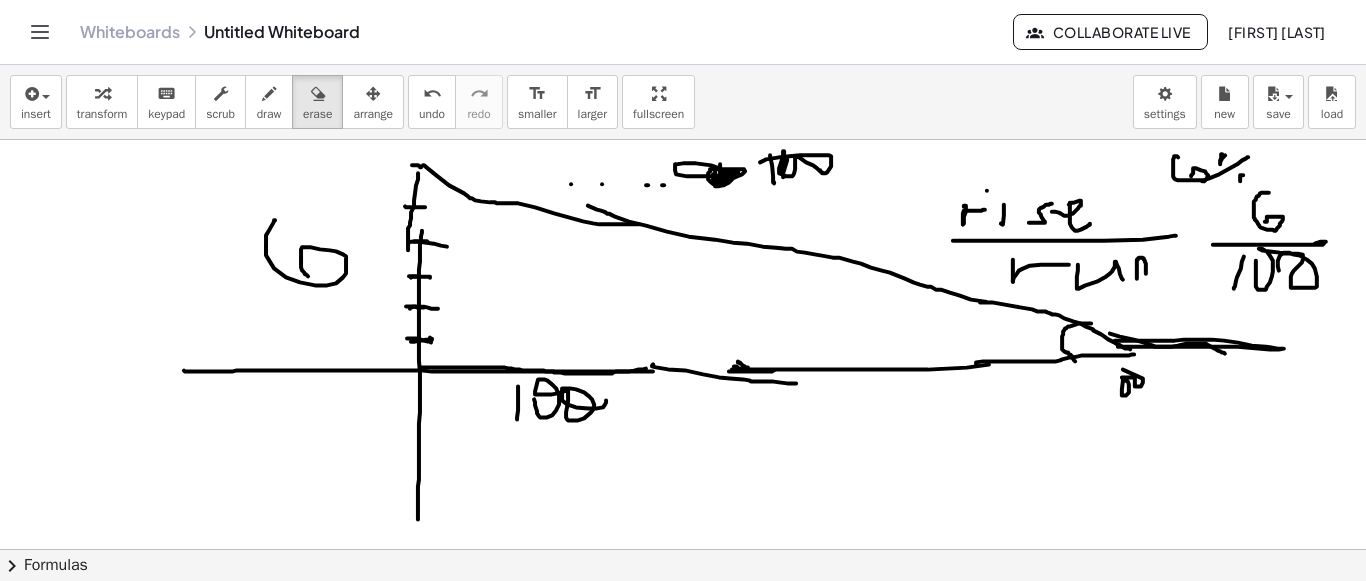 click at bounding box center (683, -1040) 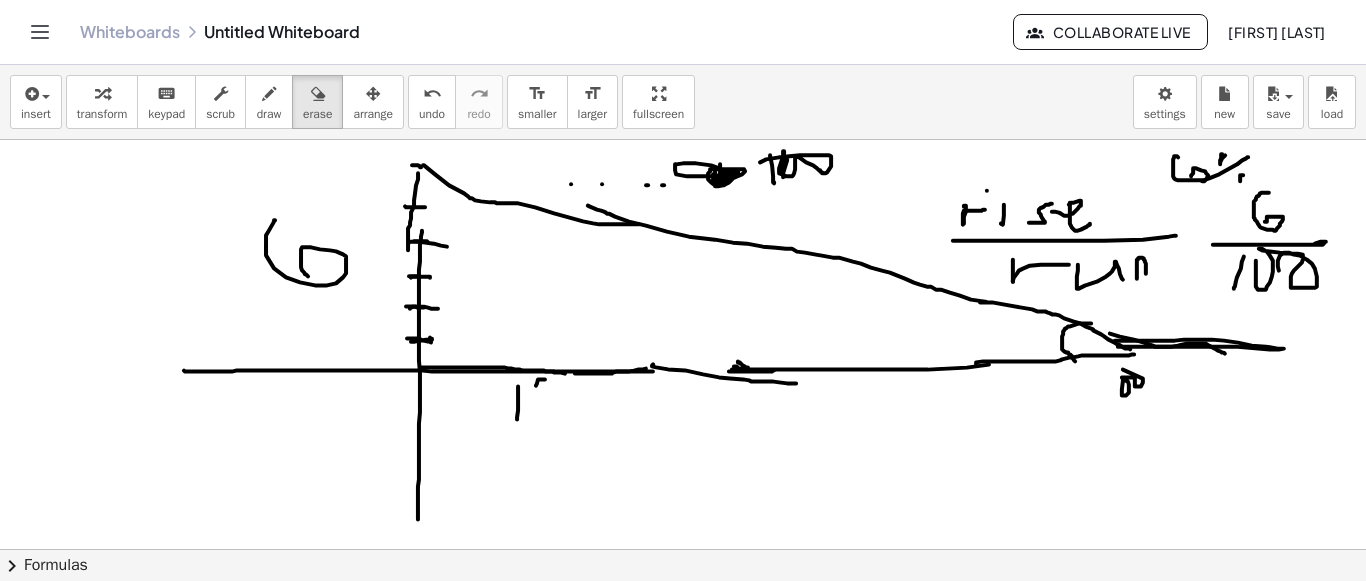 click at bounding box center (683, -1040) 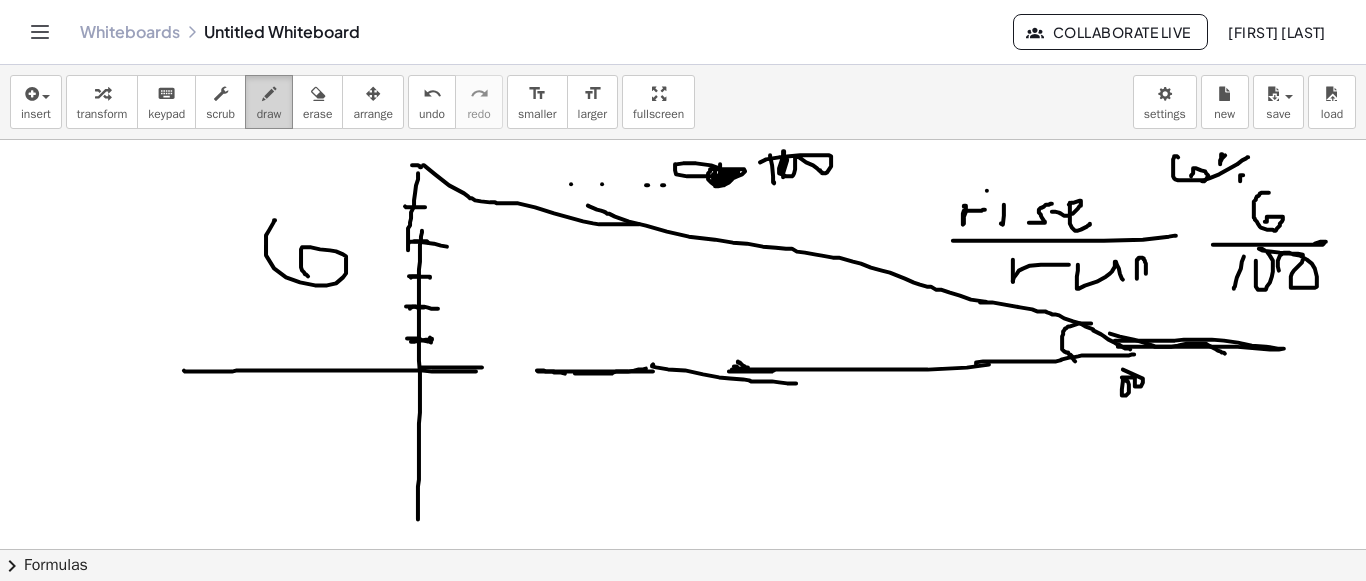click on "draw" at bounding box center [269, 102] 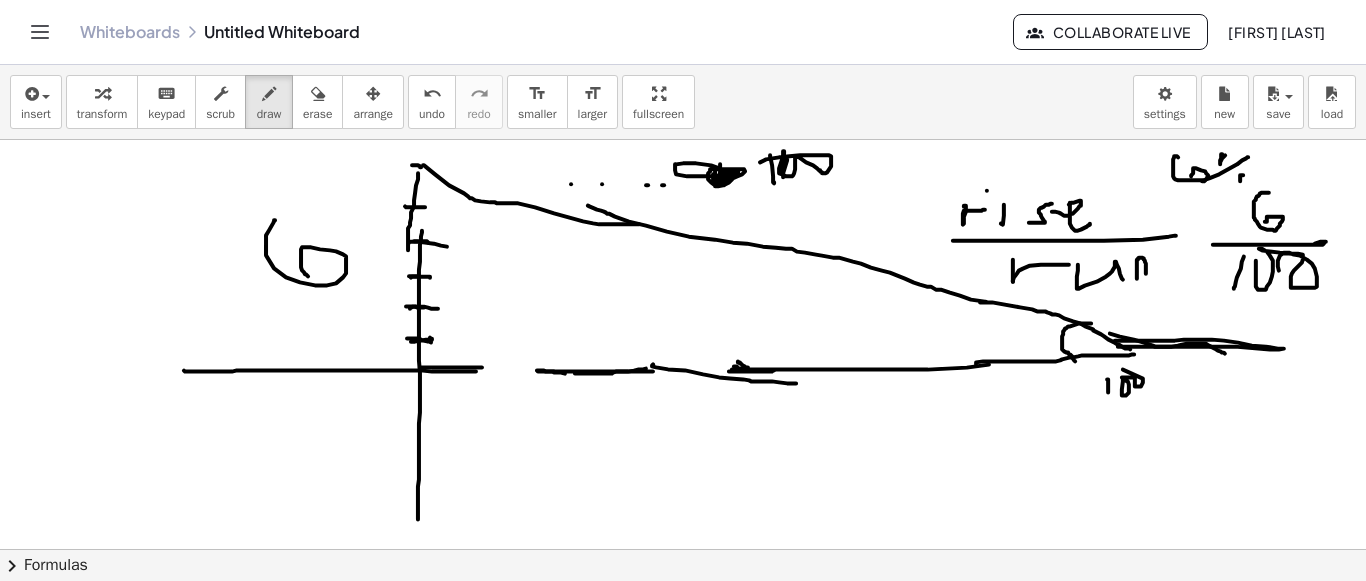 drag, startPoint x: 1107, startPoint y: 377, endPoint x: 1100, endPoint y: 409, distance: 32.75668 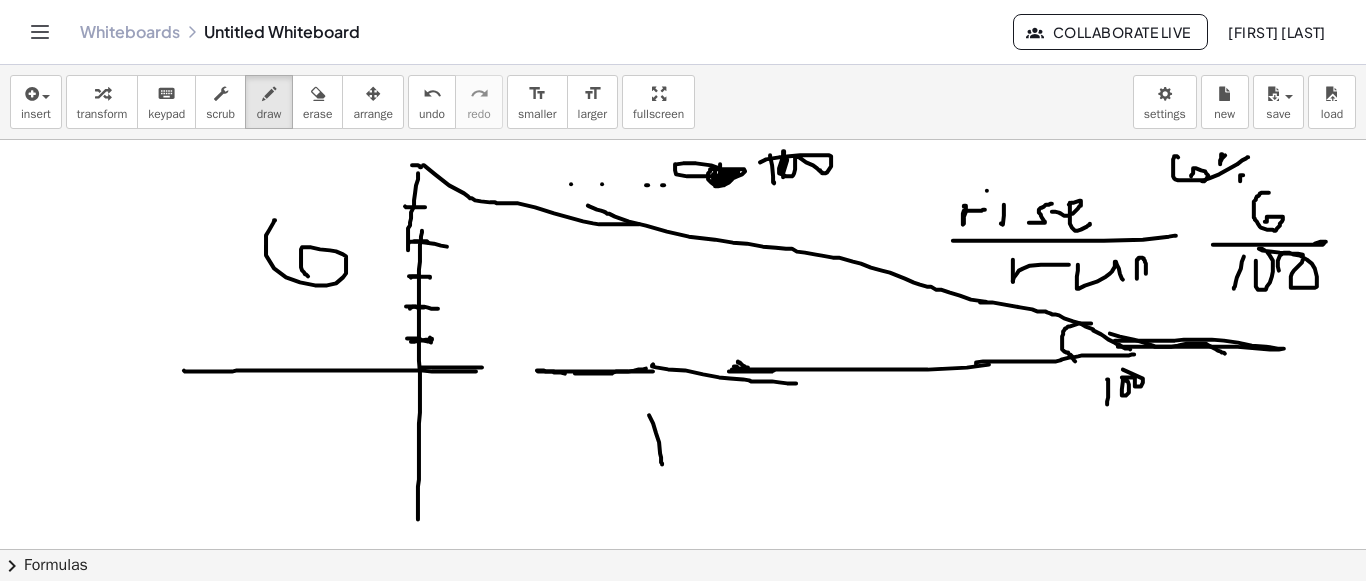 drag, startPoint x: 649, startPoint y: 413, endPoint x: 705, endPoint y: 437, distance: 60.926186 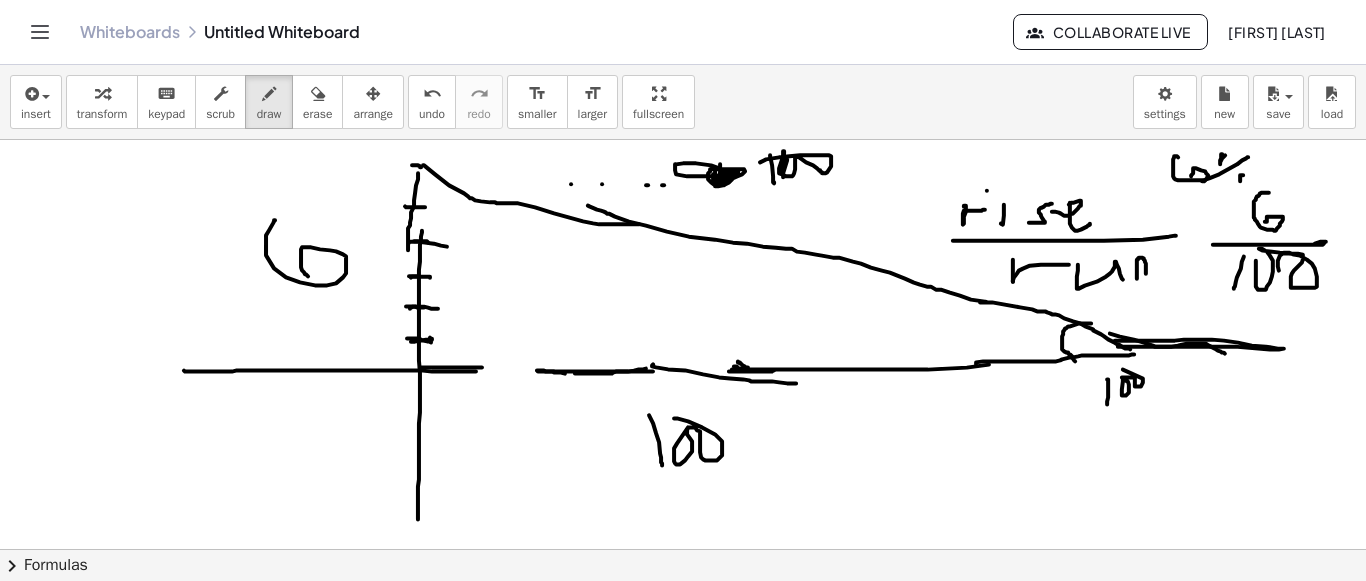 drag, startPoint x: 674, startPoint y: 446, endPoint x: 904, endPoint y: 395, distance: 235.5865 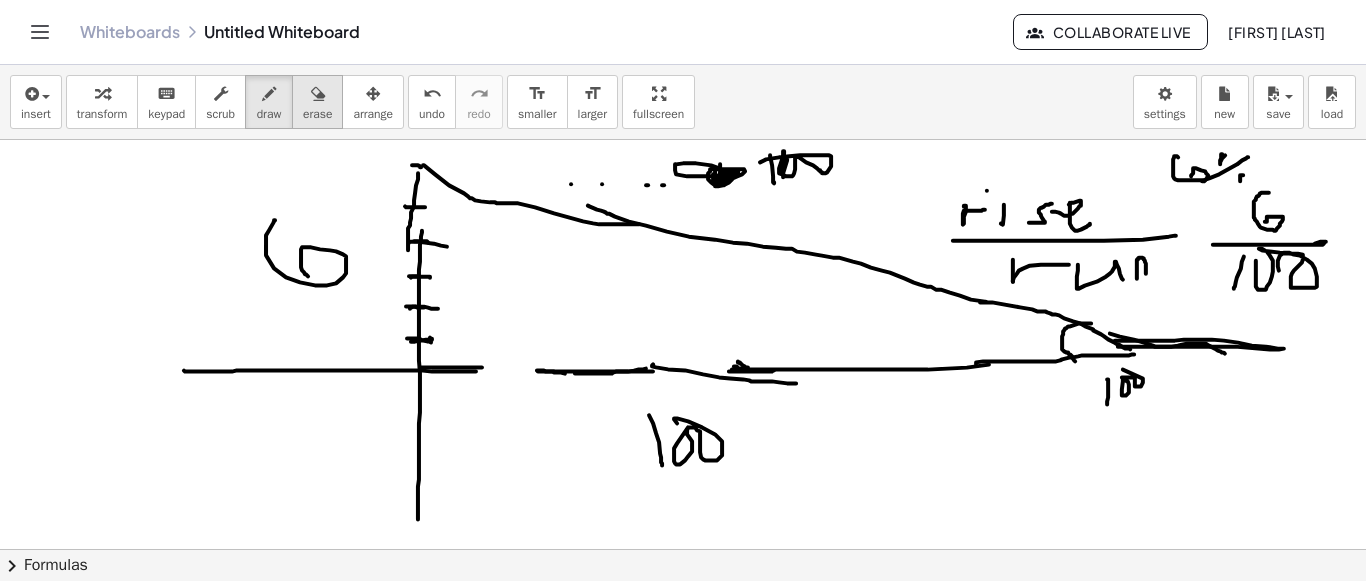 click on "erase" at bounding box center (317, 102) 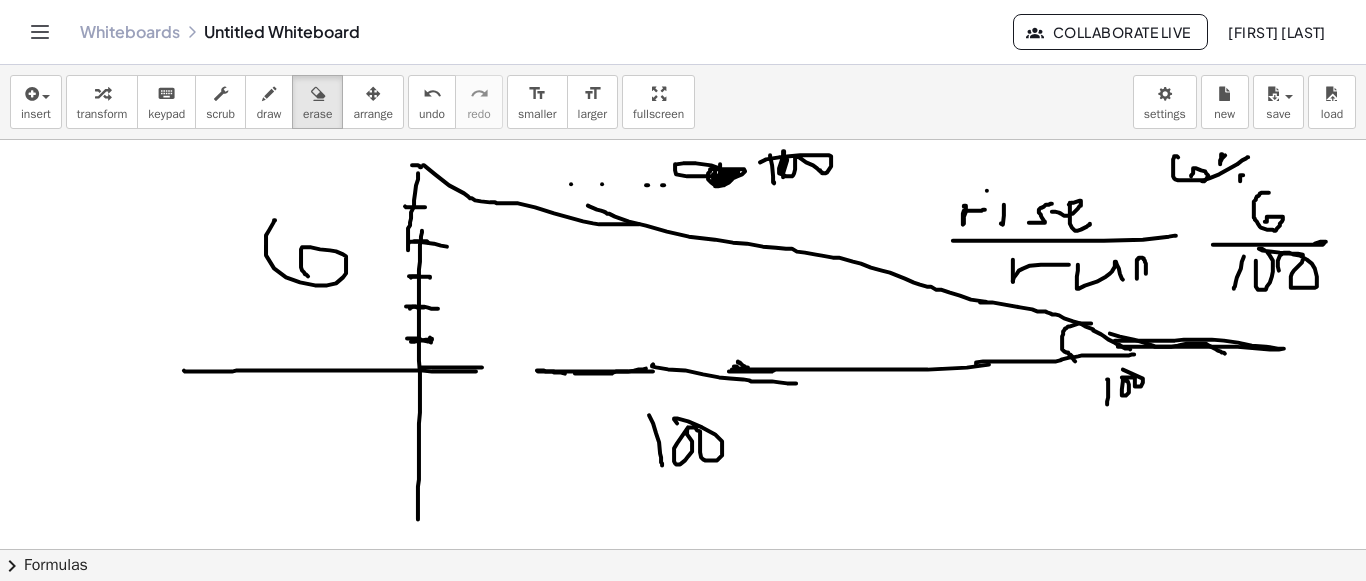 click at bounding box center (683, -1040) 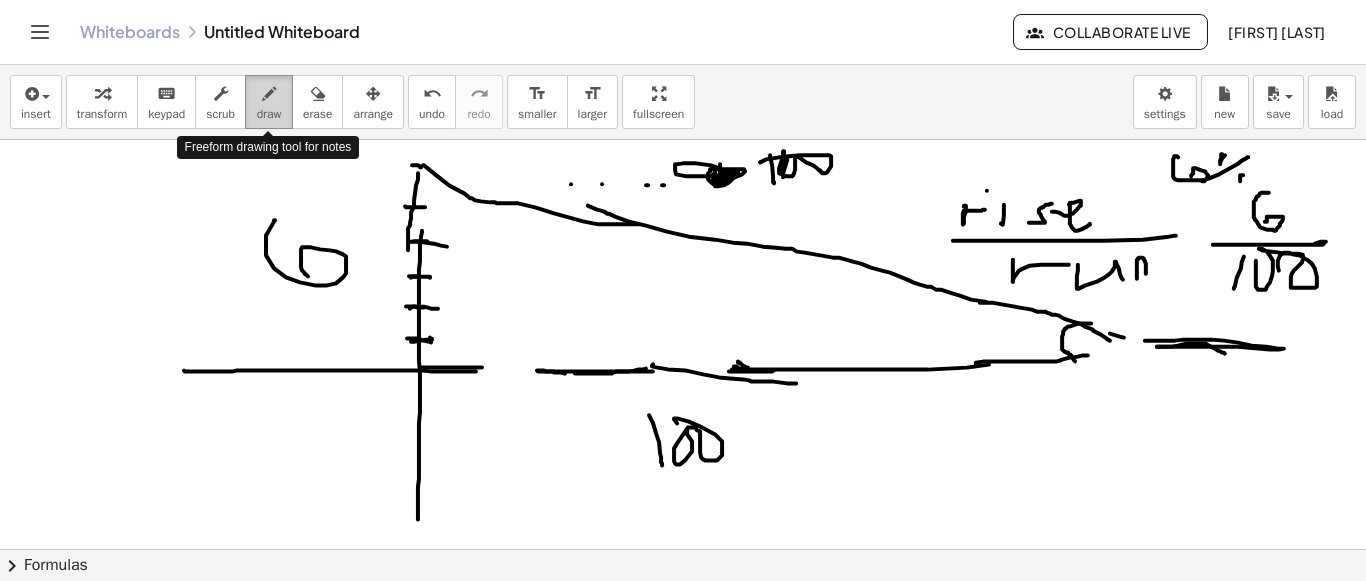 click at bounding box center [269, 94] 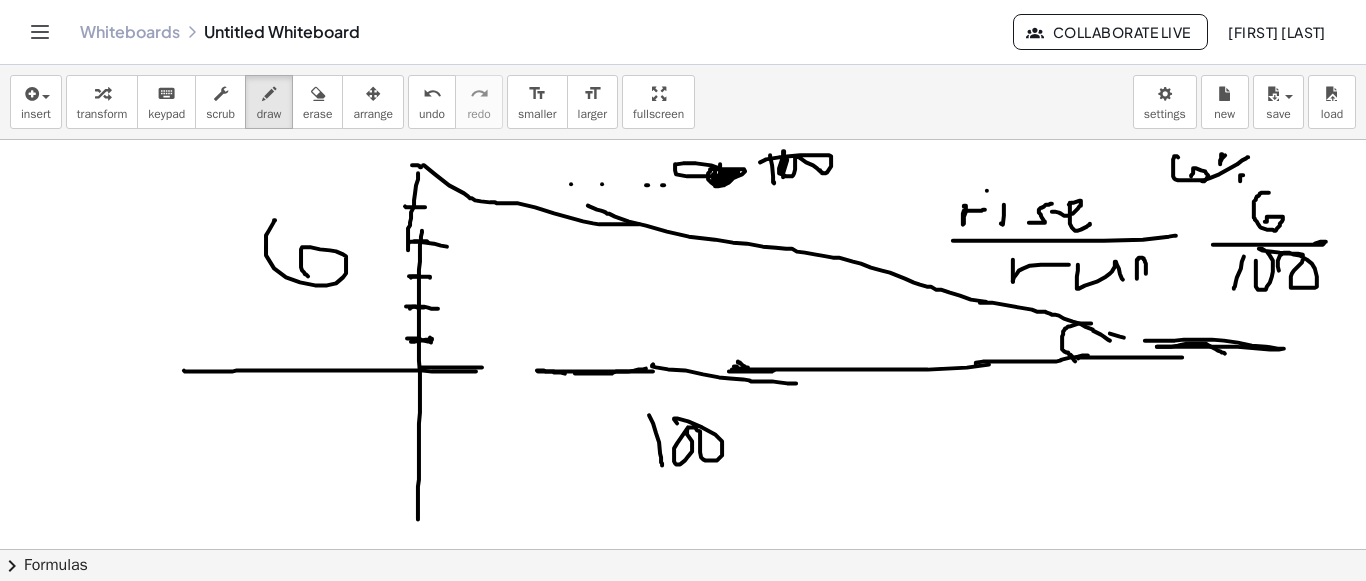 drag, startPoint x: 1078, startPoint y: 356, endPoint x: 1183, endPoint y: 355, distance: 105.00476 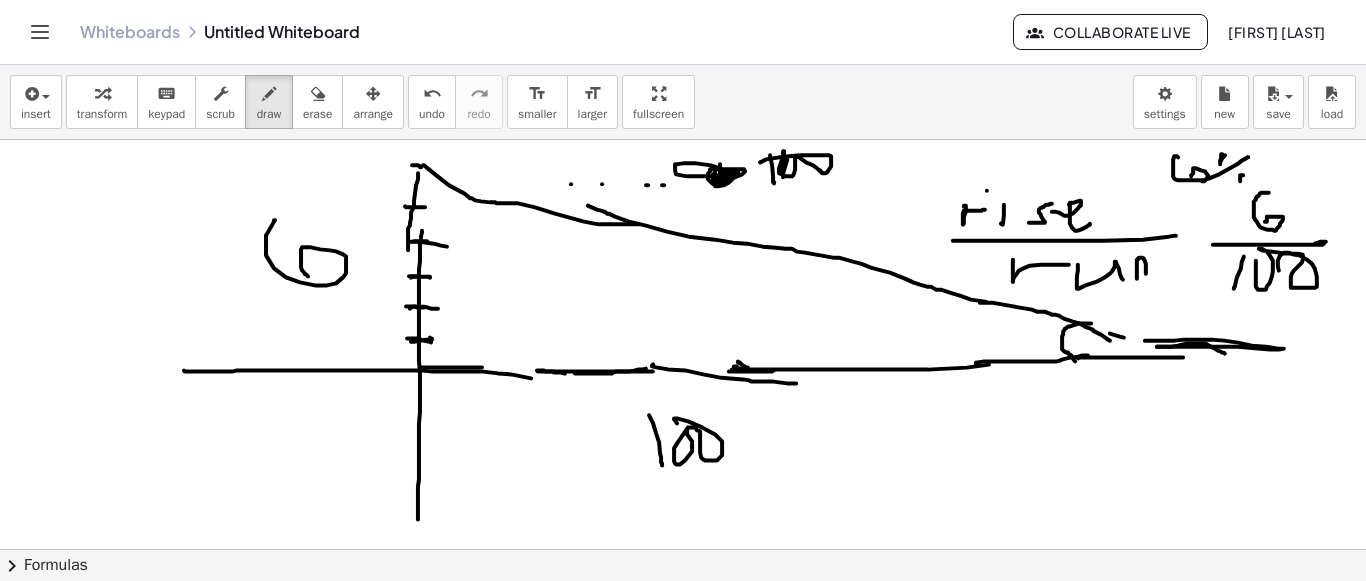 drag, startPoint x: 477, startPoint y: 369, endPoint x: 1004, endPoint y: 351, distance: 527.3073 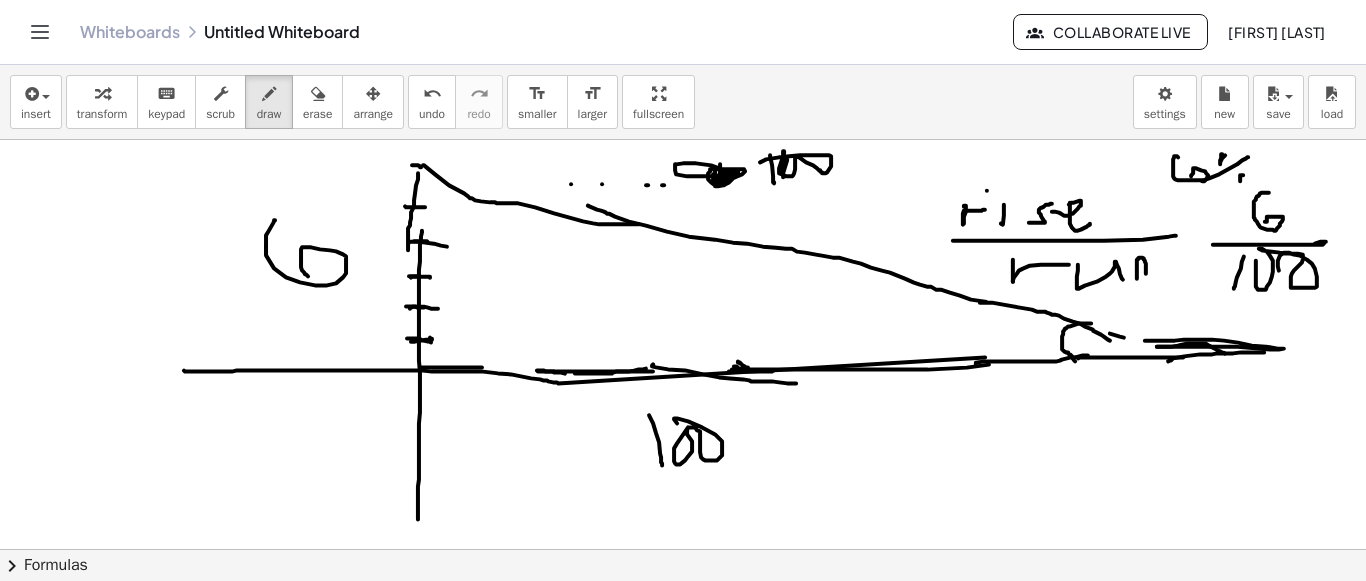 drag, startPoint x: 1168, startPoint y: 359, endPoint x: 1287, endPoint y: 350, distance: 119.33985 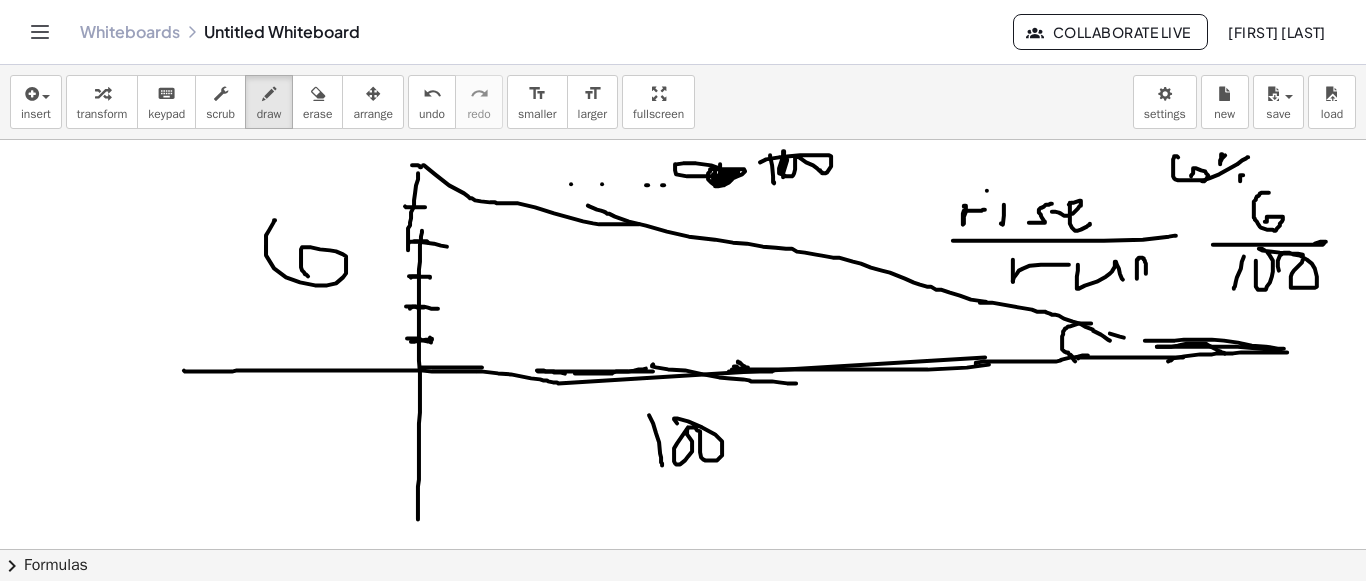 scroll, scrollTop: 2806, scrollLeft: 0, axis: vertical 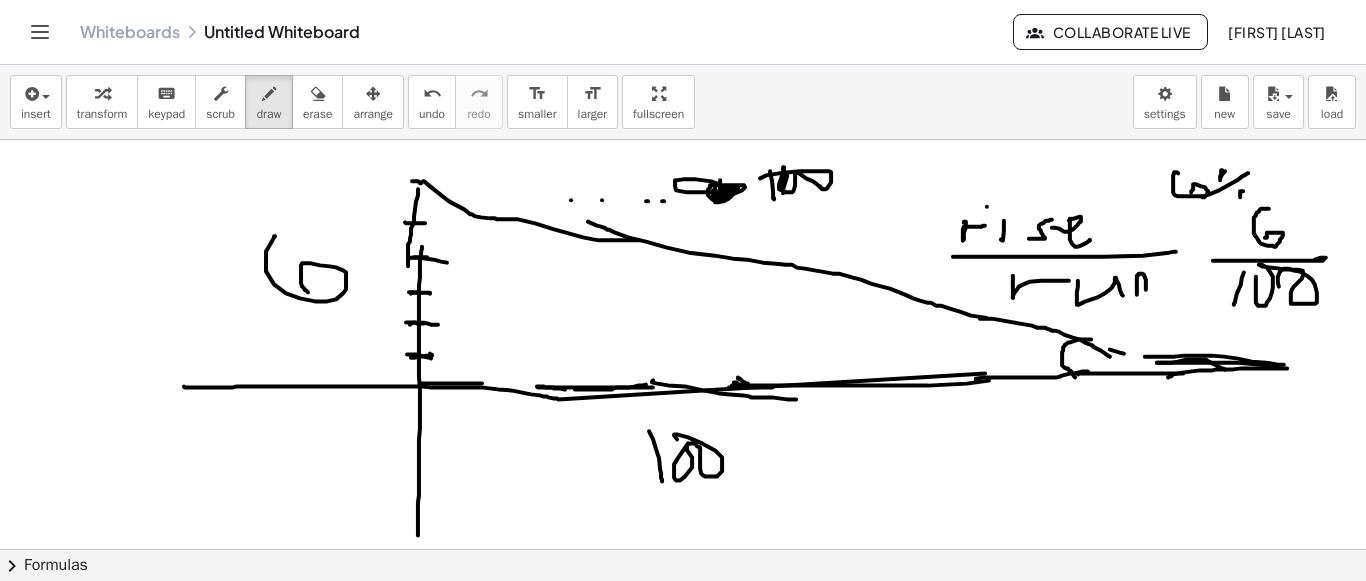 drag, startPoint x: 415, startPoint y: 134, endPoint x: 415, endPoint y: 272, distance: 138 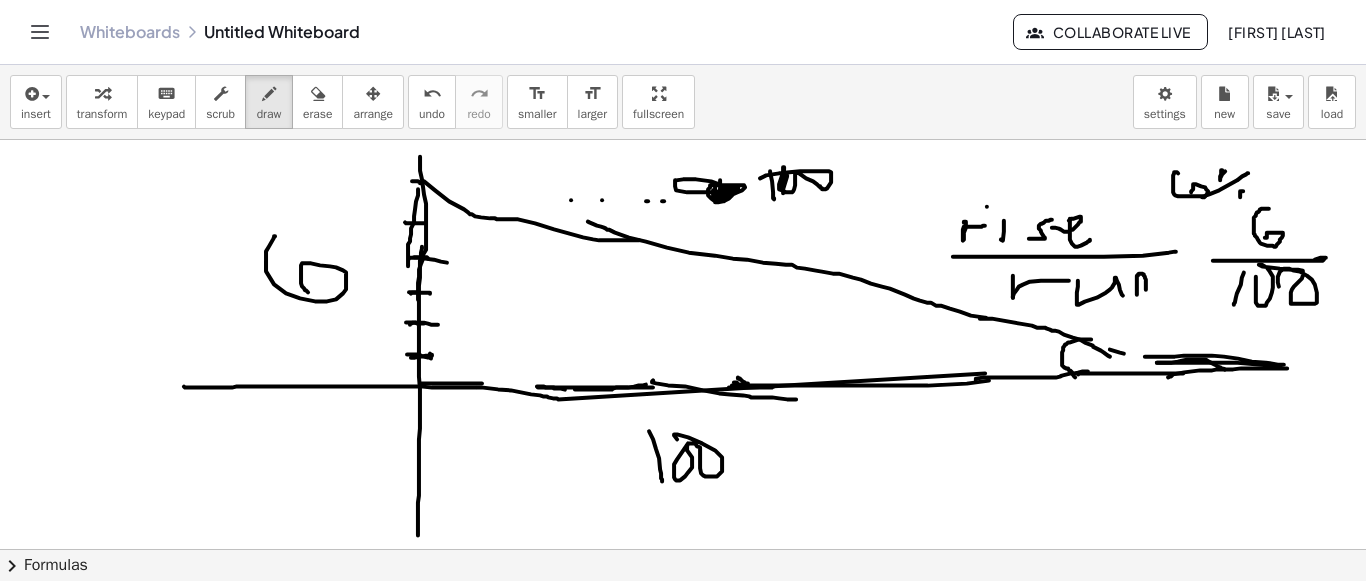 drag, startPoint x: 420, startPoint y: 155, endPoint x: 405, endPoint y: 390, distance: 235.47824 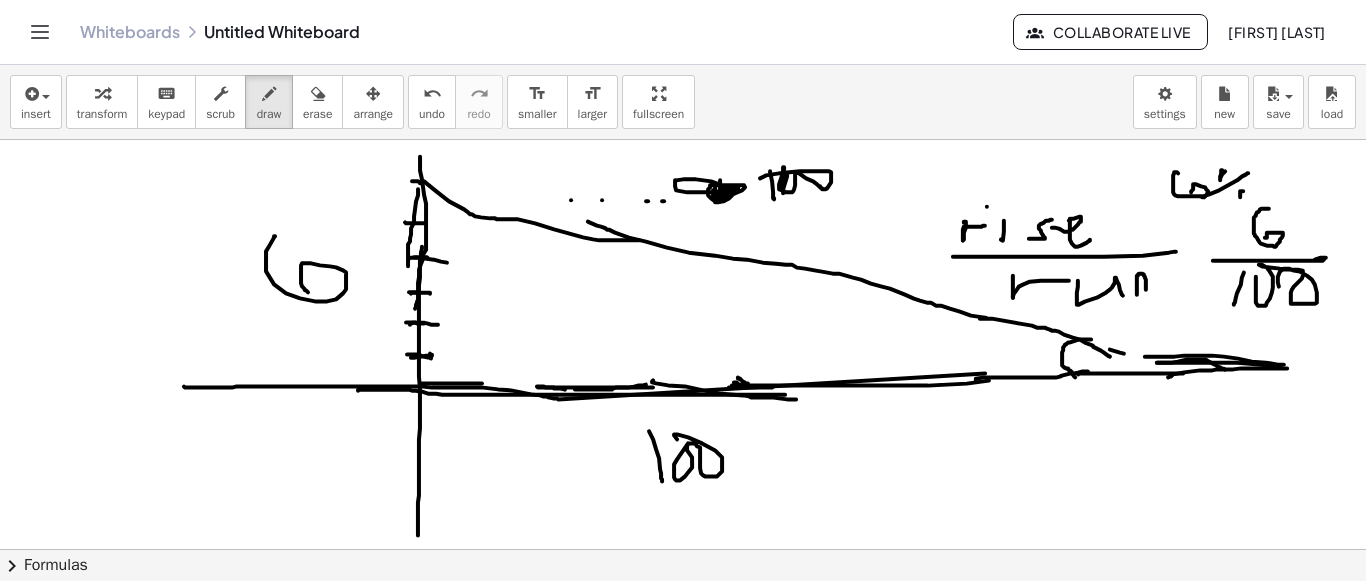drag, startPoint x: 358, startPoint y: 388, endPoint x: 809, endPoint y: 387, distance: 451.0011 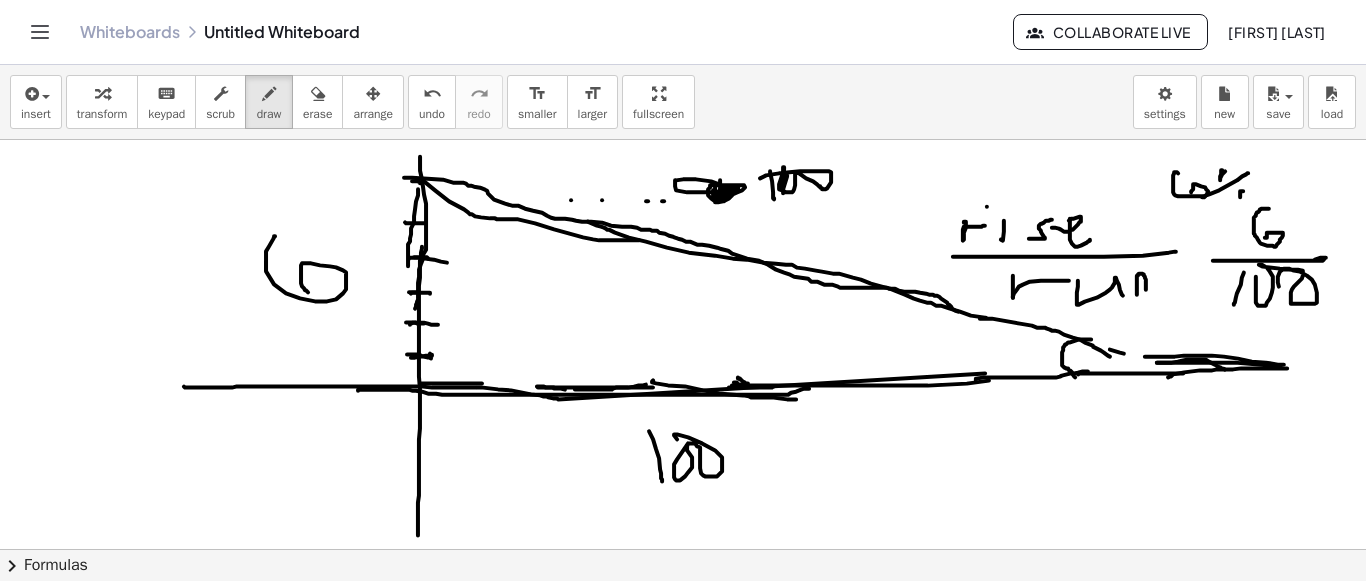 drag, startPoint x: 412, startPoint y: 176, endPoint x: 958, endPoint y: 310, distance: 562.2028 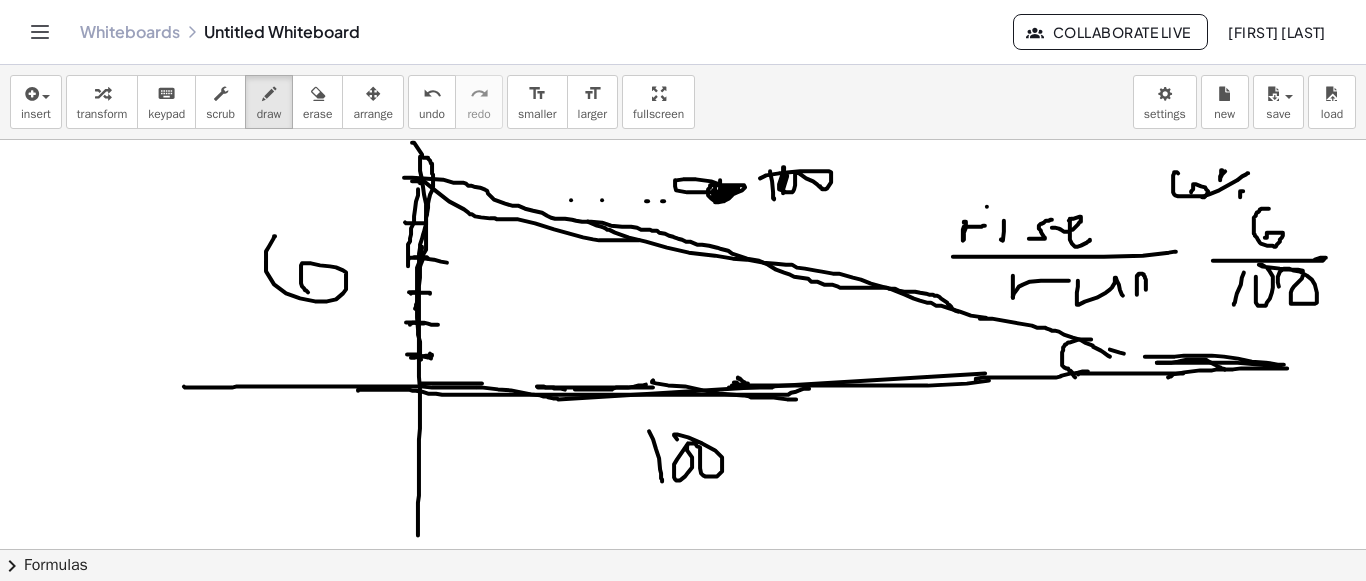 drag, startPoint x: 412, startPoint y: 141, endPoint x: 427, endPoint y: 371, distance: 230.48862 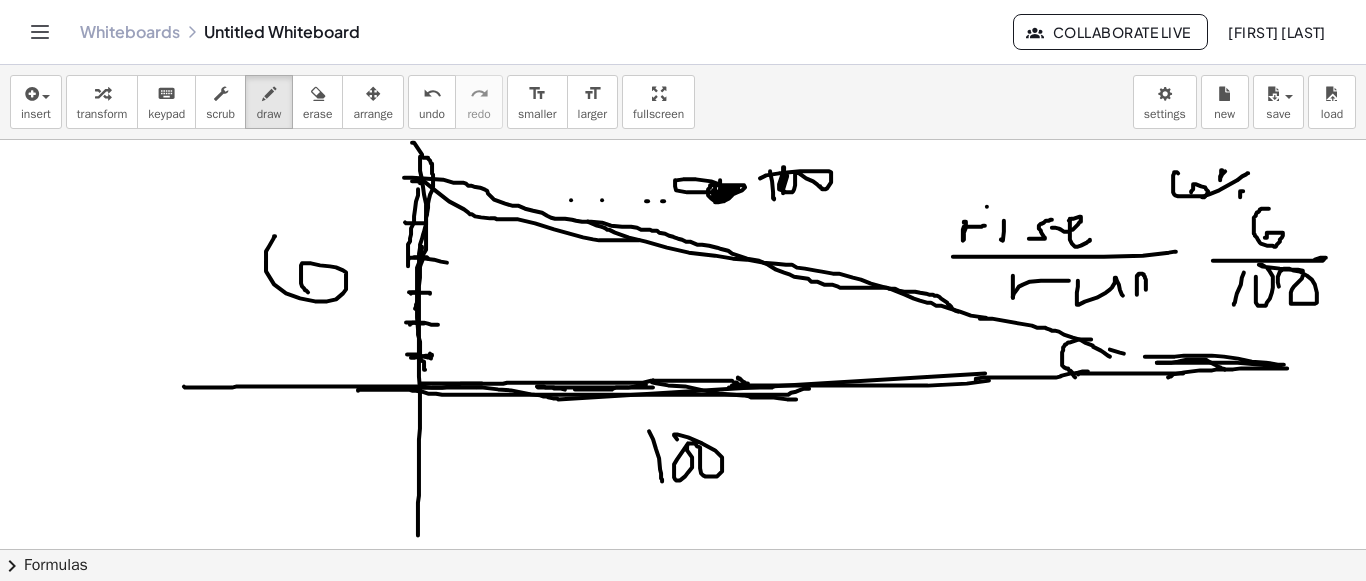 drag, startPoint x: 380, startPoint y: 387, endPoint x: 732, endPoint y: 379, distance: 352.0909 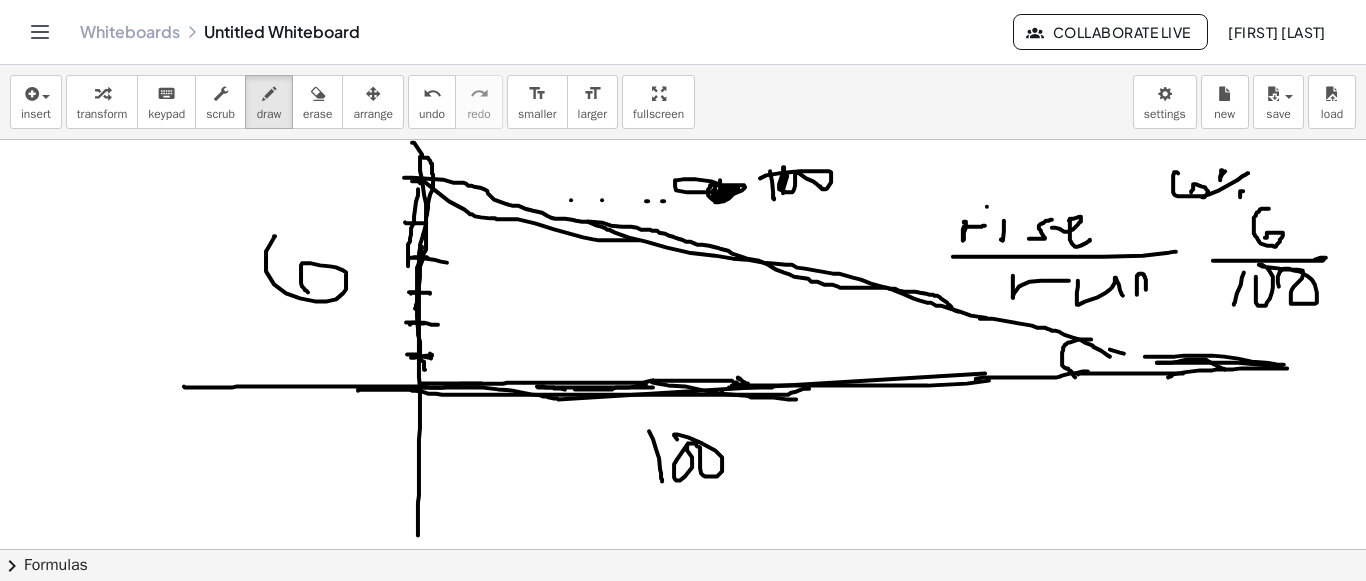 click at bounding box center [683, -1024] 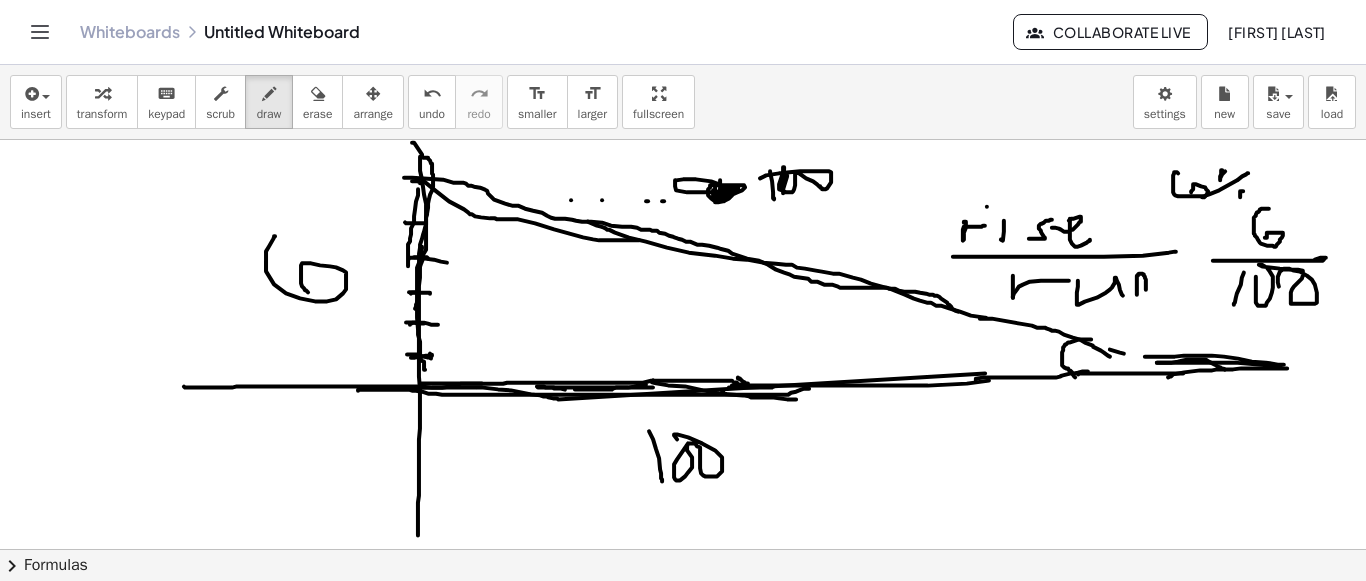 click at bounding box center [683, -1024] 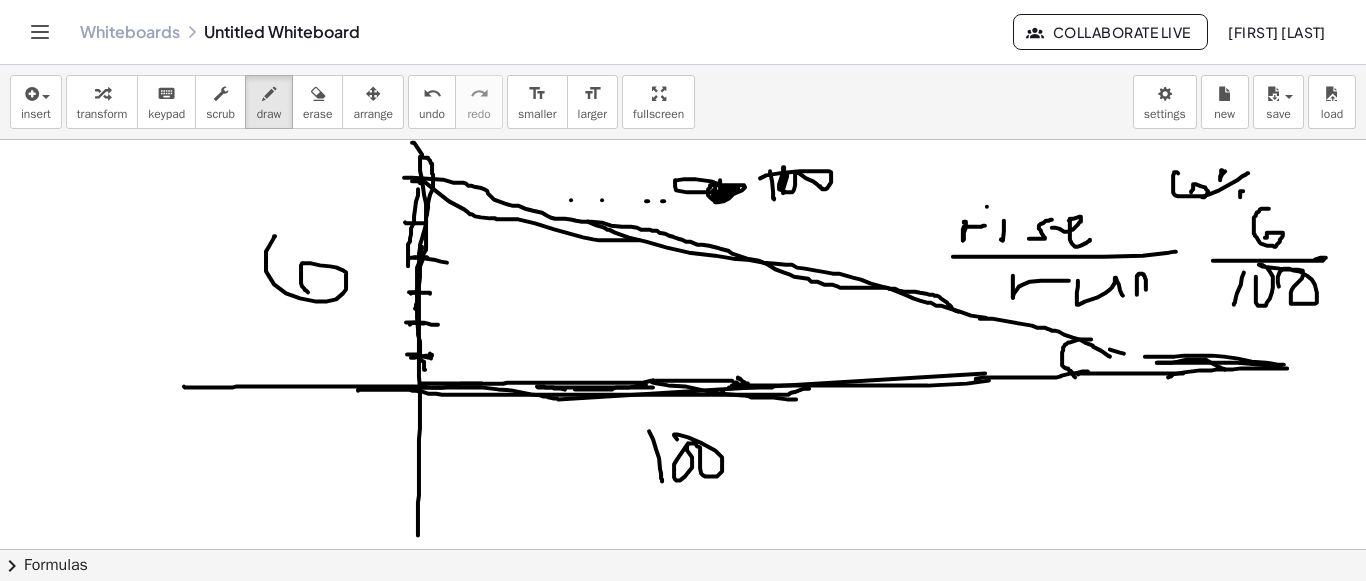 click at bounding box center [683, -1024] 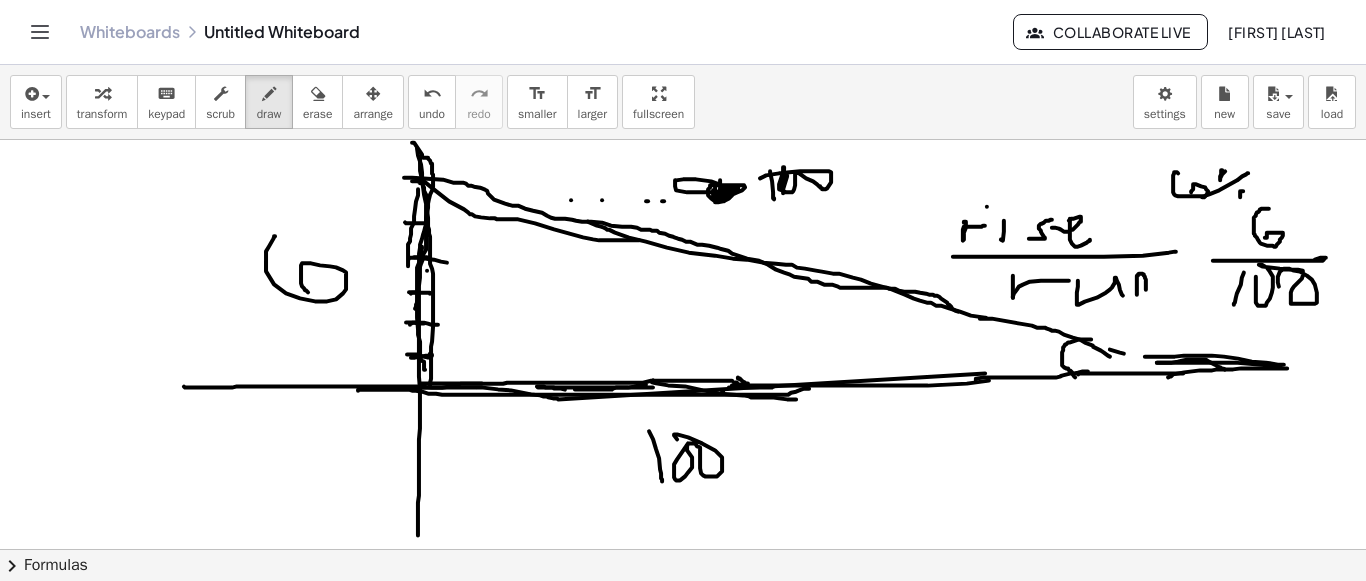 drag, startPoint x: 417, startPoint y: 147, endPoint x: 430, endPoint y: 390, distance: 243.34749 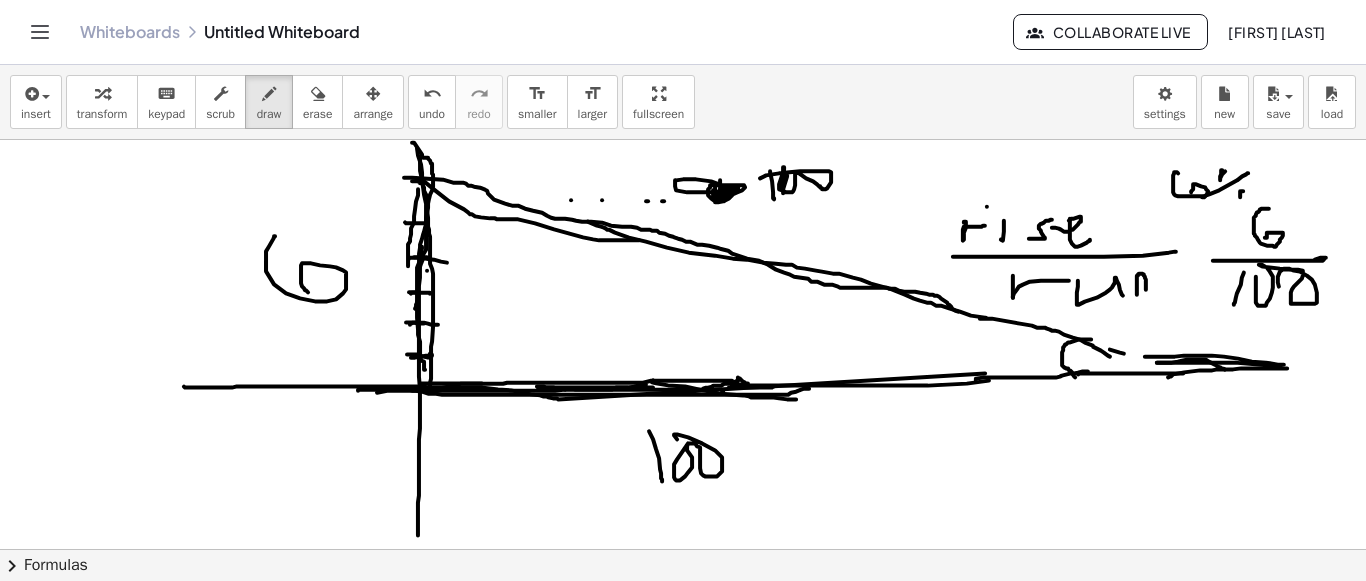 drag, startPoint x: 377, startPoint y: 391, endPoint x: 741, endPoint y: 379, distance: 364.19775 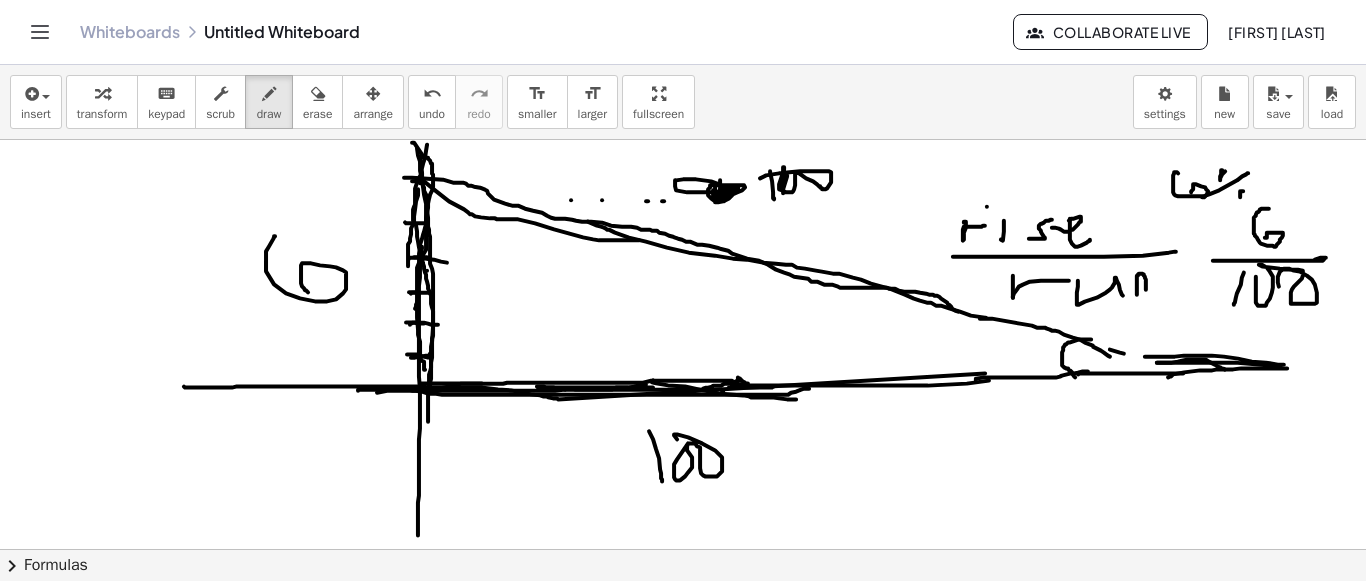 drag, startPoint x: 427, startPoint y: 143, endPoint x: 451, endPoint y: 391, distance: 249.15858 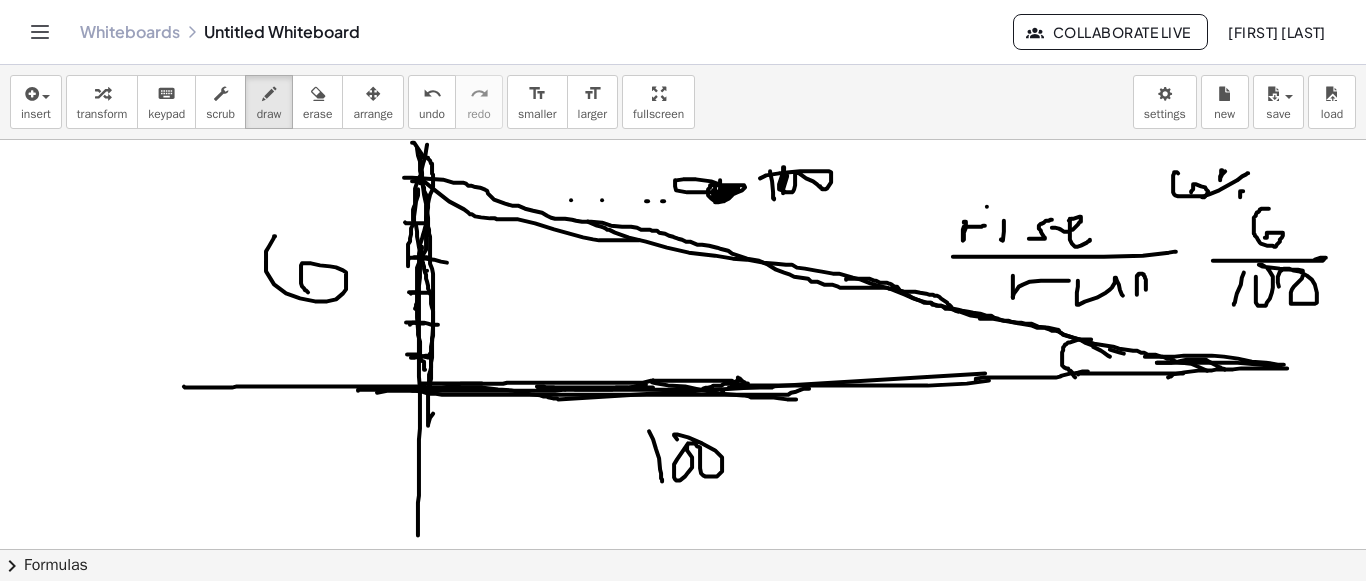 drag, startPoint x: 846, startPoint y: 278, endPoint x: 1048, endPoint y: 389, distance: 230.48862 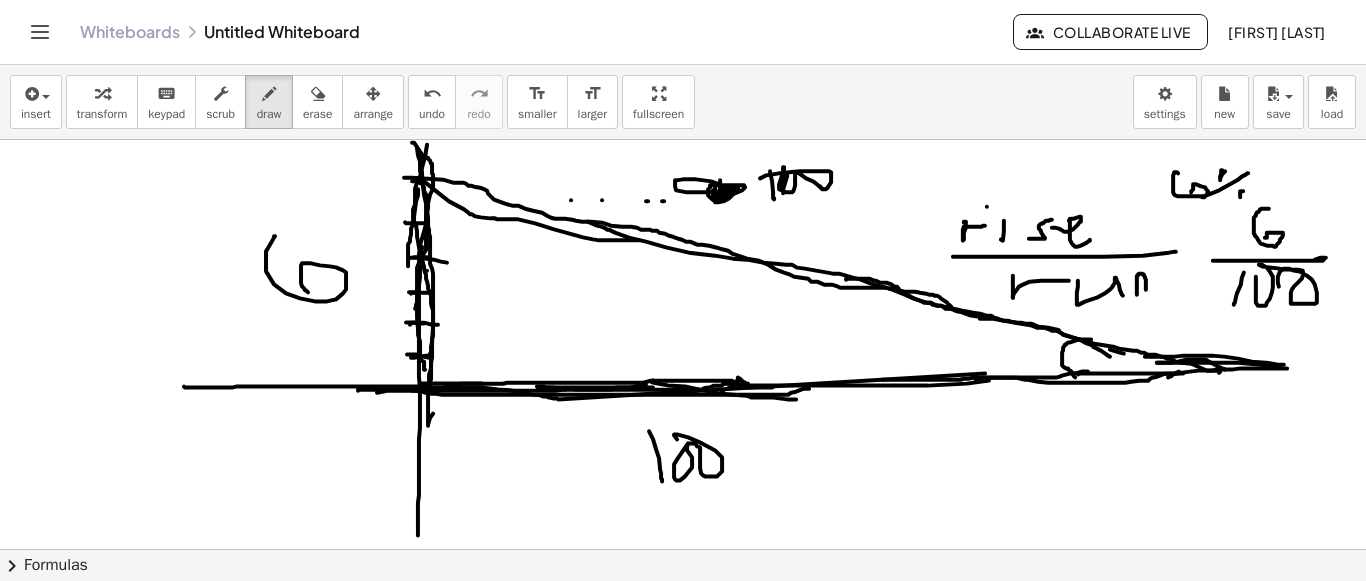 drag, startPoint x: 882, startPoint y: 378, endPoint x: 1179, endPoint y: 370, distance: 297.10773 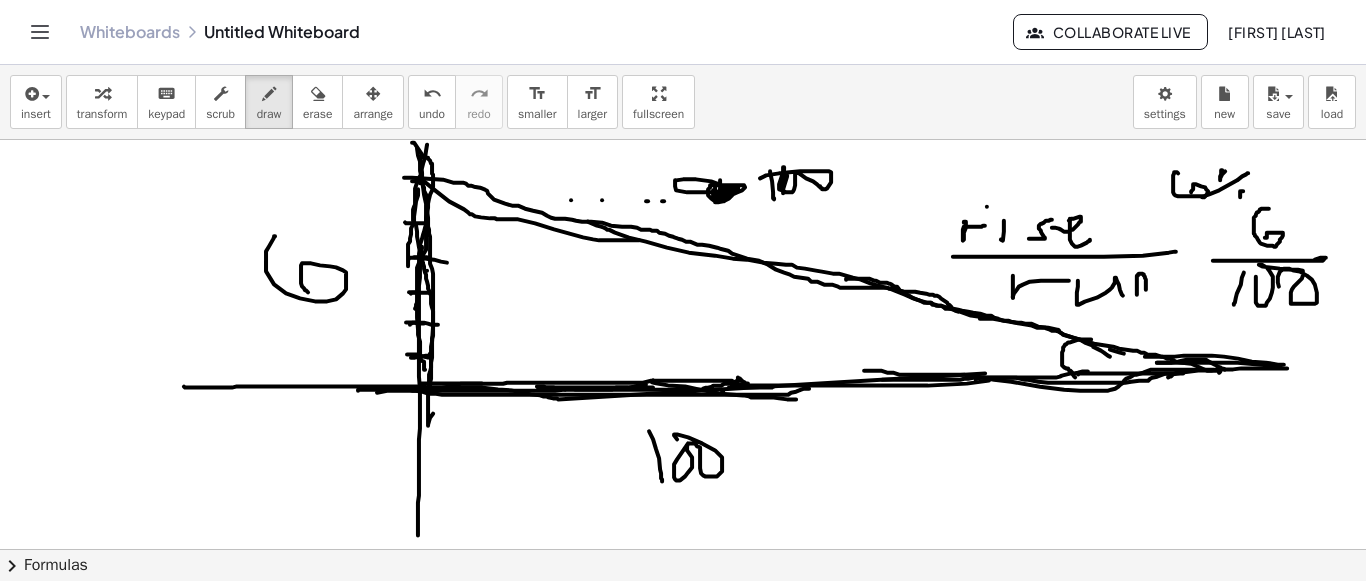 drag, startPoint x: 869, startPoint y: 369, endPoint x: 1214, endPoint y: 368, distance: 345.00143 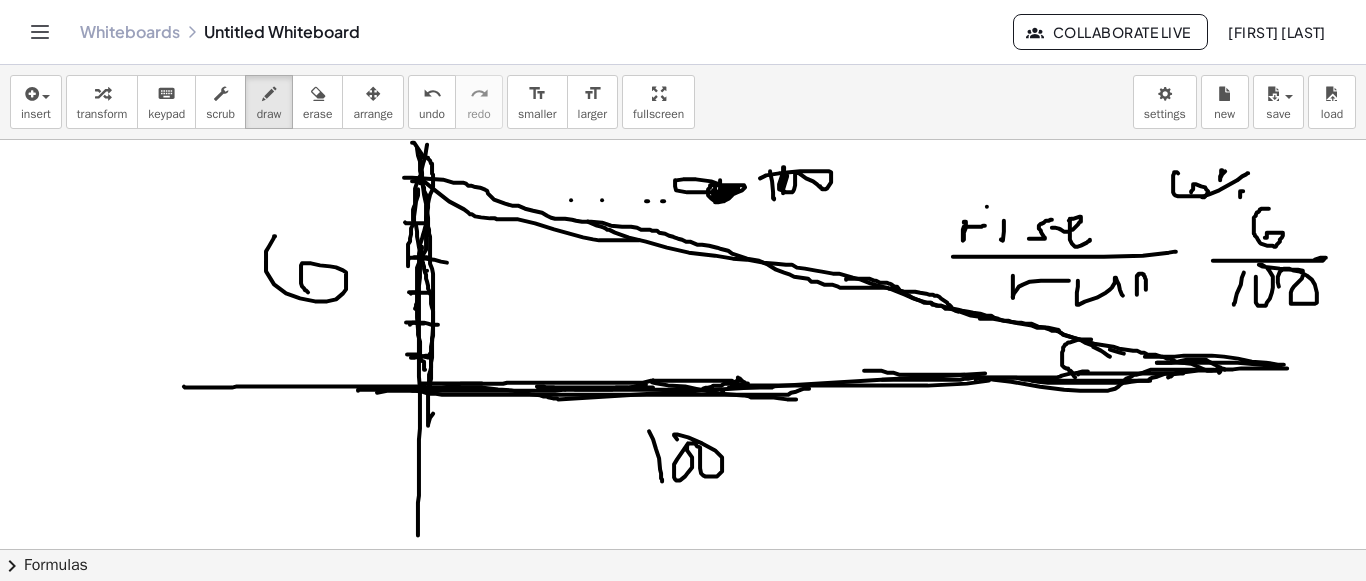 drag, startPoint x: 1032, startPoint y: 379, endPoint x: 1150, endPoint y: 379, distance: 118 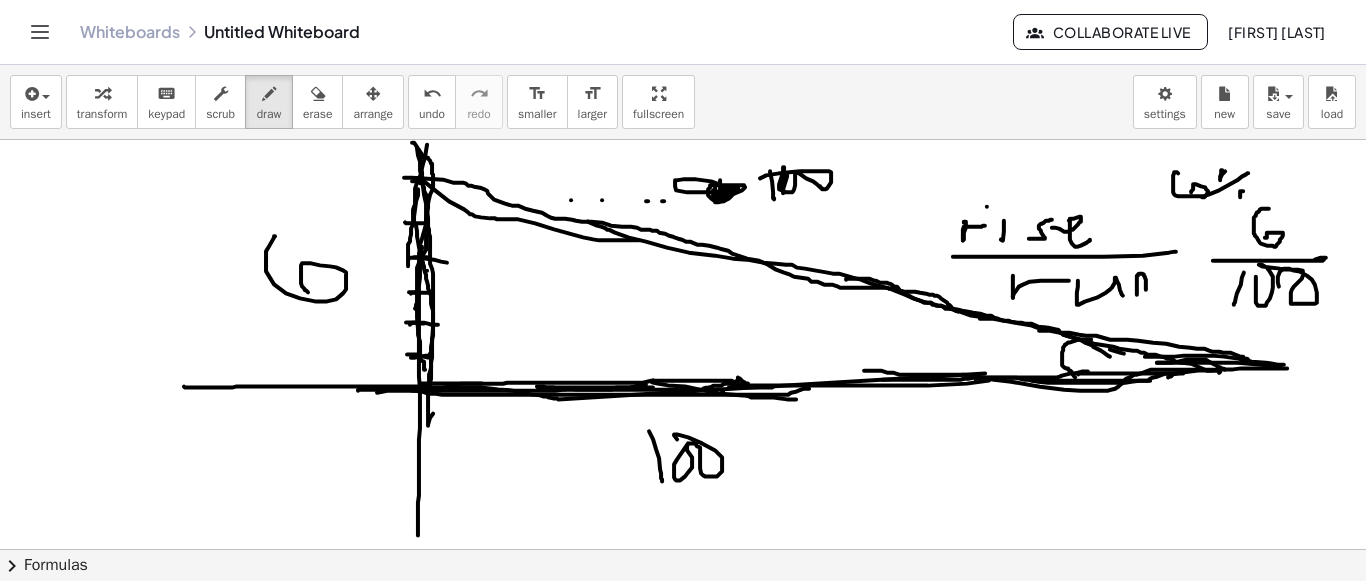 drag, startPoint x: 1039, startPoint y: 329, endPoint x: 1248, endPoint y: 358, distance: 211.00237 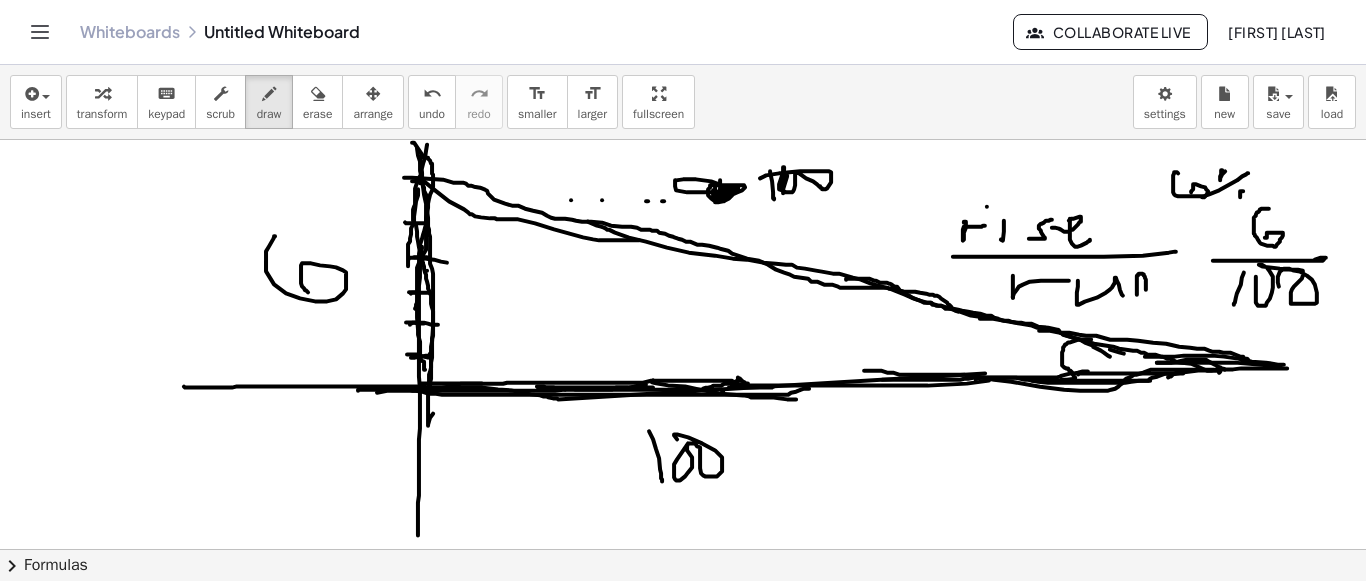 drag, startPoint x: 1061, startPoint y: 378, endPoint x: 1145, endPoint y: 376, distance: 84.0238 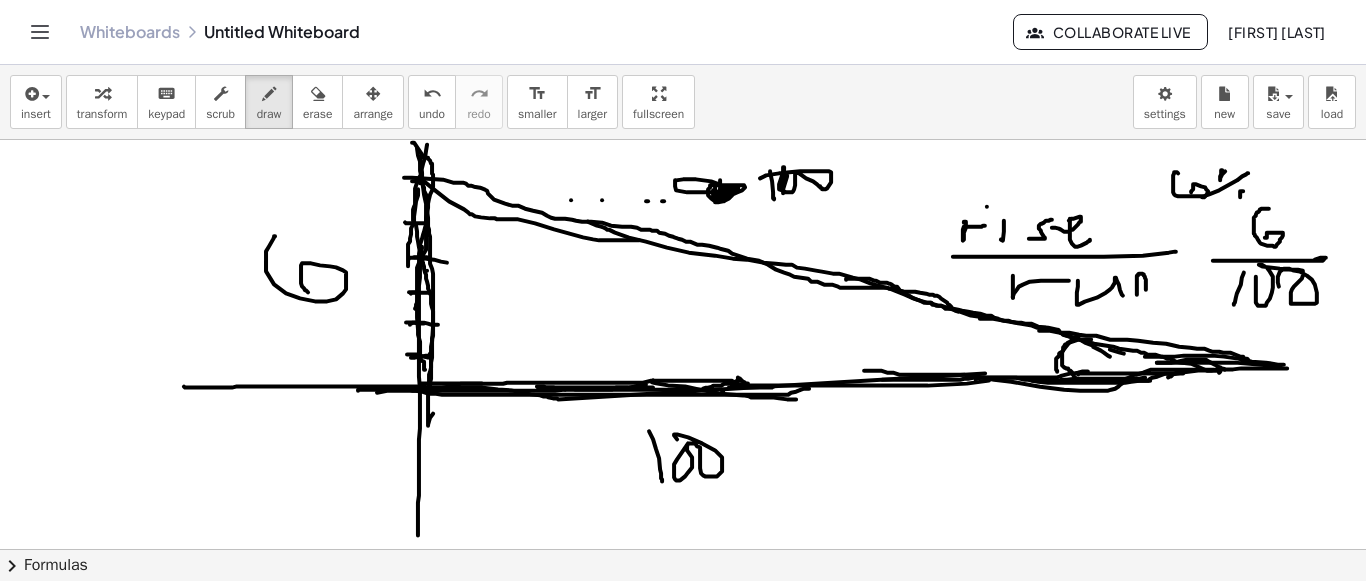 drag, startPoint x: 1078, startPoint y: 335, endPoint x: 1058, endPoint y: 370, distance: 40.311287 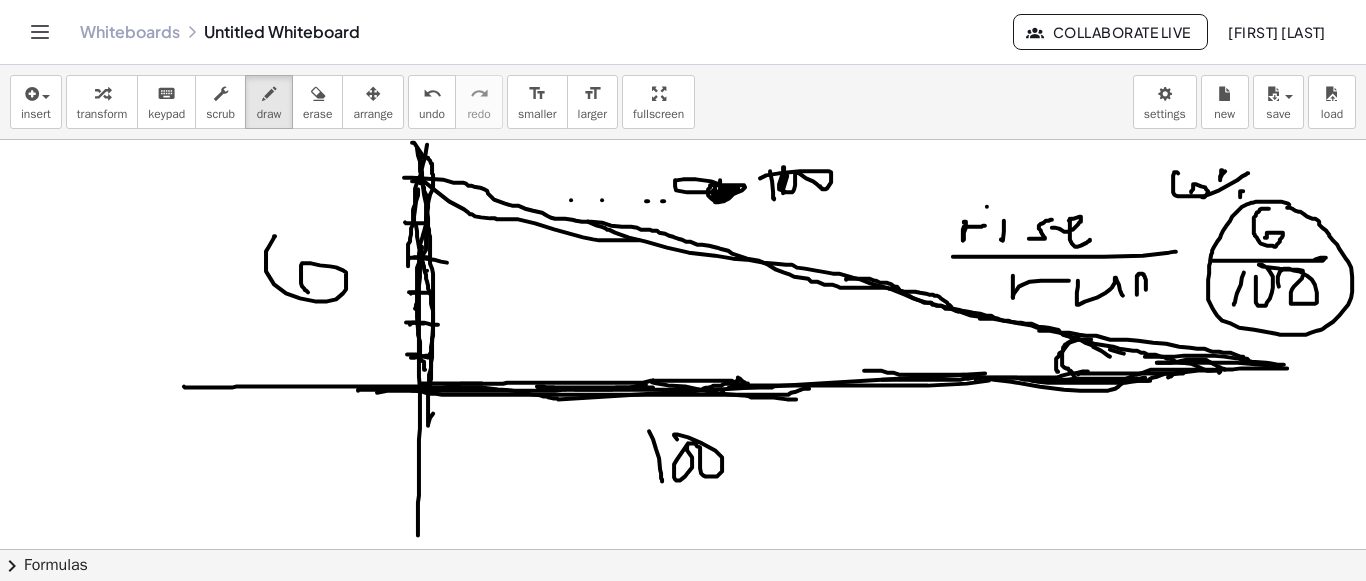 click at bounding box center [683, -1024] 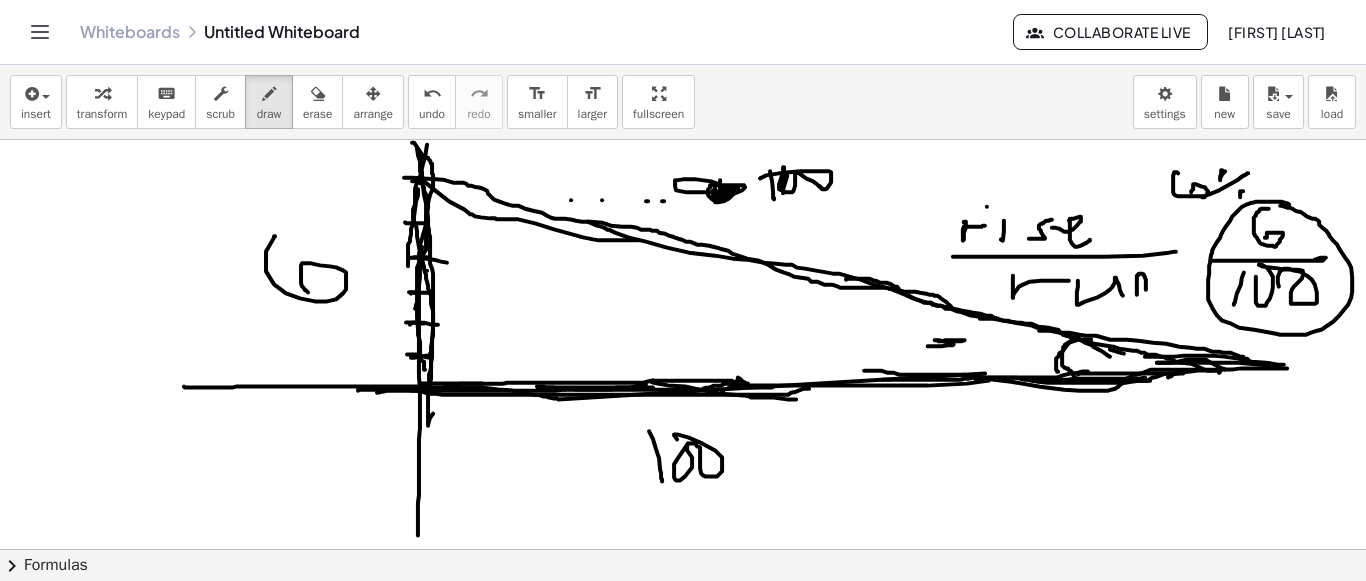 click at bounding box center (683, -1024) 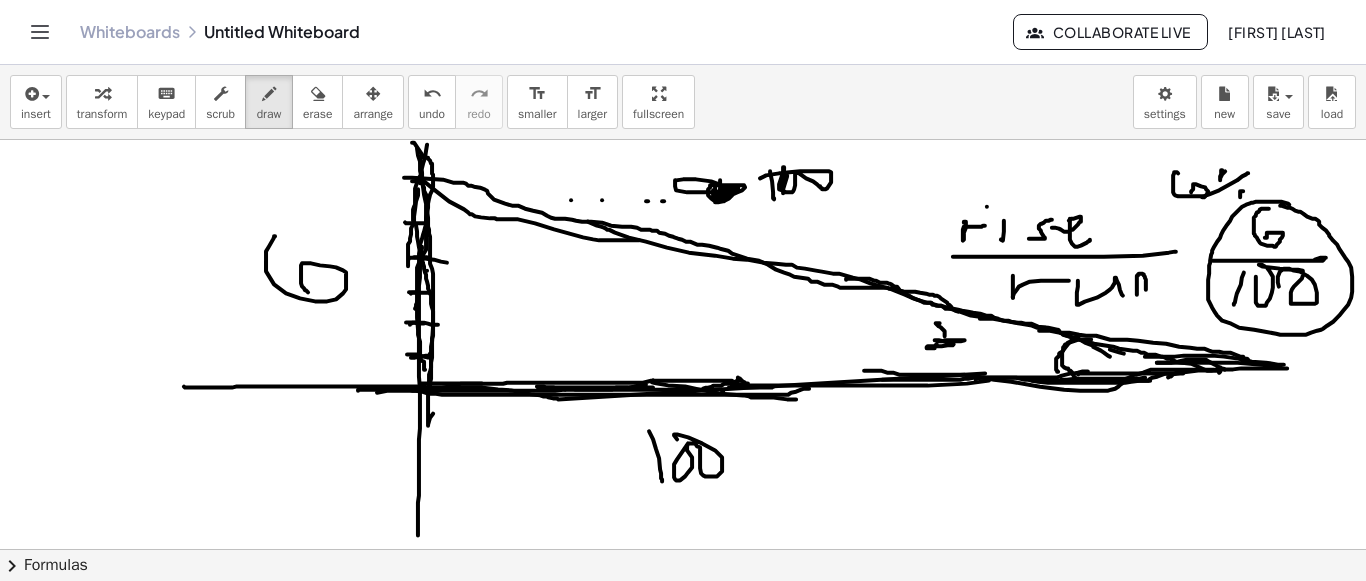 drag, startPoint x: 940, startPoint y: 323, endPoint x: 970, endPoint y: 341, distance: 34.98571 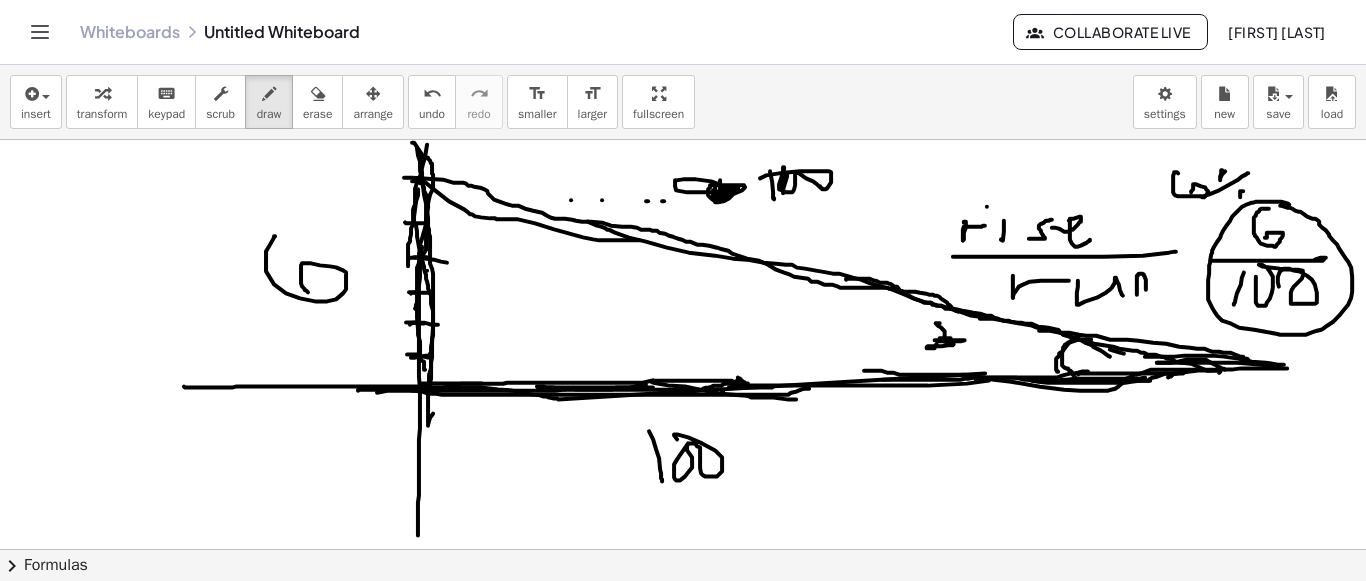 click at bounding box center (683, -1024) 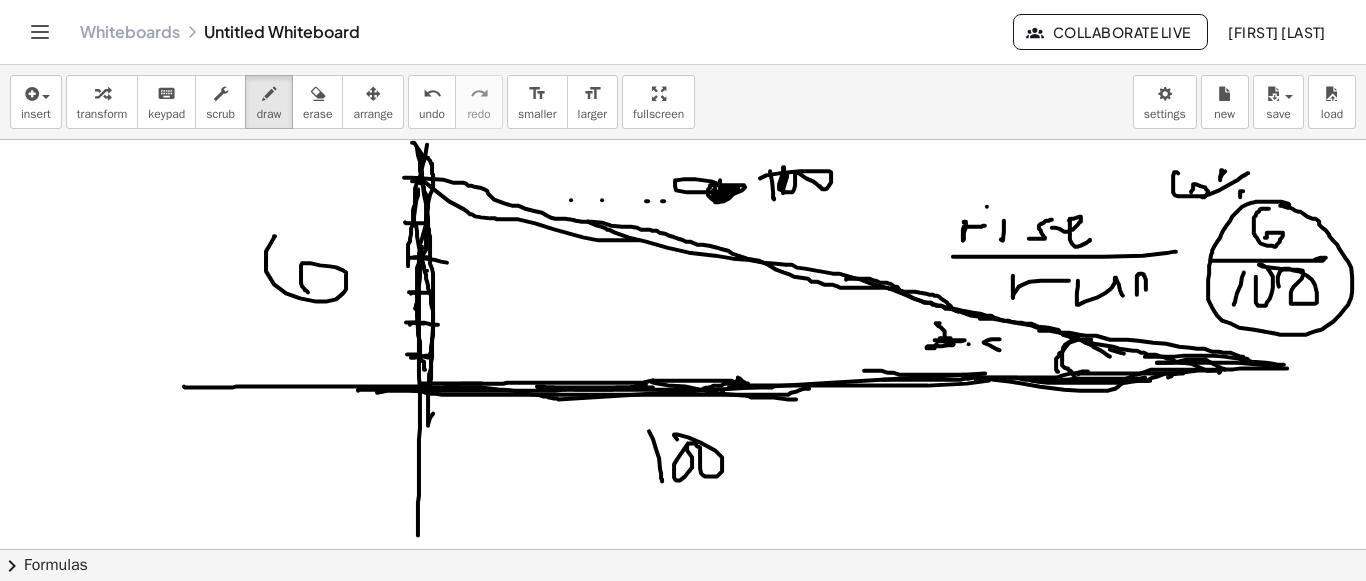 drag, startPoint x: 1000, startPoint y: 339, endPoint x: 1011, endPoint y: 341, distance: 11.18034 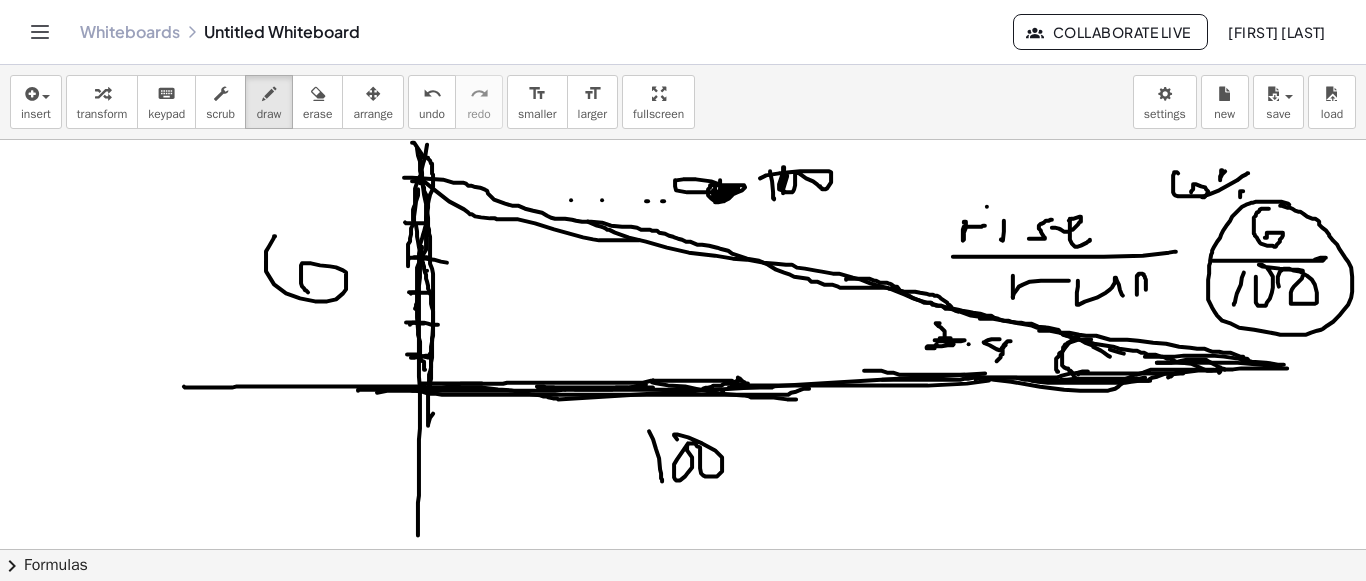 drag, startPoint x: 1011, startPoint y: 341, endPoint x: 1034, endPoint y: 344, distance: 23.194826 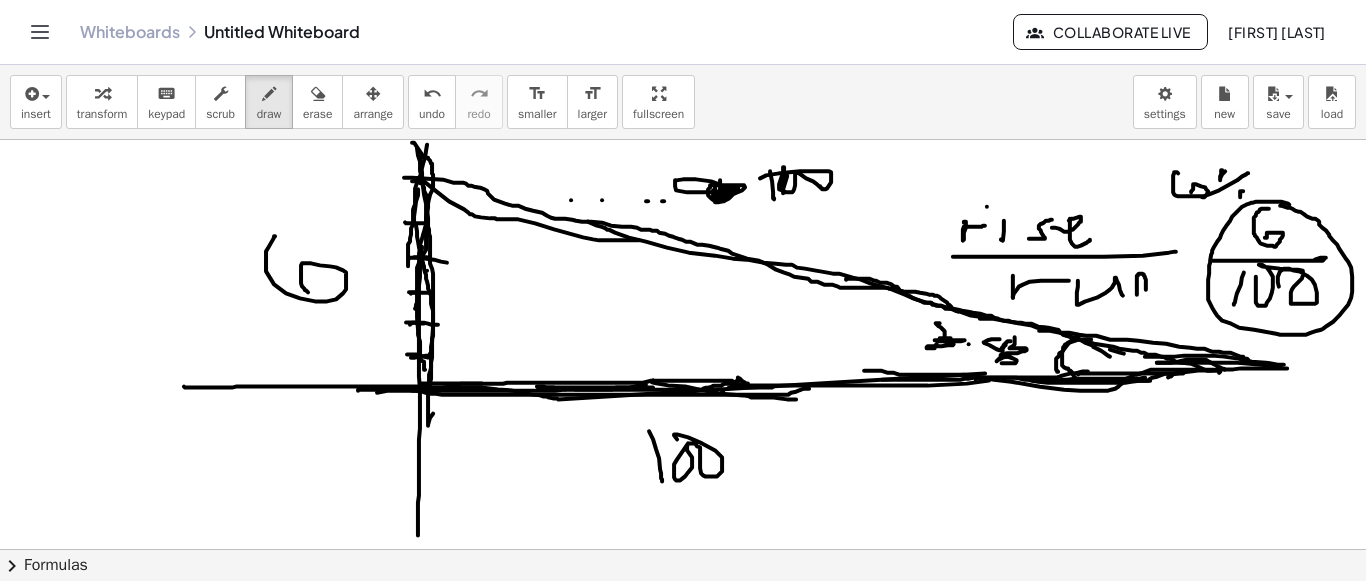 drag, startPoint x: 1015, startPoint y: 337, endPoint x: 1029, endPoint y: 358, distance: 25.23886 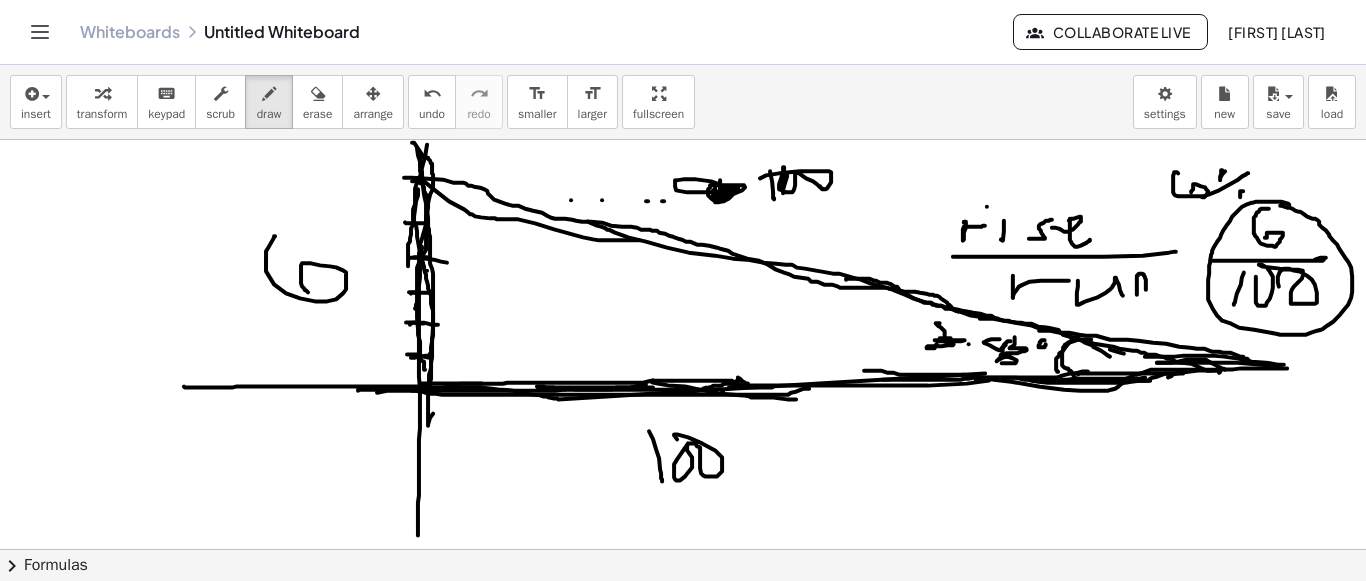 click at bounding box center (683, -1024) 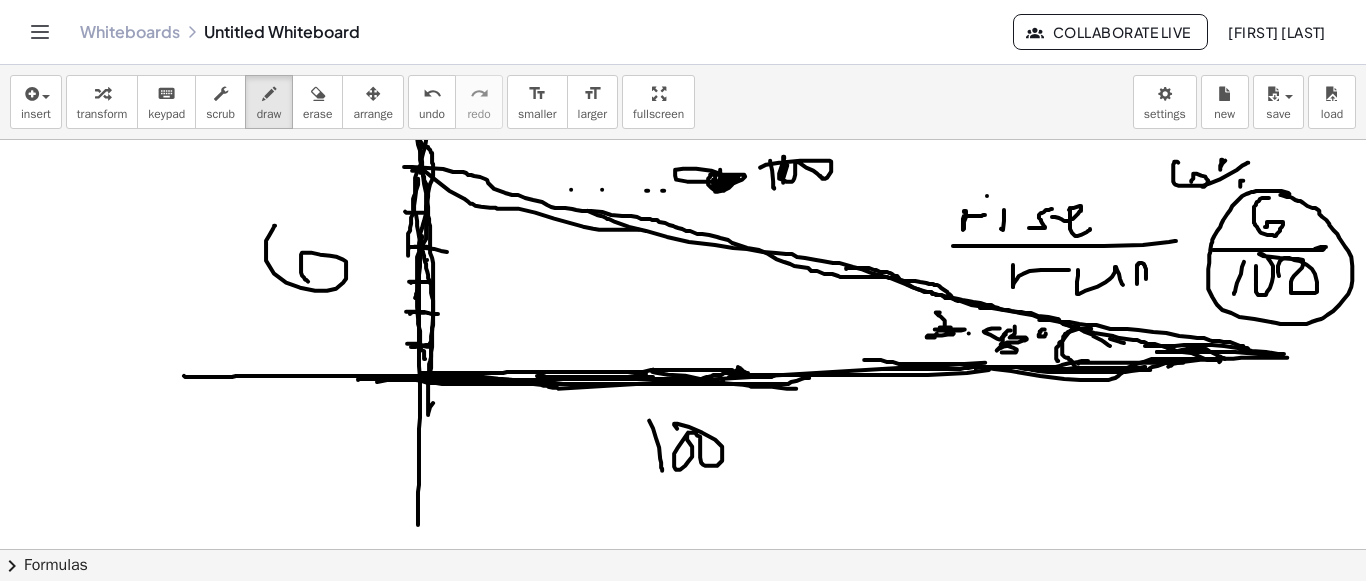 scroll, scrollTop: 2790, scrollLeft: 0, axis: vertical 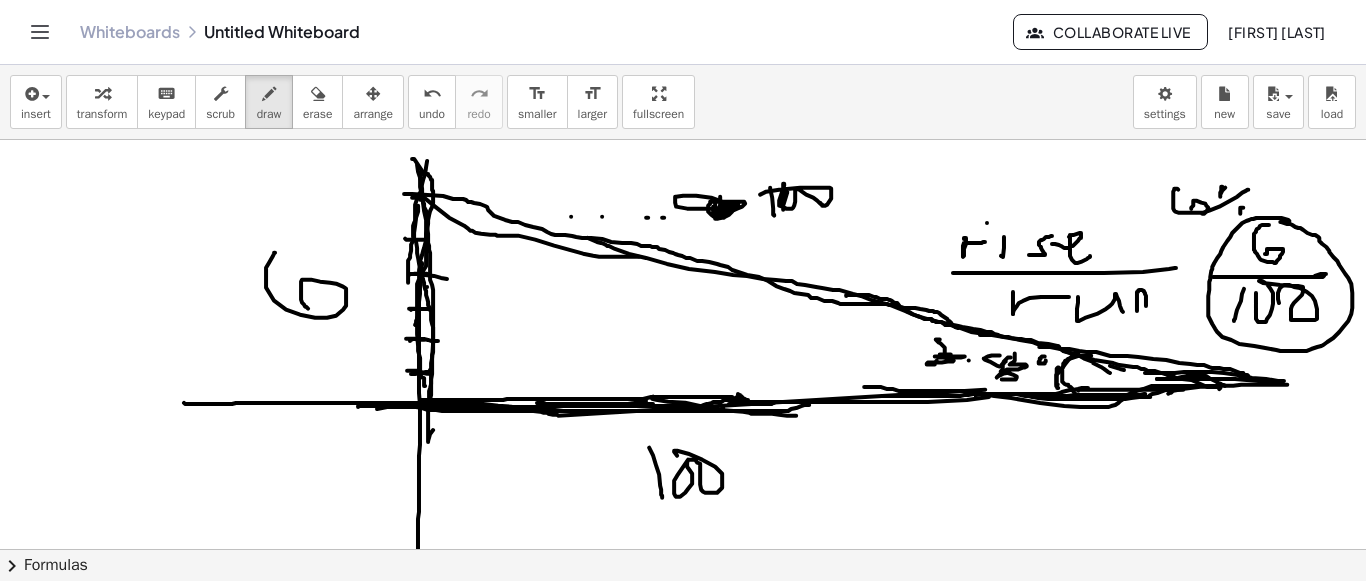 drag, startPoint x: 1059, startPoint y: 367, endPoint x: 1059, endPoint y: 385, distance: 18 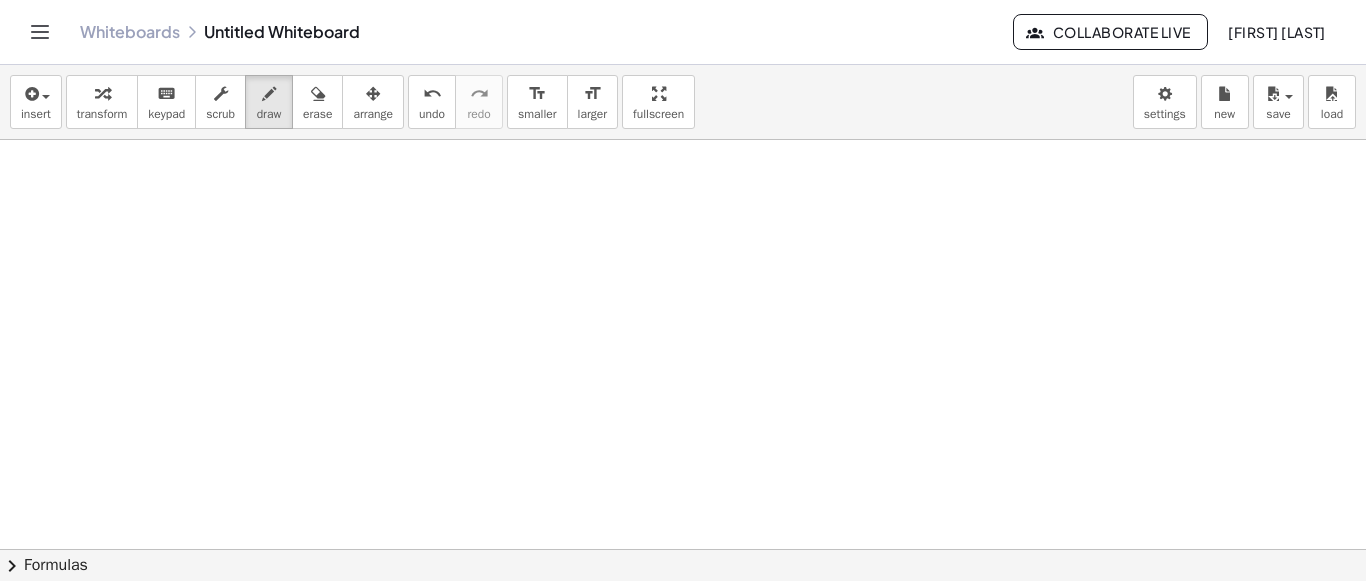 scroll, scrollTop: 3290, scrollLeft: 0, axis: vertical 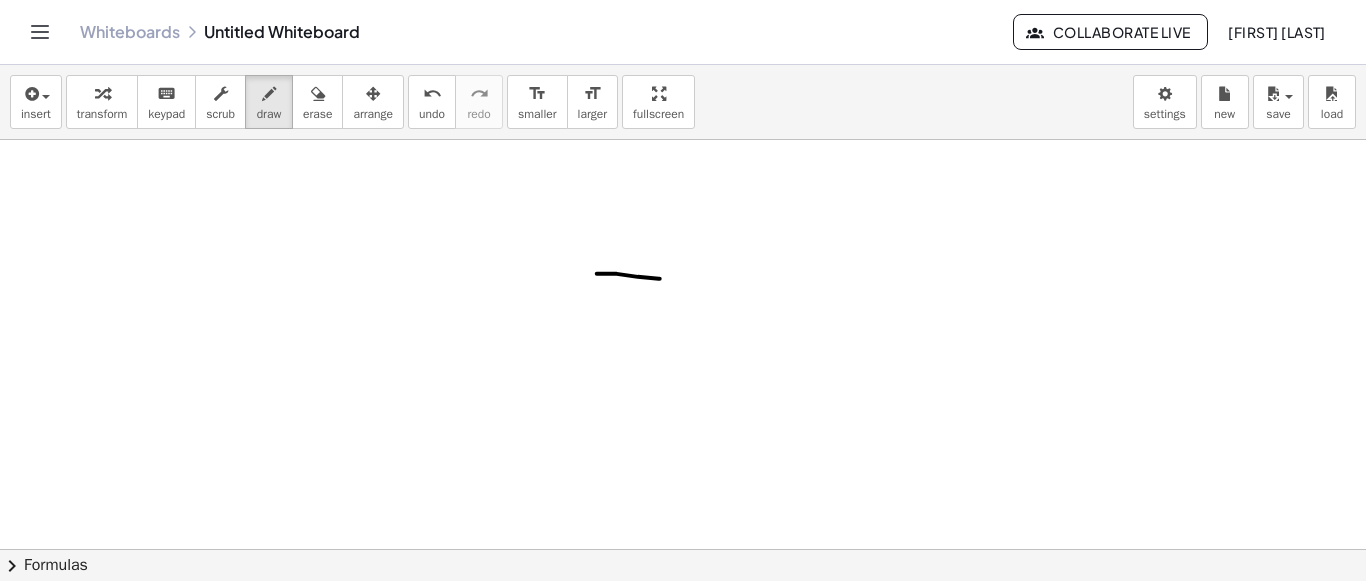 drag, startPoint x: 597, startPoint y: 274, endPoint x: 660, endPoint y: 279, distance: 63.1981 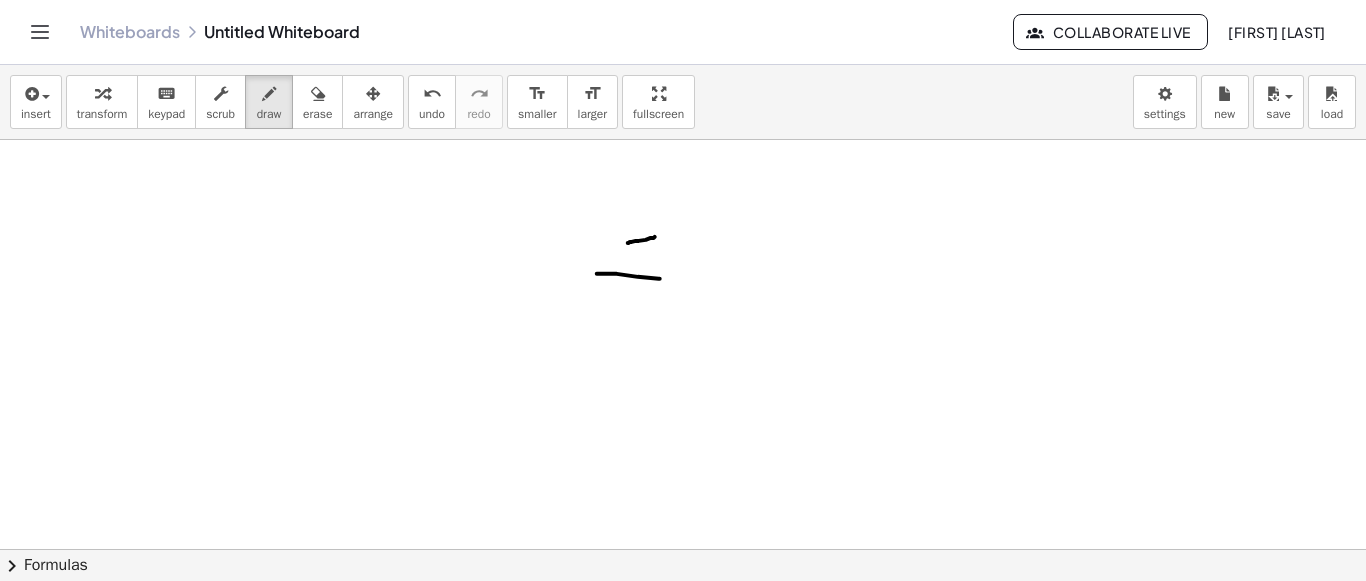drag, startPoint x: 628, startPoint y: 243, endPoint x: 655, endPoint y: 237, distance: 27.658634 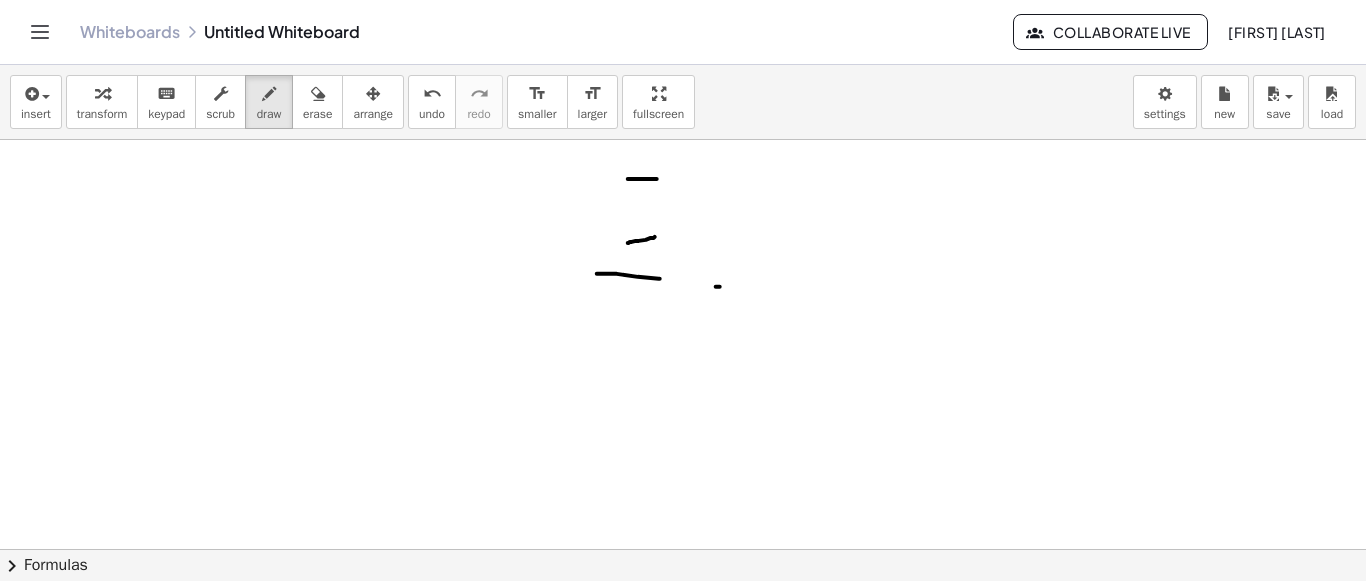 drag, startPoint x: 716, startPoint y: 287, endPoint x: 760, endPoint y: 287, distance: 44 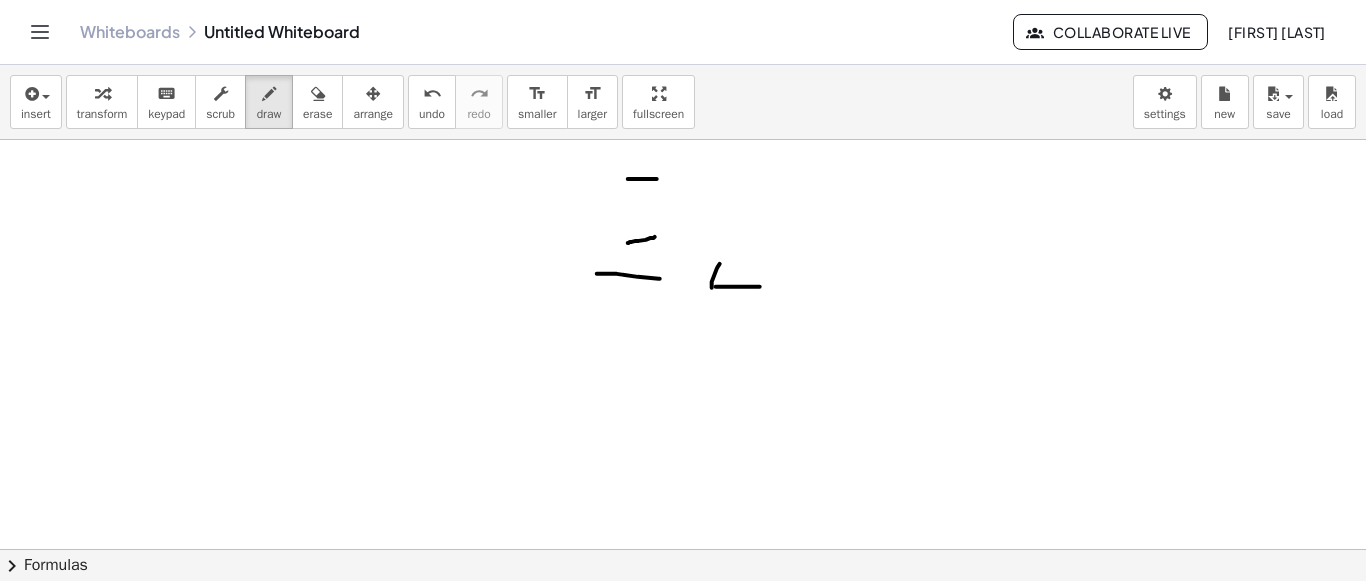 drag, startPoint x: 720, startPoint y: 264, endPoint x: 752, endPoint y: 277, distance: 34.539833 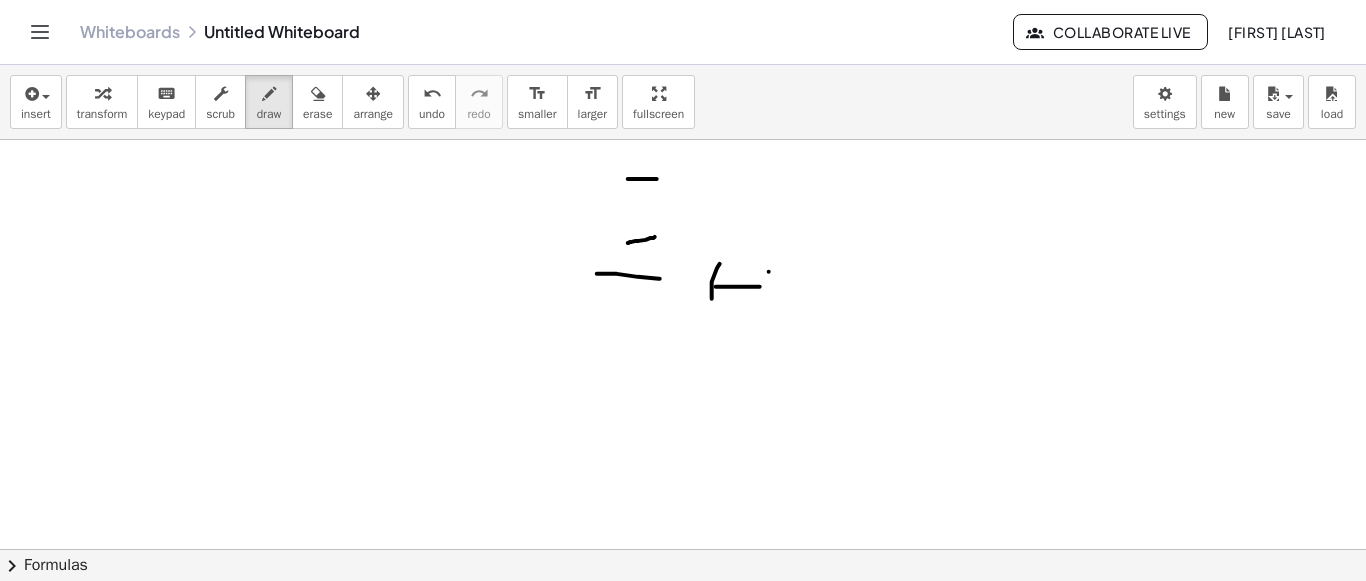 drag, startPoint x: 769, startPoint y: 272, endPoint x: 764, endPoint y: 296, distance: 24.5153 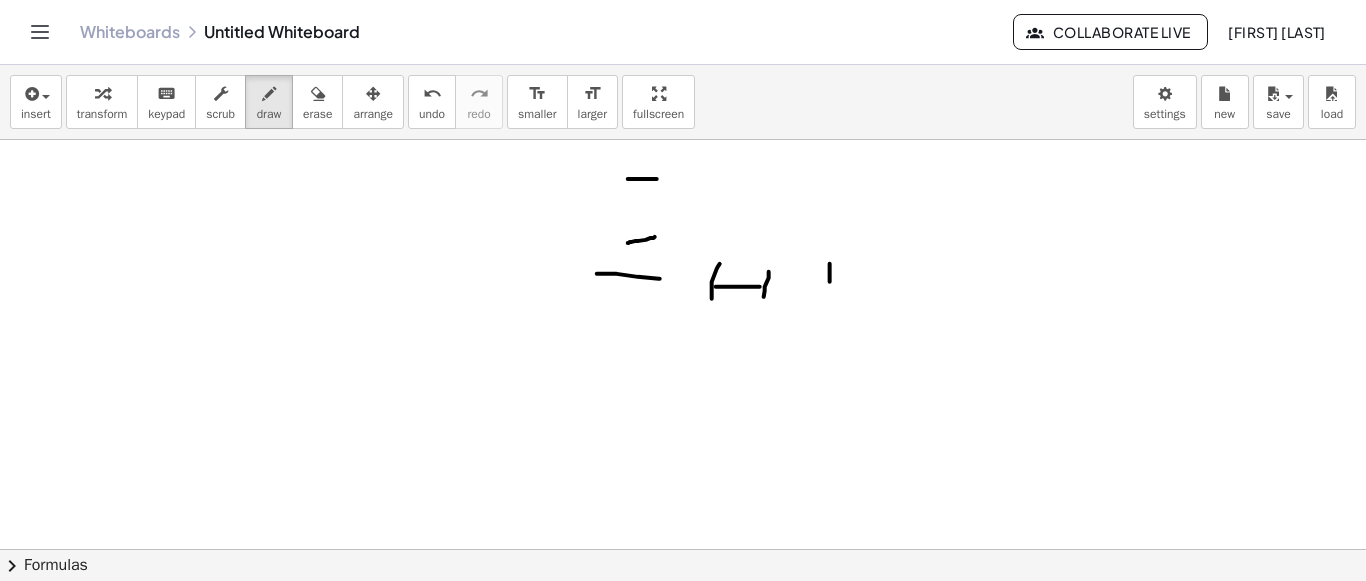 click at bounding box center [683, -1097] 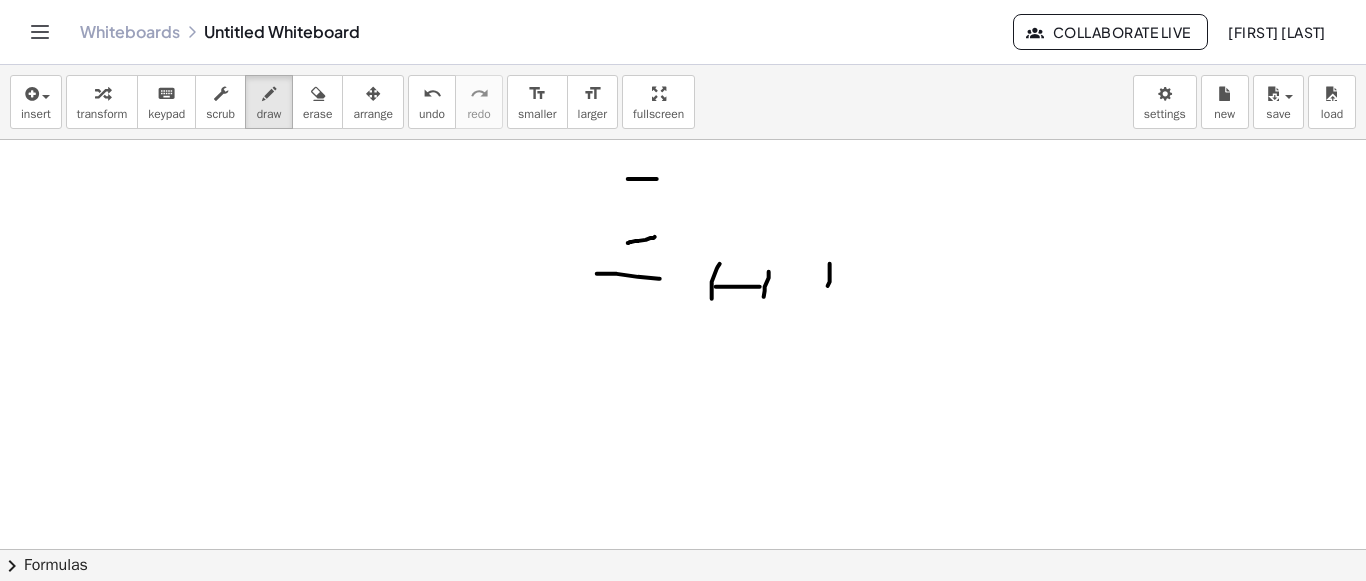click at bounding box center [683, -1097] 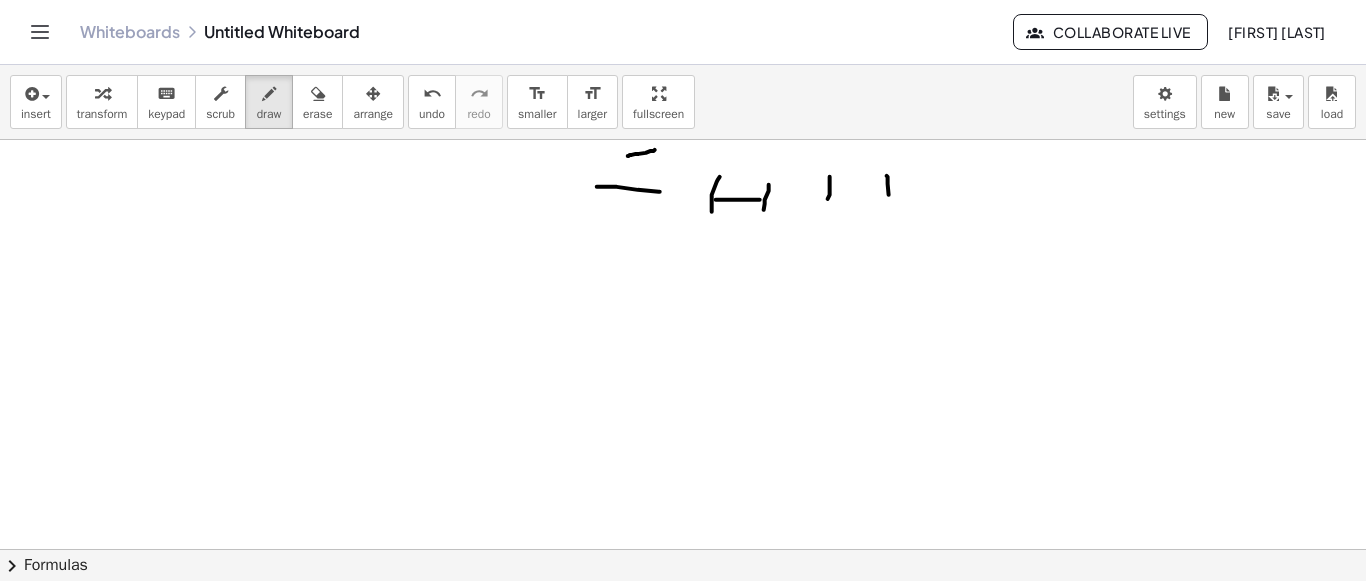 scroll, scrollTop: 3490, scrollLeft: 0, axis: vertical 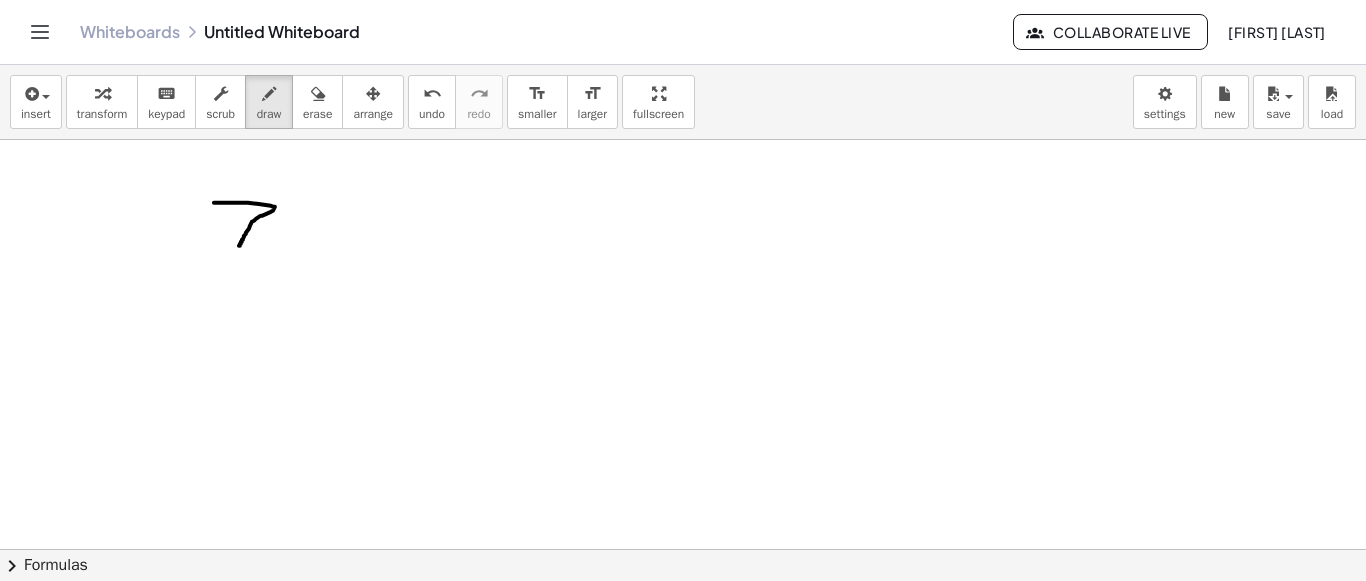 drag, startPoint x: 214, startPoint y: 203, endPoint x: 239, endPoint y: 246, distance: 49.73932 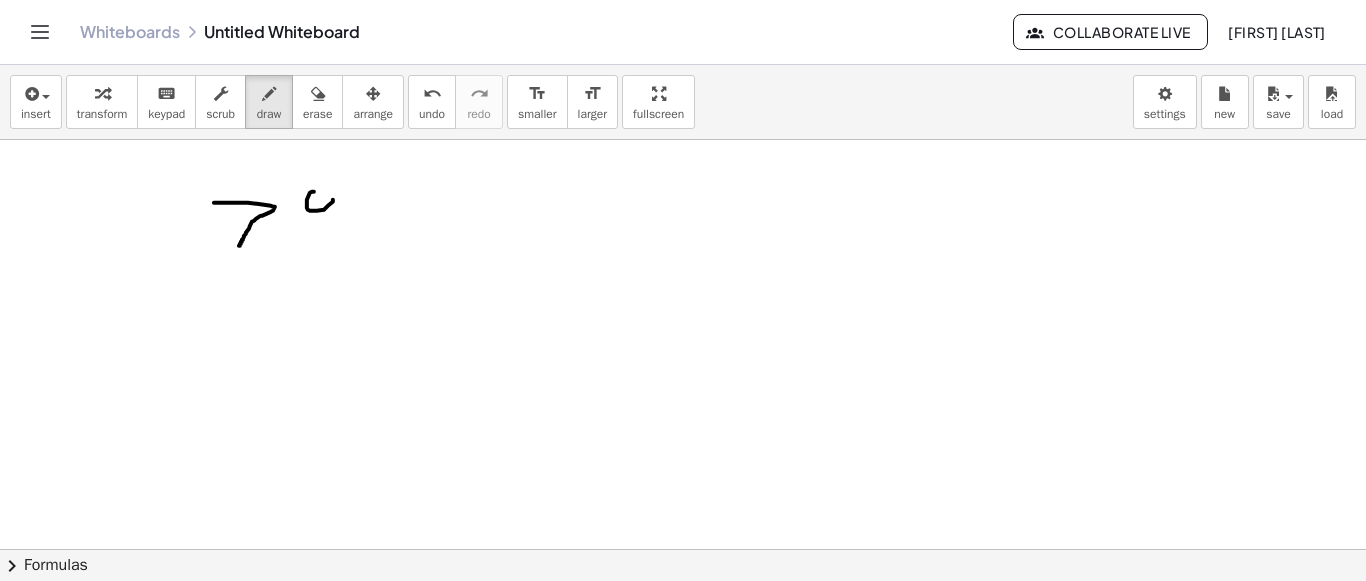 drag, startPoint x: 314, startPoint y: 192, endPoint x: 327, endPoint y: 199, distance: 14.764823 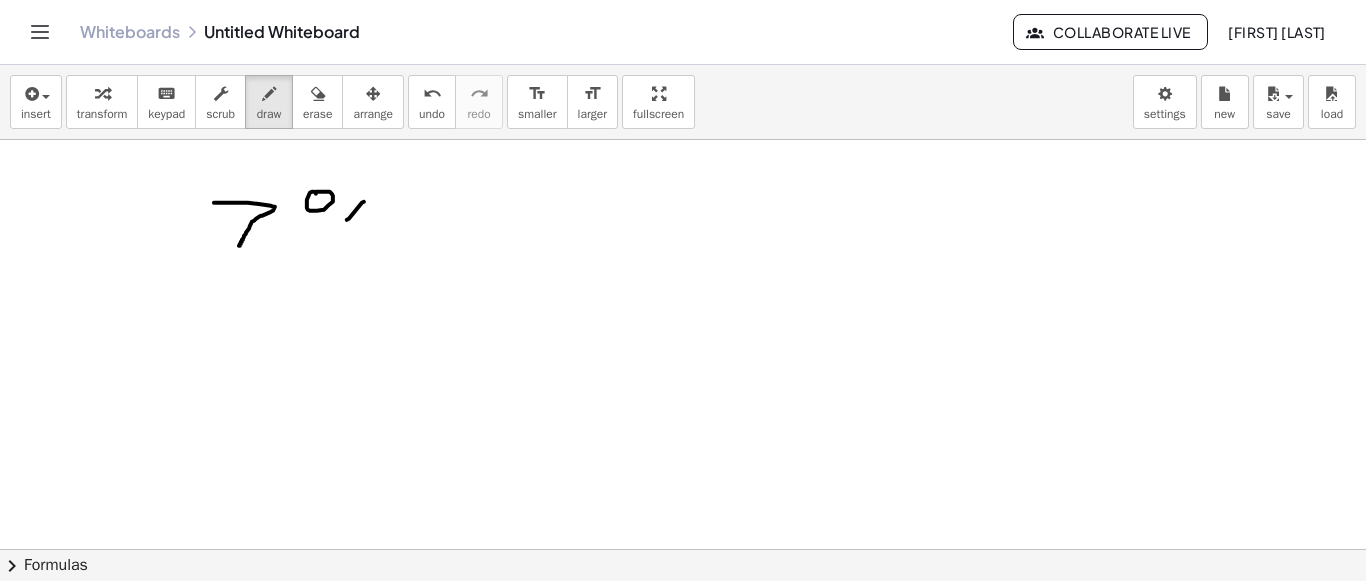 drag, startPoint x: 364, startPoint y: 202, endPoint x: 335, endPoint y: 246, distance: 52.69725 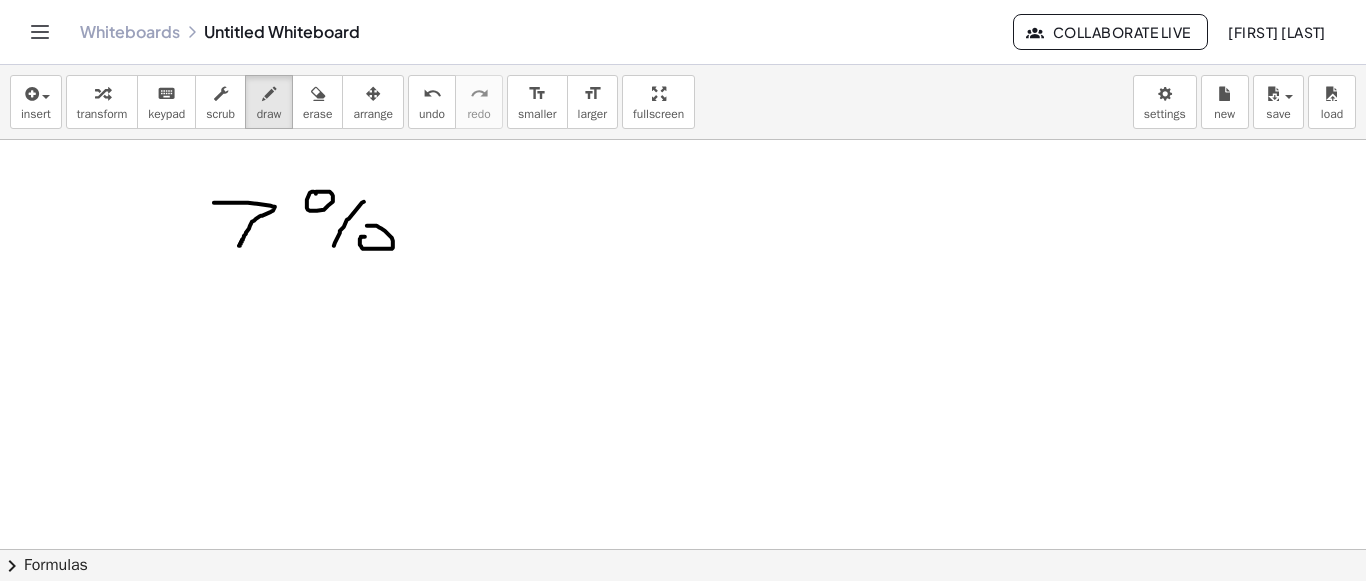 click at bounding box center [683, -1297] 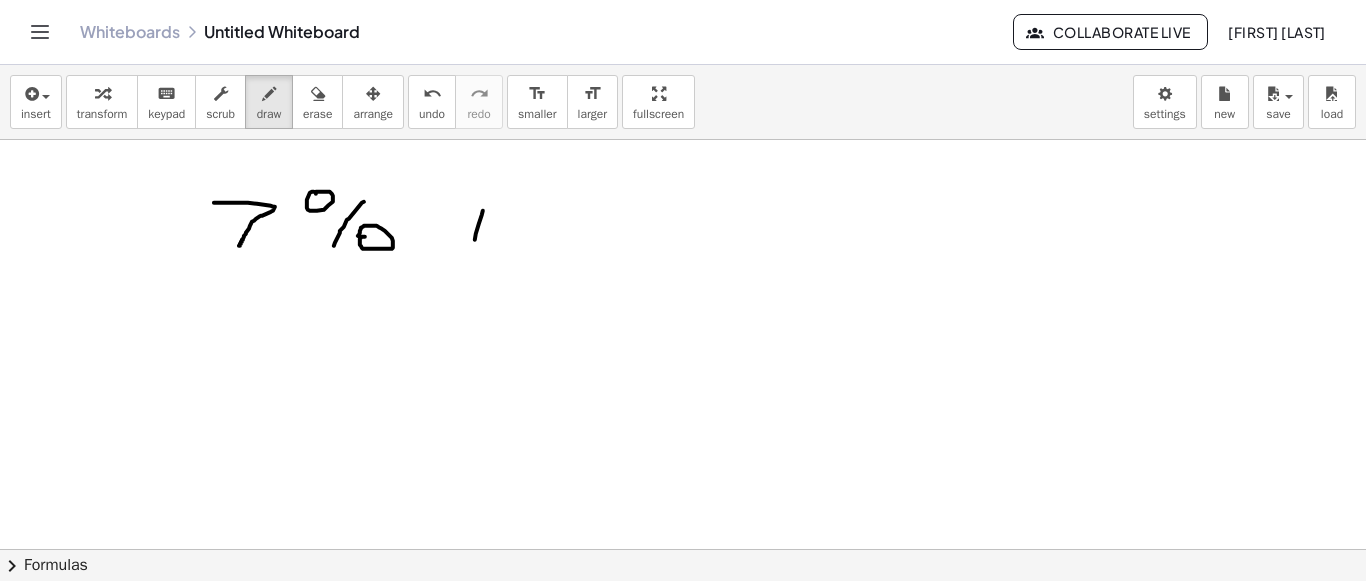 drag, startPoint x: 483, startPoint y: 211, endPoint x: 475, endPoint y: 240, distance: 30.083218 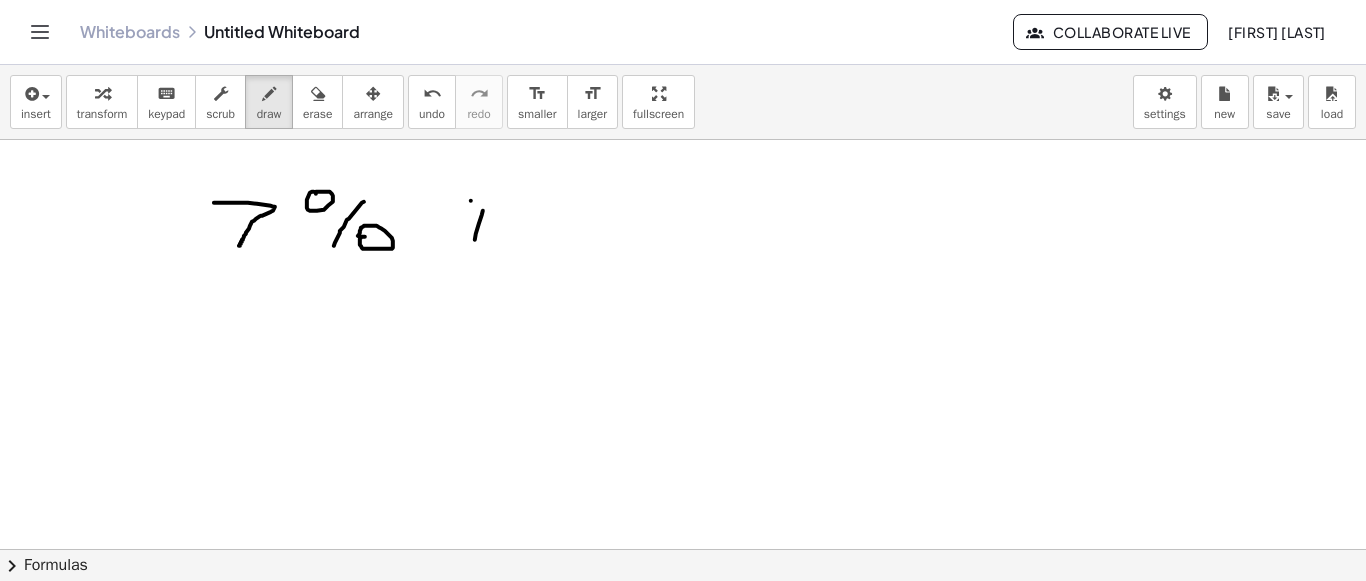 drag, startPoint x: 471, startPoint y: 201, endPoint x: 487, endPoint y: 212, distance: 19.416489 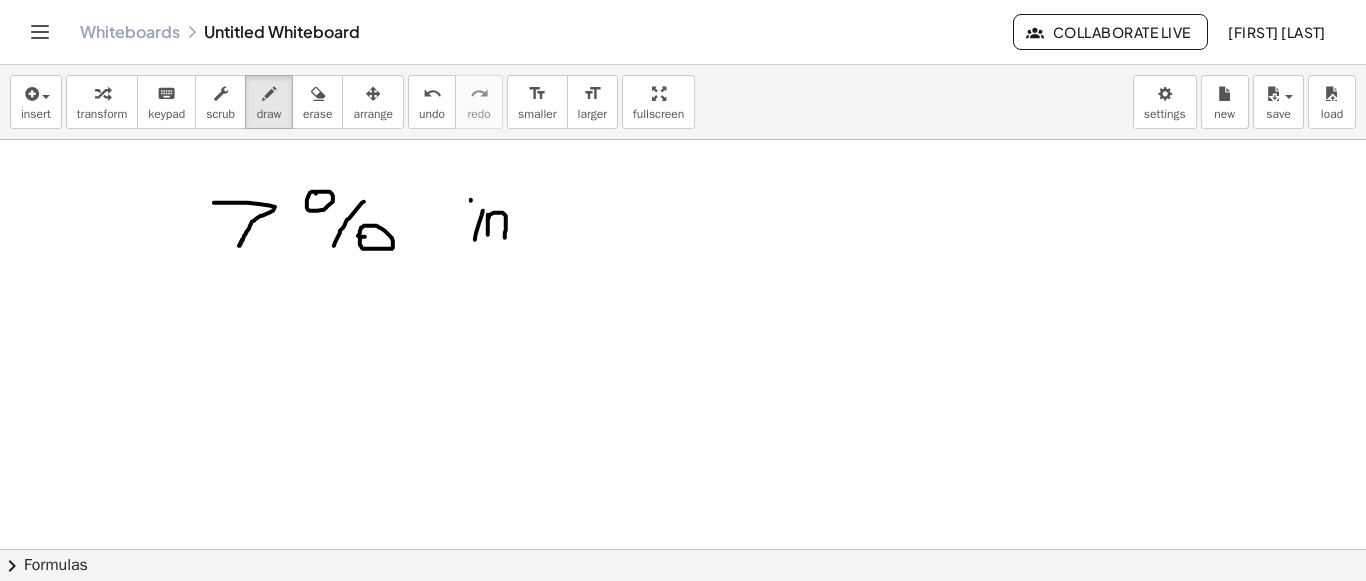drag, startPoint x: 488, startPoint y: 218, endPoint x: 505, endPoint y: 238, distance: 26.24881 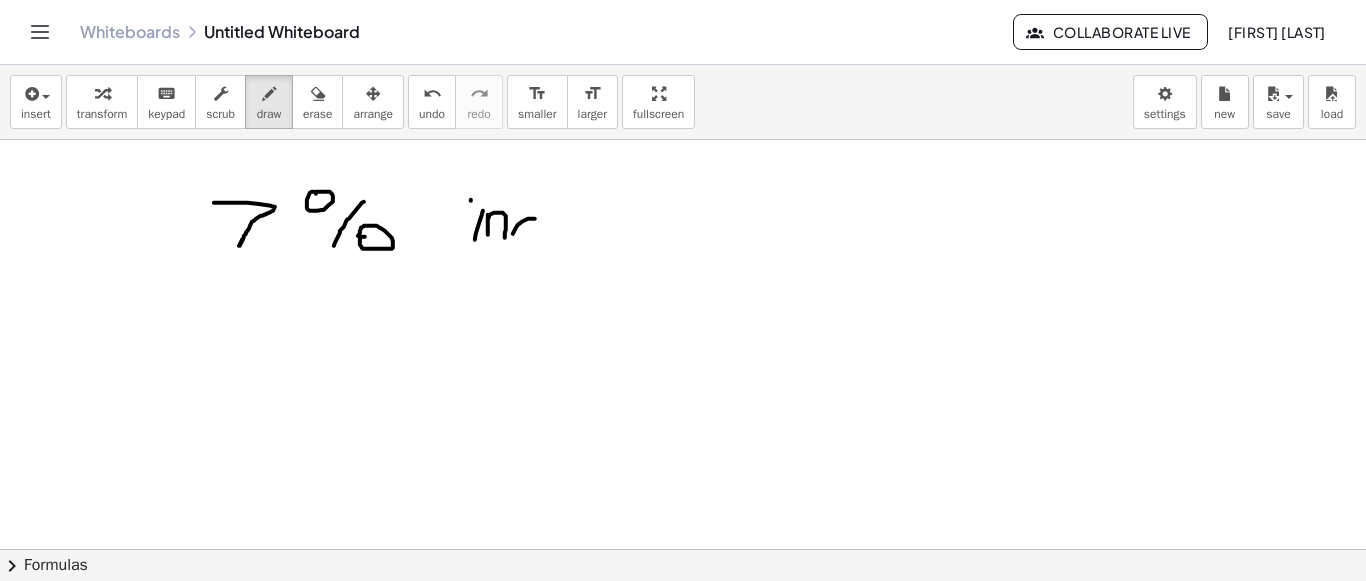 drag, startPoint x: 532, startPoint y: 219, endPoint x: 537, endPoint y: 239, distance: 20.615528 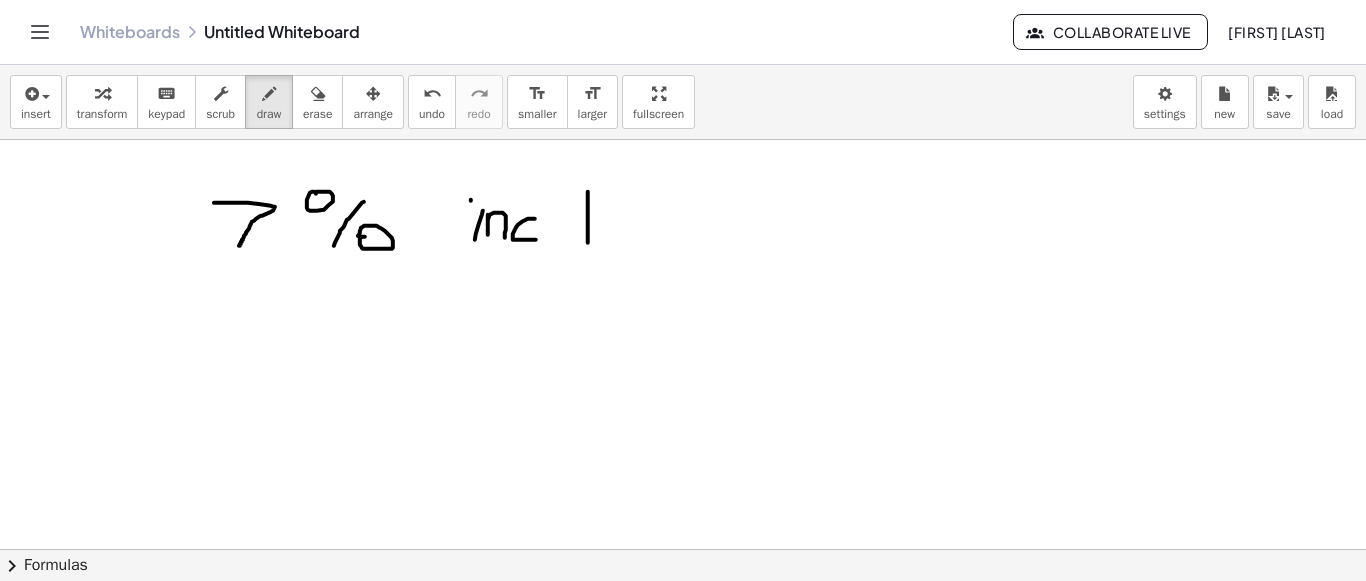 drag, startPoint x: 588, startPoint y: 192, endPoint x: 601, endPoint y: 226, distance: 36.40055 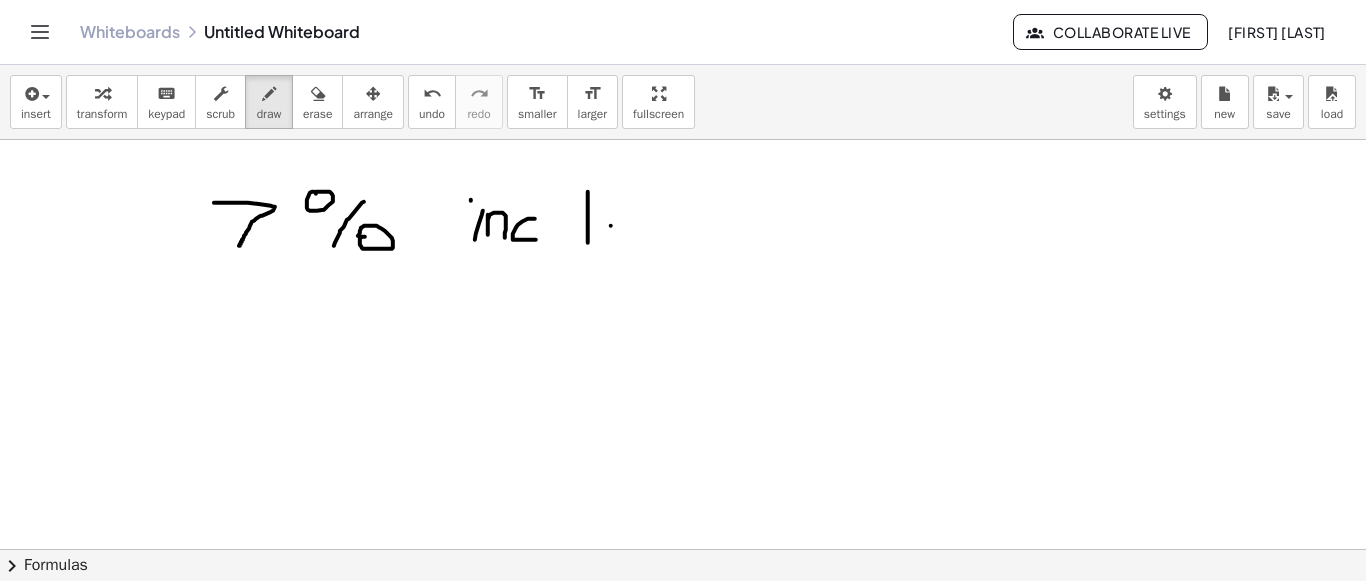 drag, startPoint x: 611, startPoint y: 226, endPoint x: 601, endPoint y: 244, distance: 20.59126 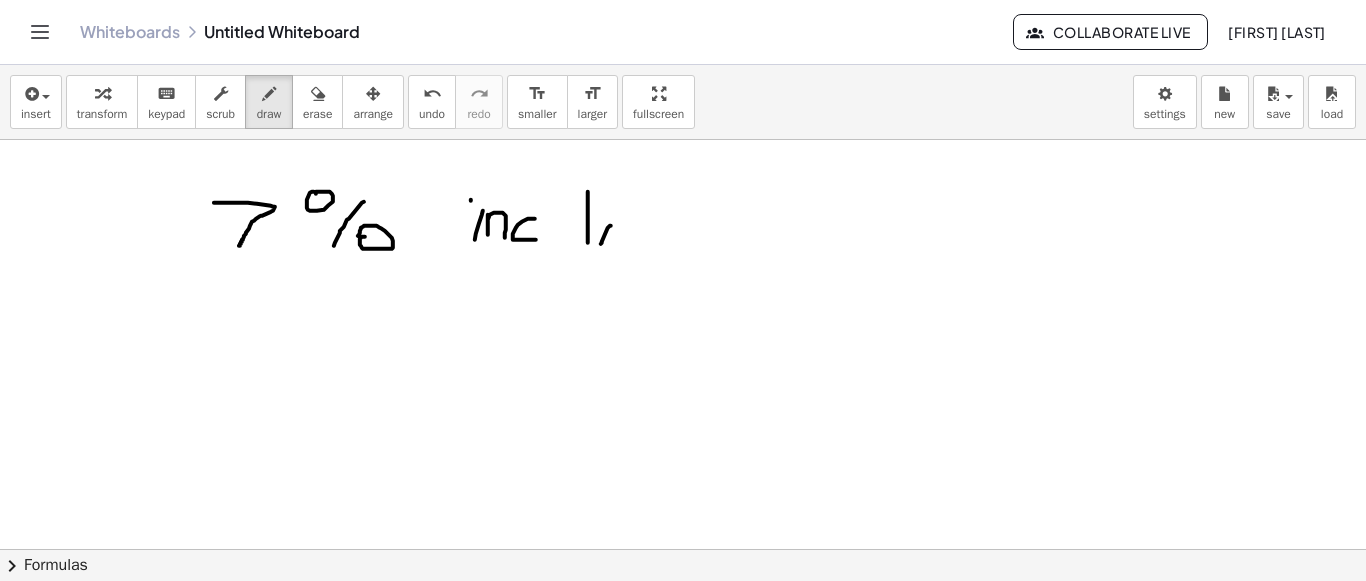 drag, startPoint x: 619, startPoint y: 211, endPoint x: 624, endPoint y: 223, distance: 13 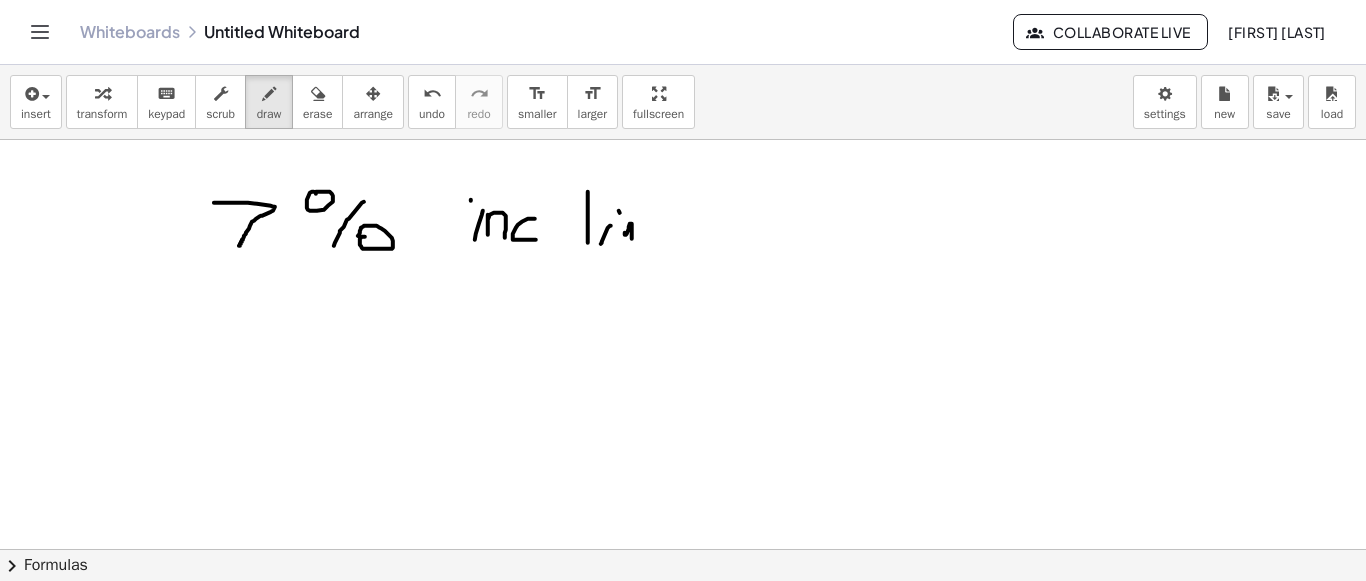 drag, startPoint x: 625, startPoint y: 235, endPoint x: 647, endPoint y: 232, distance: 22.203604 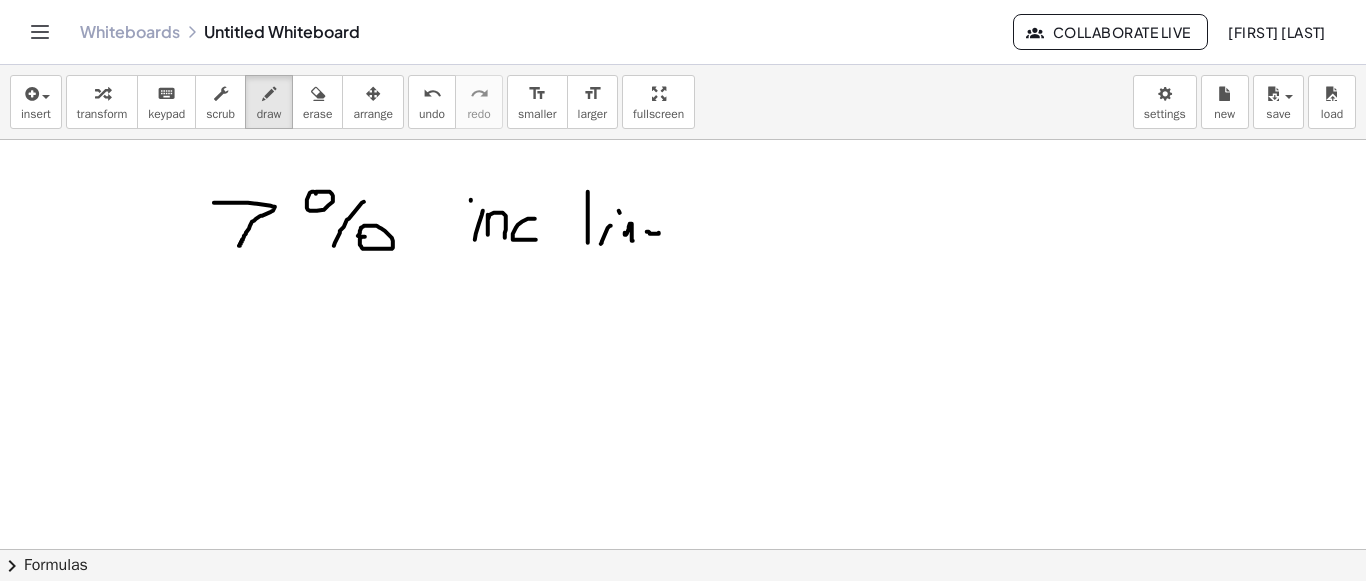 drag, startPoint x: 647, startPoint y: 232, endPoint x: 697, endPoint y: 248, distance: 52.49762 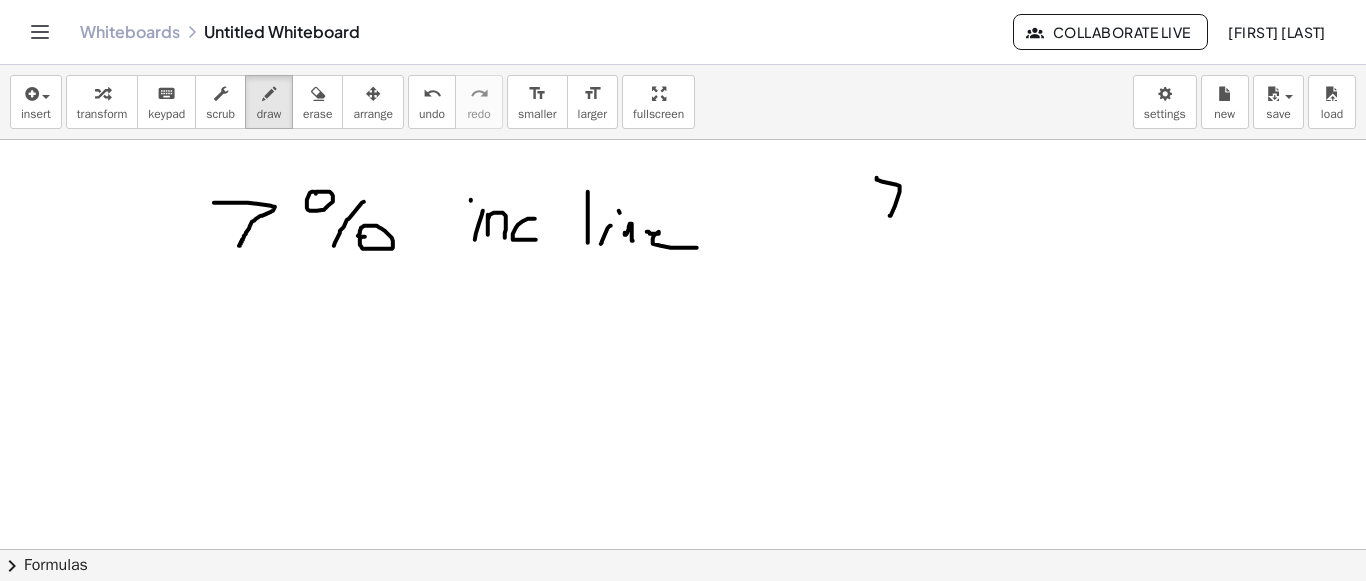 drag, startPoint x: 877, startPoint y: 178, endPoint x: 890, endPoint y: 216, distance: 40.16217 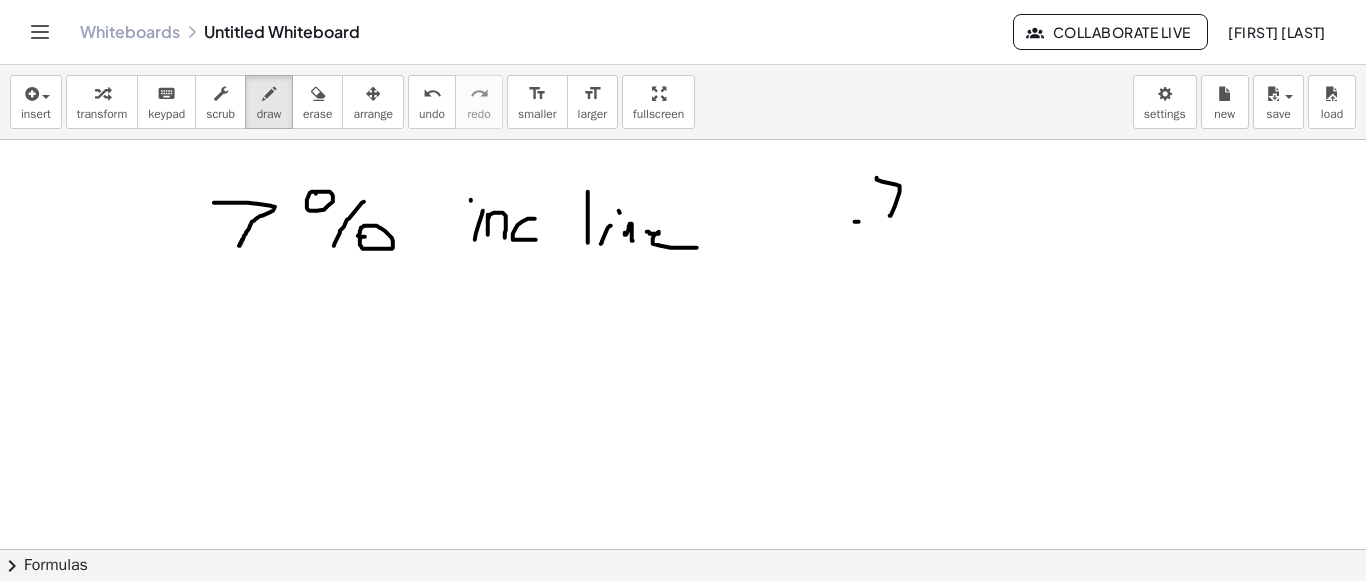drag, startPoint x: 855, startPoint y: 222, endPoint x: 921, endPoint y: 227, distance: 66.189125 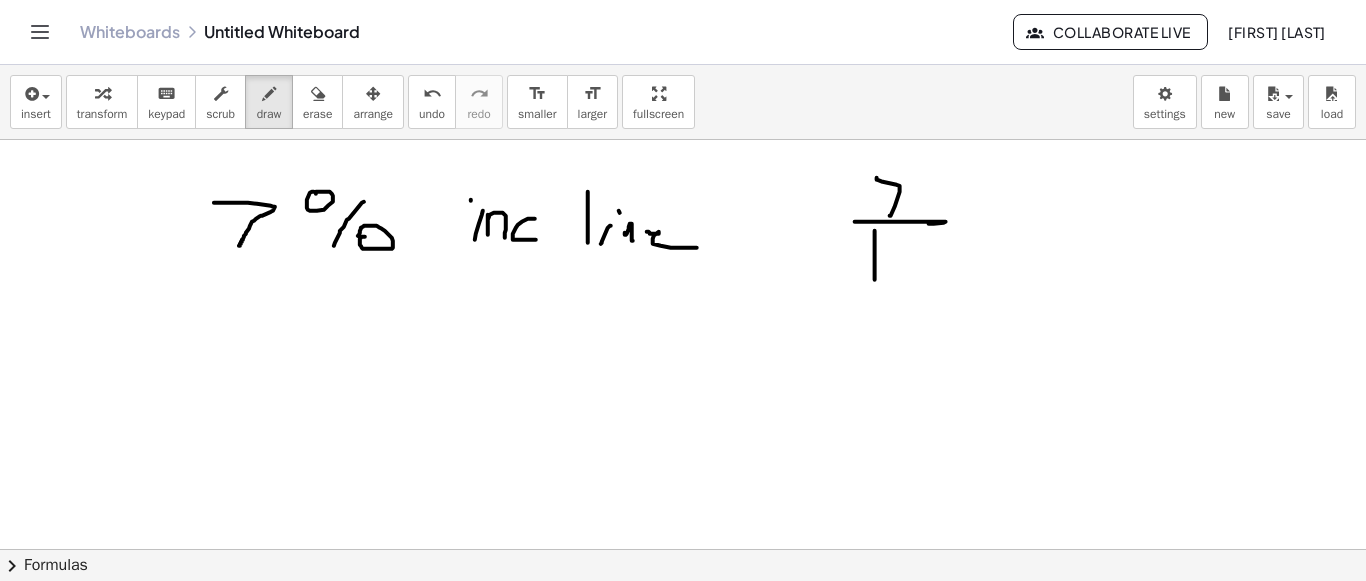 drag, startPoint x: 875, startPoint y: 232, endPoint x: 903, endPoint y: 239, distance: 28.86174 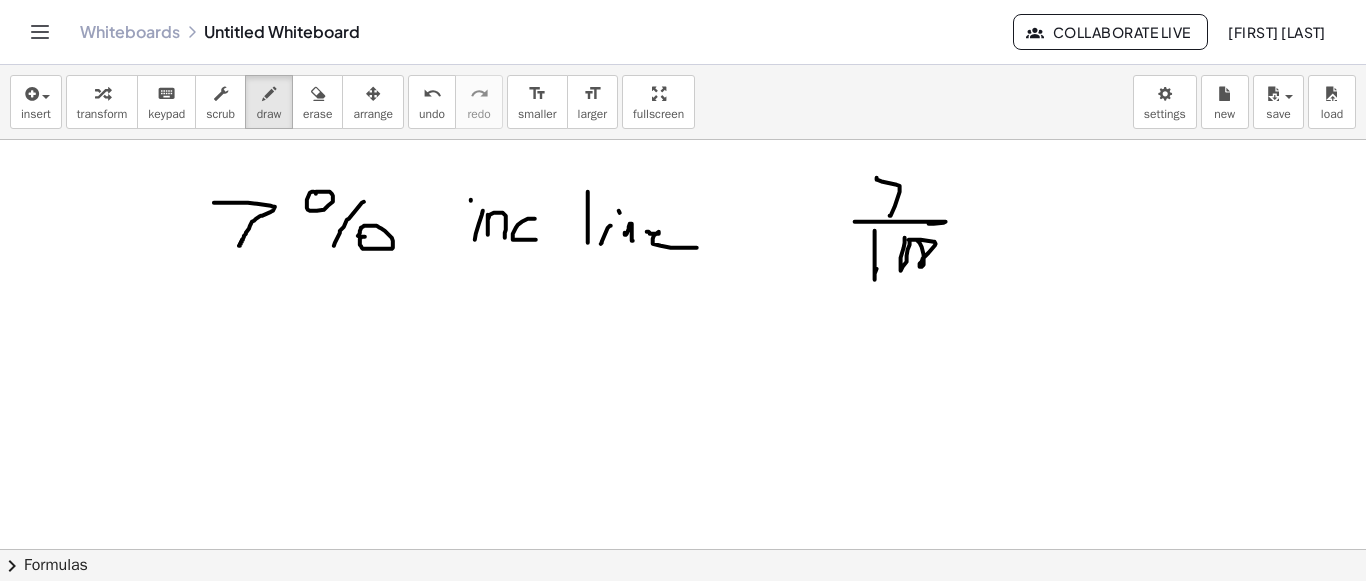 click at bounding box center [683, -1297] 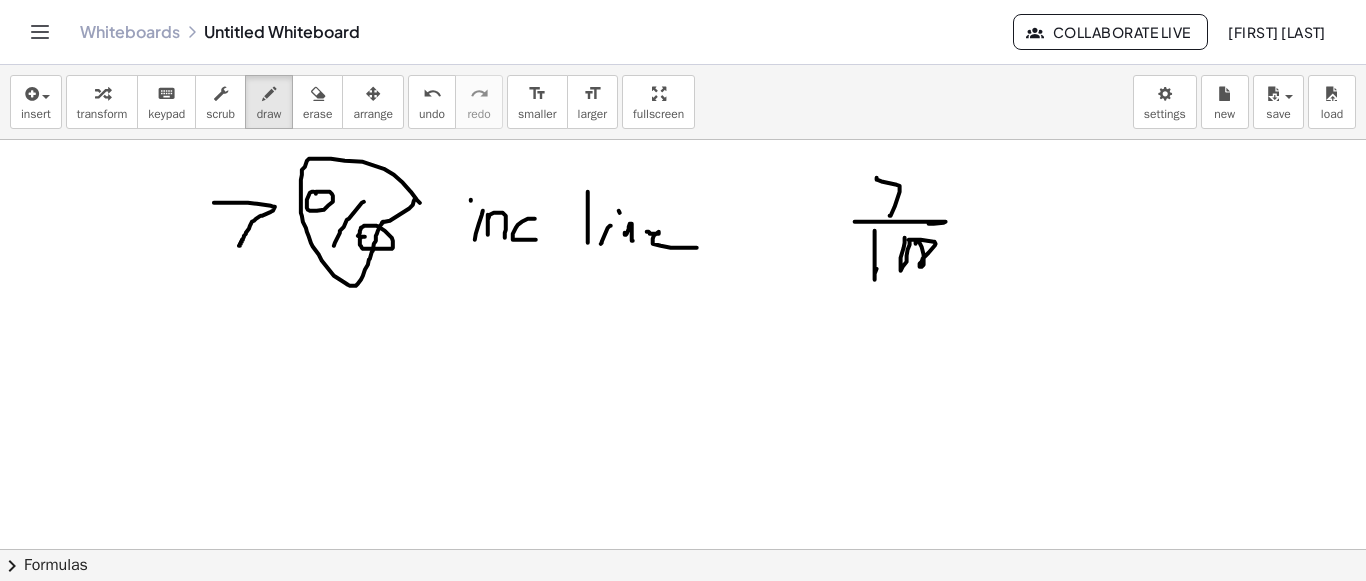 drag, startPoint x: 420, startPoint y: 203, endPoint x: 416, endPoint y: 193, distance: 10.770329 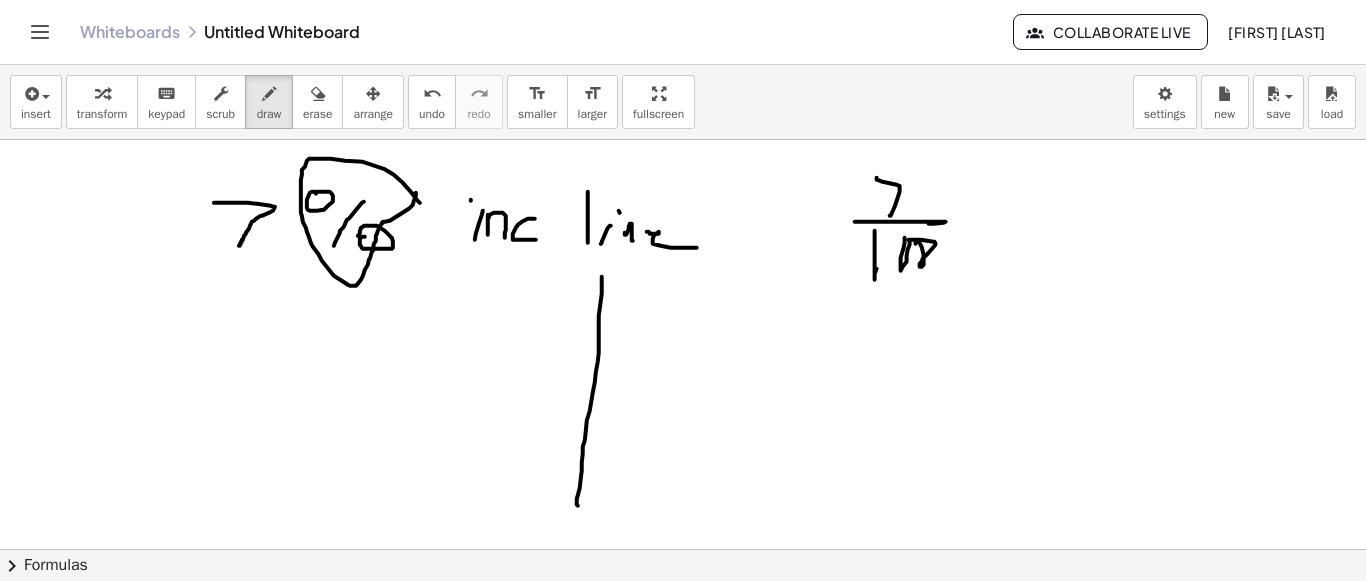 drag, startPoint x: 602, startPoint y: 277, endPoint x: 560, endPoint y: 461, distance: 188.73262 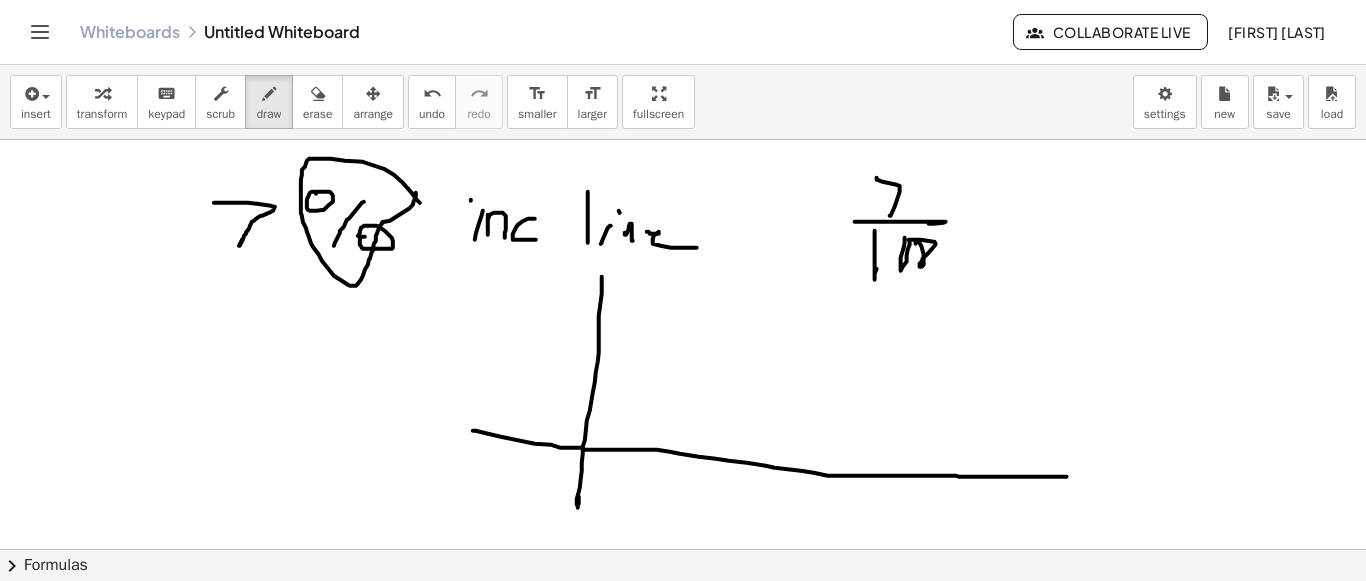 drag, startPoint x: 473, startPoint y: 431, endPoint x: 710, endPoint y: 336, distance: 255.33116 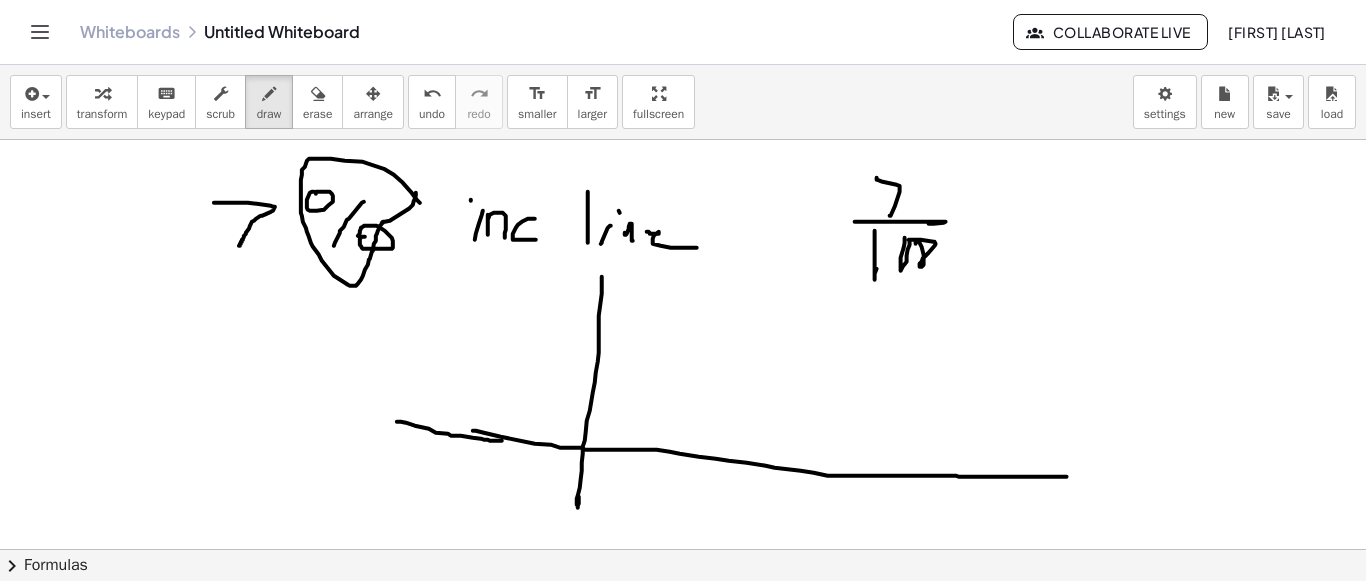 drag, startPoint x: 397, startPoint y: 422, endPoint x: 556, endPoint y: 459, distance: 163.24828 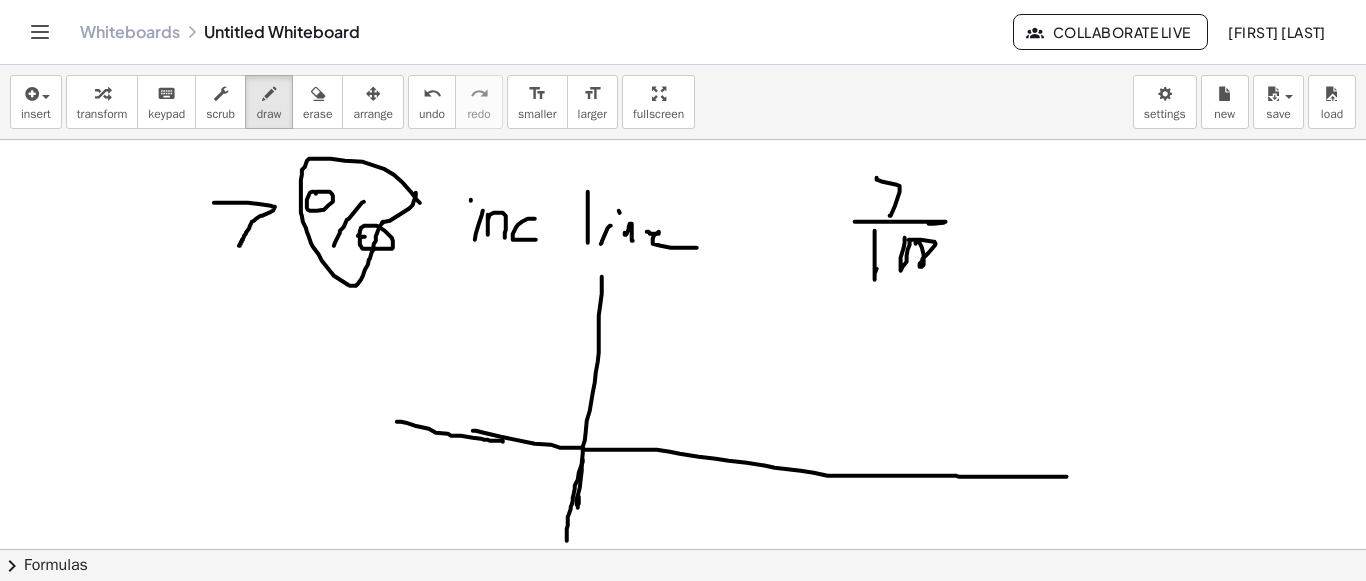 drag, startPoint x: 583, startPoint y: 460, endPoint x: 644, endPoint y: 409, distance: 79.51101 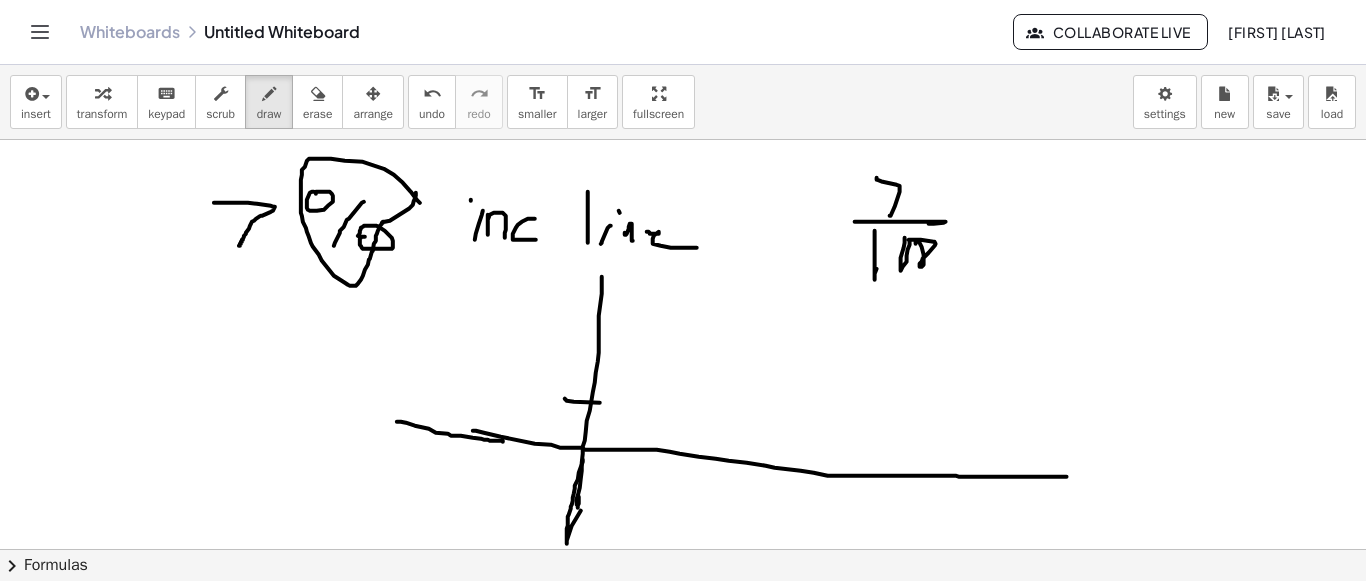 drag, startPoint x: 565, startPoint y: 399, endPoint x: 601, endPoint y: 403, distance: 36.221542 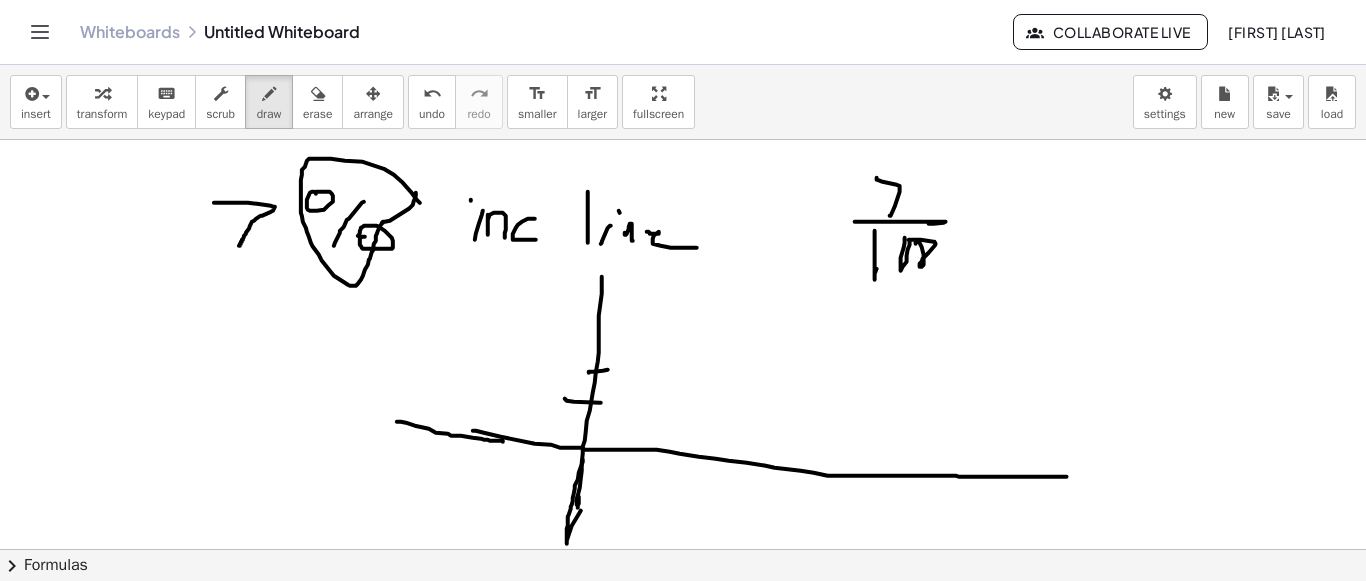 drag, startPoint x: 589, startPoint y: 373, endPoint x: 608, endPoint y: 370, distance: 19.235384 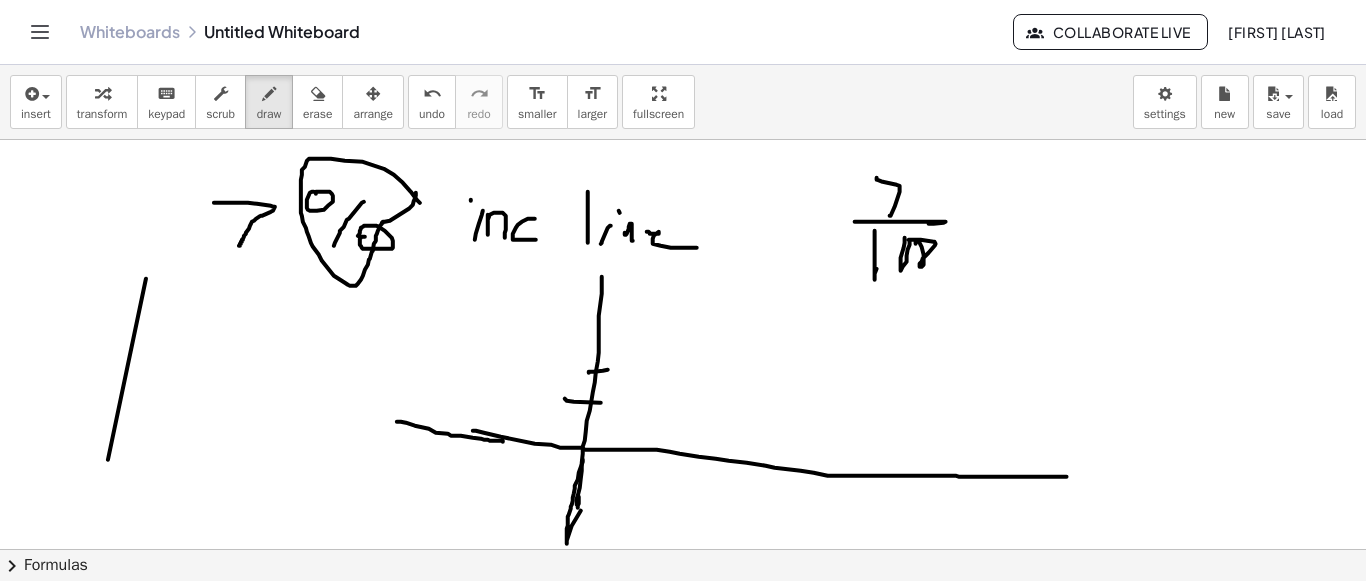 click at bounding box center [683, -1297] 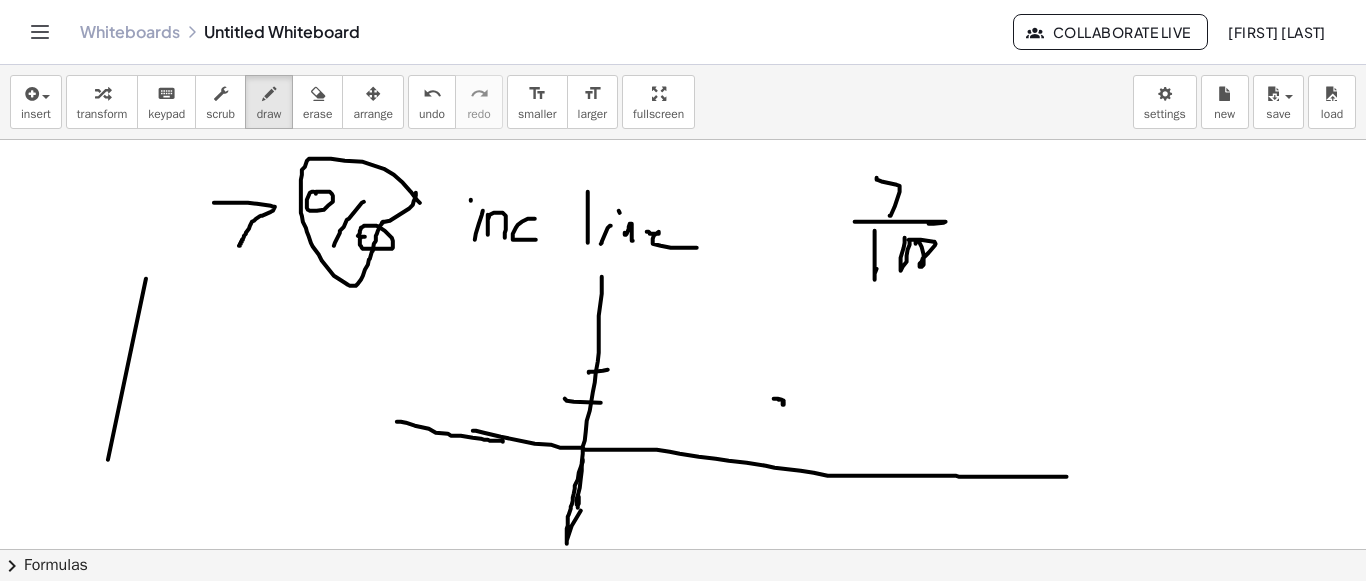 drag, startPoint x: 783, startPoint y: 405, endPoint x: 773, endPoint y: 402, distance: 10.440307 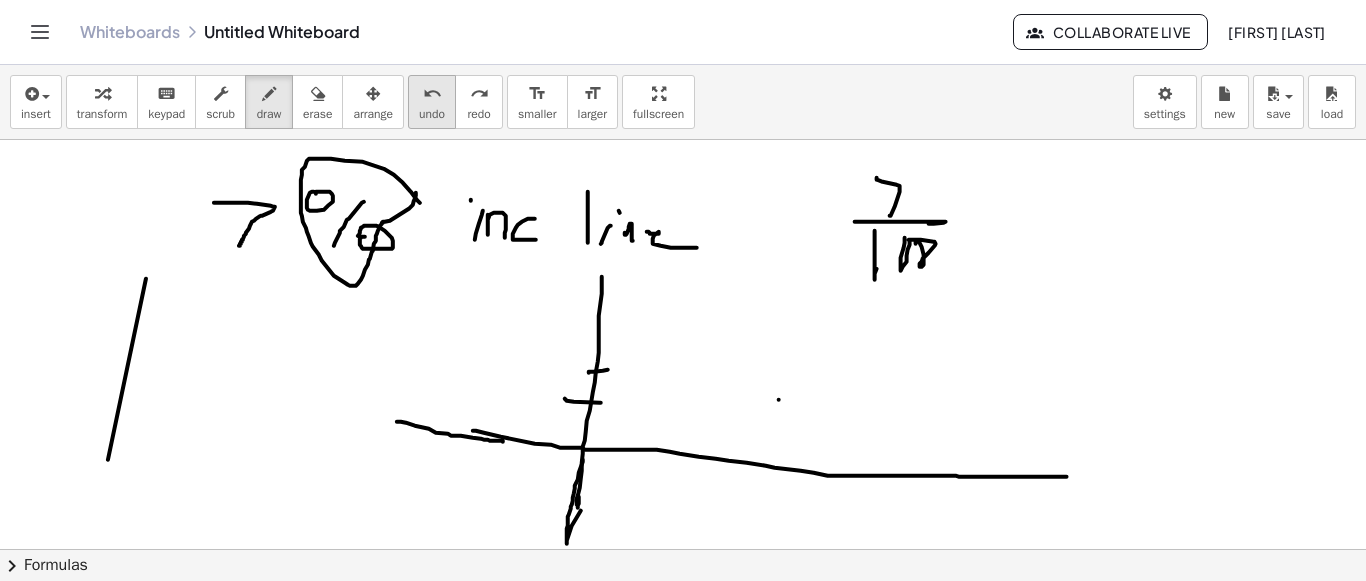 click on "undo" at bounding box center (432, 114) 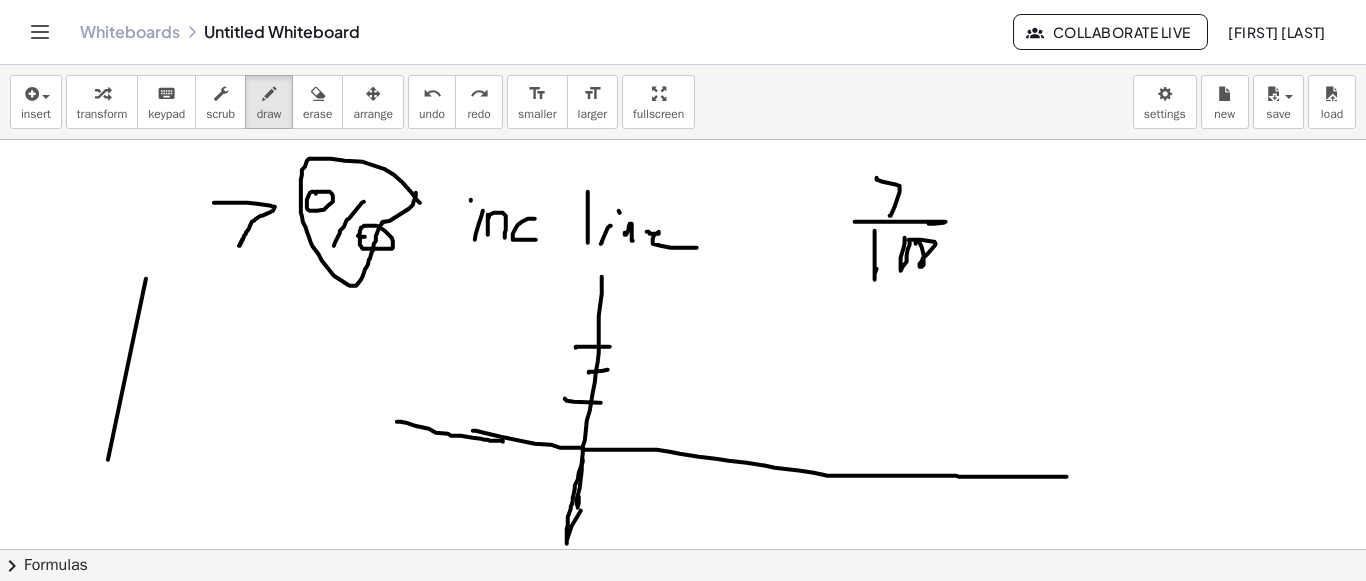 drag, startPoint x: 576, startPoint y: 348, endPoint x: 613, endPoint y: 346, distance: 37.054016 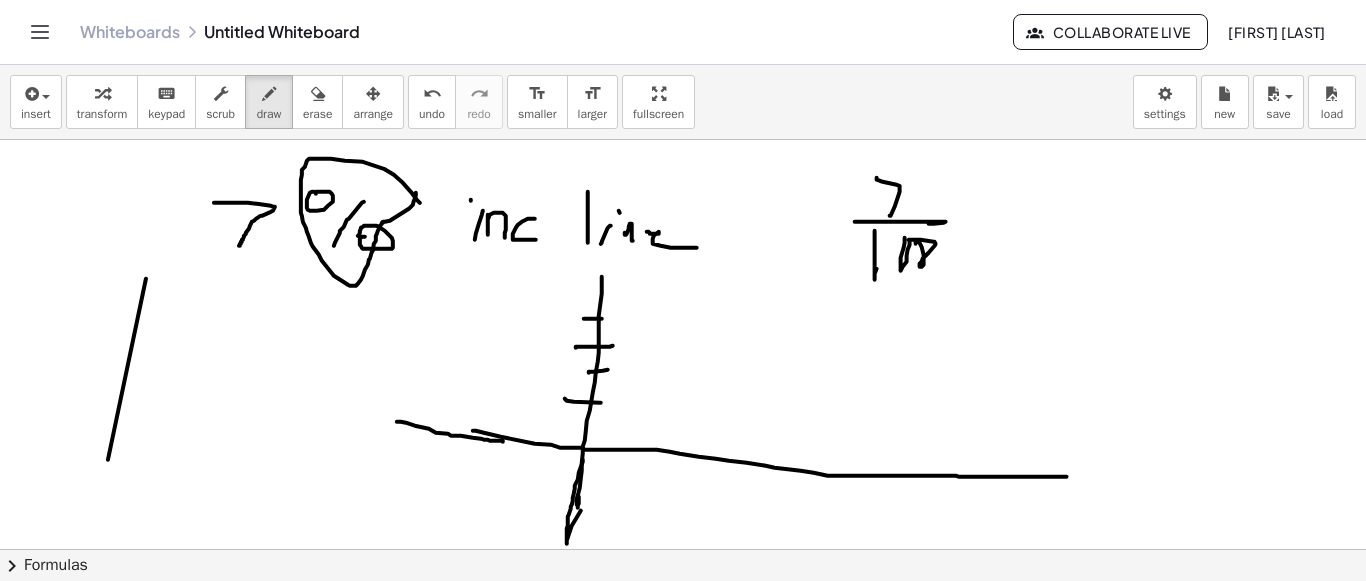 drag, startPoint x: 584, startPoint y: 319, endPoint x: 605, endPoint y: 314, distance: 21.587032 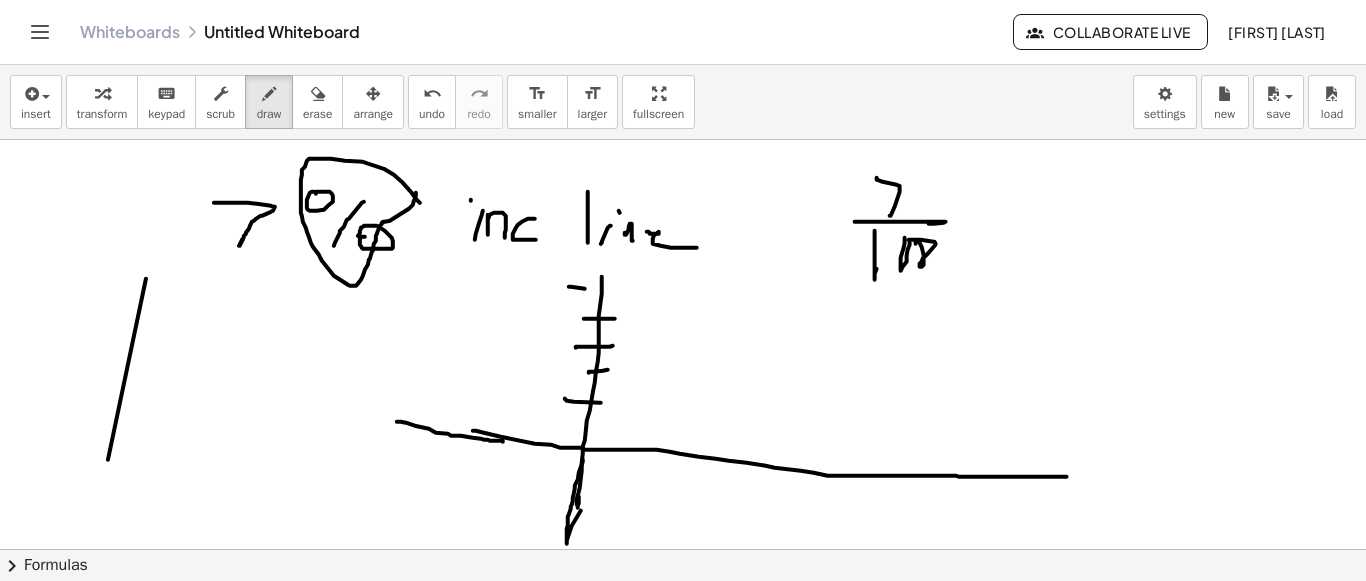 click at bounding box center [683, -1297] 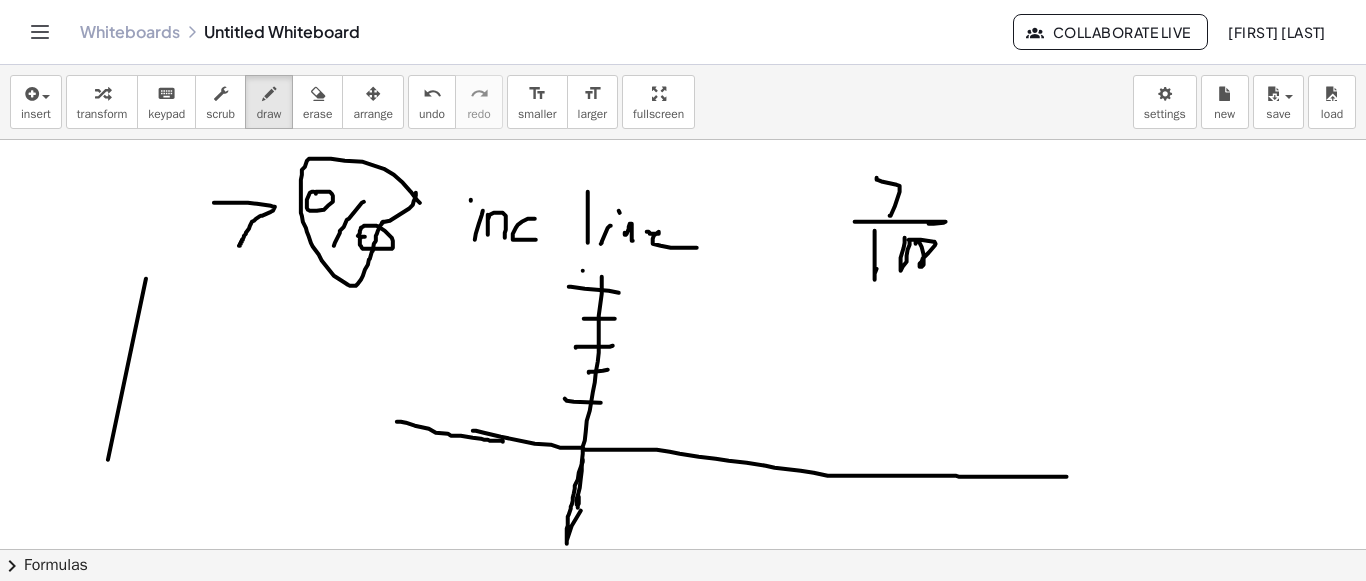 click at bounding box center (683, -1297) 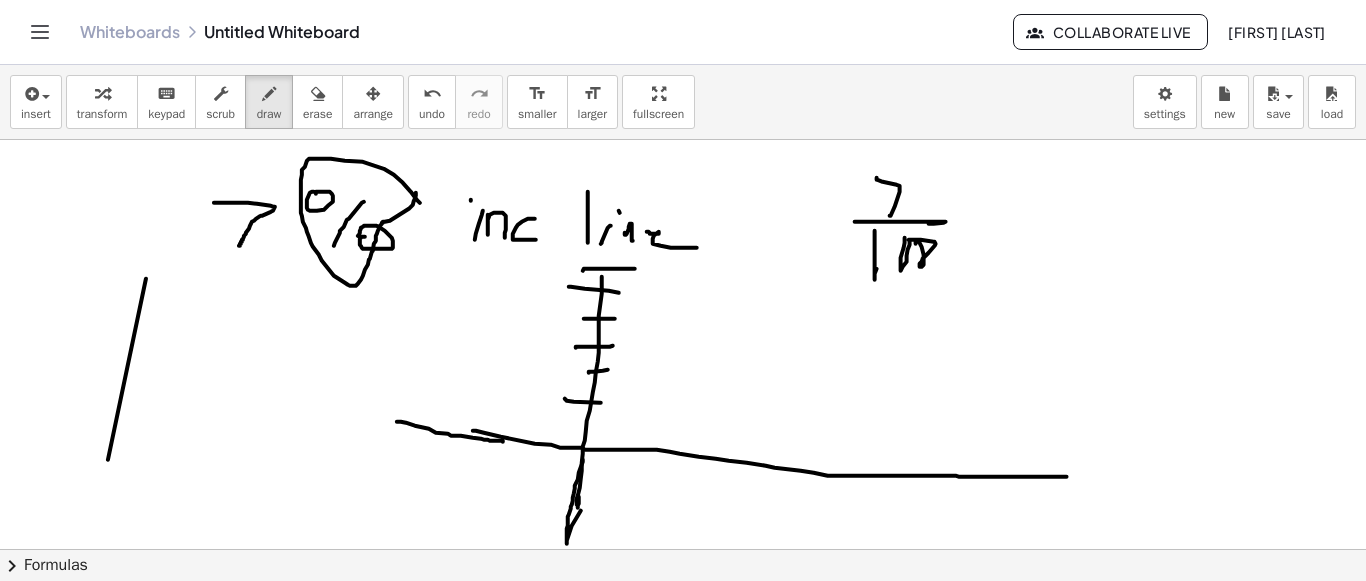 click at bounding box center (683, -1297) 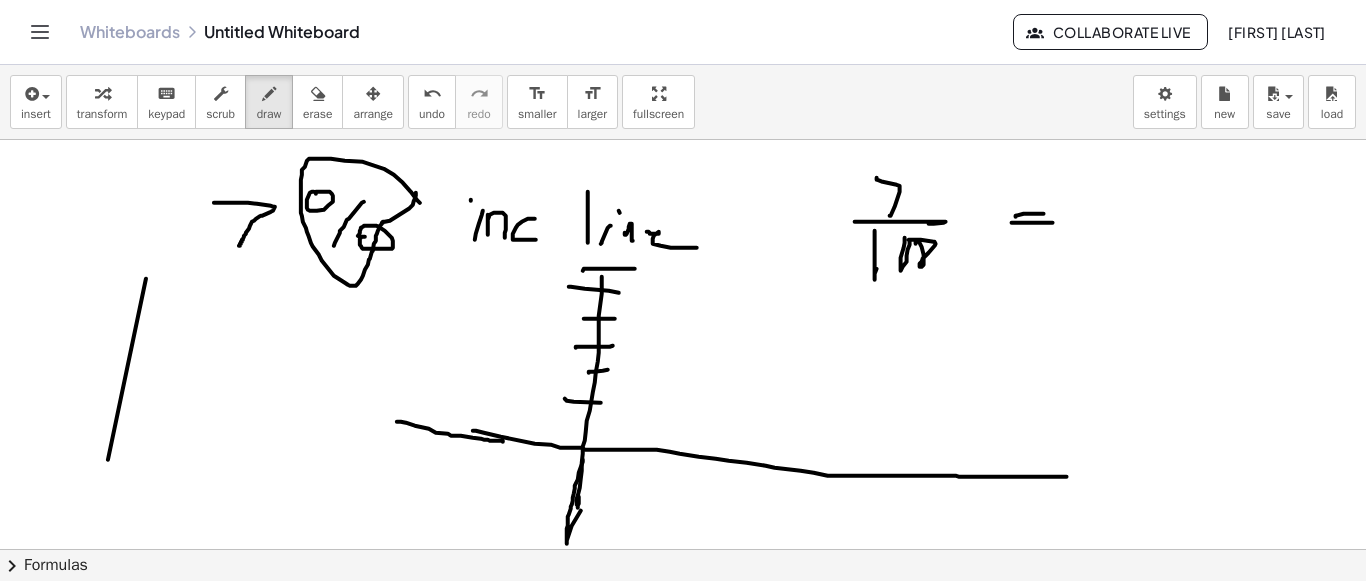 click at bounding box center (683, -1297) 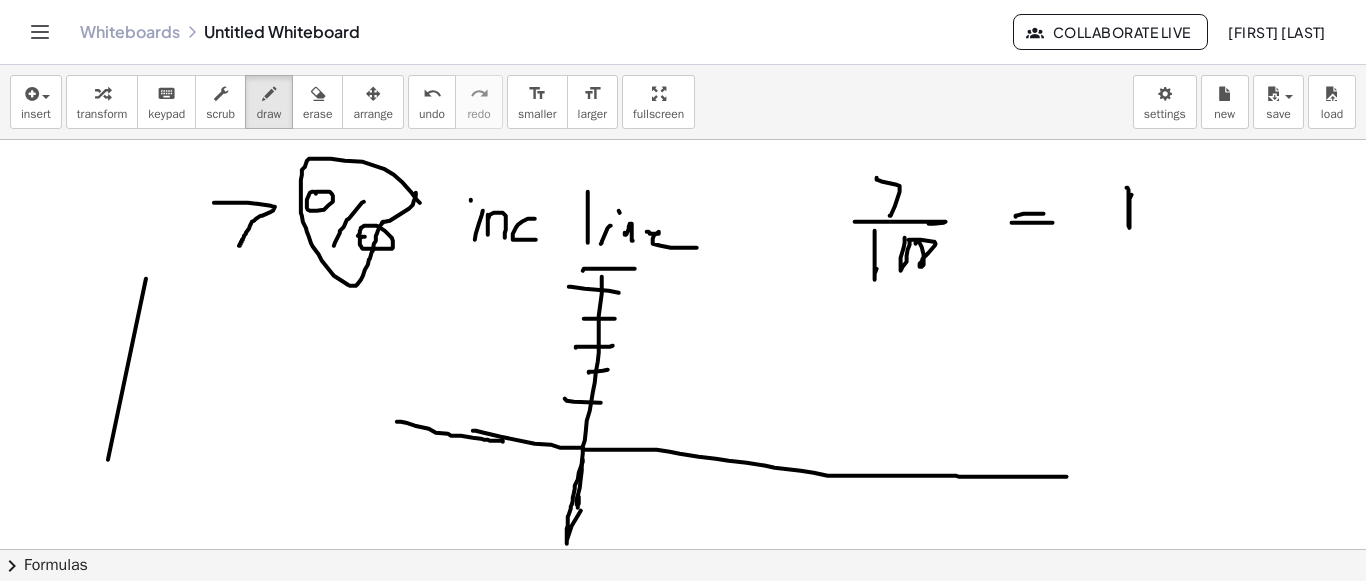 click at bounding box center [683, -1297] 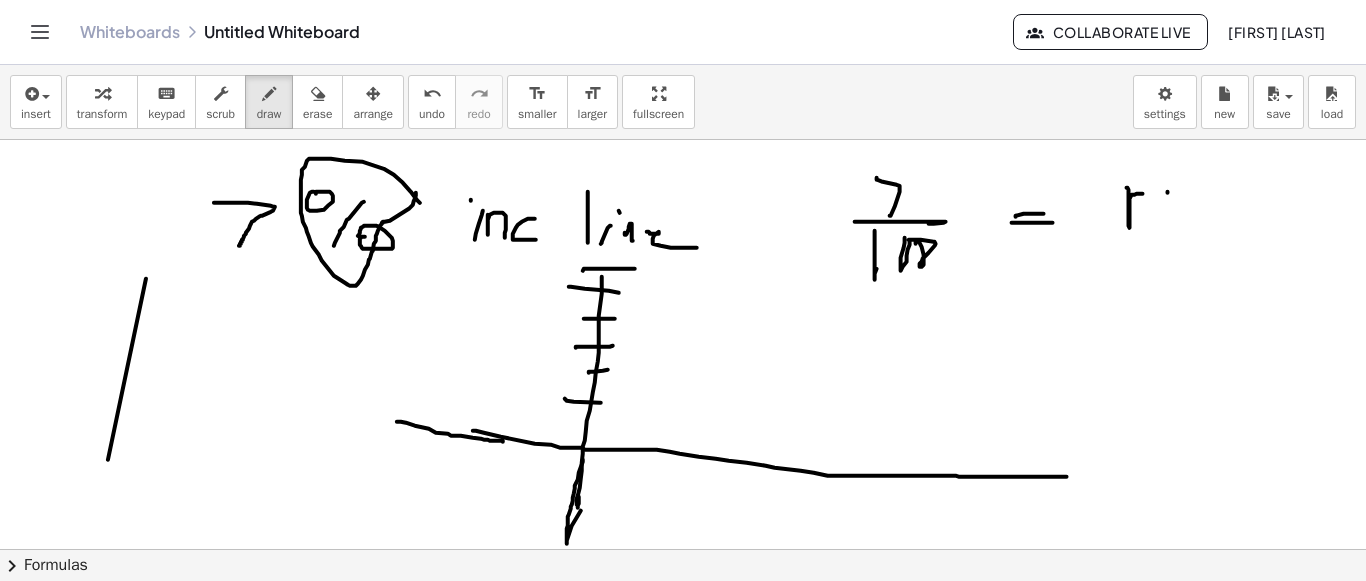 click at bounding box center [683, -1297] 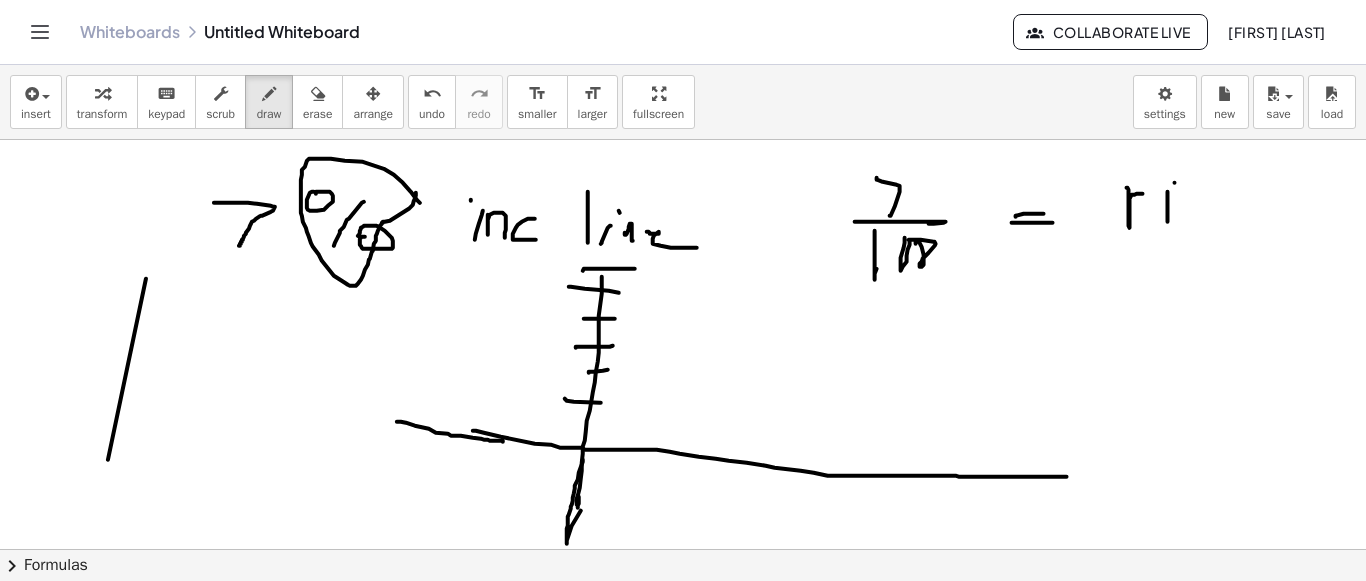 click at bounding box center (683, -1297) 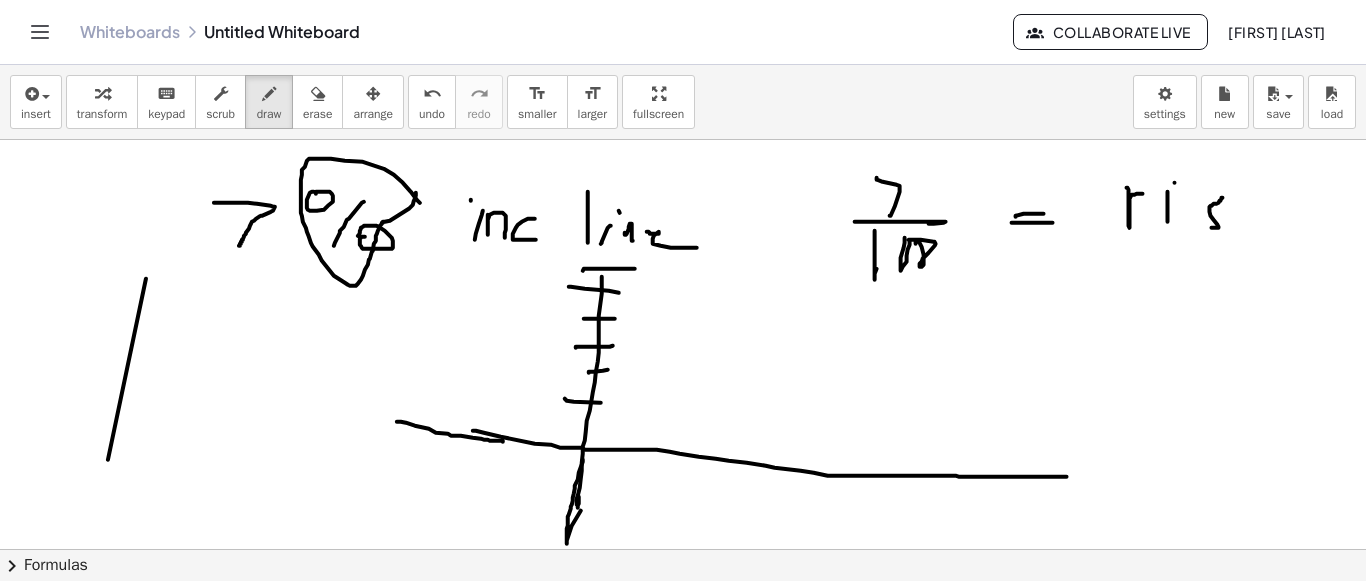 click at bounding box center [683, -1297] 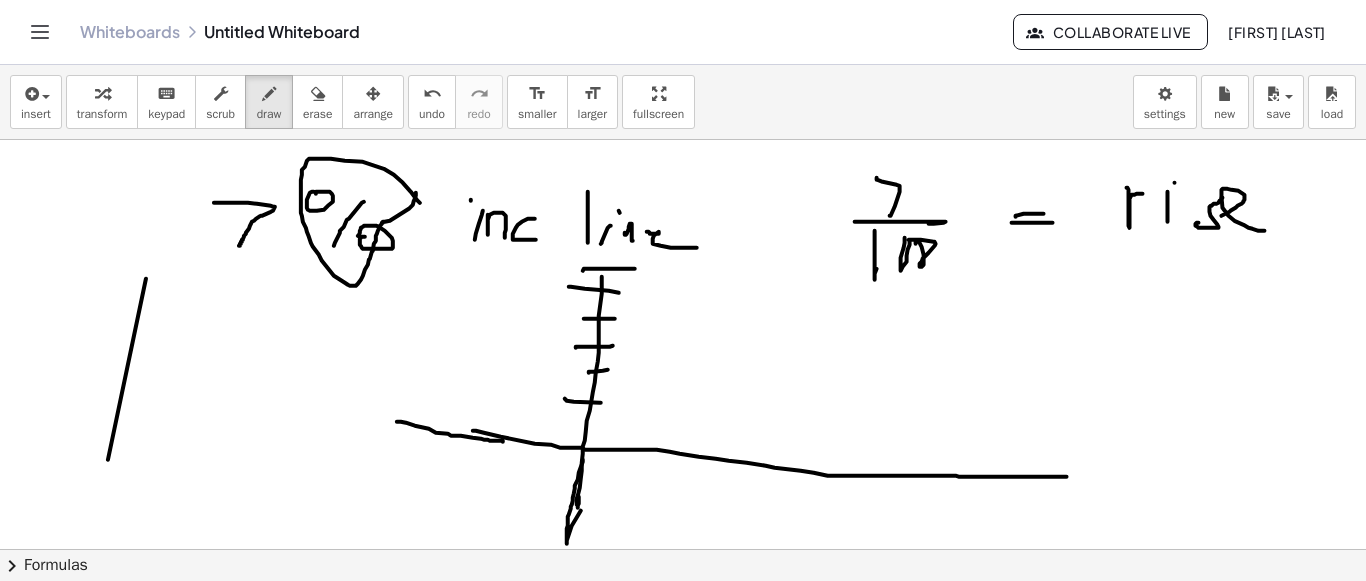 click at bounding box center (683, -1297) 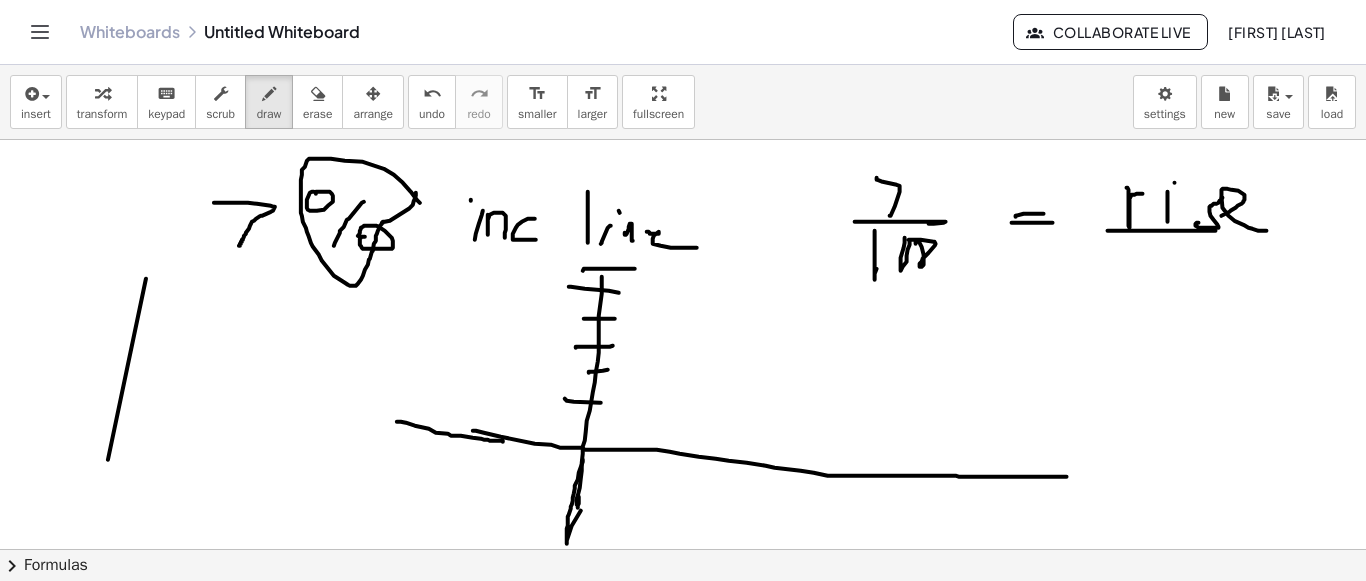 click at bounding box center (683, -1297) 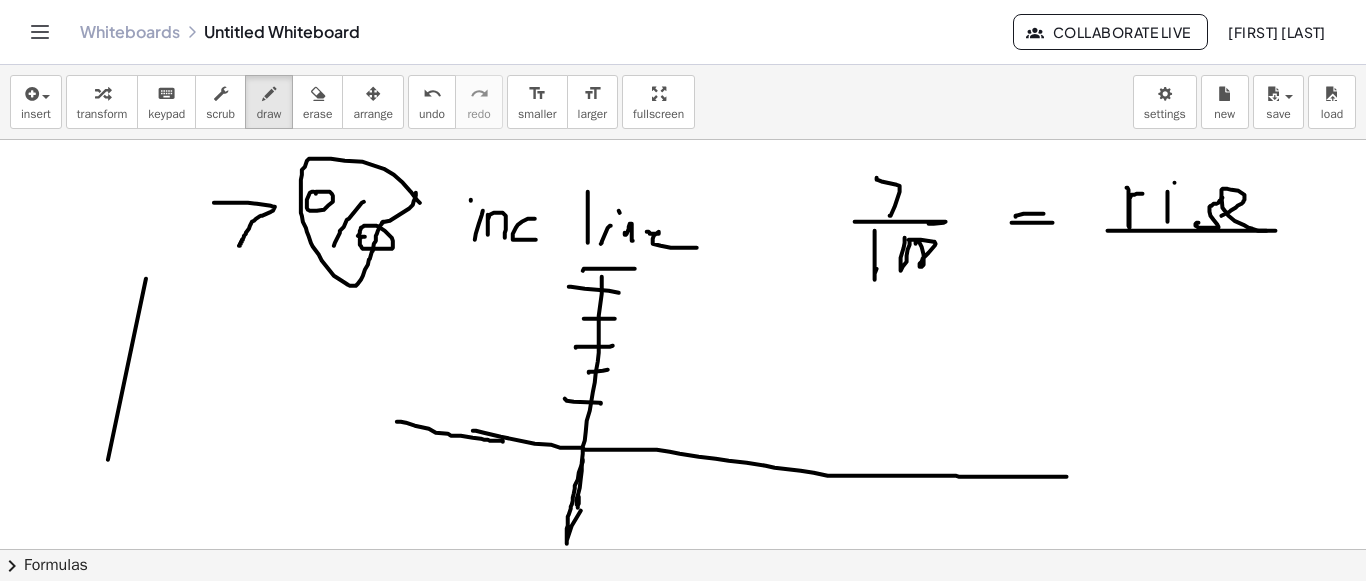 click at bounding box center [683, -1297] 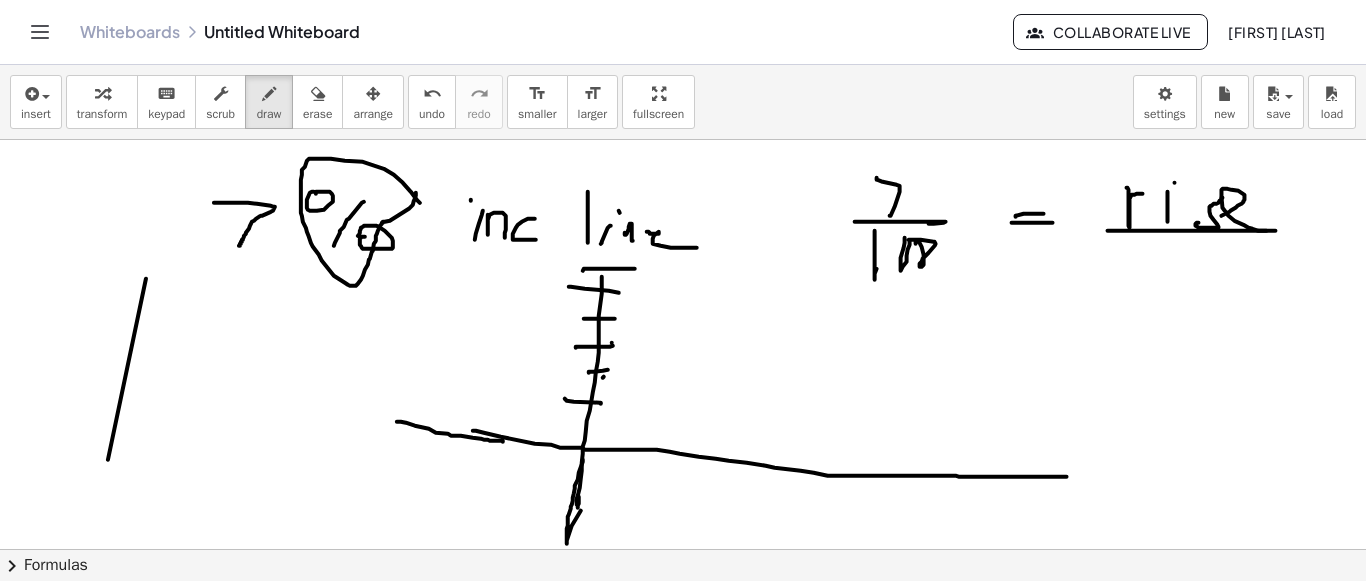 click at bounding box center [683, -1297] 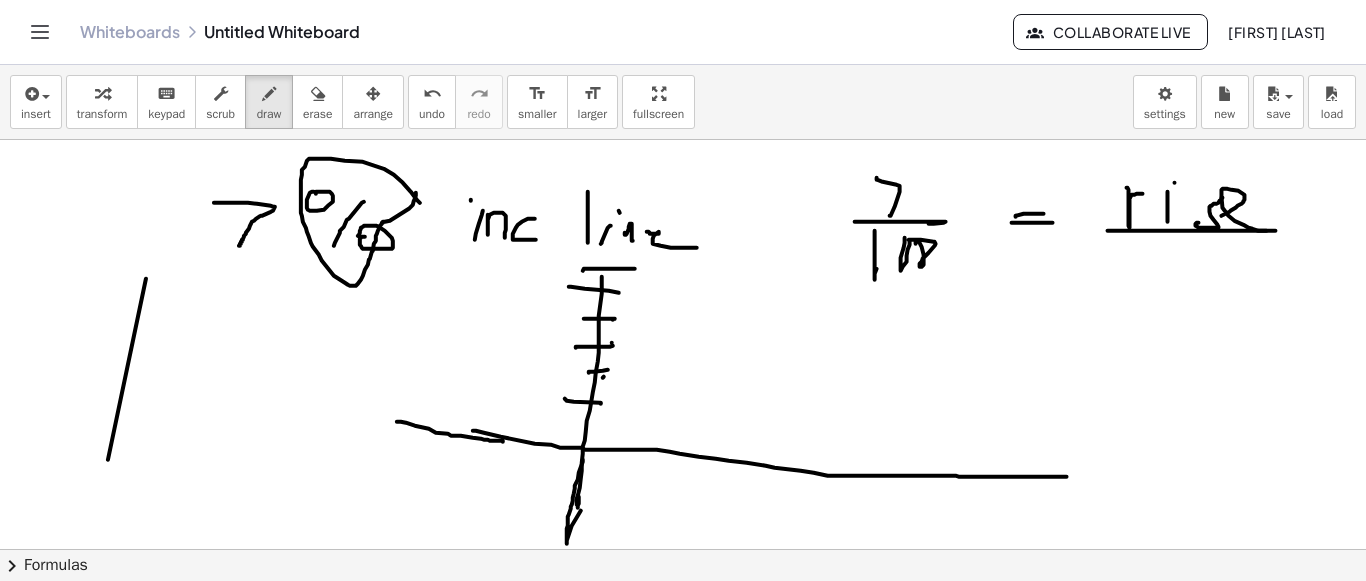 click at bounding box center [683, -1297] 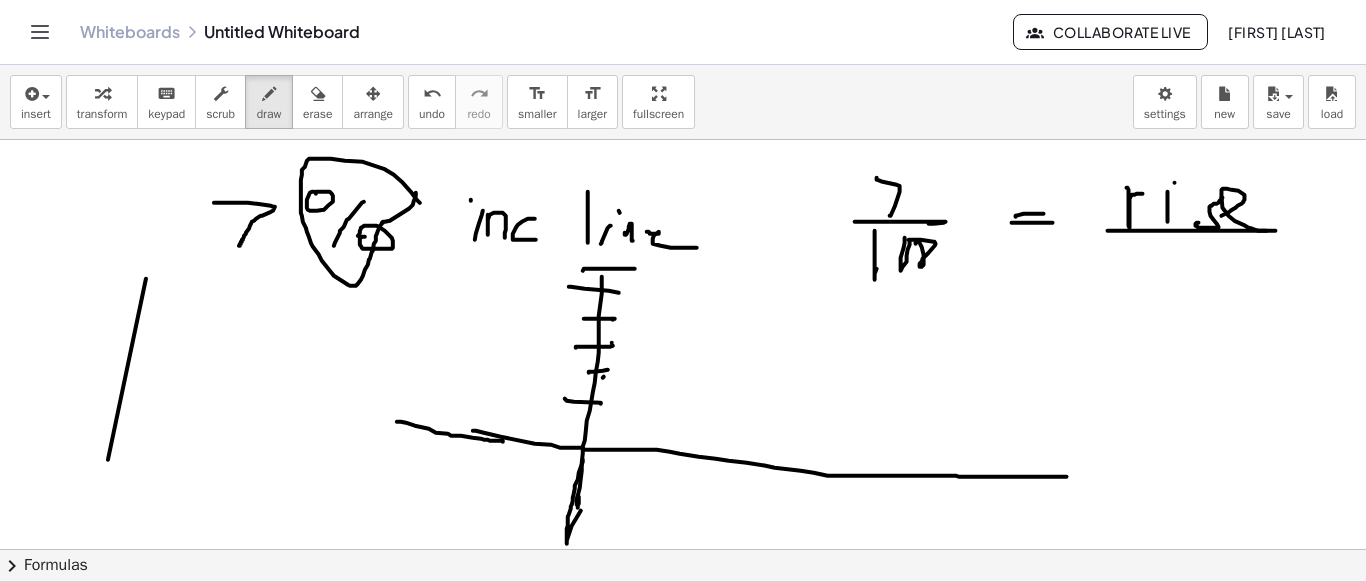 click at bounding box center [683, -1297] 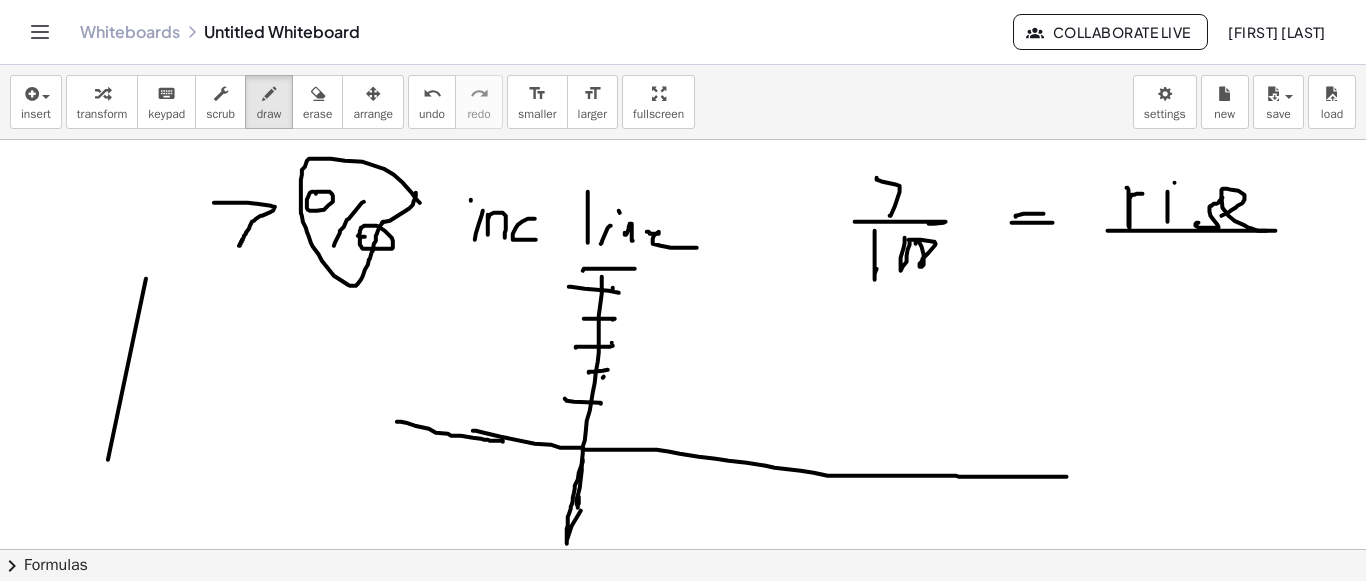 click at bounding box center [683, -1297] 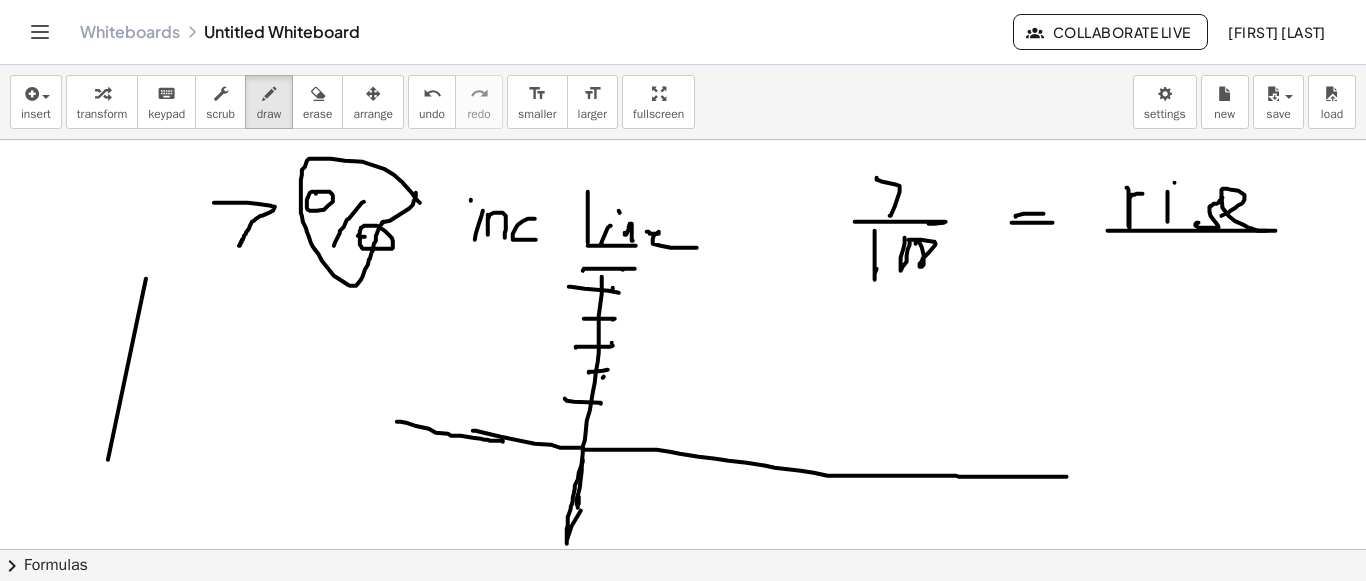 click at bounding box center (683, -1297) 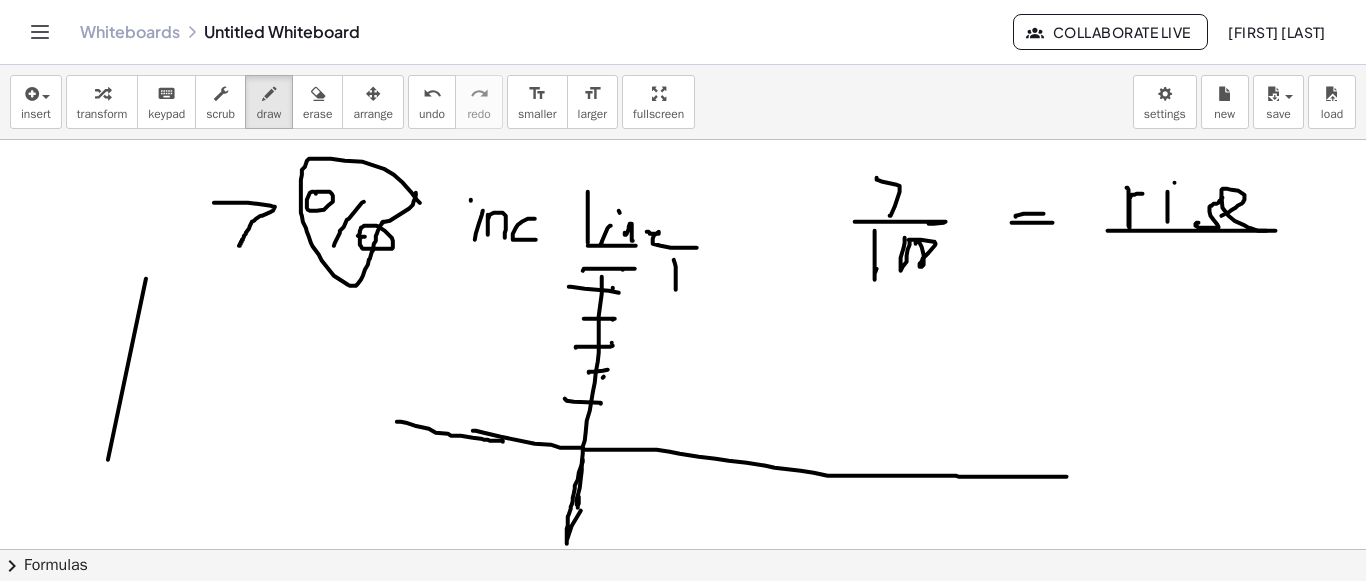click at bounding box center (683, -1297) 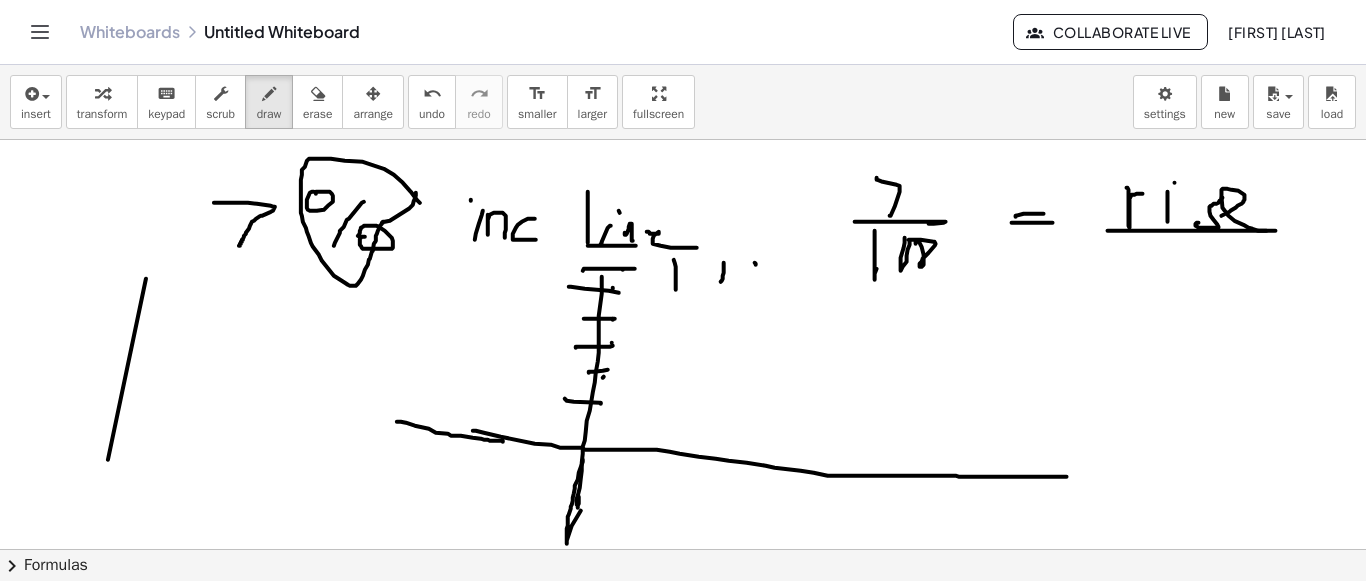 click at bounding box center (683, -1297) 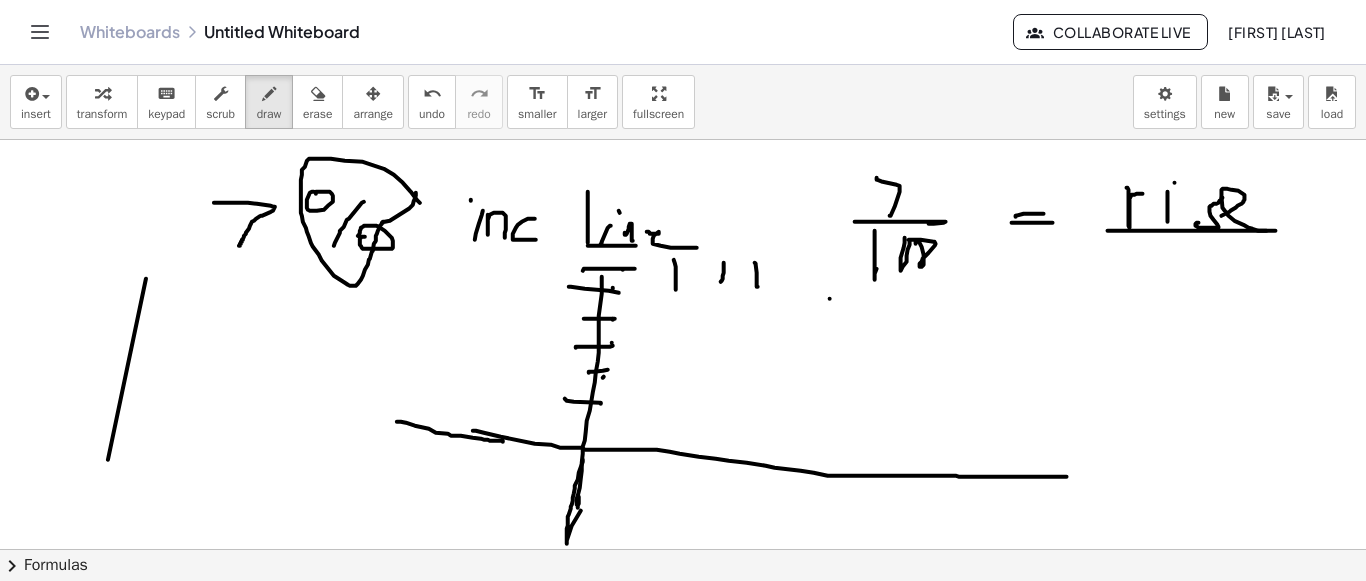 click at bounding box center [683, -1297] 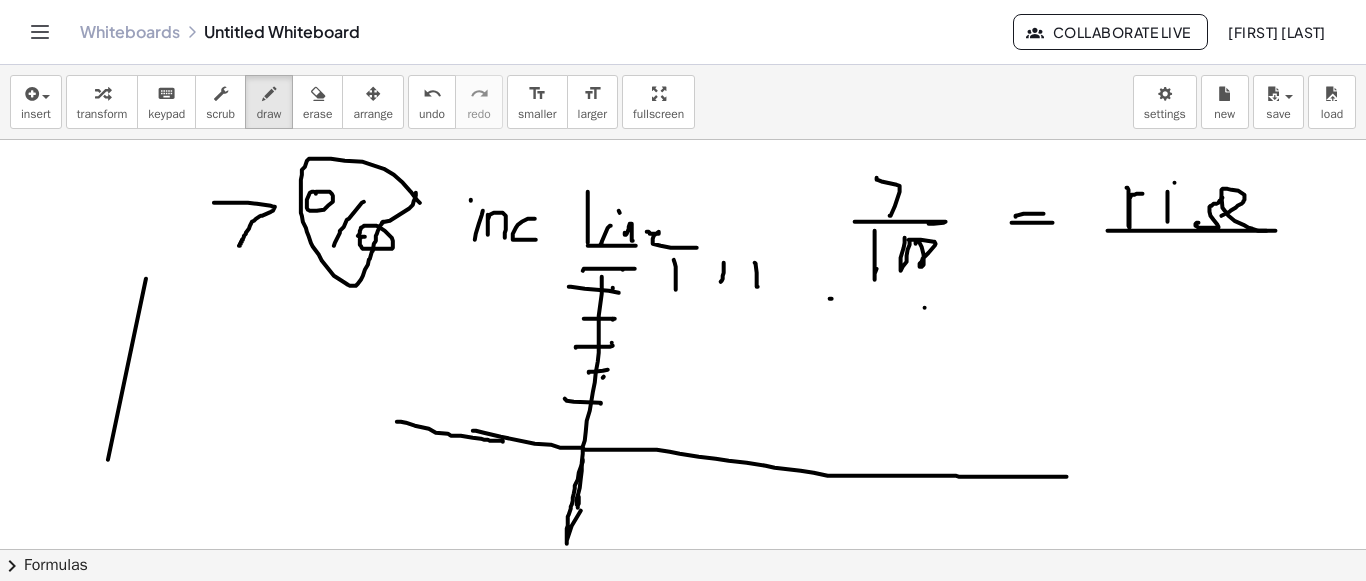 click at bounding box center [683, -1297] 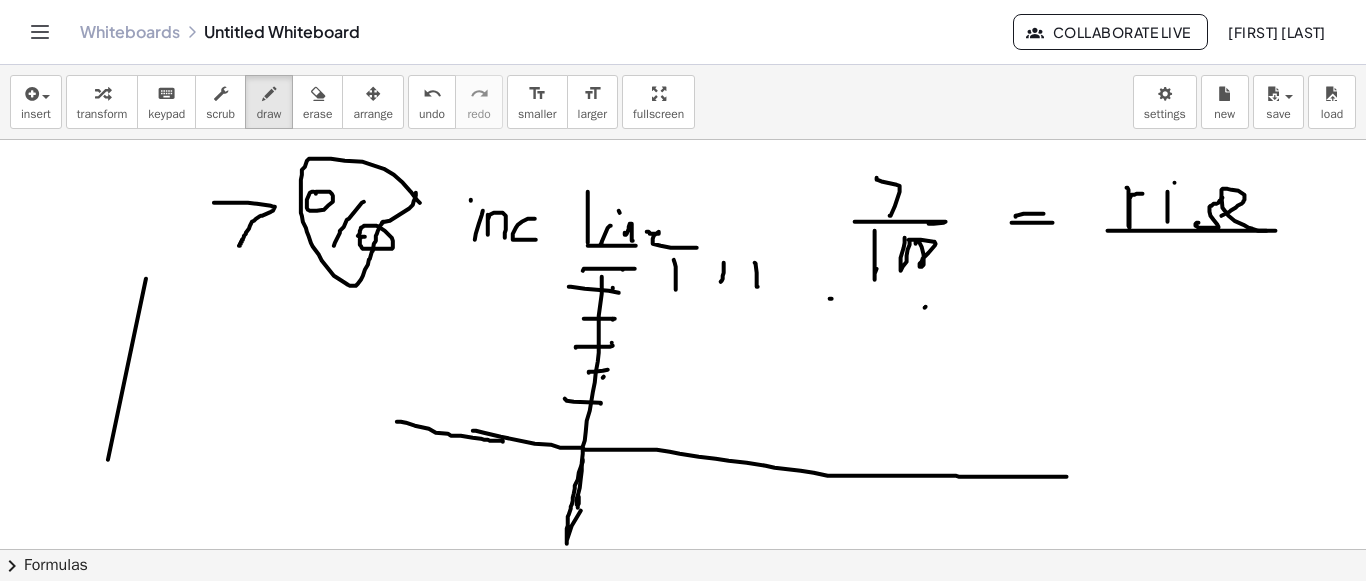 click at bounding box center (683, -1297) 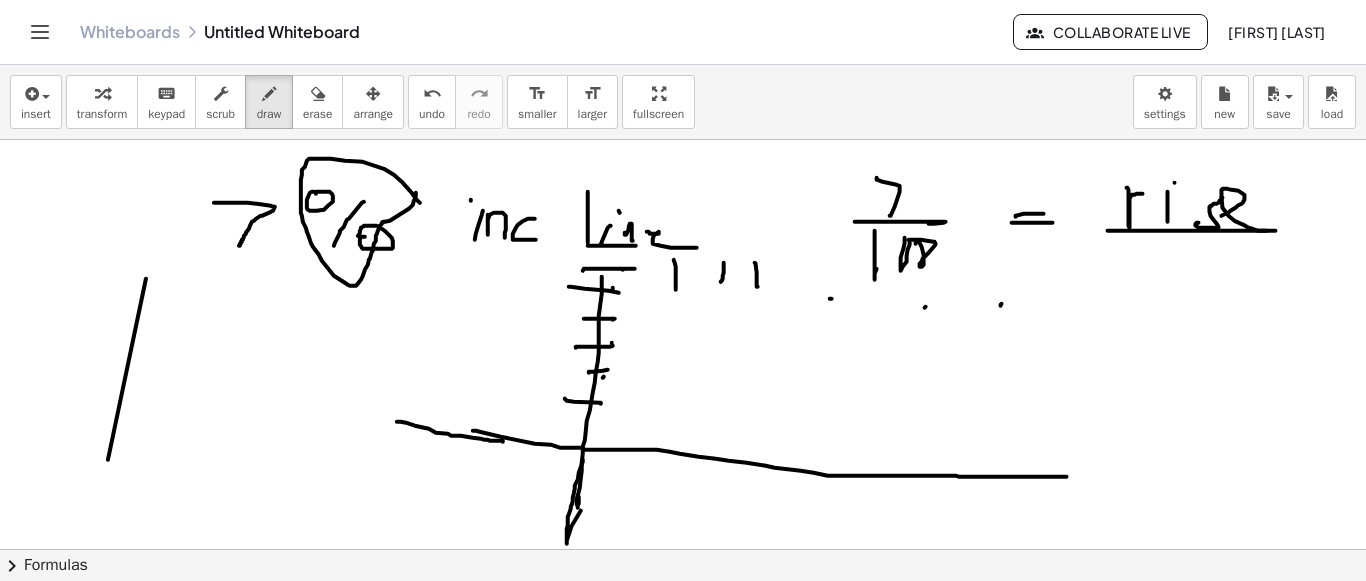 click at bounding box center (683, -1297) 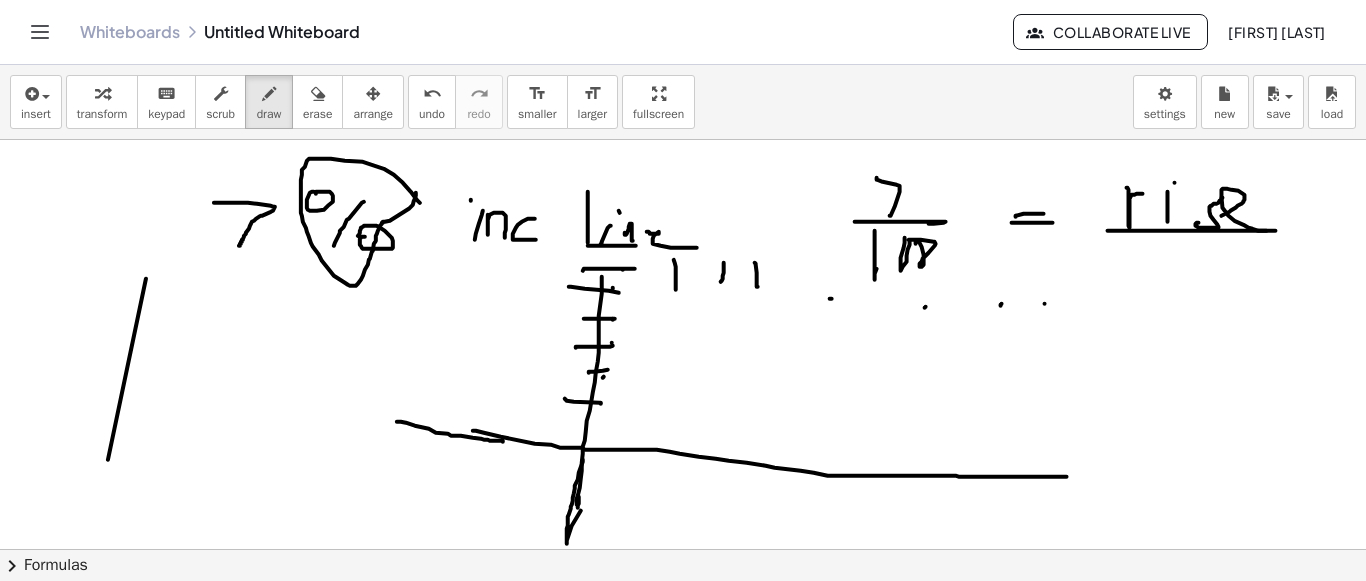 click at bounding box center (683, -1297) 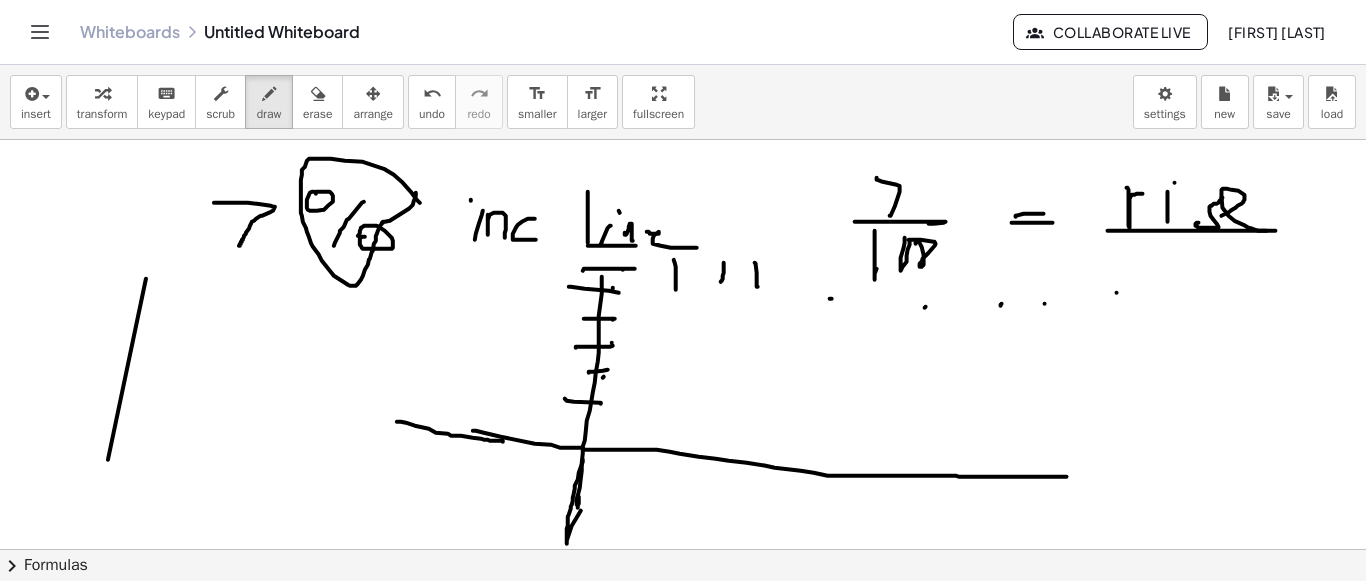 click at bounding box center [683, -1297] 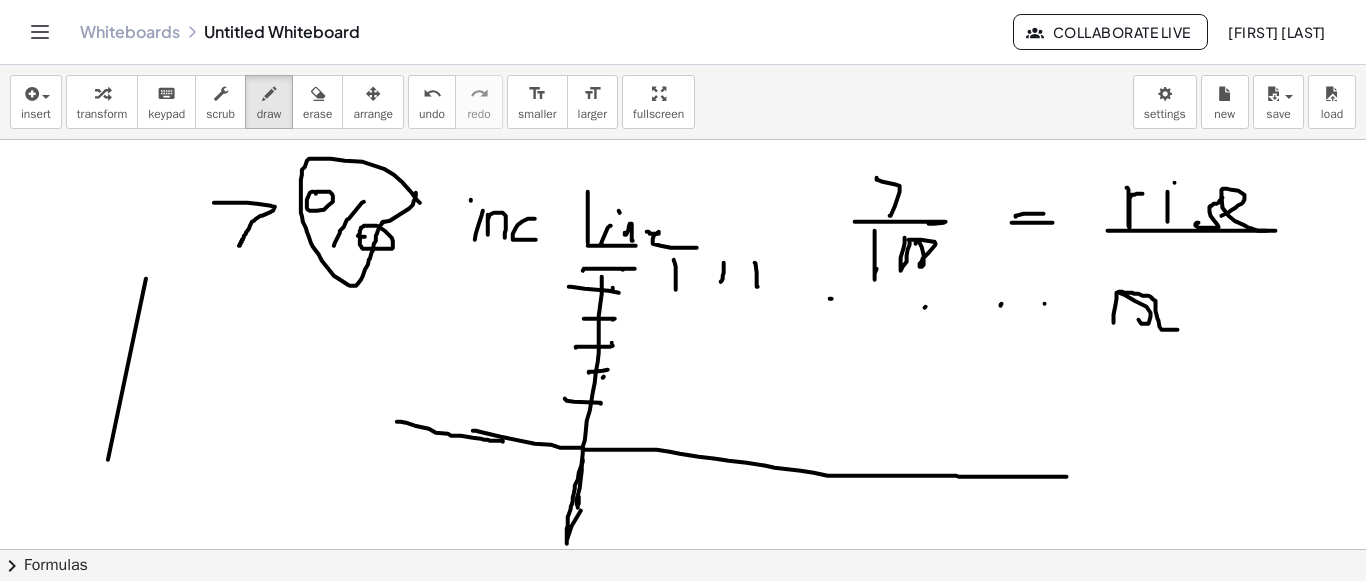 click at bounding box center [683, -1297] 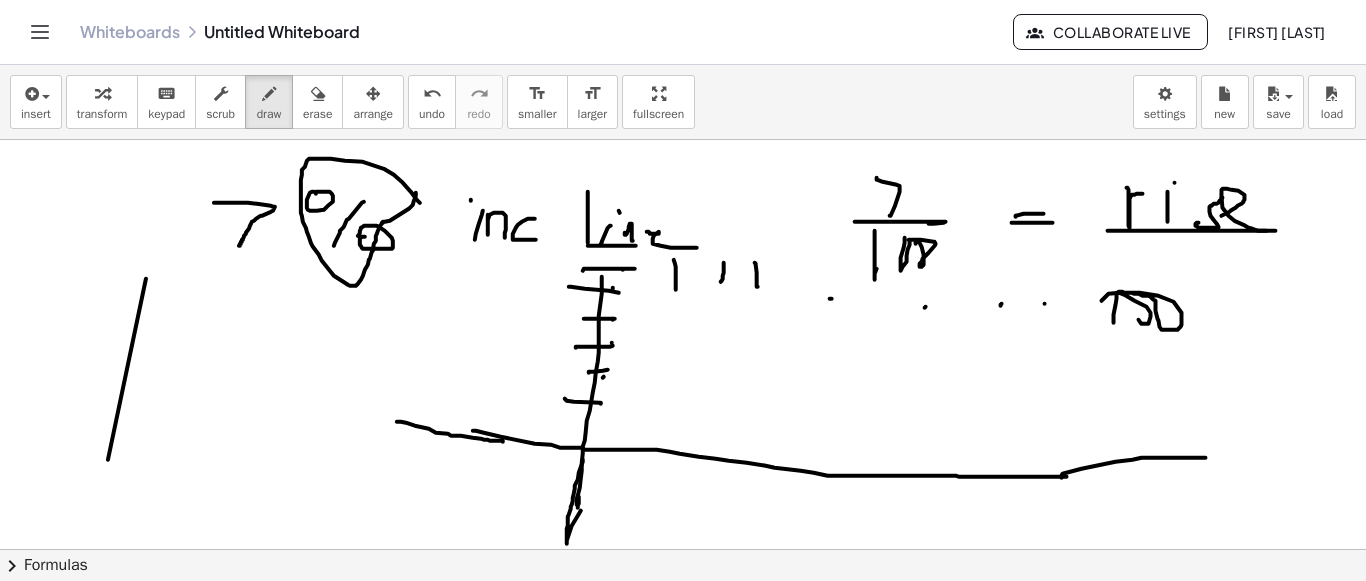 click at bounding box center [683, -1297] 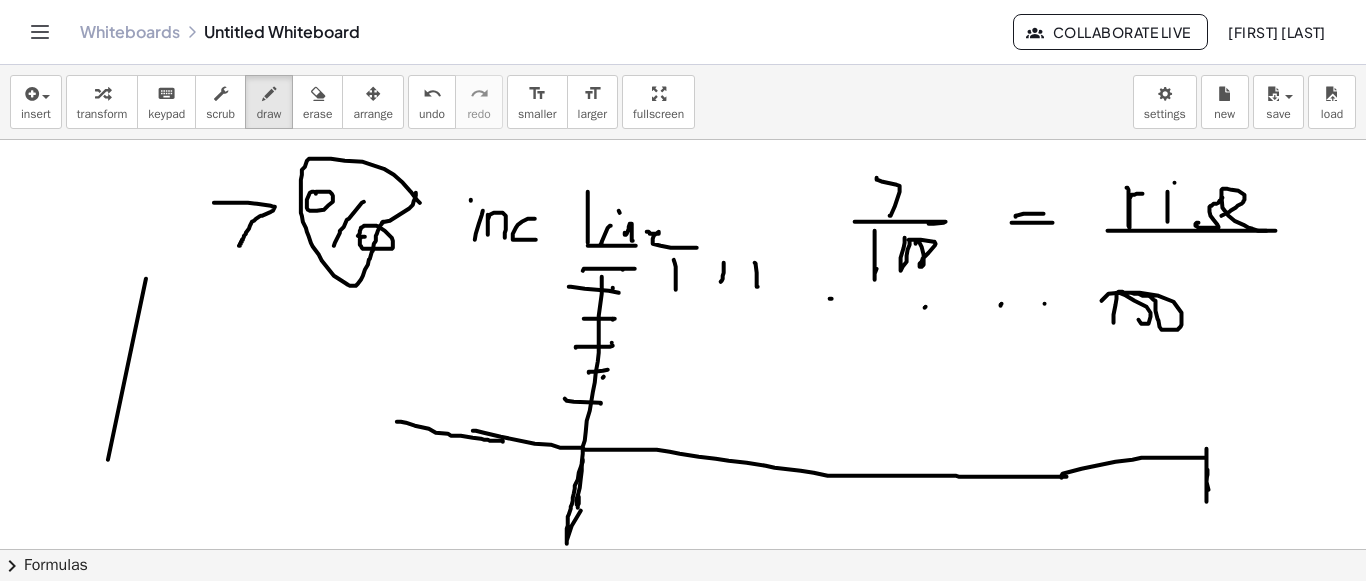 click at bounding box center [683, -1297] 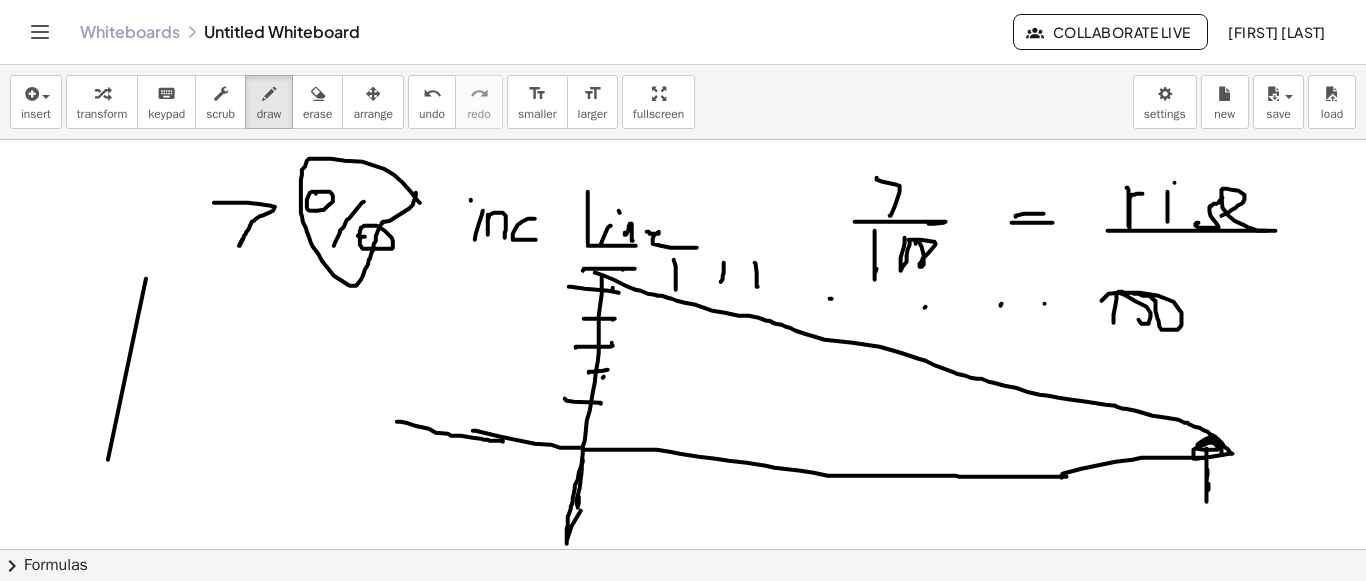click at bounding box center [683, -1297] 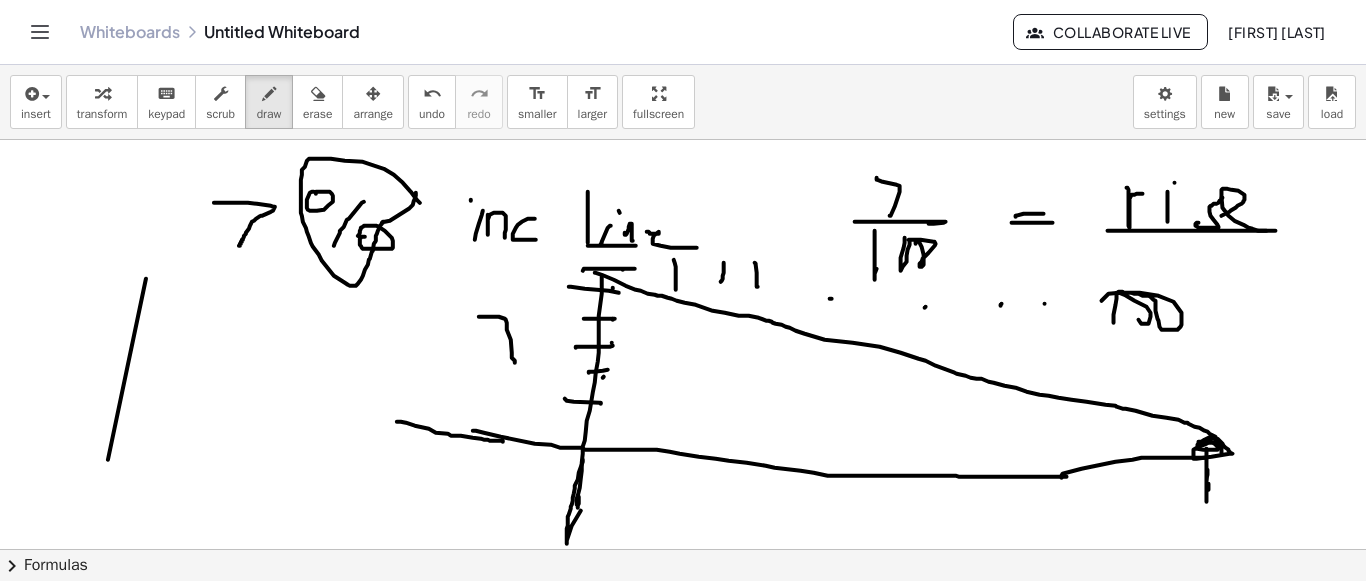 click at bounding box center (683, -1297) 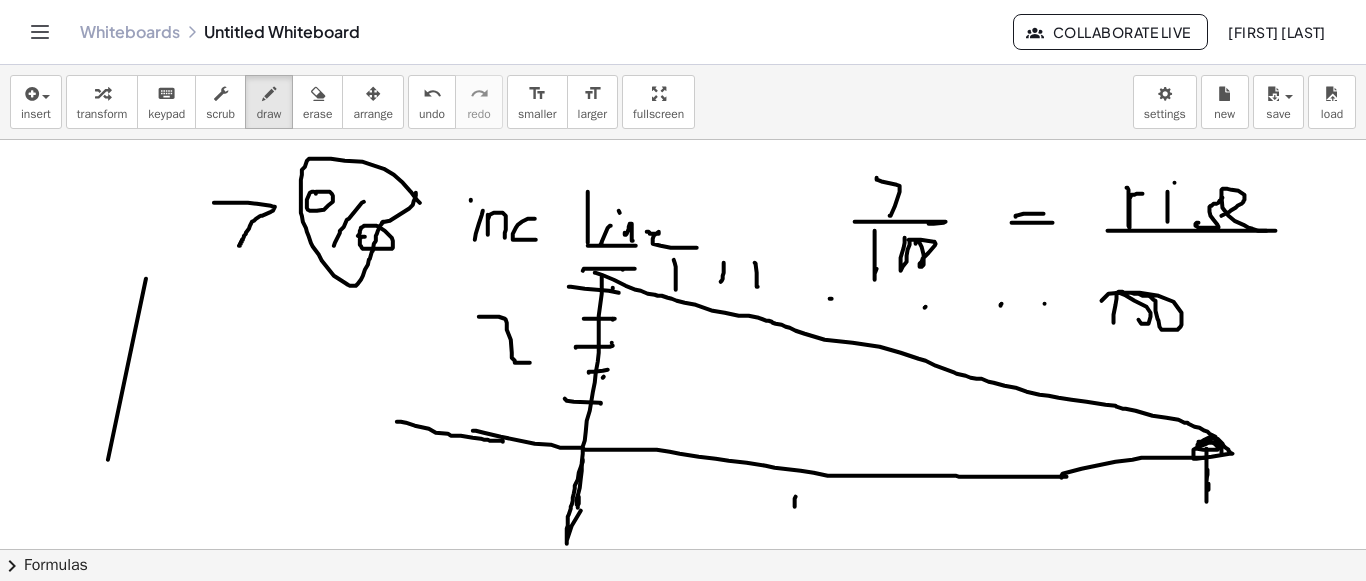click at bounding box center (683, -1297) 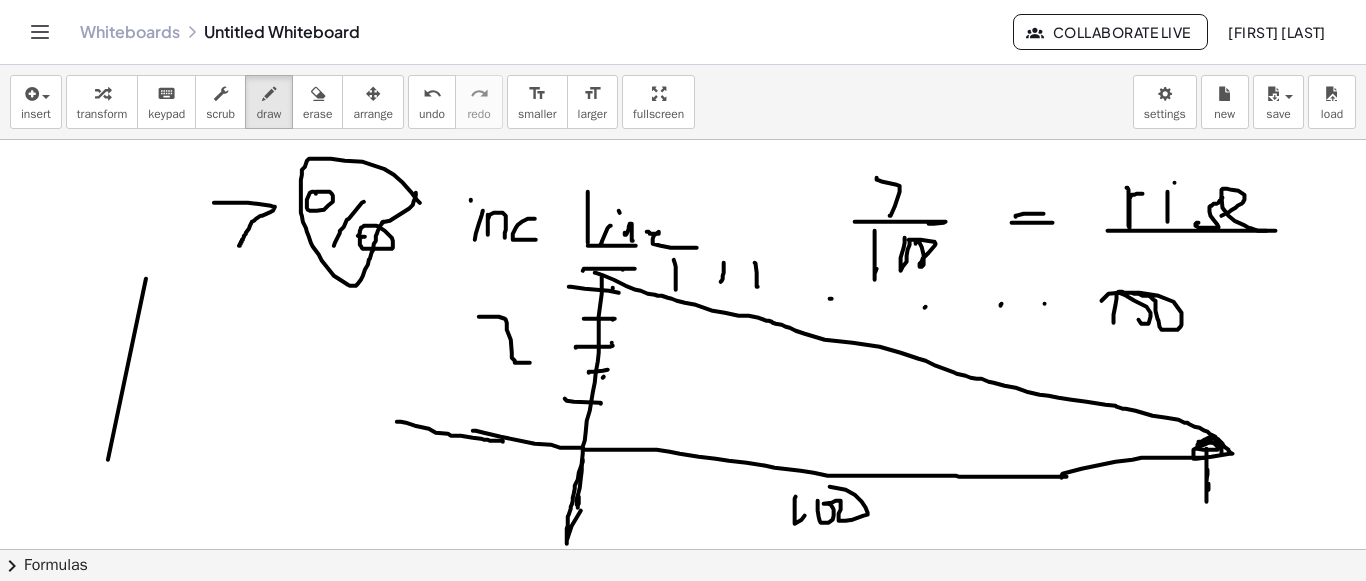 click at bounding box center (683, -1297) 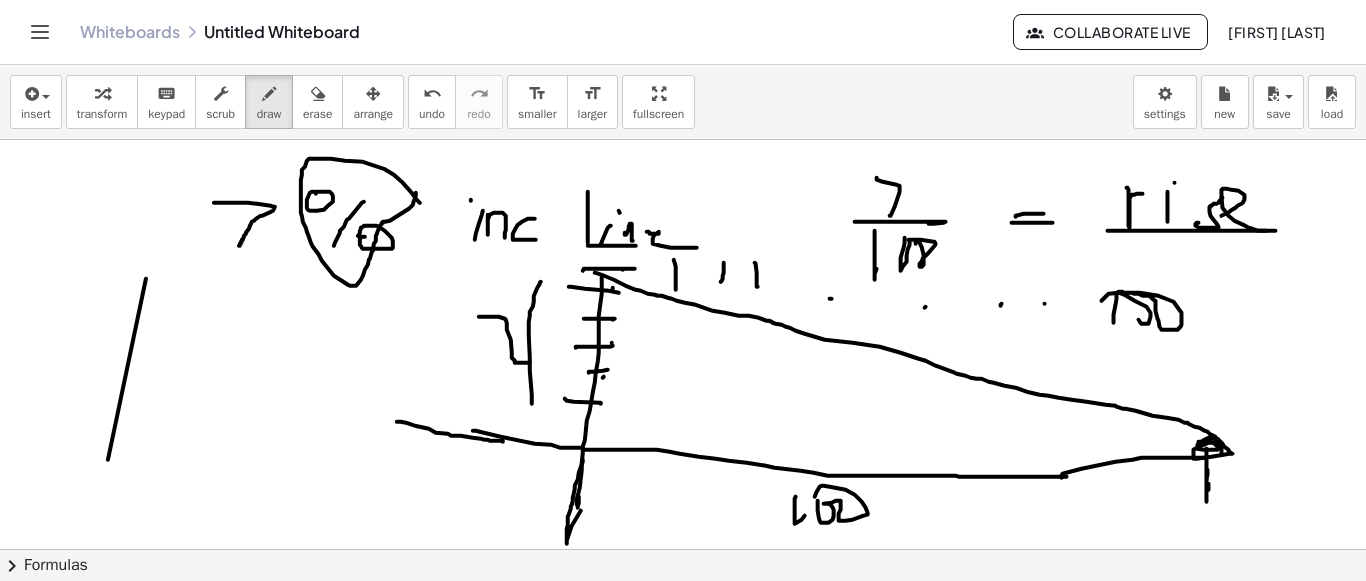 click at bounding box center (683, -1297) 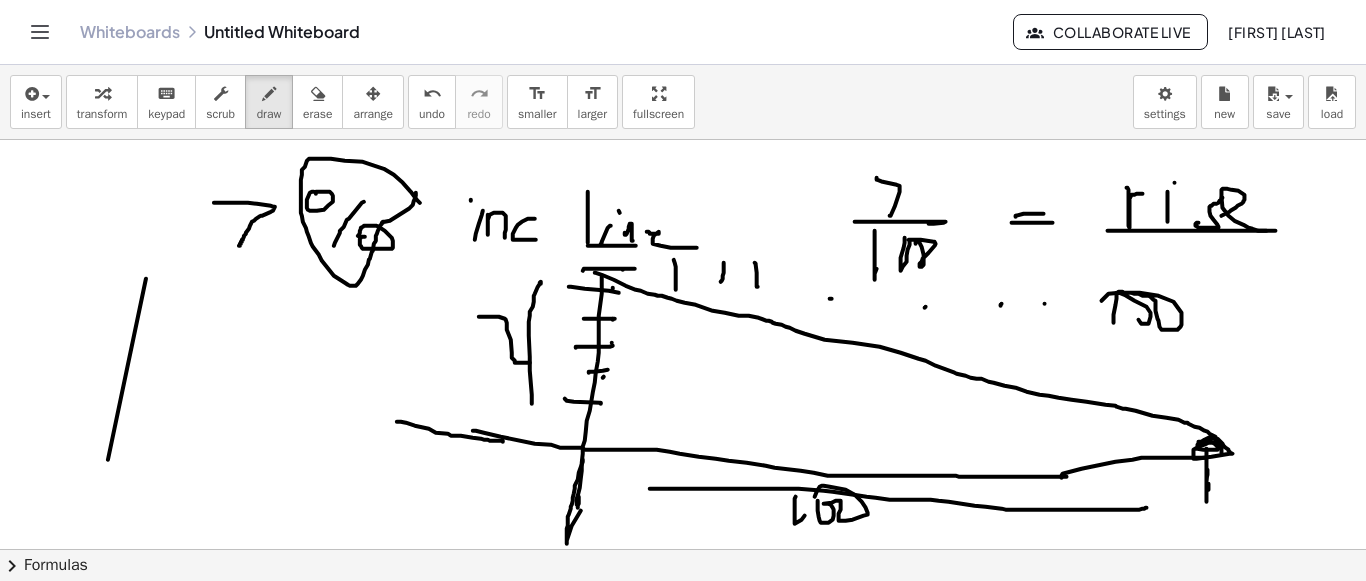 click at bounding box center [683, -1297] 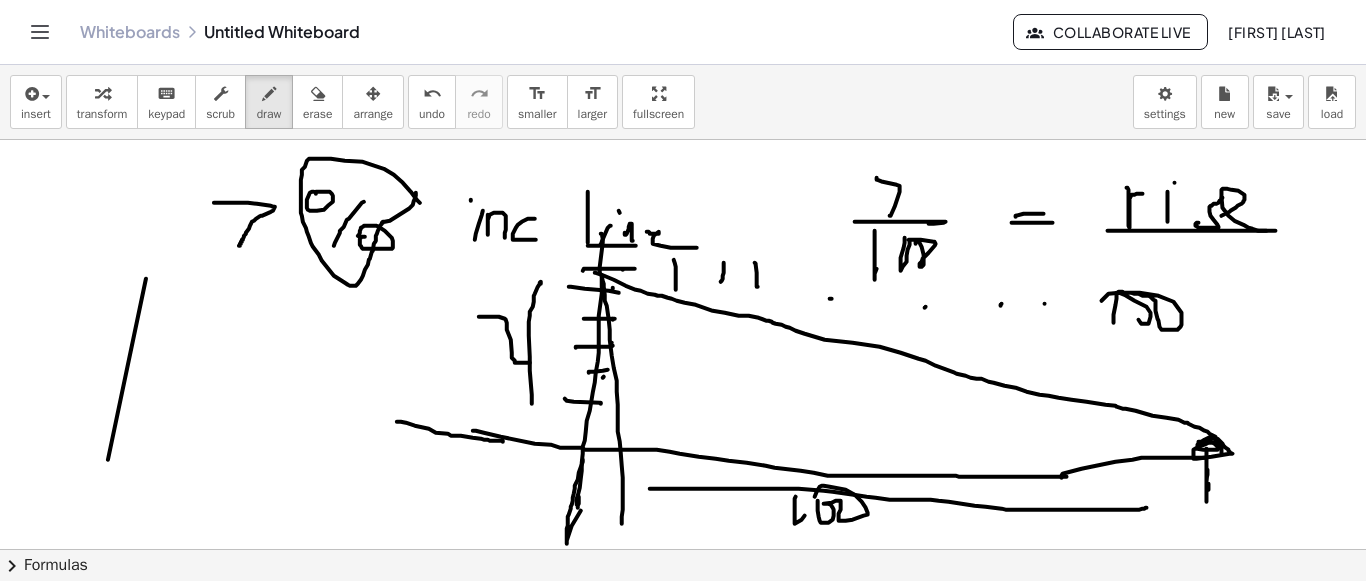 click at bounding box center [683, -1297] 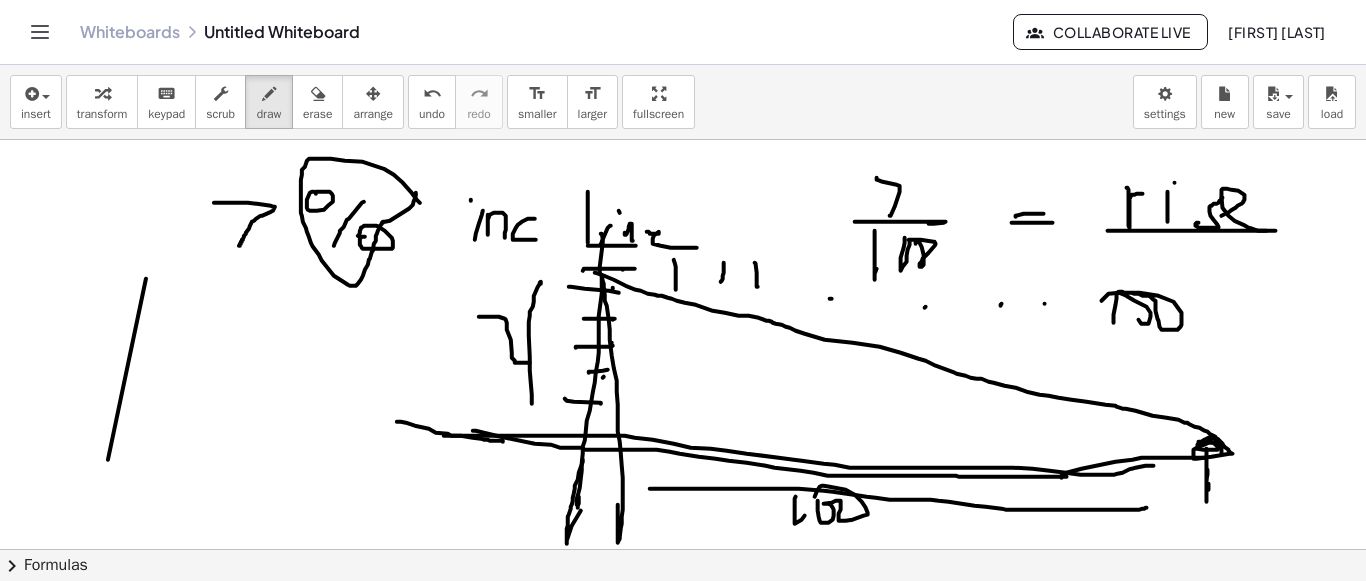 click at bounding box center (683, -1297) 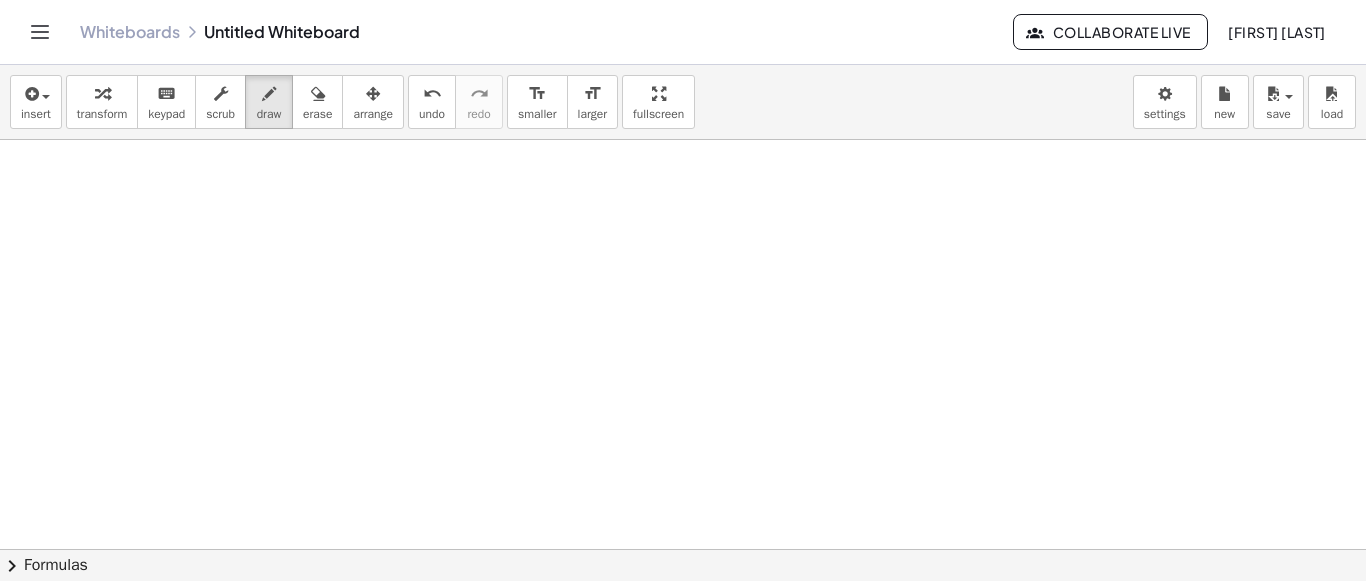 scroll, scrollTop: 4532, scrollLeft: 0, axis: vertical 